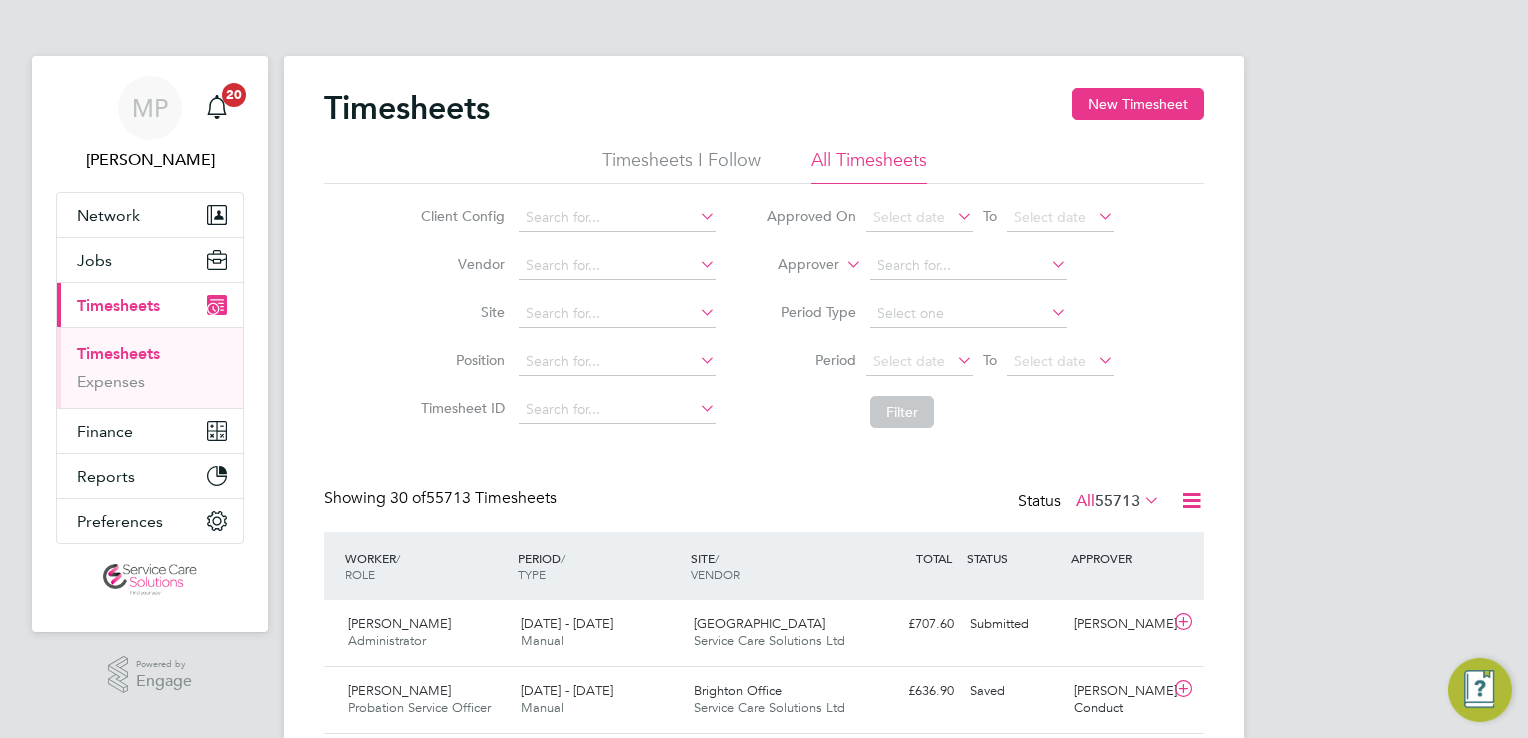 scroll, scrollTop: 0, scrollLeft: 0, axis: both 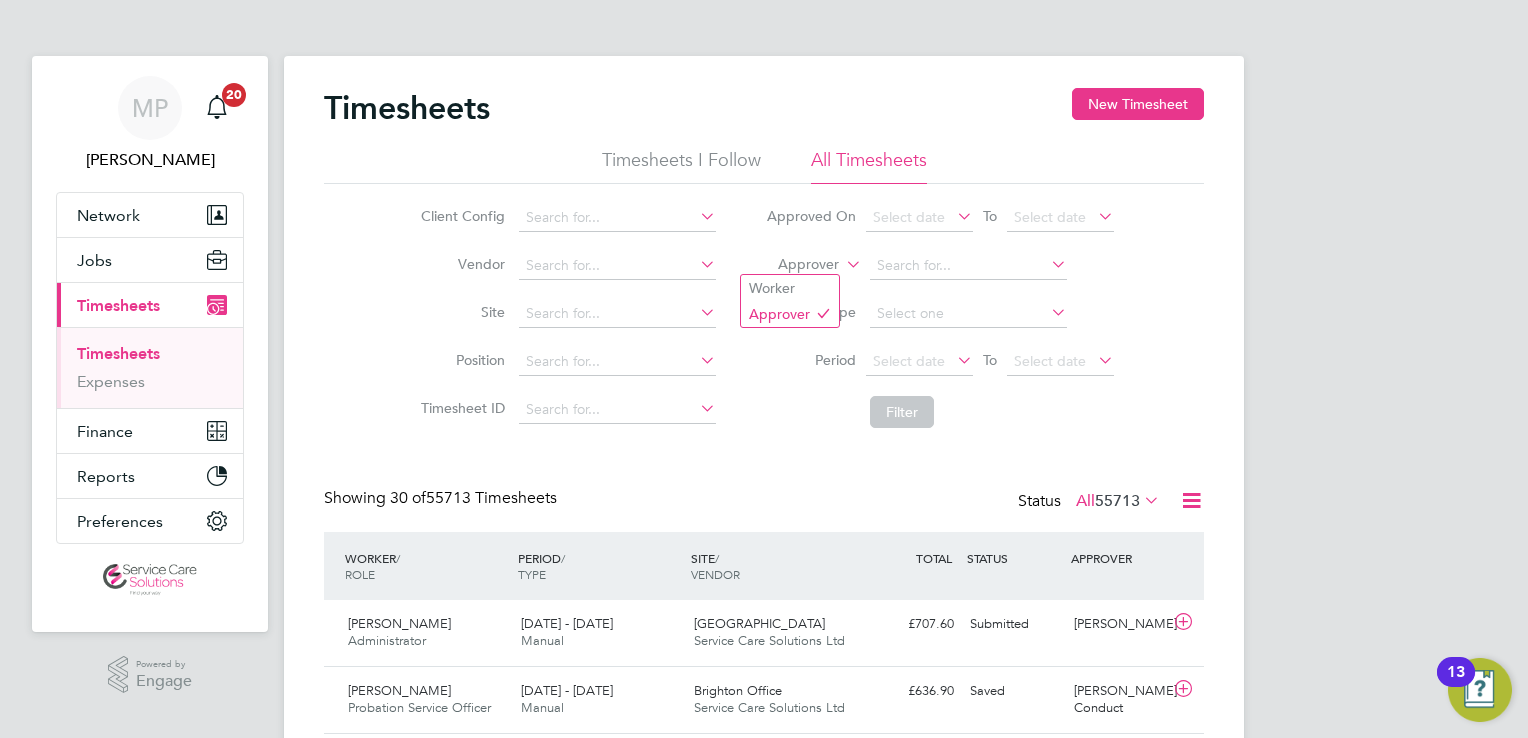 click 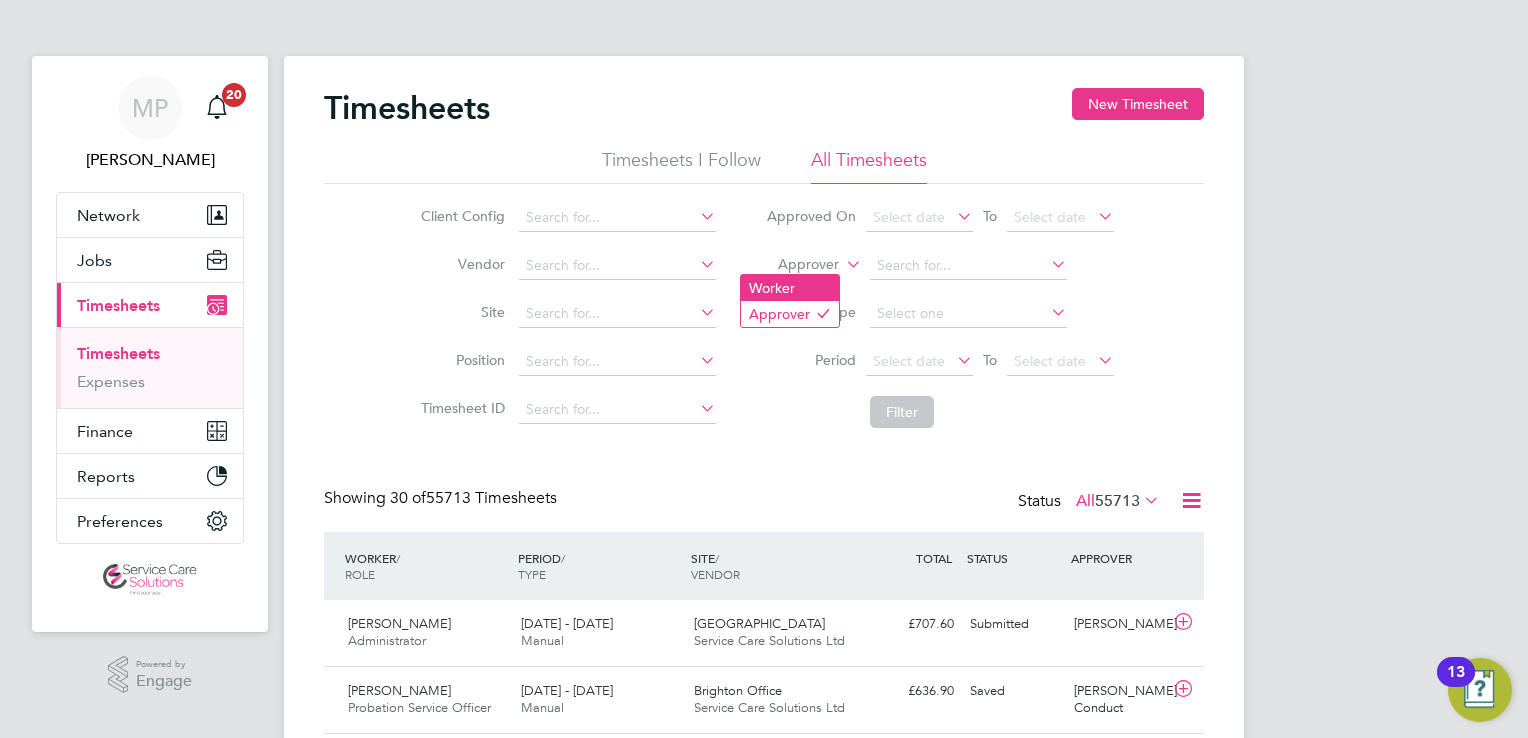 click on "Worker" 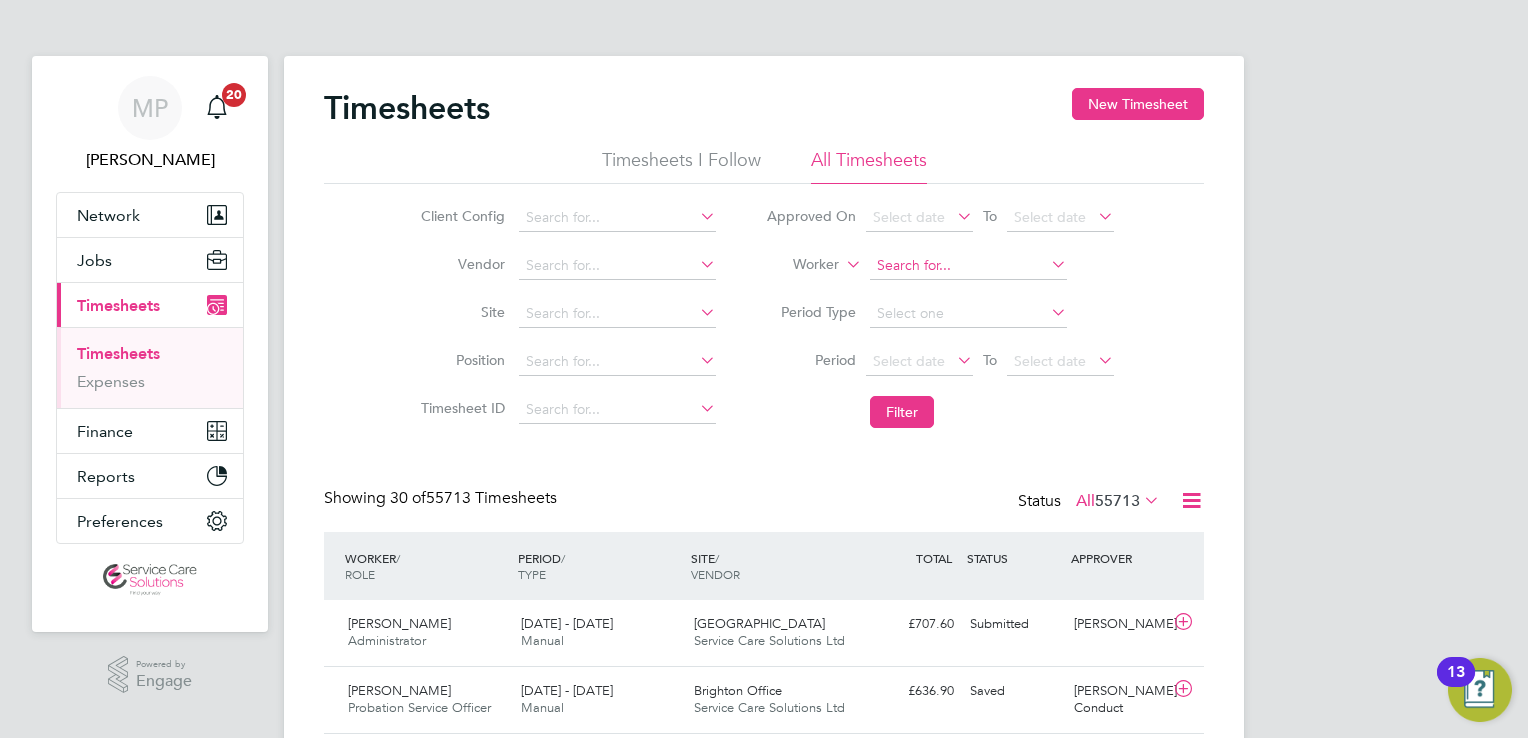 click 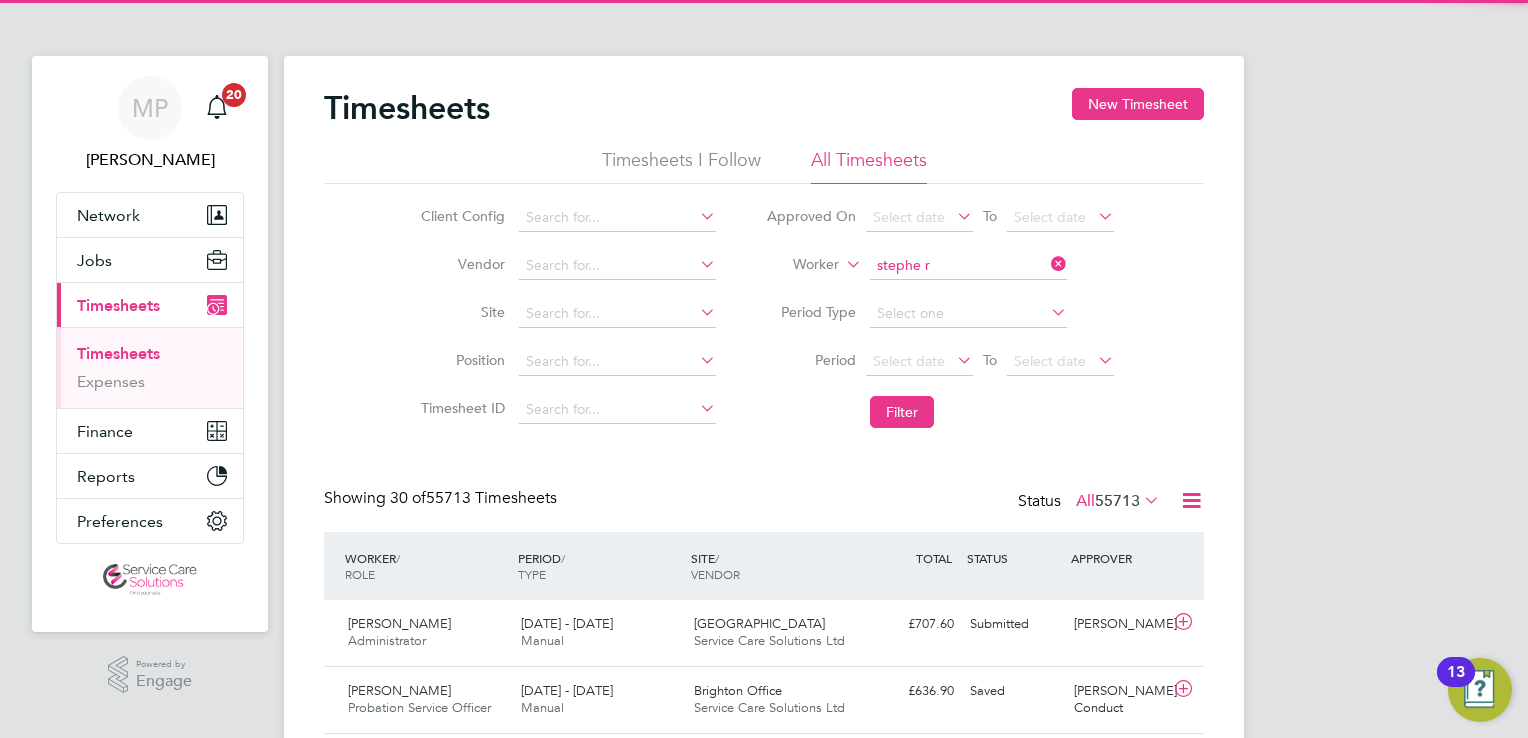 click on "Stephe n  R owlins" 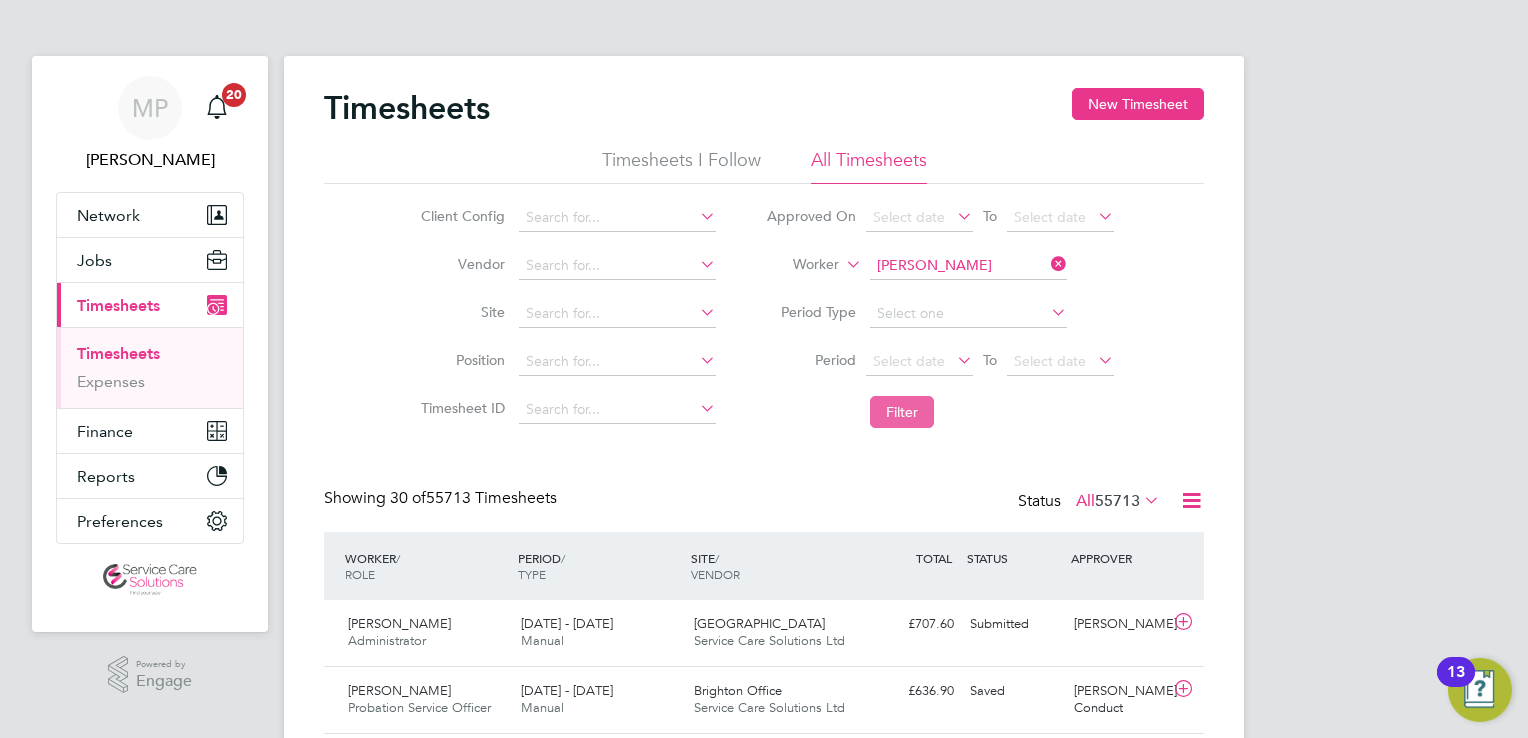 click on "Filter" 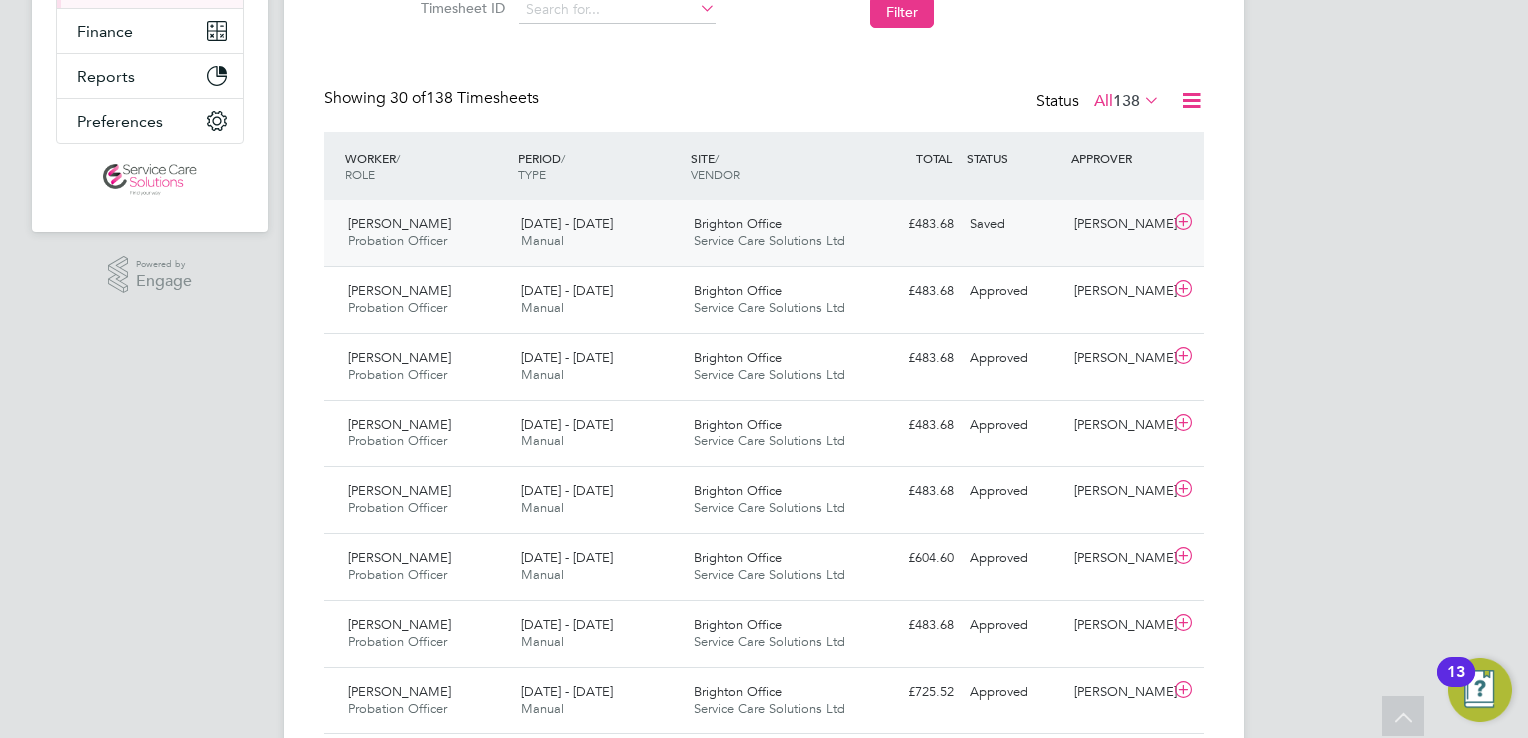 click on "Brighton Office Service Care Solutions Ltd" 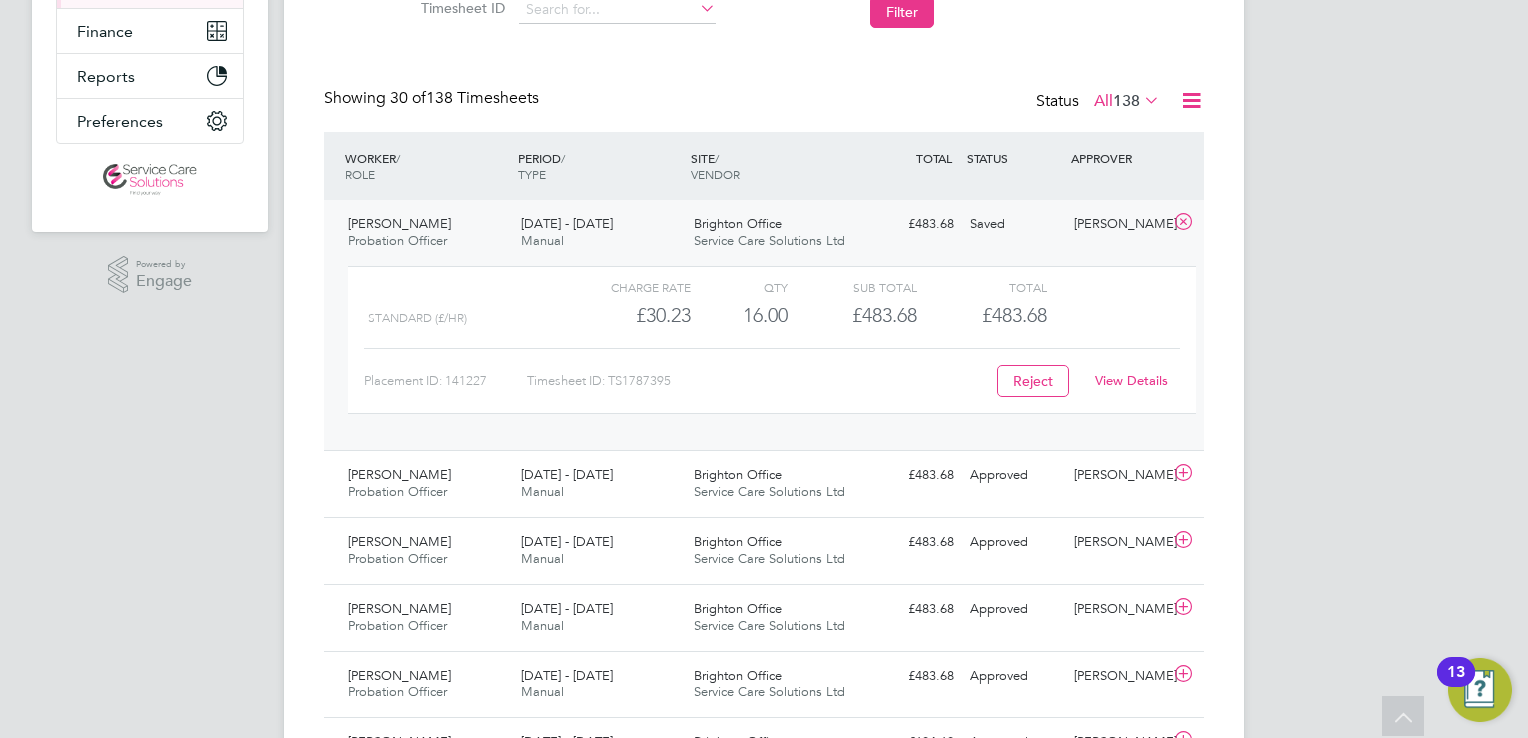 click on "View Details" 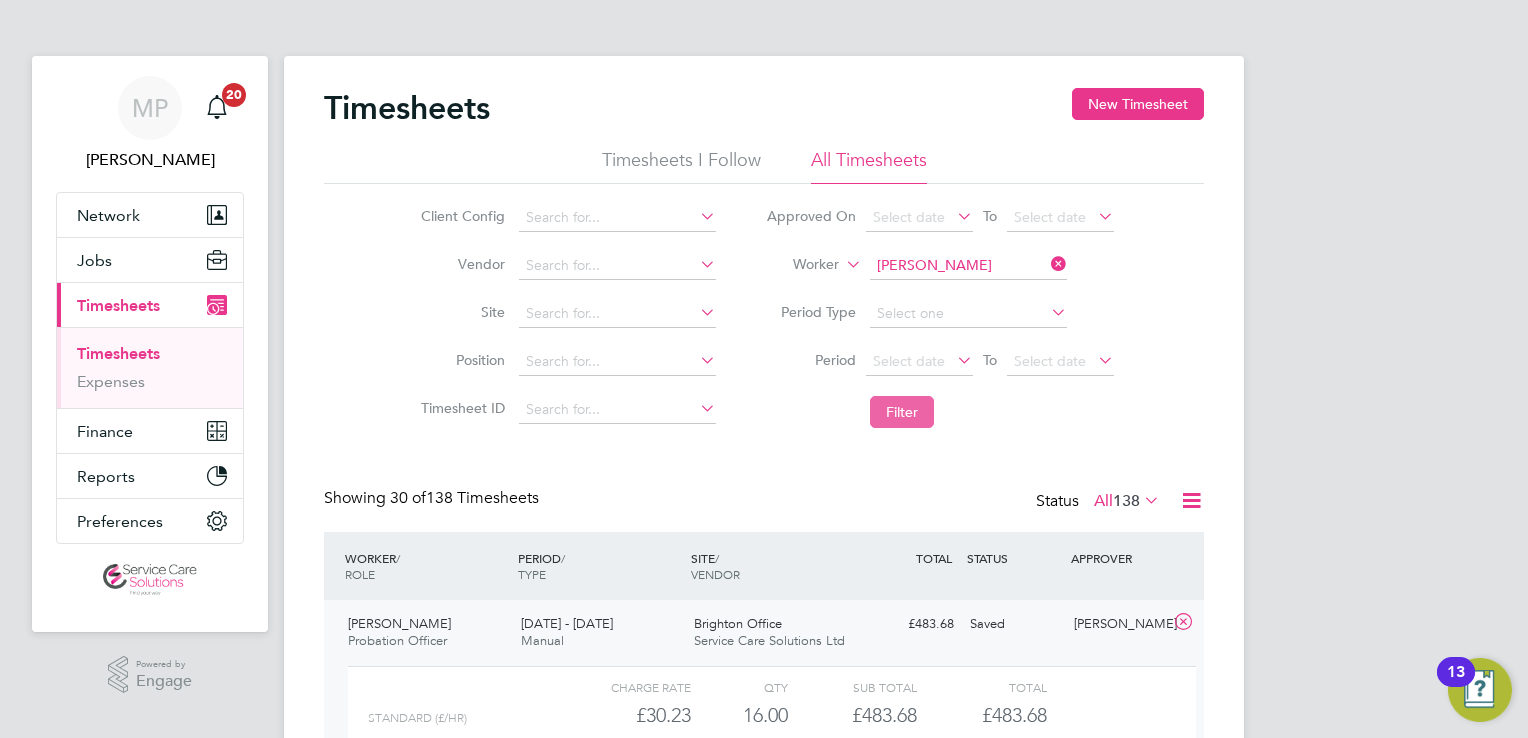 click on "Filter" 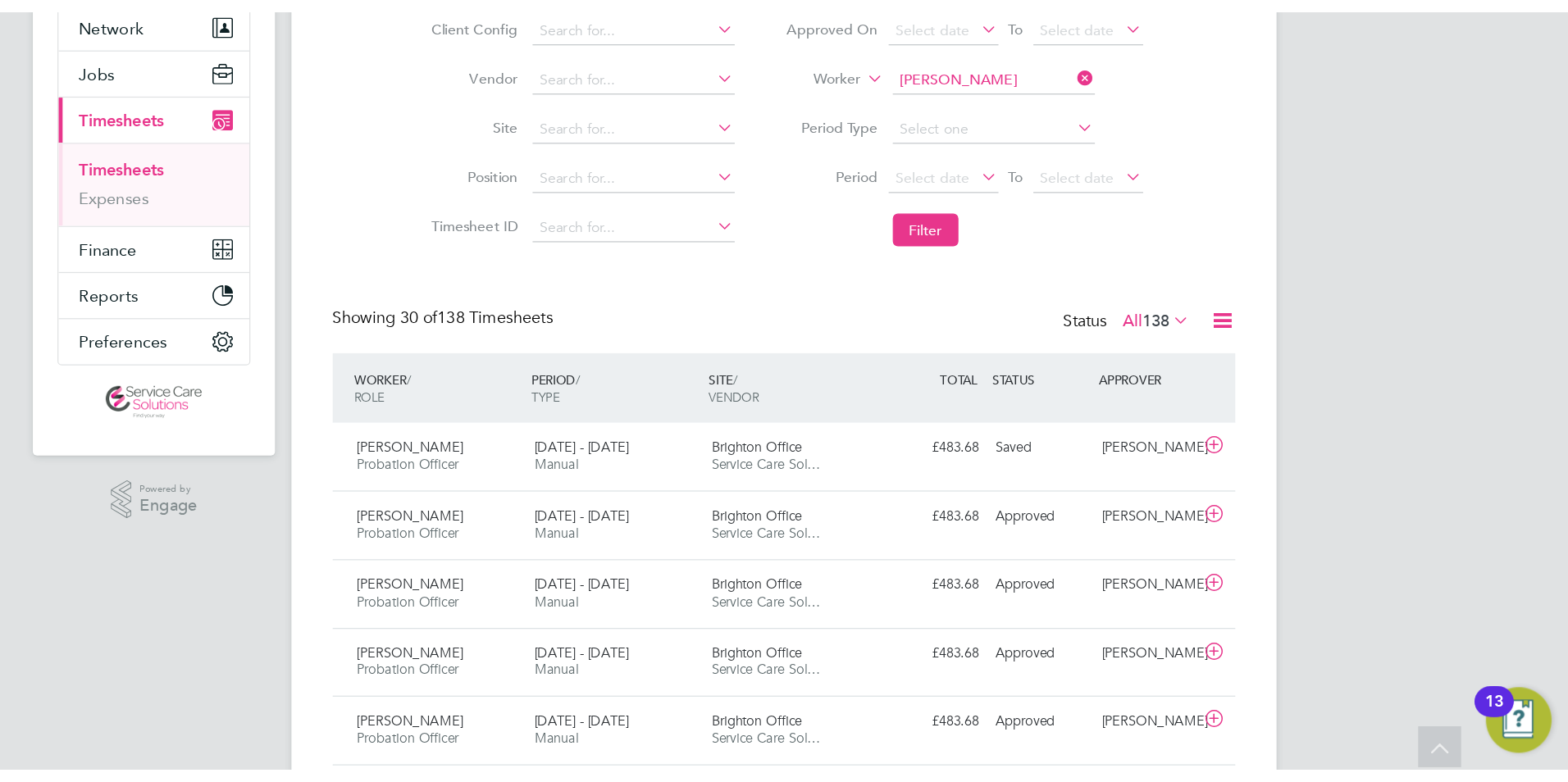 scroll, scrollTop: 42, scrollLeft: 104, axis: both 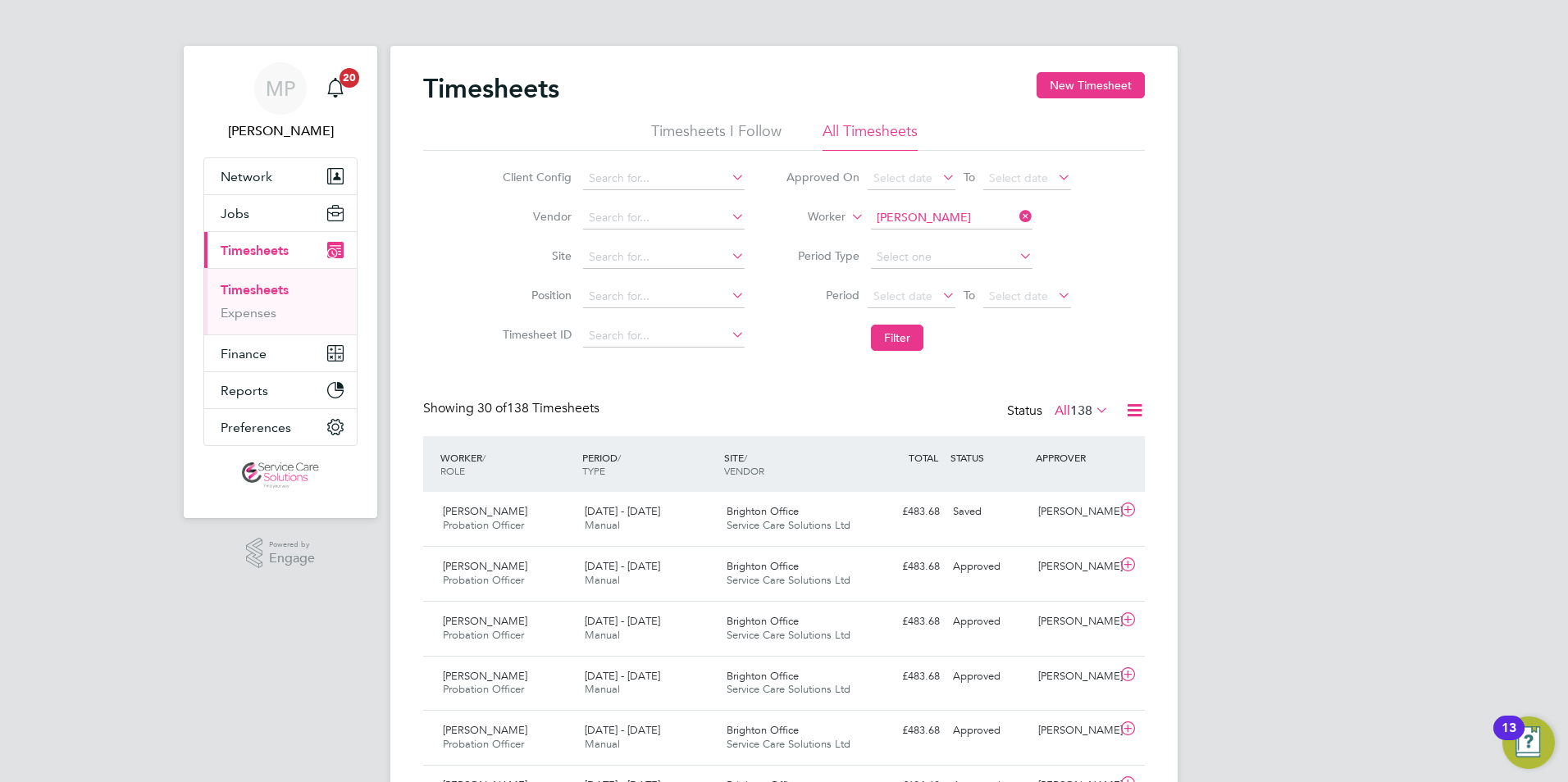click 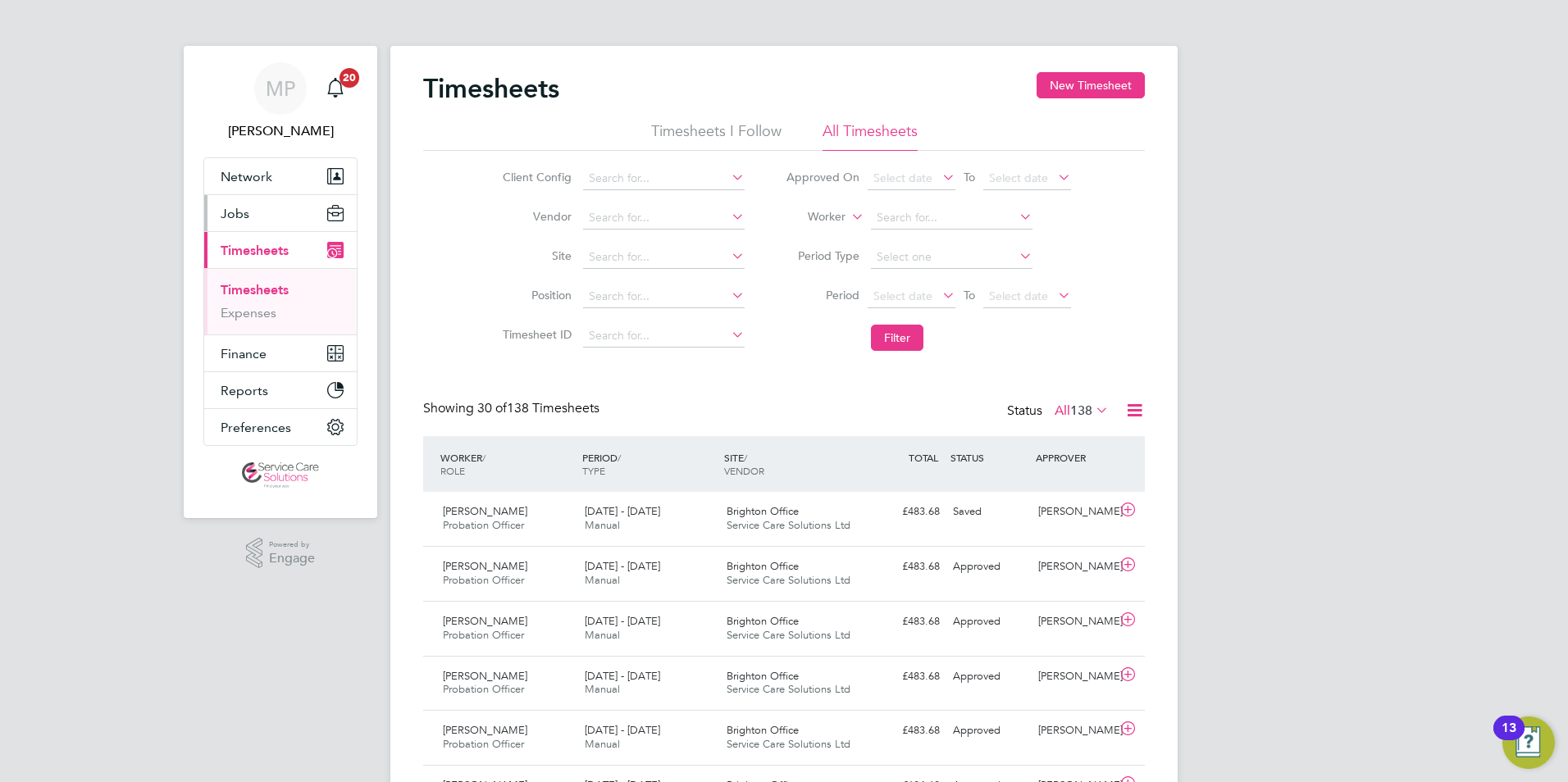 click on "Jobs" at bounding box center [235, 213] 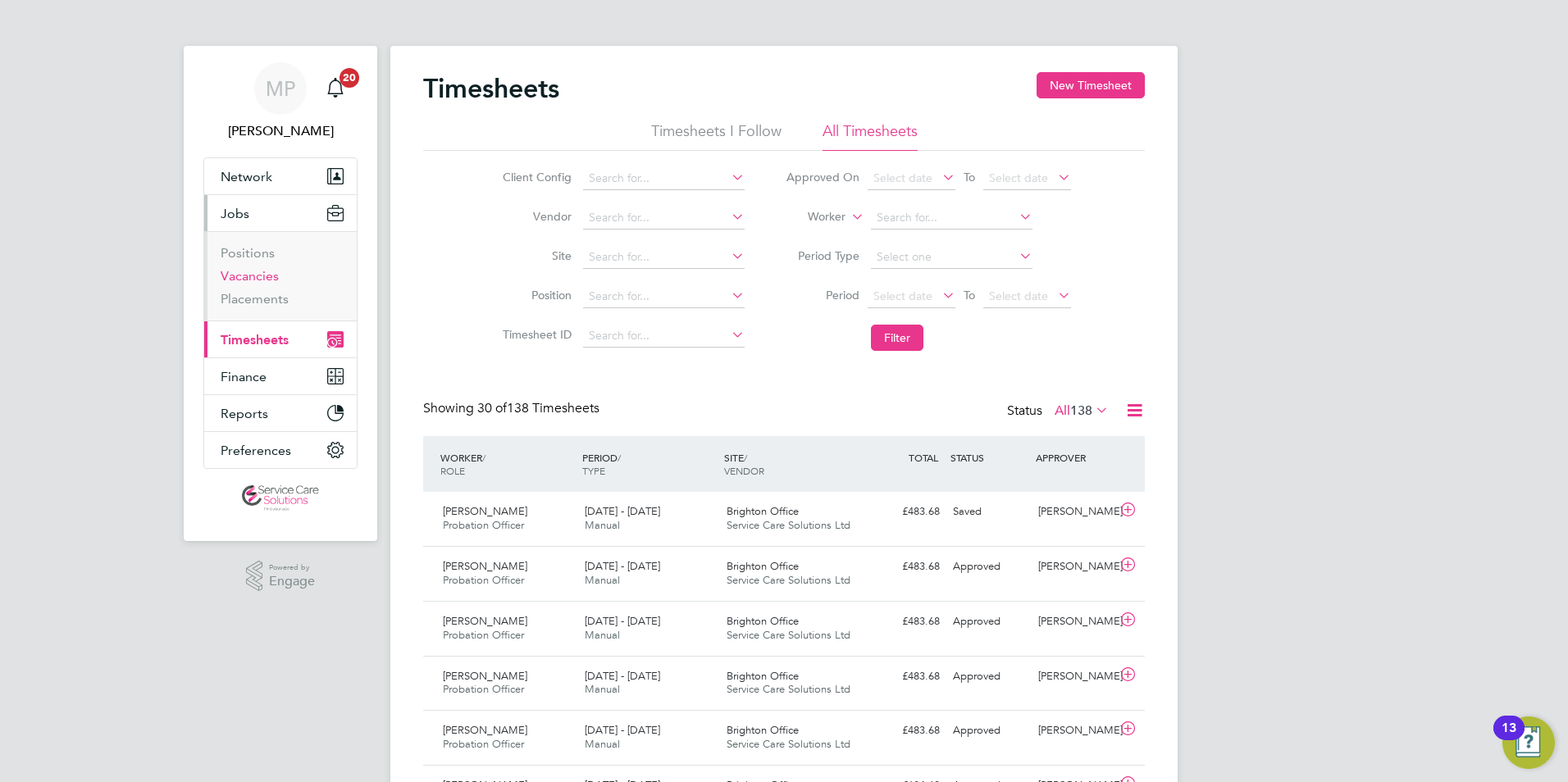 click on "Vacancies" at bounding box center [249, 275] 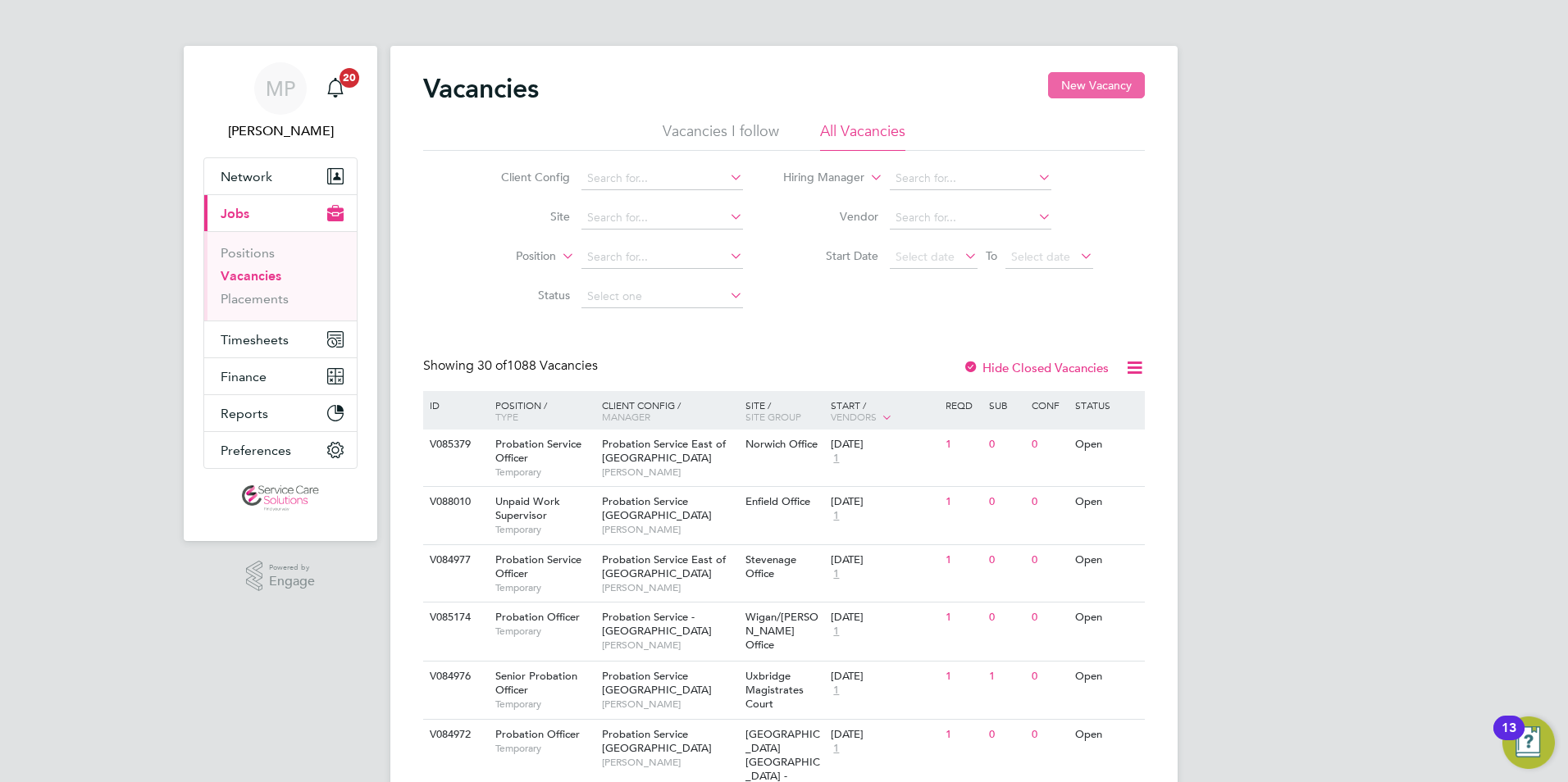 click on "New Vacancy" 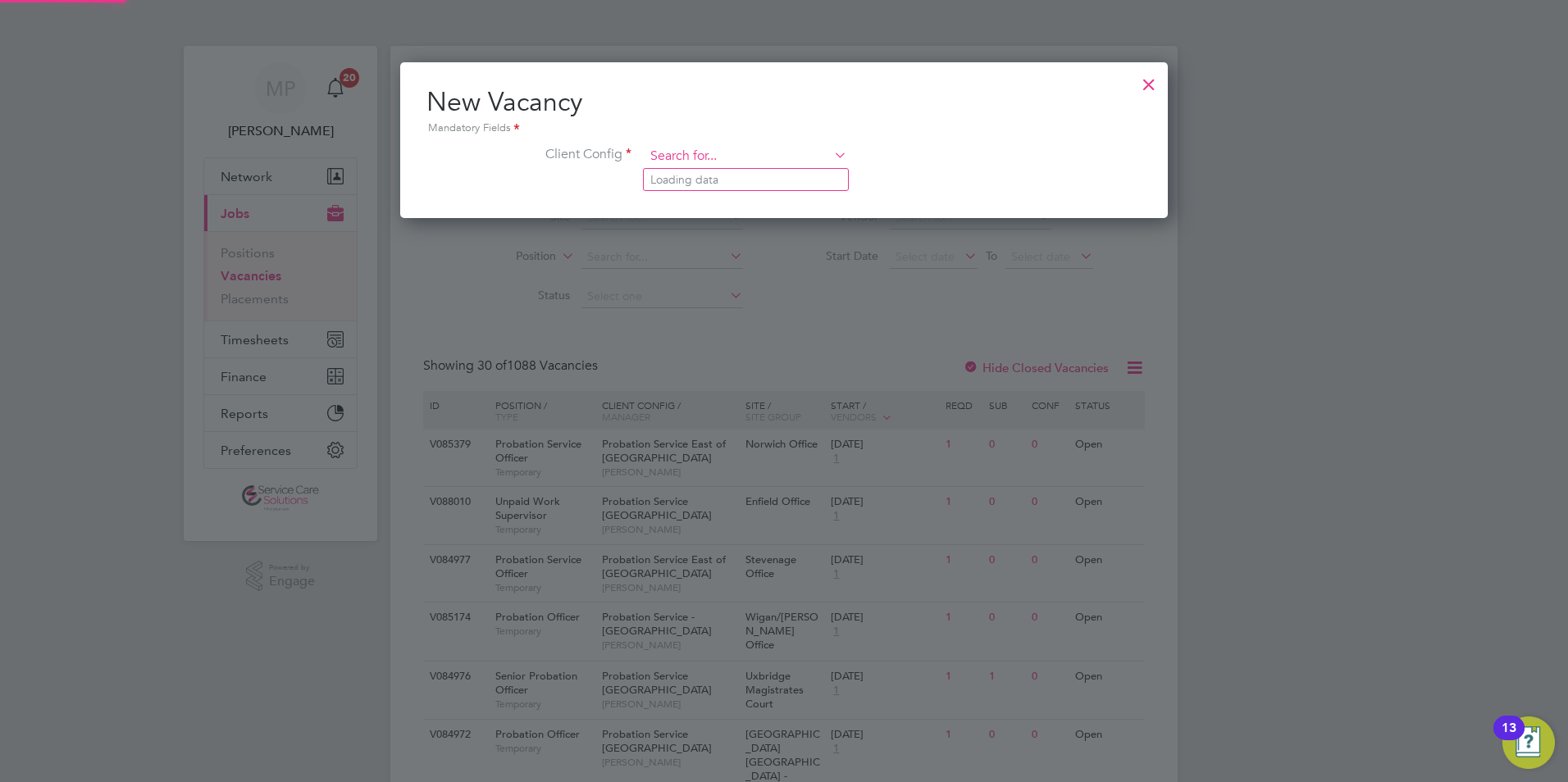 drag, startPoint x: 732, startPoint y: 160, endPoint x: 721, endPoint y: 166, distance: 12.529964 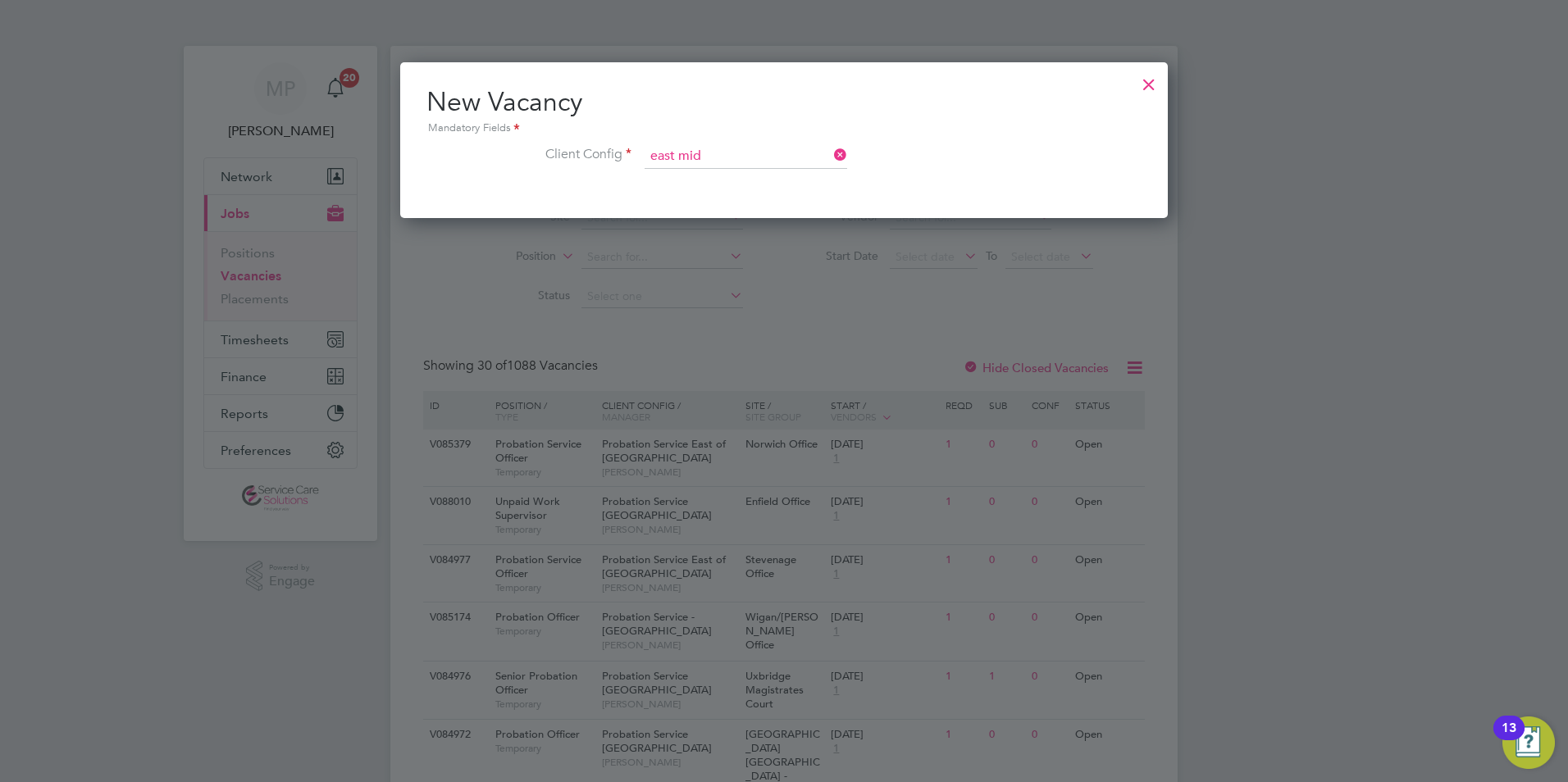 click on "East" 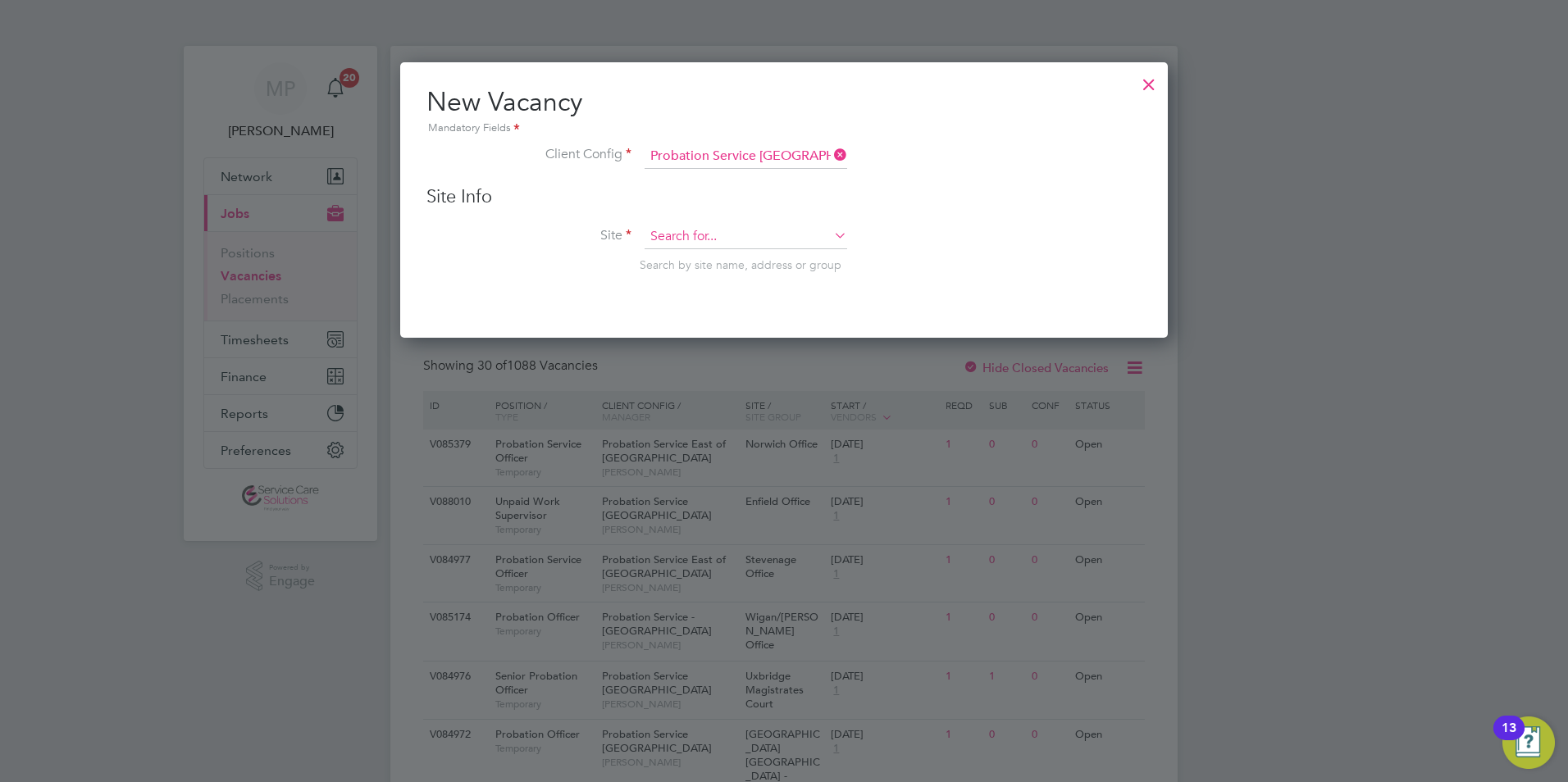 click at bounding box center [745, 237] 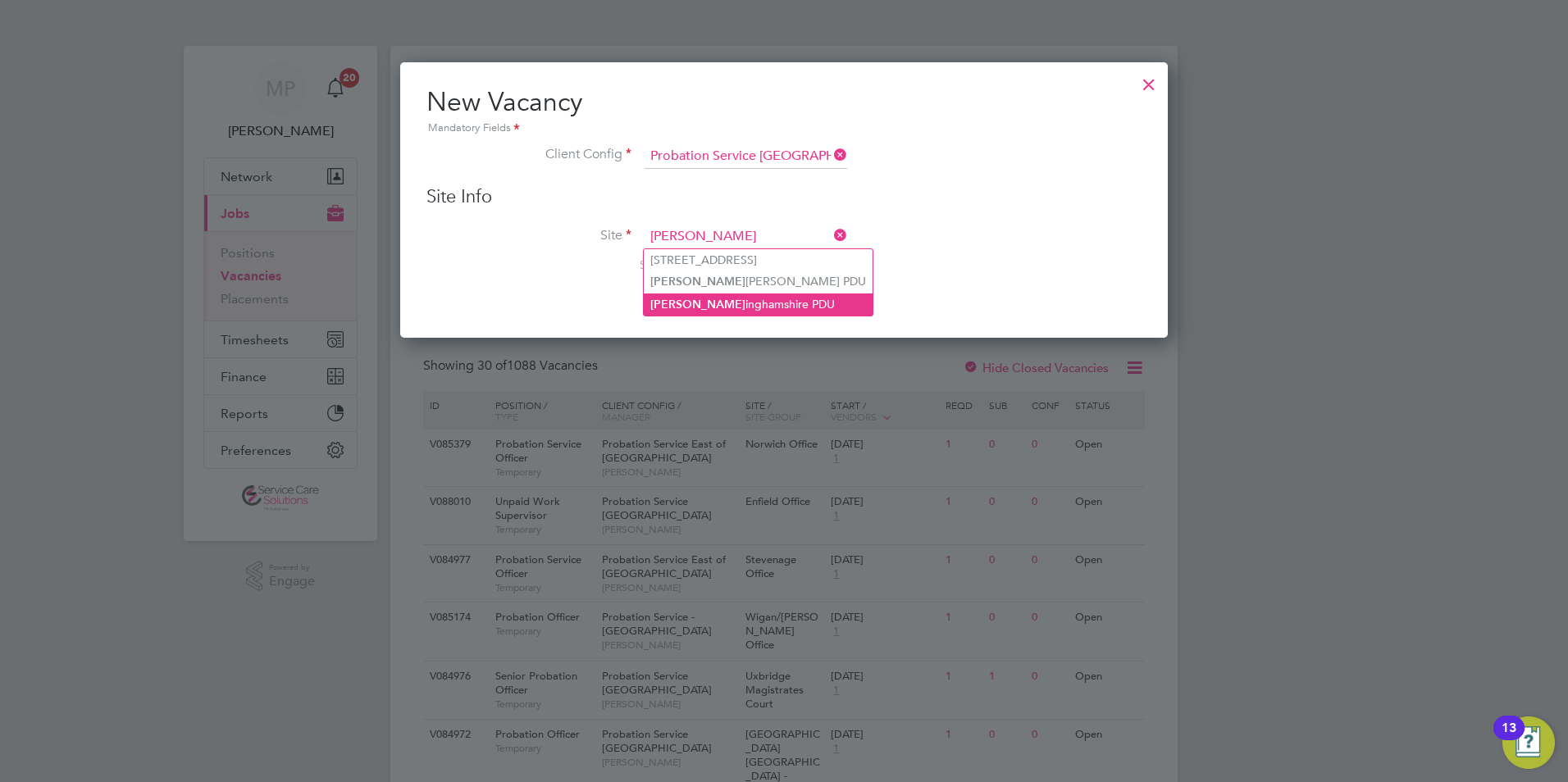 click on "Nott inghamshire PDU" 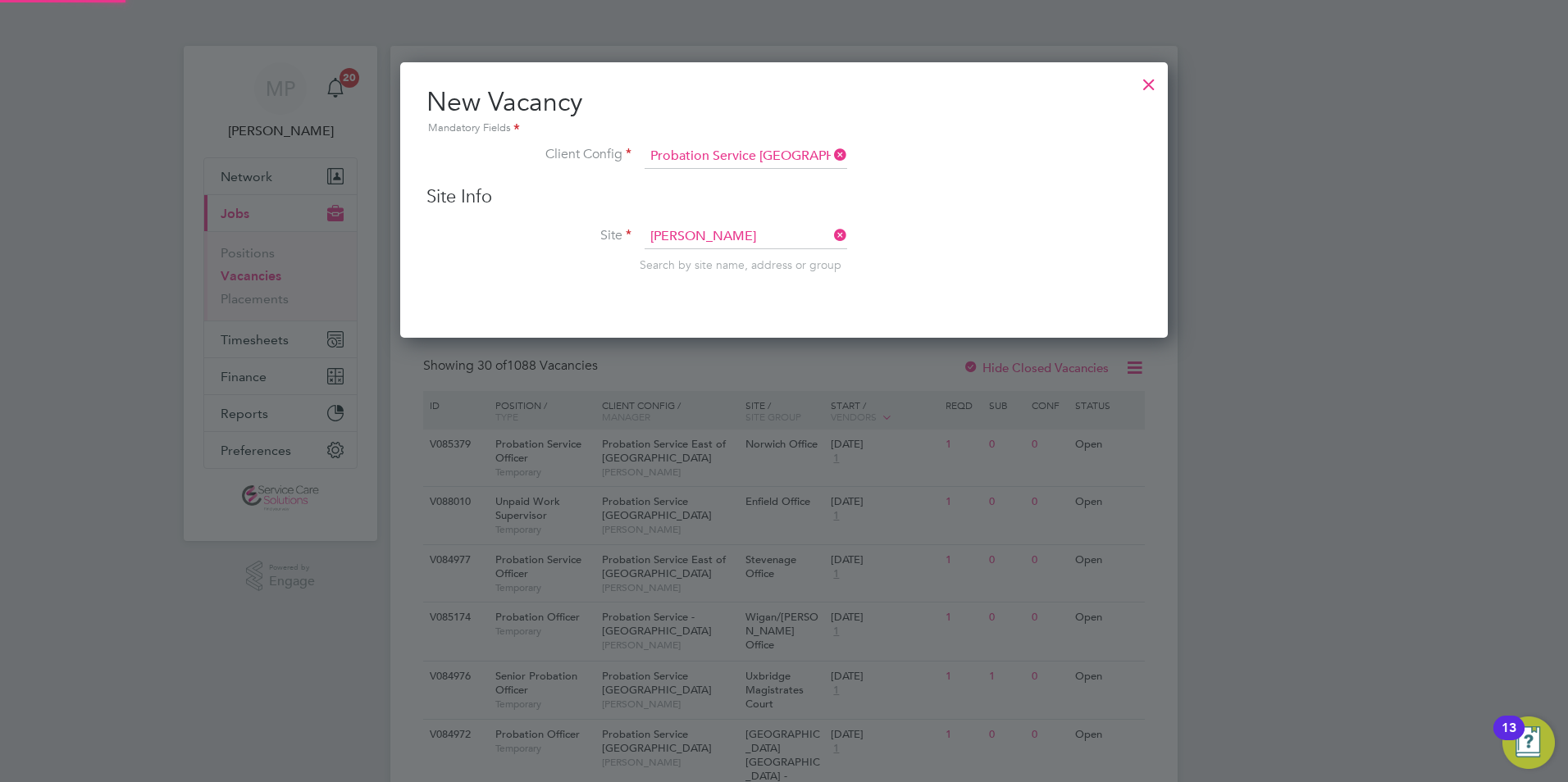 type on "Nottinghamshire PDU" 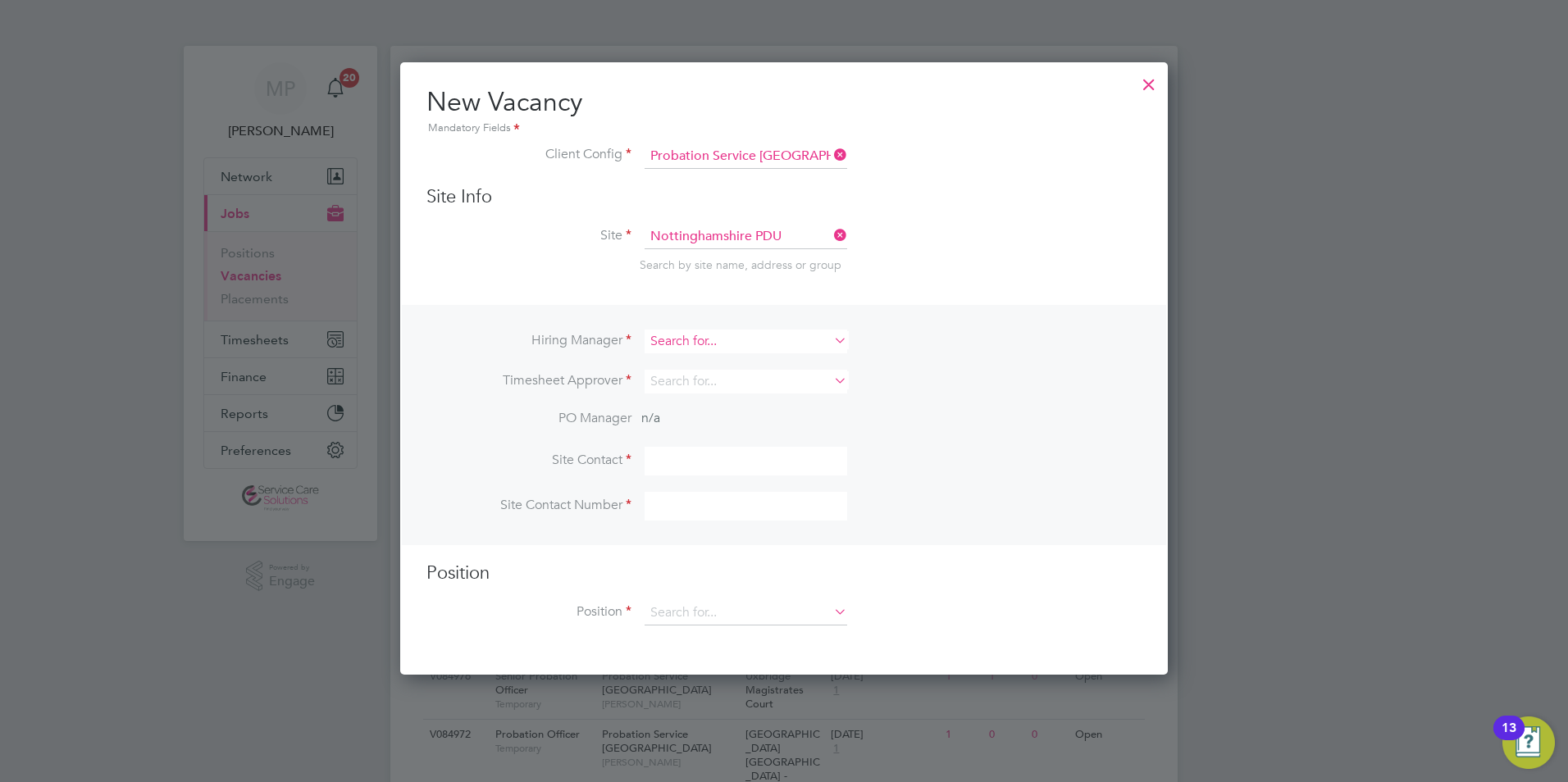 click at bounding box center (745, 341) 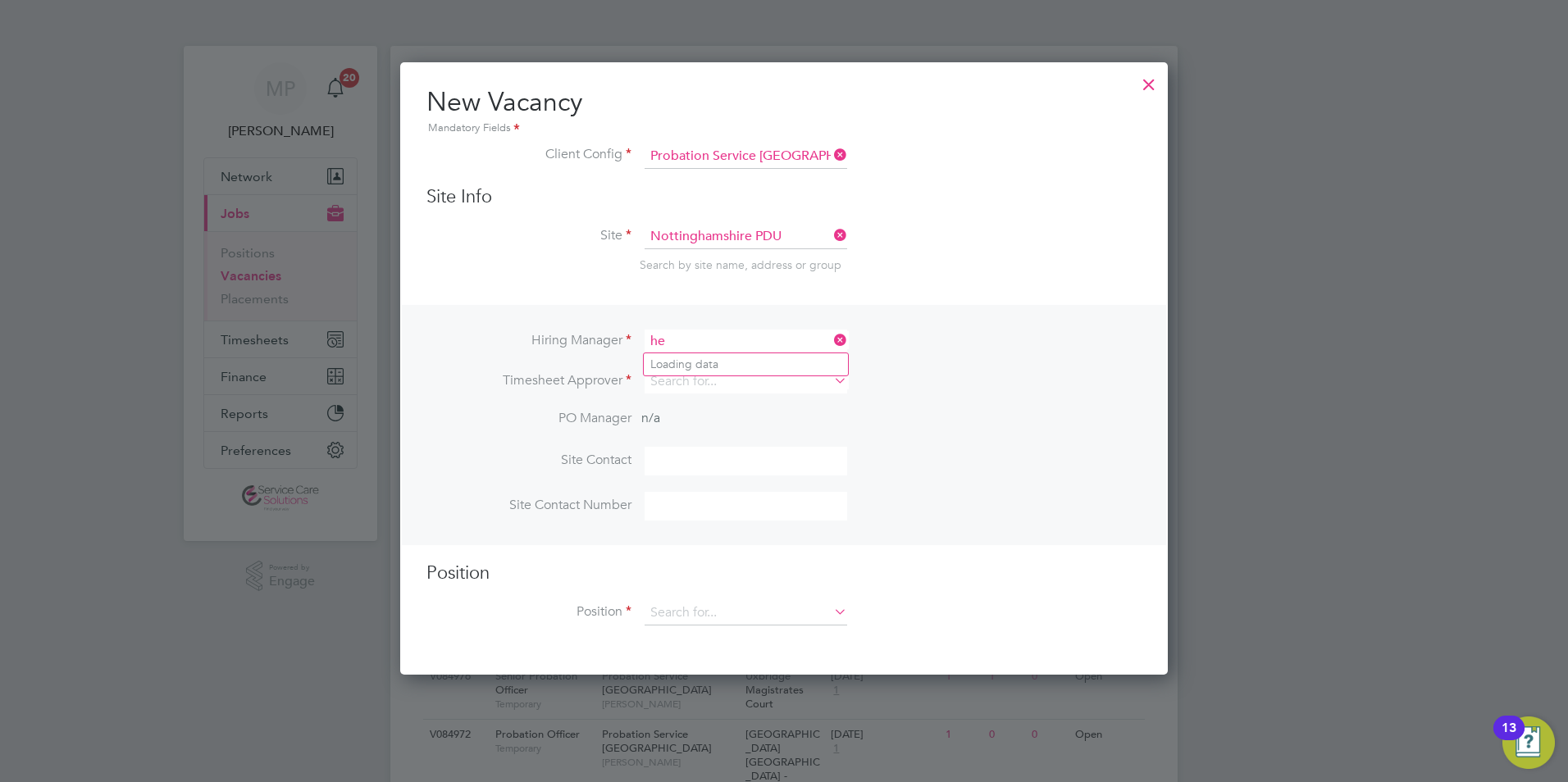 type on "h" 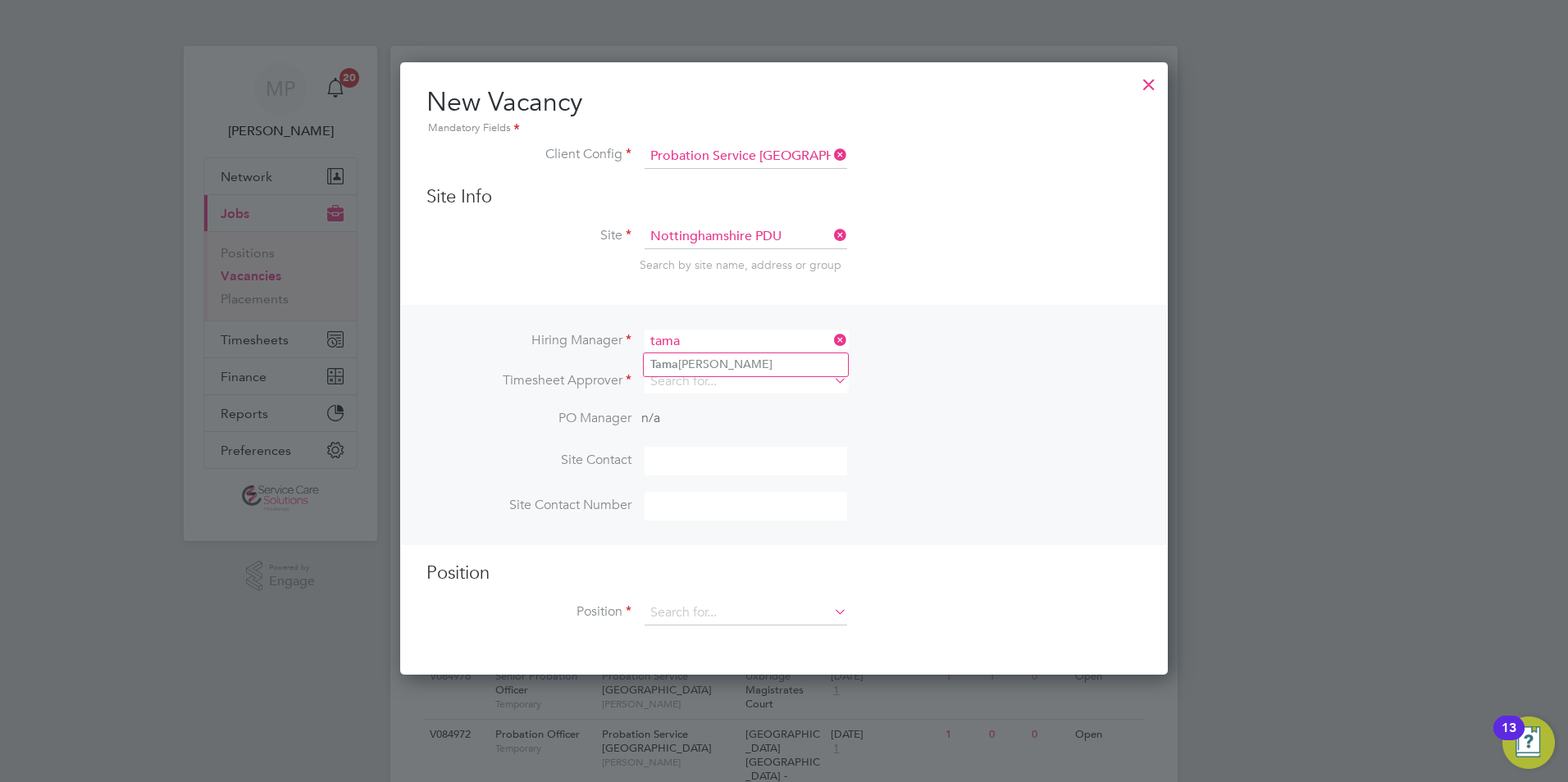 click on "Tama r Henry" 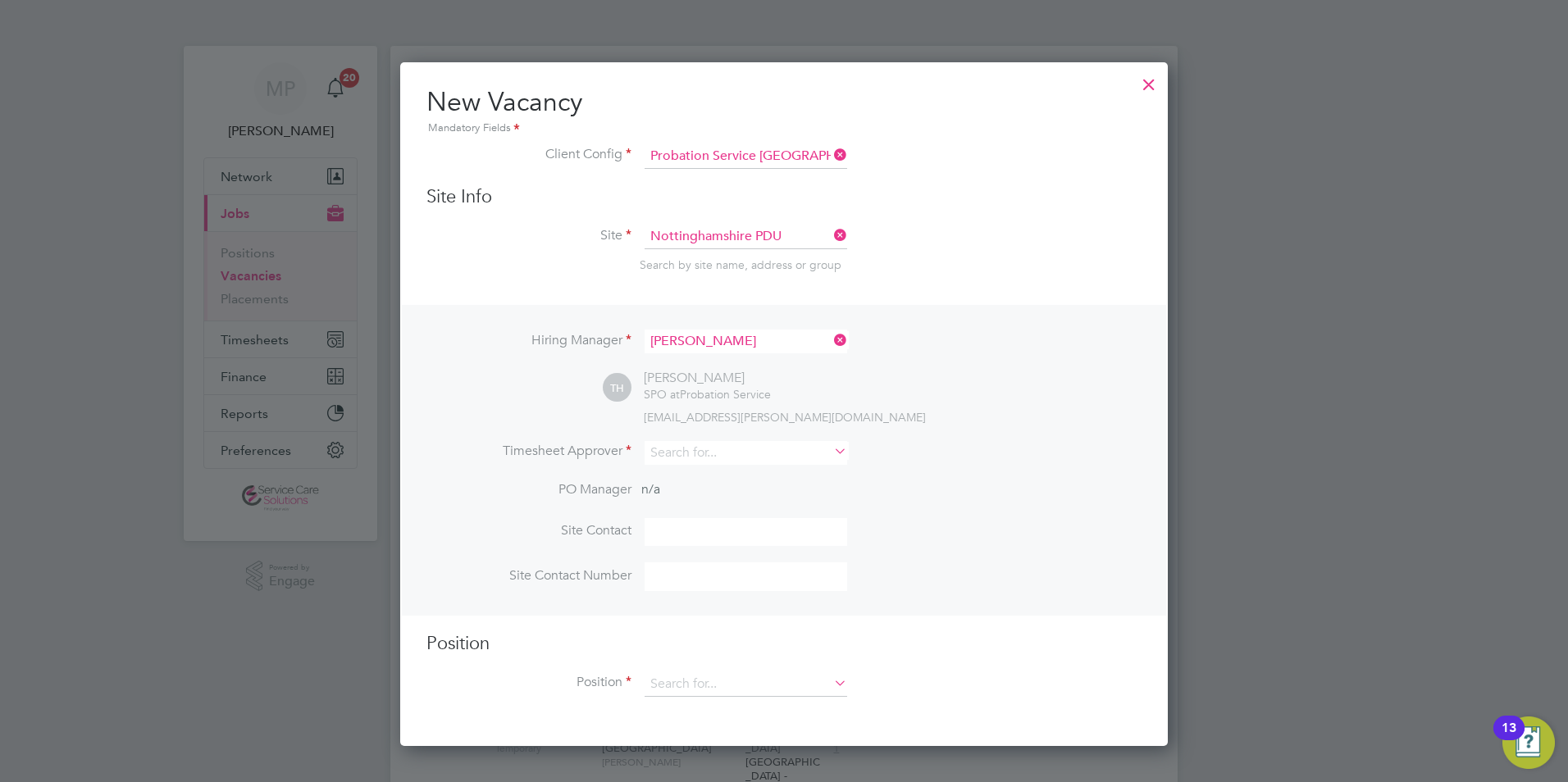 scroll, scrollTop: 8, scrollLeft: 8, axis: both 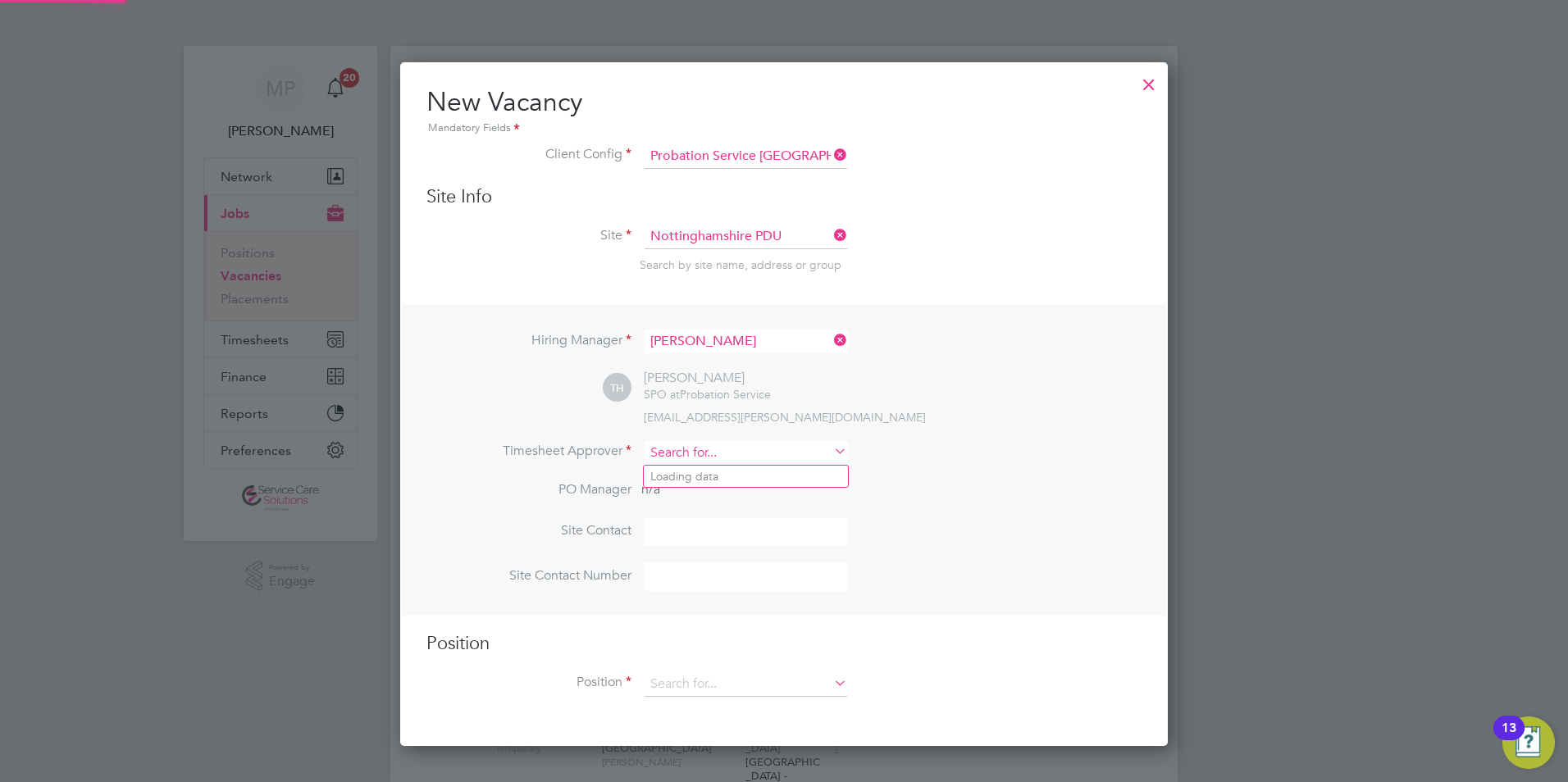 click at bounding box center (745, 452) 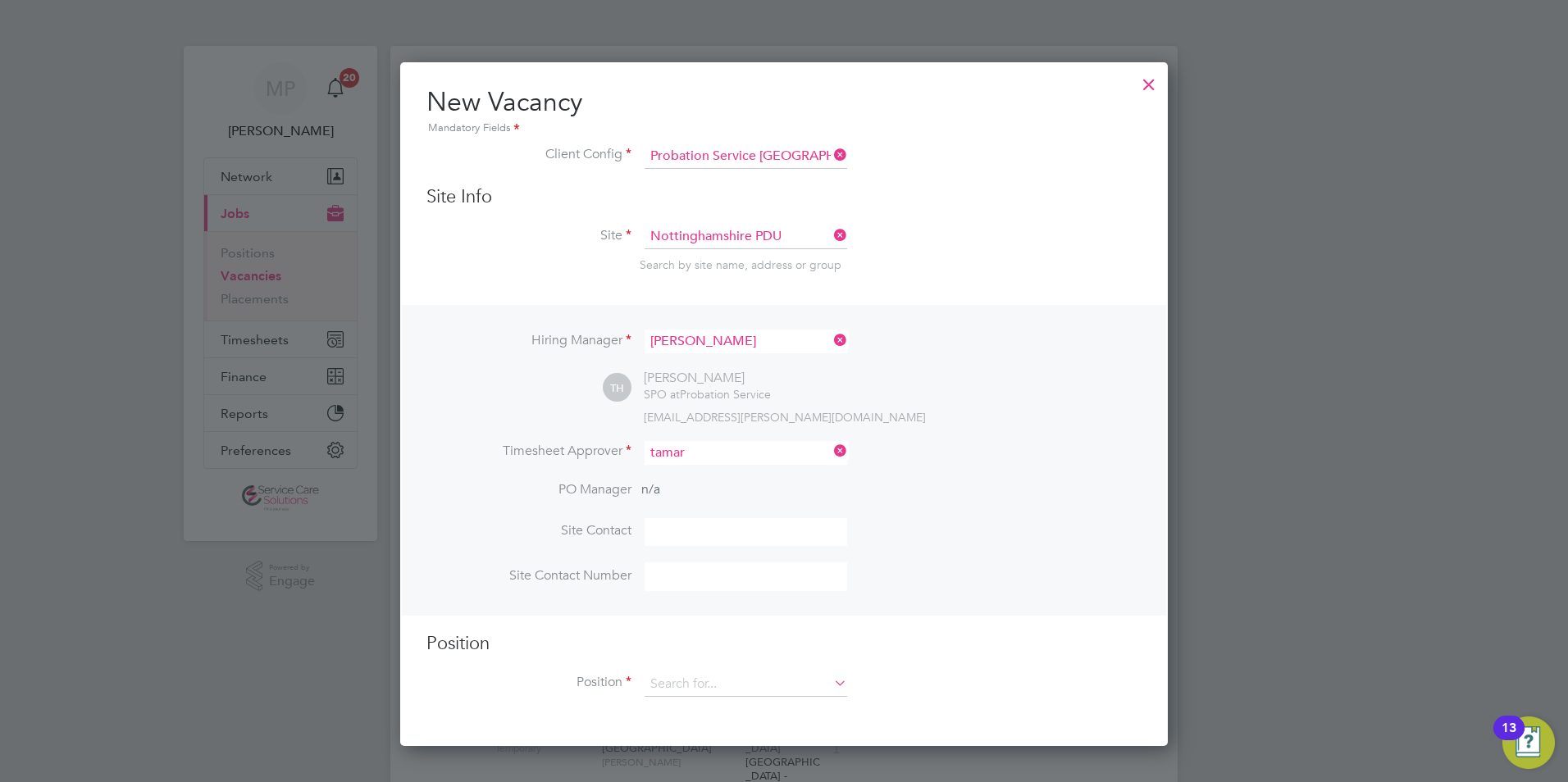 click on "Tamar  Henry" 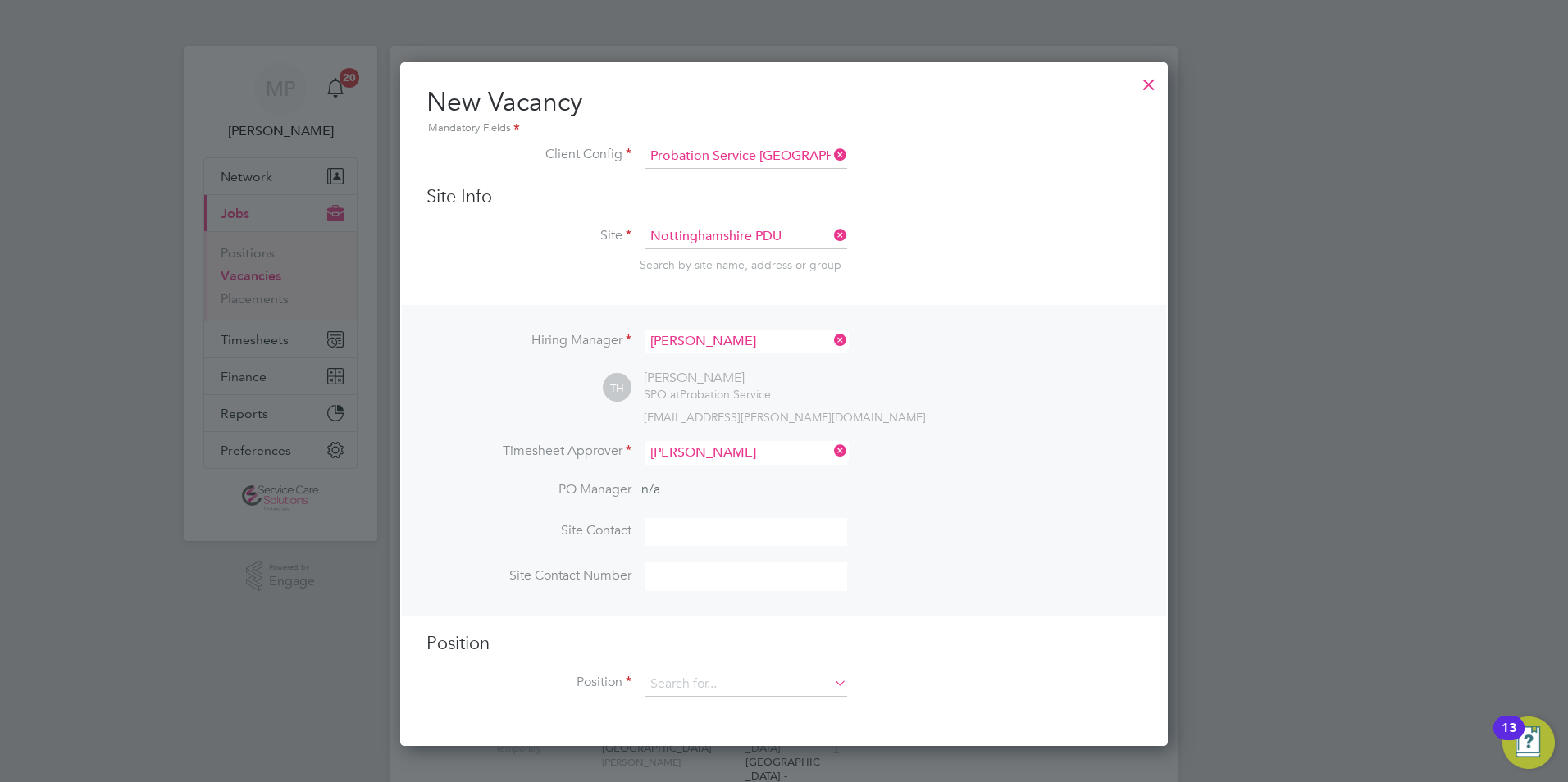 scroll, scrollTop: 8, scrollLeft: 8, axis: both 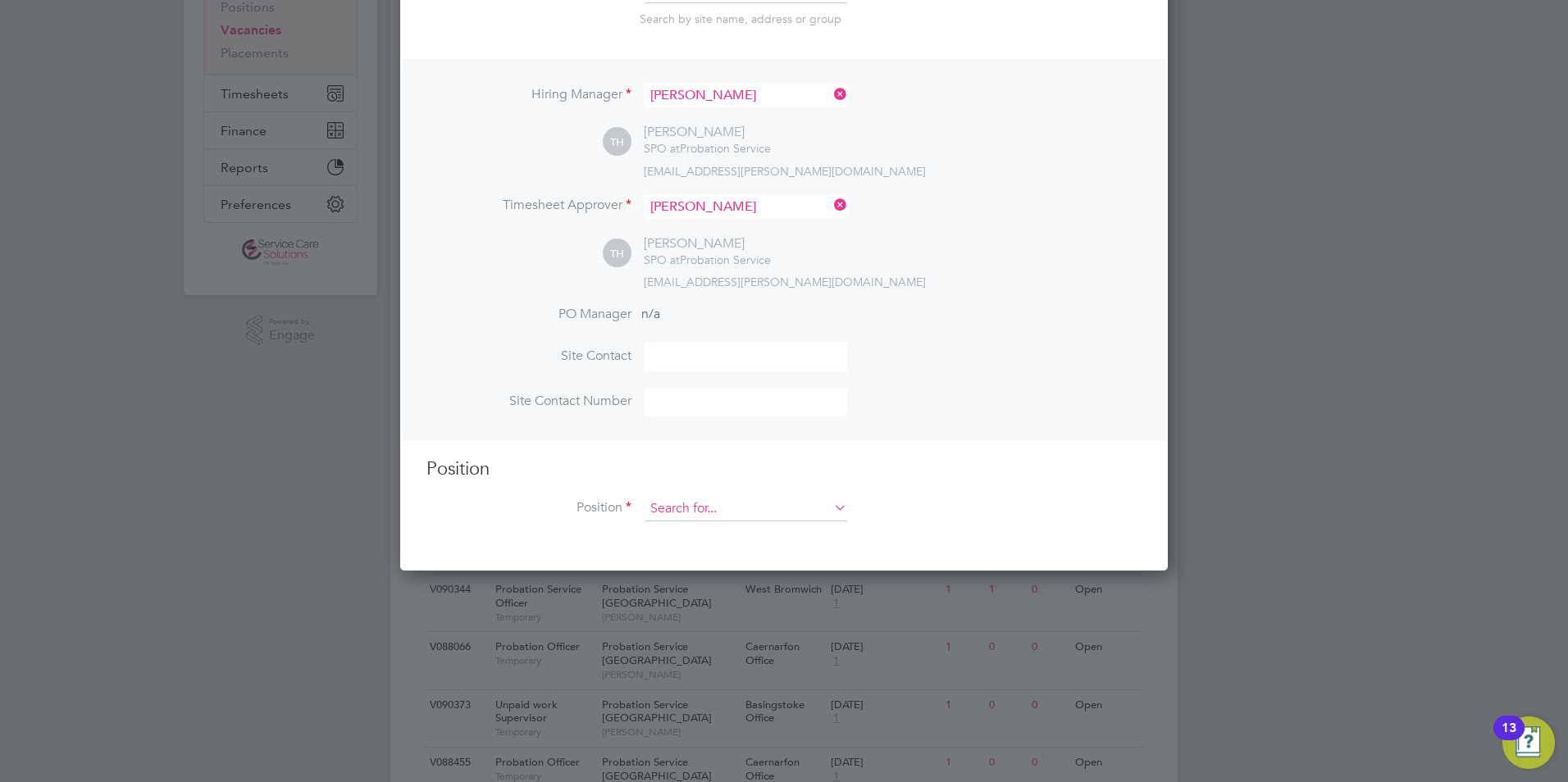 click at bounding box center [745, 509] 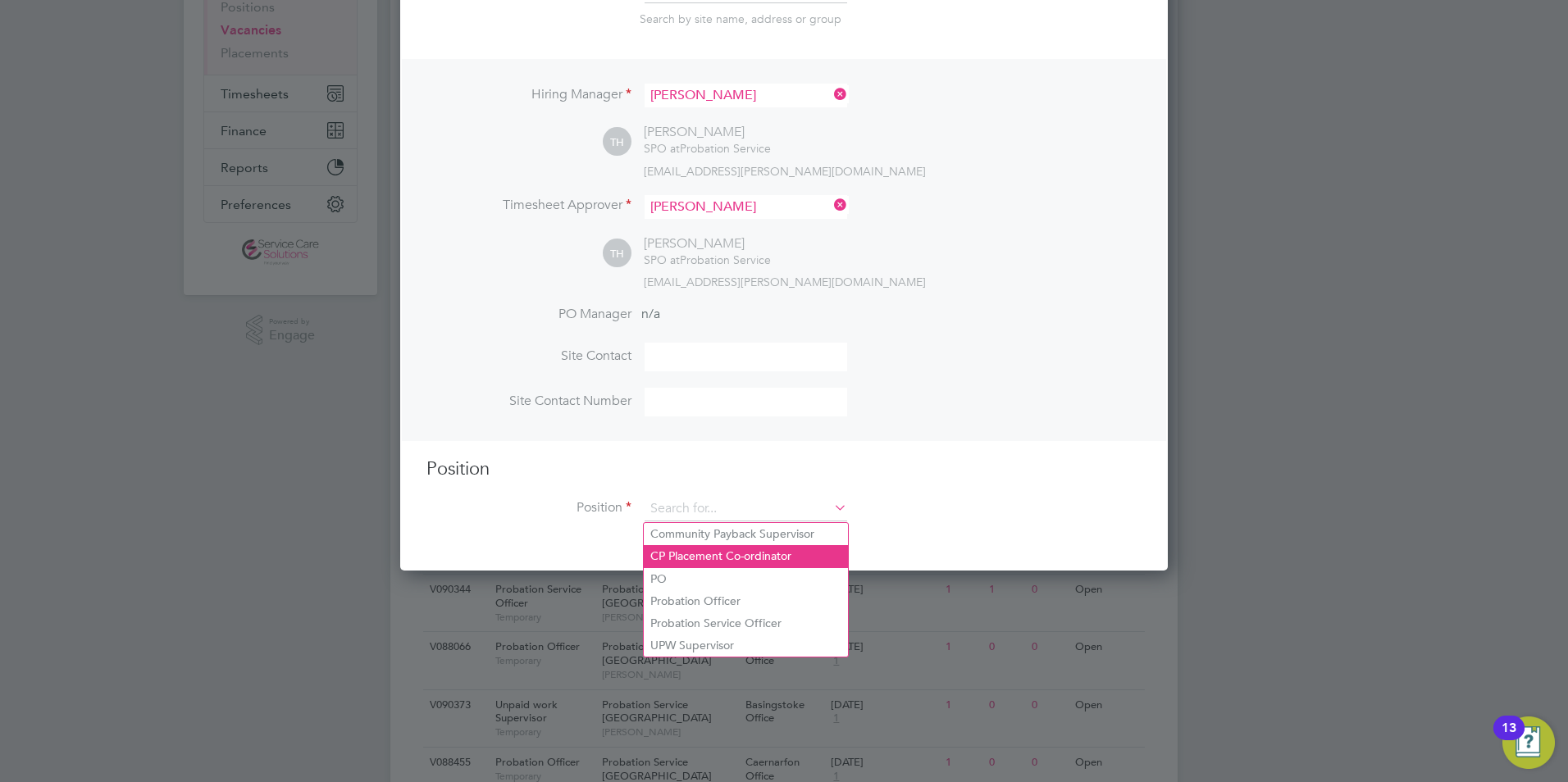 click on "Probation Service Officer" 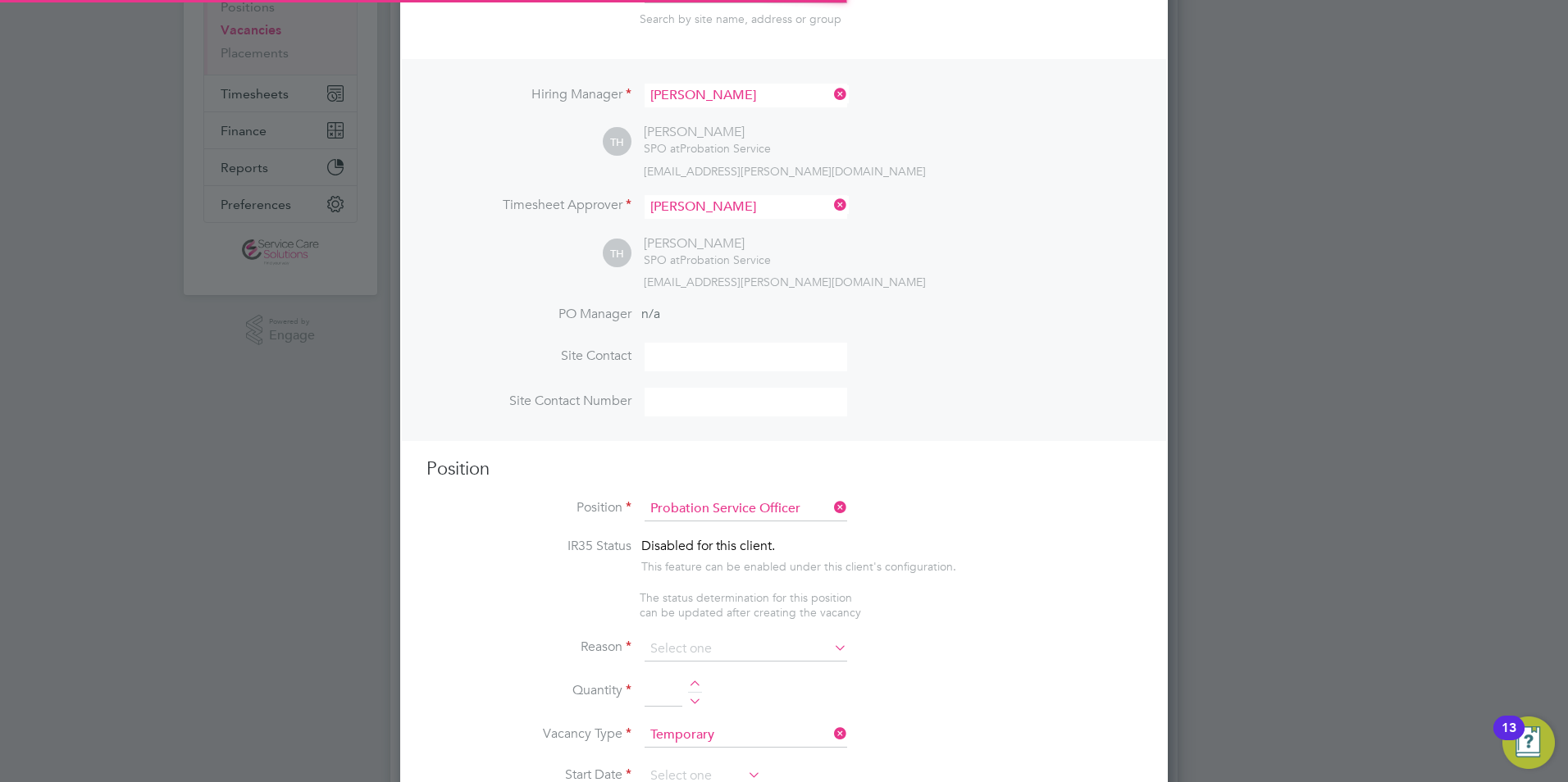 type on "PSO Role" 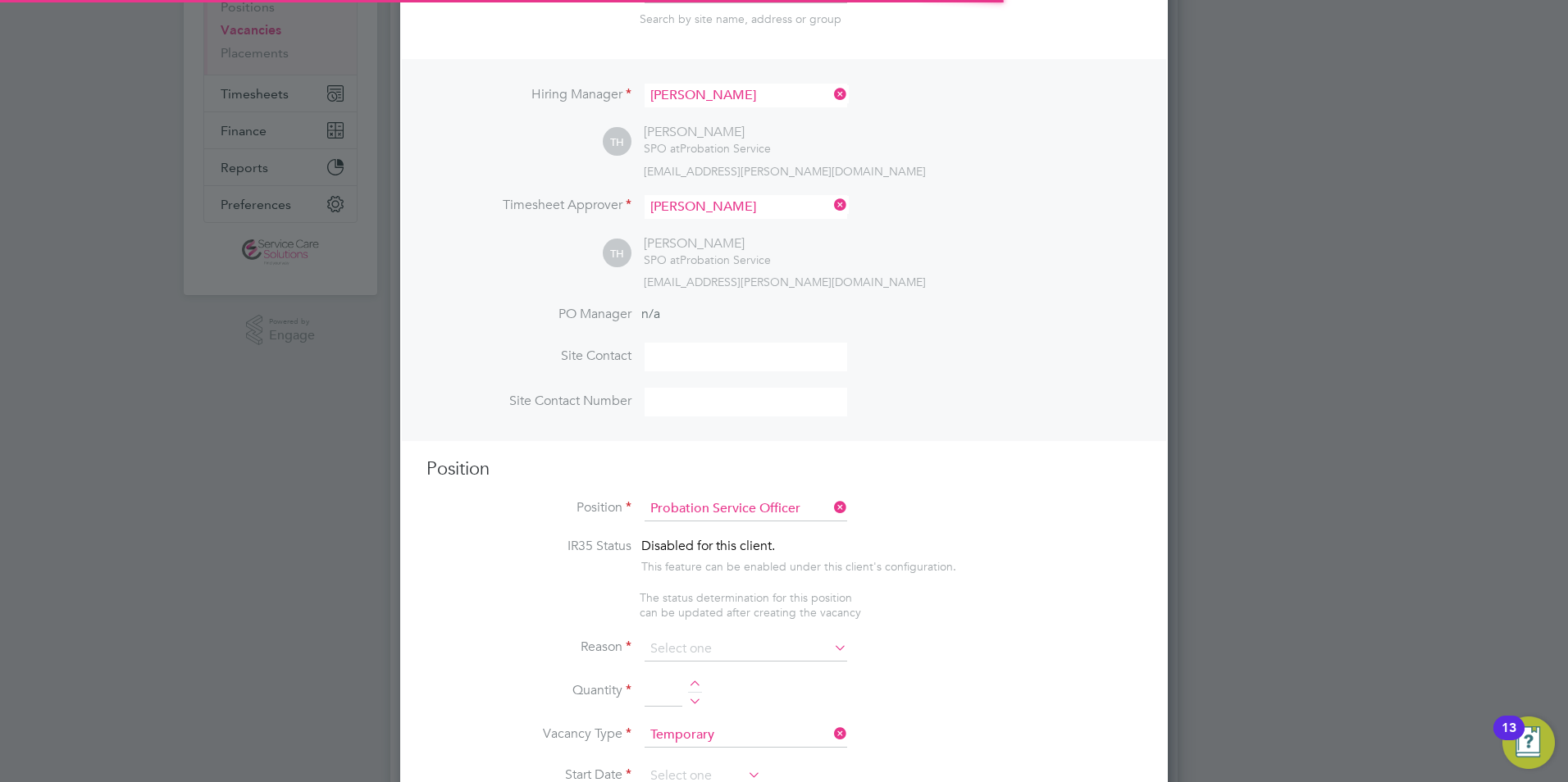 scroll, scrollTop: 346, scrollLeft: 0, axis: vertical 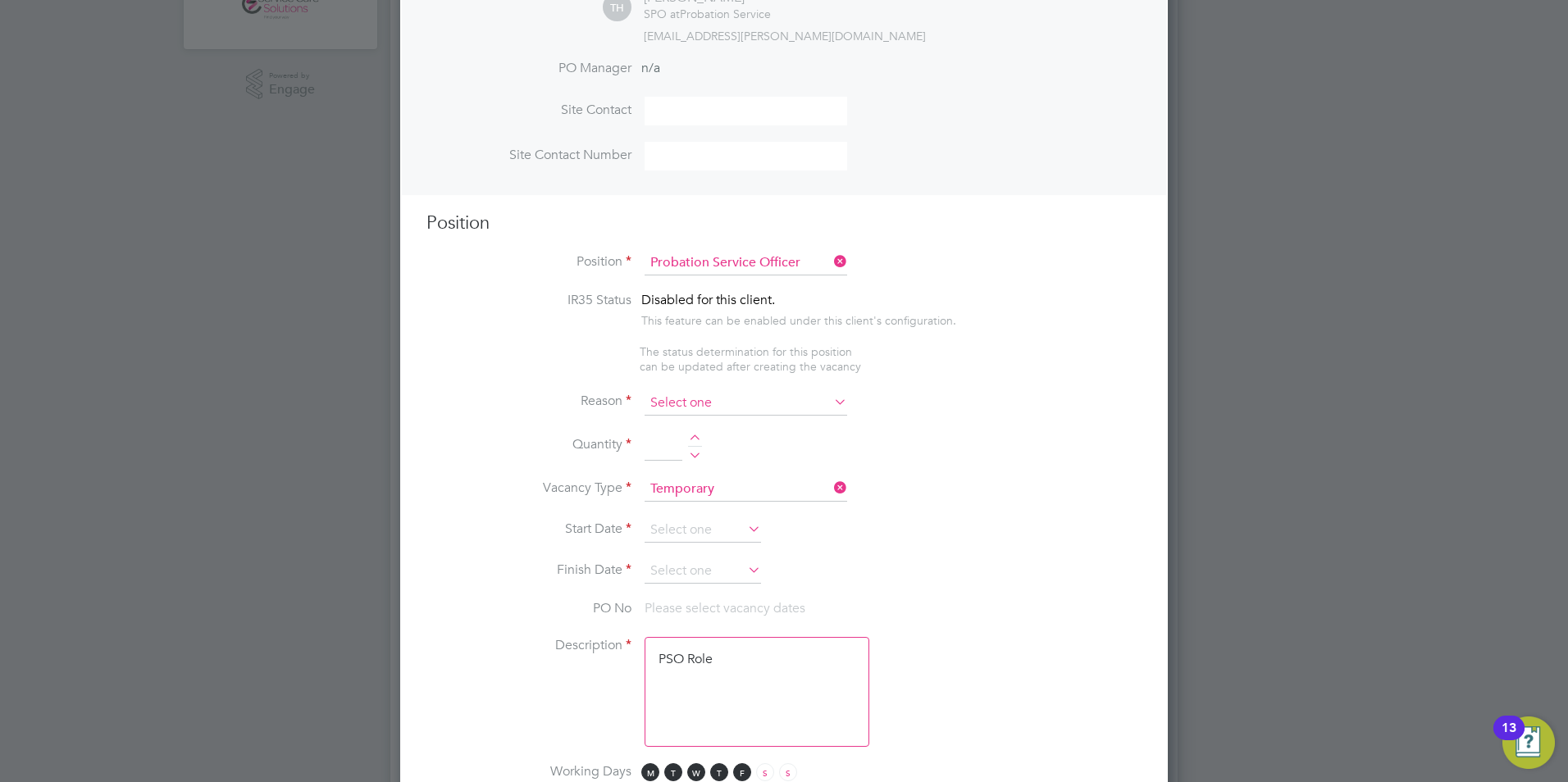 click at bounding box center (745, 403) 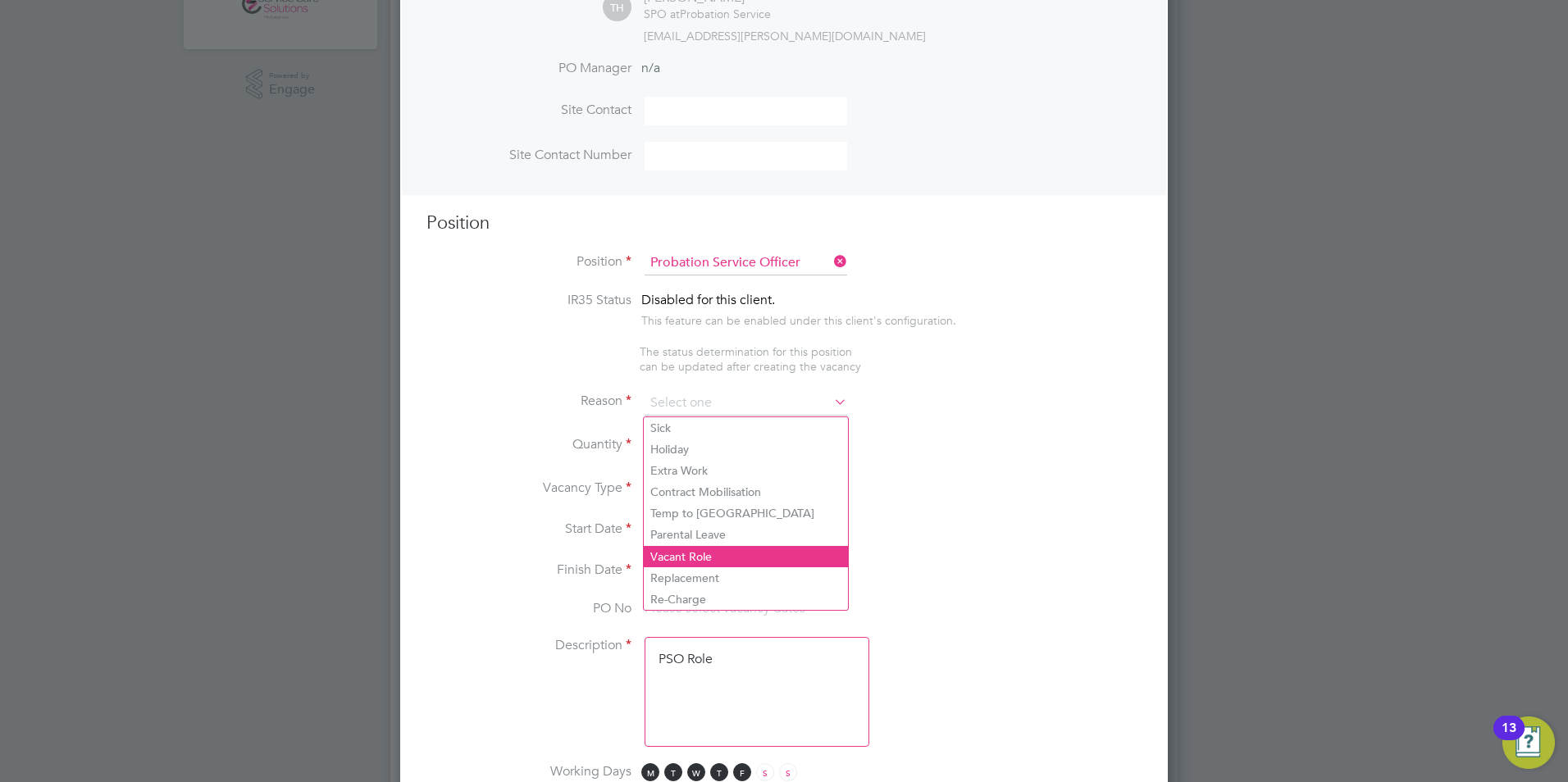 click on "Vacant Role" 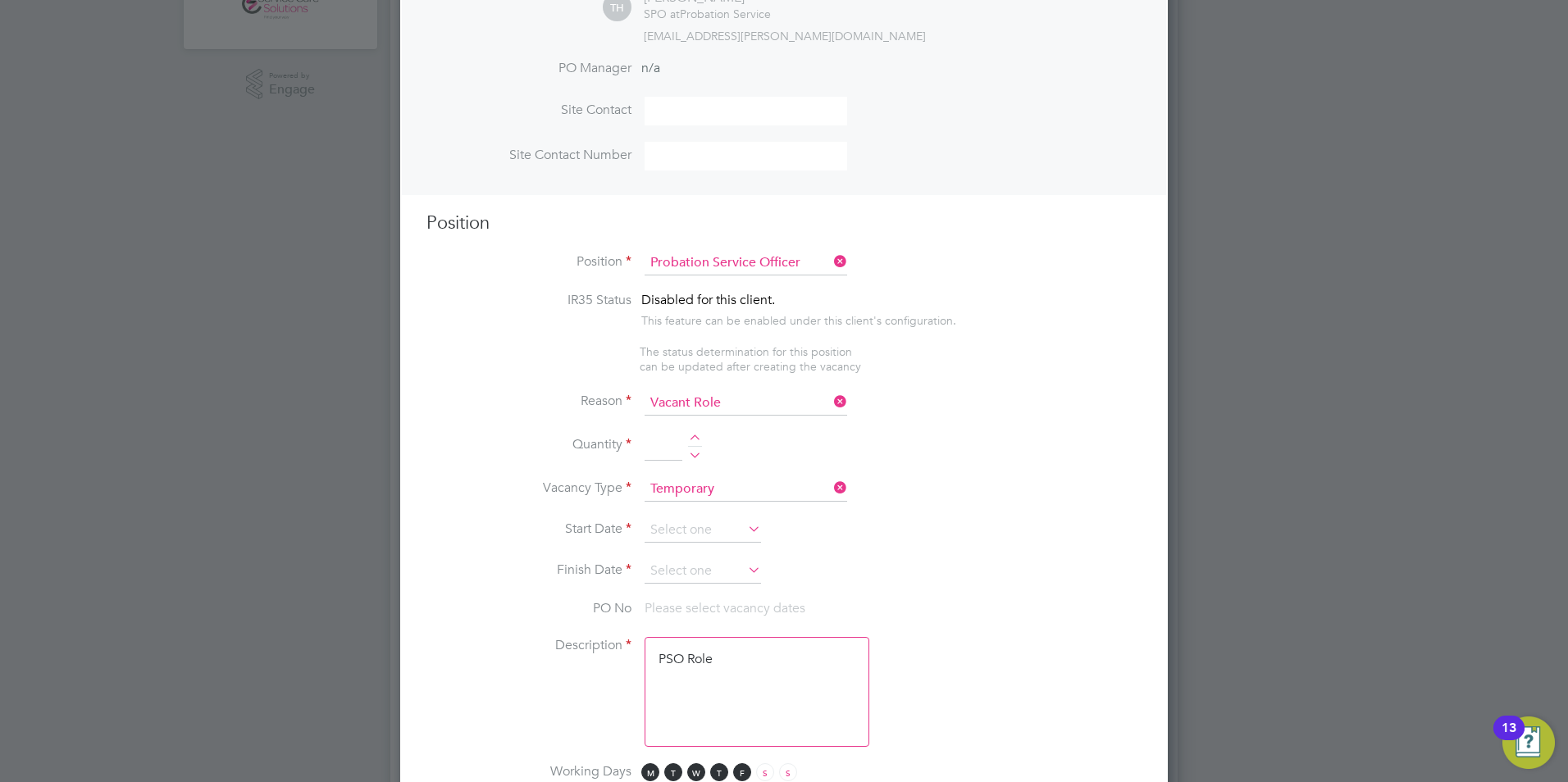 drag, startPoint x: 696, startPoint y: 437, endPoint x: 695, endPoint y: 466, distance: 29.017236 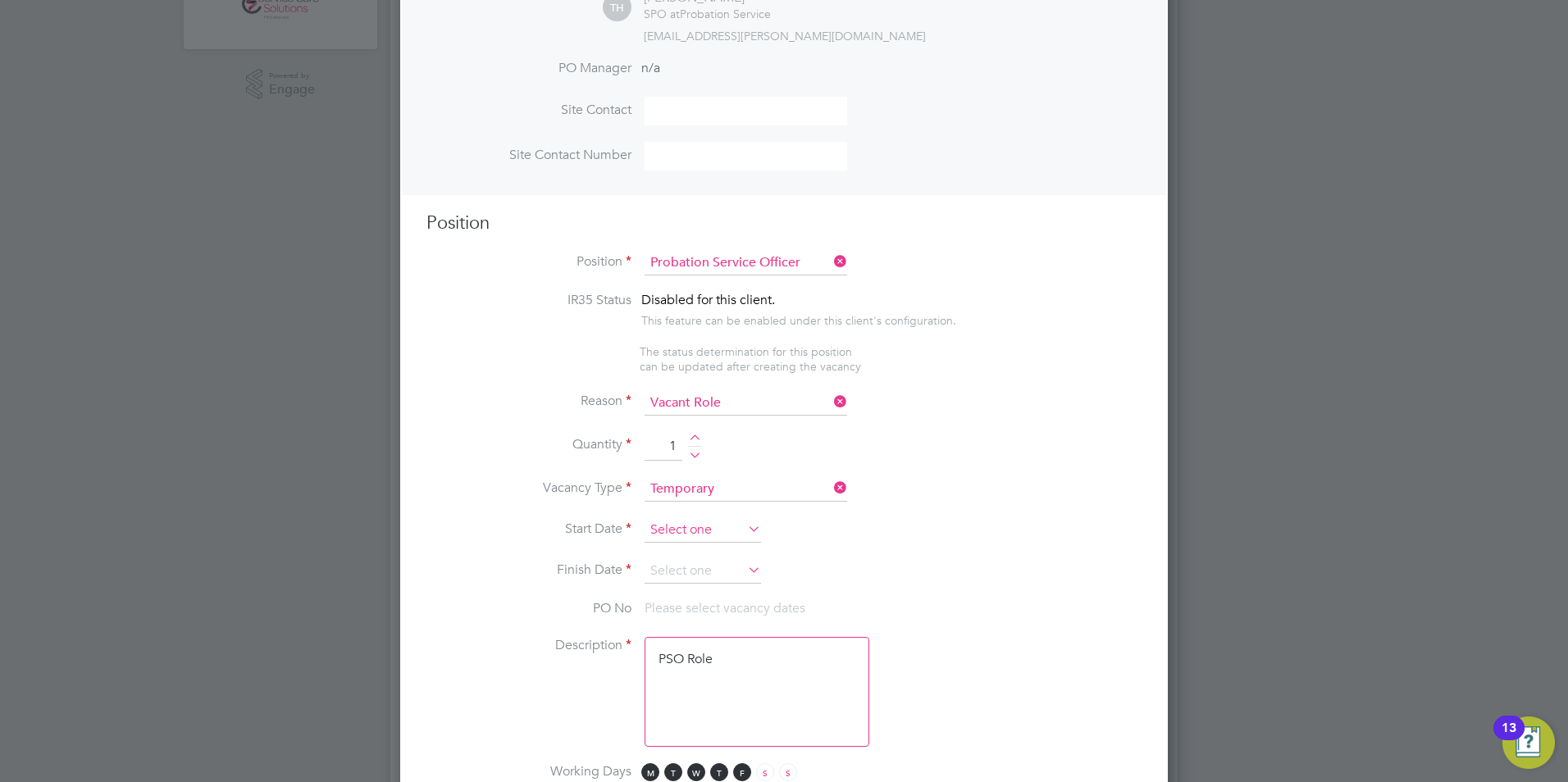 click at bounding box center (703, 530) 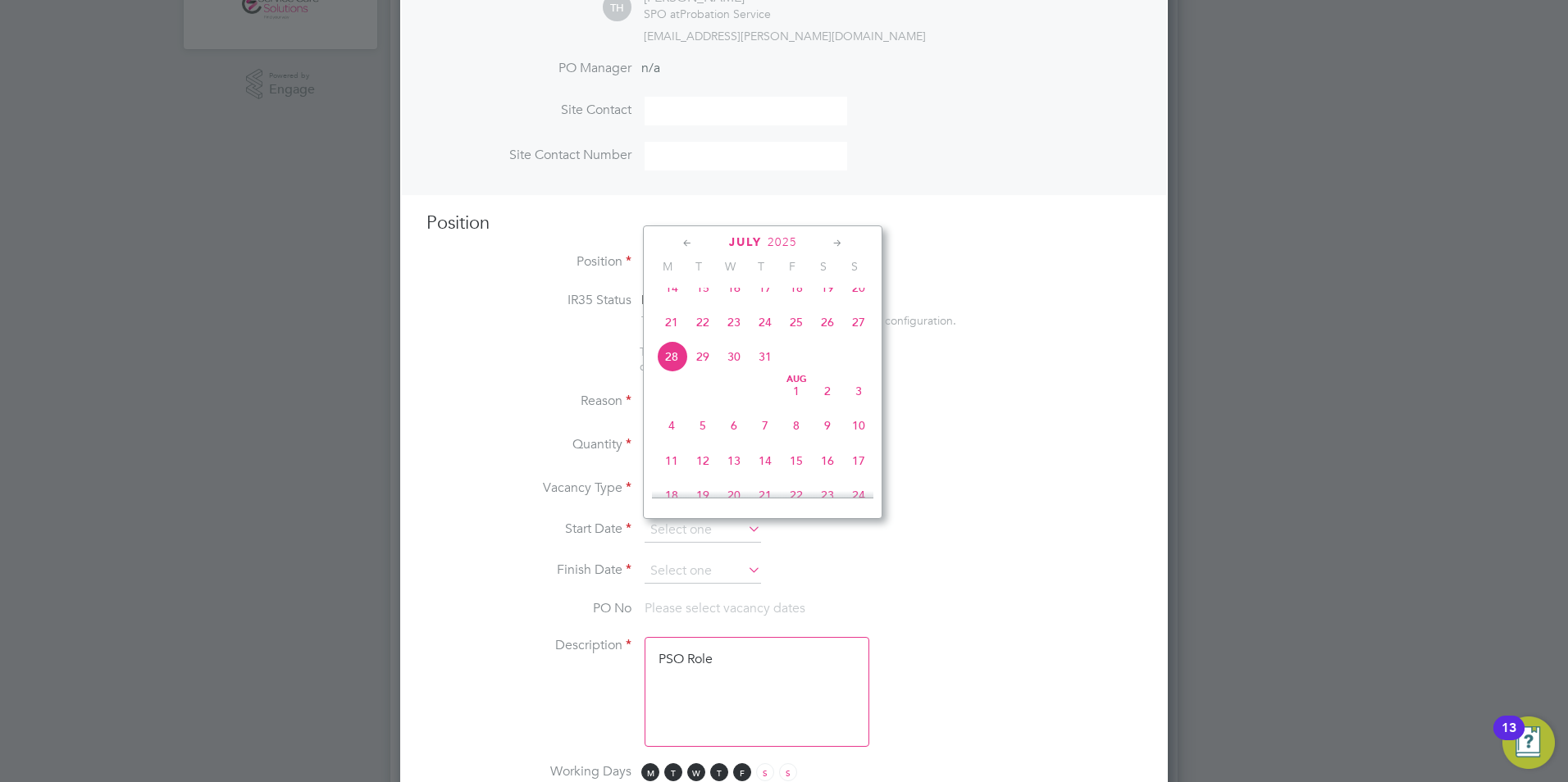 click on "25" 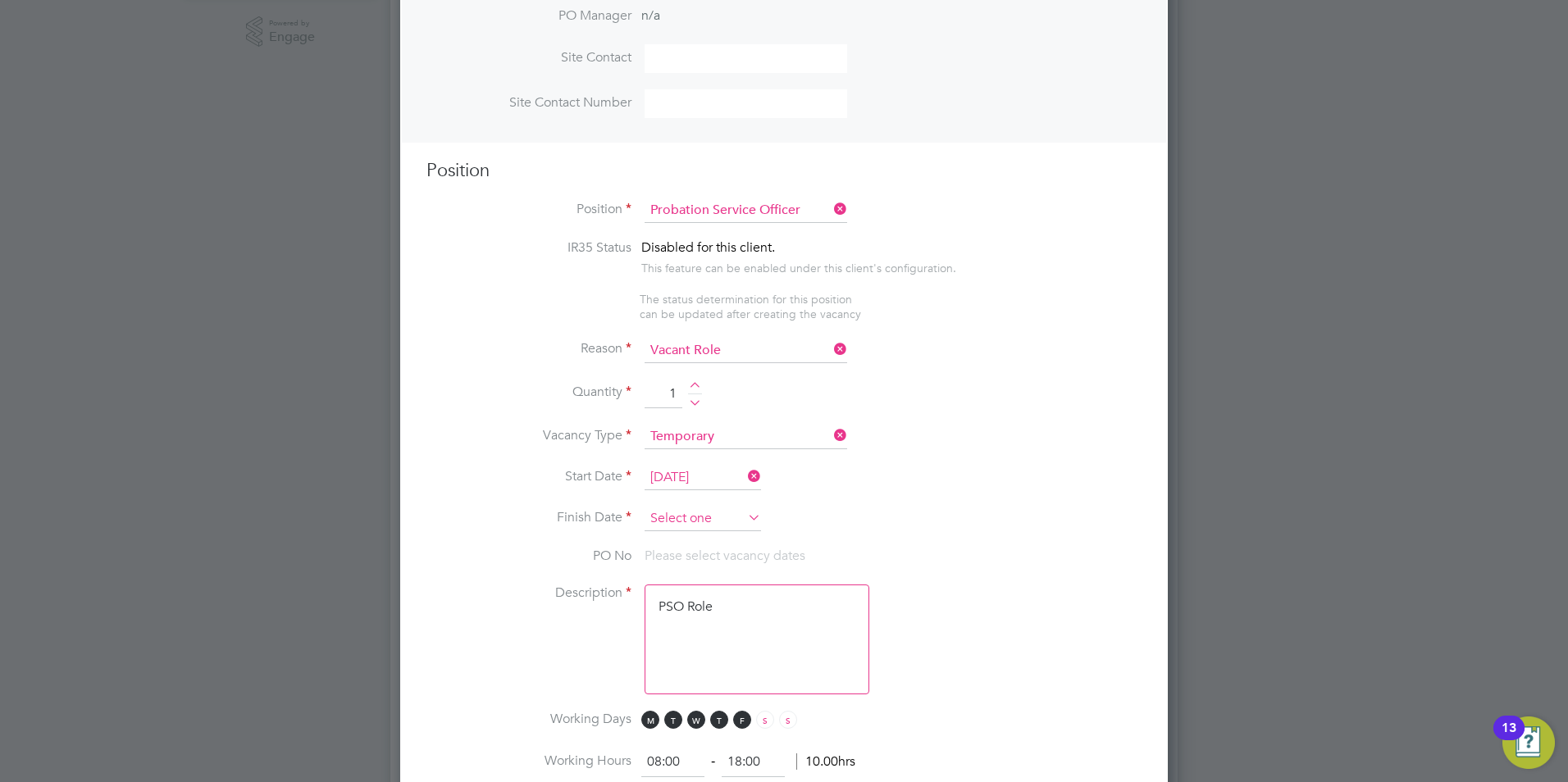 scroll, scrollTop: 574, scrollLeft: 0, axis: vertical 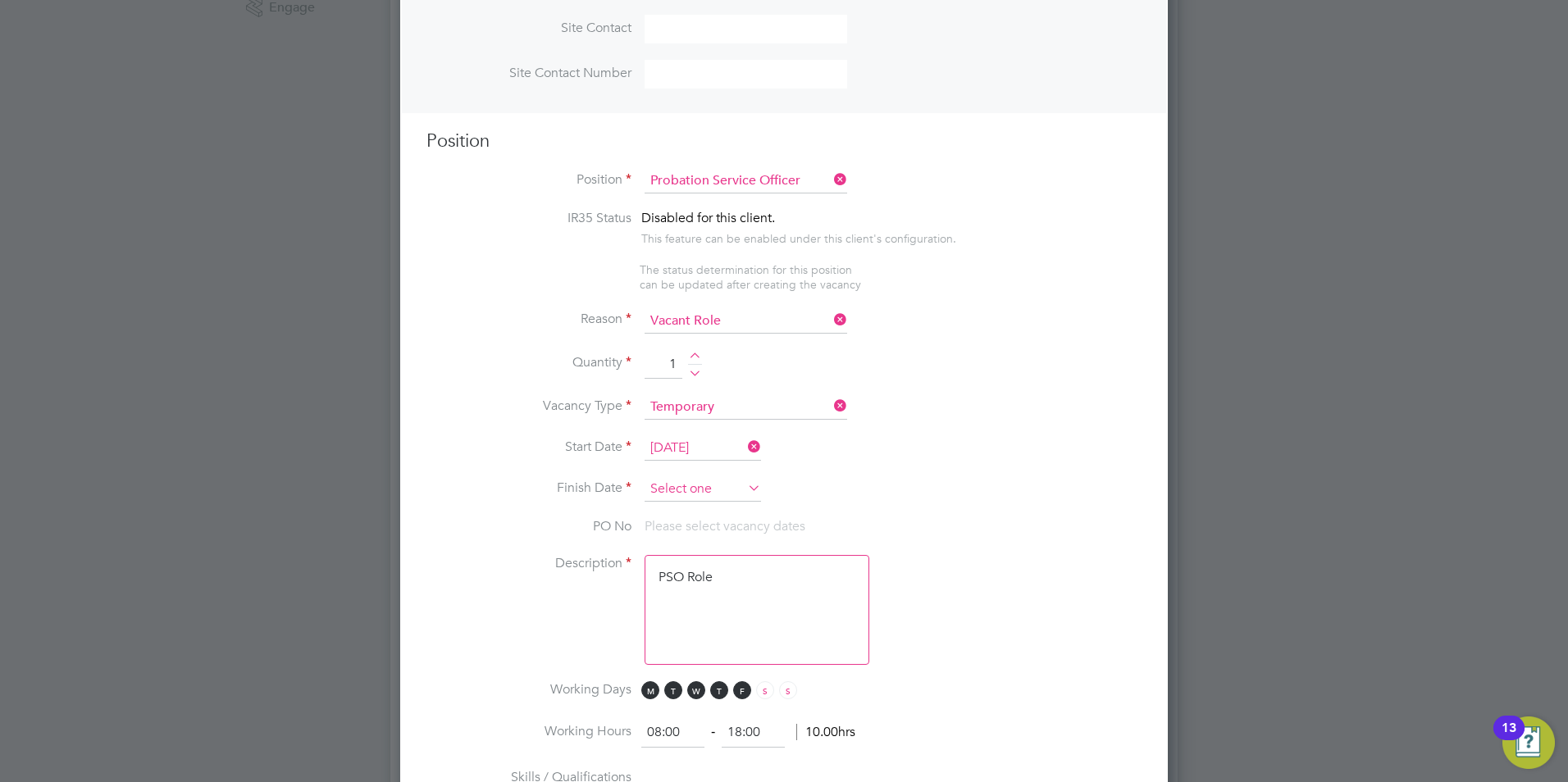 click at bounding box center (703, 489) 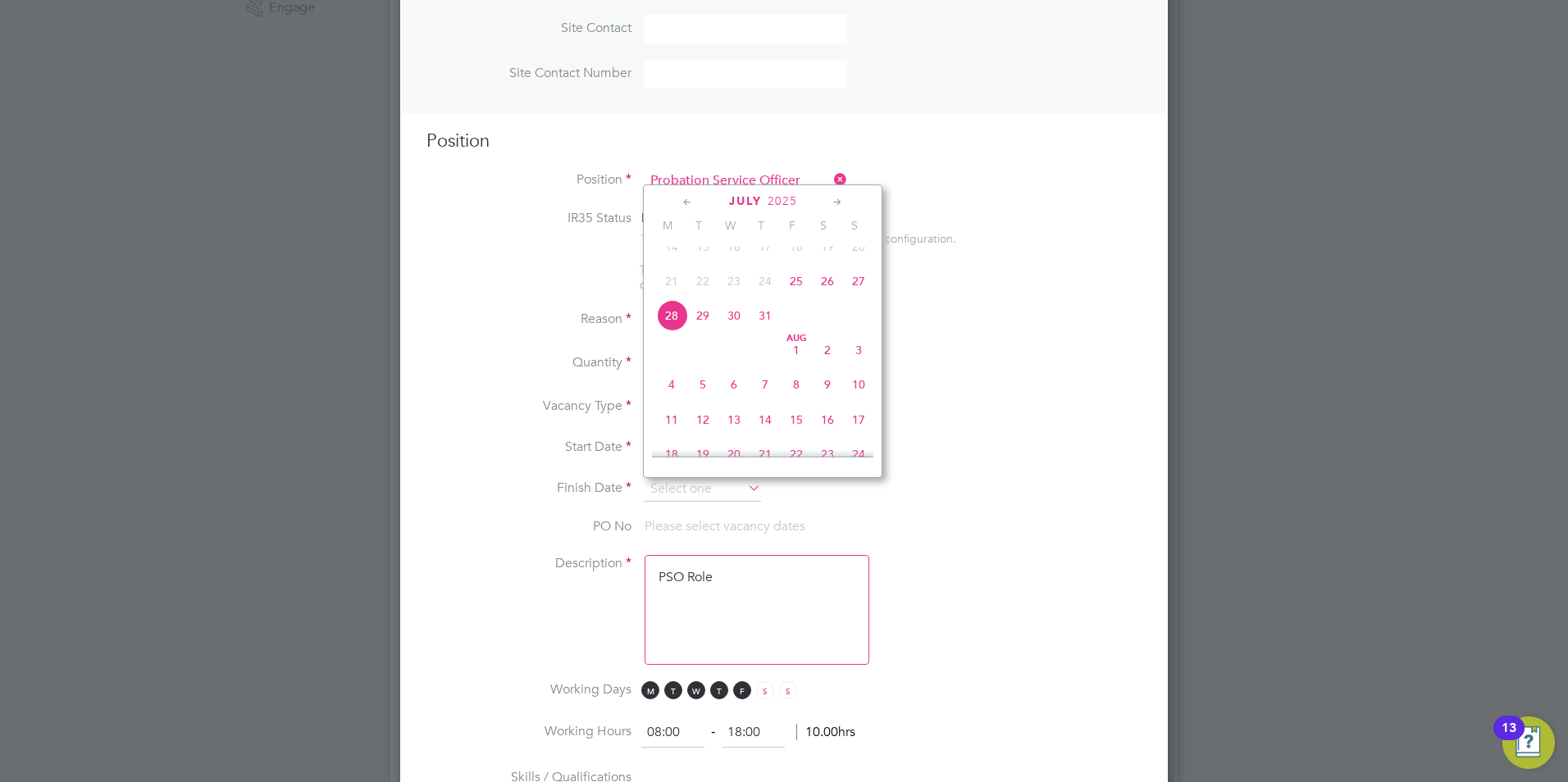 click 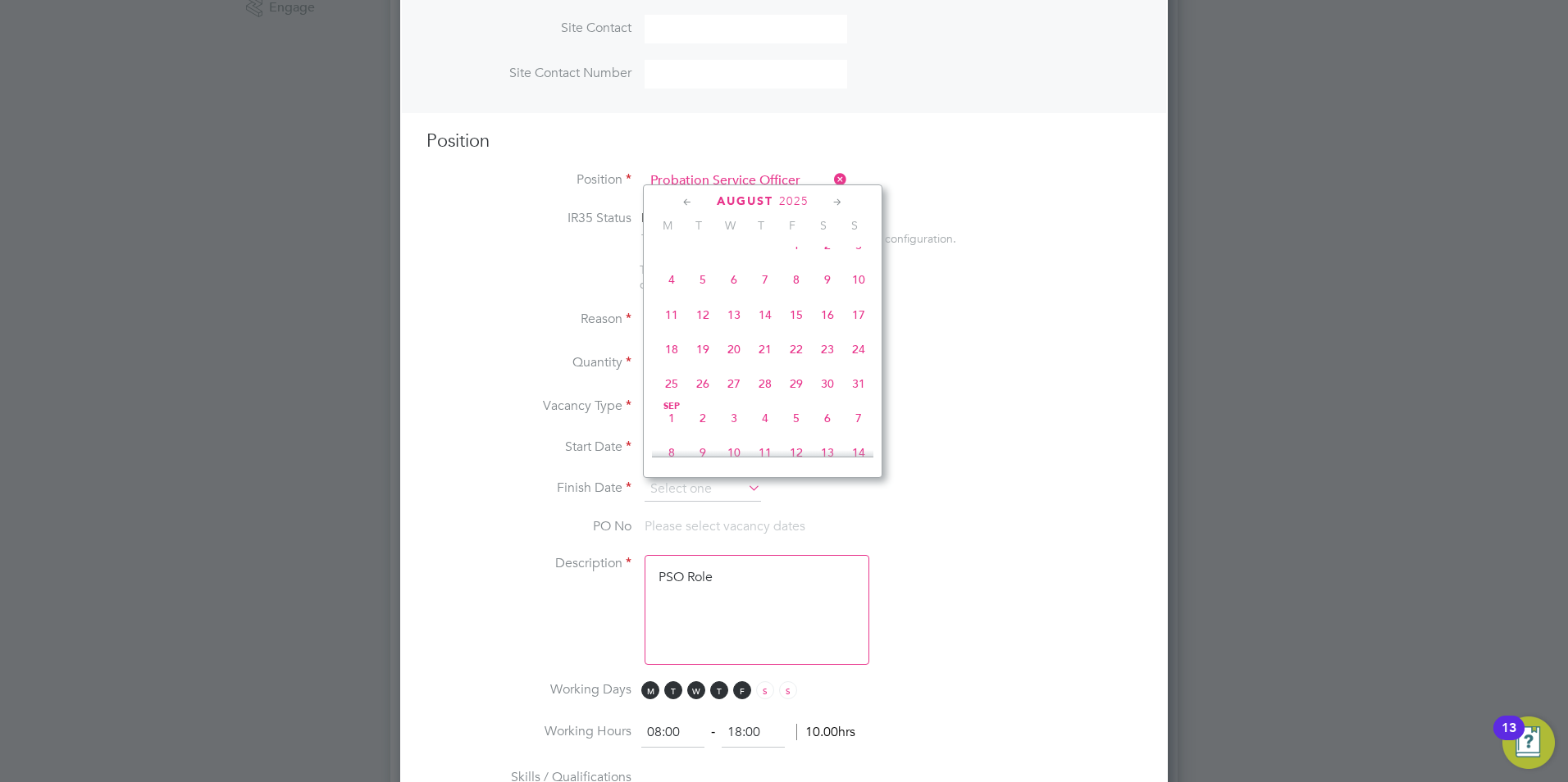 click 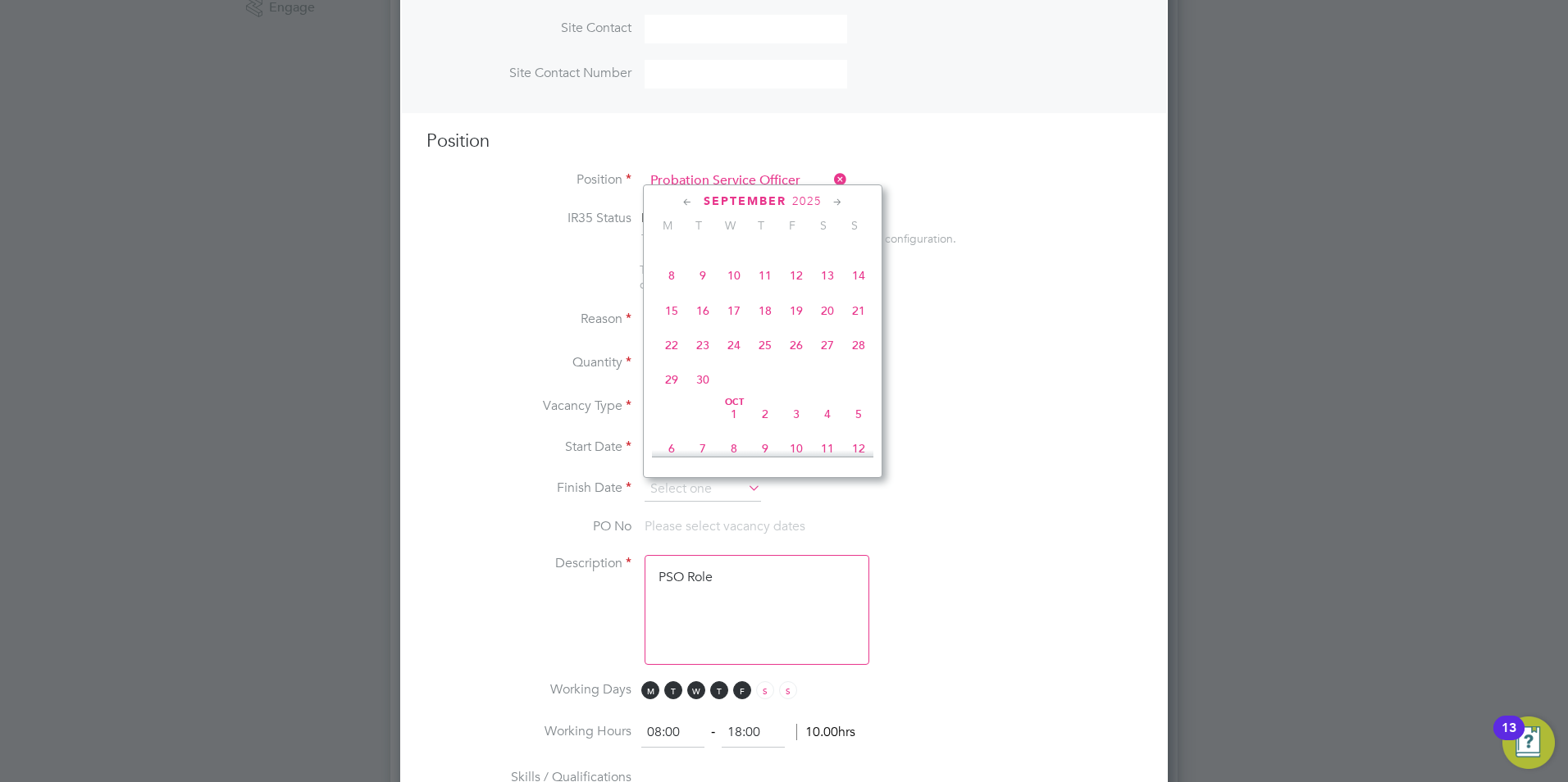 click 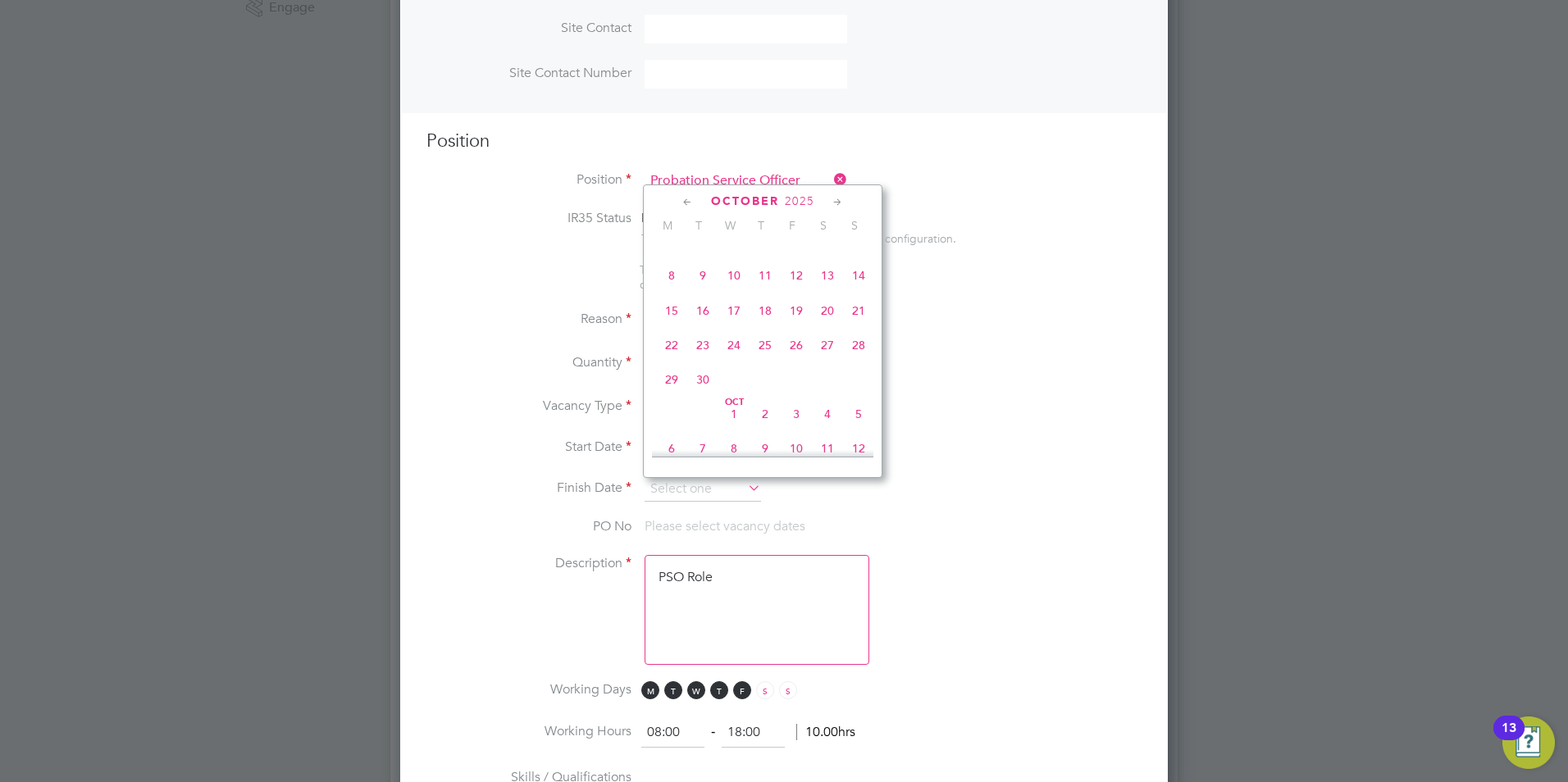 scroll, scrollTop: 1098, scrollLeft: 0, axis: vertical 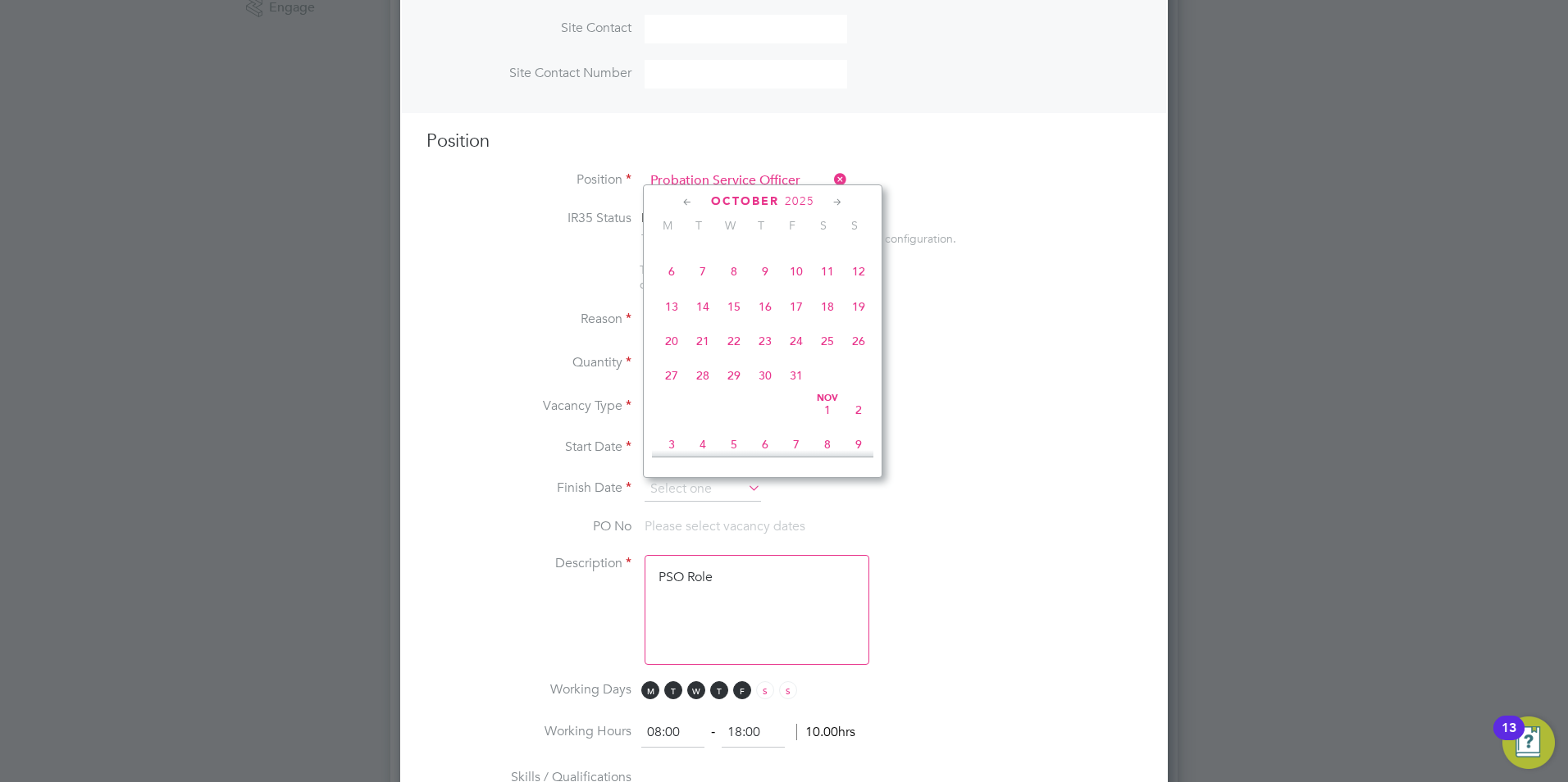 click on "26" 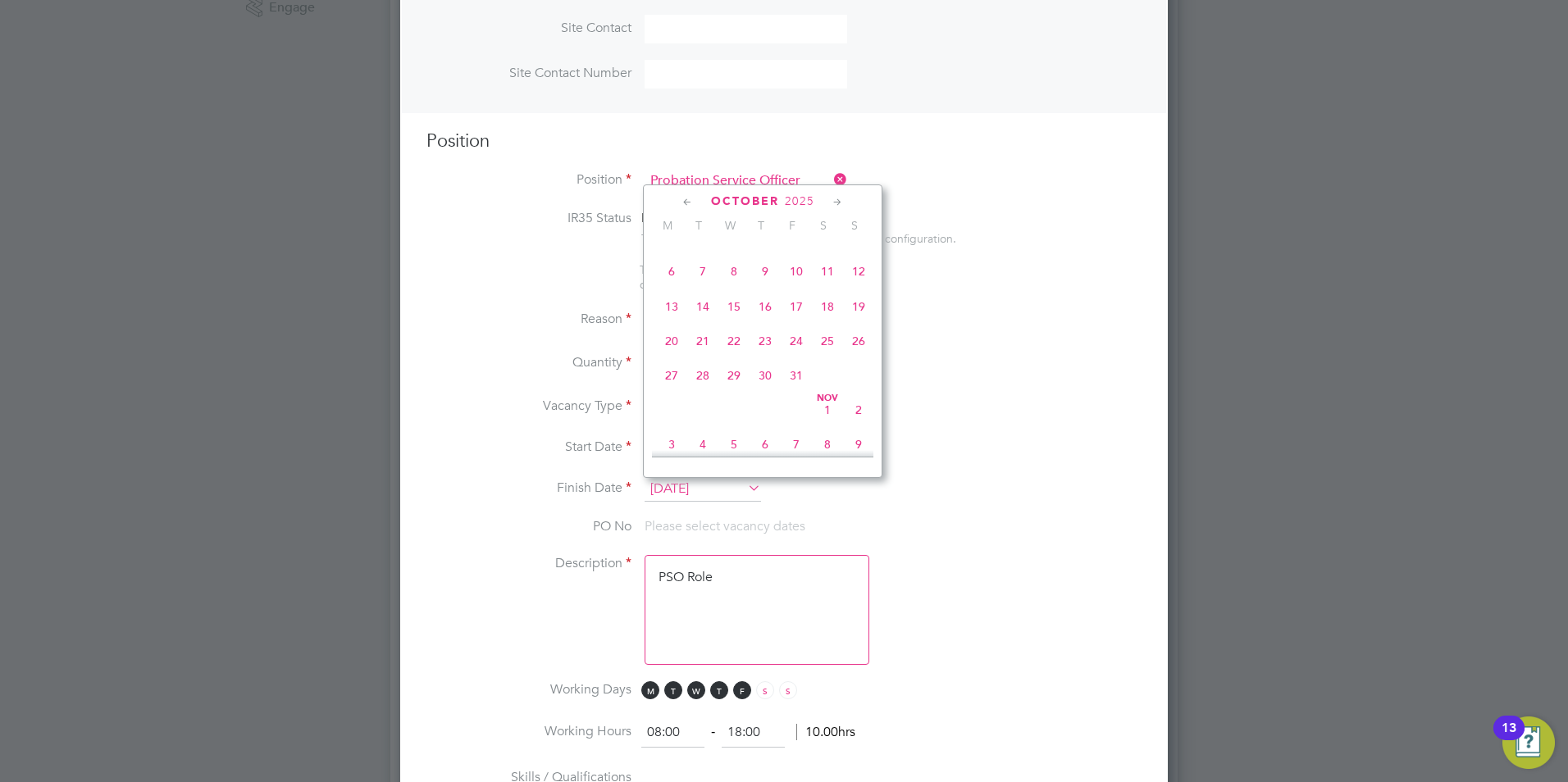 scroll, scrollTop: 8, scrollLeft: 8, axis: both 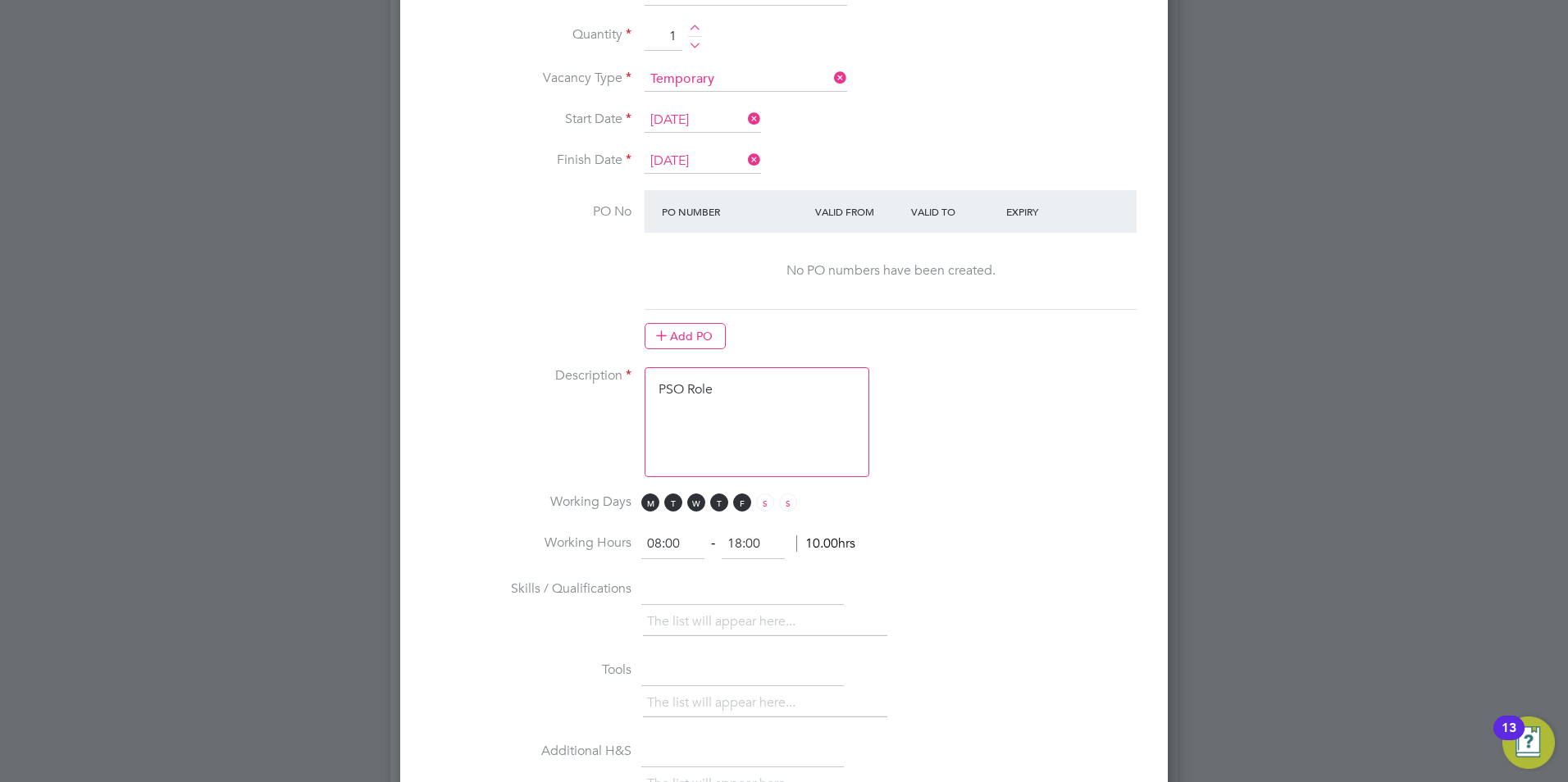 click on "PSO Role" at bounding box center (757, 422) 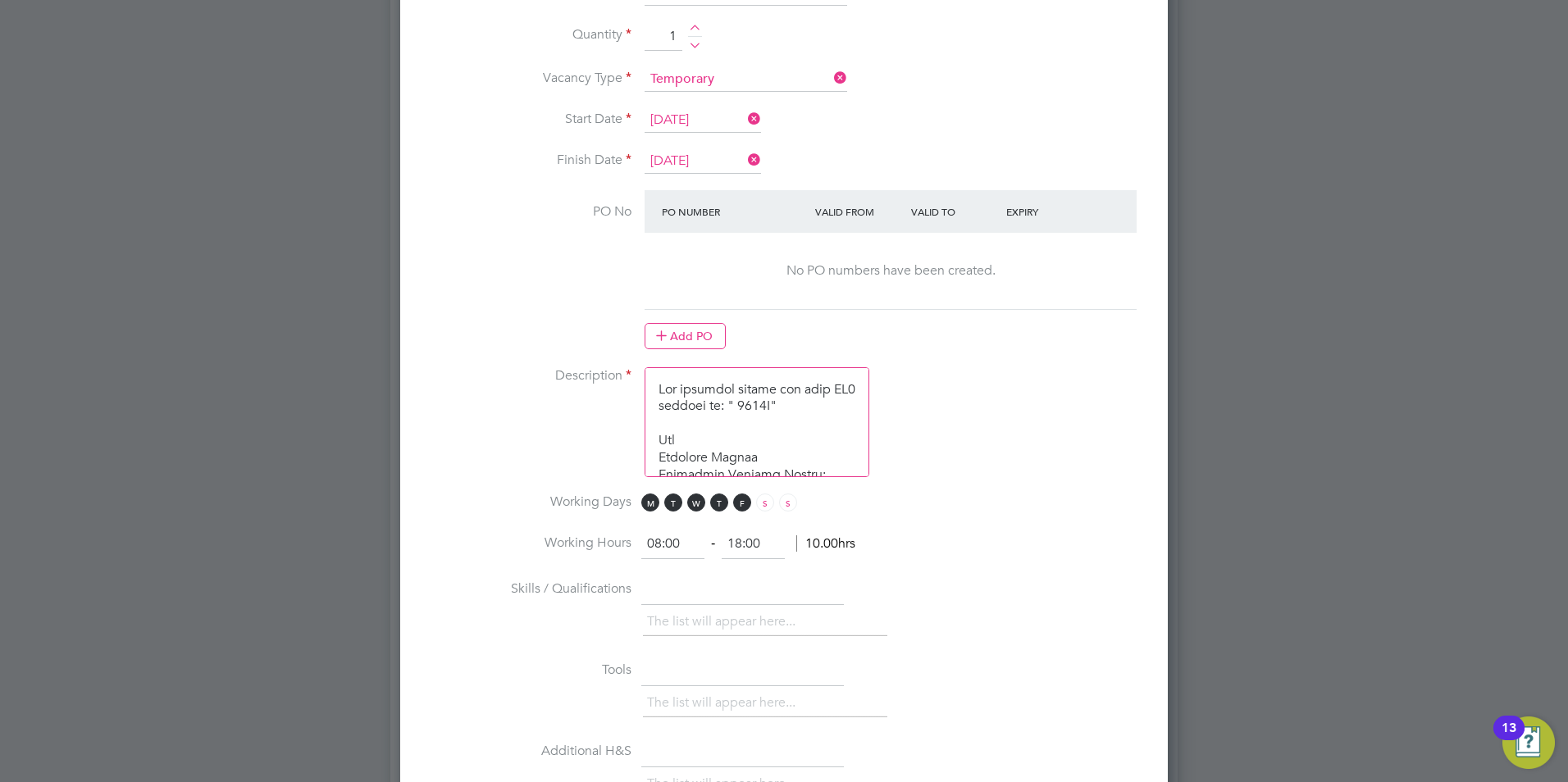scroll, scrollTop: 979, scrollLeft: 0, axis: vertical 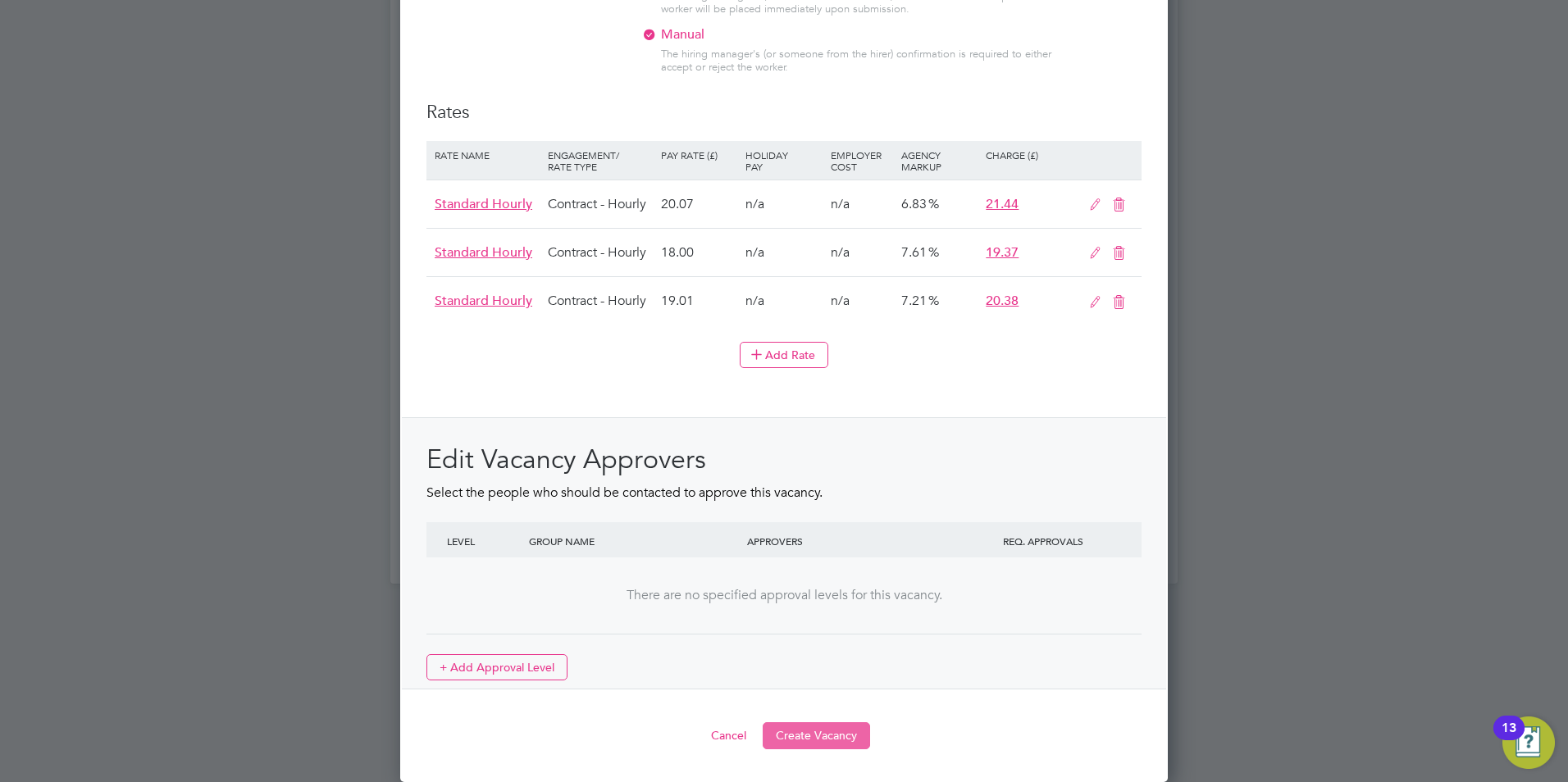 type on "The tracking number for this OP1 request is: " 2267B"
Yes
Question	Answer
Probation Service Region:	East Midlands
Role Required/Type of Work:	PSO
If other, please state:
Further details:	Sentence management work / case load, face to face work, working with low and medium risk People on Probation male and female.
New requirement:	New Requirement (no named worker)
same worker exception details:
Total length 12 months or longer:
Minister Approval:
Cabinet Office Approval reference number:
Requested start date of Assignment :	2025-07-25
Duration of assignment:	5
Hours of Work:	37.5
travel:	No
IR35:
Overtime:	No
If yes to overtime:
special qualifications/experience:	N/A
Free additional benefits:	None
Hiring Managers Name:	Helen East
Hiring Managers email address:	helen.east1@justice.gov.uk
Reporting Managers name:	Tamar Henry
Reporting Managers contact number :	+447855149782
FOR PROBATION USE - WFP Approval:	Yes
FOR PROBATION USE - Cost Centre Code:	10206055
FOR PROBATION USE - For APs Use Only - Please..." 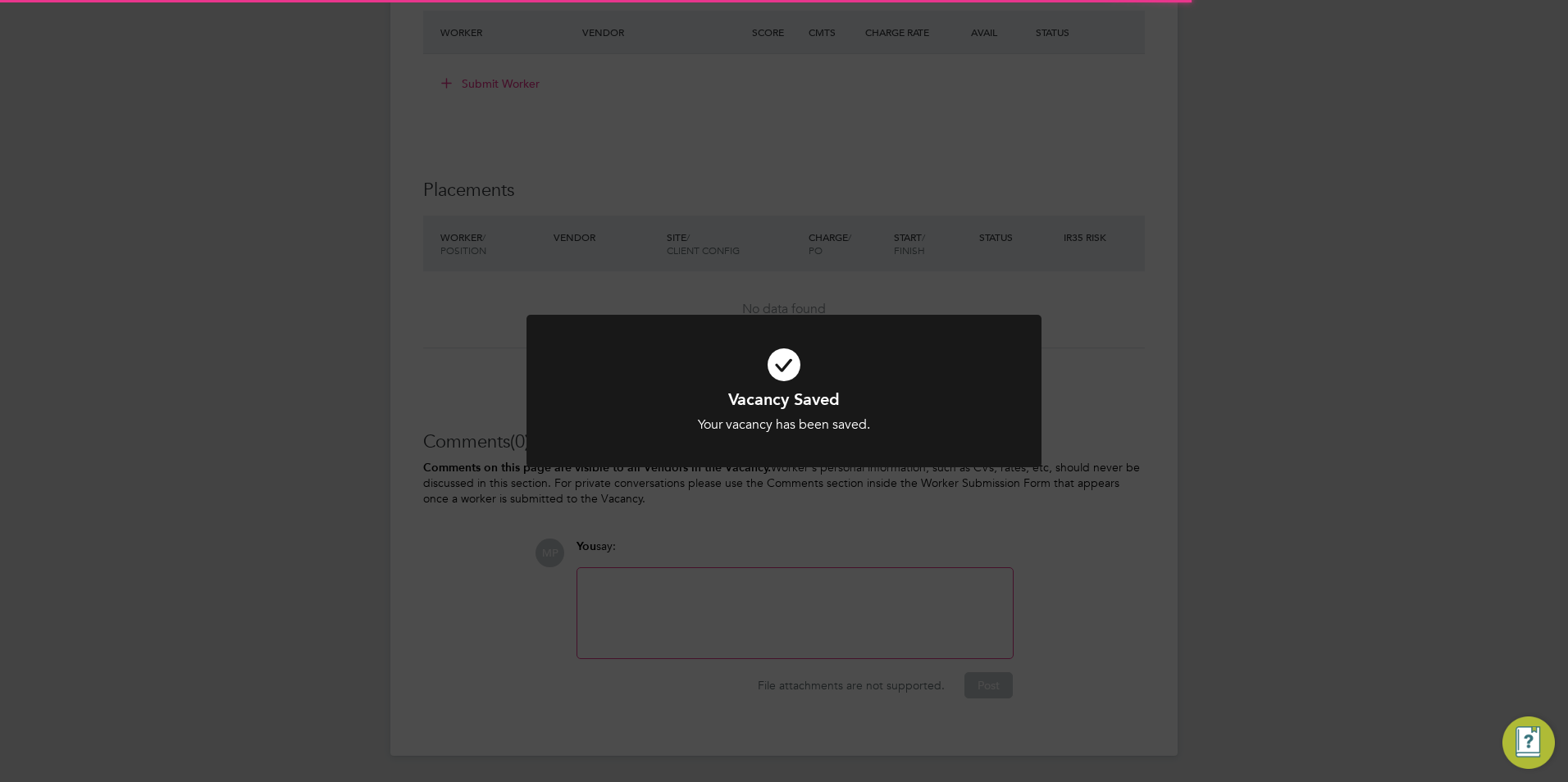 scroll, scrollTop: 0, scrollLeft: 0, axis: both 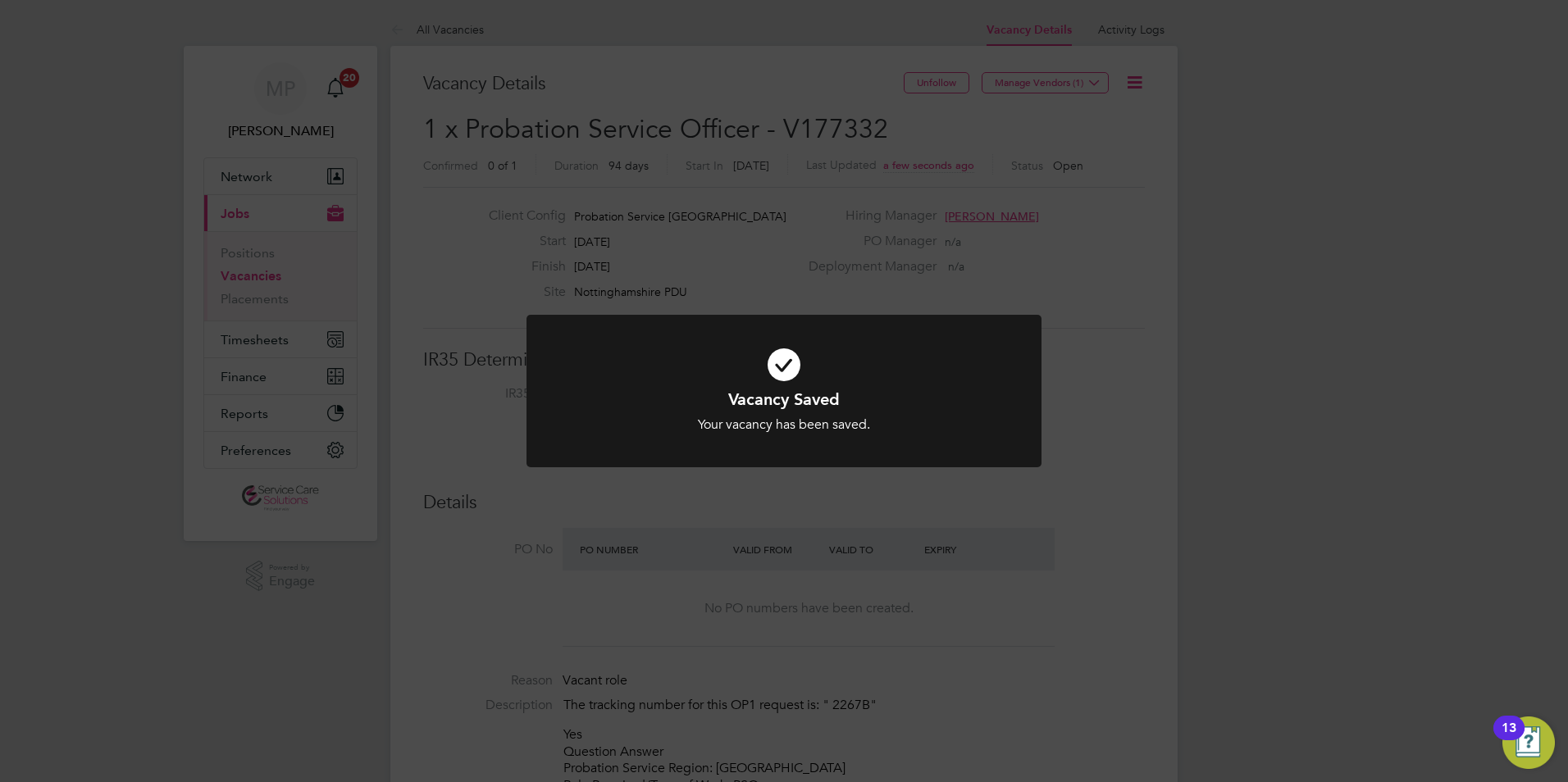 drag, startPoint x: 974, startPoint y: 195, endPoint x: 961, endPoint y: 201, distance: 14.317821 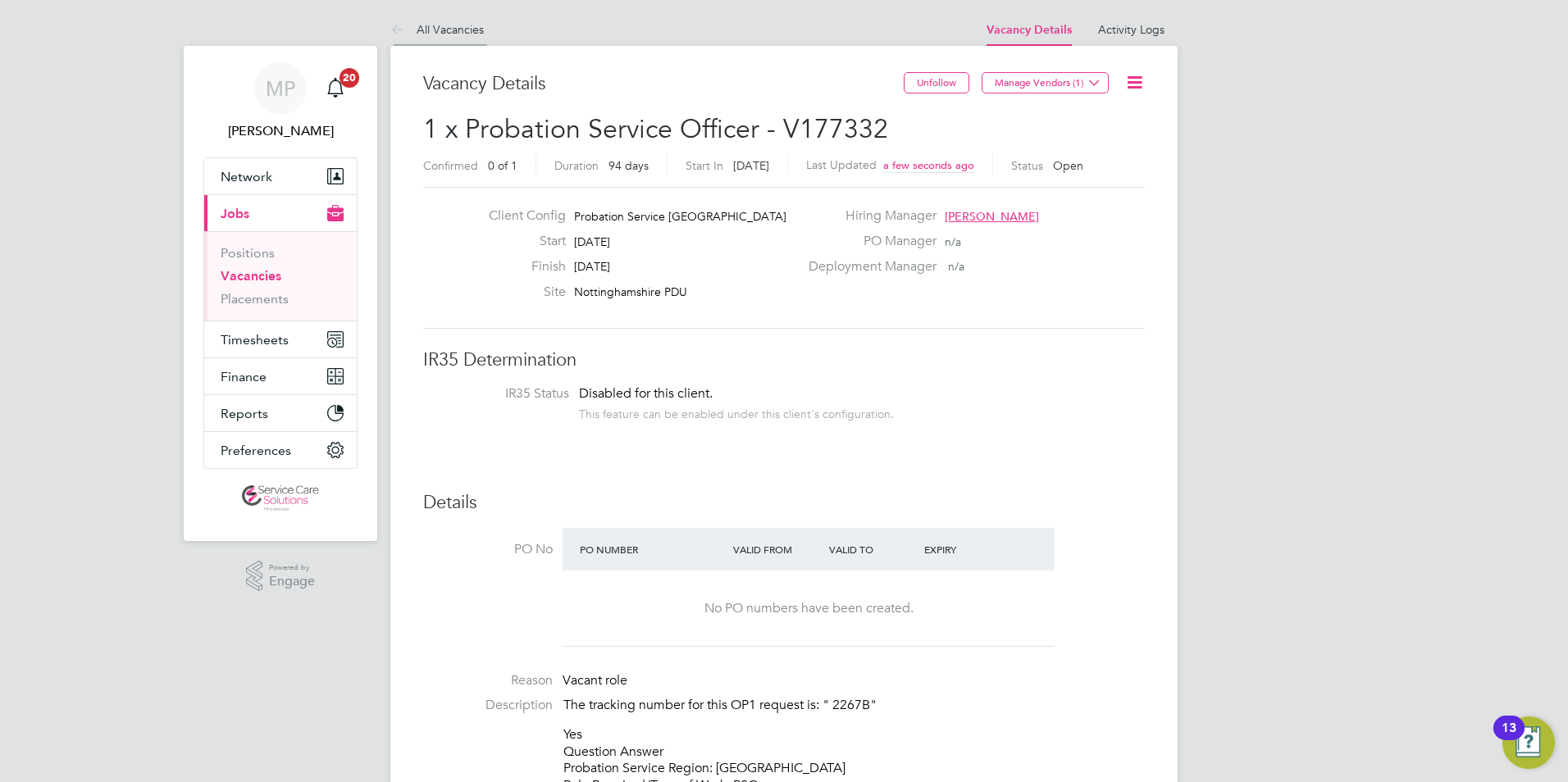 click at bounding box center [400, 30] 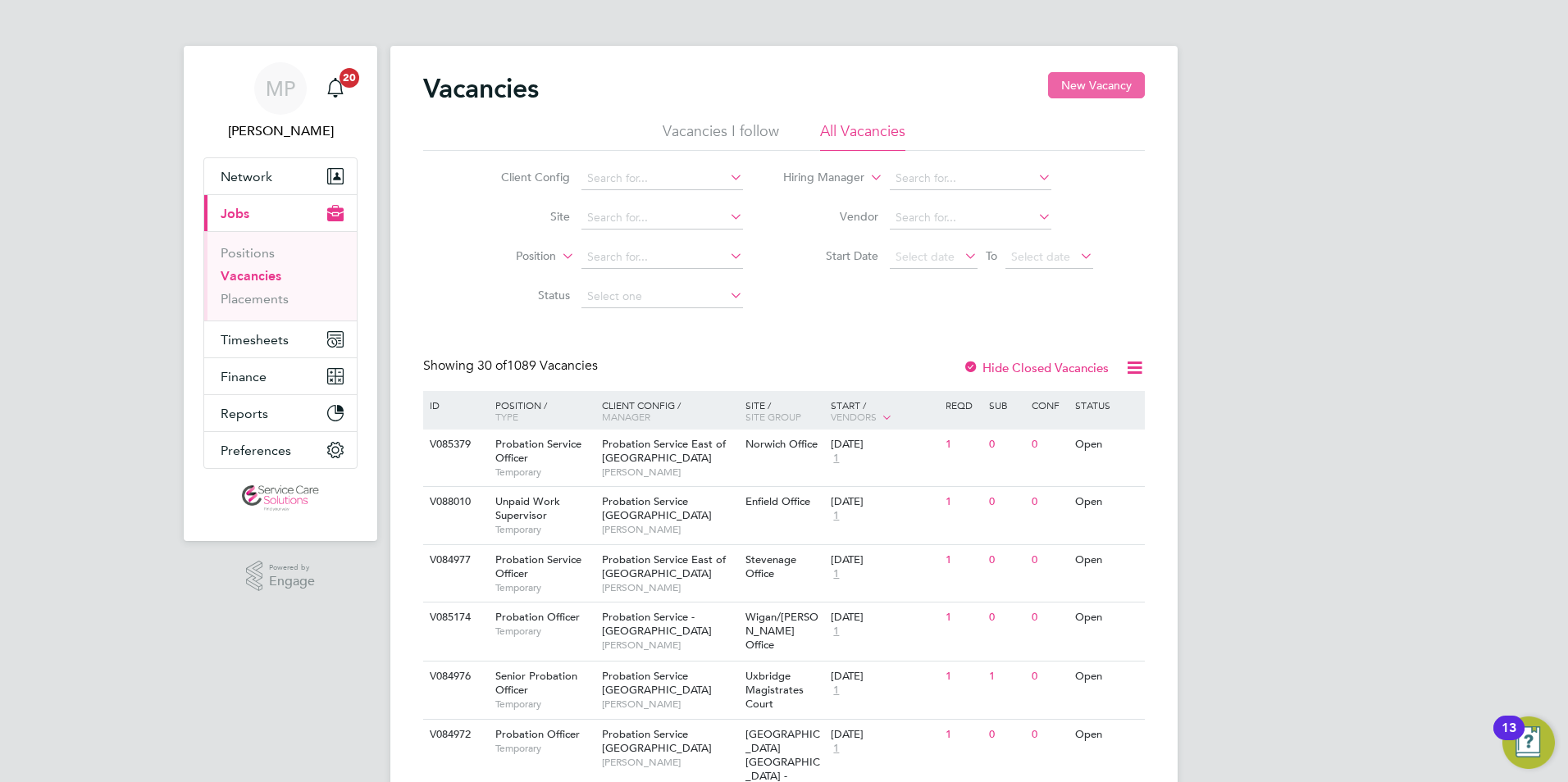 click on "New Vacancy" 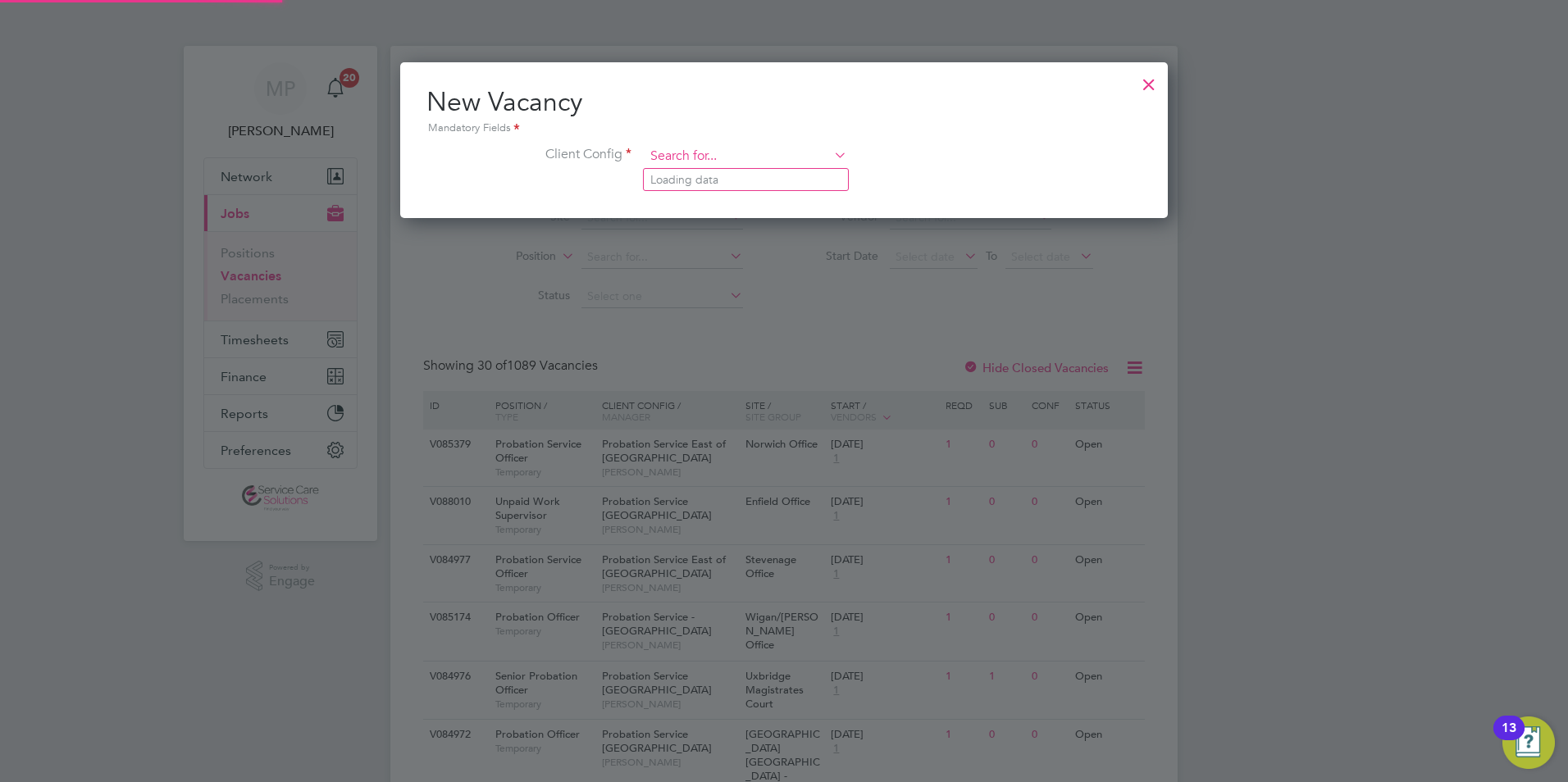 click at bounding box center (745, 157) 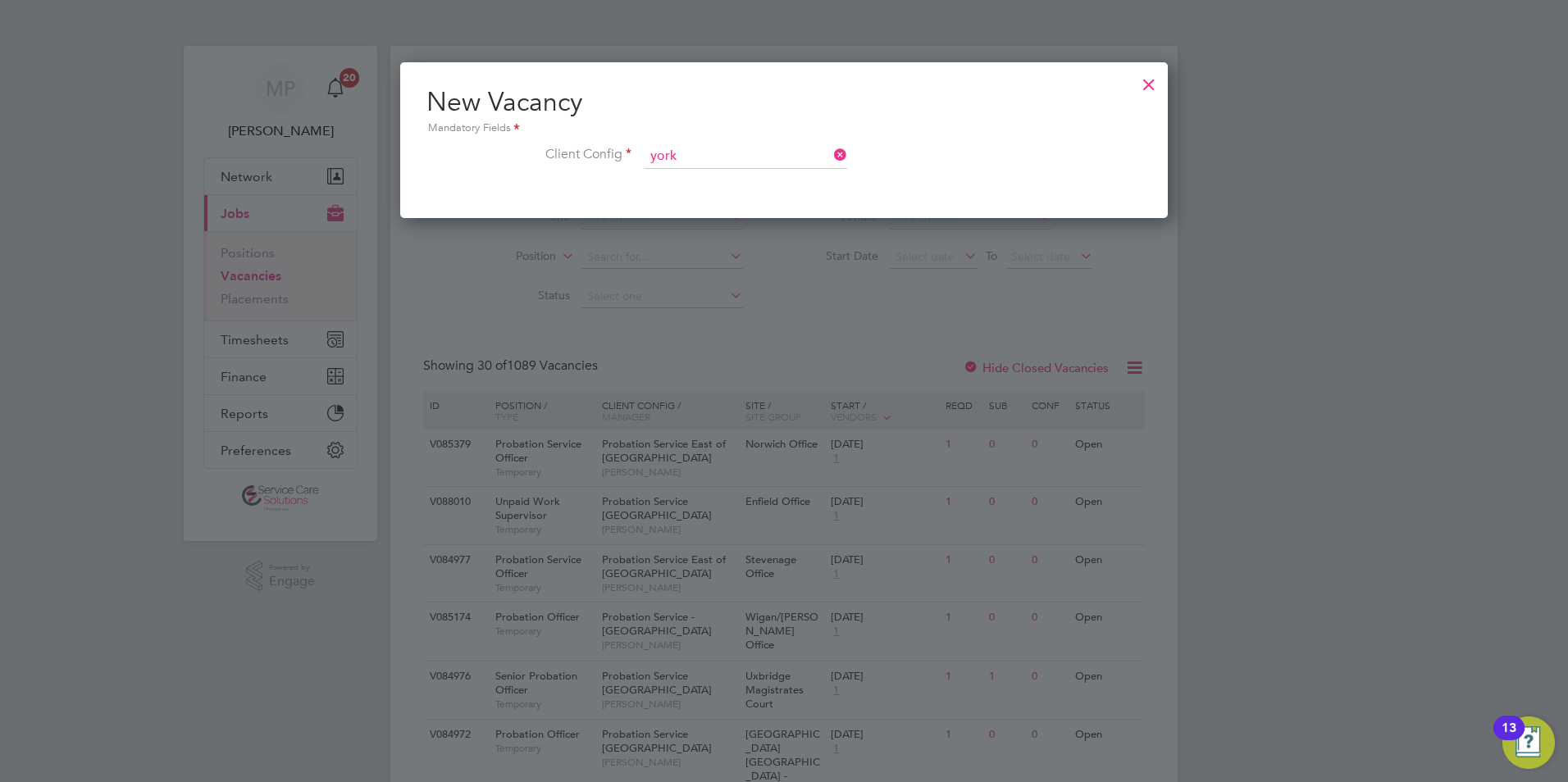 click on "York" 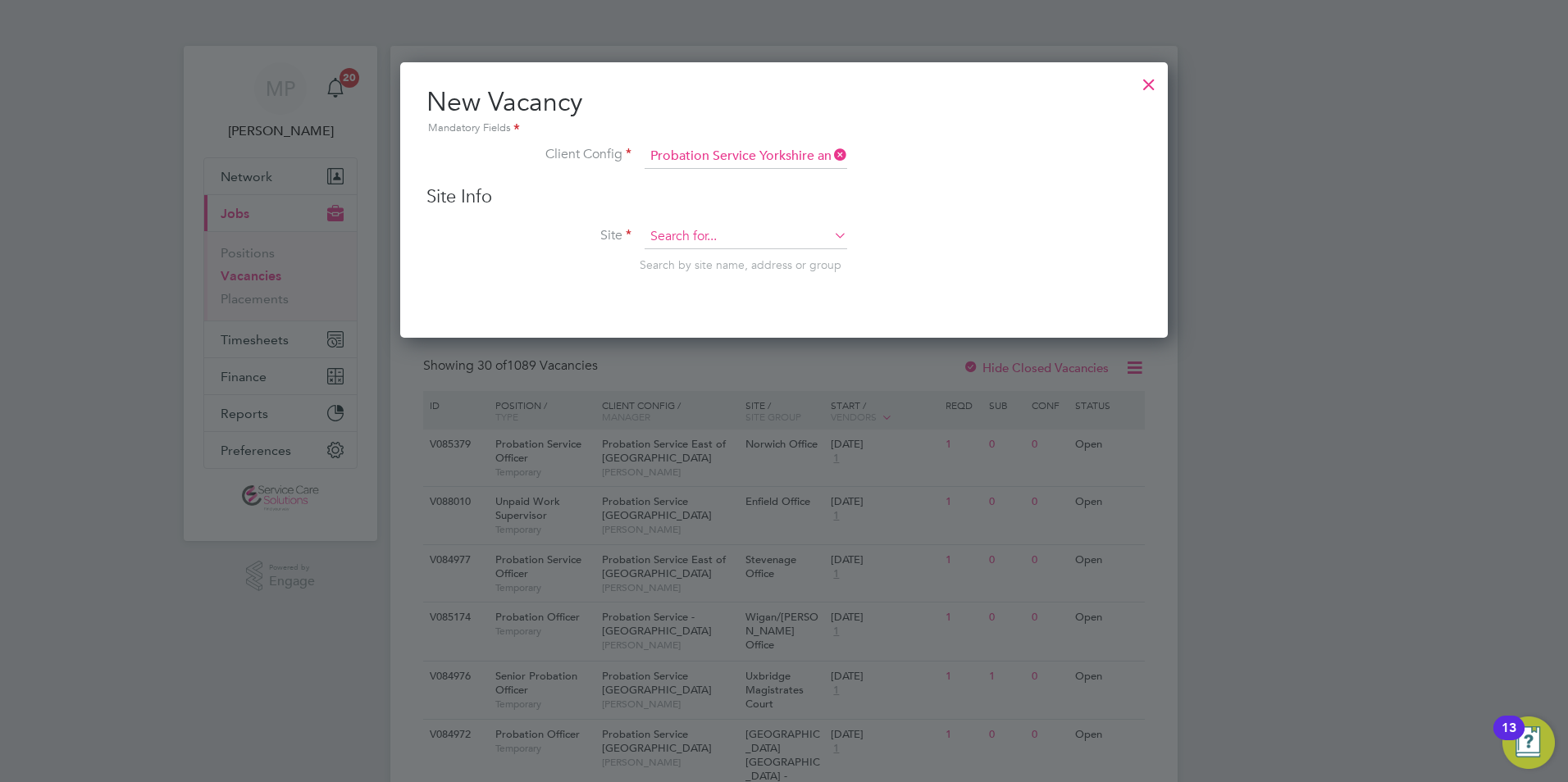 click at bounding box center (745, 237) 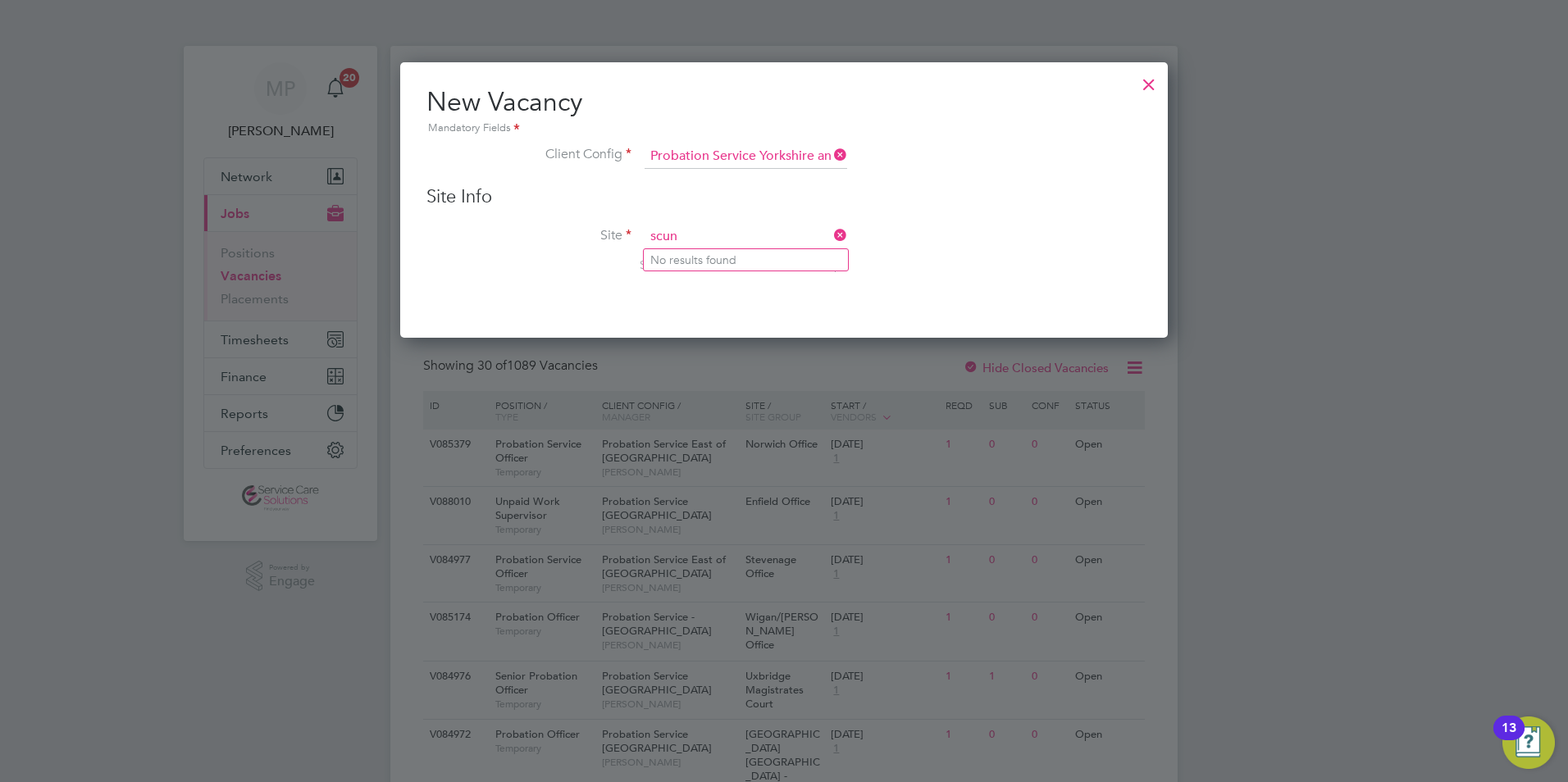 type on "scun" 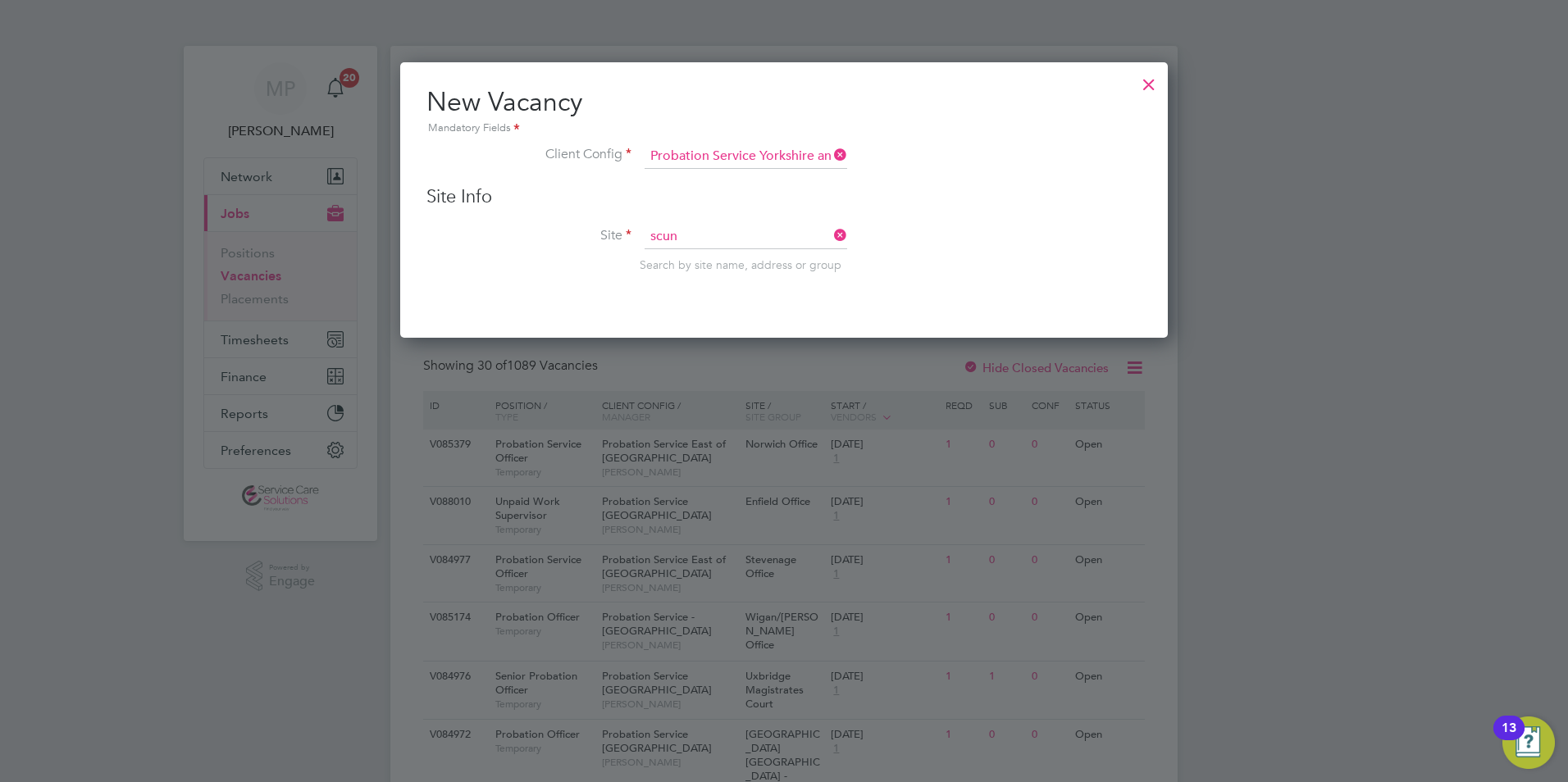 type 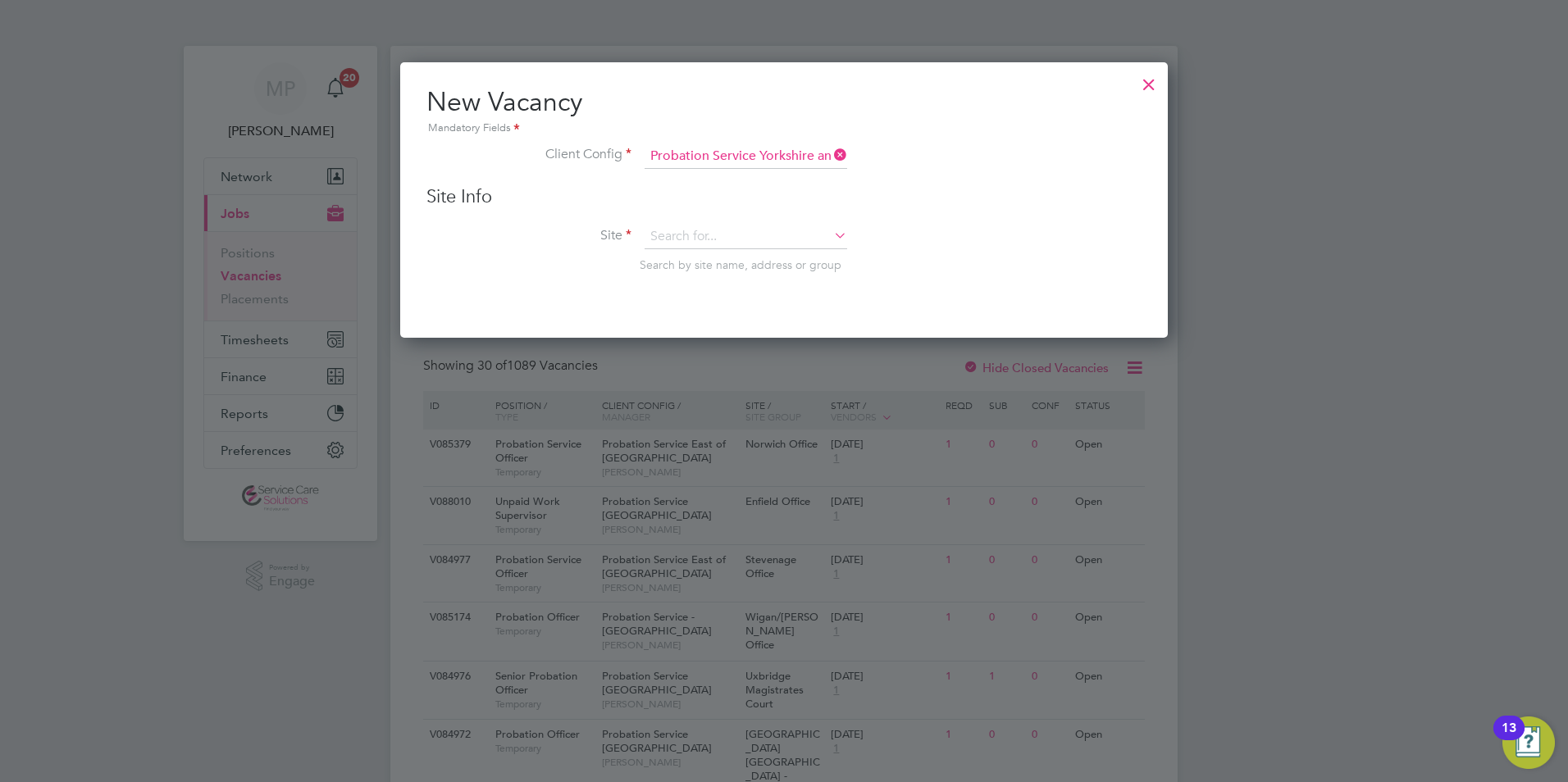 drag, startPoint x: 1154, startPoint y: 80, endPoint x: 887, endPoint y: 175, distance: 283.39725 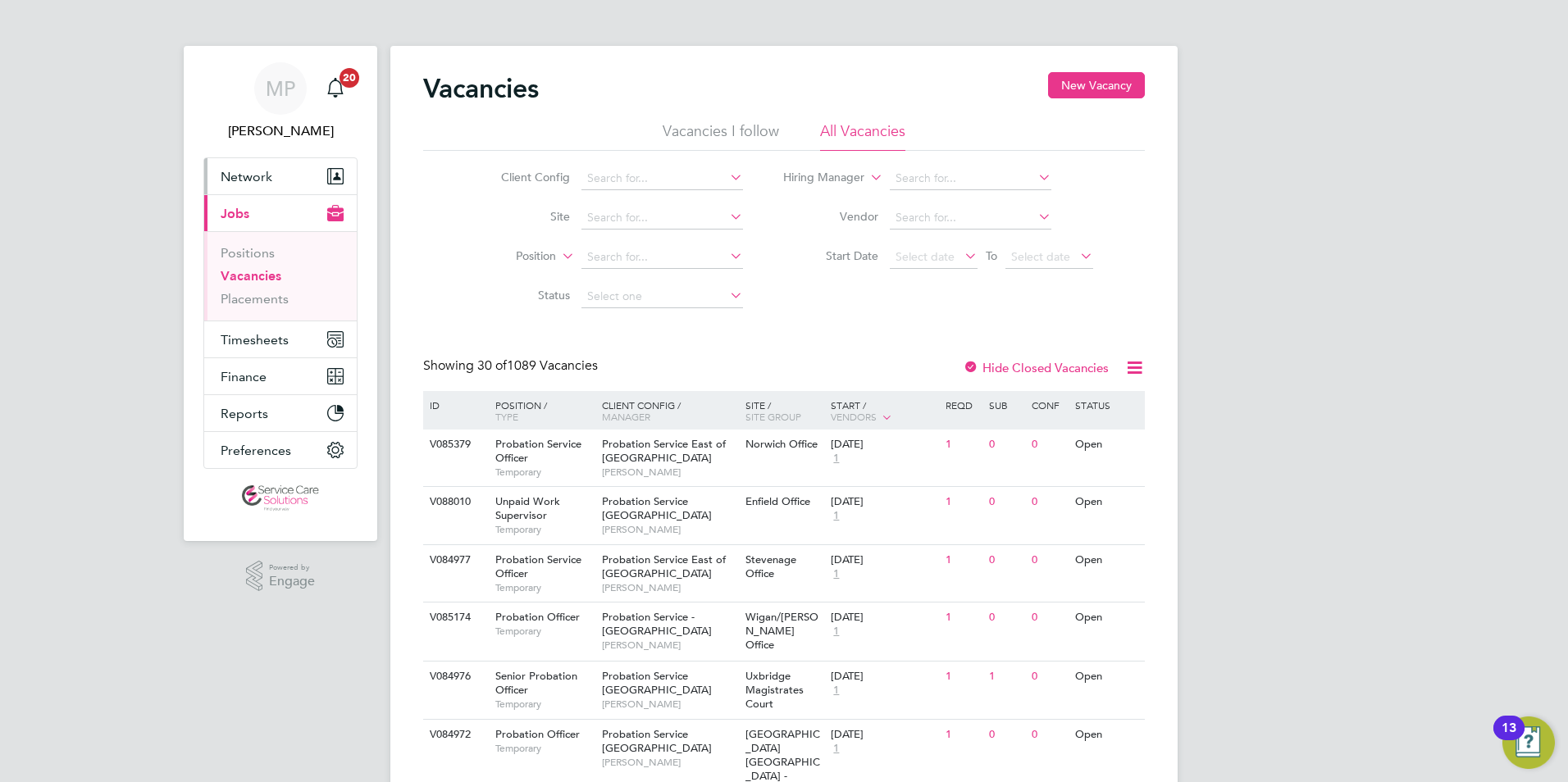 click on "Network" at bounding box center [280, 176] 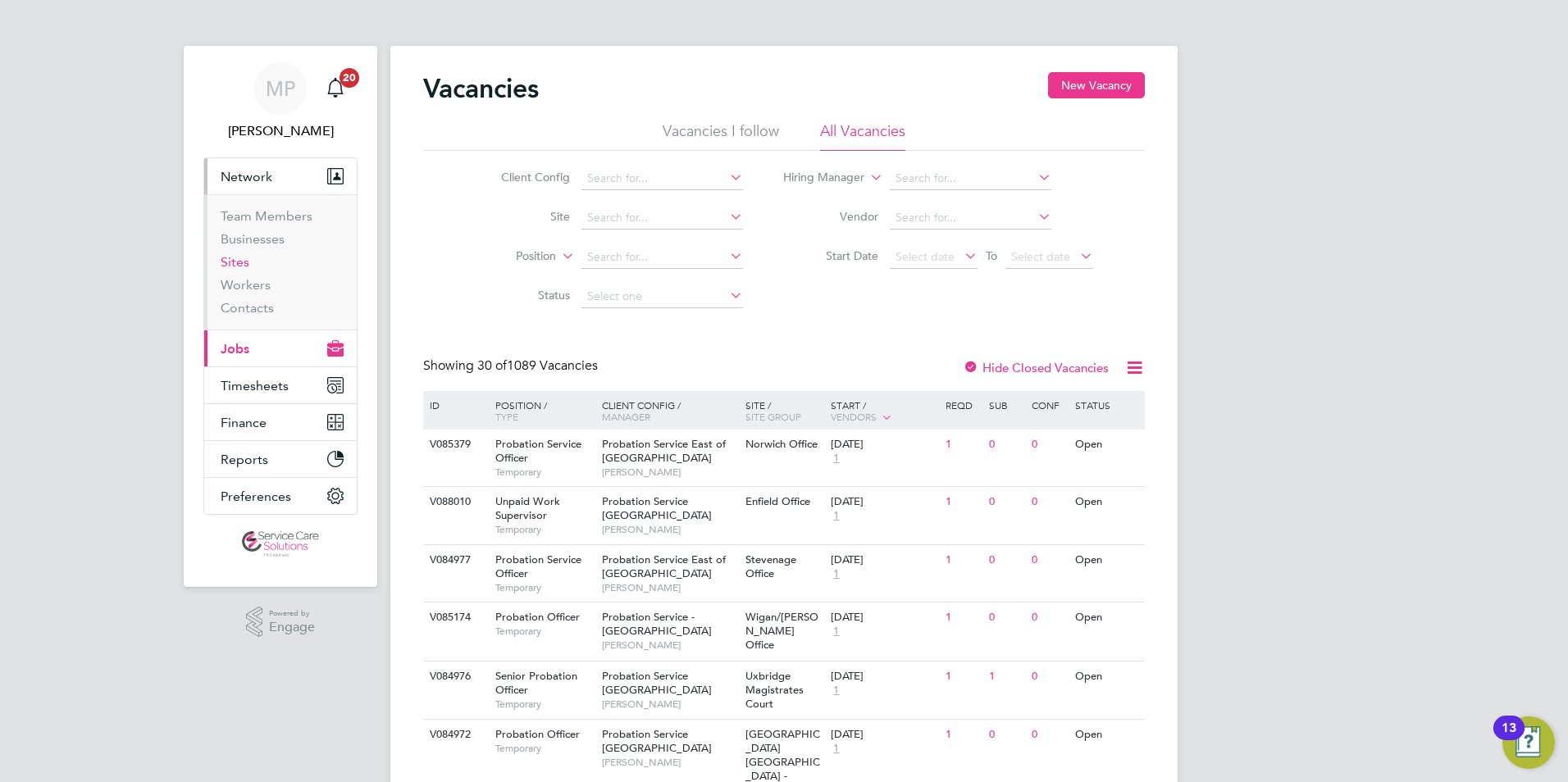 click on "Sites" at bounding box center [235, 261] 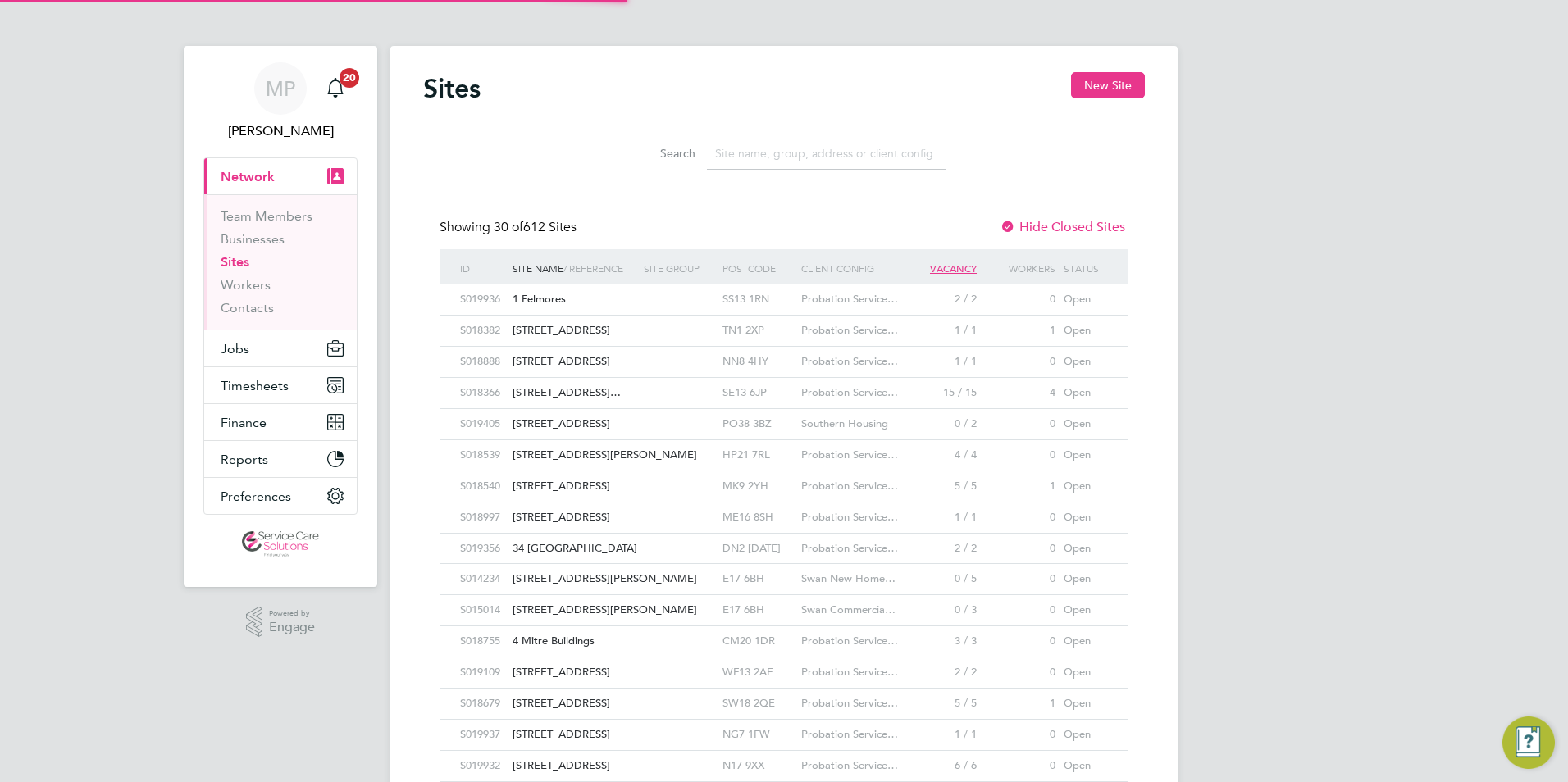 scroll, scrollTop: 8, scrollLeft: 8, axis: both 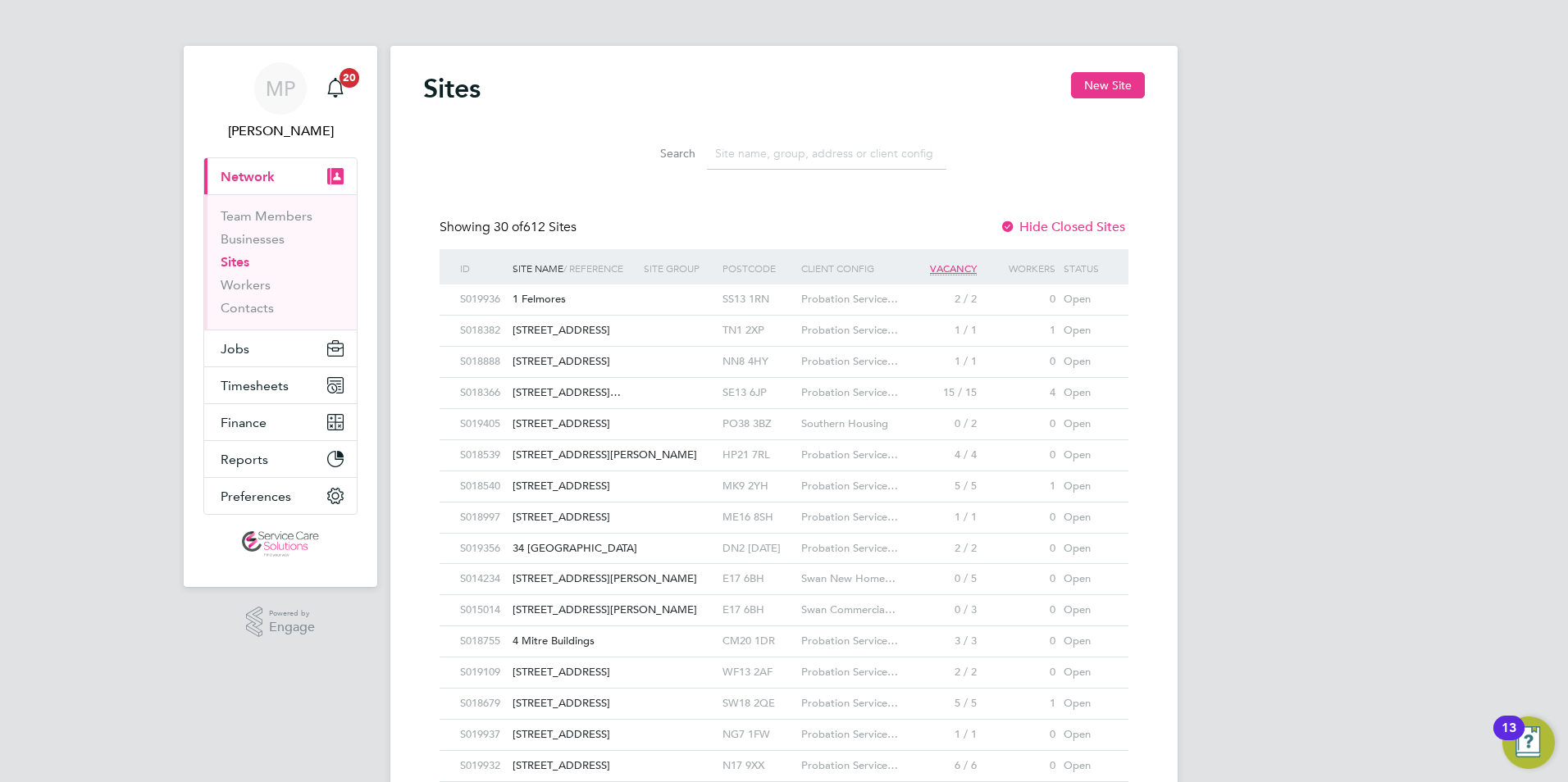 click 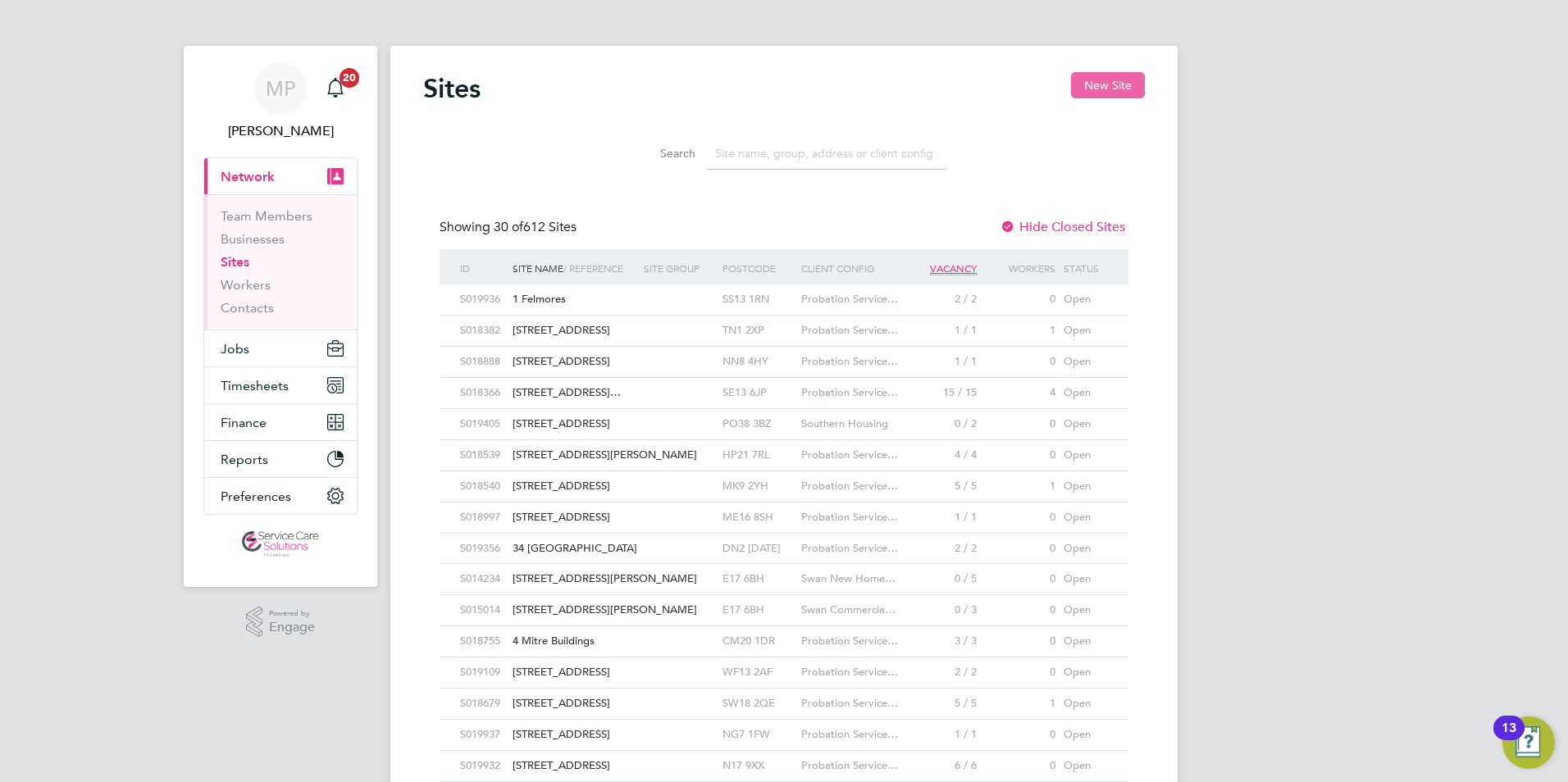 click on "New Site" 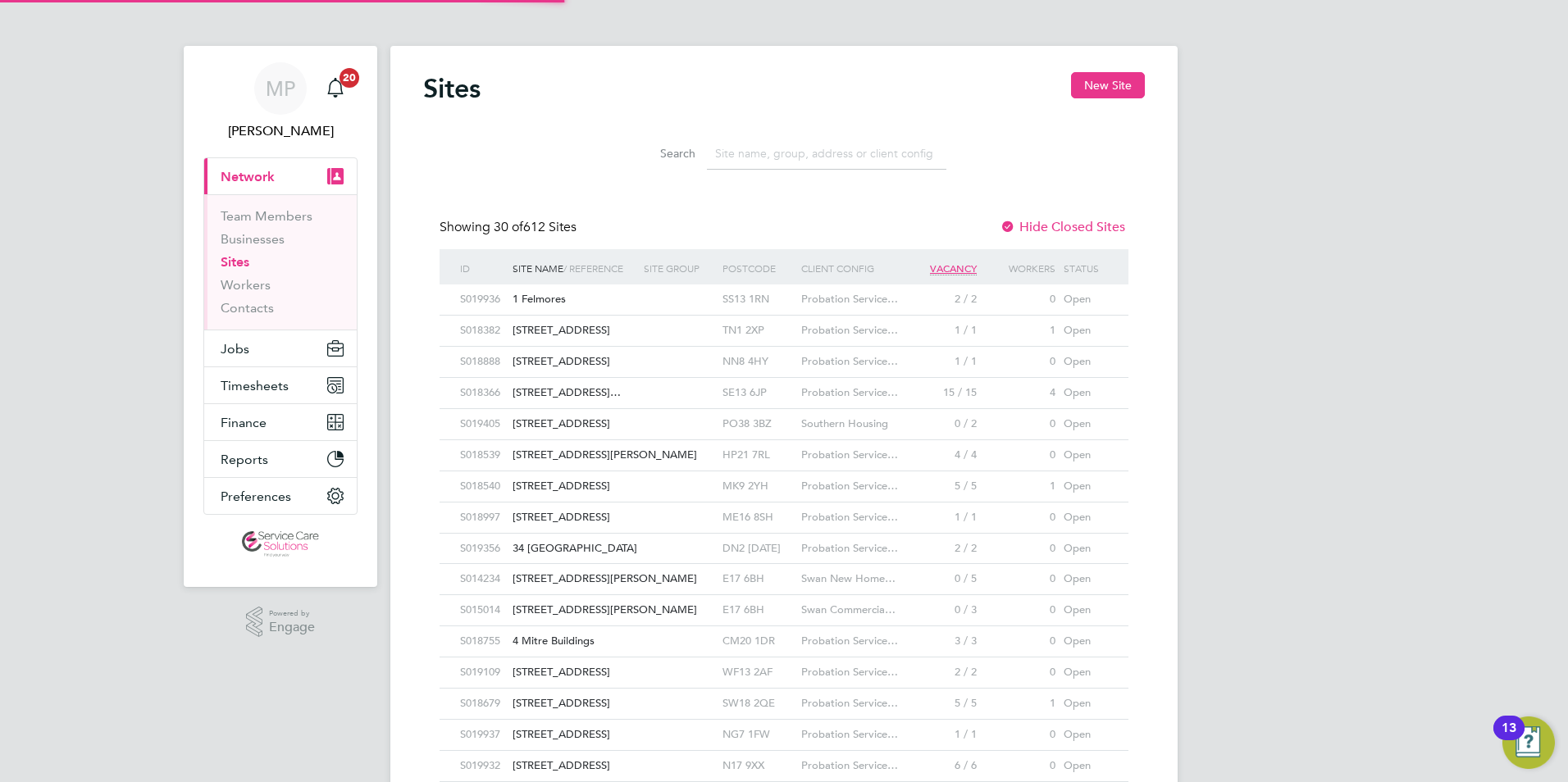 type on "United Kingdom" 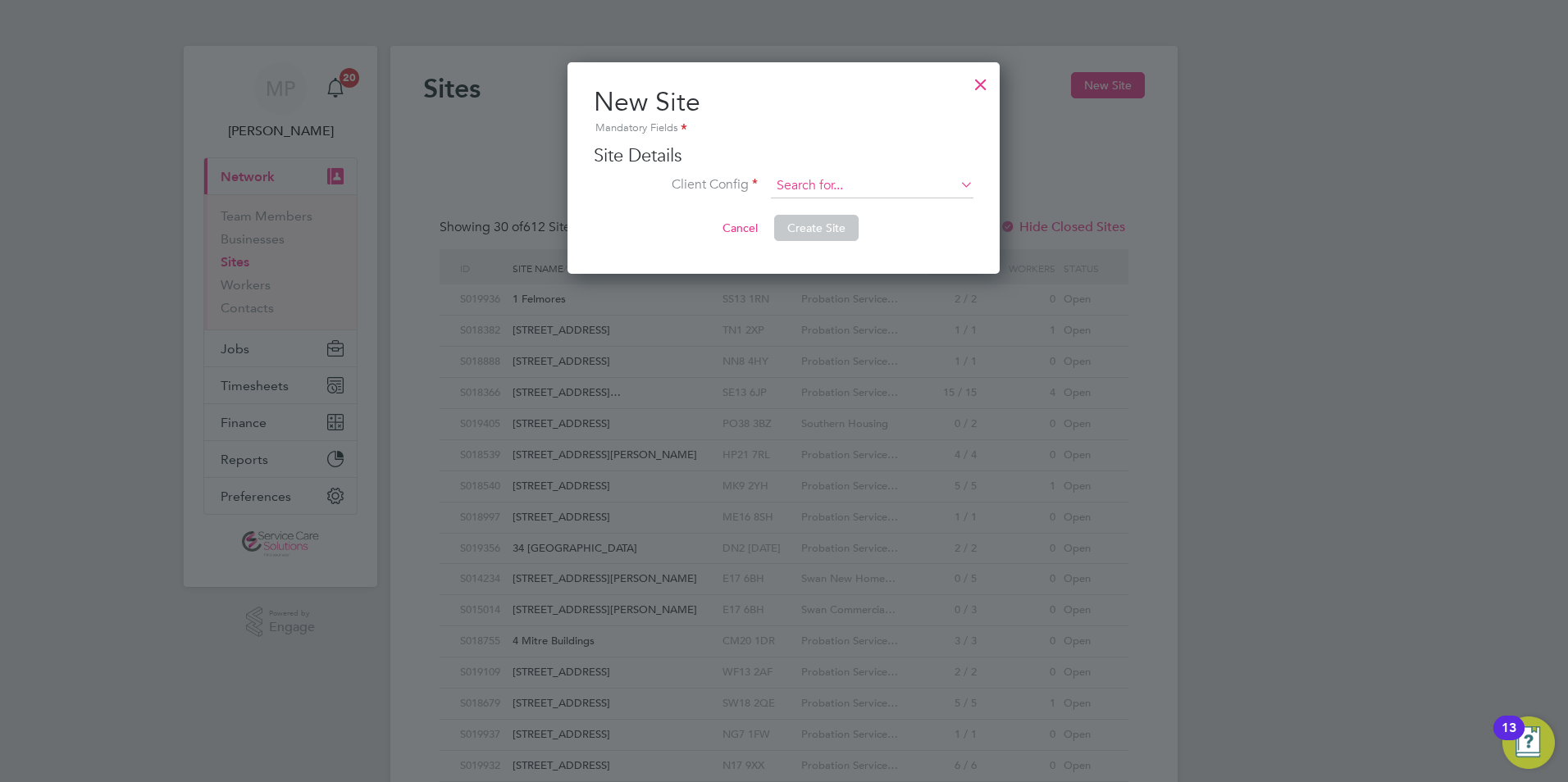 click at bounding box center [872, 186] 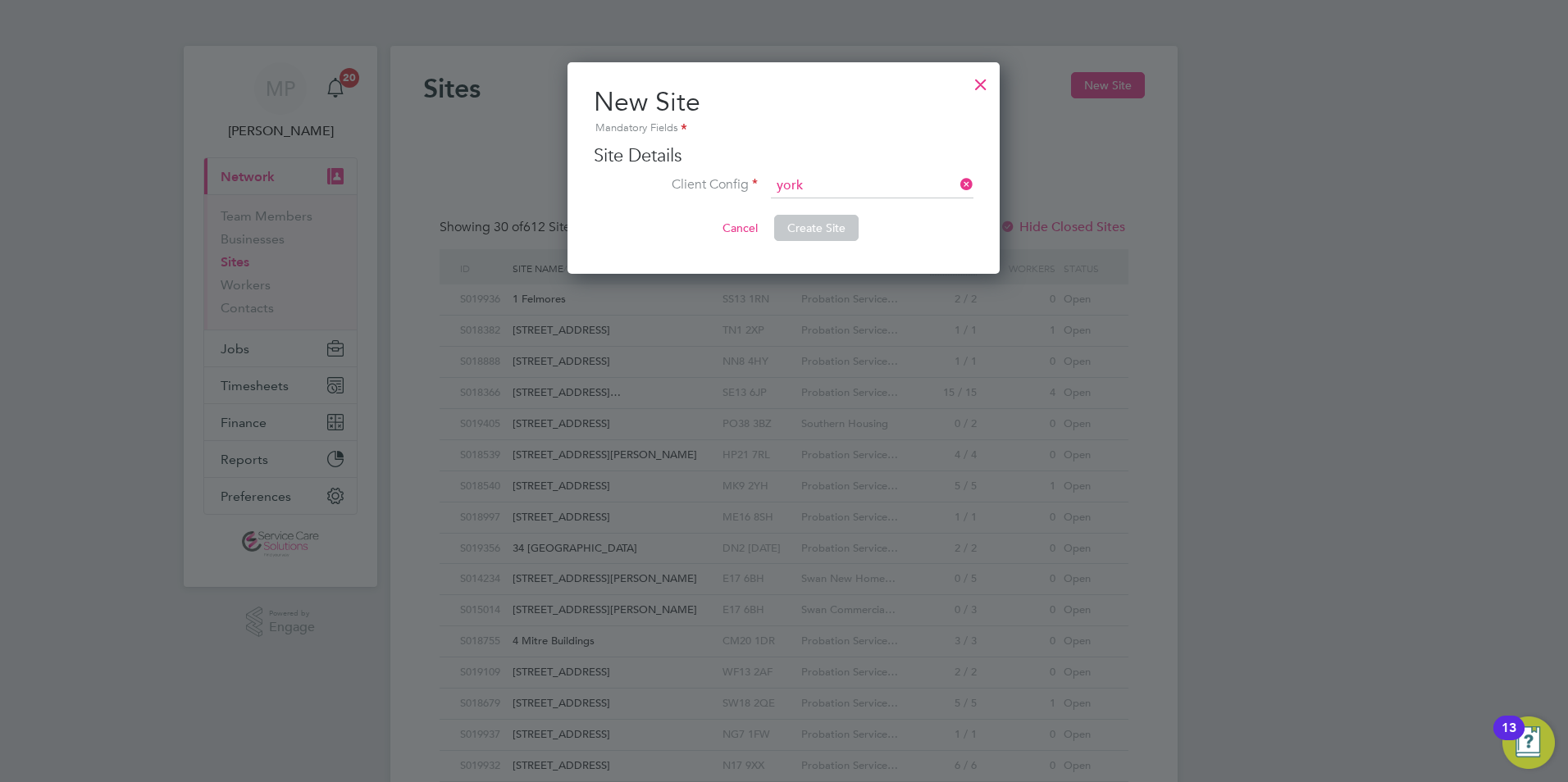 click on "York" 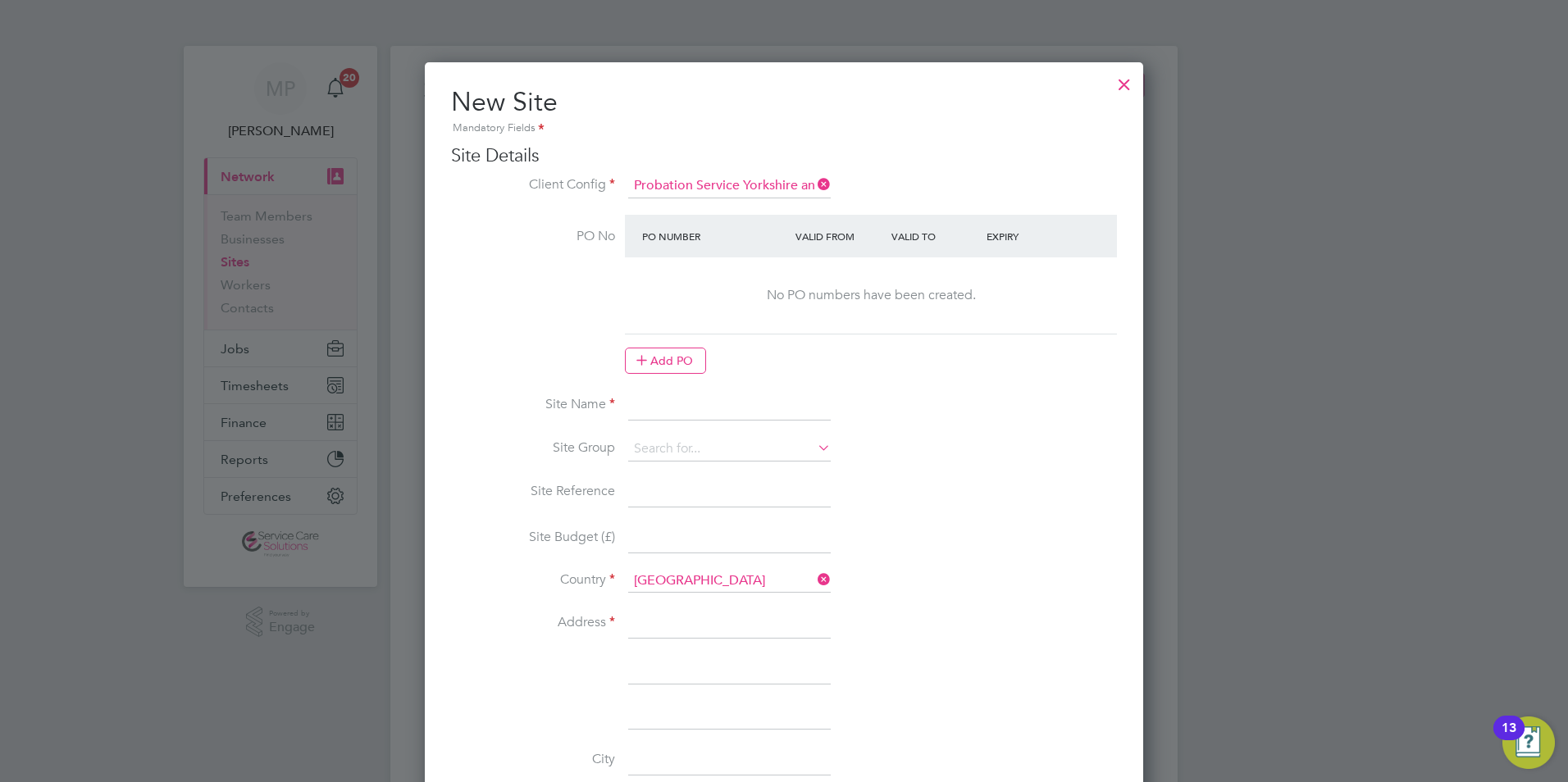 click at bounding box center [729, 407] 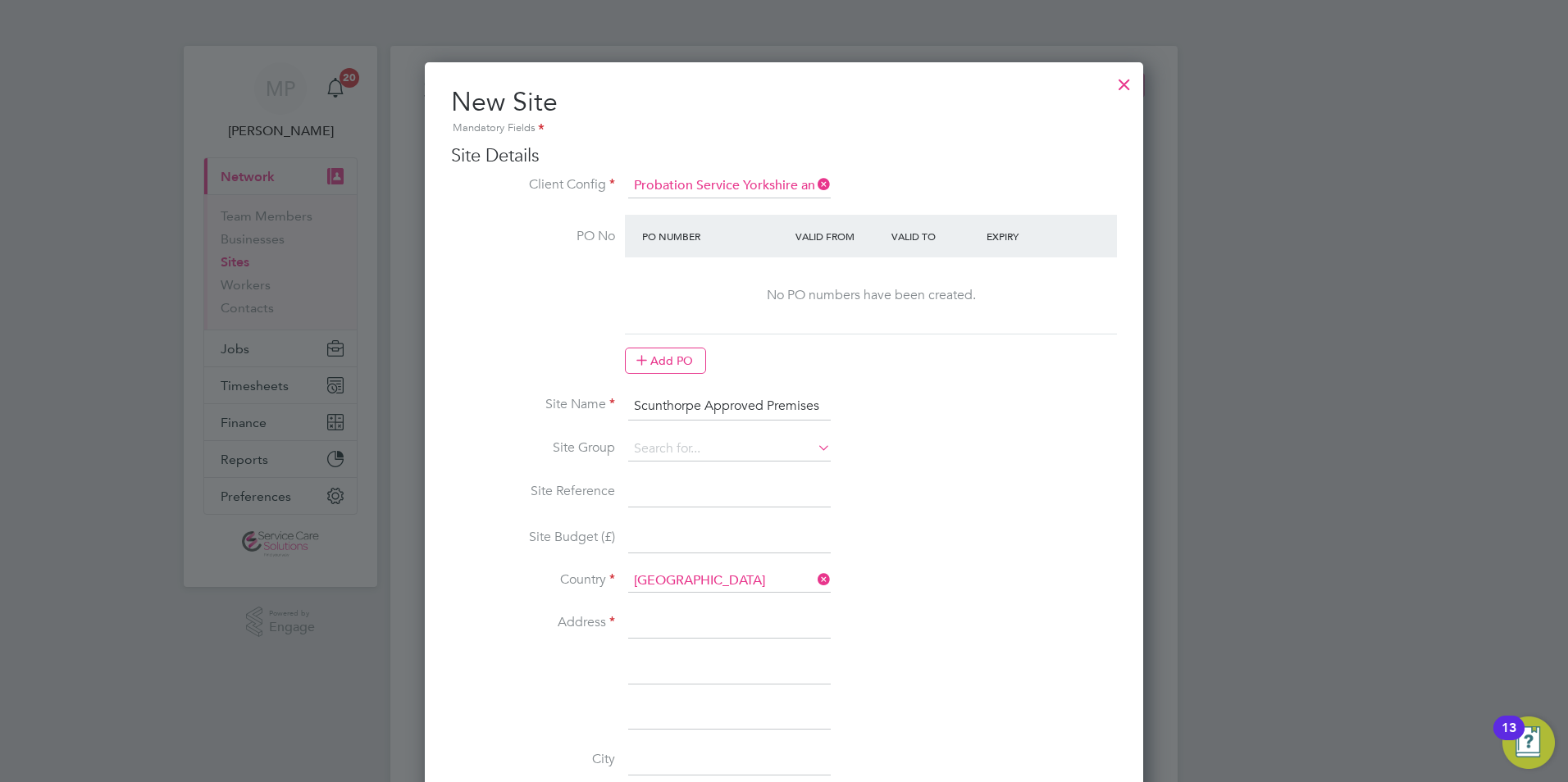 click on "Scunthorpe Approved Premises" at bounding box center (729, 407) 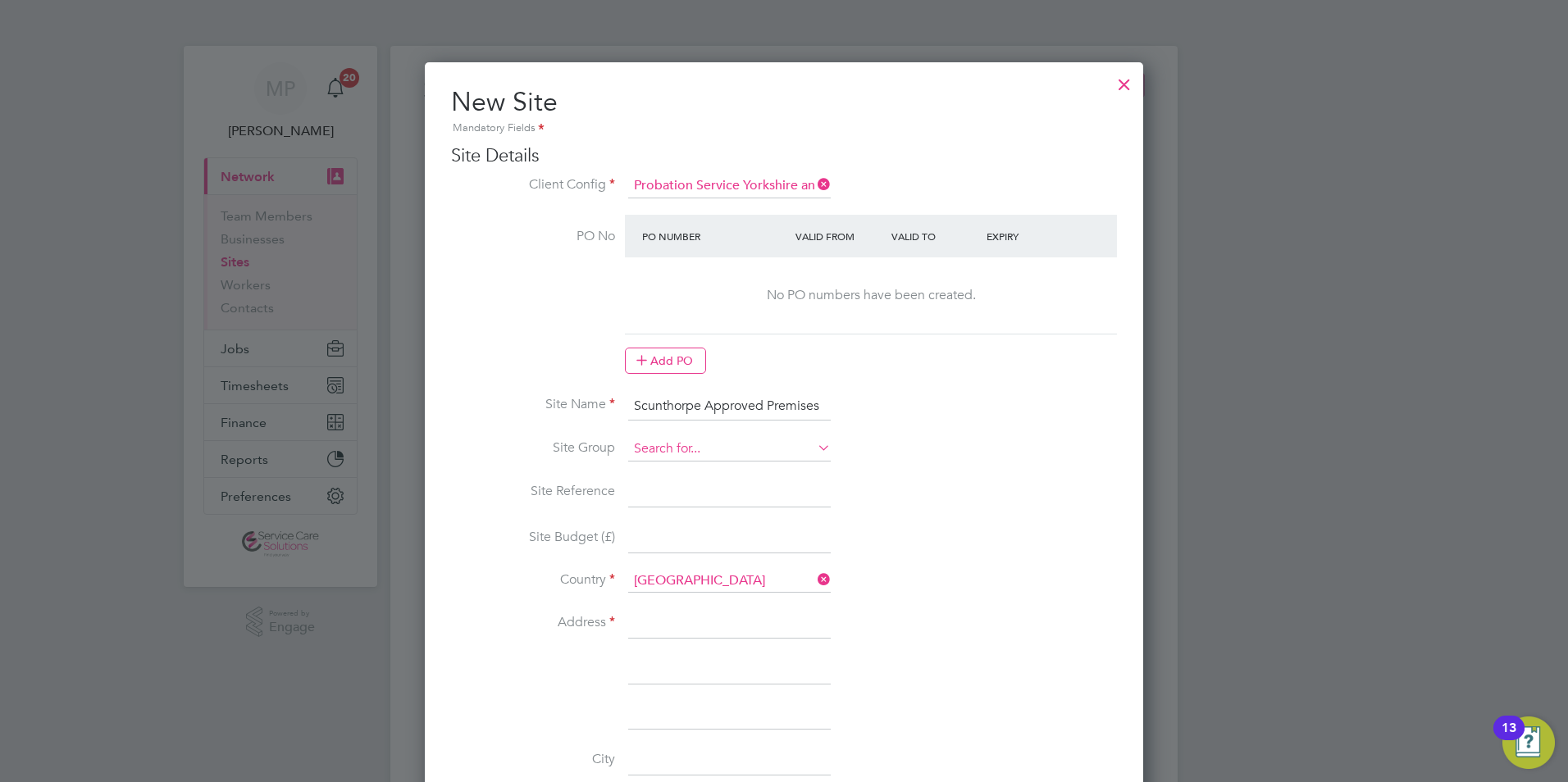 type on "Scunthorpe Approved Premises" 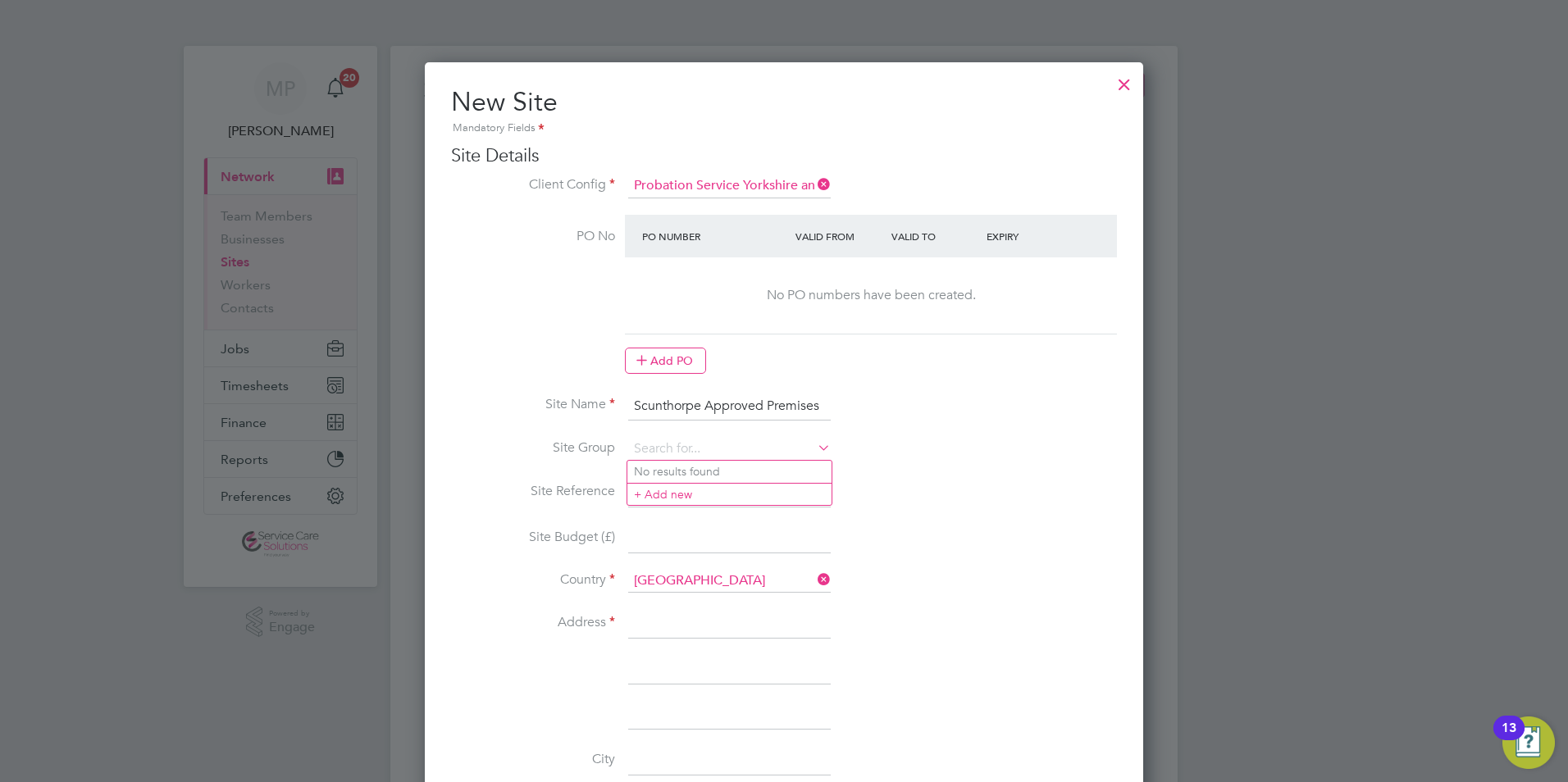 click at bounding box center (729, 624) 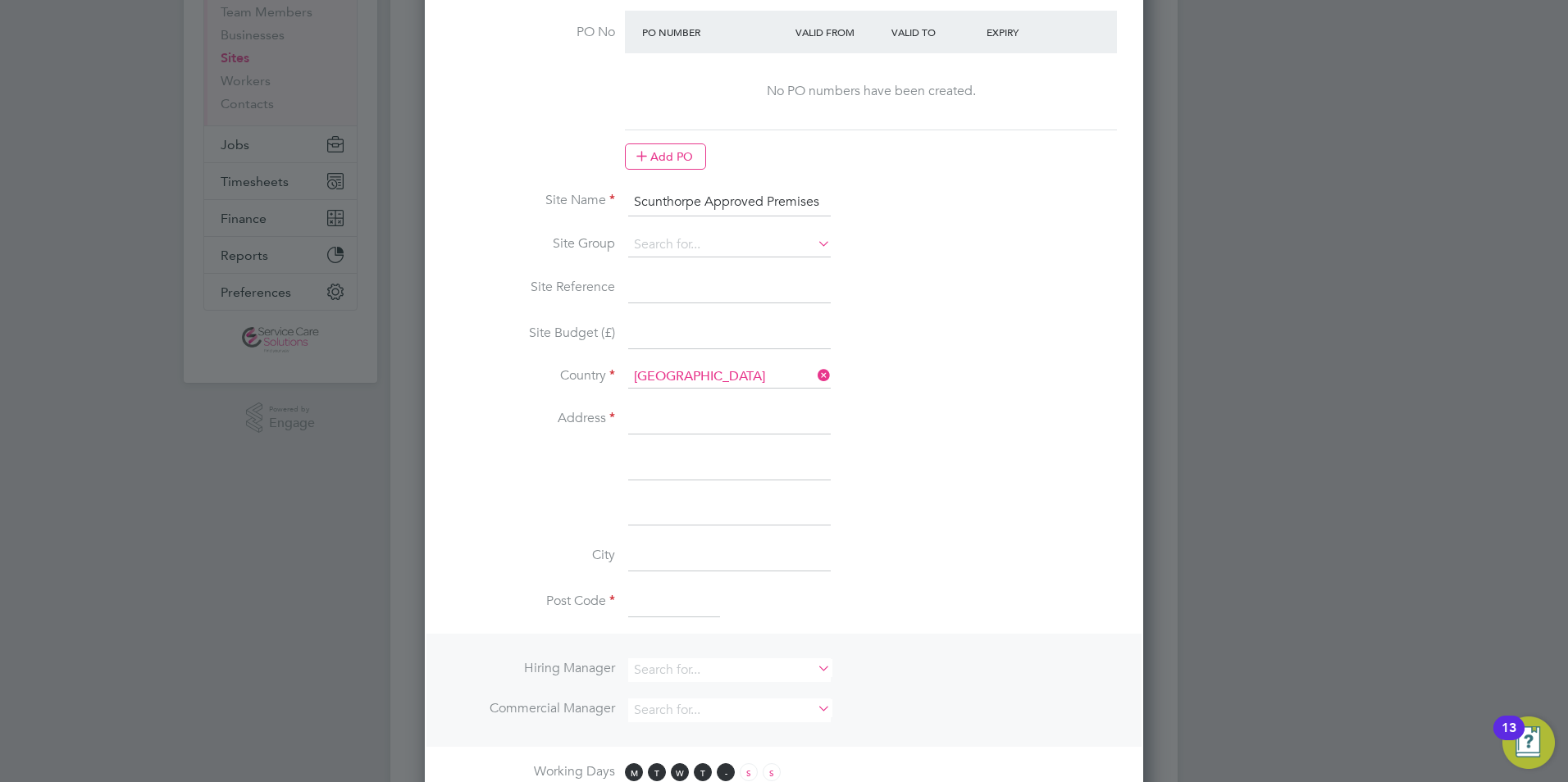 scroll, scrollTop: 328, scrollLeft: 0, axis: vertical 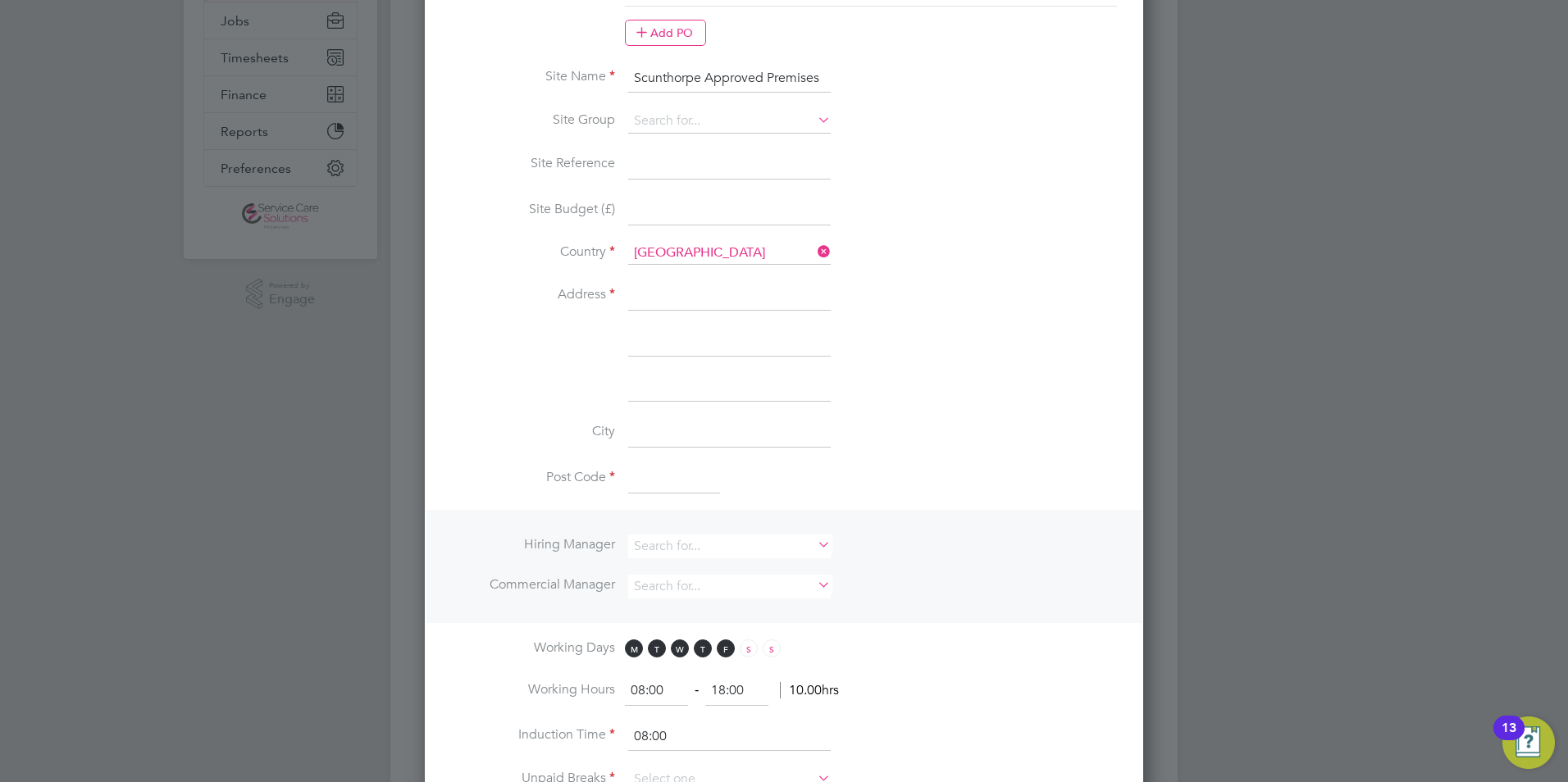 click at bounding box center [674, 479] 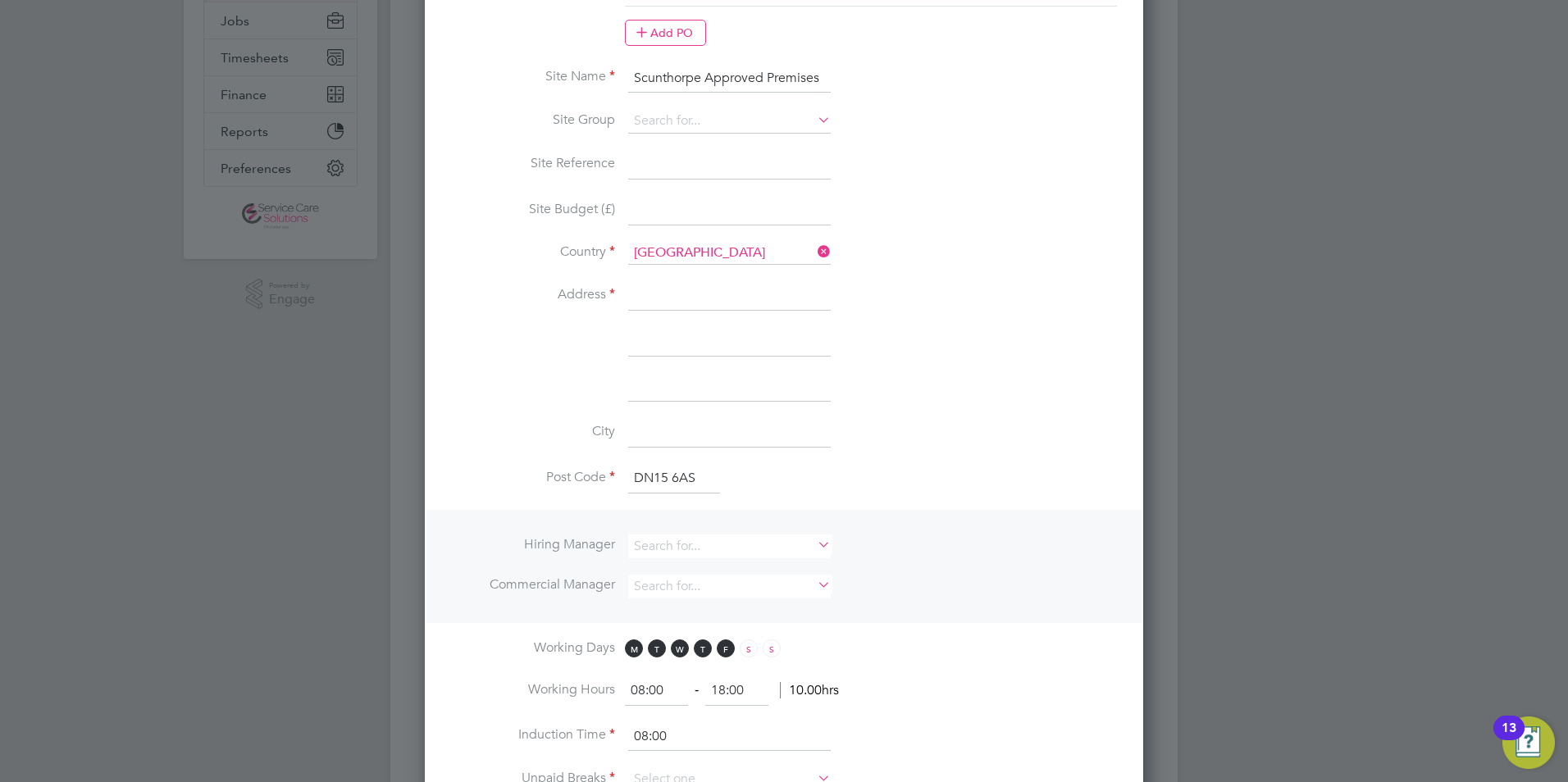 type on "DN15 6AS" 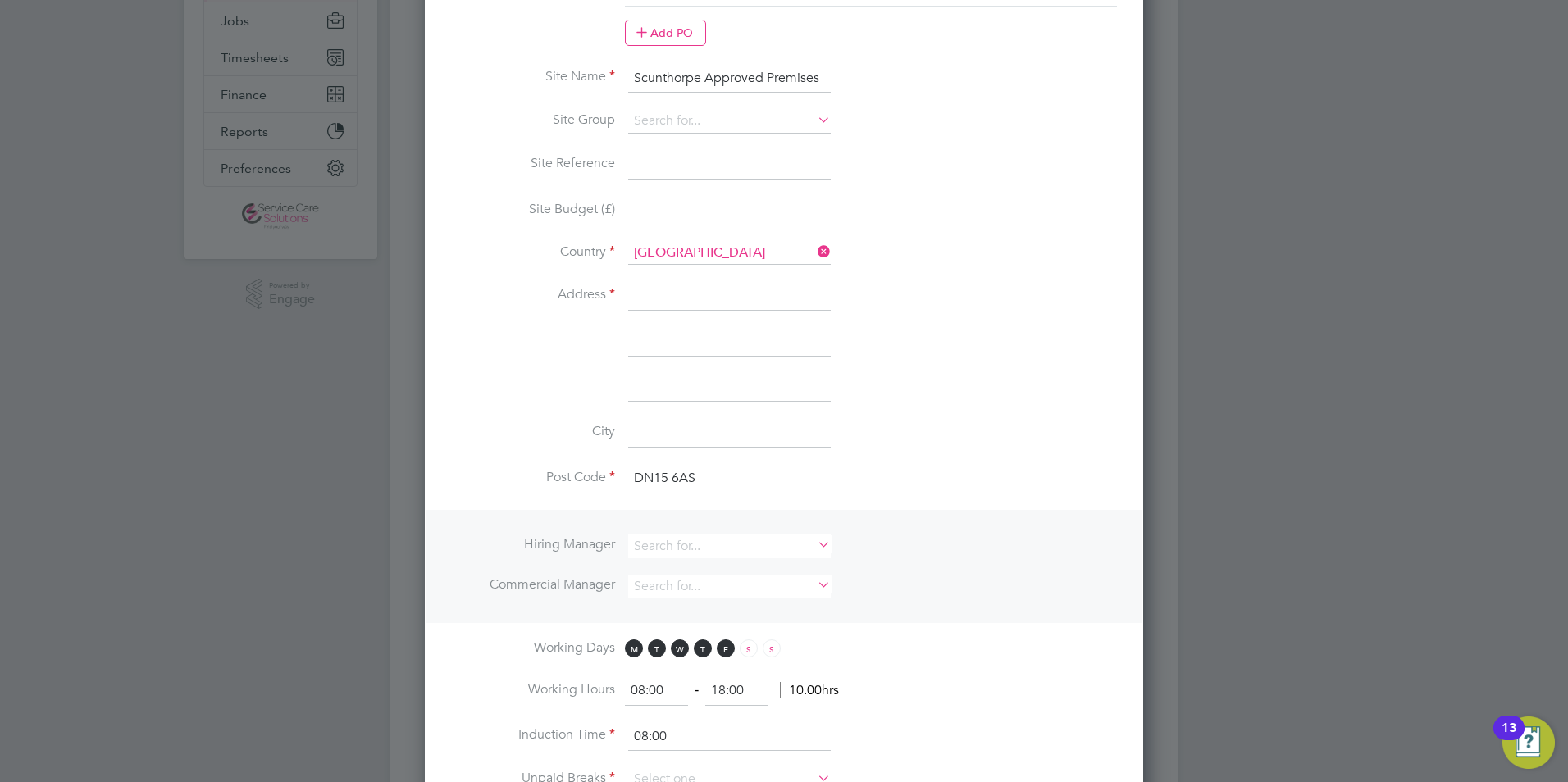 click at bounding box center (729, 296) 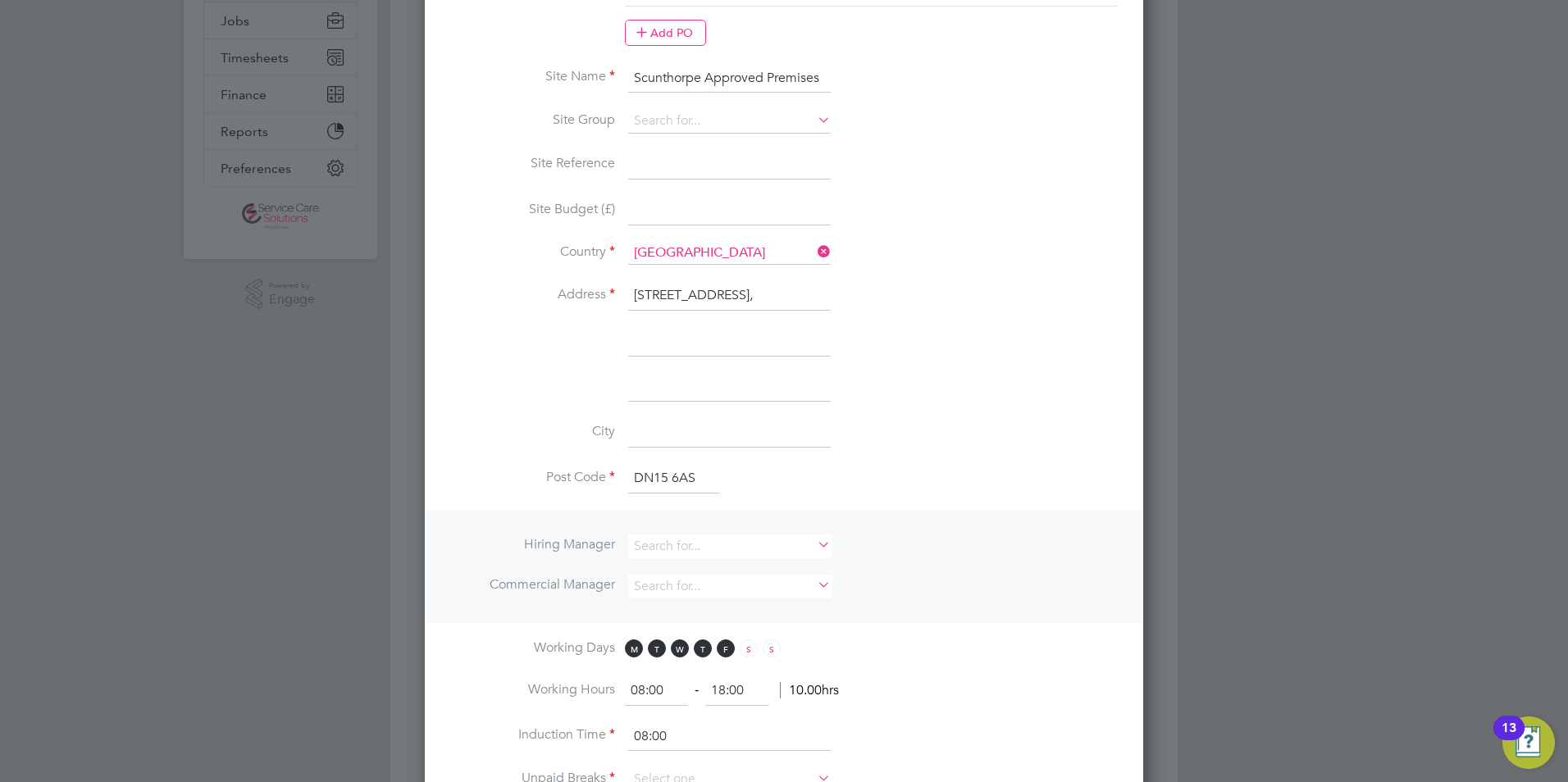 type on "31 Normanby Road," 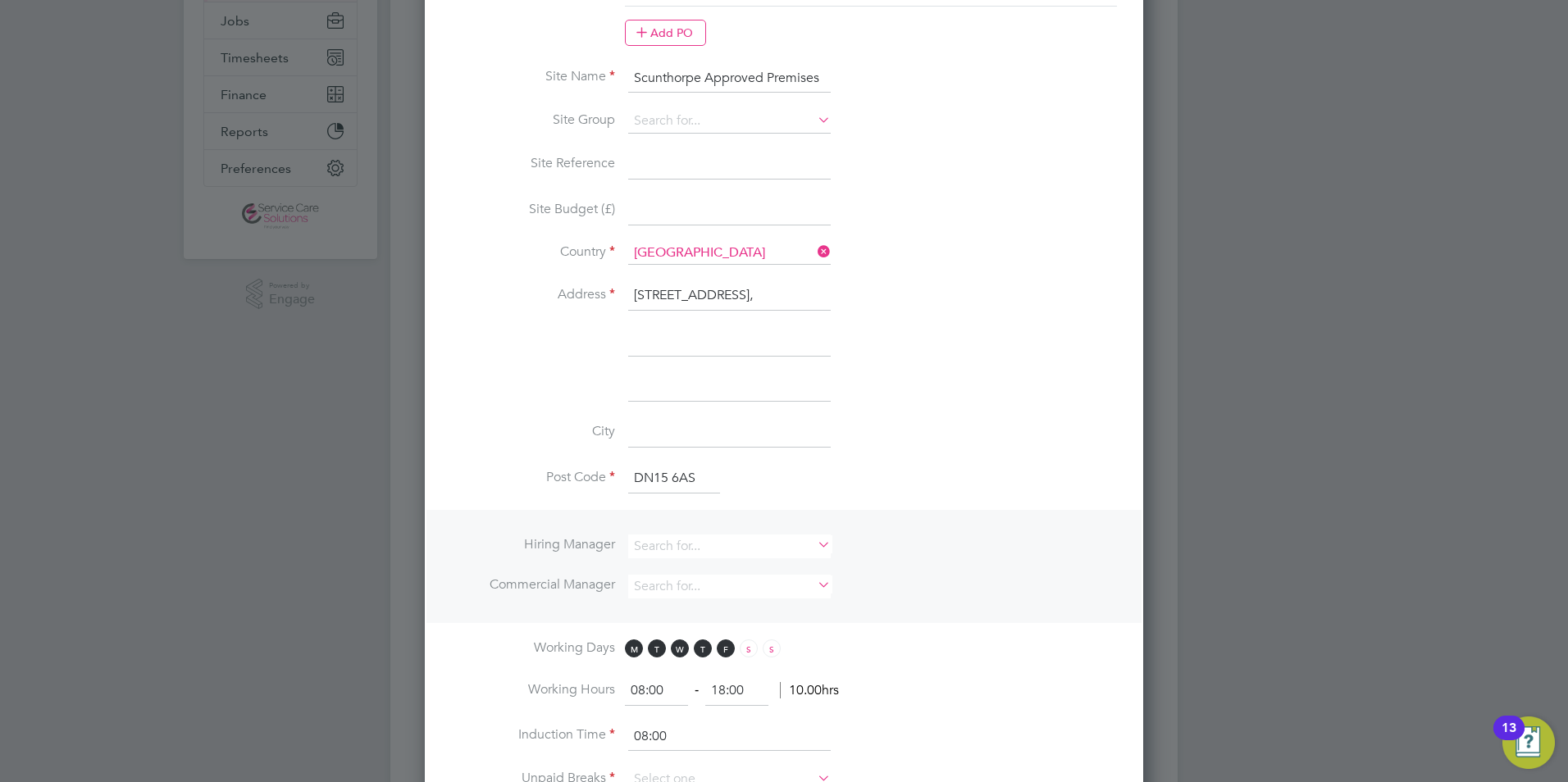 type on "DN15 6AS" 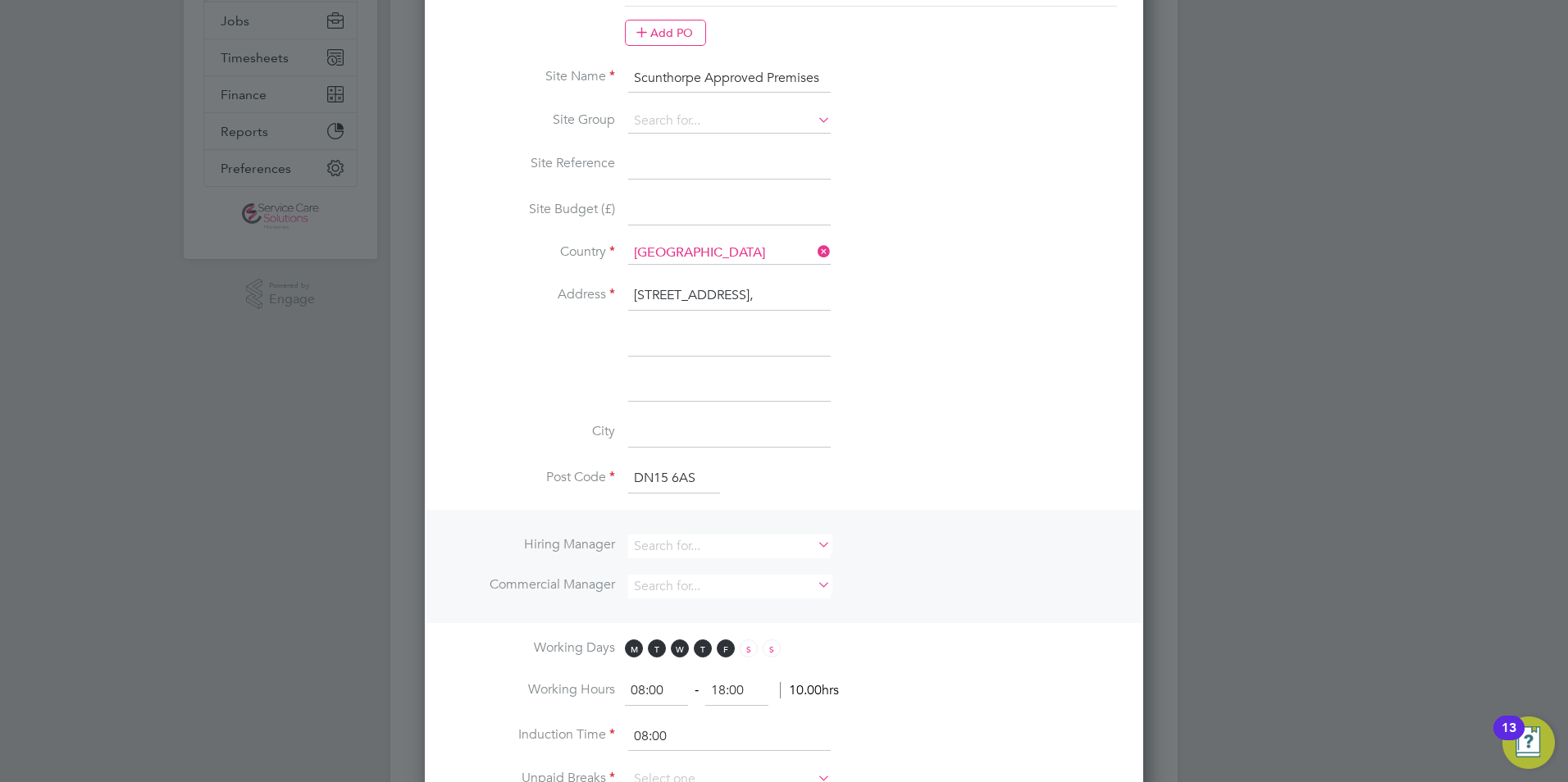 click at bounding box center (729, 342) 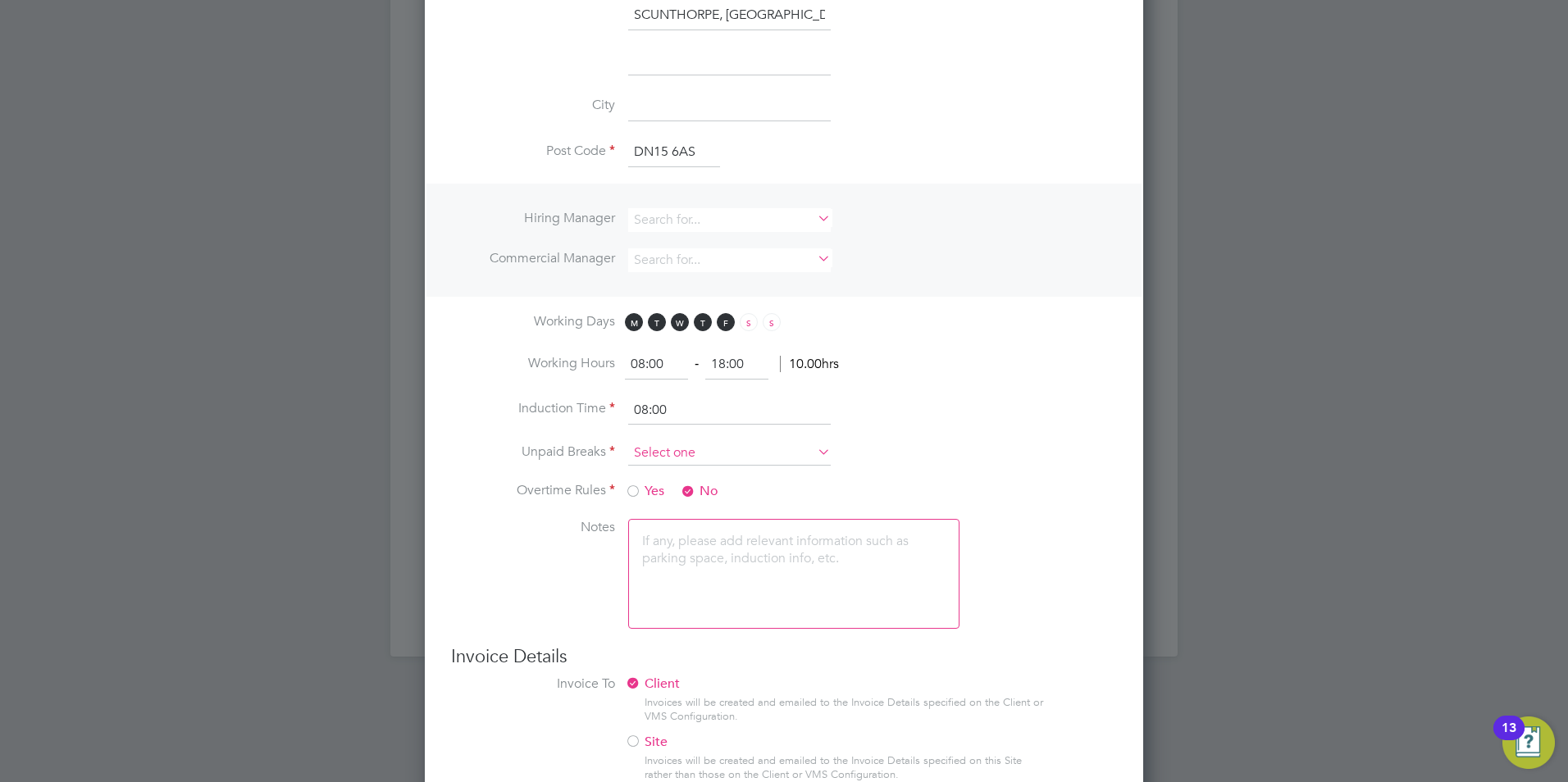 scroll, scrollTop: 656, scrollLeft: 0, axis: vertical 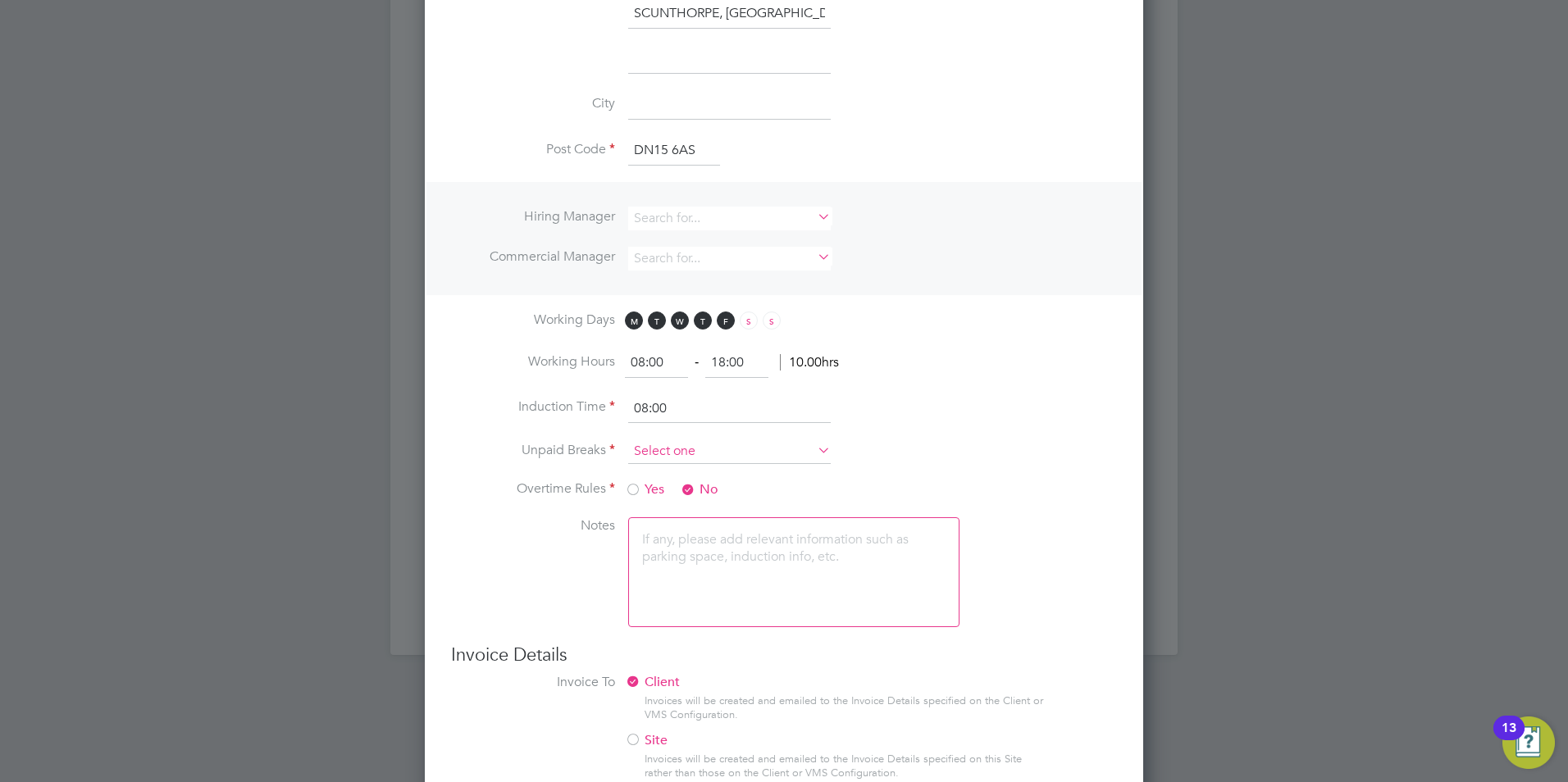 type on "SCUNTHORPE, South Yorkshire," 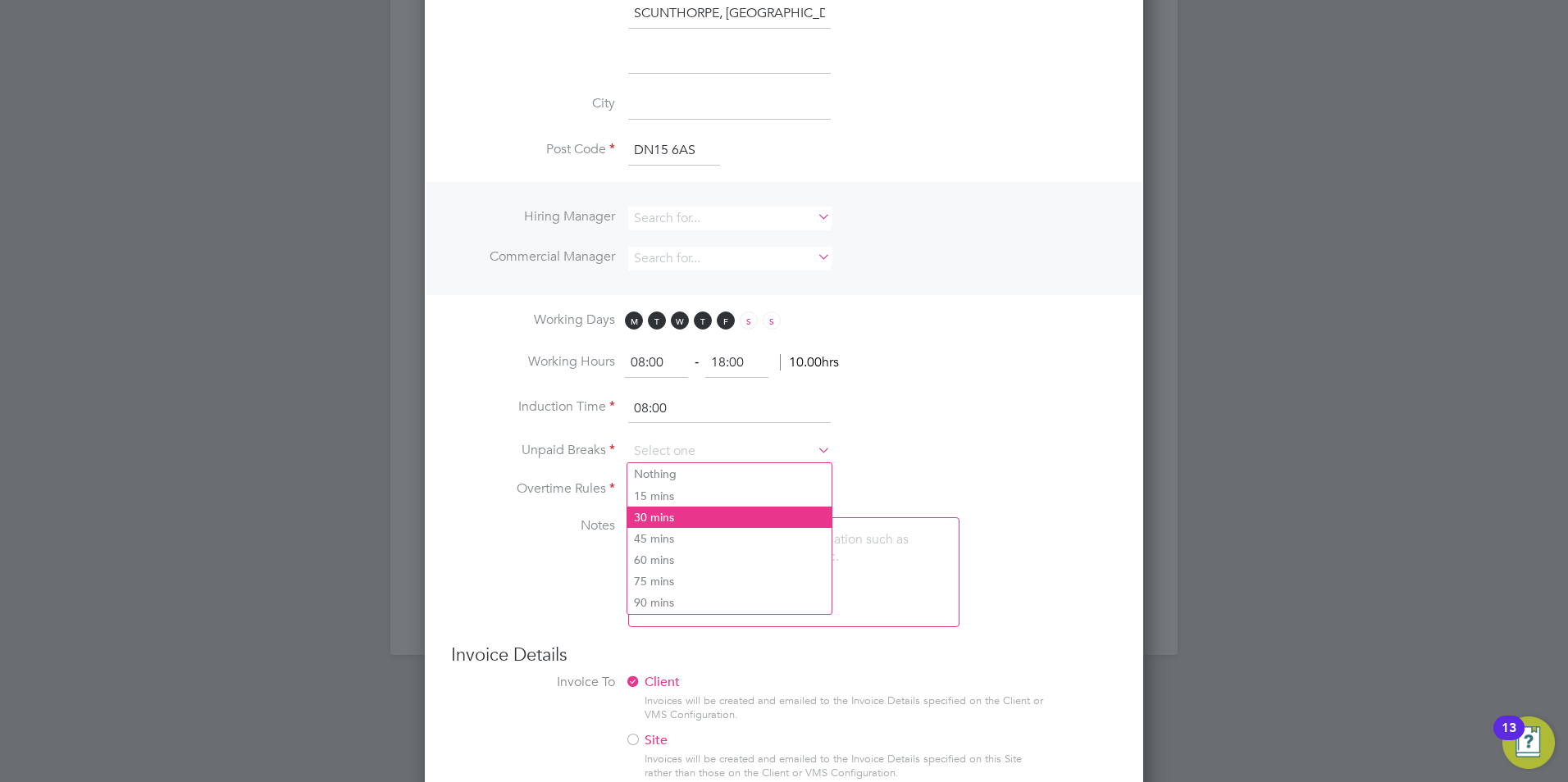 click on "30 mins" 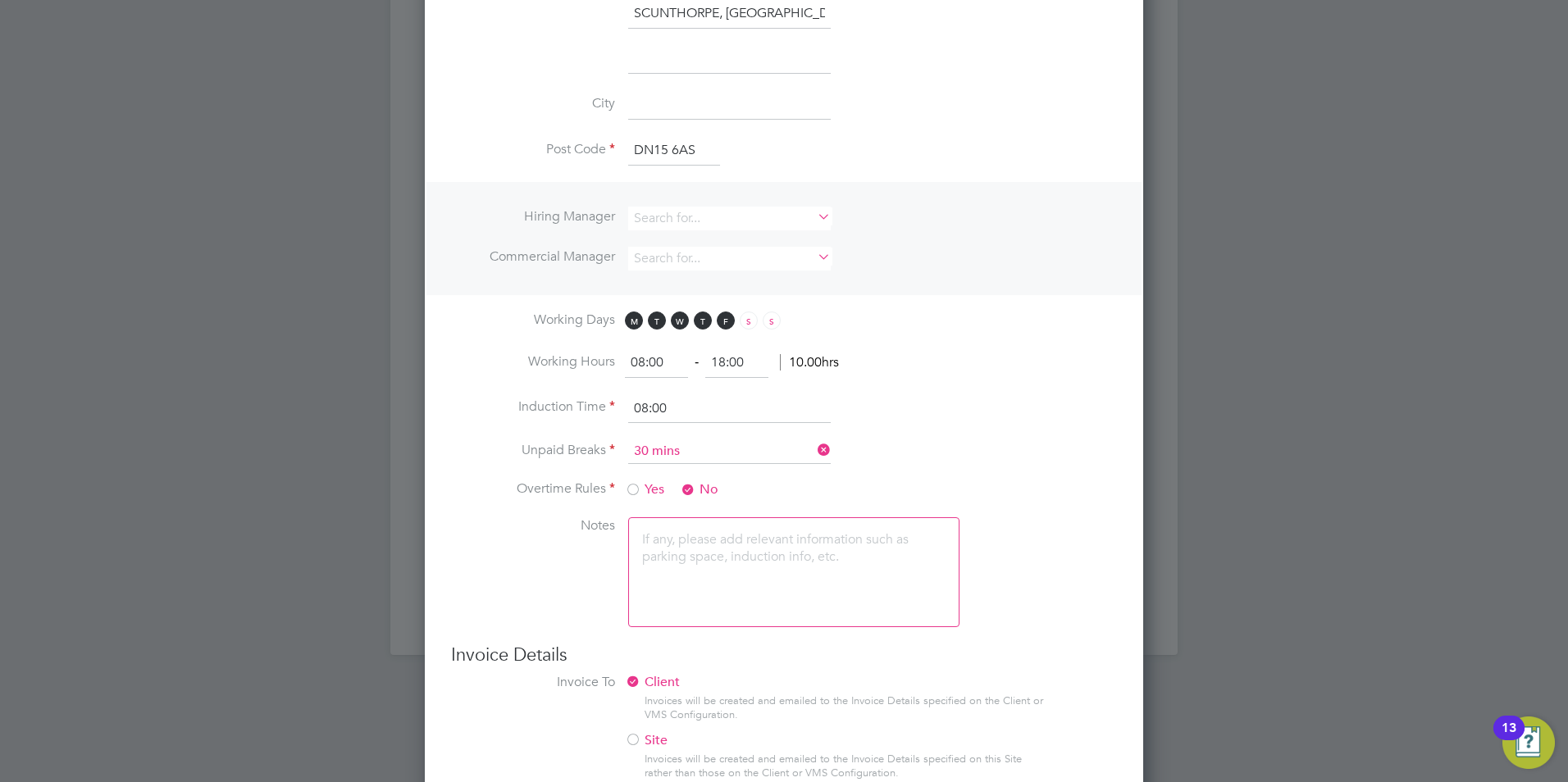 click on "Unpaid Breaks   30 mins" at bounding box center [784, 460] 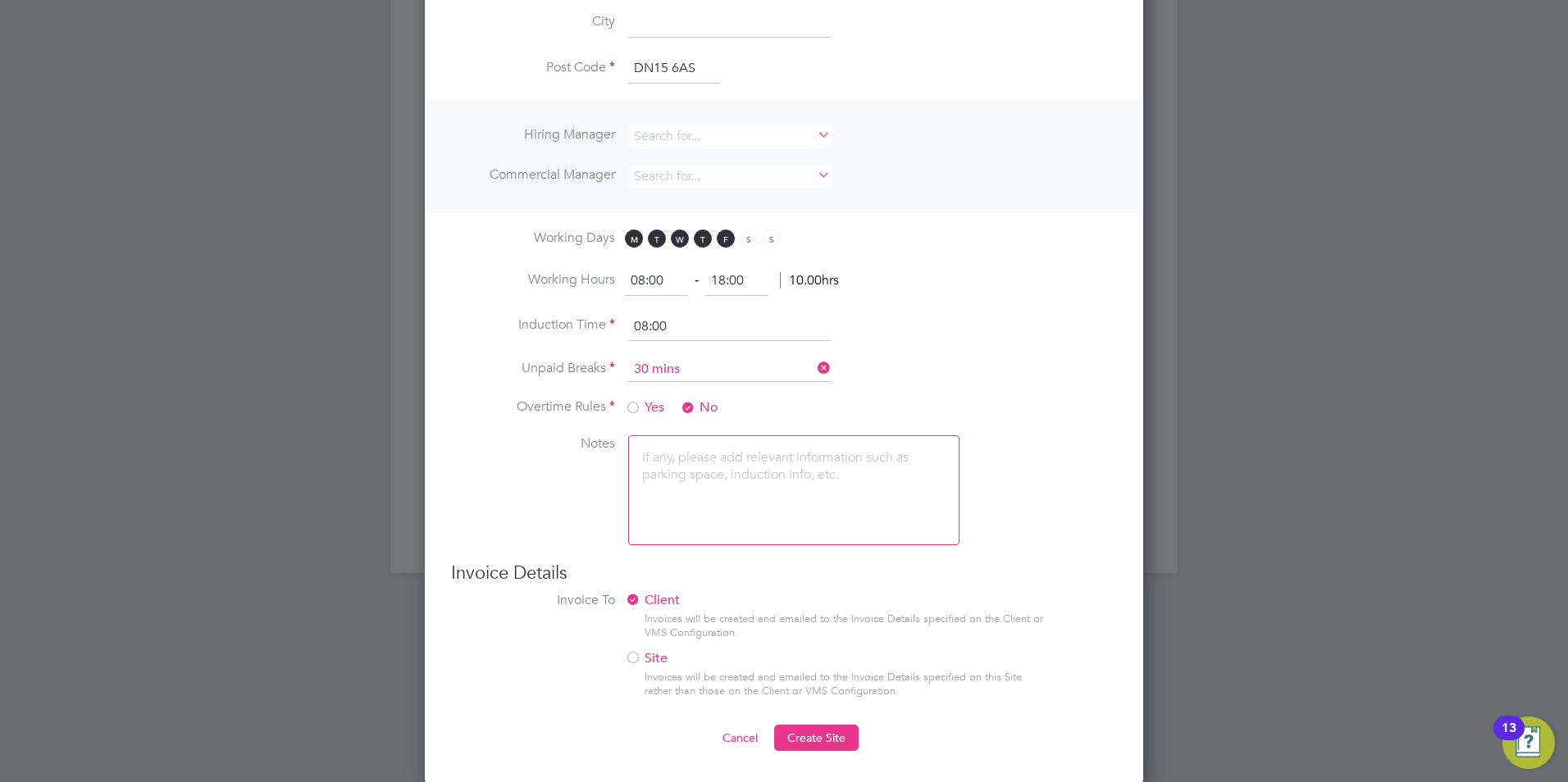 scroll, scrollTop: 739, scrollLeft: 0, axis: vertical 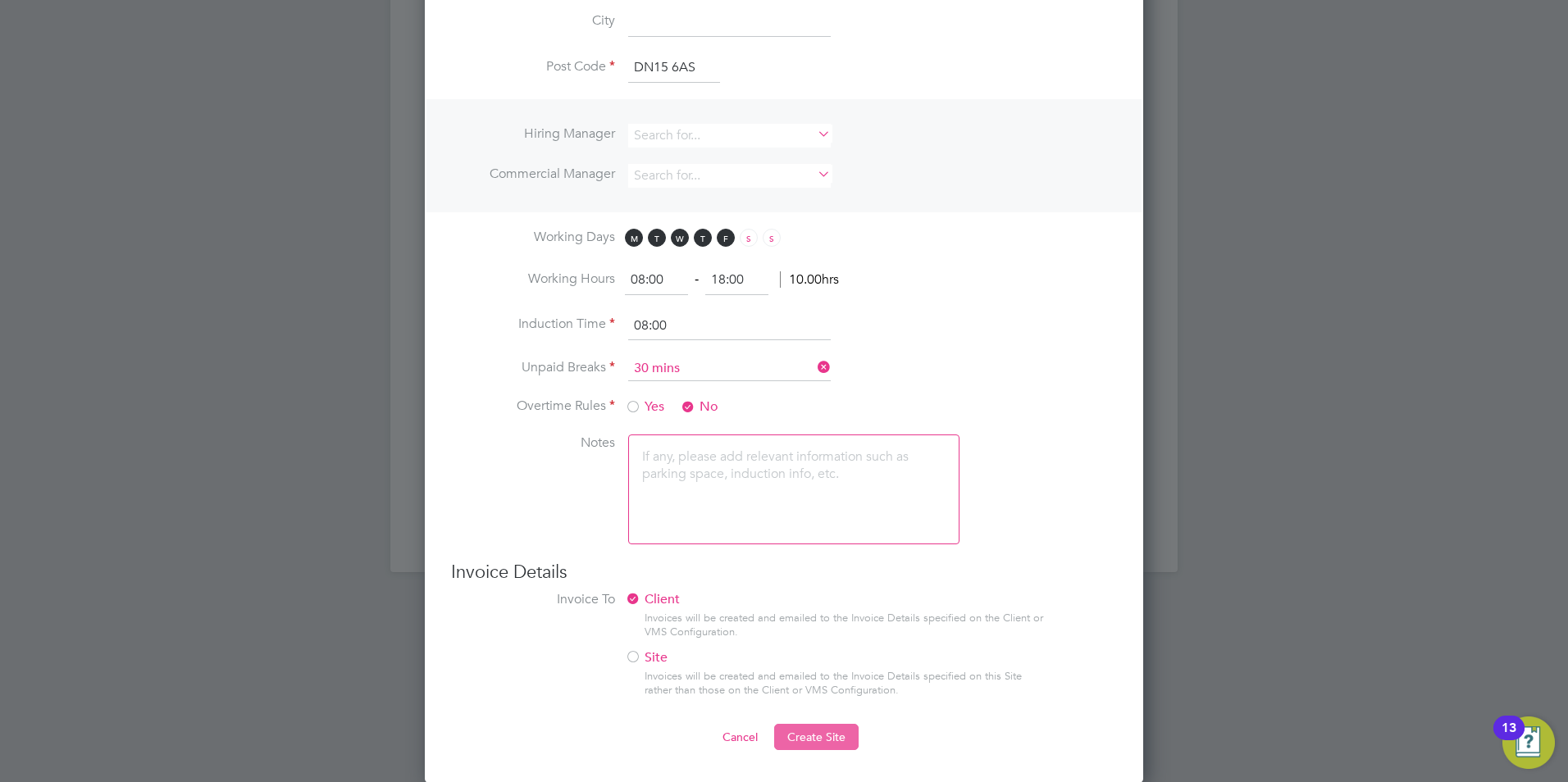 click on "Create Site" at bounding box center (816, 737) 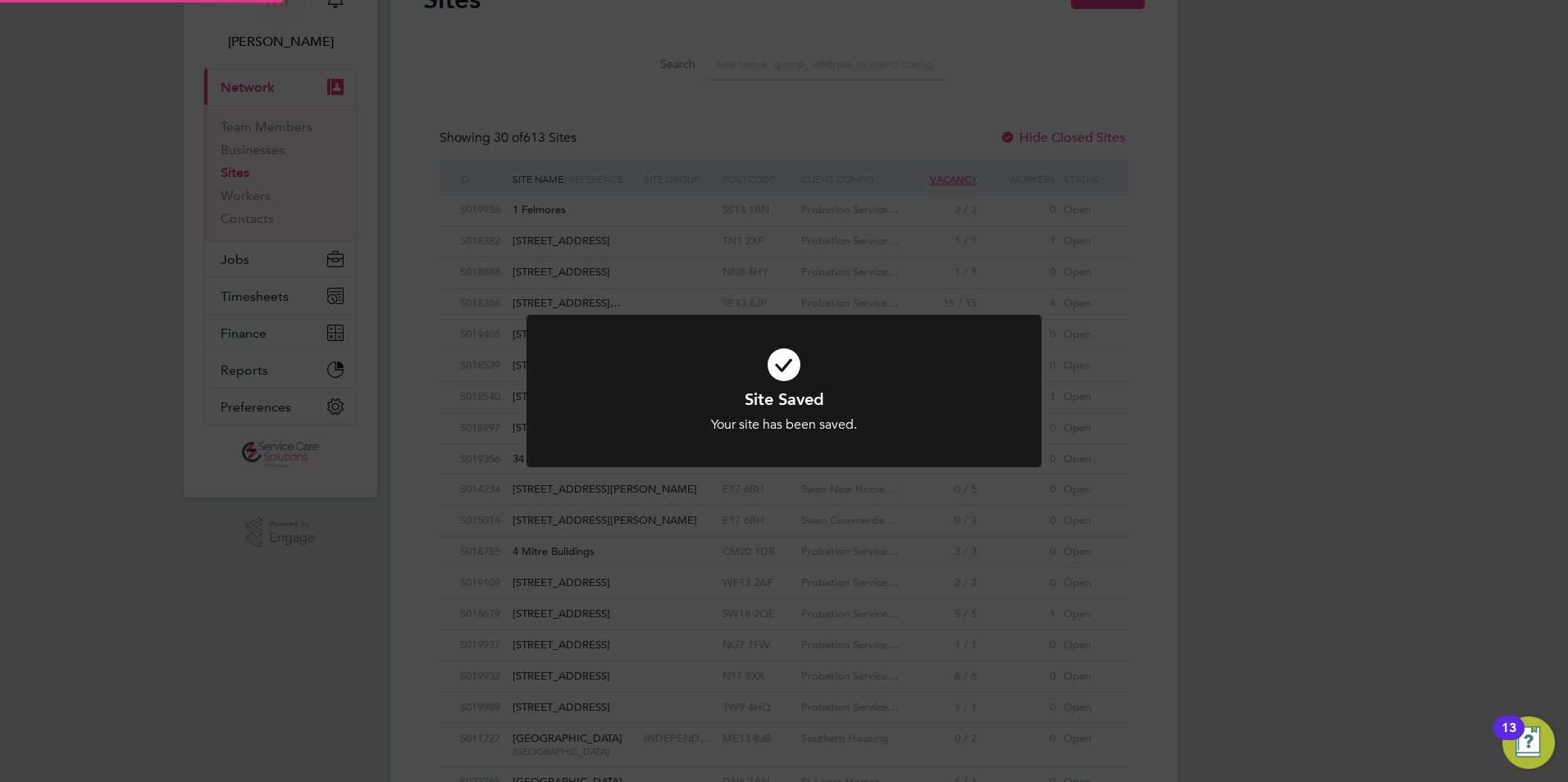 scroll, scrollTop: 0, scrollLeft: 0, axis: both 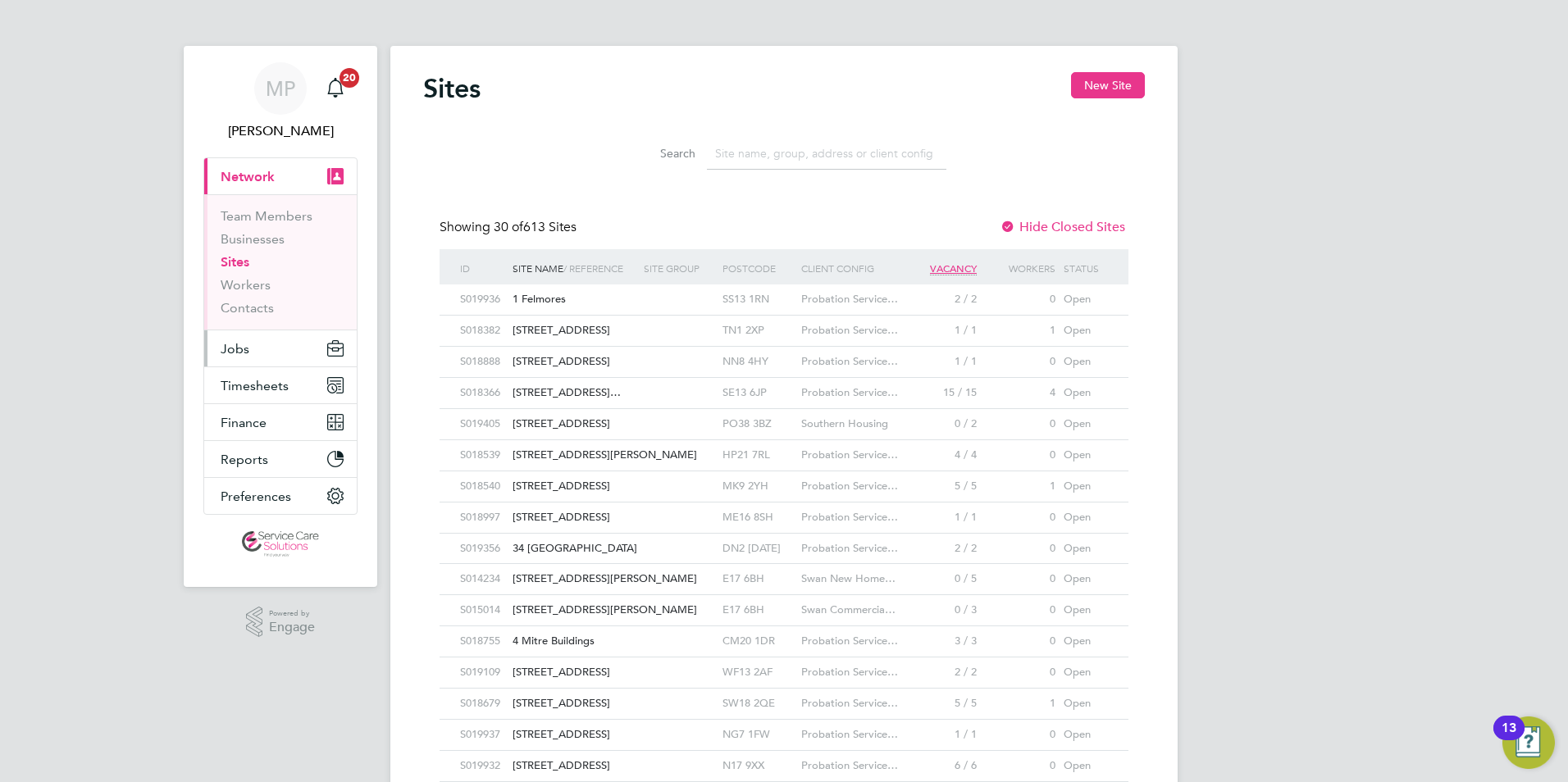 click on "Jobs" at bounding box center (235, 348) 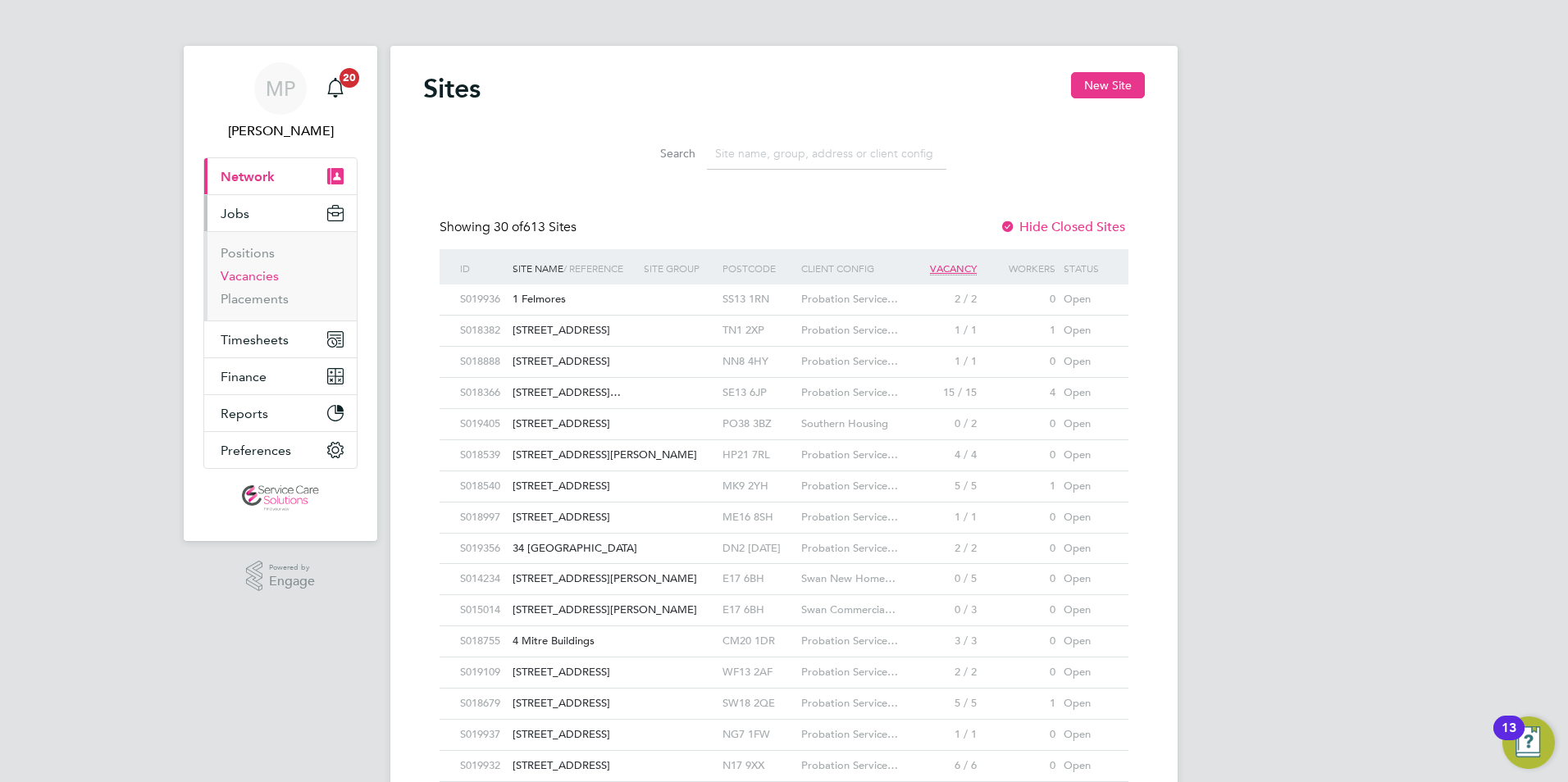 click on "Vacancies" at bounding box center (249, 275) 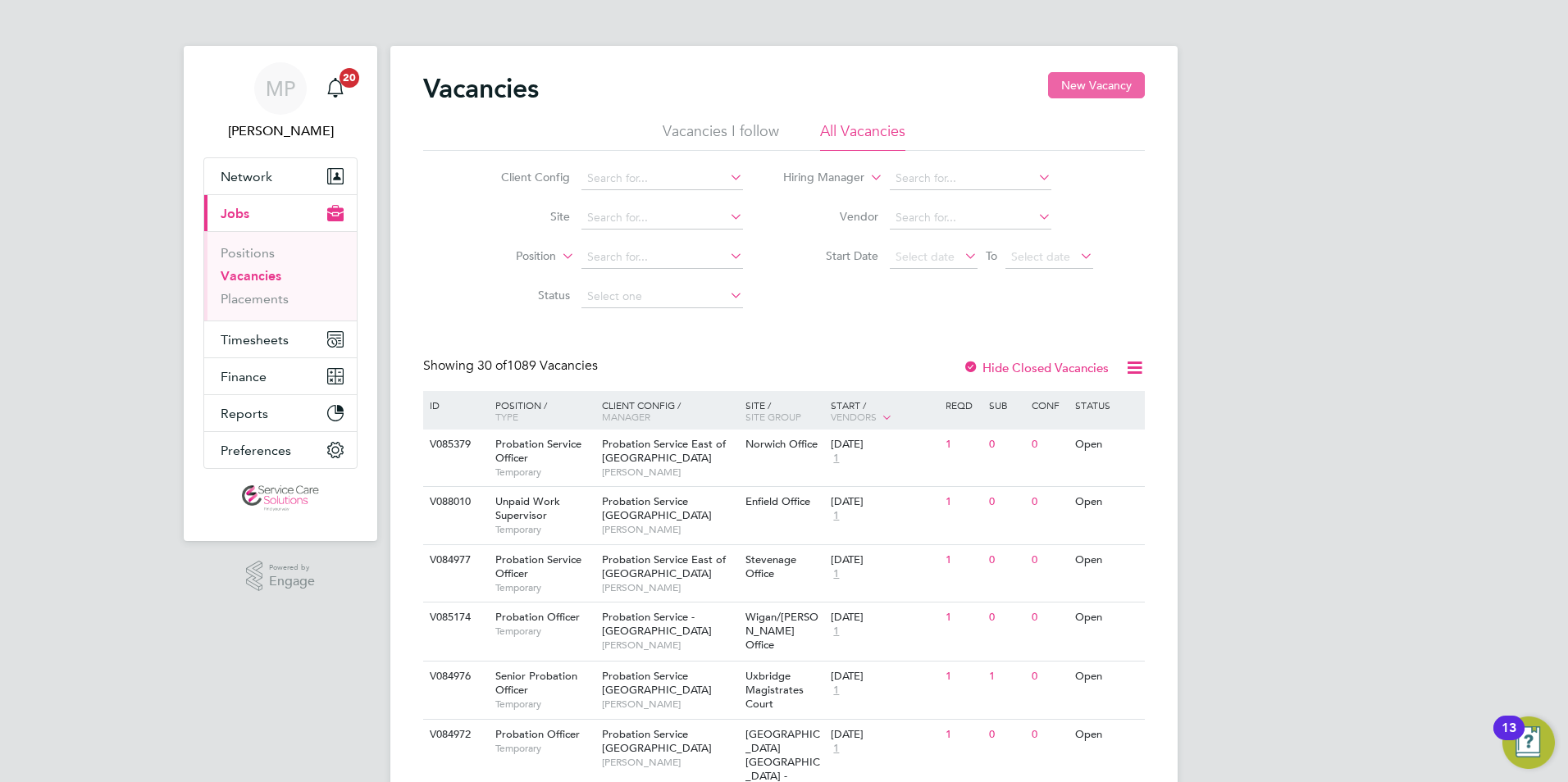 click on "New Vacancy" 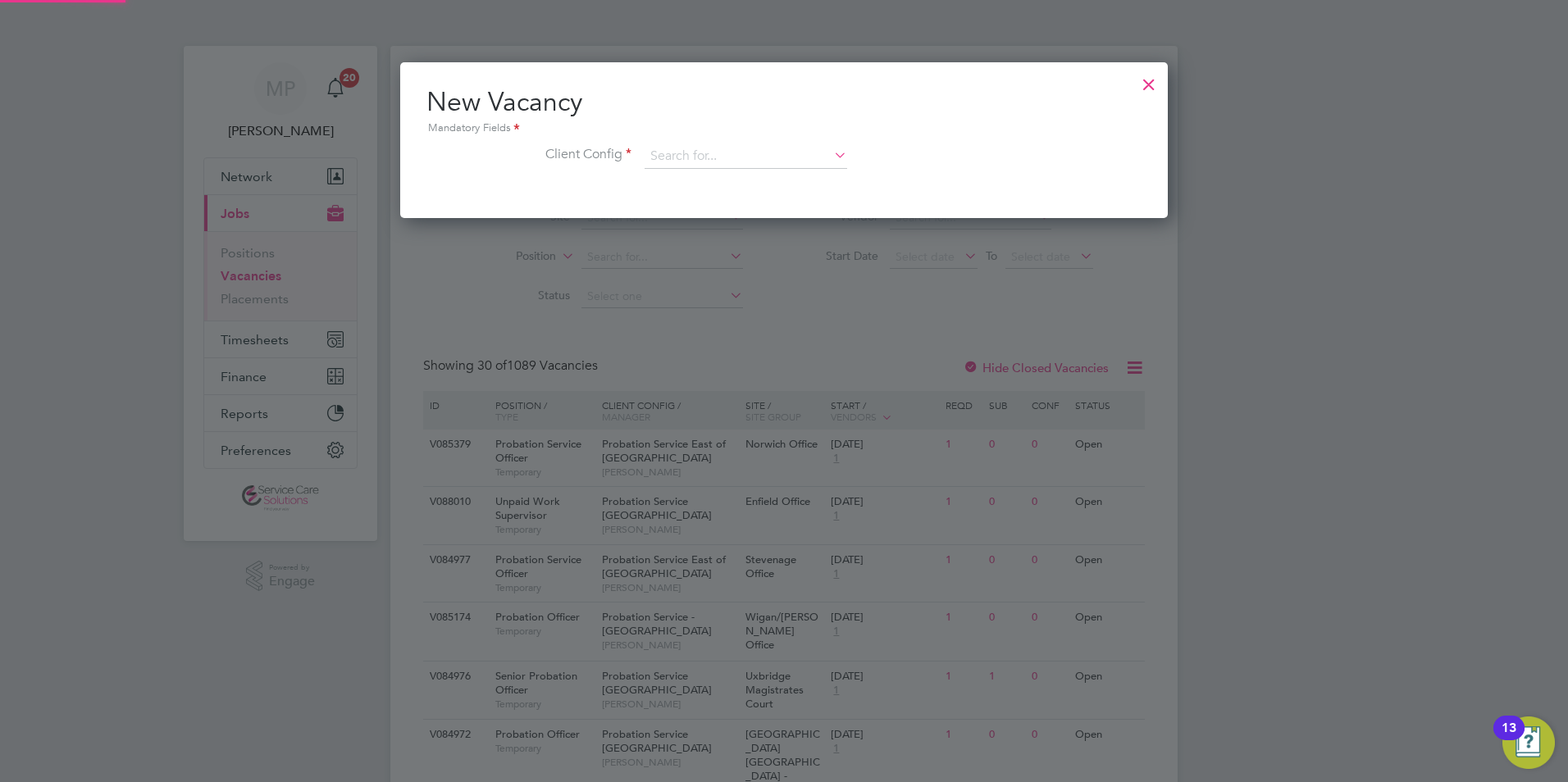 scroll, scrollTop: 8, scrollLeft: 8, axis: both 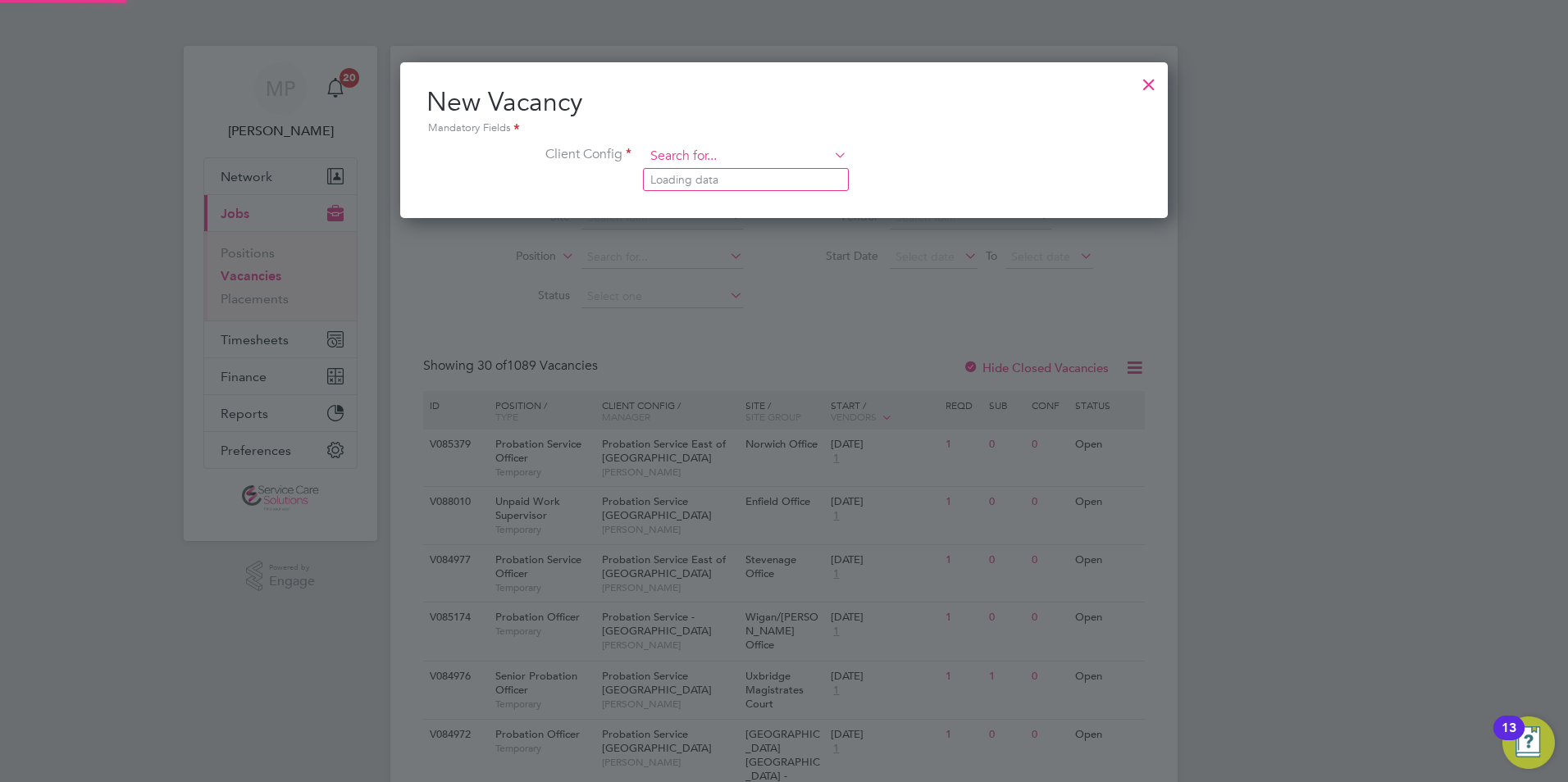click at bounding box center (745, 157) 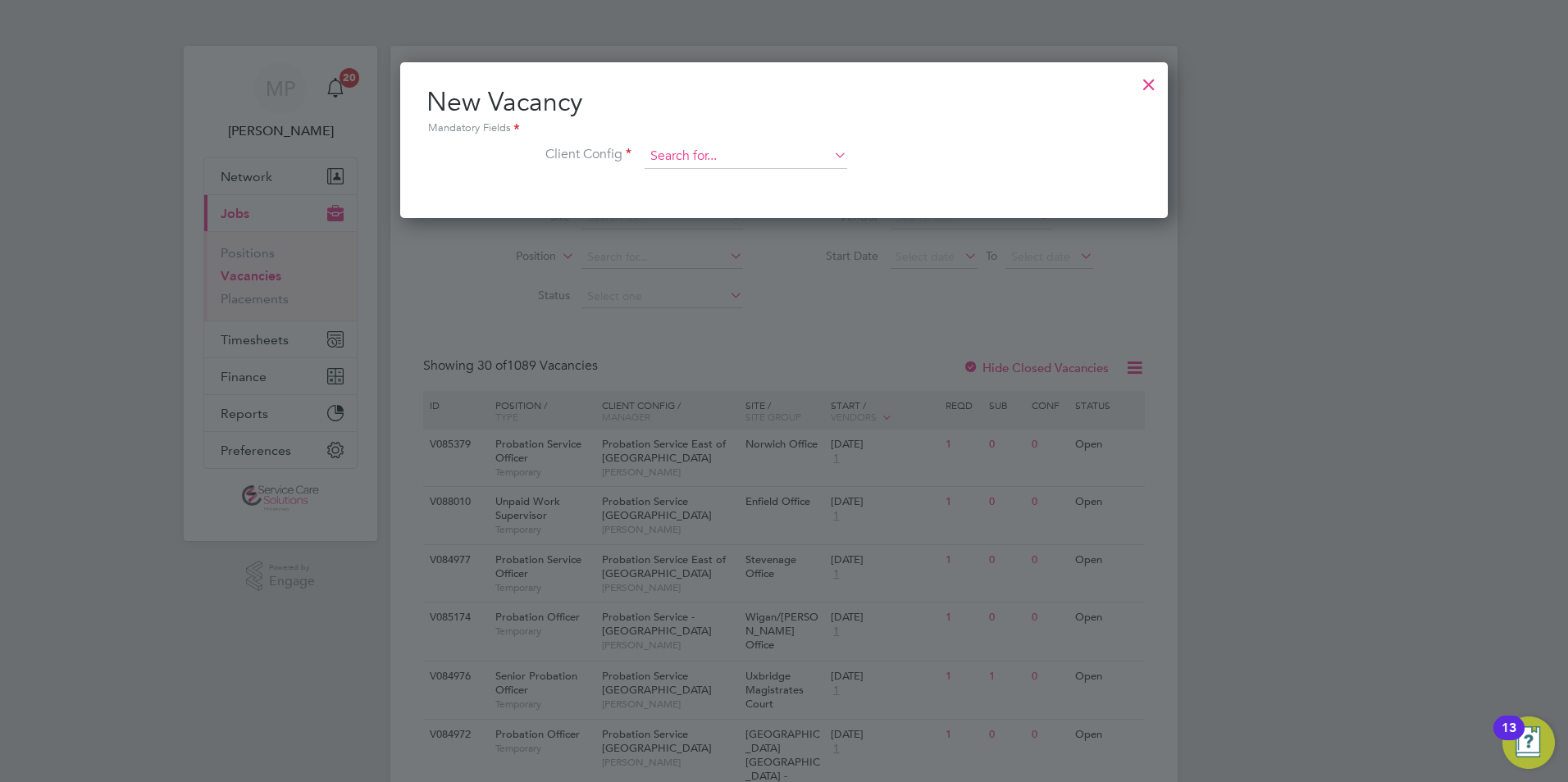 click at bounding box center [745, 157] 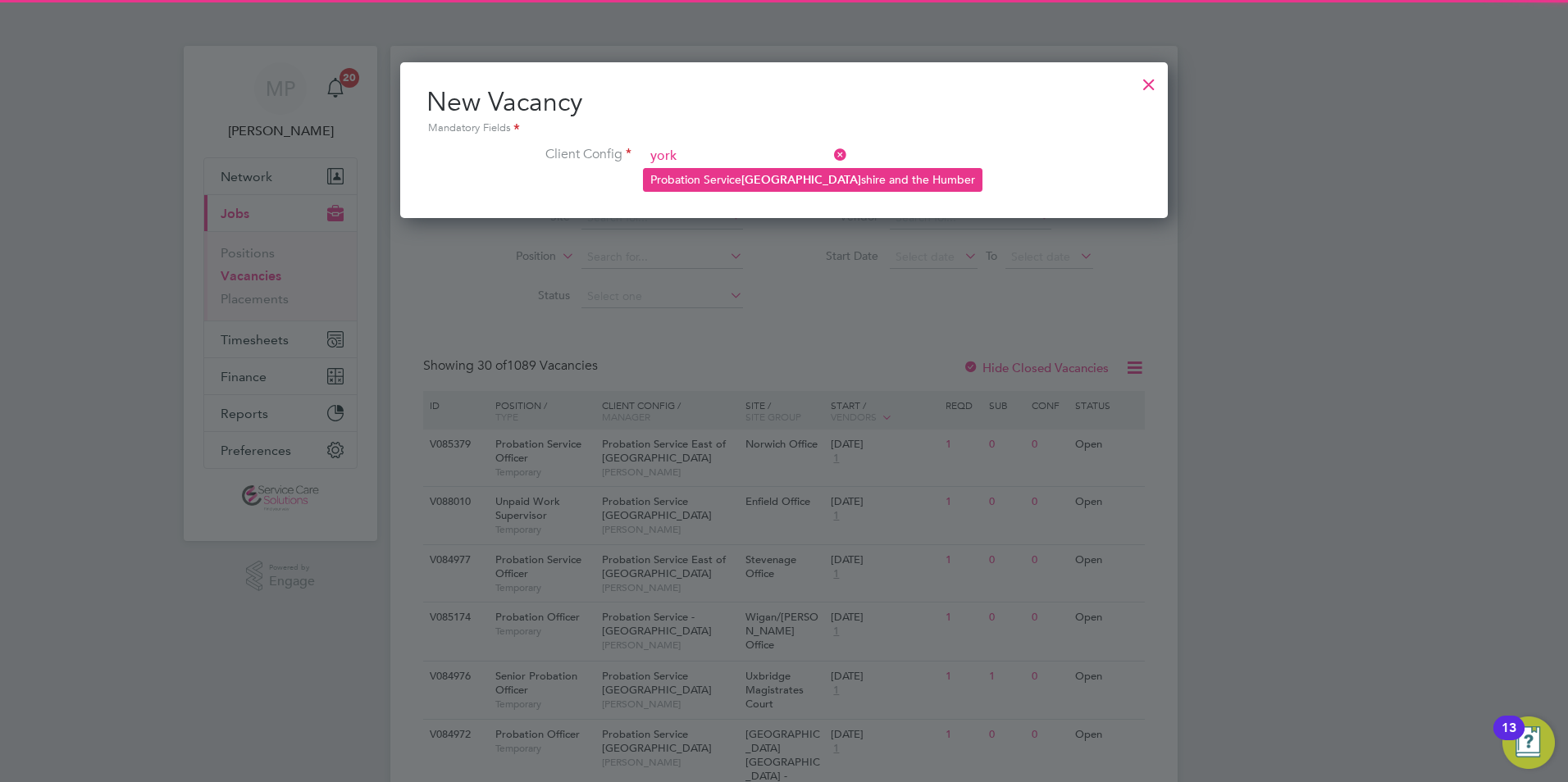 click on "Probation Service  York shire and the Humber" 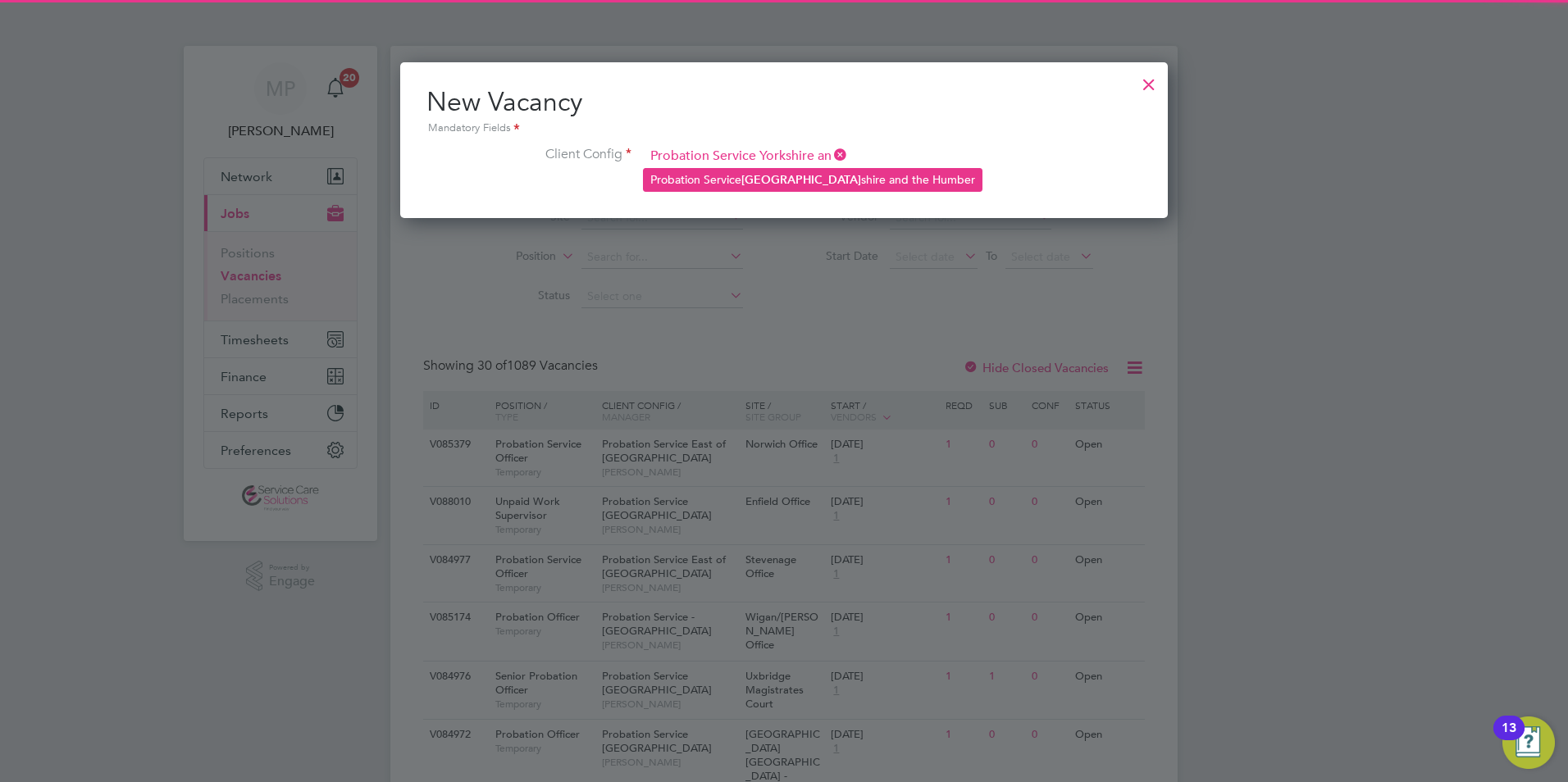scroll, scrollTop: 8, scrollLeft: 8, axis: both 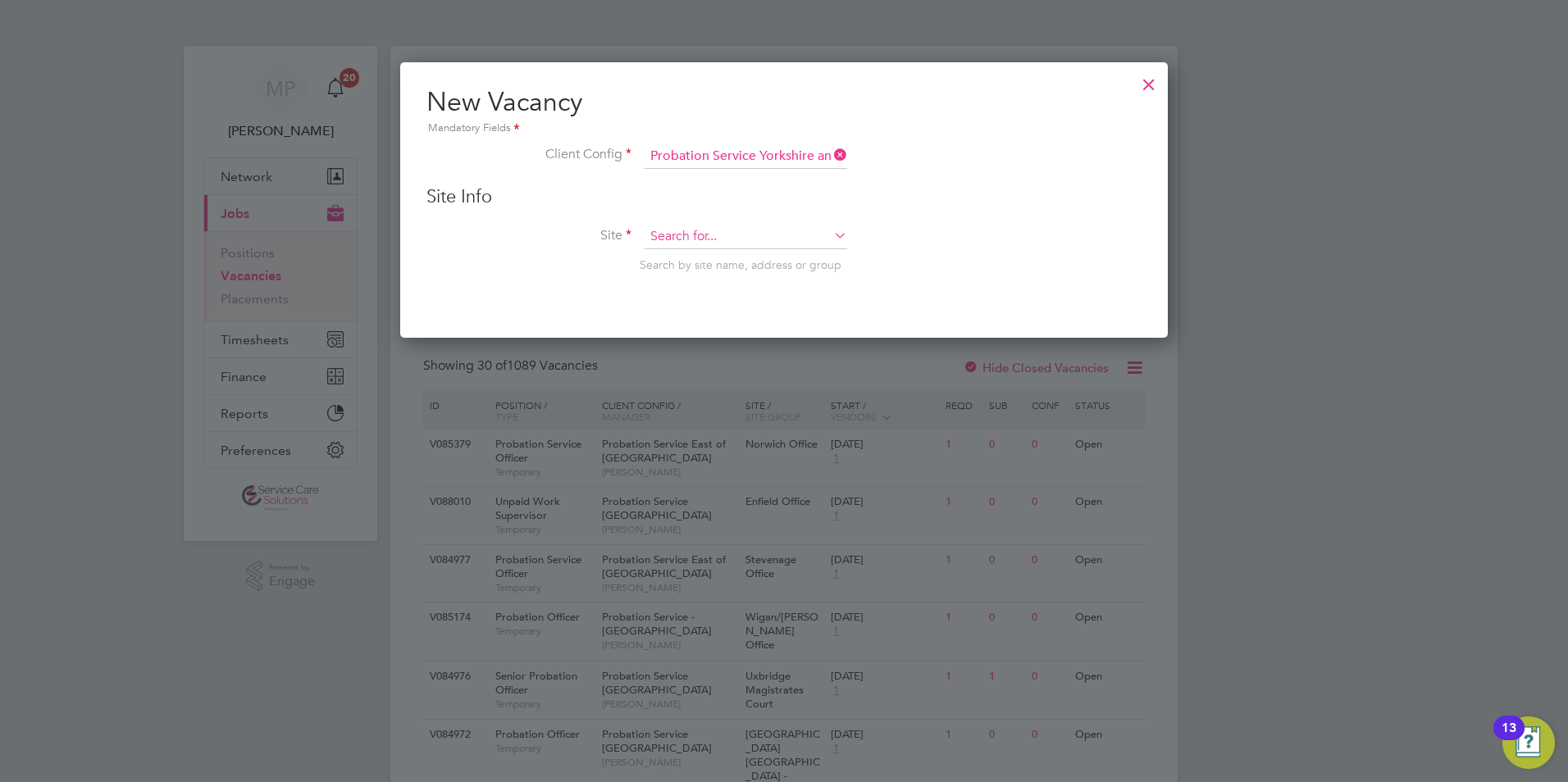click at bounding box center [745, 237] 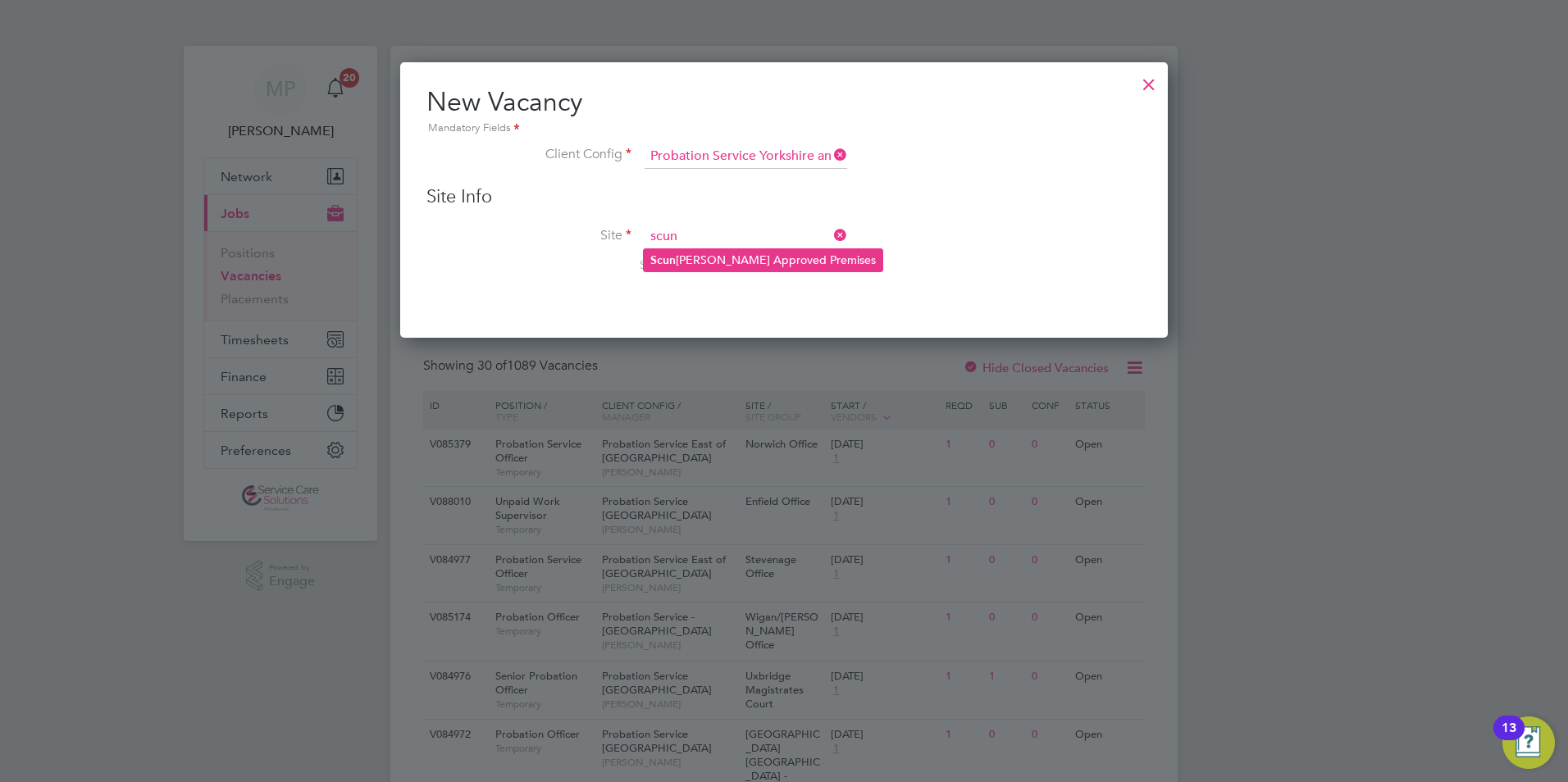 click on "Scun thorpe Approved Premises" 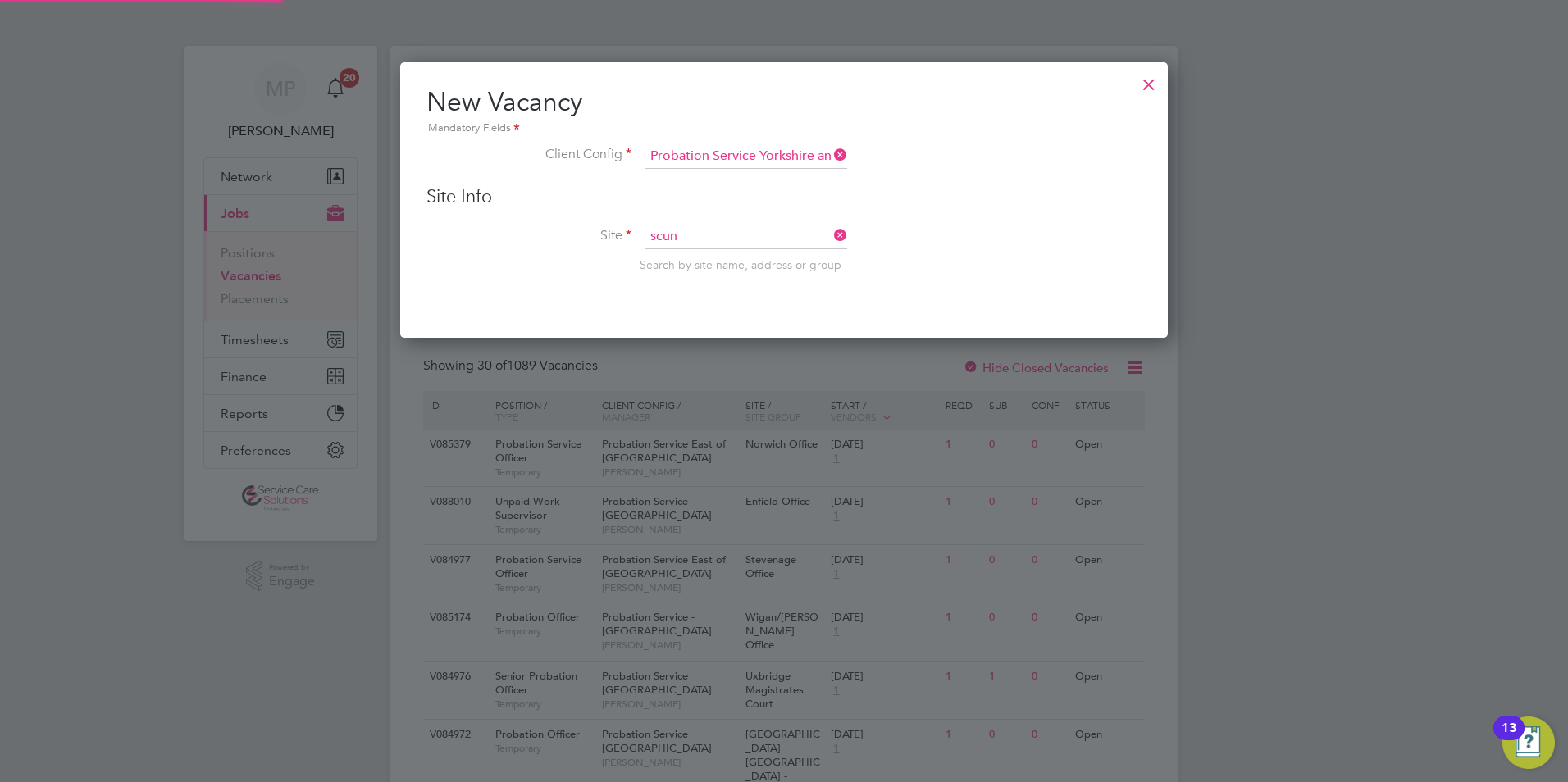 type on "Scunthorpe Approved Premises" 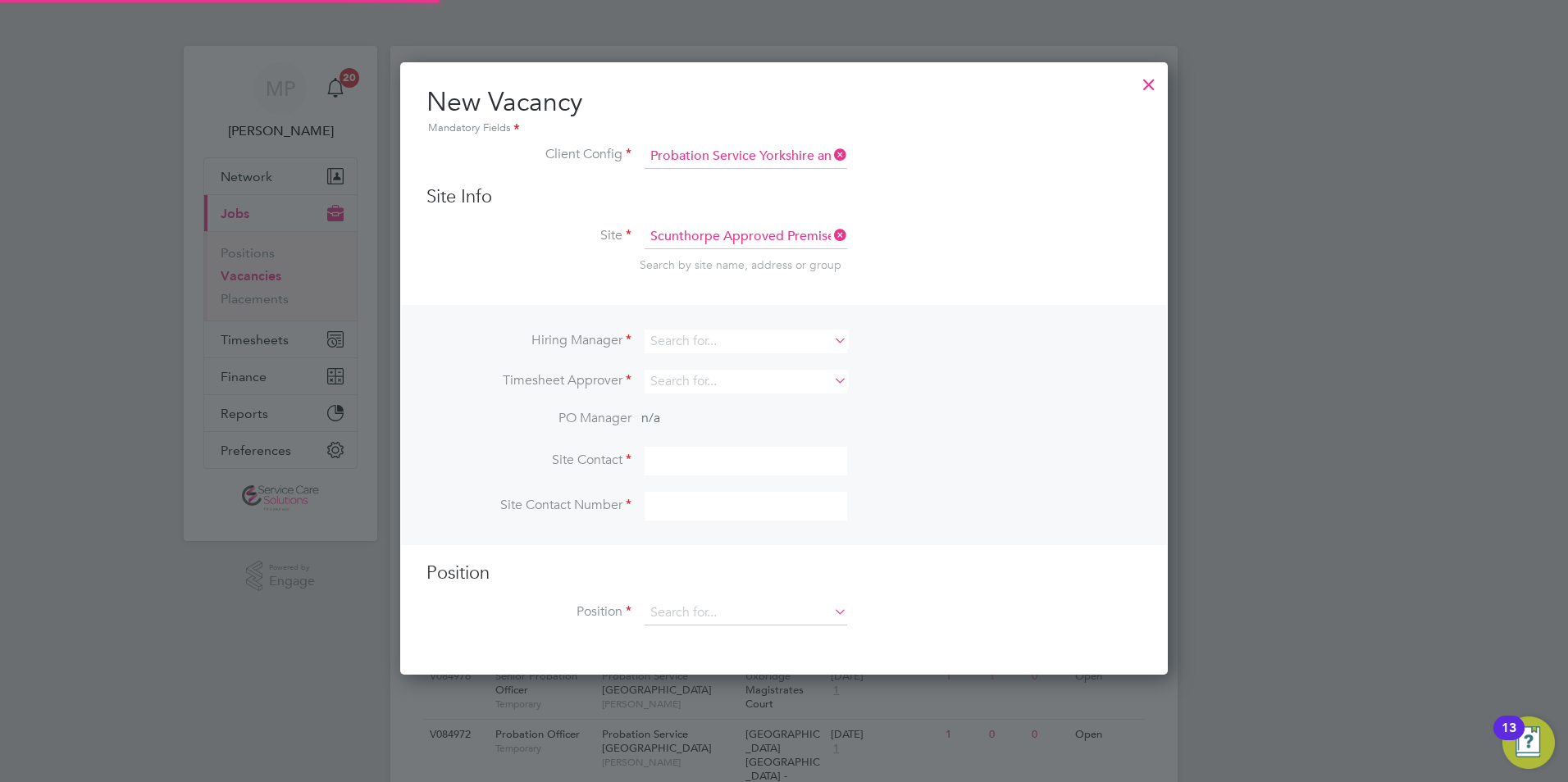 scroll, scrollTop: 8, scrollLeft: 8, axis: both 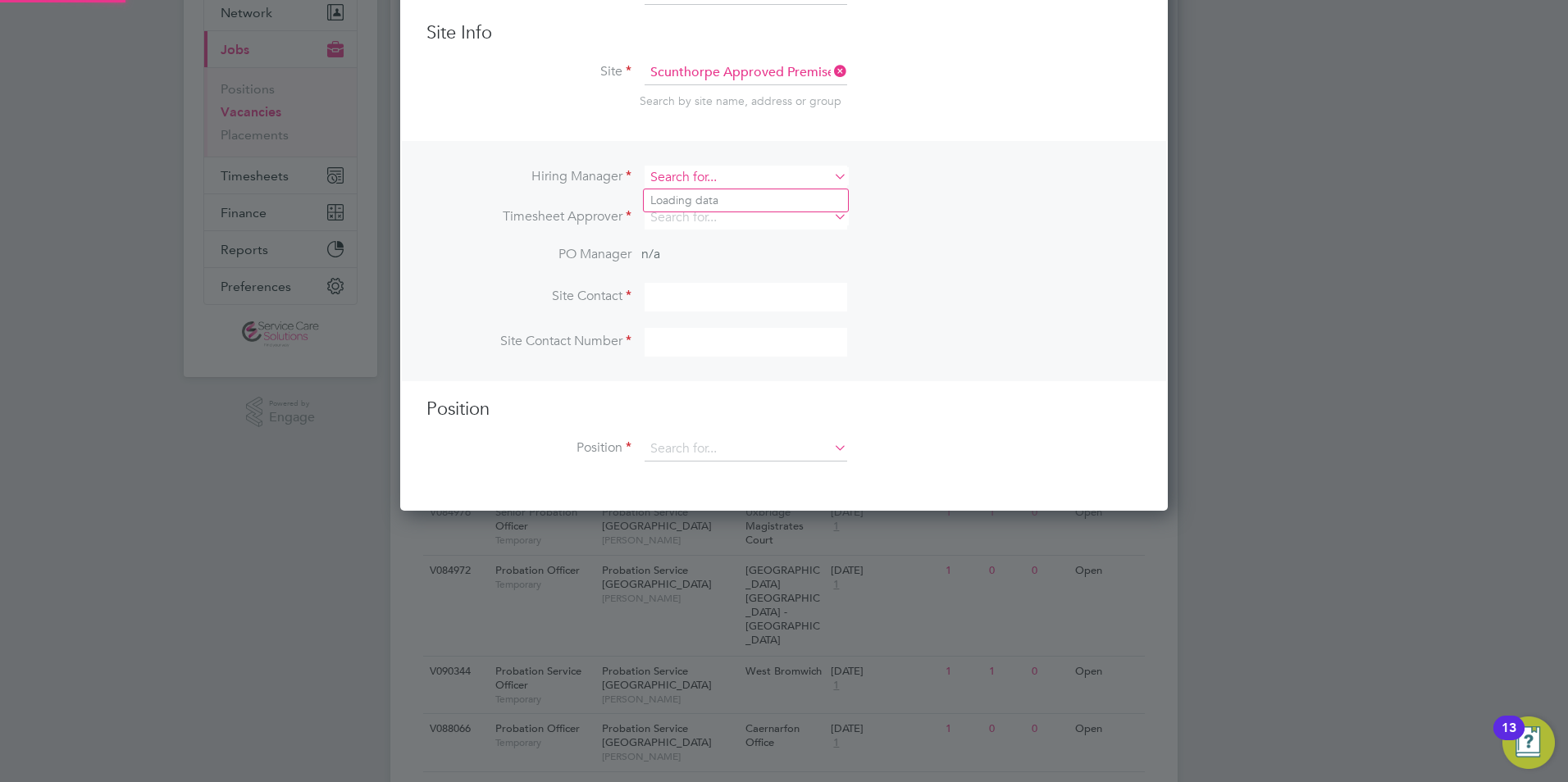 click at bounding box center (745, 177) 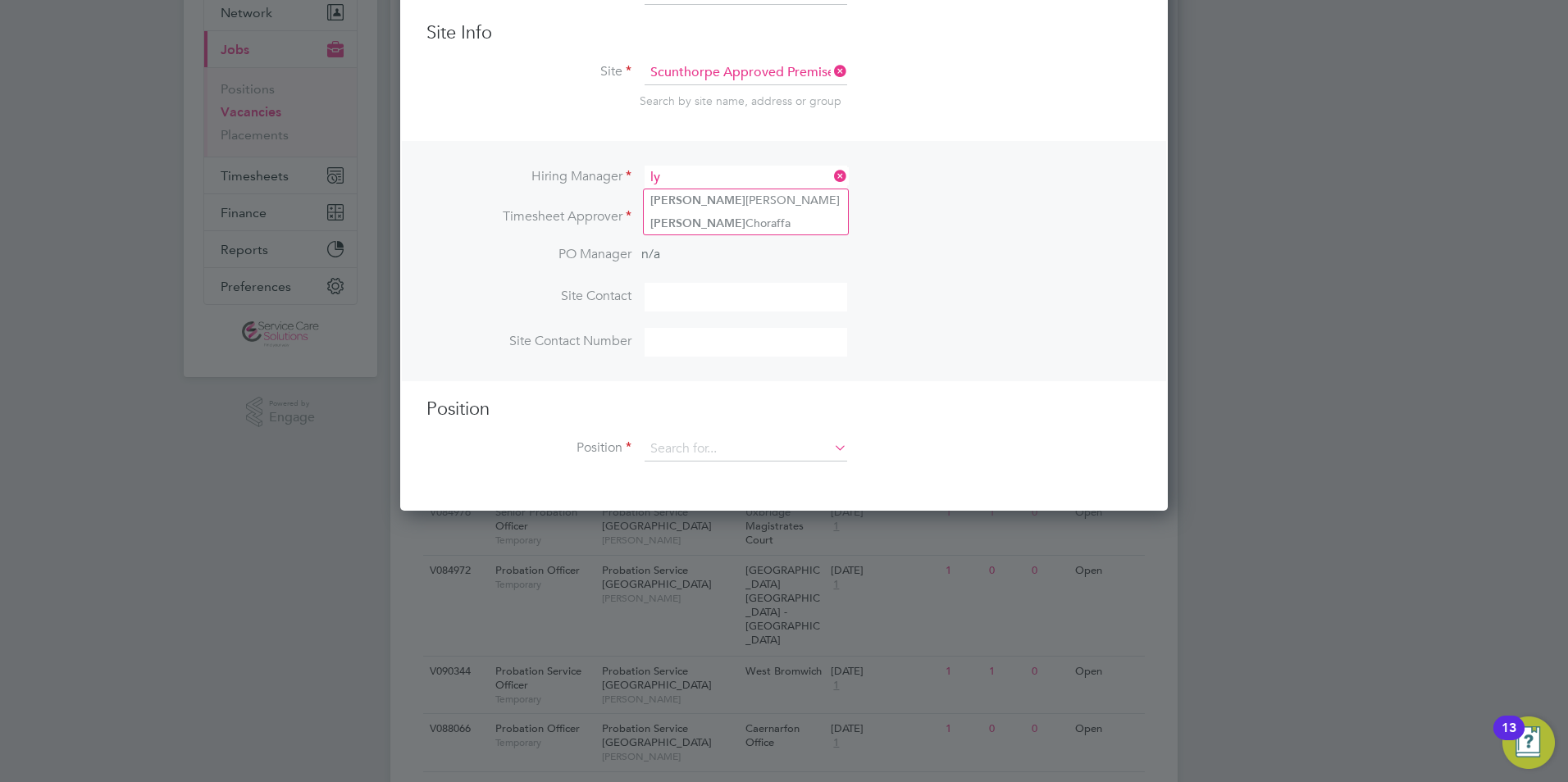 type on "l" 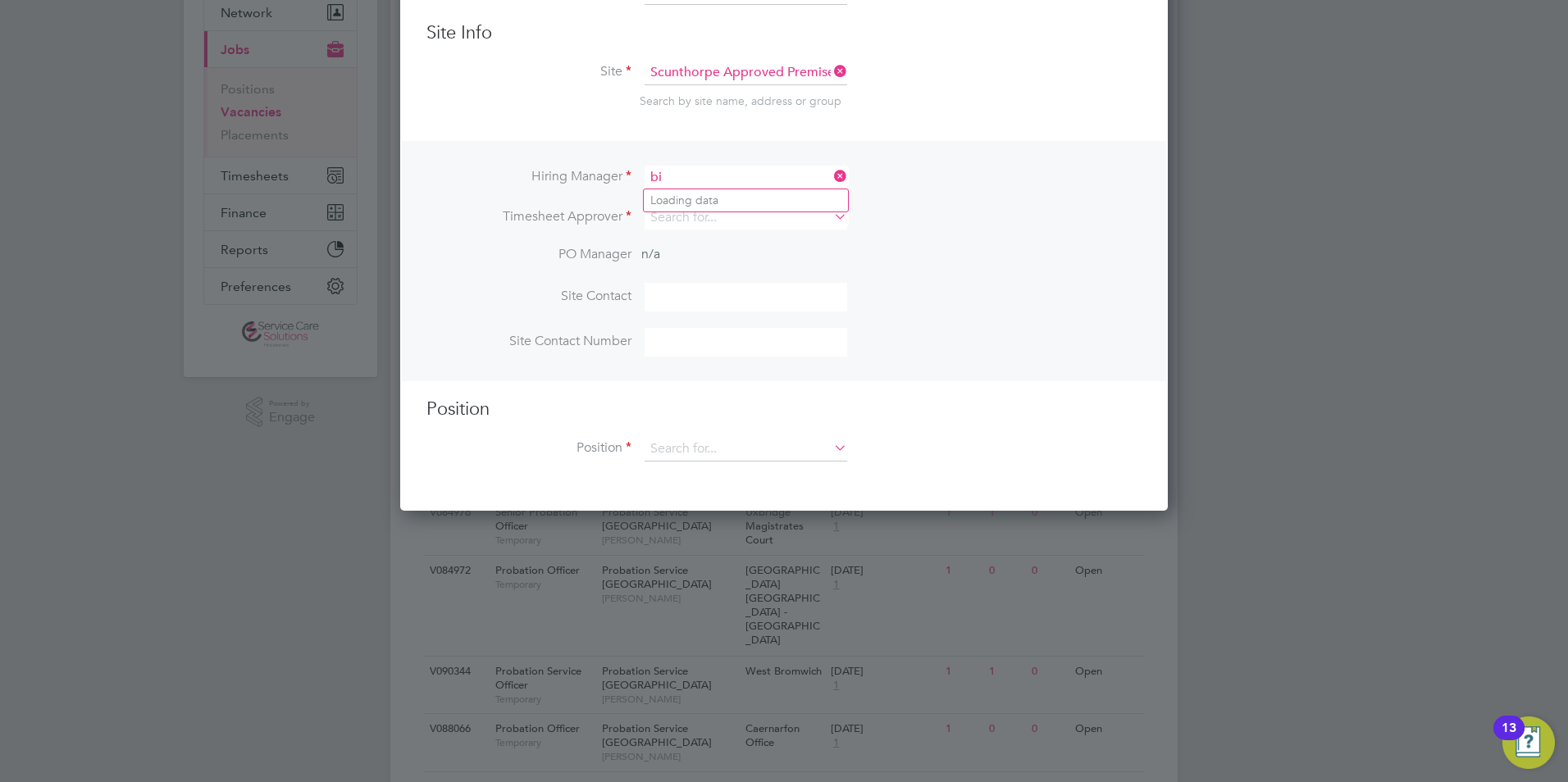 type on "b" 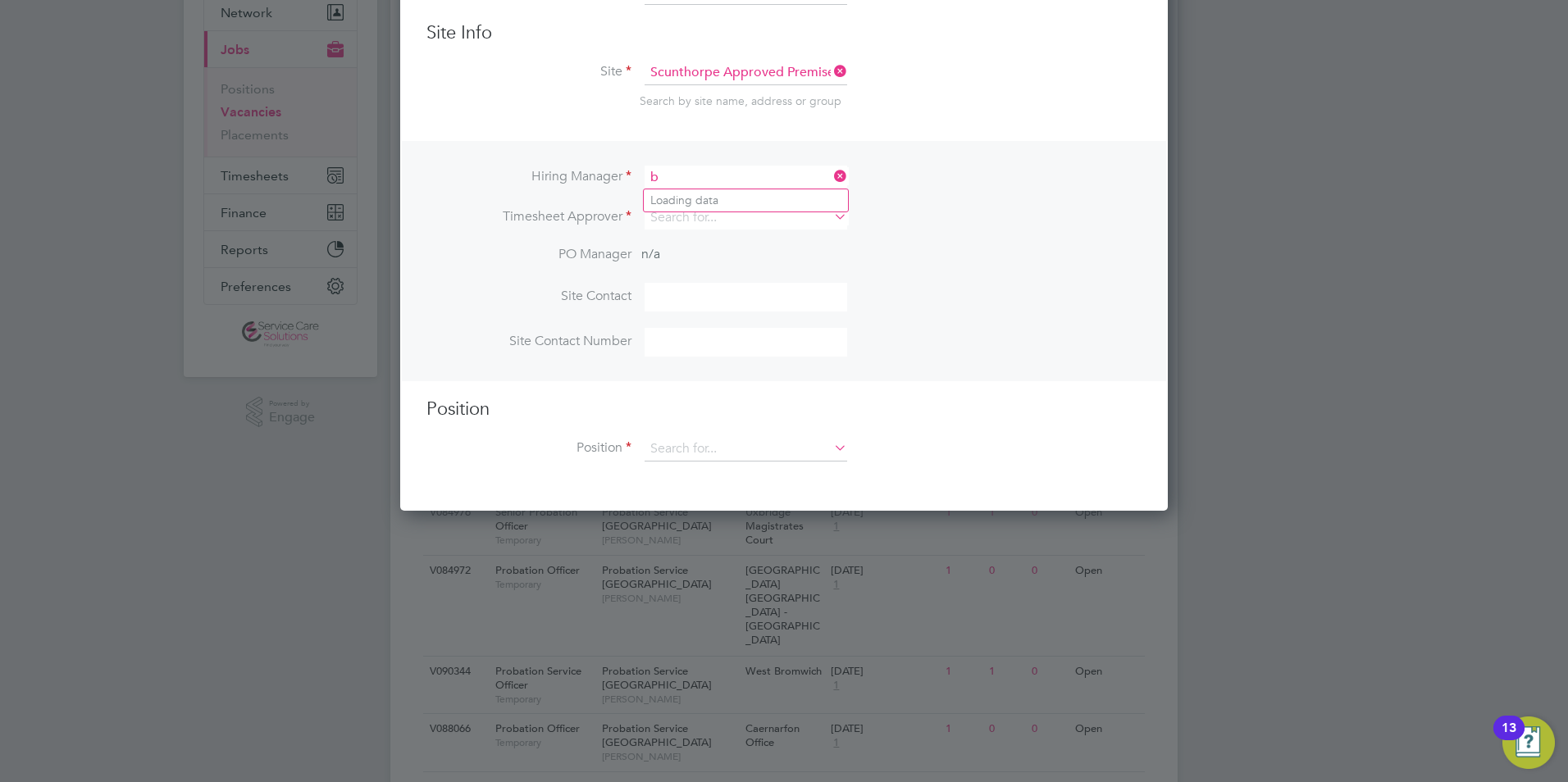 type 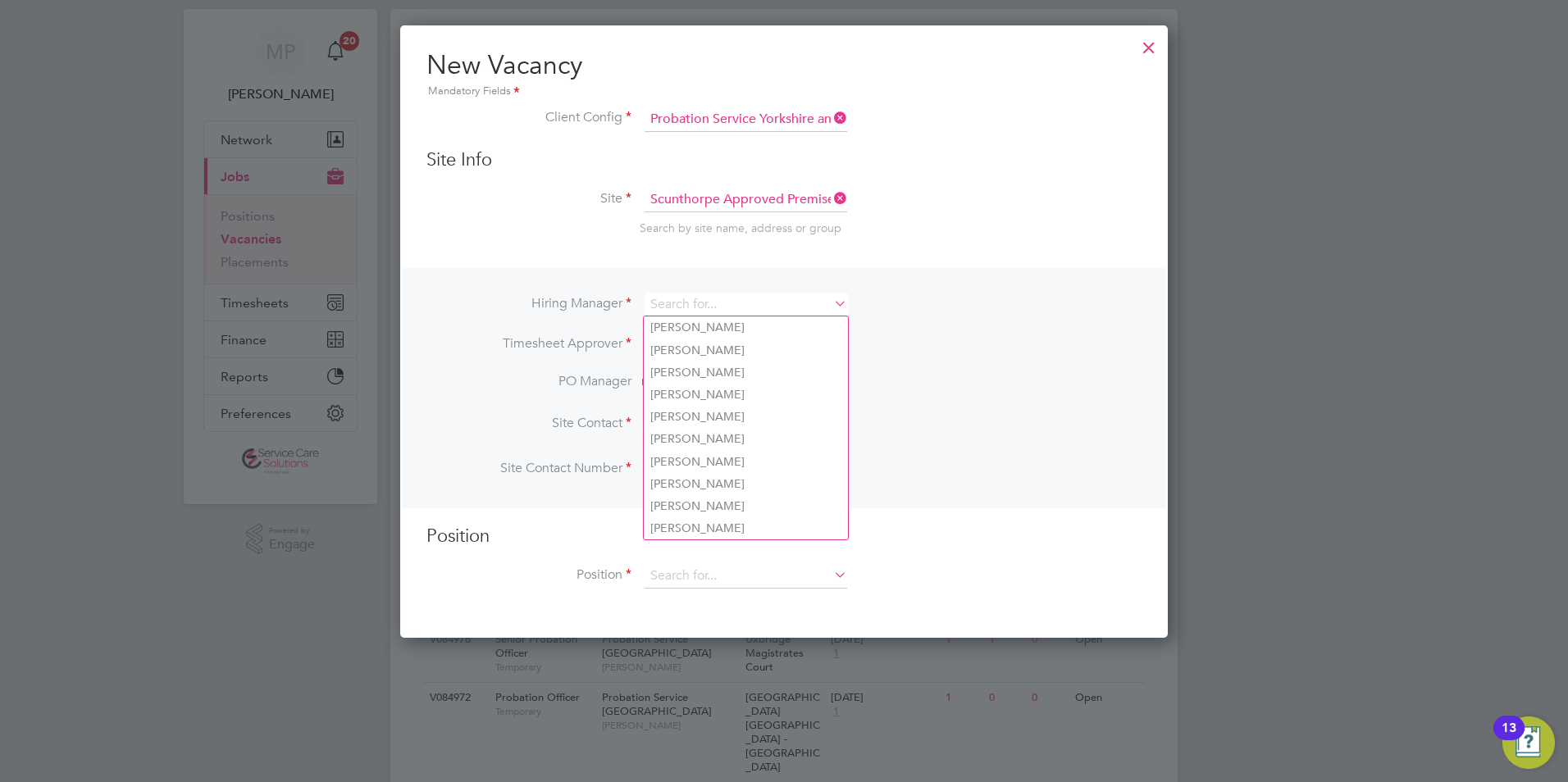 scroll, scrollTop: 0, scrollLeft: 0, axis: both 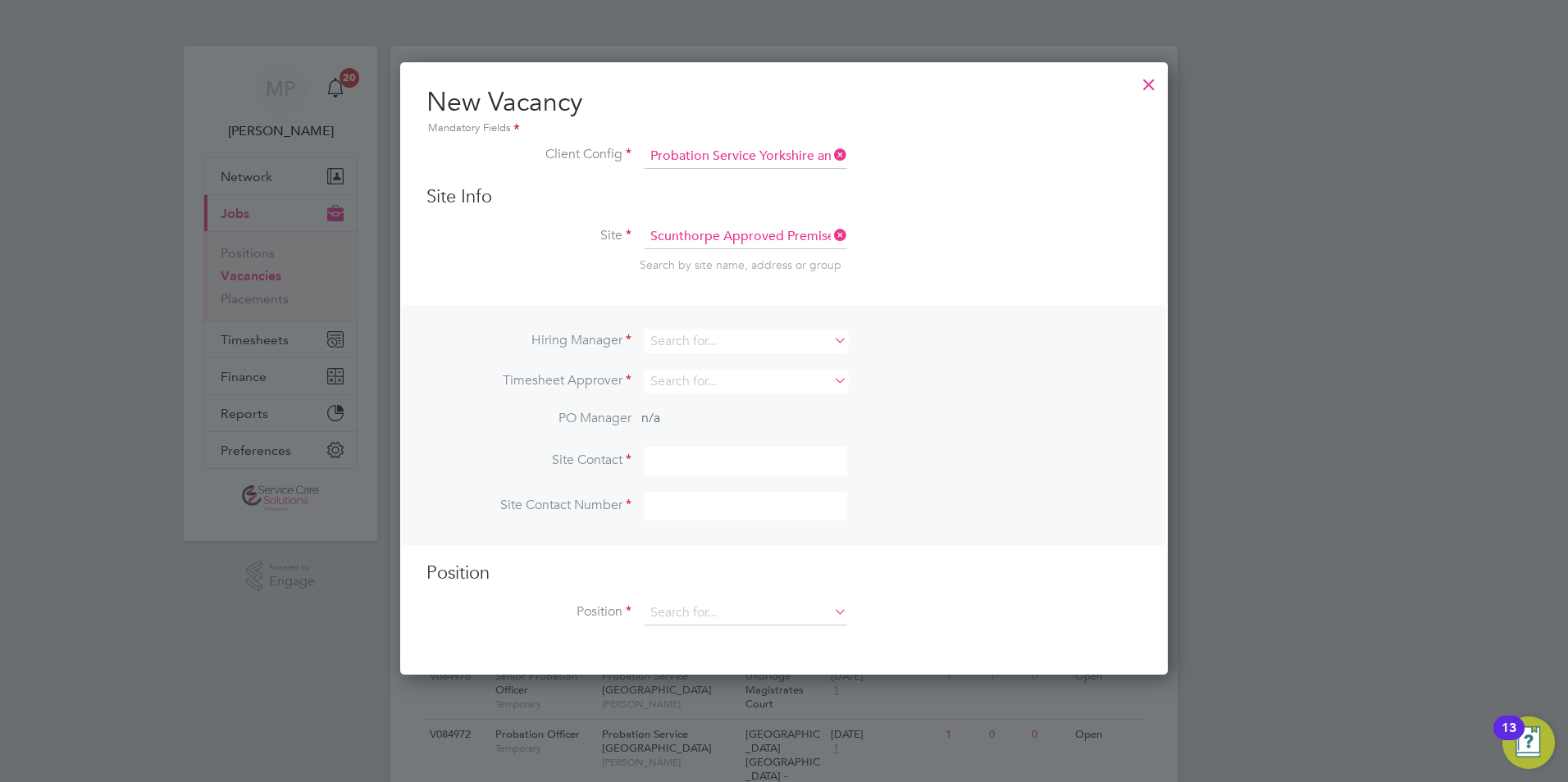 drag, startPoint x: 1148, startPoint y: 86, endPoint x: 1090, endPoint y: 86, distance: 58 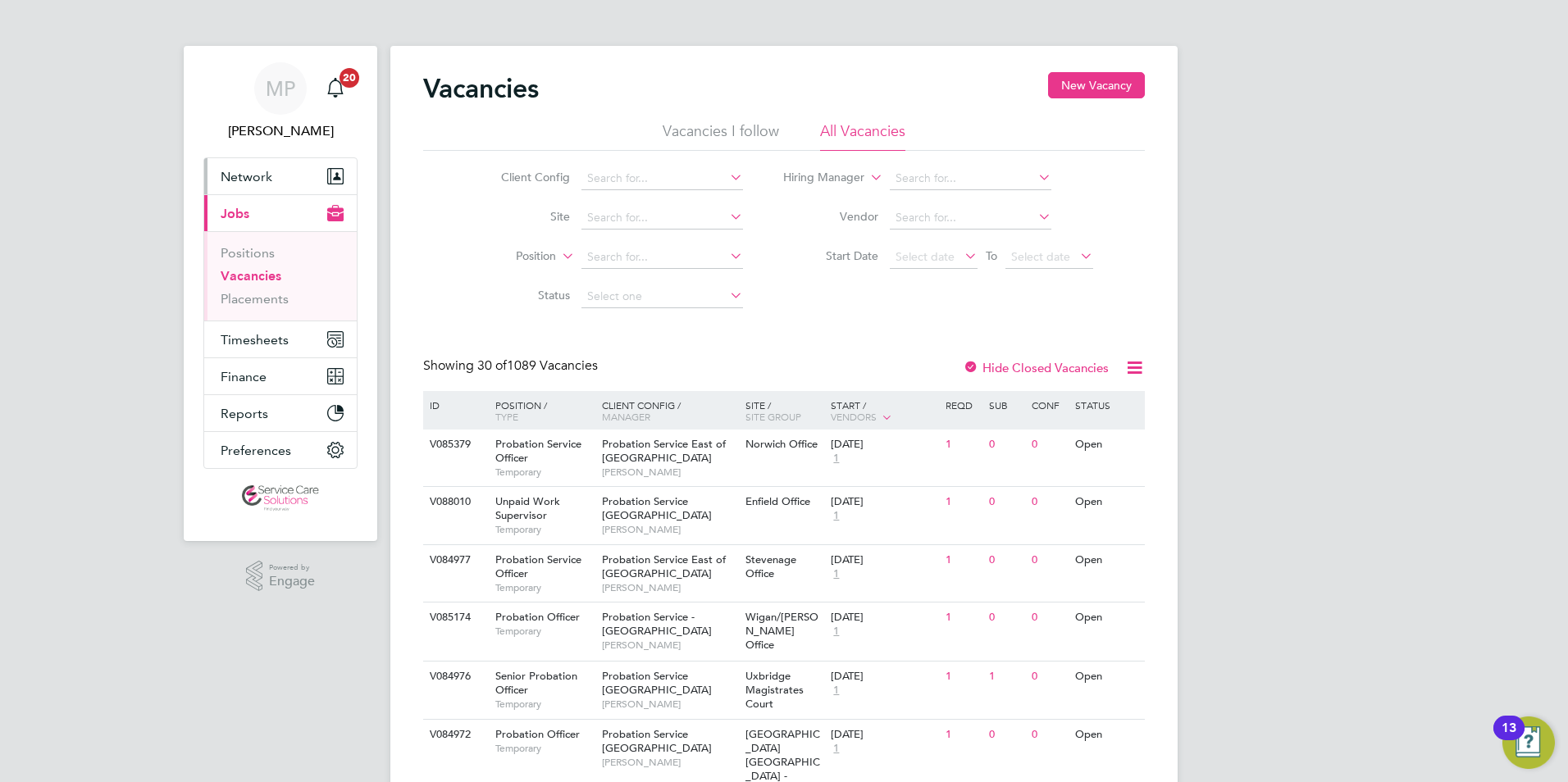 click on "Network" at bounding box center [246, 176] 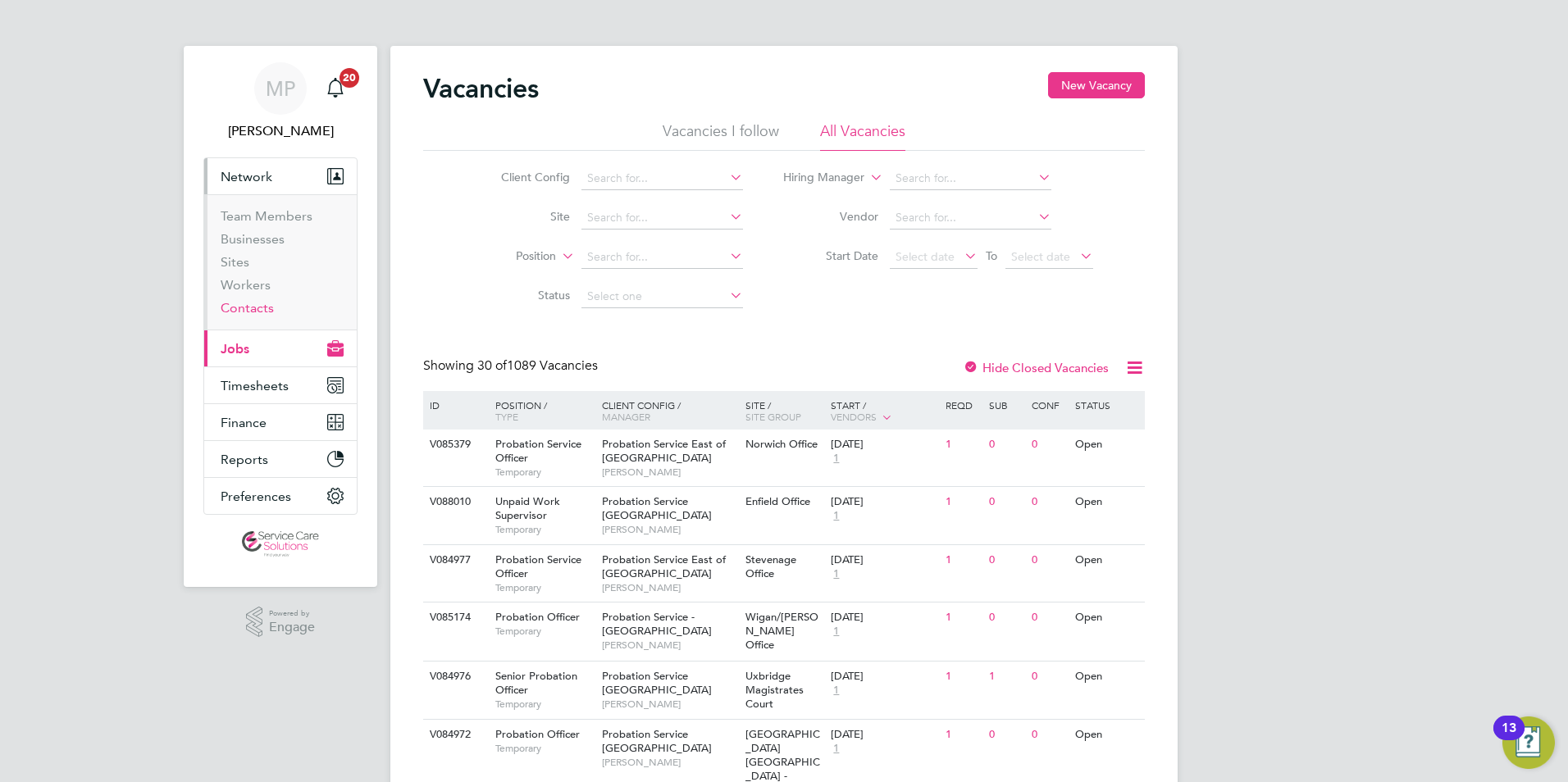 click on "Contacts" at bounding box center [247, 307] 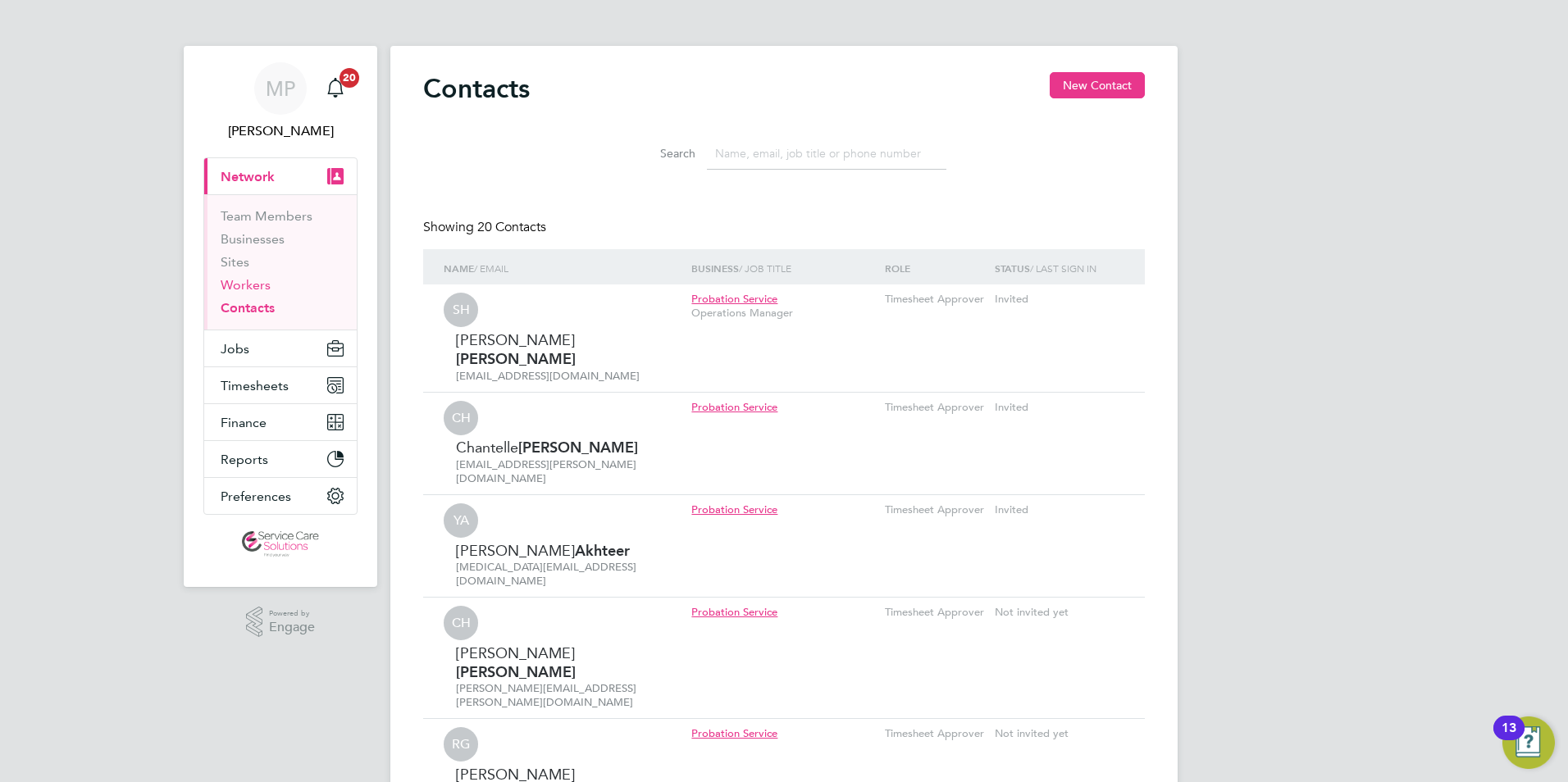 click on "Workers" at bounding box center [245, 284] 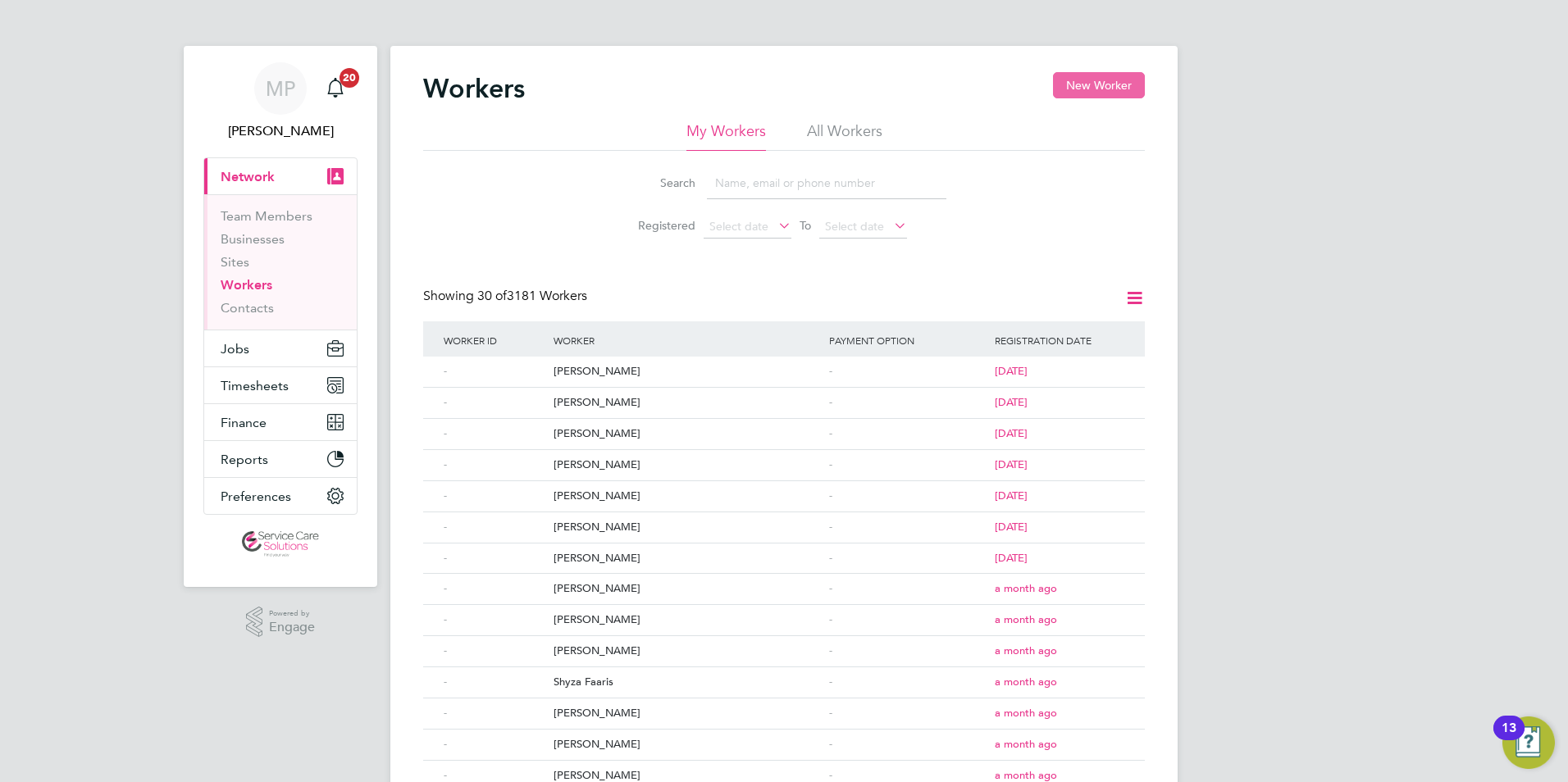 click on "New Worker" 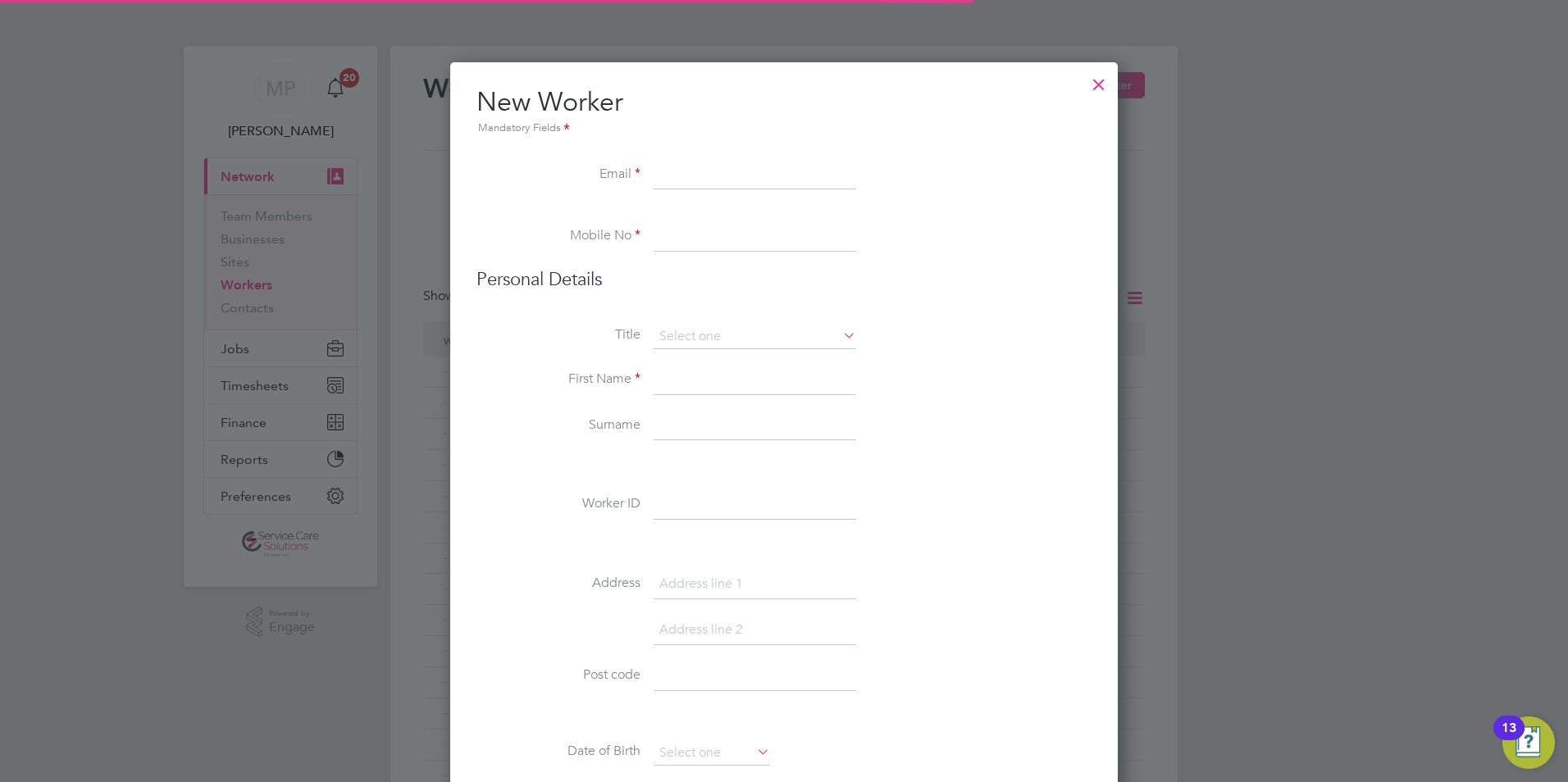 scroll, scrollTop: 8, scrollLeft: 8, axis: both 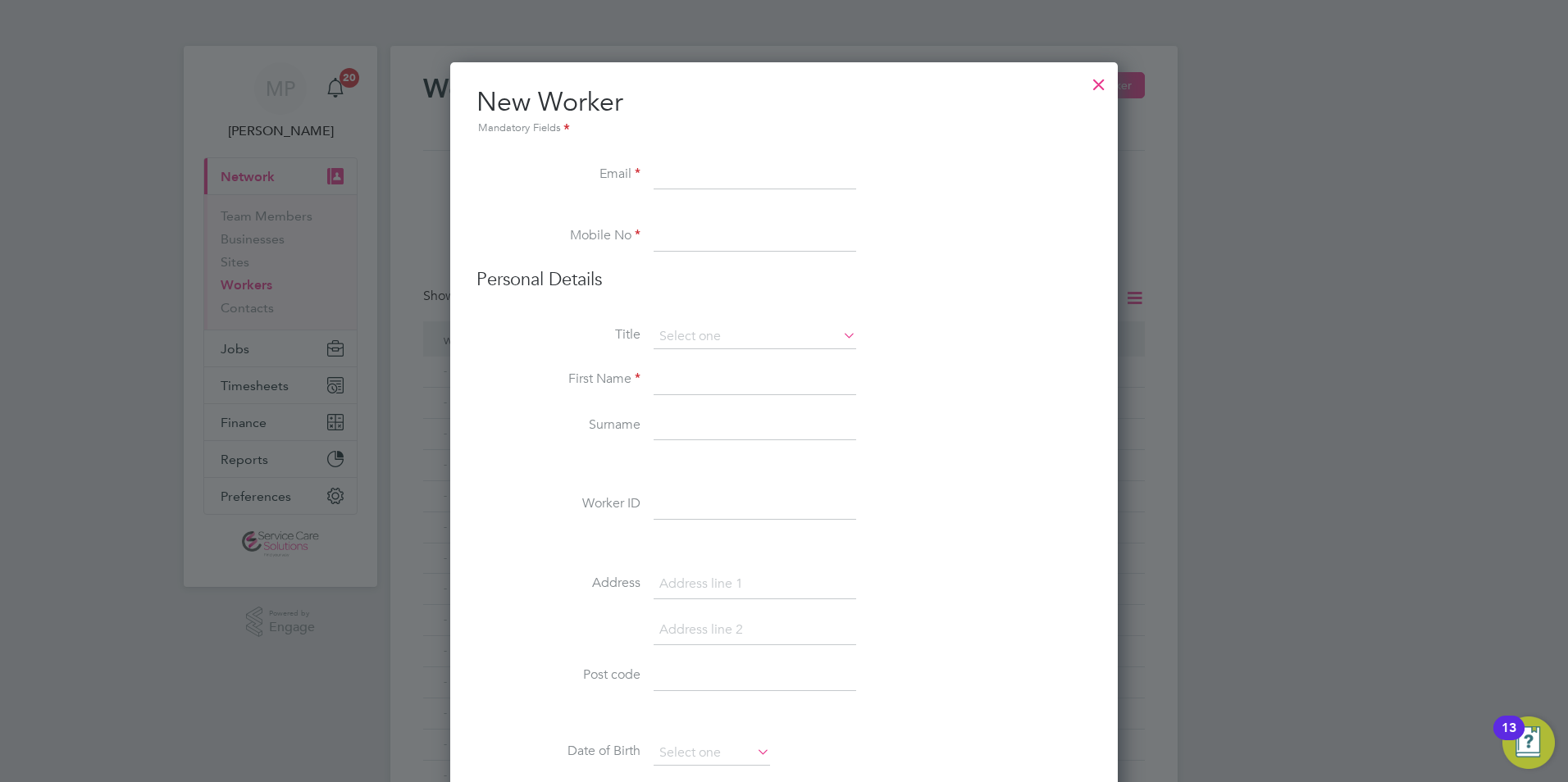 click at bounding box center [754, 175] 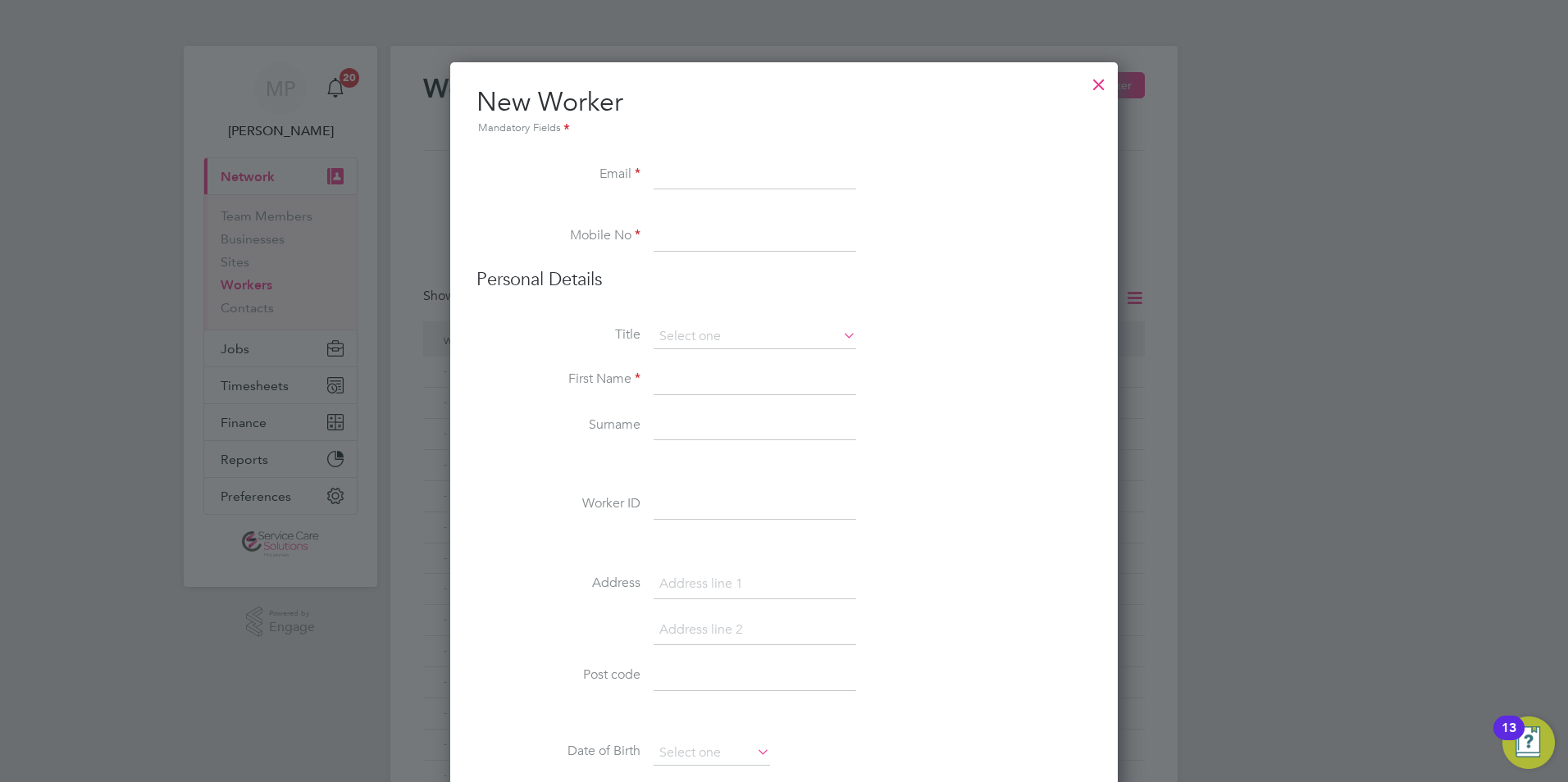 click at bounding box center (1099, 80) 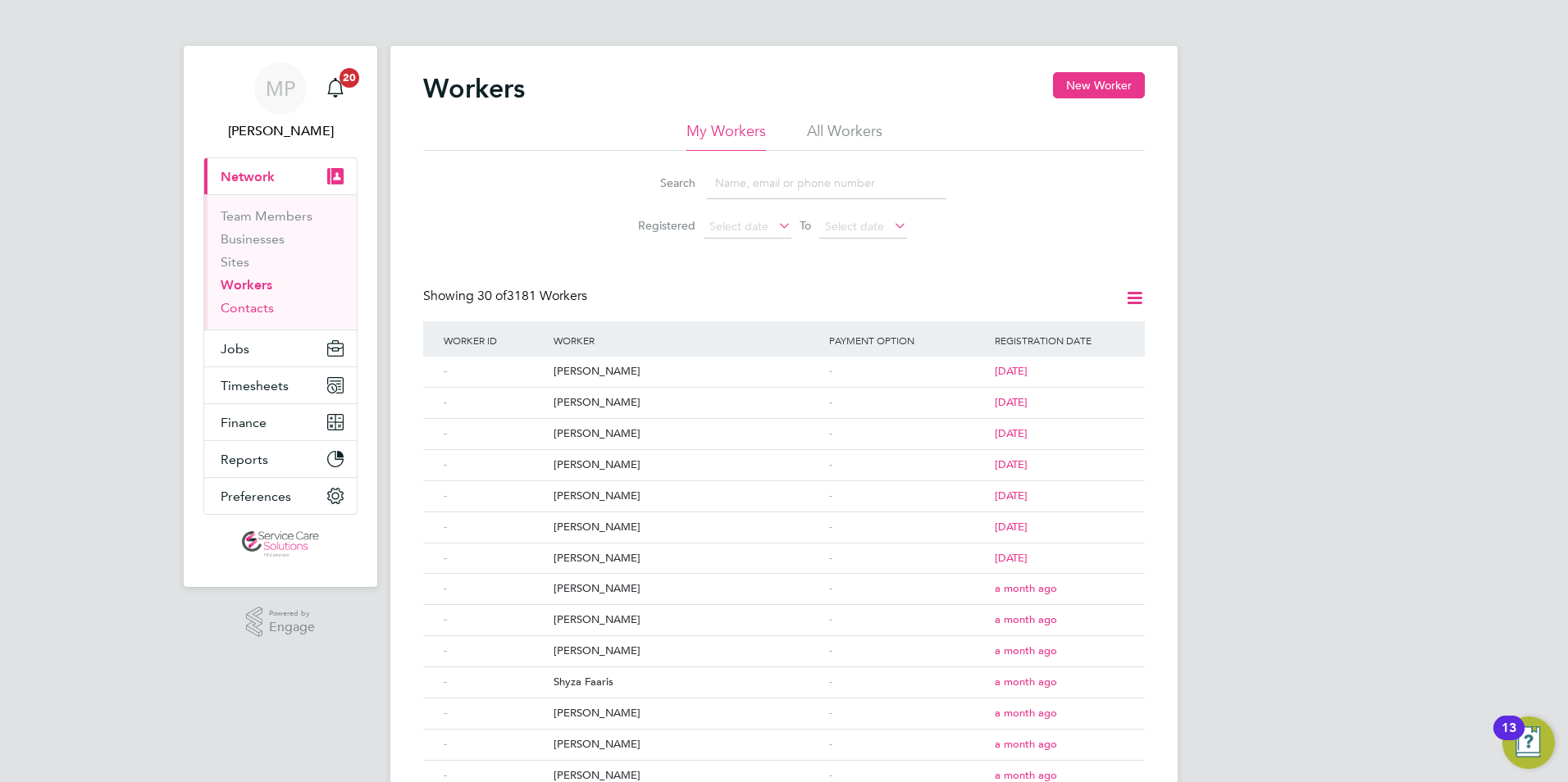 click on "Contacts" at bounding box center (247, 307) 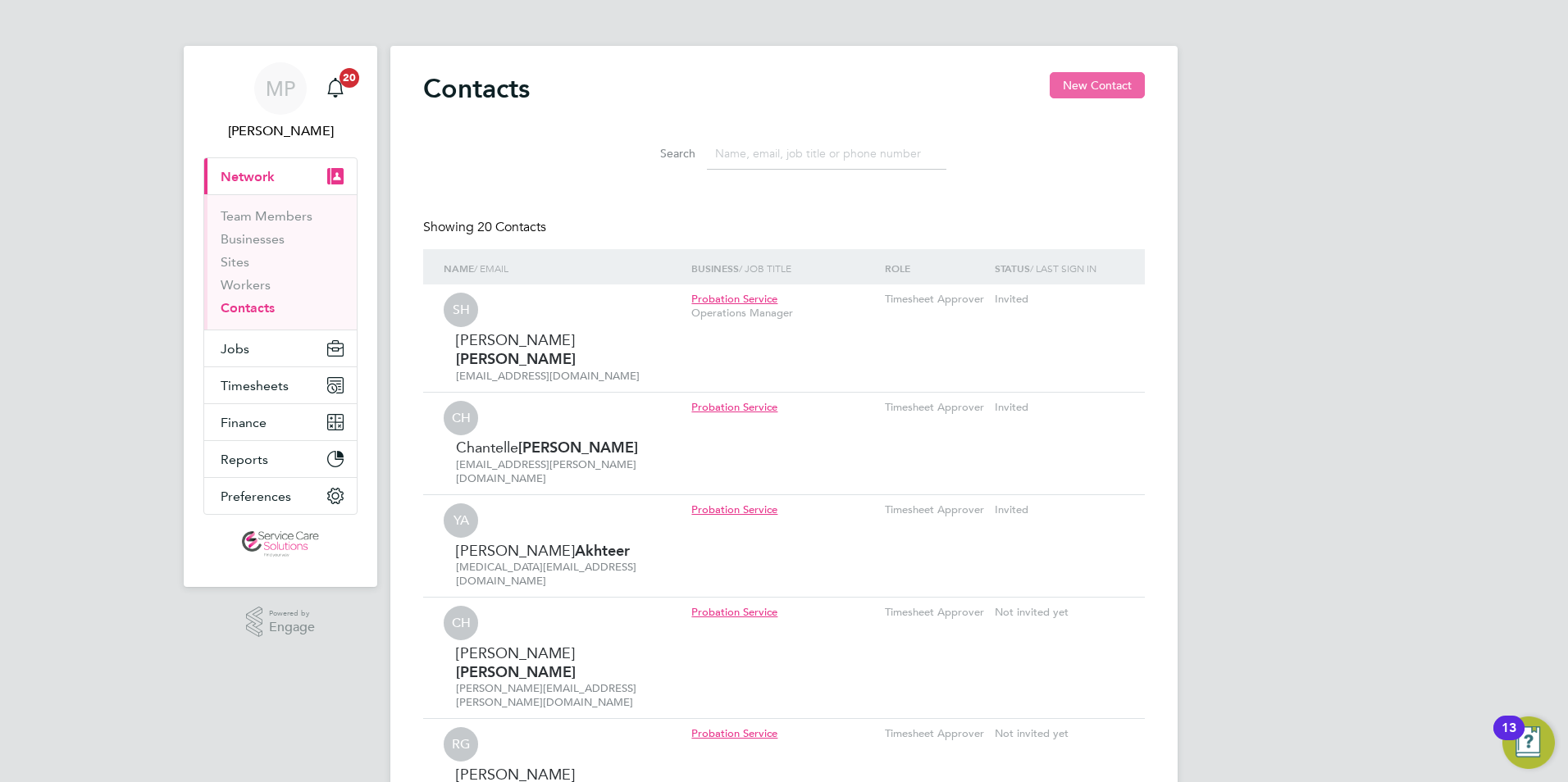 click on "New Contact" 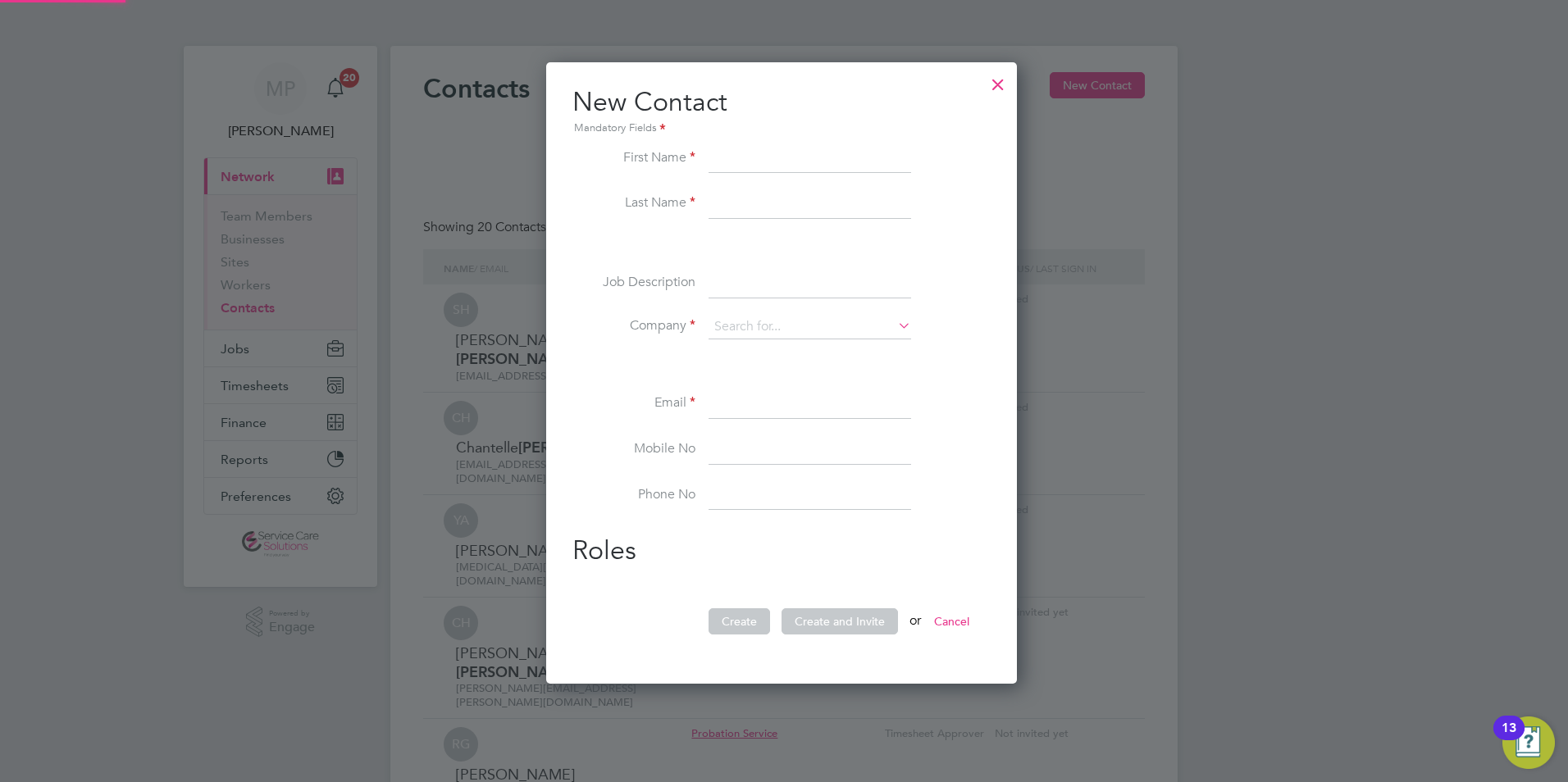 scroll, scrollTop: 8, scrollLeft: 8, axis: both 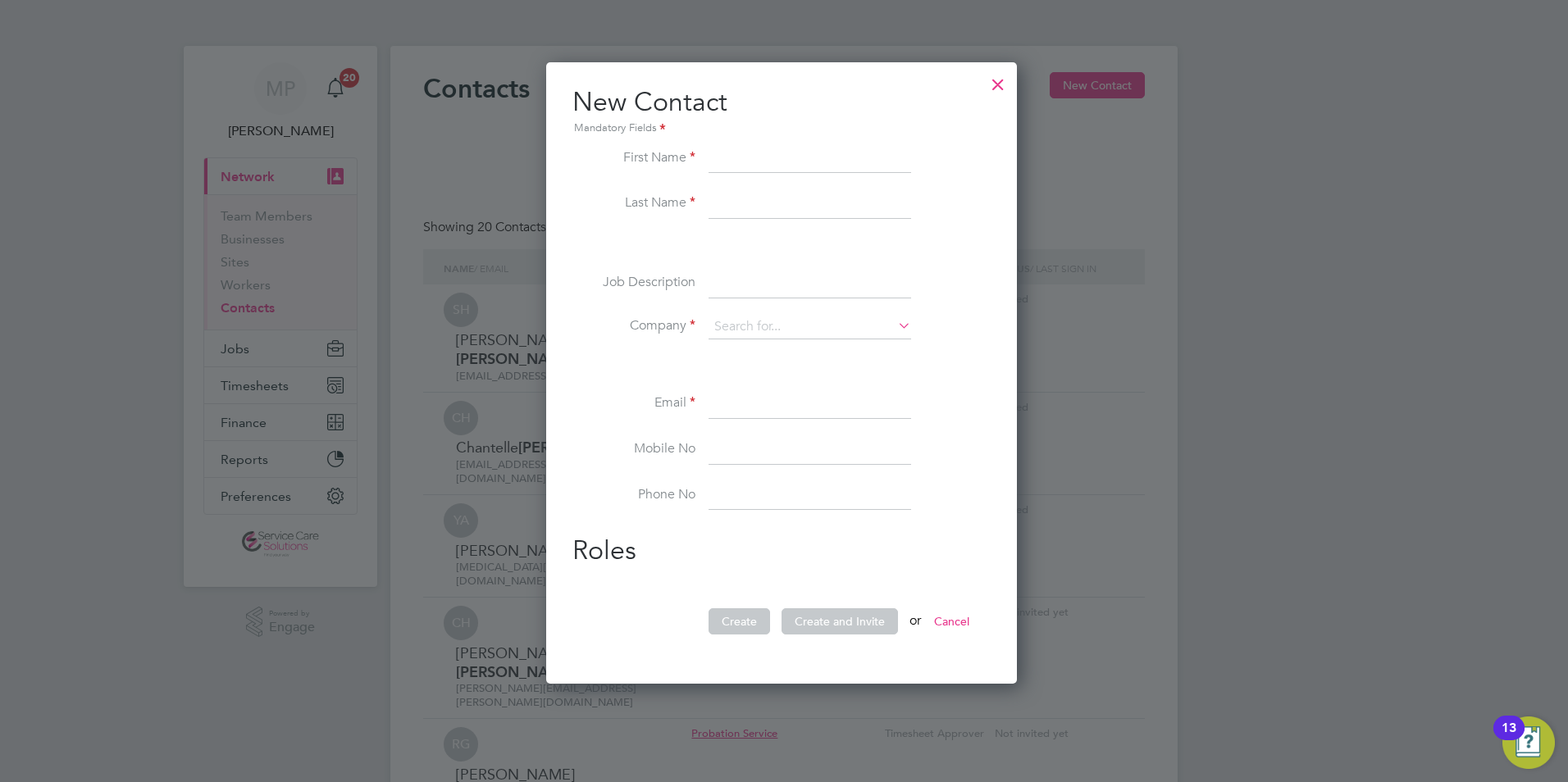 click at bounding box center [809, 404] 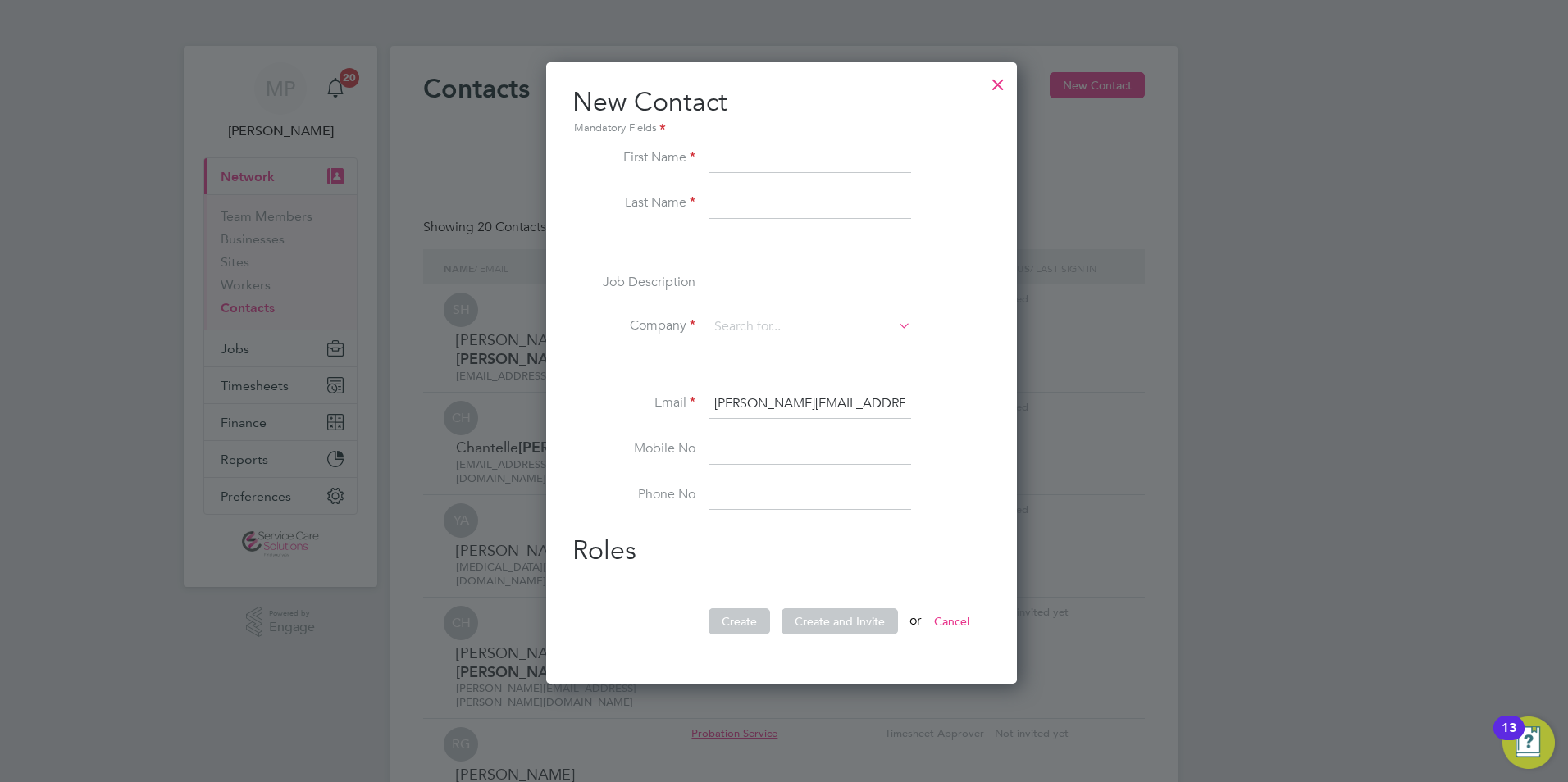 scroll, scrollTop: 0, scrollLeft: 8, axis: horizontal 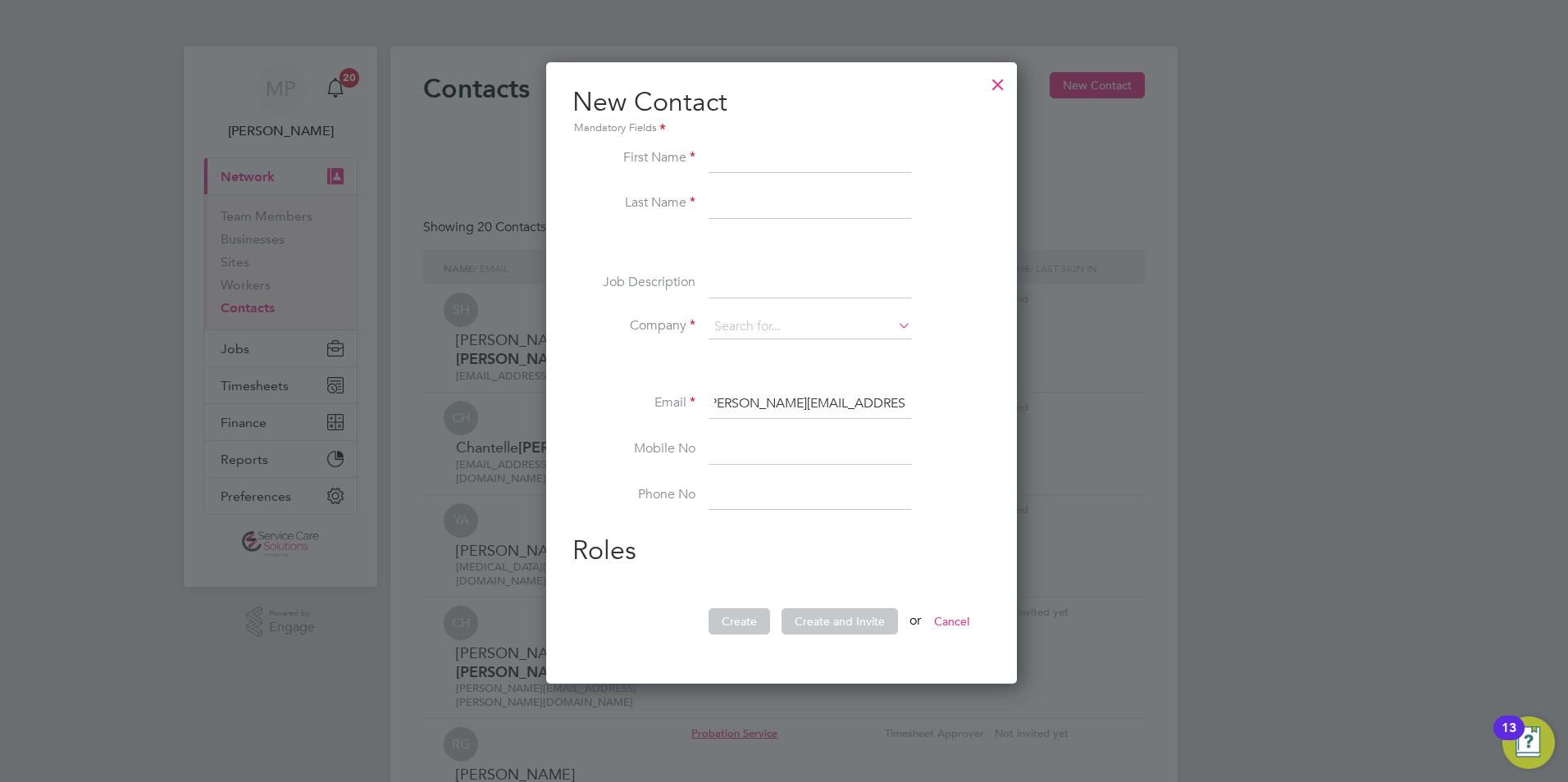 drag, startPoint x: 735, startPoint y: 403, endPoint x: 793, endPoint y: 451, distance: 75.28612 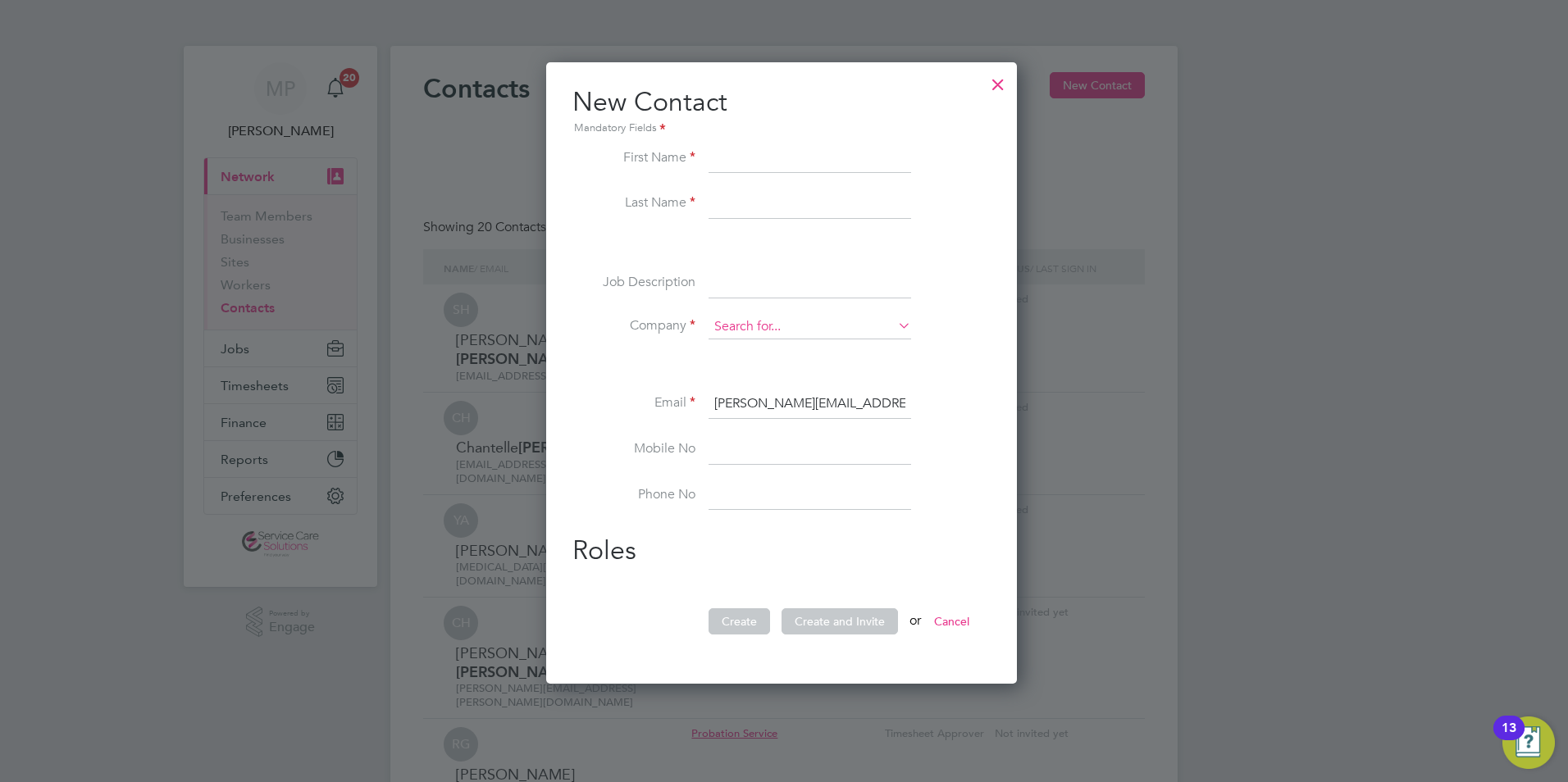 type on "lynne.birkett1@justice.gov.uk" 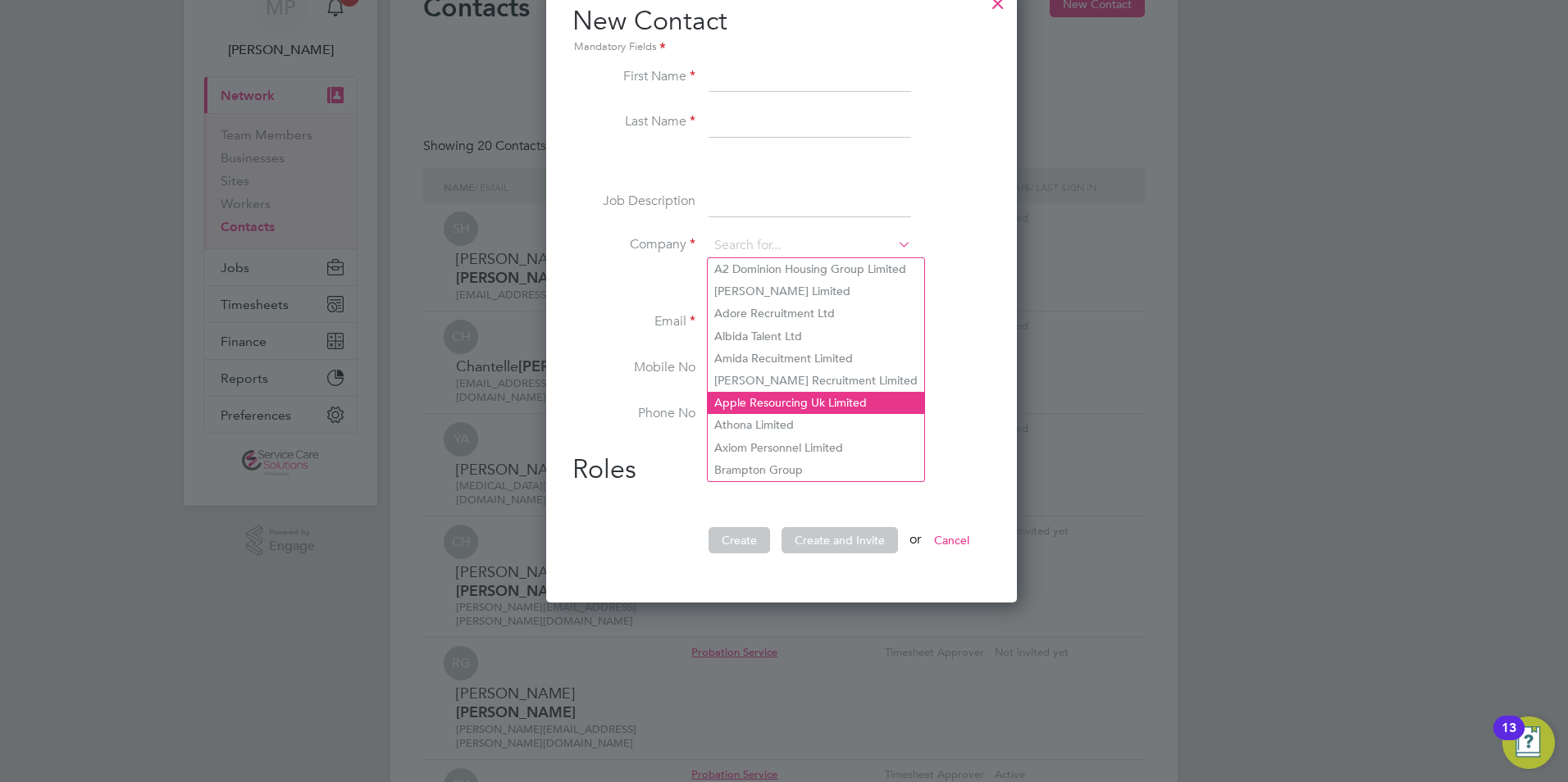 scroll, scrollTop: 82, scrollLeft: 0, axis: vertical 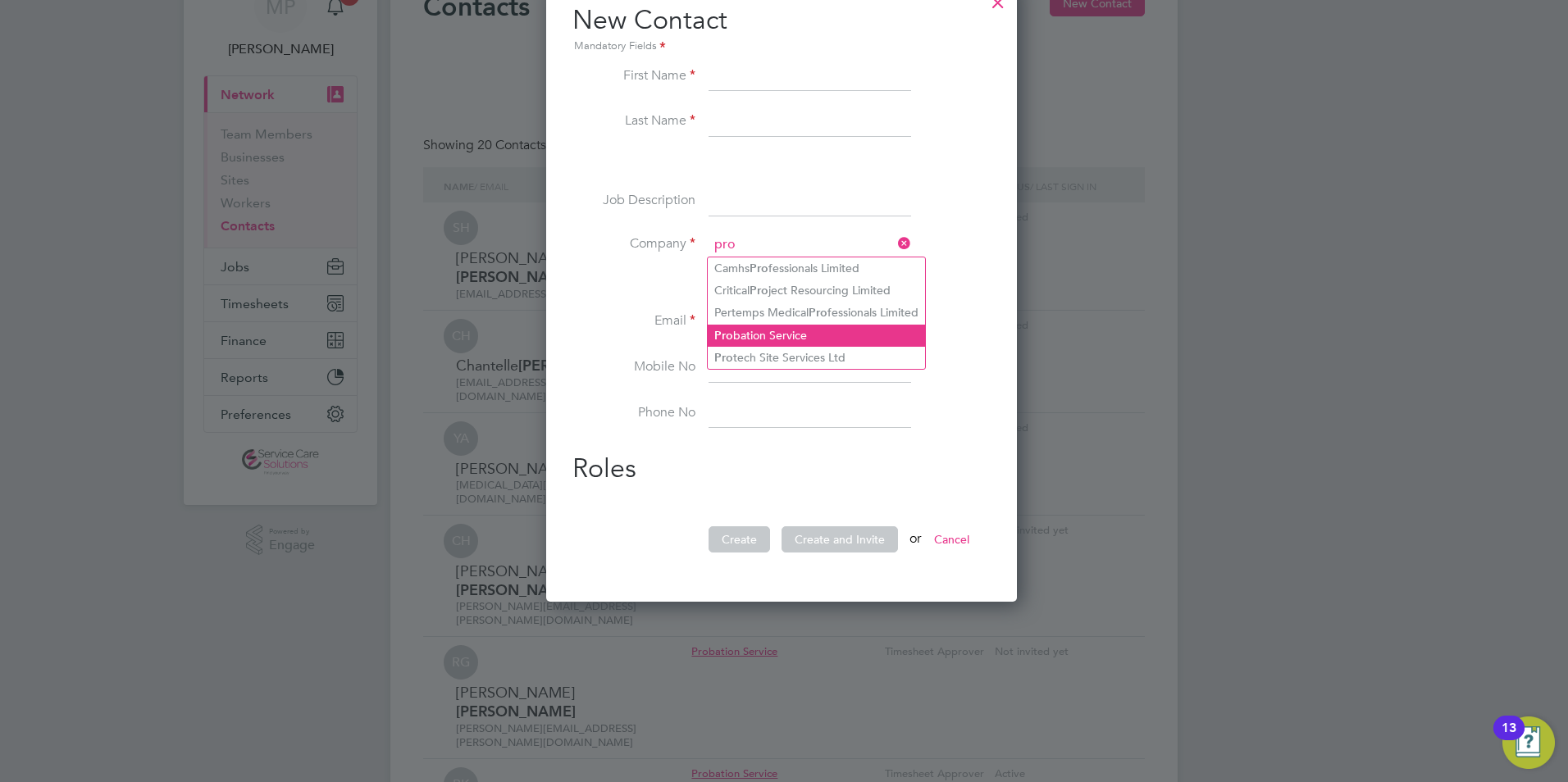 click on "Pro bation Service" 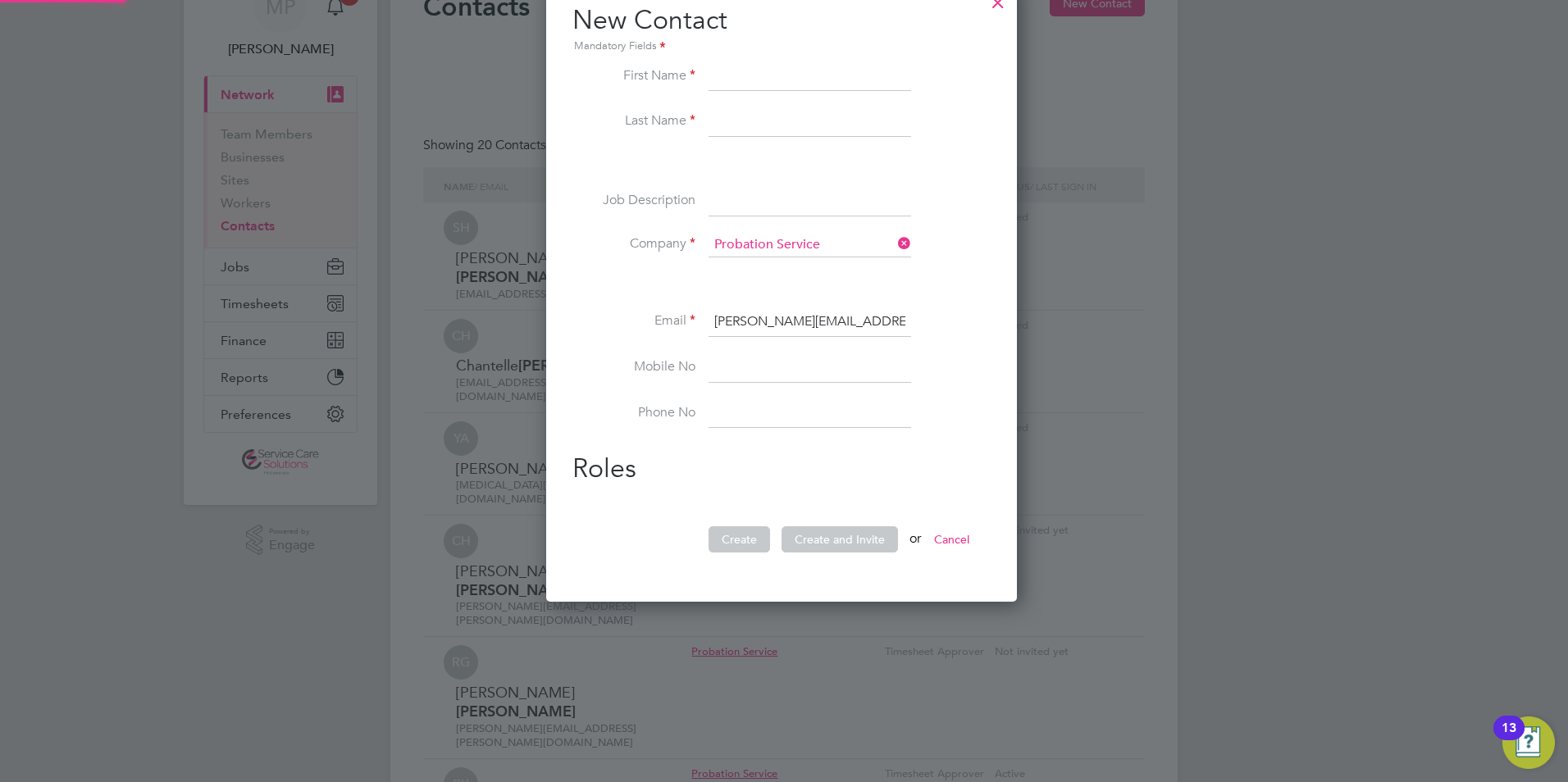 scroll, scrollTop: 8, scrollLeft: 8, axis: both 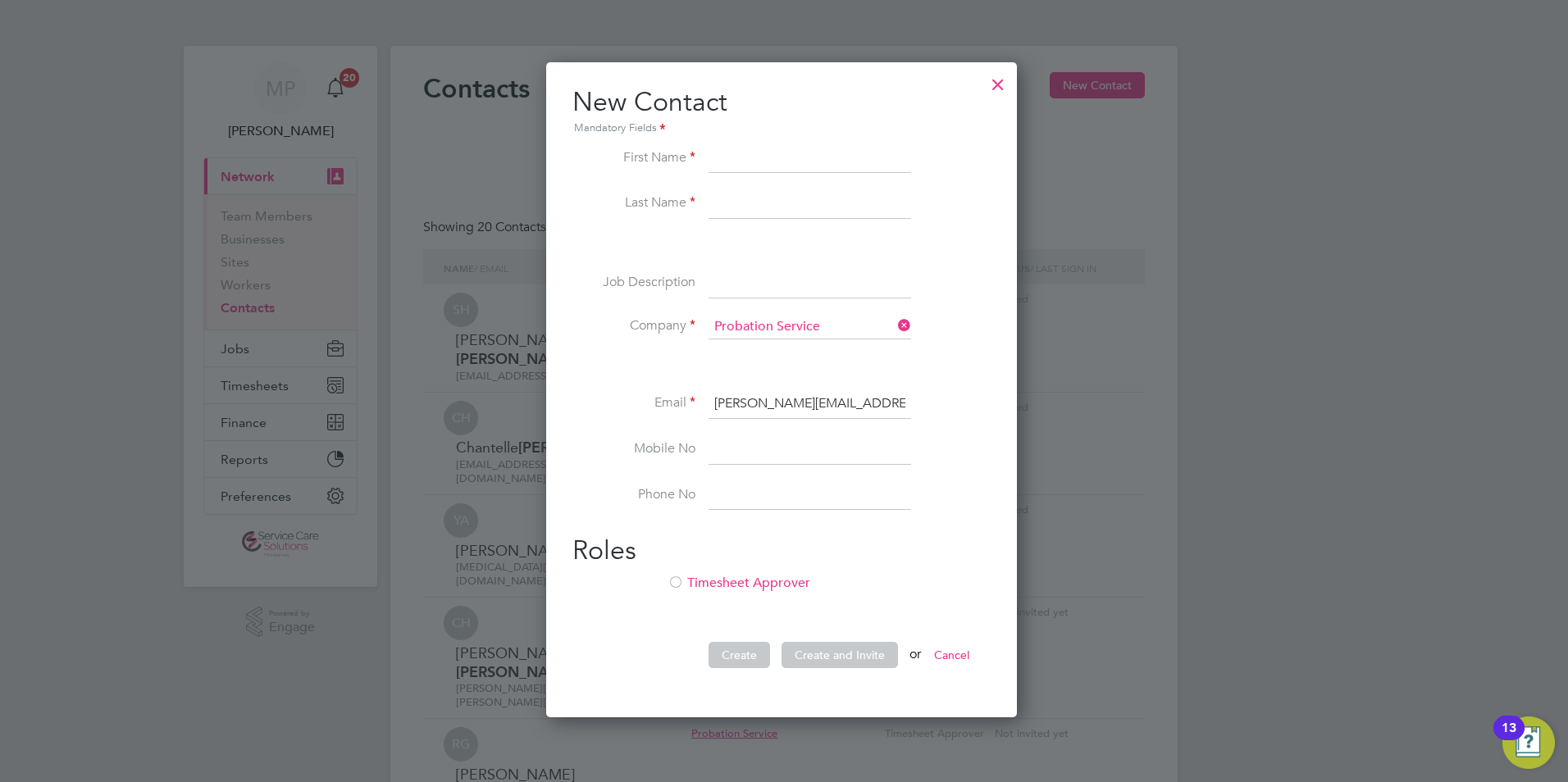 click at bounding box center [809, 159] 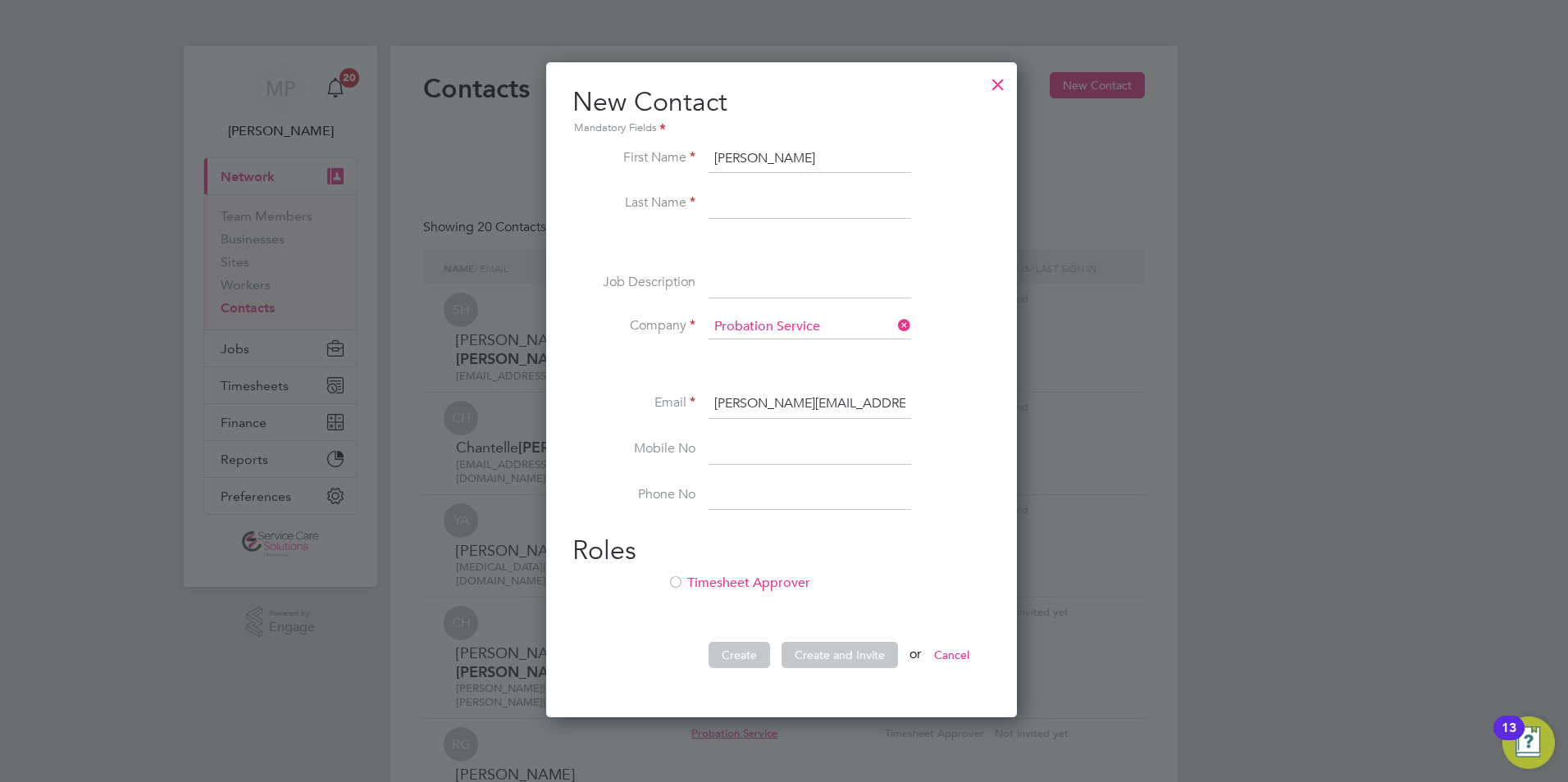 type on "Lynne" 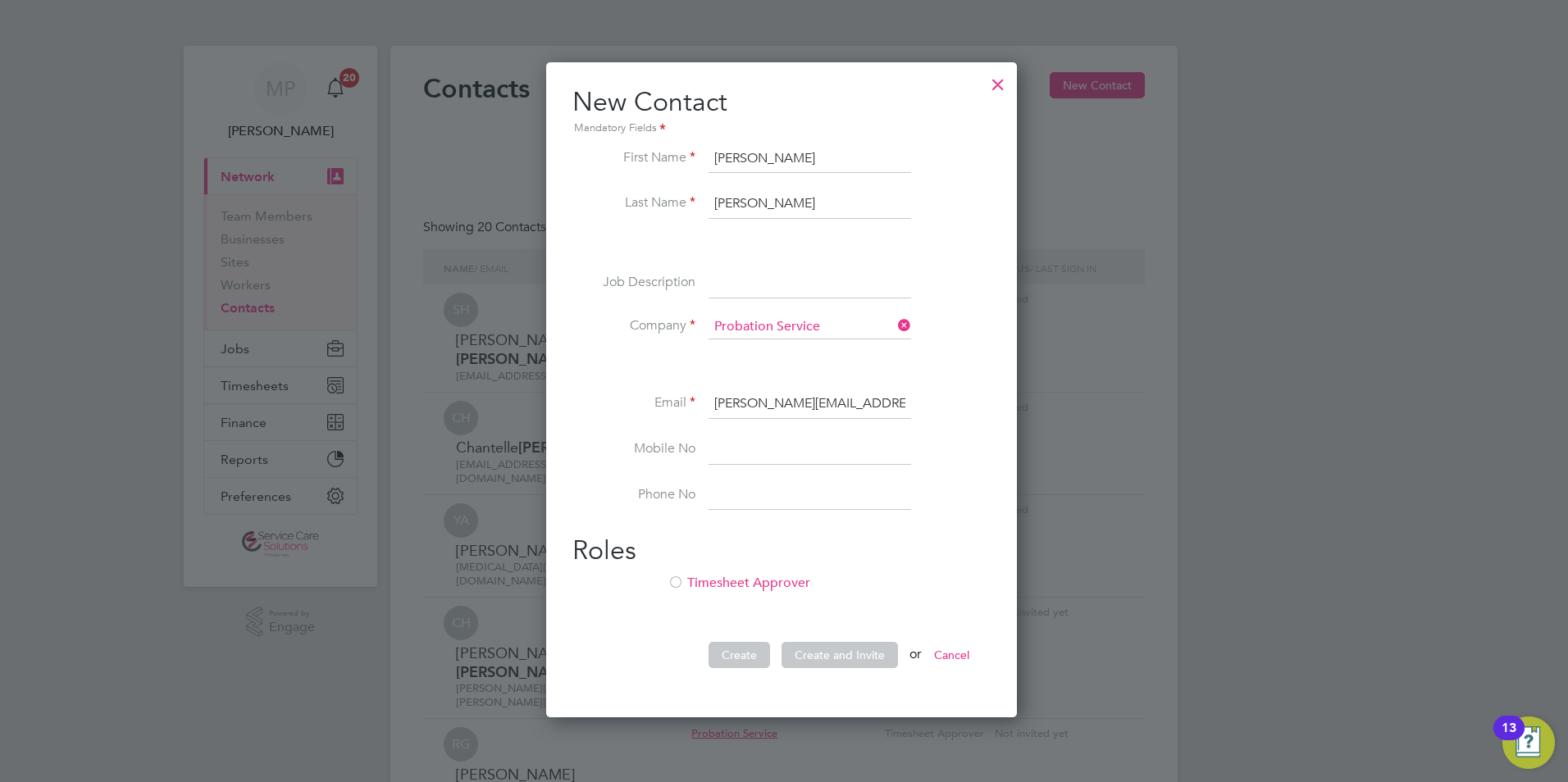 type on "Birkett" 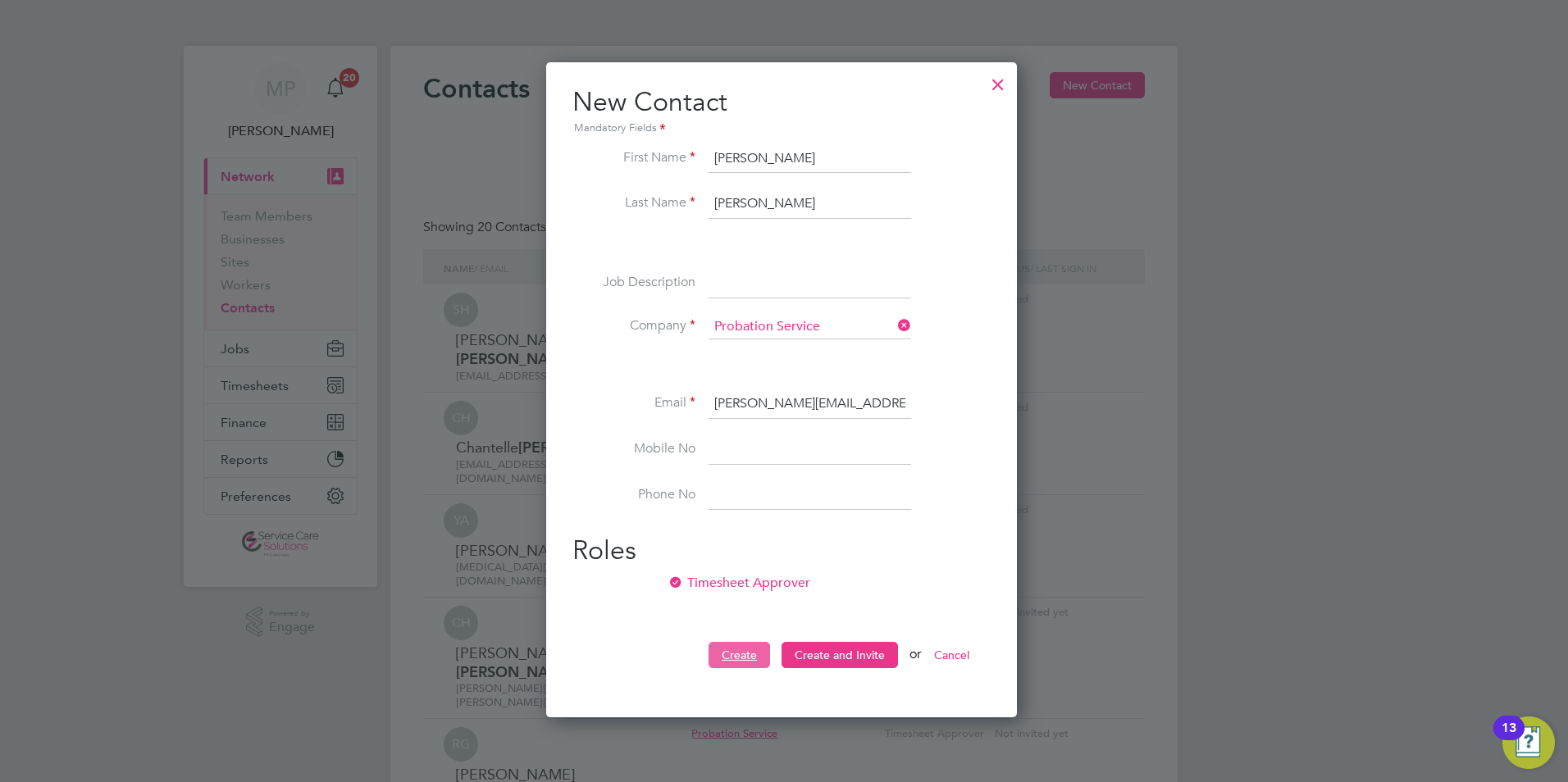 click on "Create" at bounding box center (739, 655) 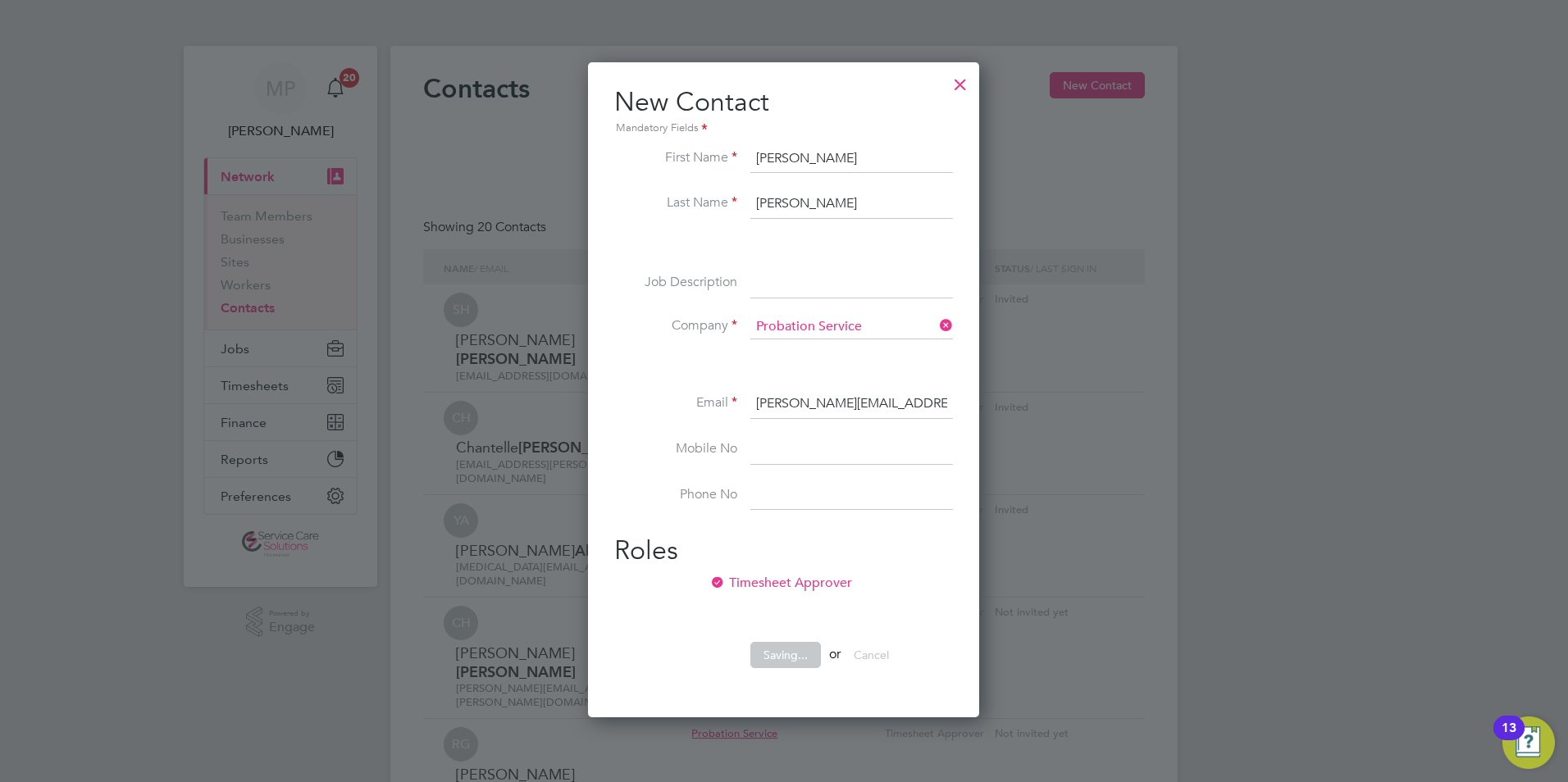 scroll, scrollTop: 8, scrollLeft: 8, axis: both 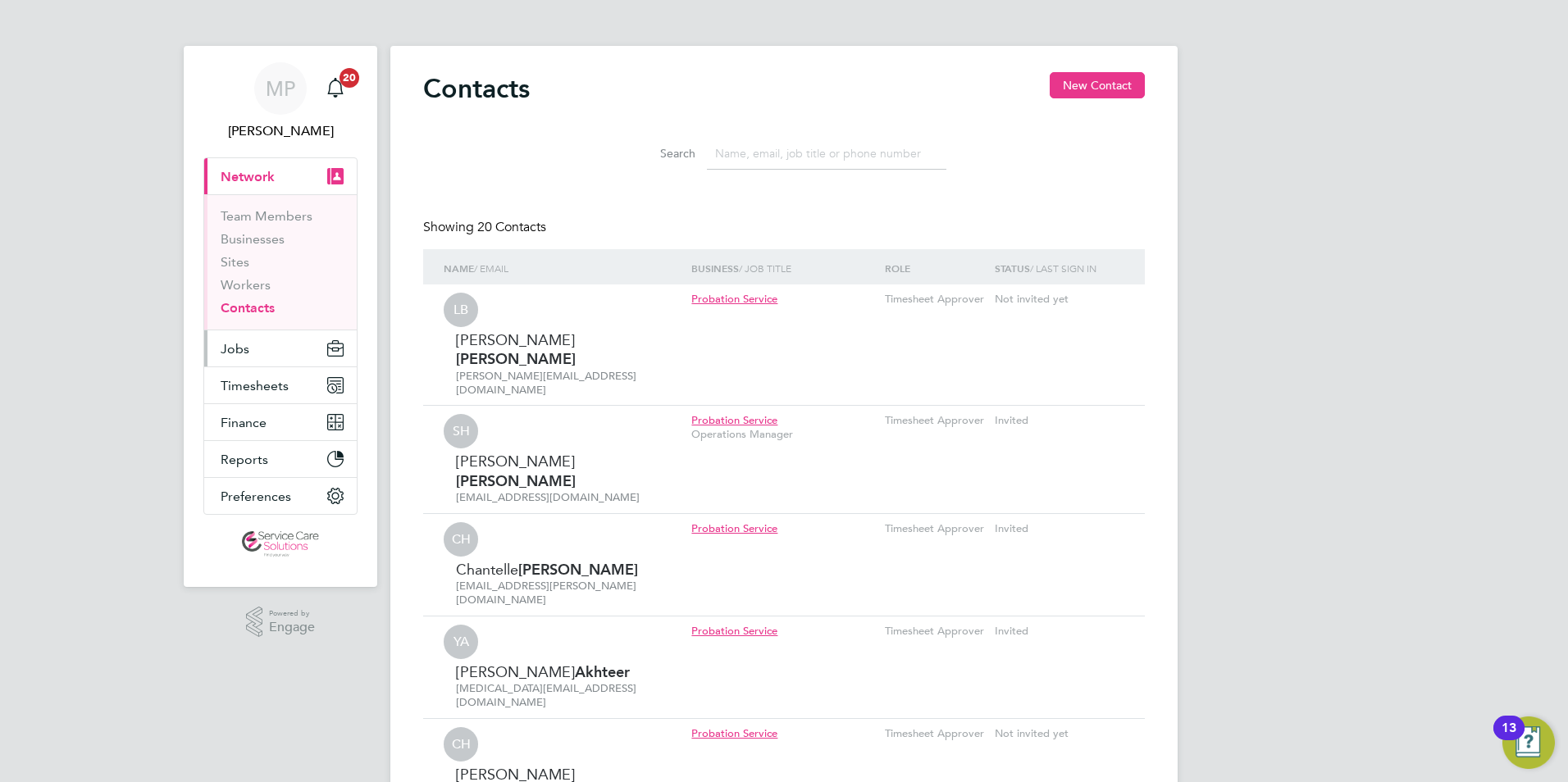 click on "Jobs" at bounding box center [235, 348] 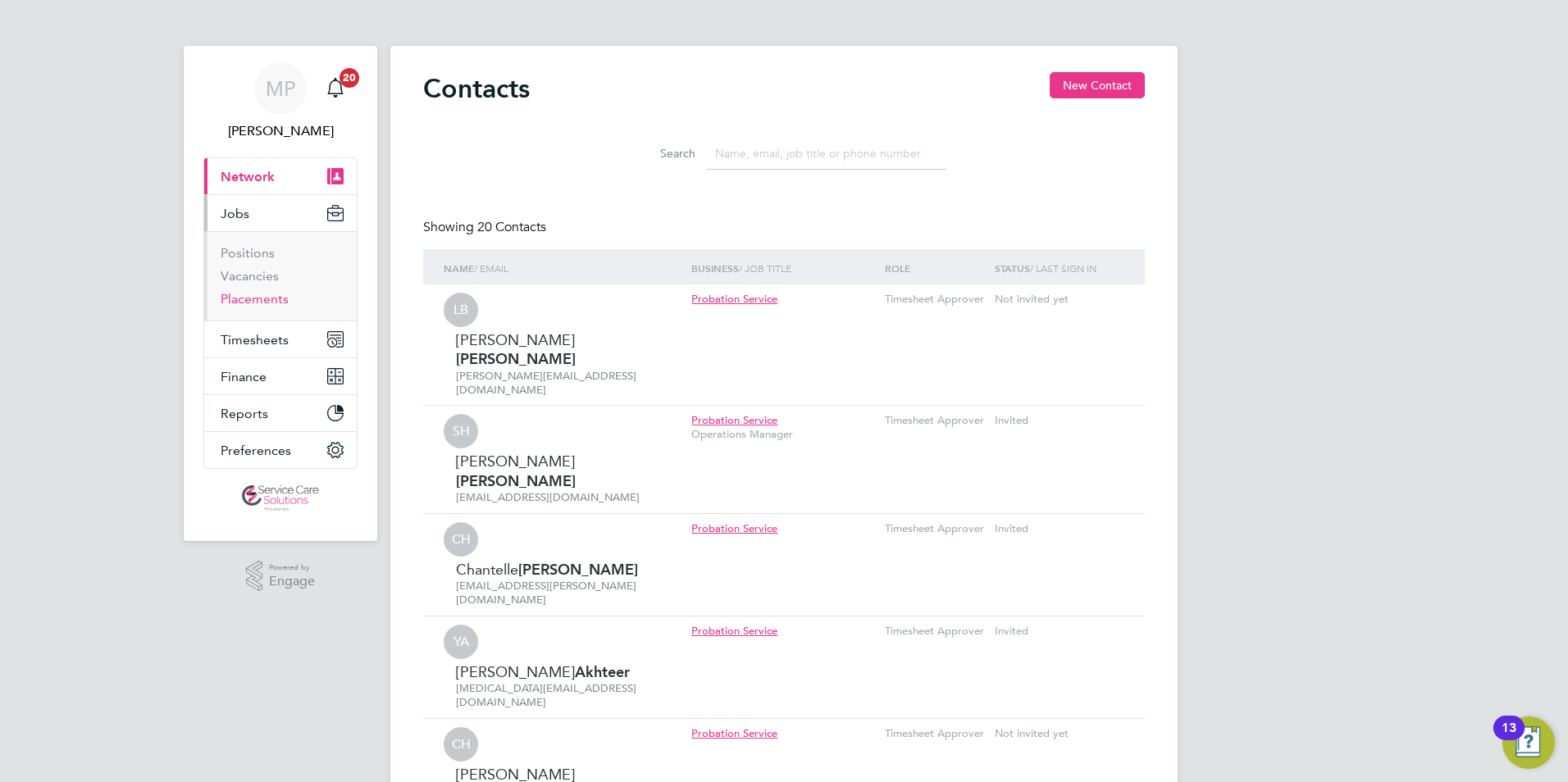 click on "Placements" at bounding box center (254, 298) 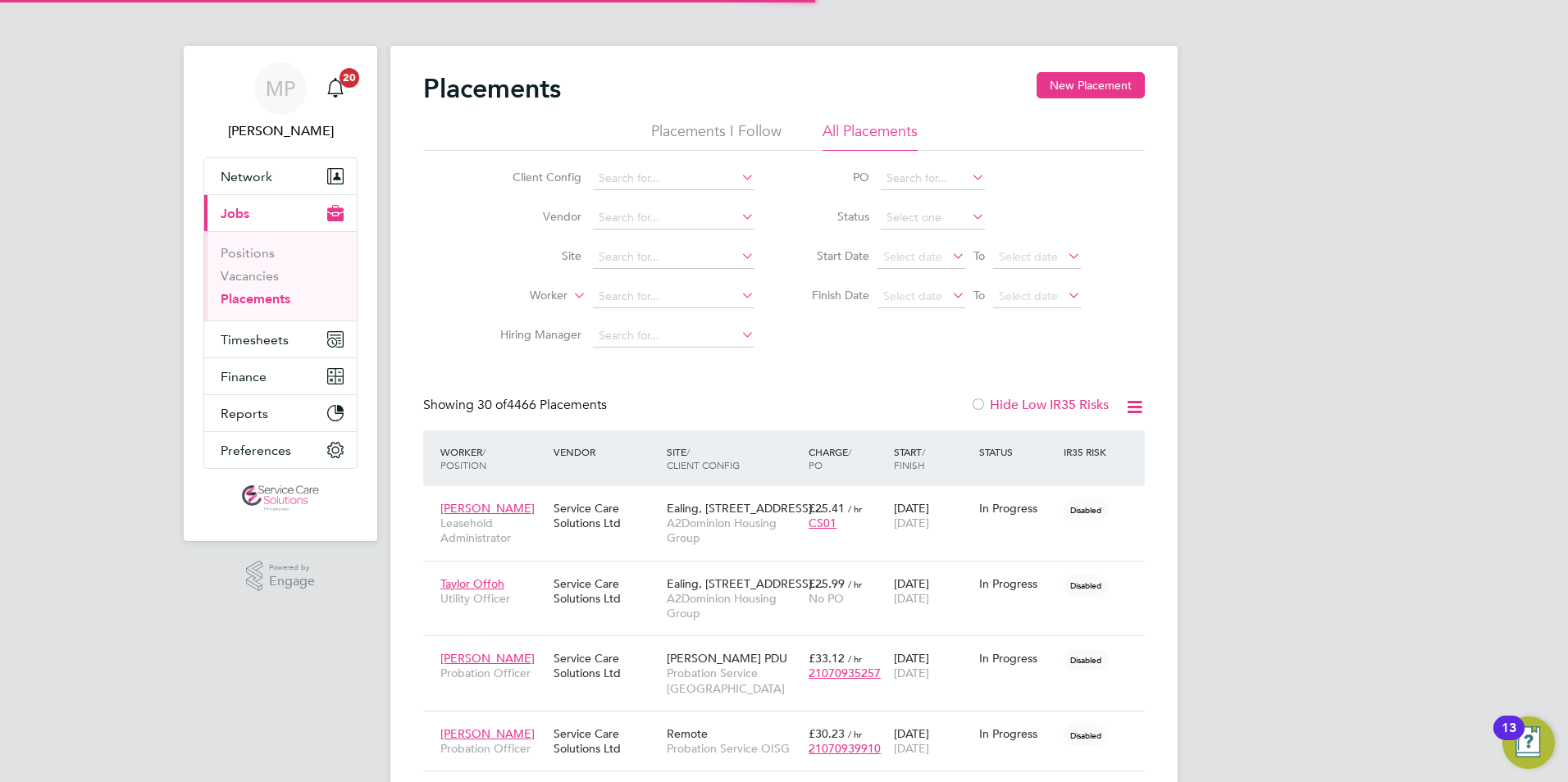scroll, scrollTop: 8, scrollLeft: 8, axis: both 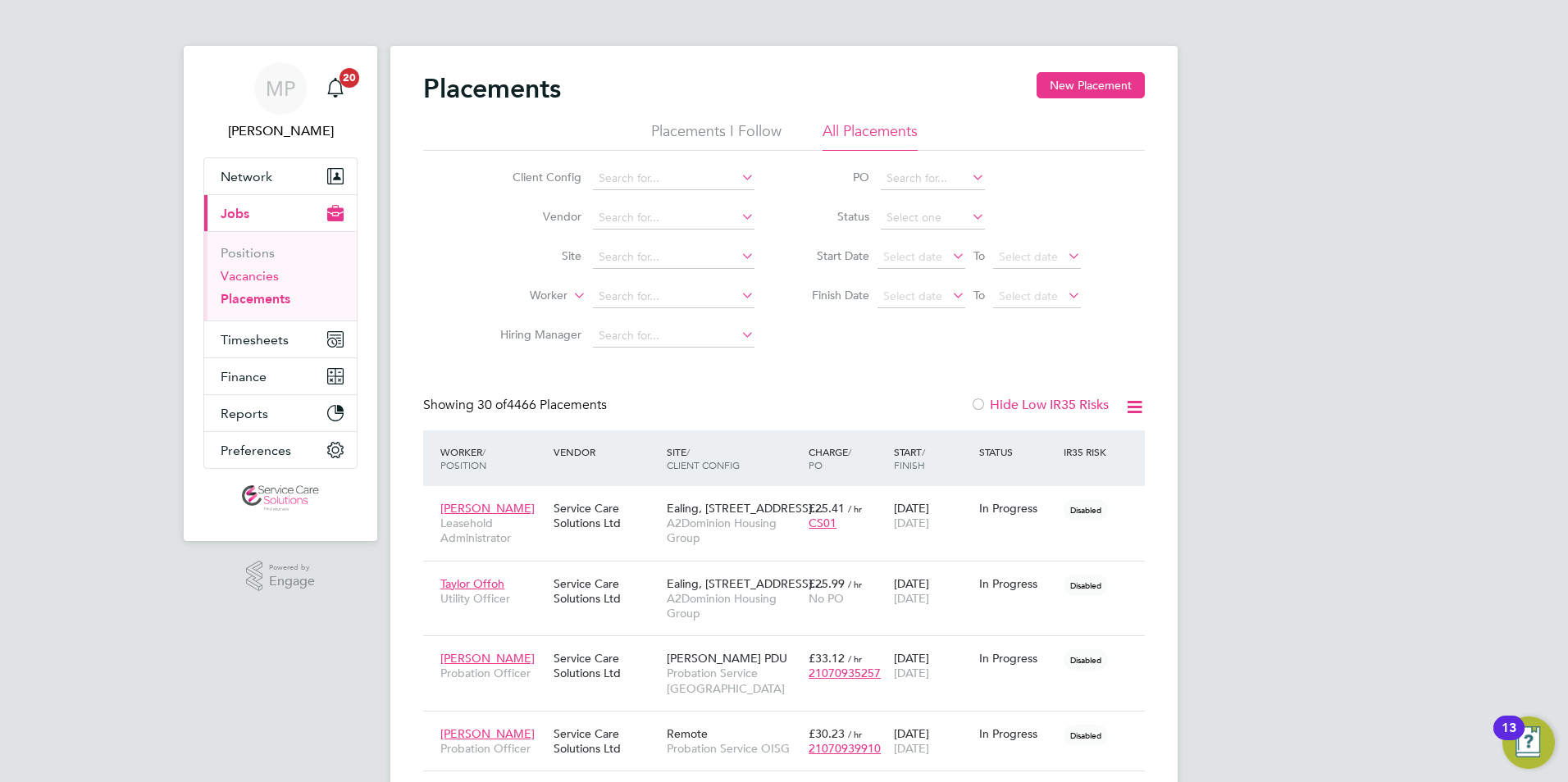 click on "Vacancies" at bounding box center [249, 275] 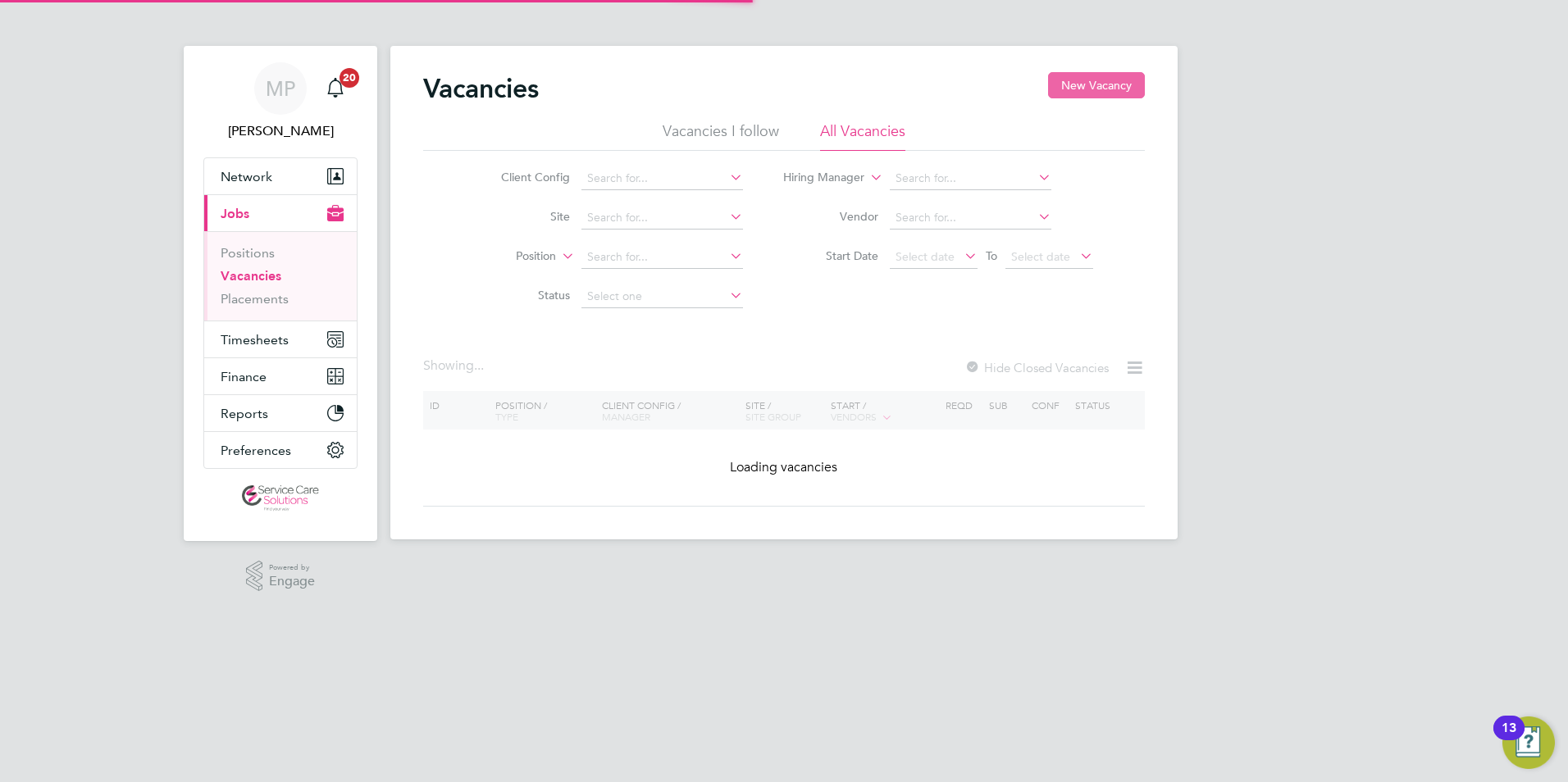 click on "New Vacancy" 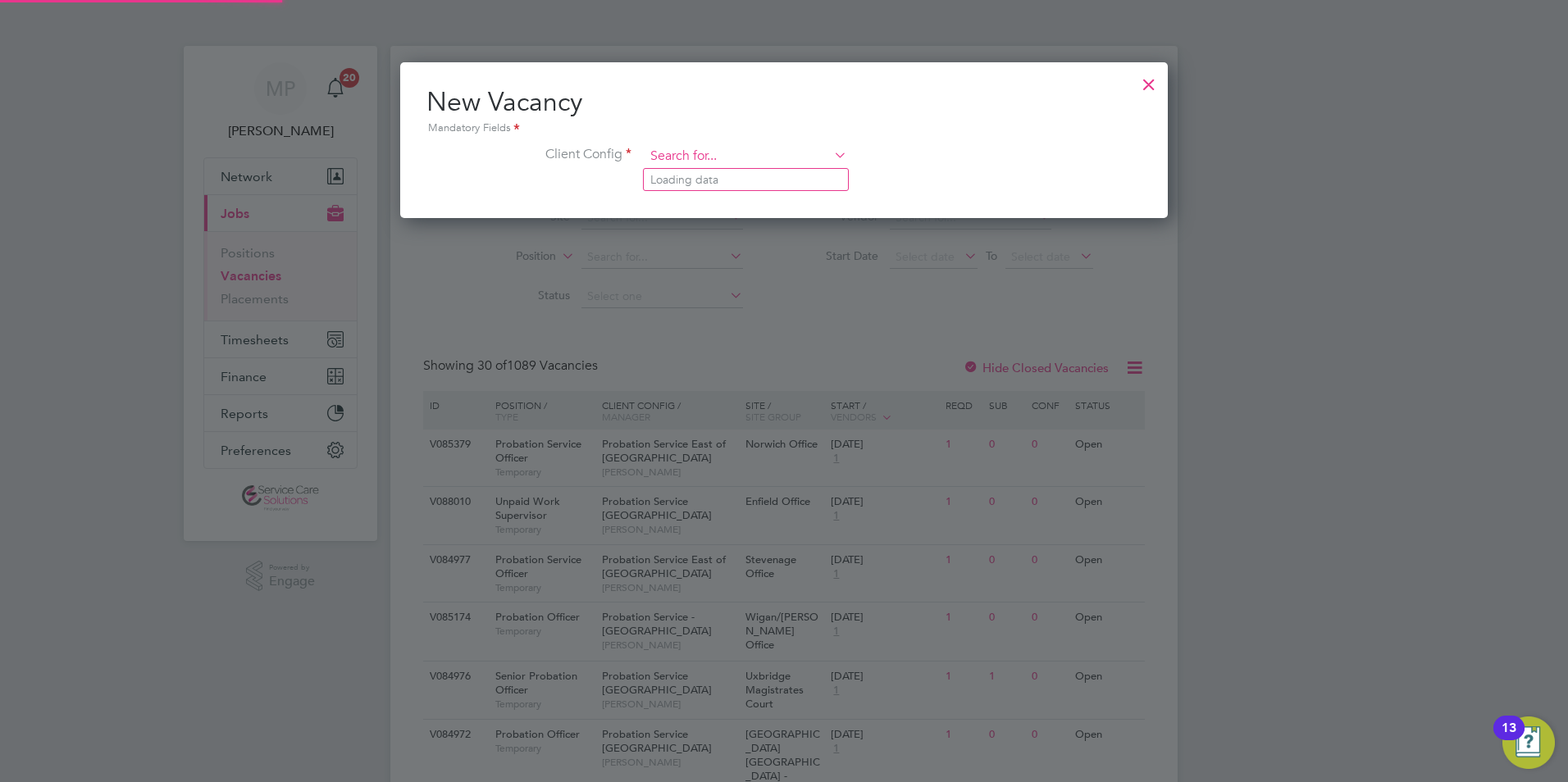 click at bounding box center [745, 157] 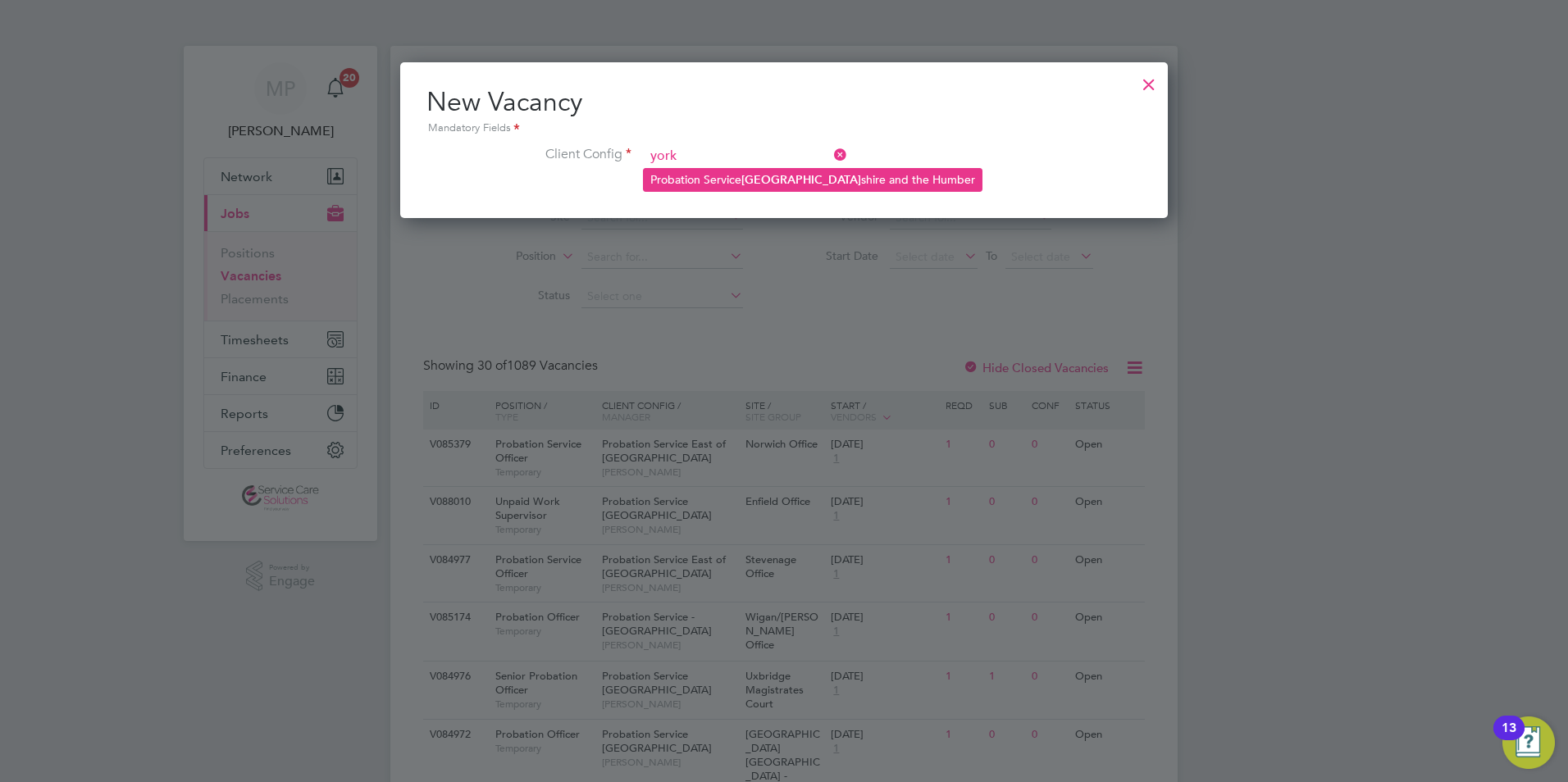click on "York" 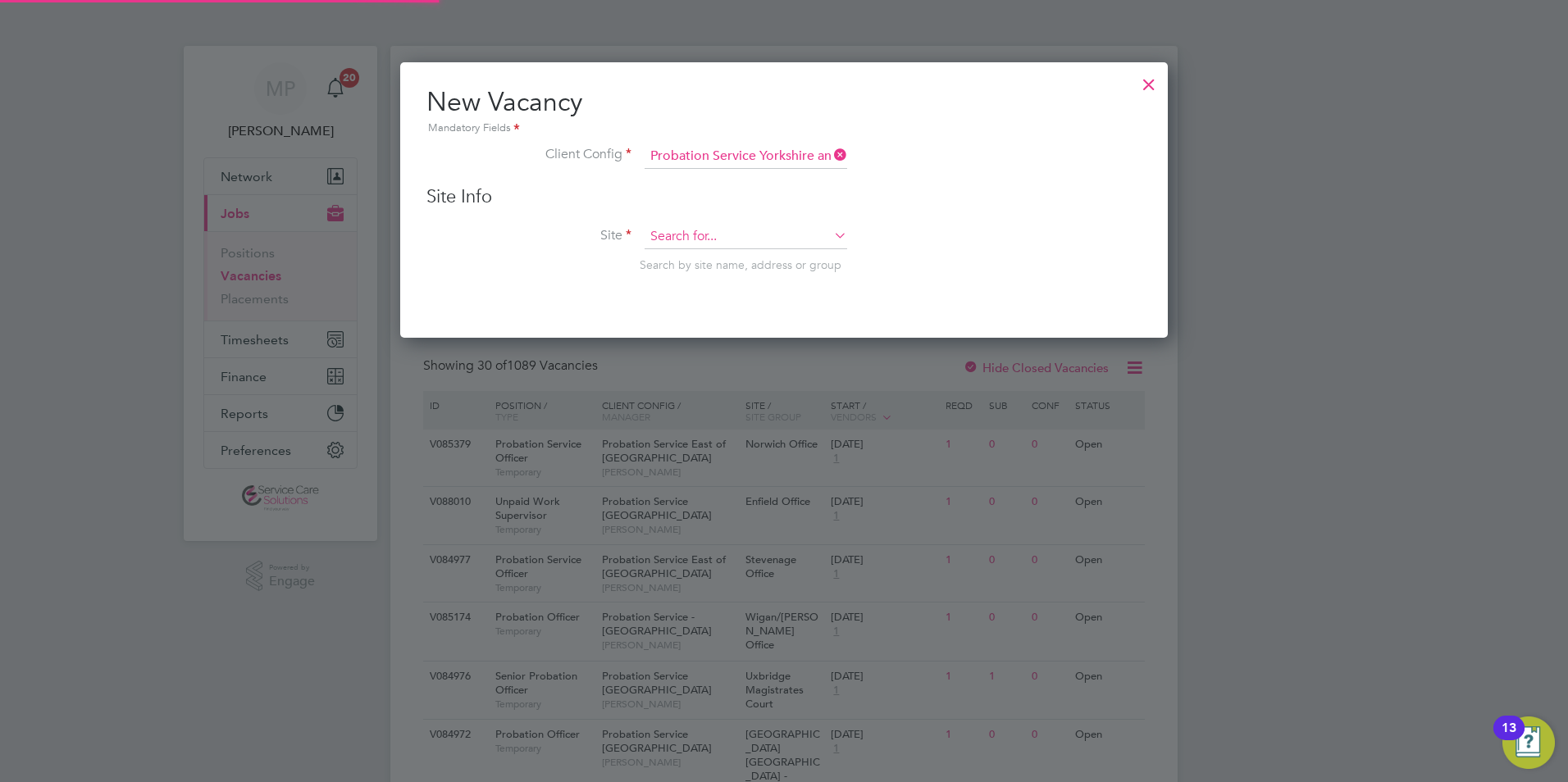 click at bounding box center [745, 237] 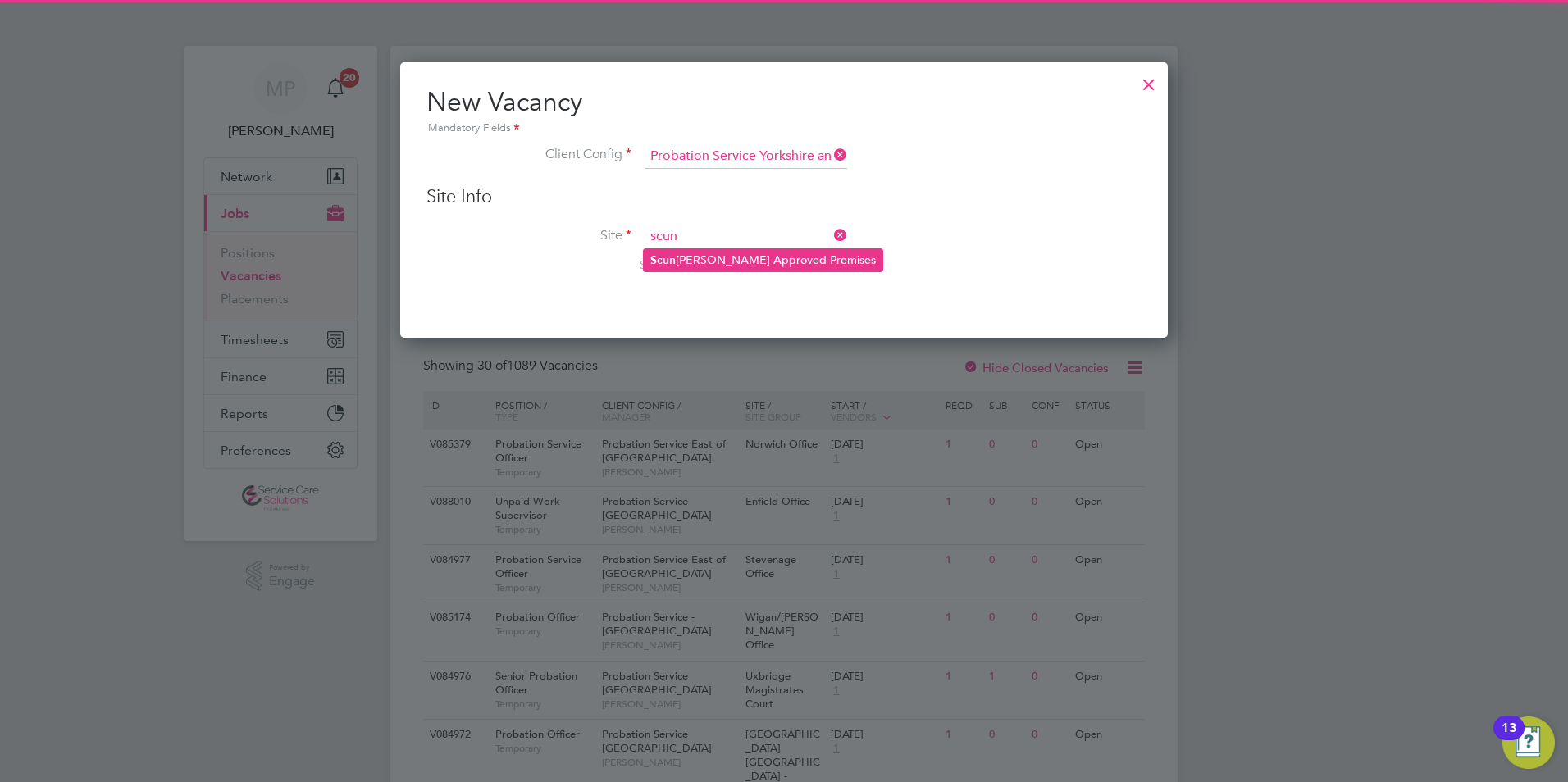 drag, startPoint x: 683, startPoint y: 251, endPoint x: 683, endPoint y: 261, distance: 10 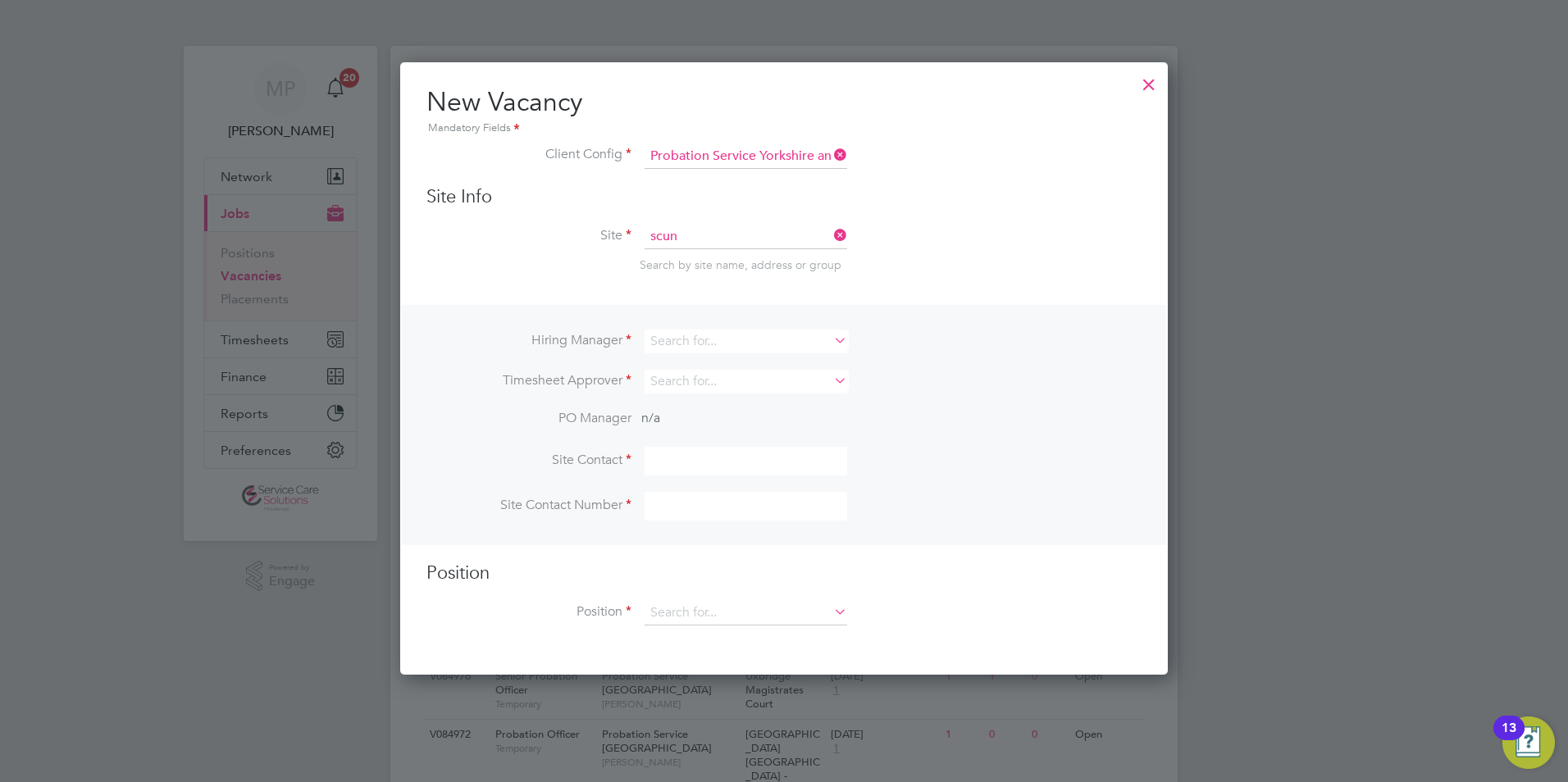 type on "Scunthorpe Approved Premises" 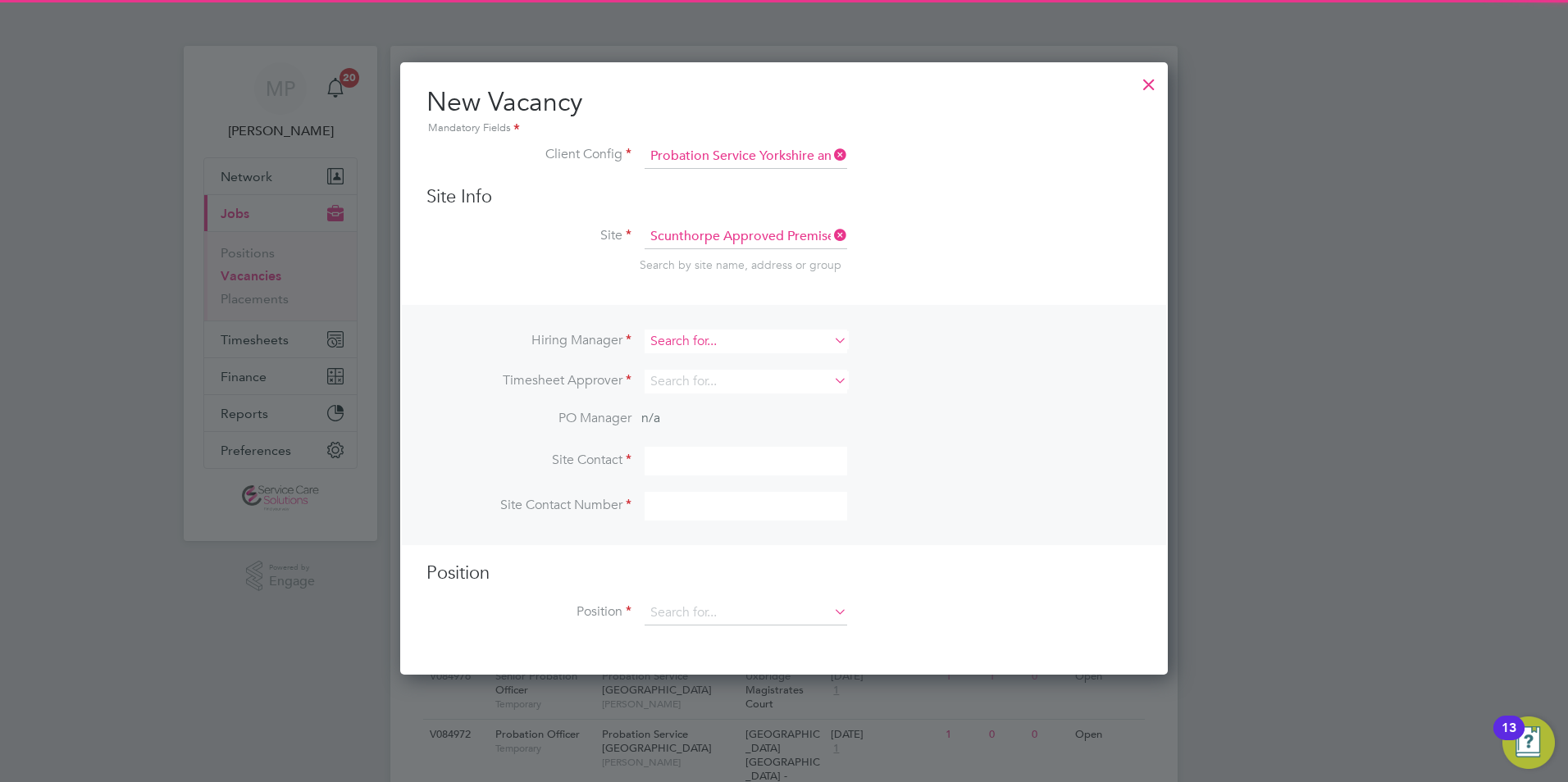 click at bounding box center (745, 341) 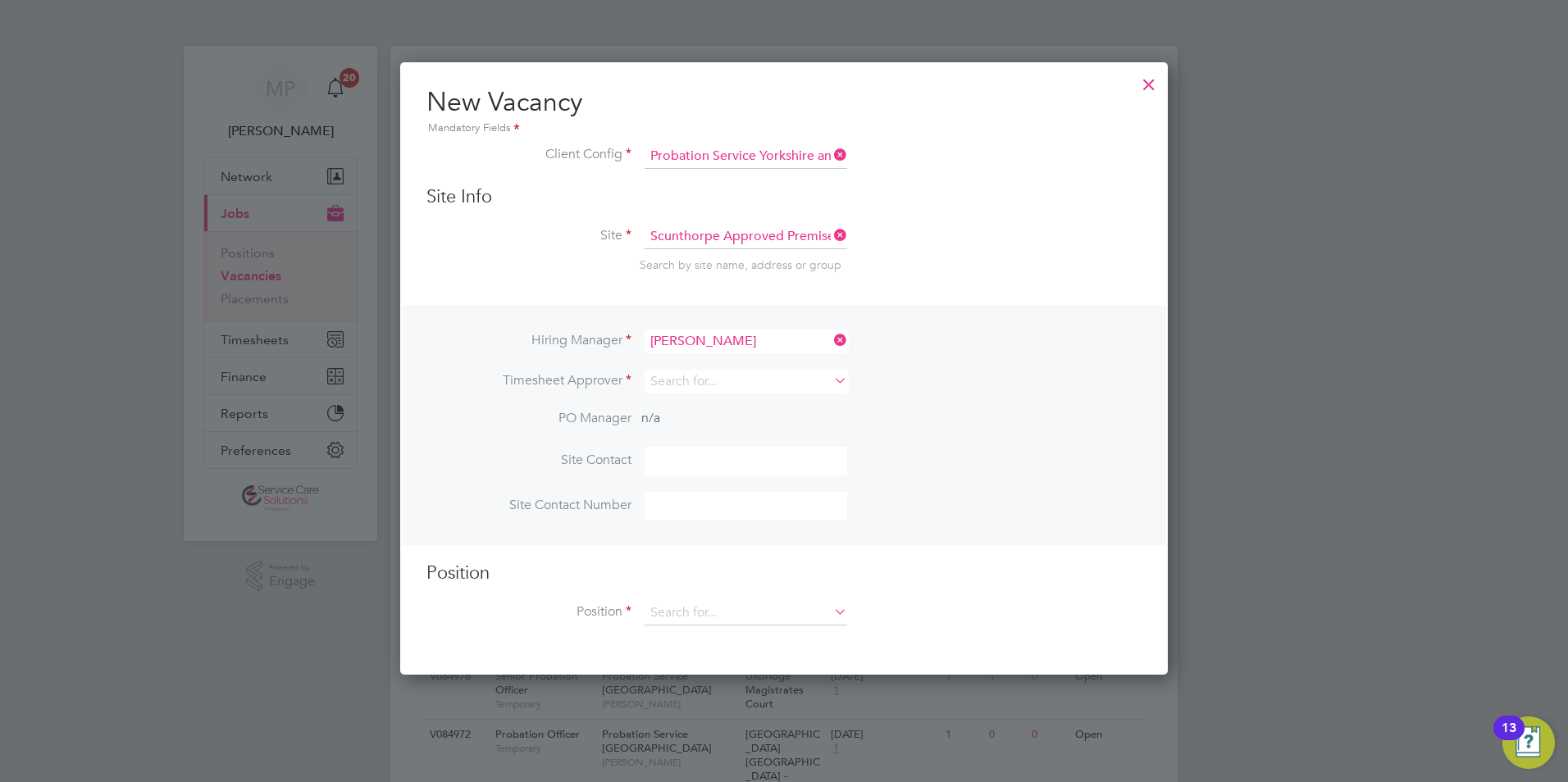 click on "Lyn ne Birkett" 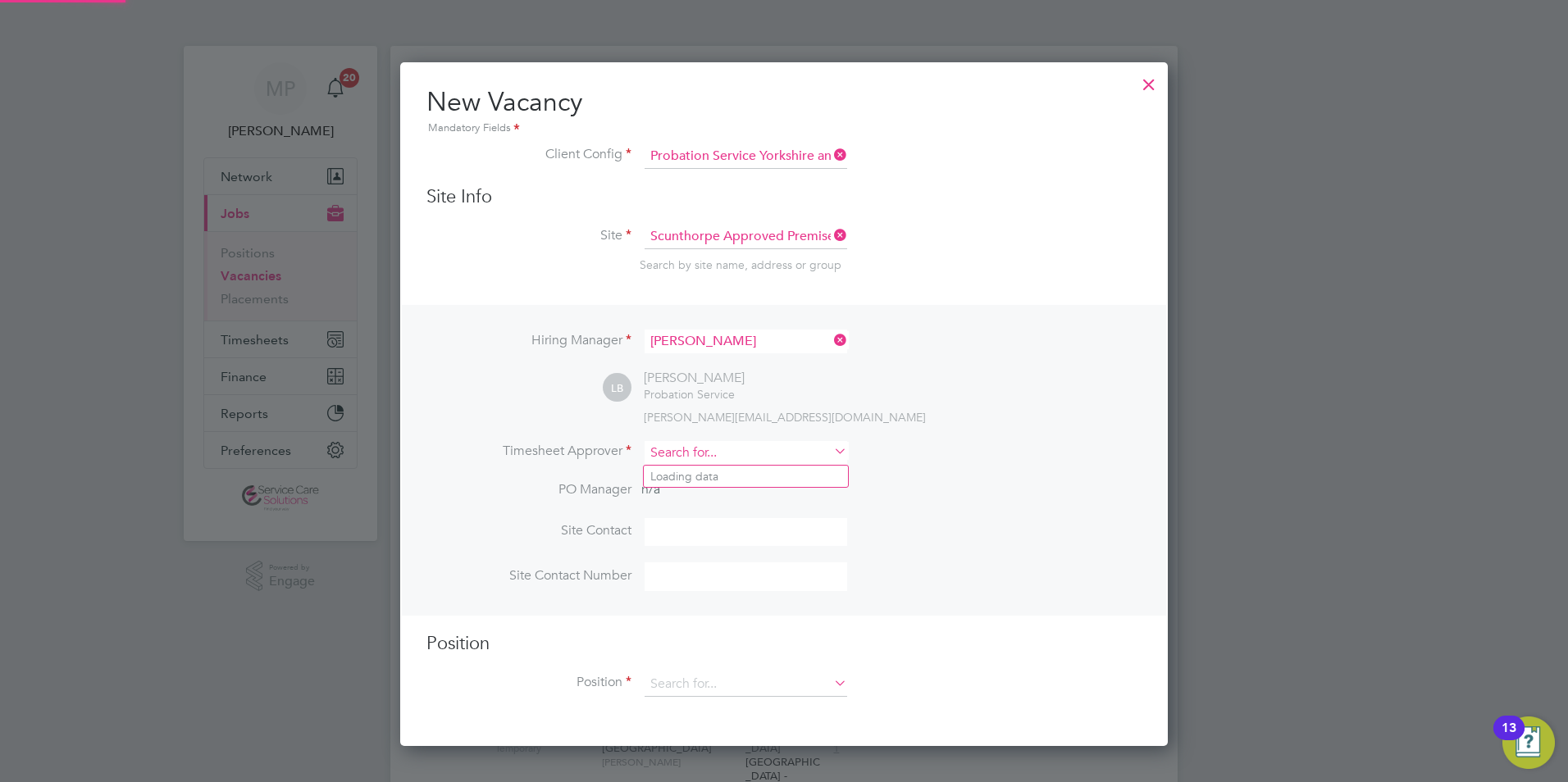 click at bounding box center [745, 452] 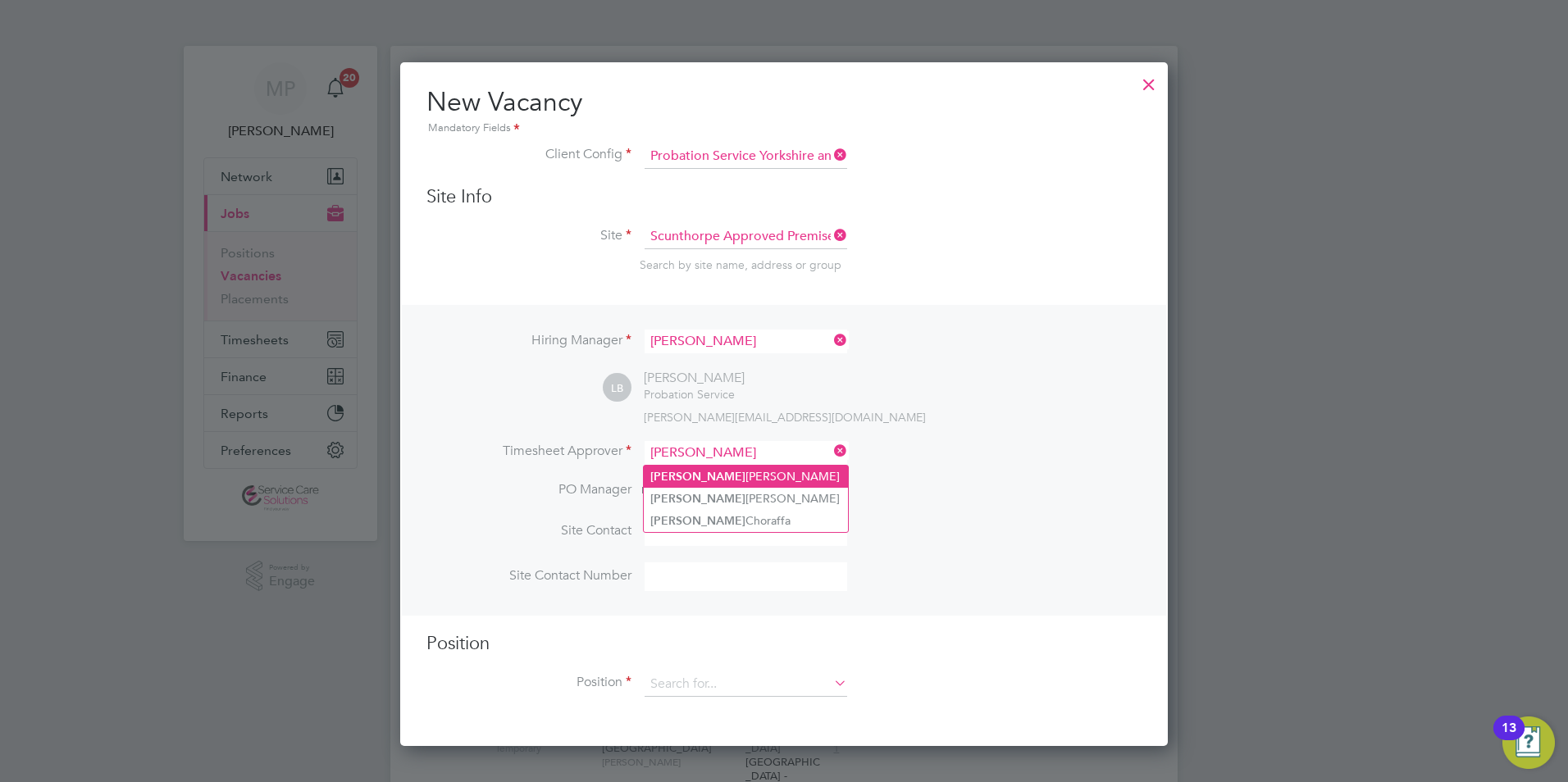 click on "Lynne  Birkett" 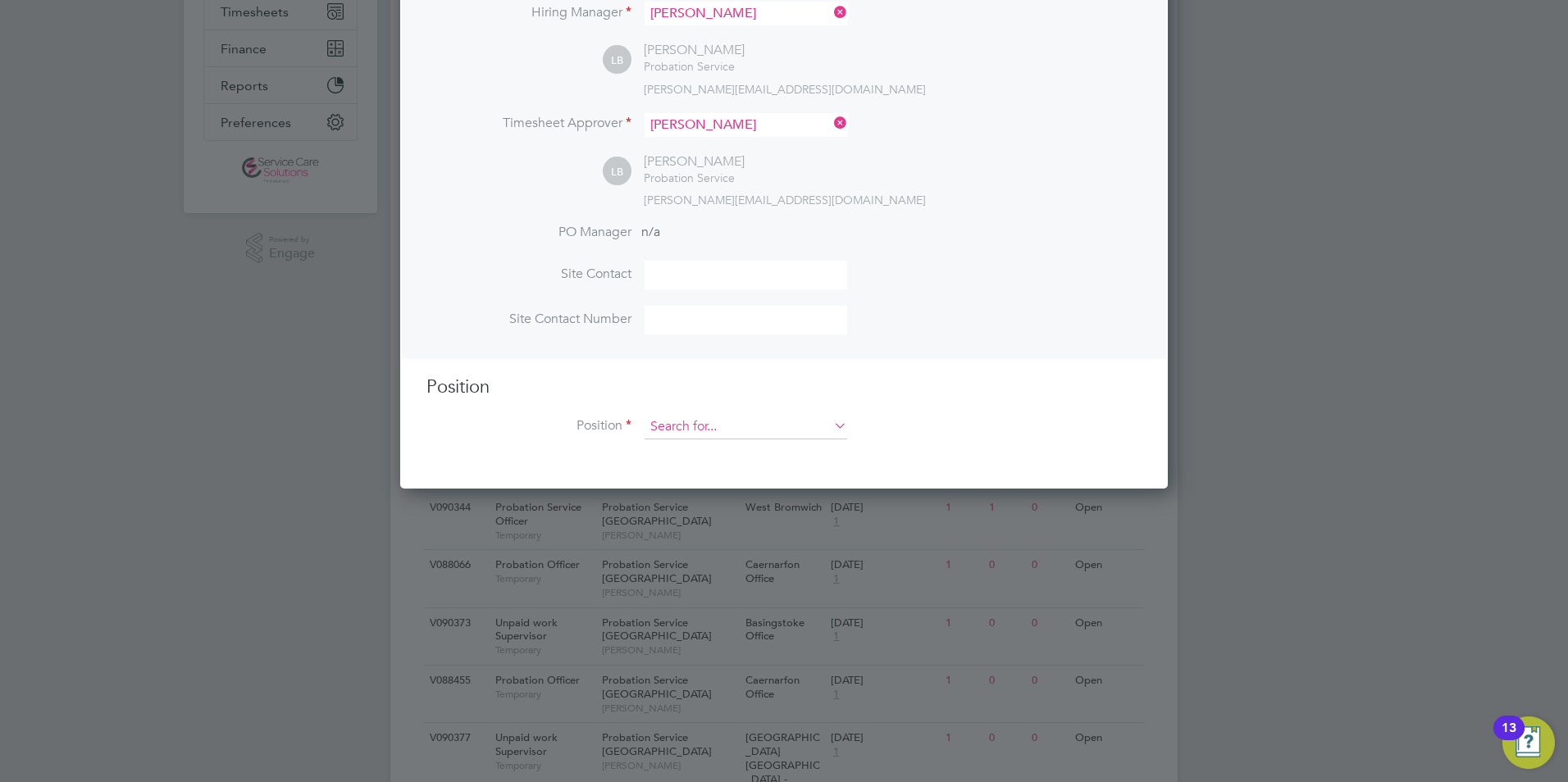 click at bounding box center [745, 427] 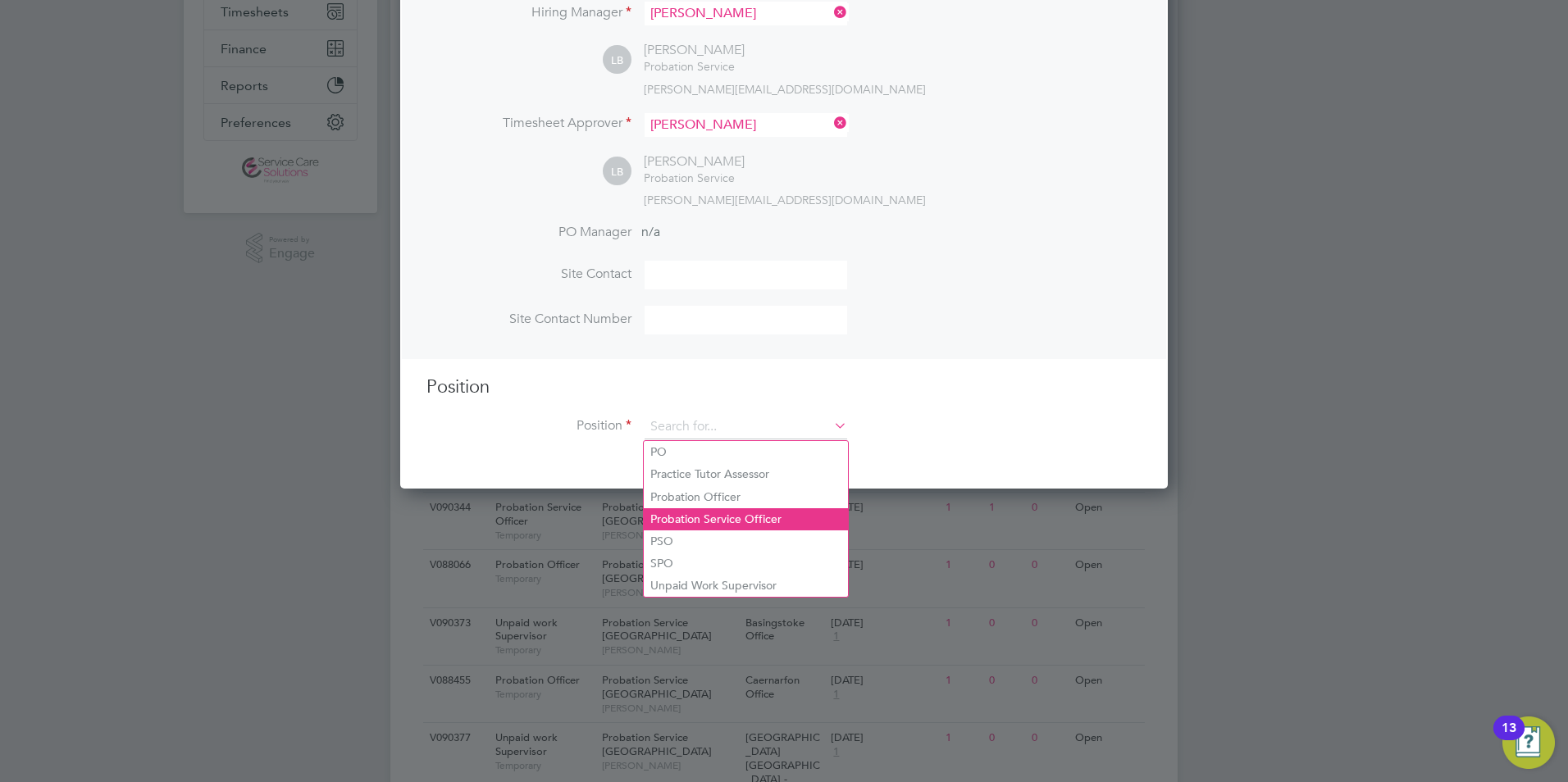 click on "Probation Service Officer" 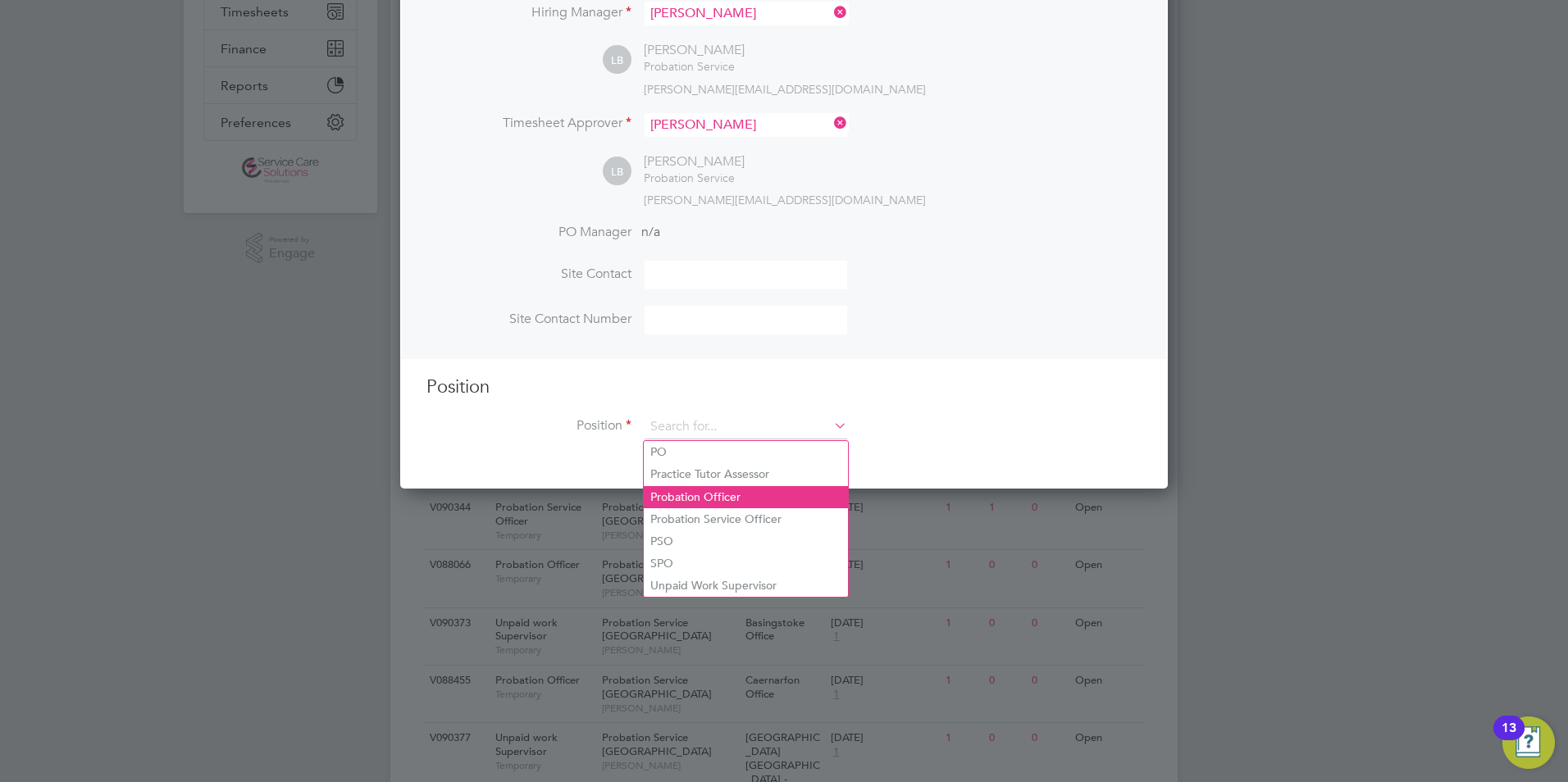 type on "Probation Service Officer" 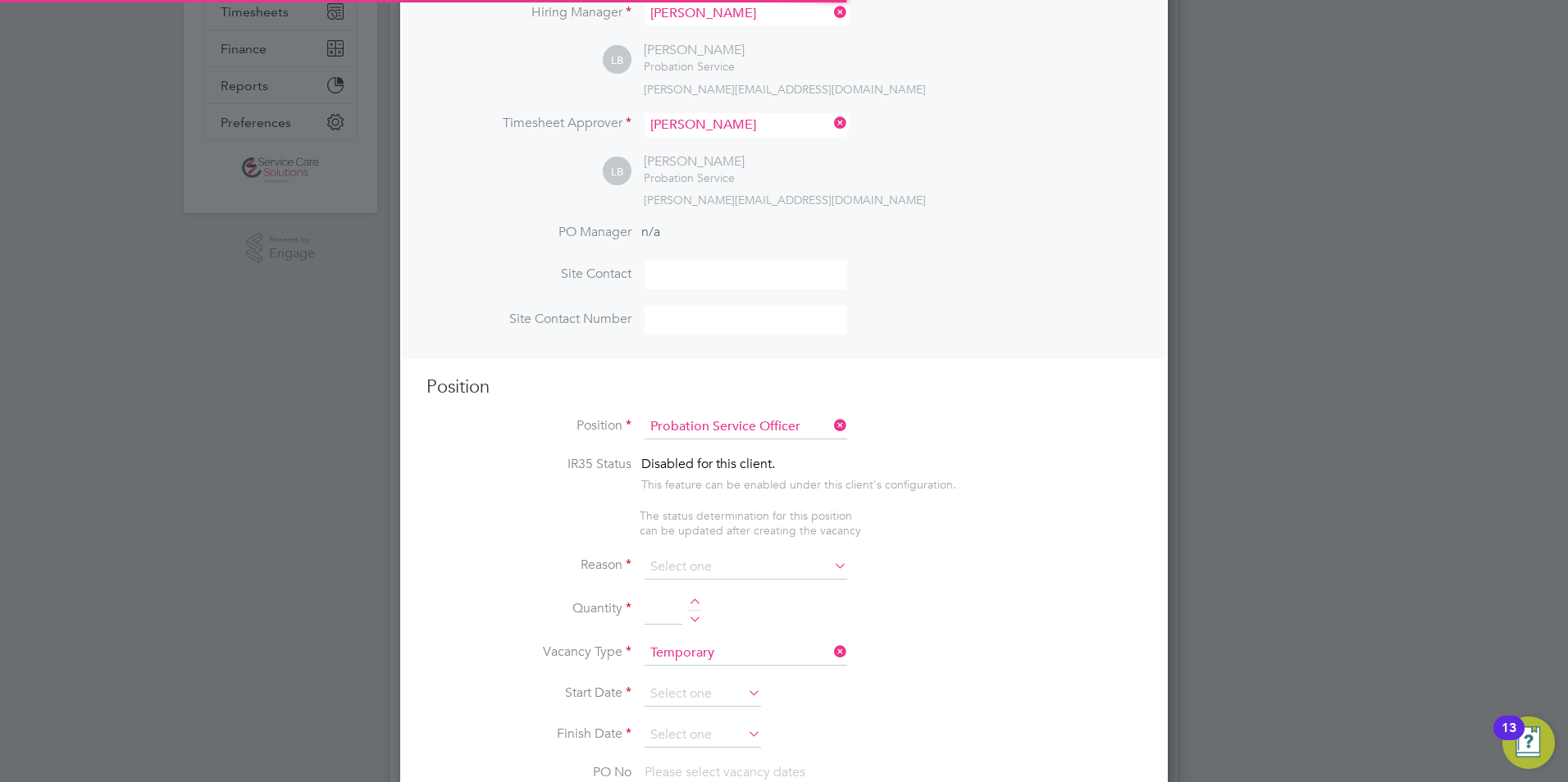 type on "PSO Role" 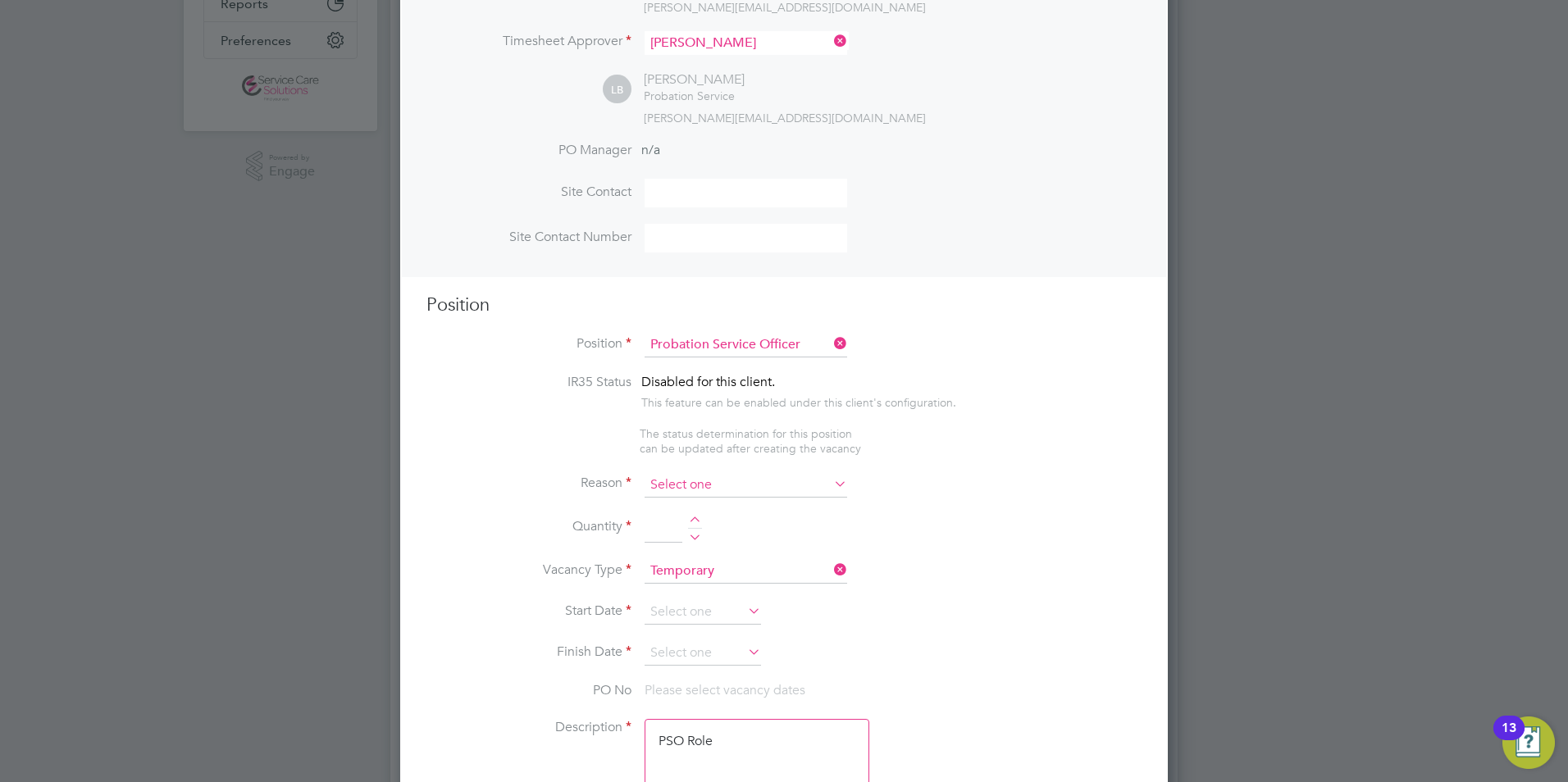 click at bounding box center [745, 485] 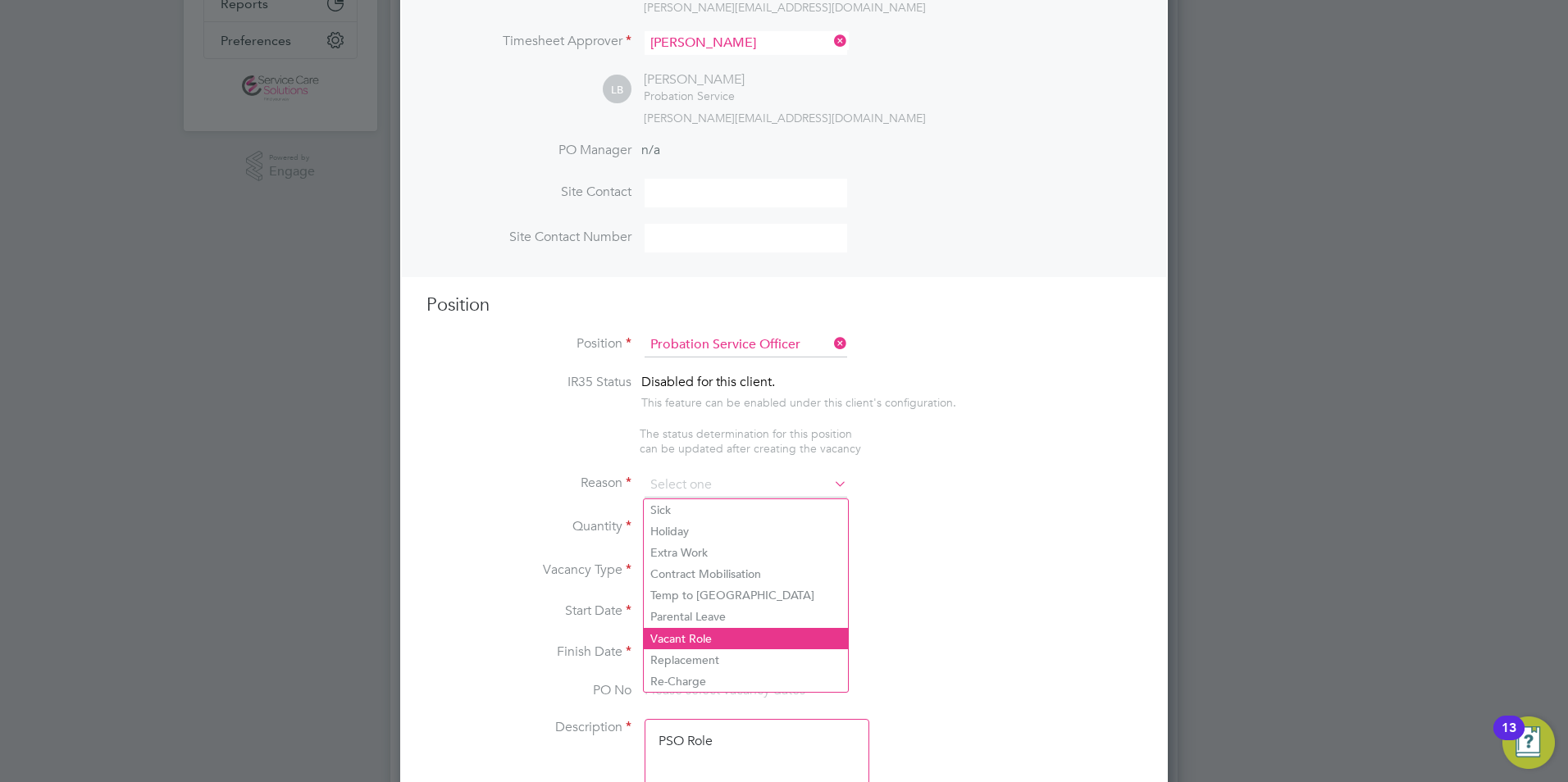 click on "Vacant Role" 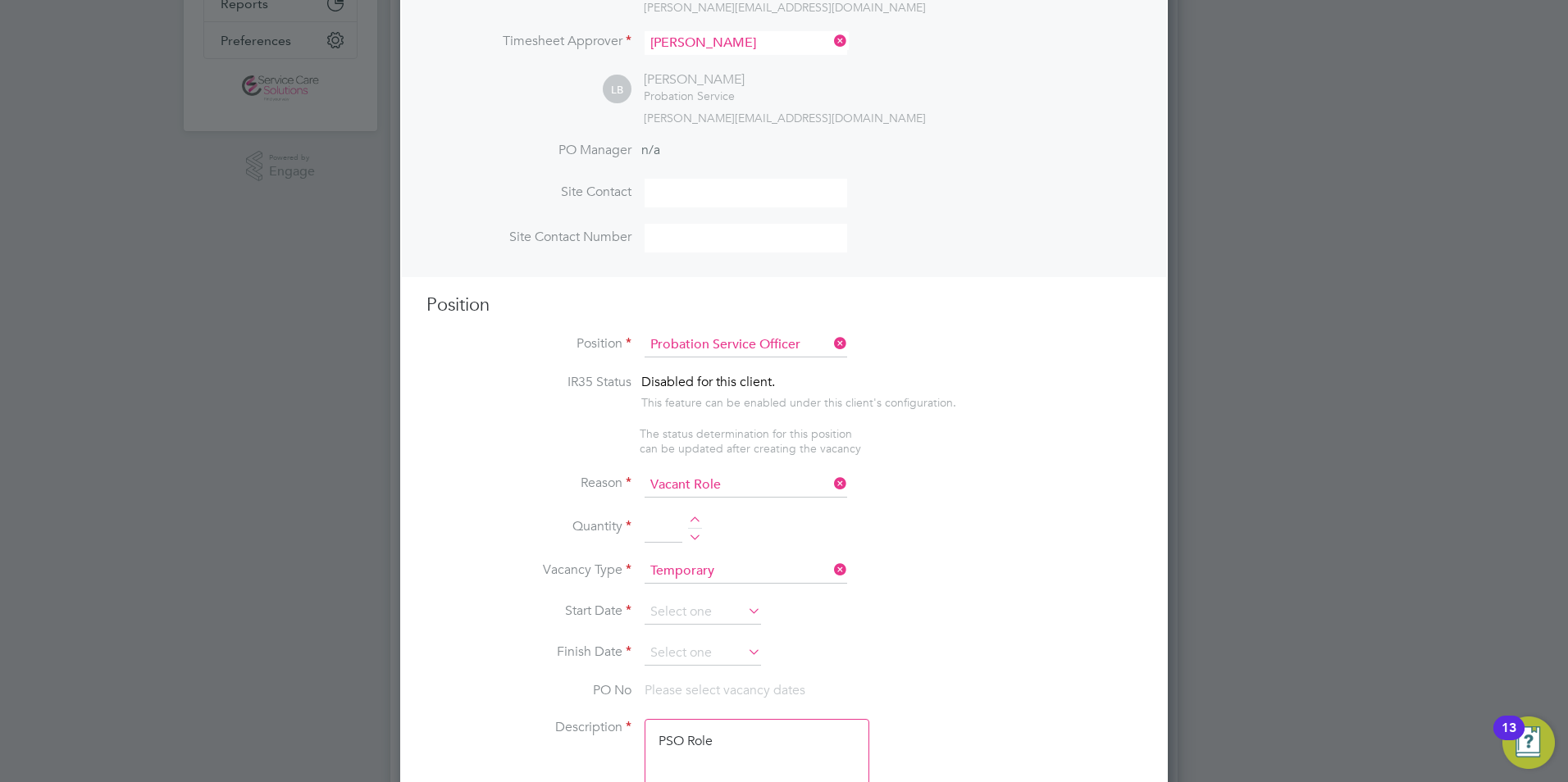 click at bounding box center [695, 522] 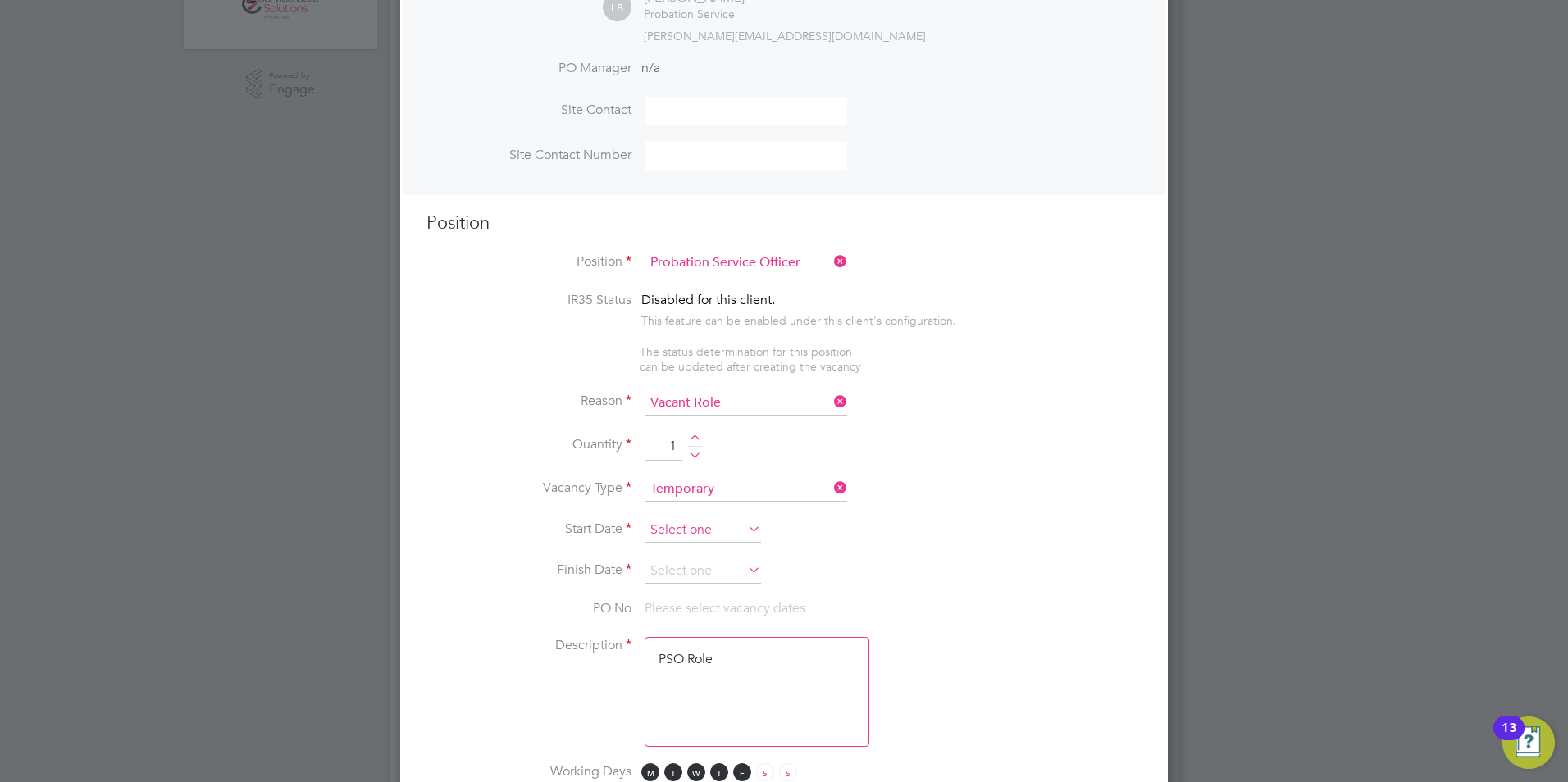 click at bounding box center [703, 530] 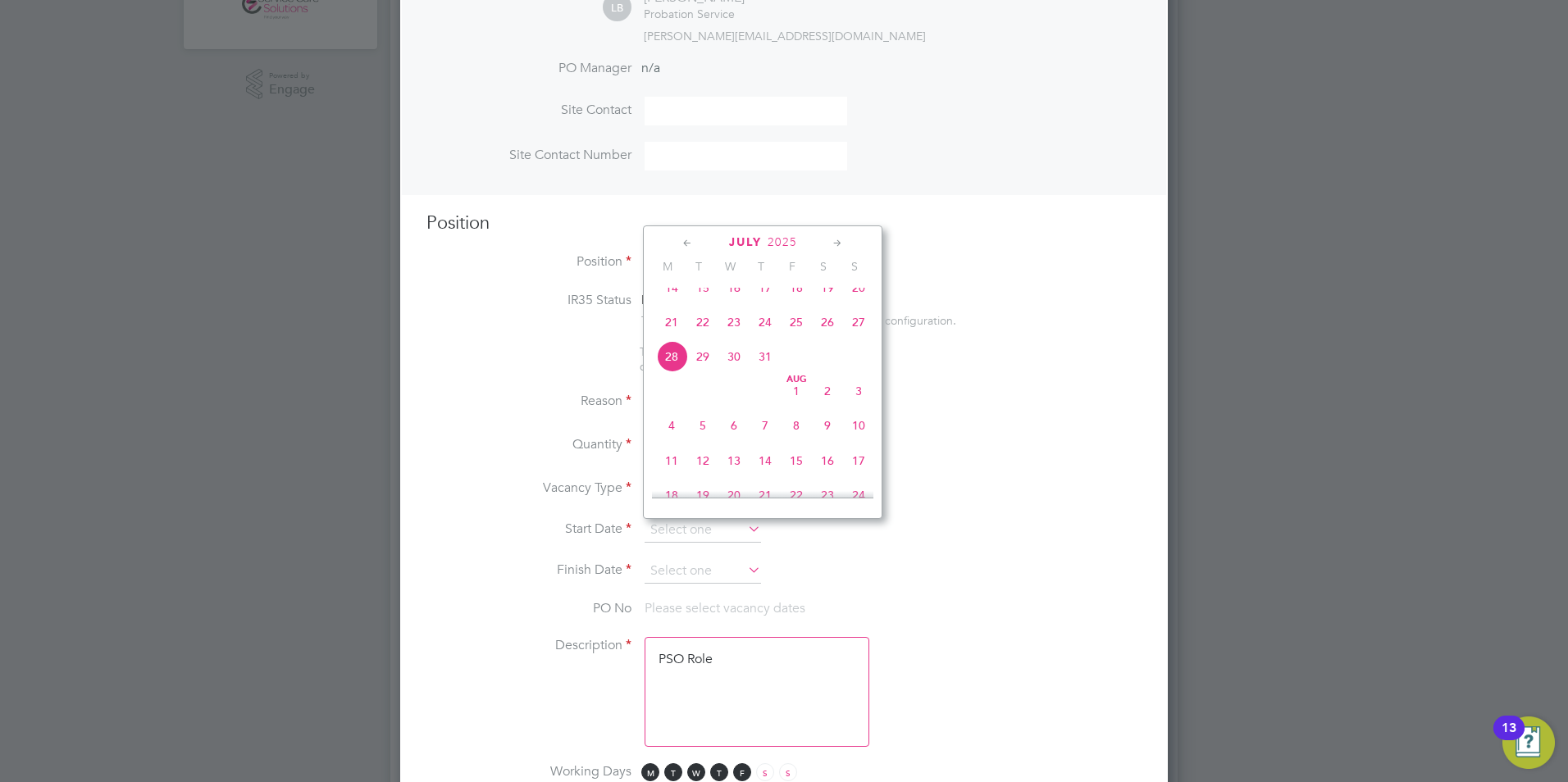 click on "Aug 1" 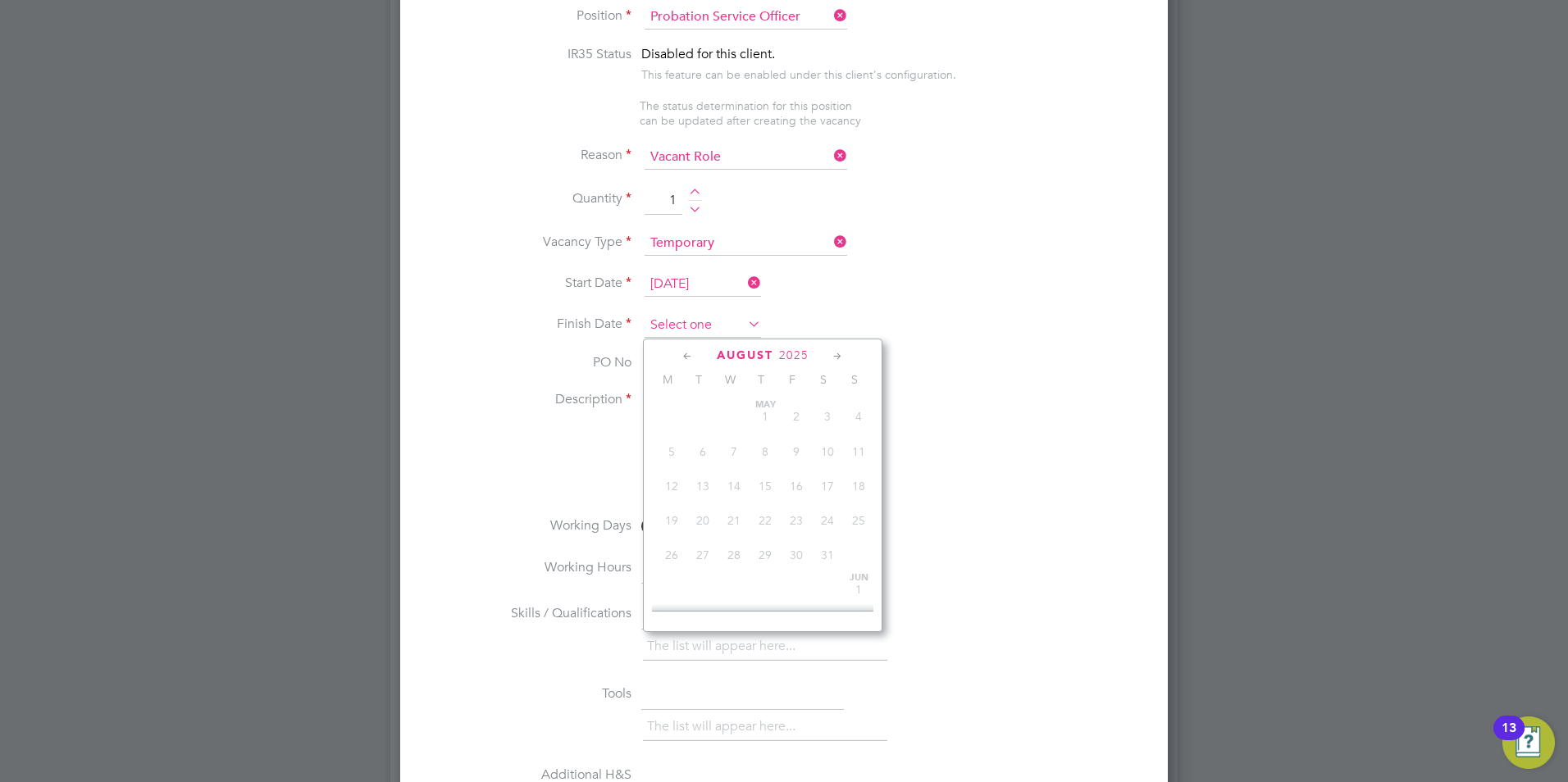 click at bounding box center (703, 325) 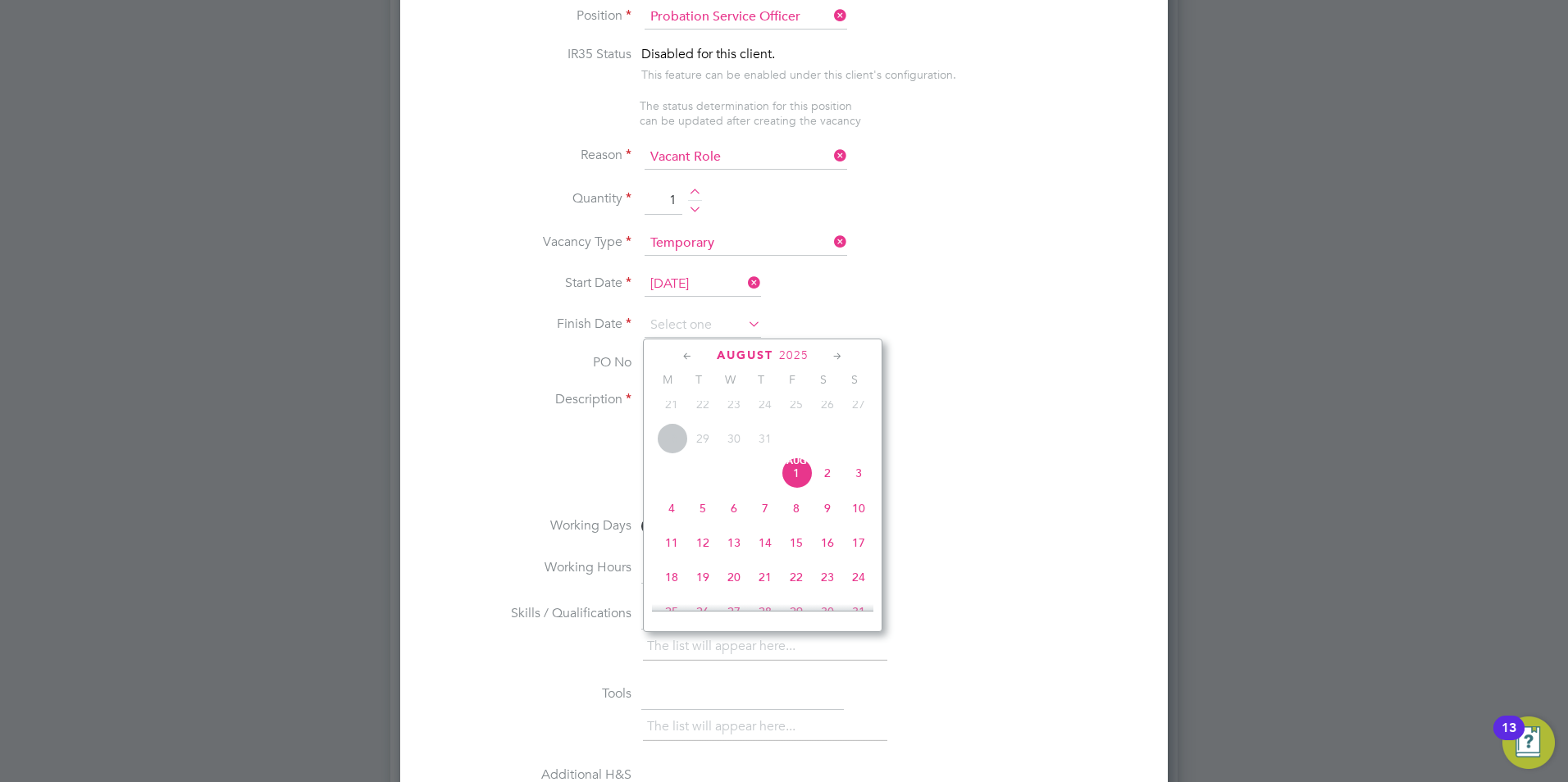click 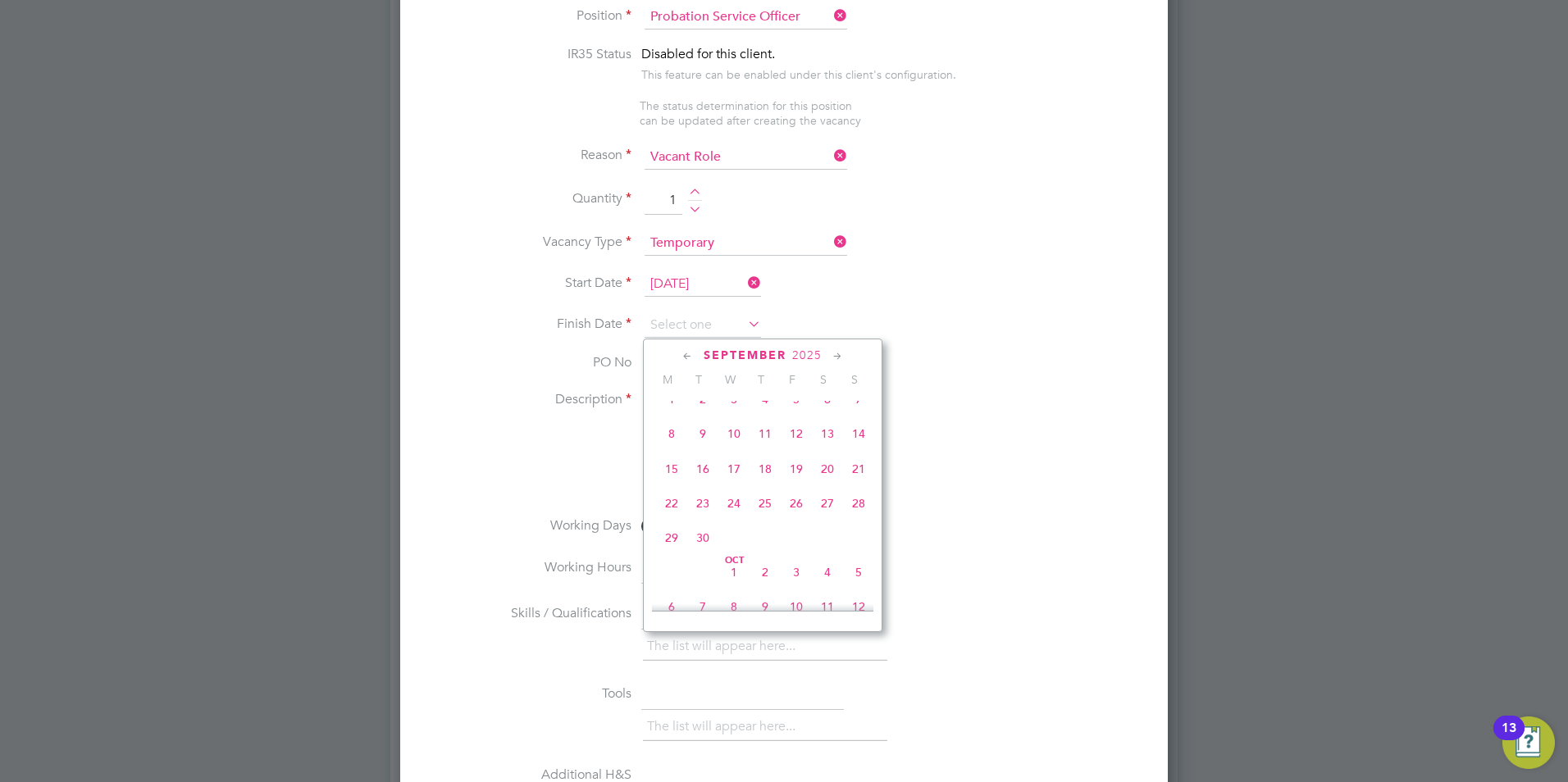 click 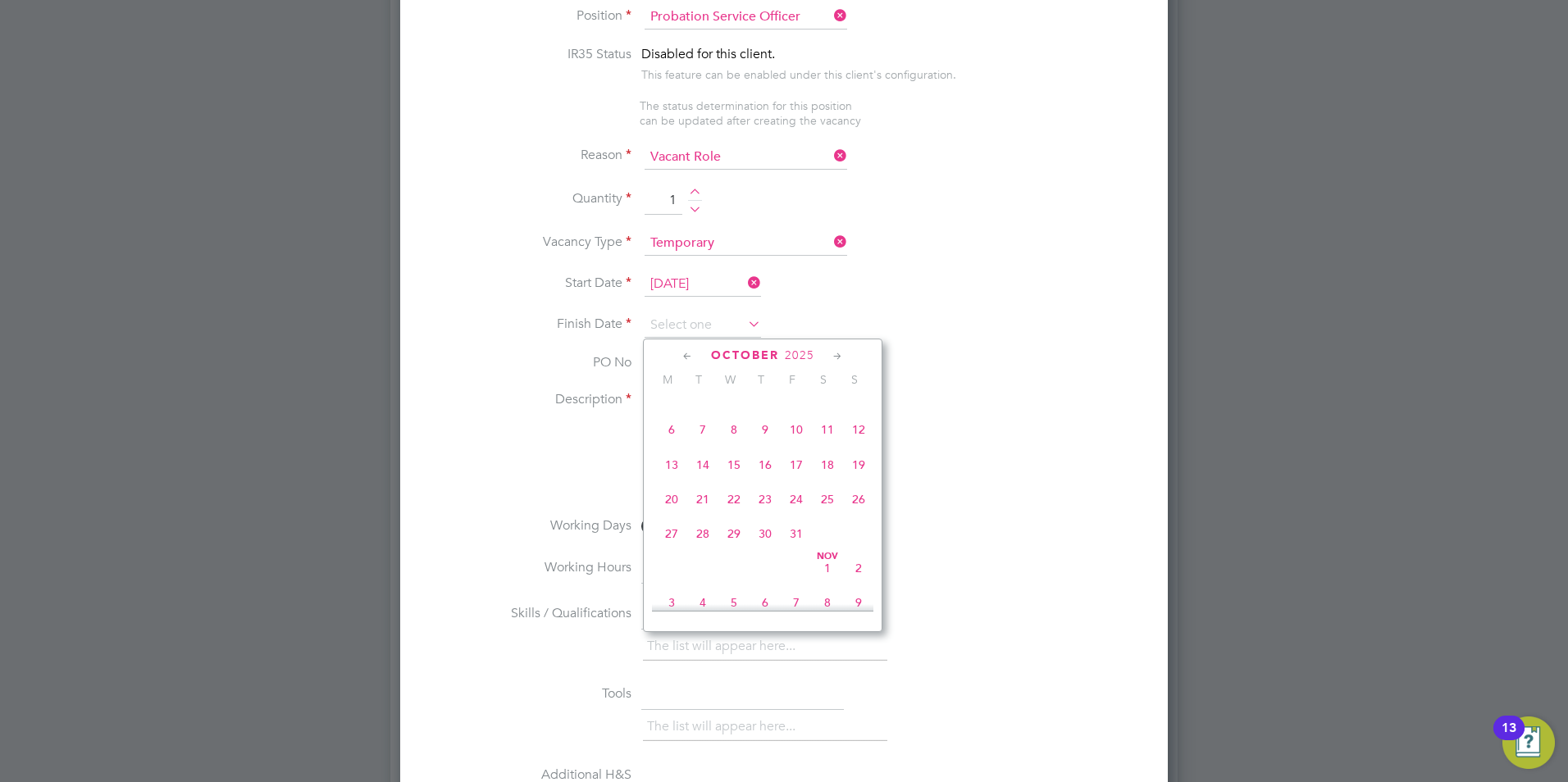 click 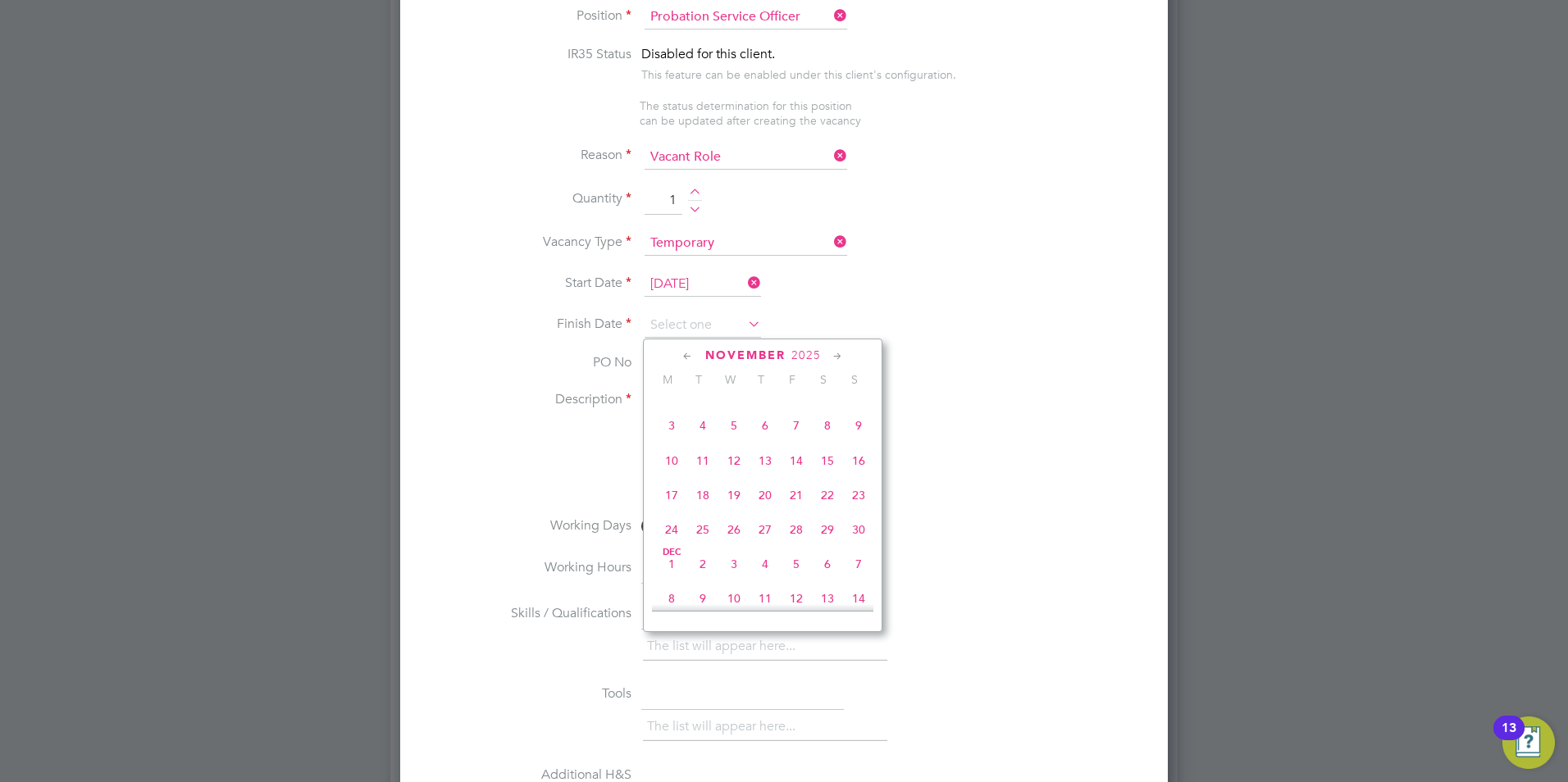 click on "30" 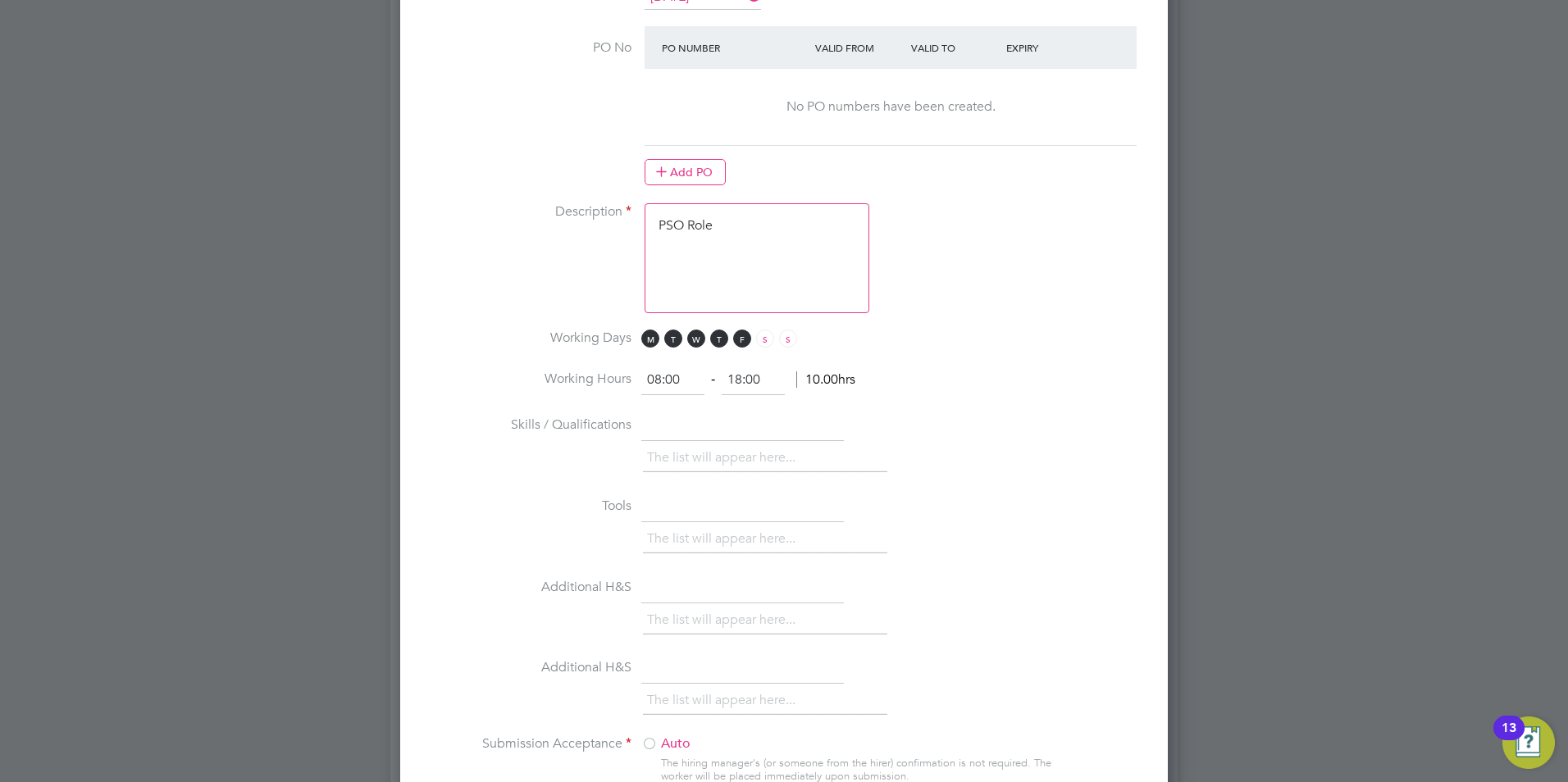click on "PSO Role" at bounding box center [757, 258] 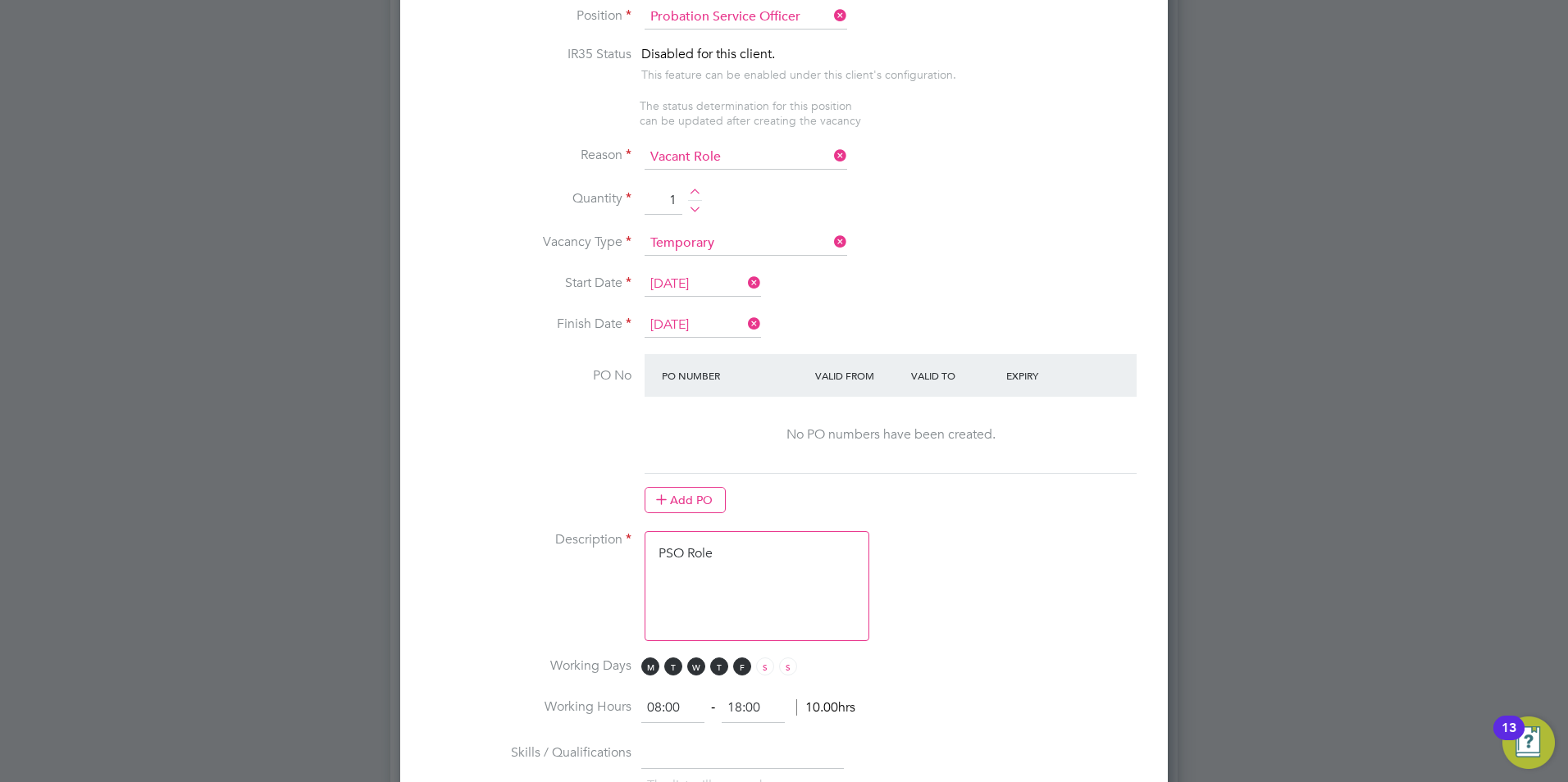 click on "PSO Role" at bounding box center [757, 586] 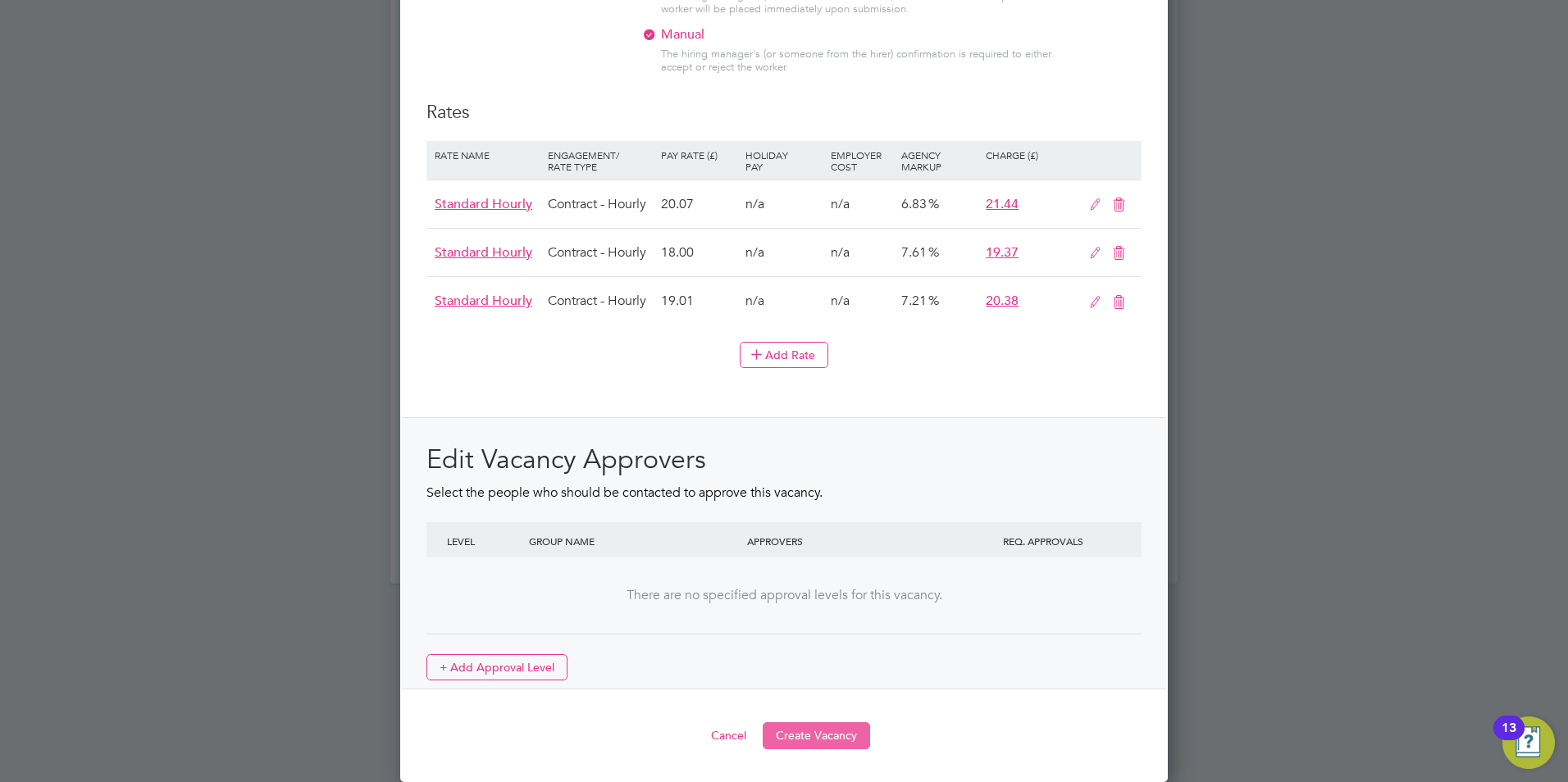 type on "The tracking number for this OP1 request is: " 2268B"
Yes
Question	Answer
Probation Service Region:	Yorkshire and the Humber
Role Required/Type of Work:	PSO
If other, please state:
Further details:	Operational PSO delivering keywork sessions, liaising with partnership agencies, completing residence plans, attending core group meetings and multi-agency meetings, risk identification and management, delivering enforcement where needed
New requirement:	New Requirement (no named worker)
same worker exception details:
Total length 12 months or longer:
Minister Approval:
Cabinet Office Approval reference number:
Requested start date of Assignment :	2025-08-01
Duration of assignment:	3 months
Hours of Work:	37
travel:	No
IR35:
Overtime:	No
If yes to overtime:
special qualifications/experience:	n/a
Free additional benefits:	there is free parking on site
Hiring Managers Name:	Lynne Birkett
Hiring Managers email address:	lynne.birkett1@justice.gov.uk
Reporting Managers name:	Lynne Birkett
Reporting Managers c..." 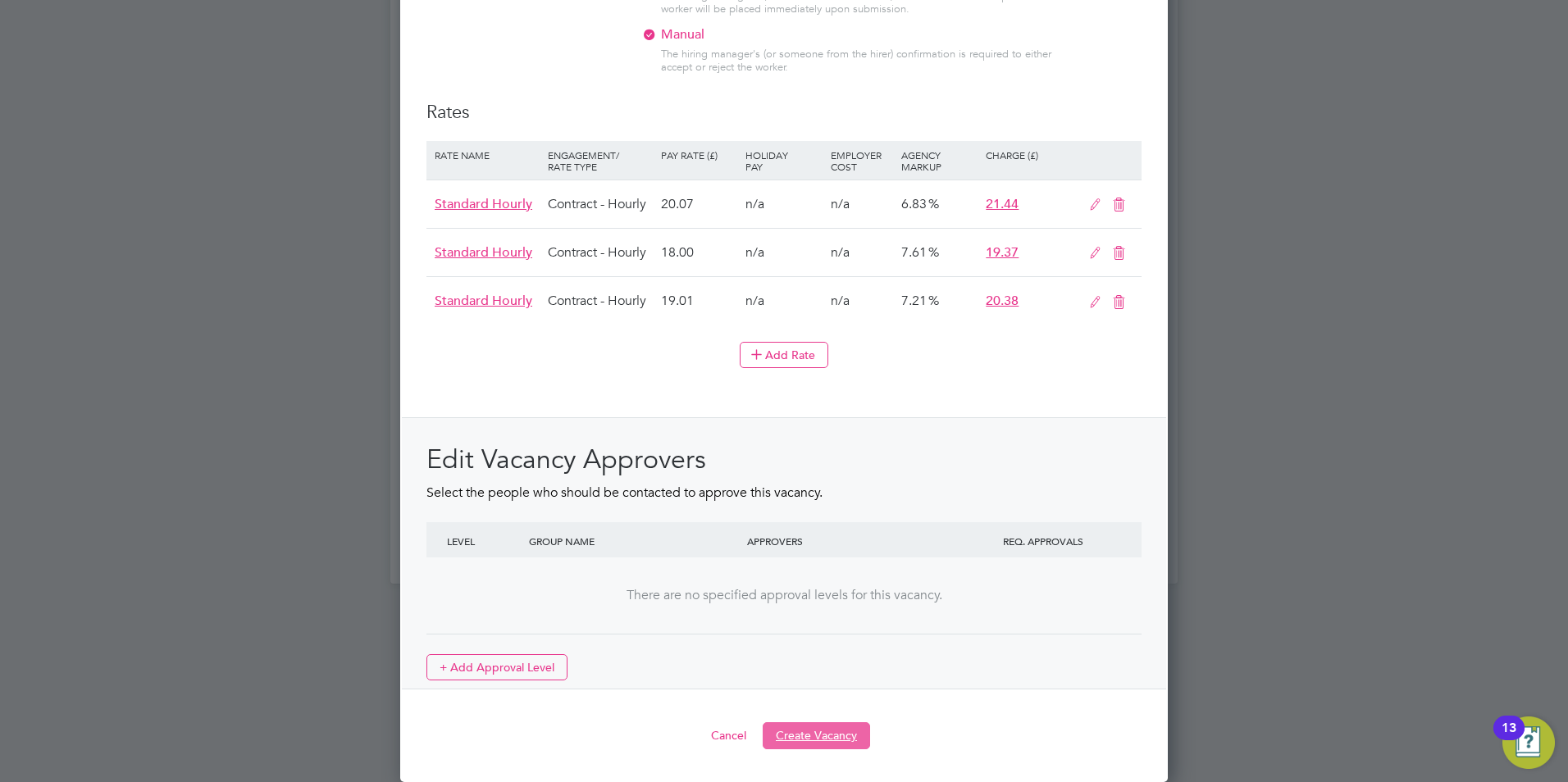 click on "Create Vacancy" at bounding box center (816, 735) 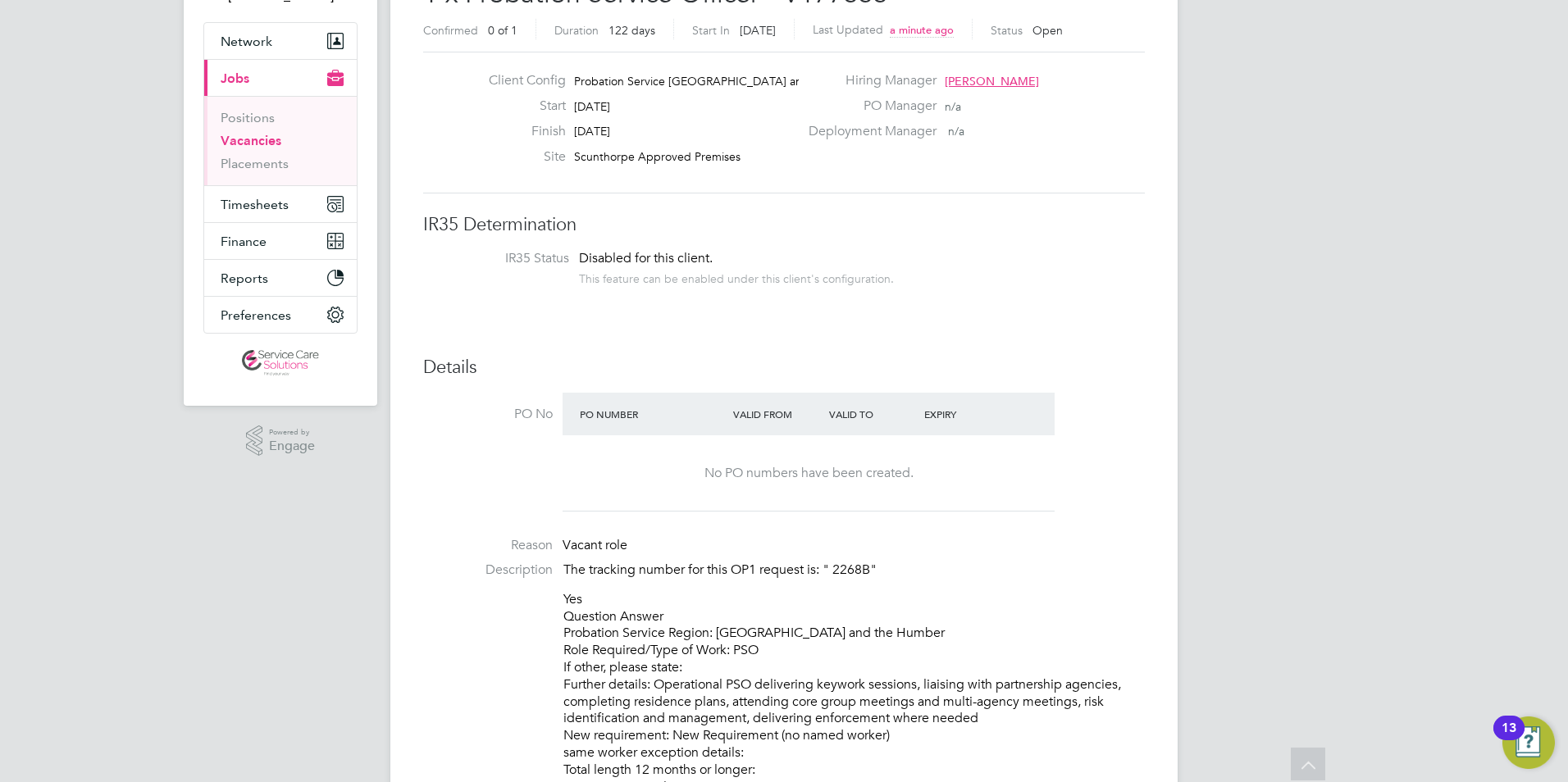 scroll, scrollTop: 0, scrollLeft: 0, axis: both 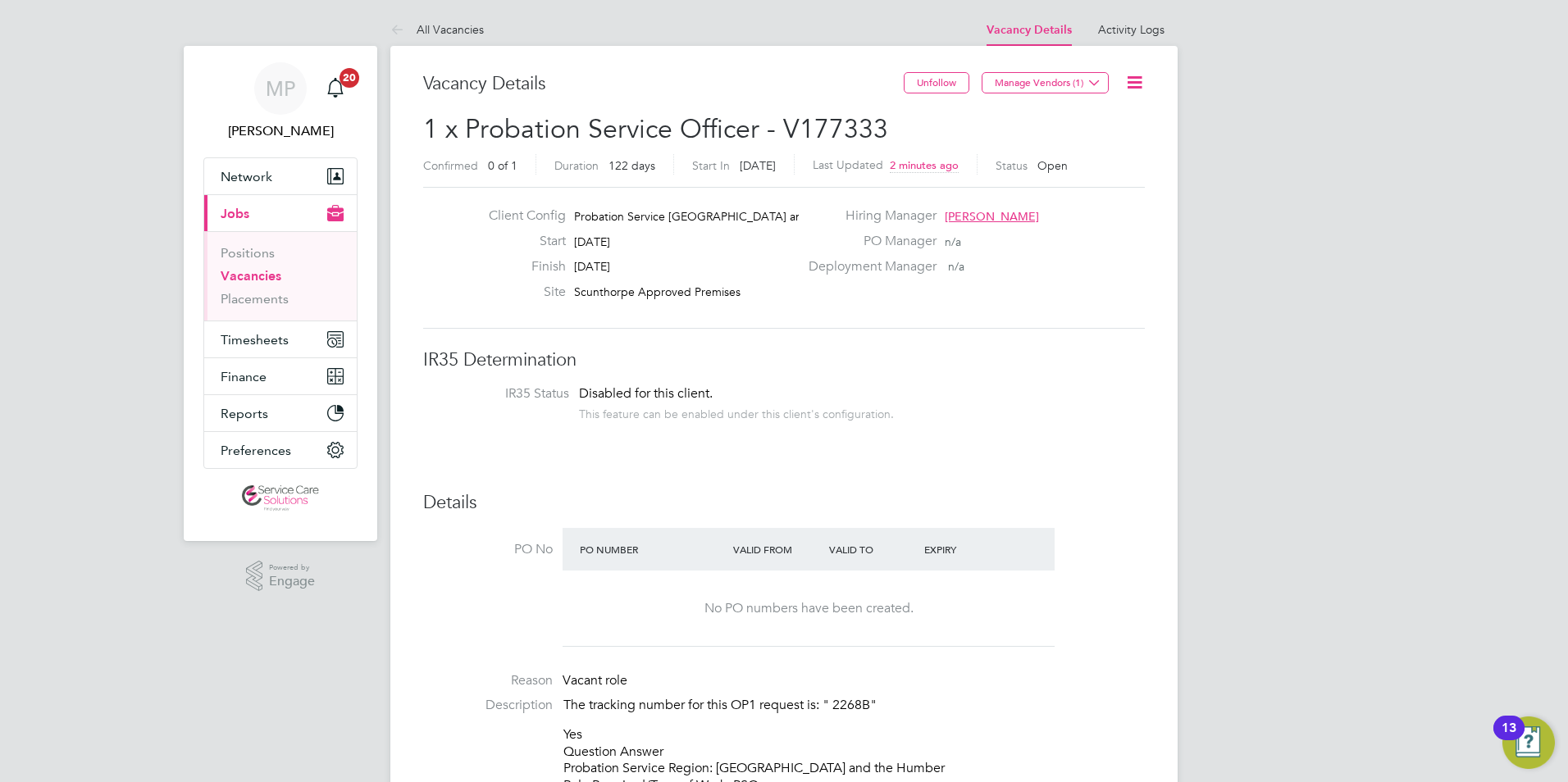 drag, startPoint x: 401, startPoint y: 21, endPoint x: 412, endPoint y: 30, distance: 14.21267 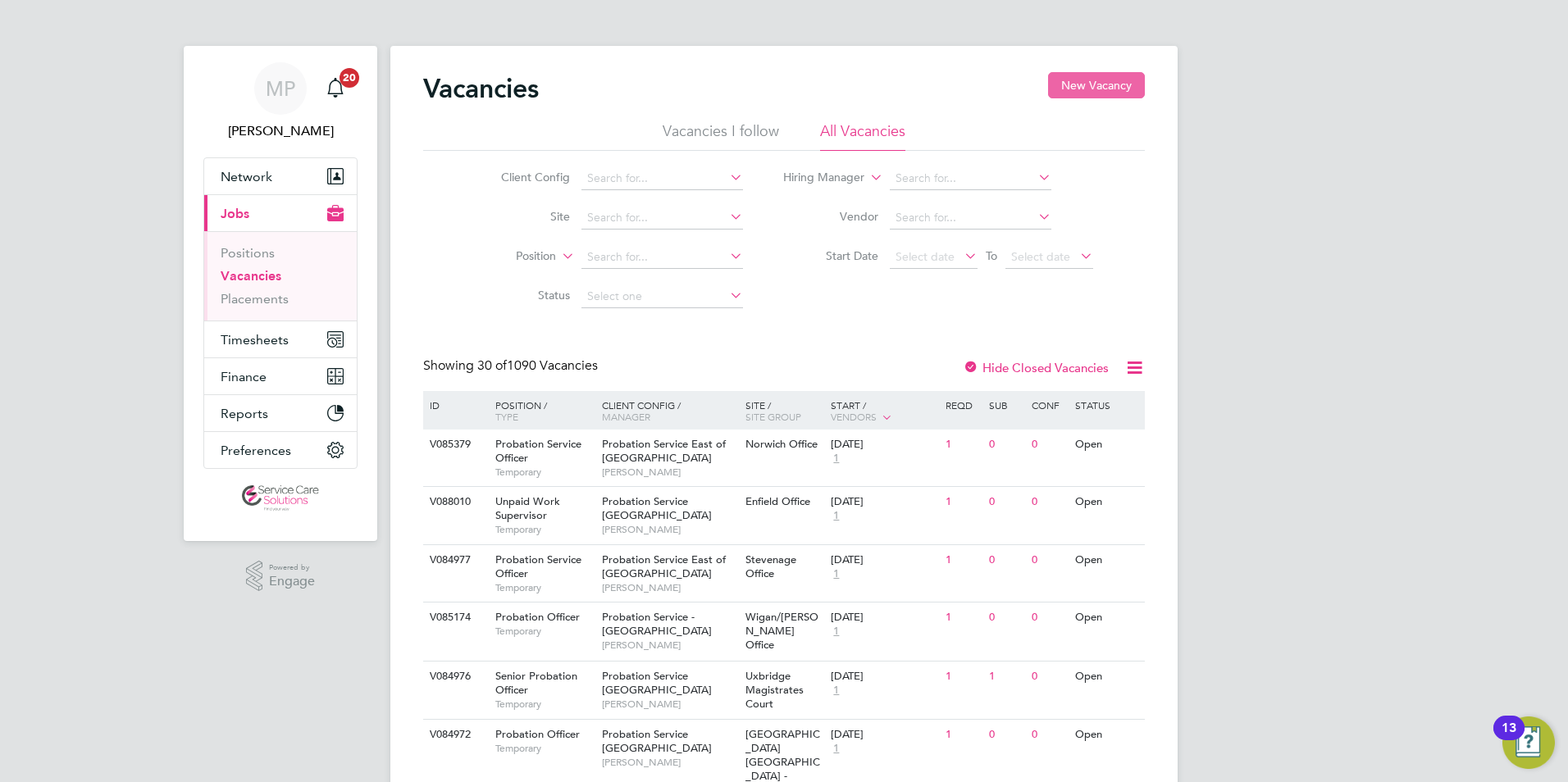 click on "New Vacancy" 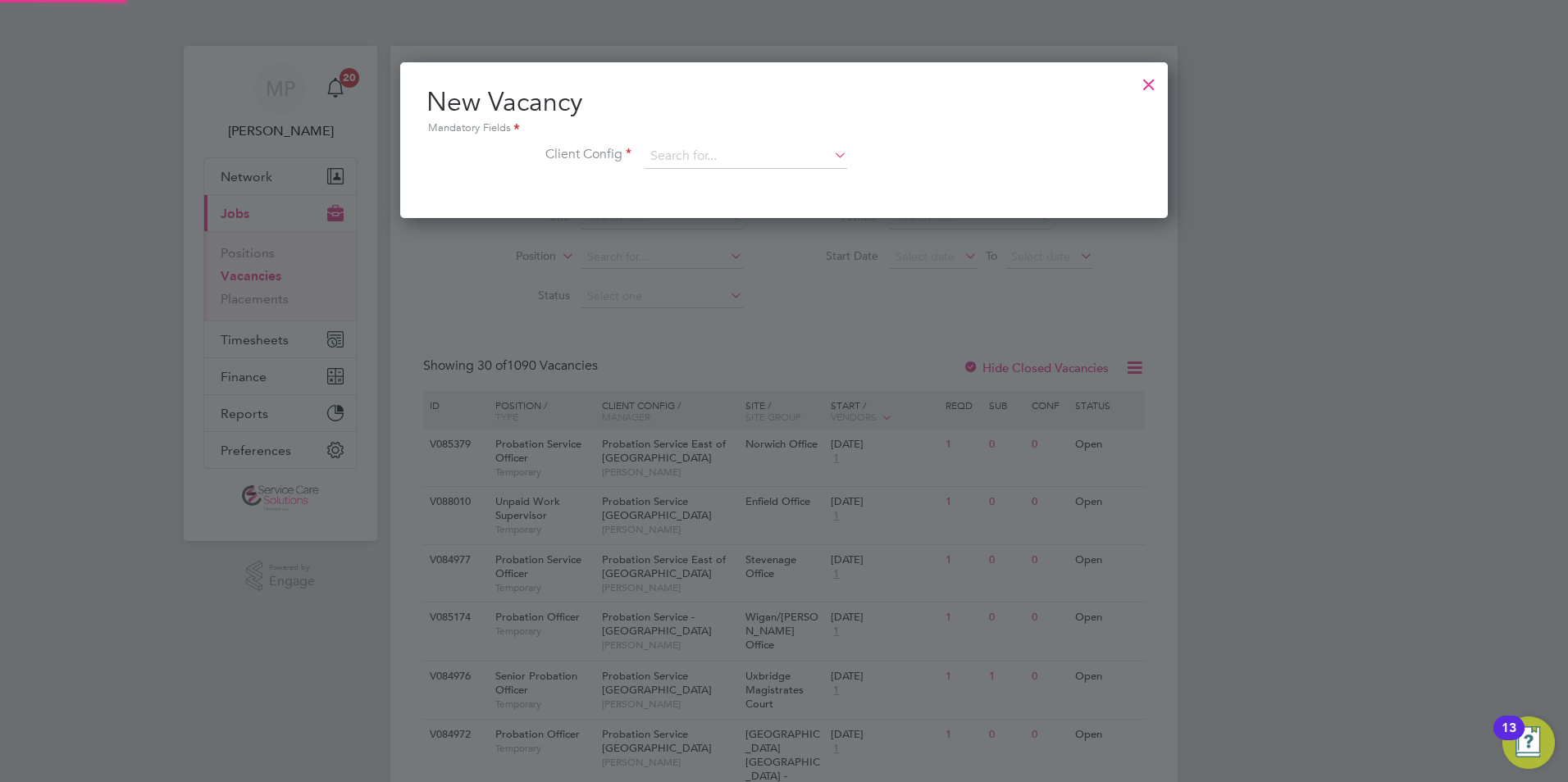 scroll, scrollTop: 8, scrollLeft: 8, axis: both 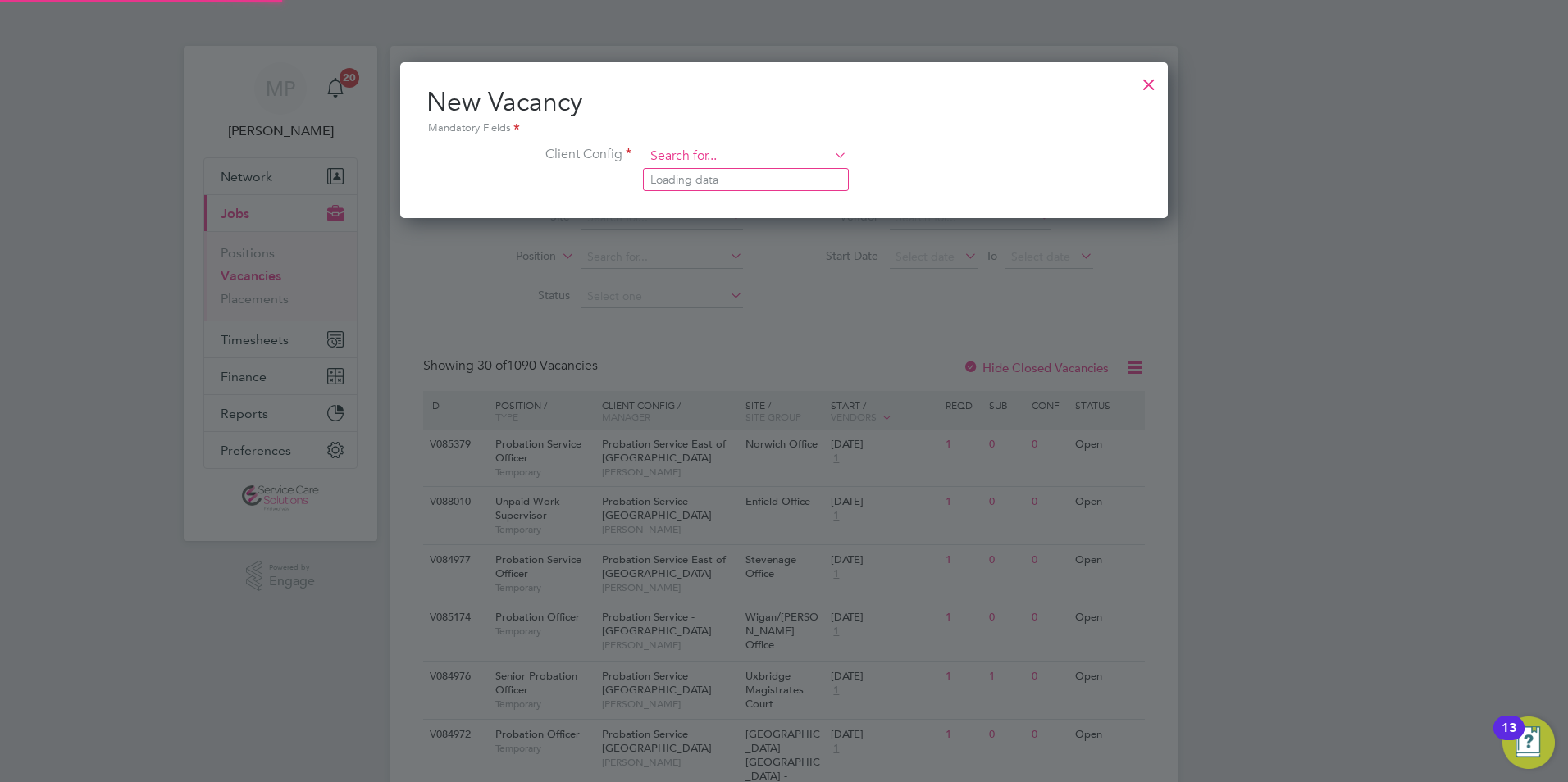 click at bounding box center (745, 157) 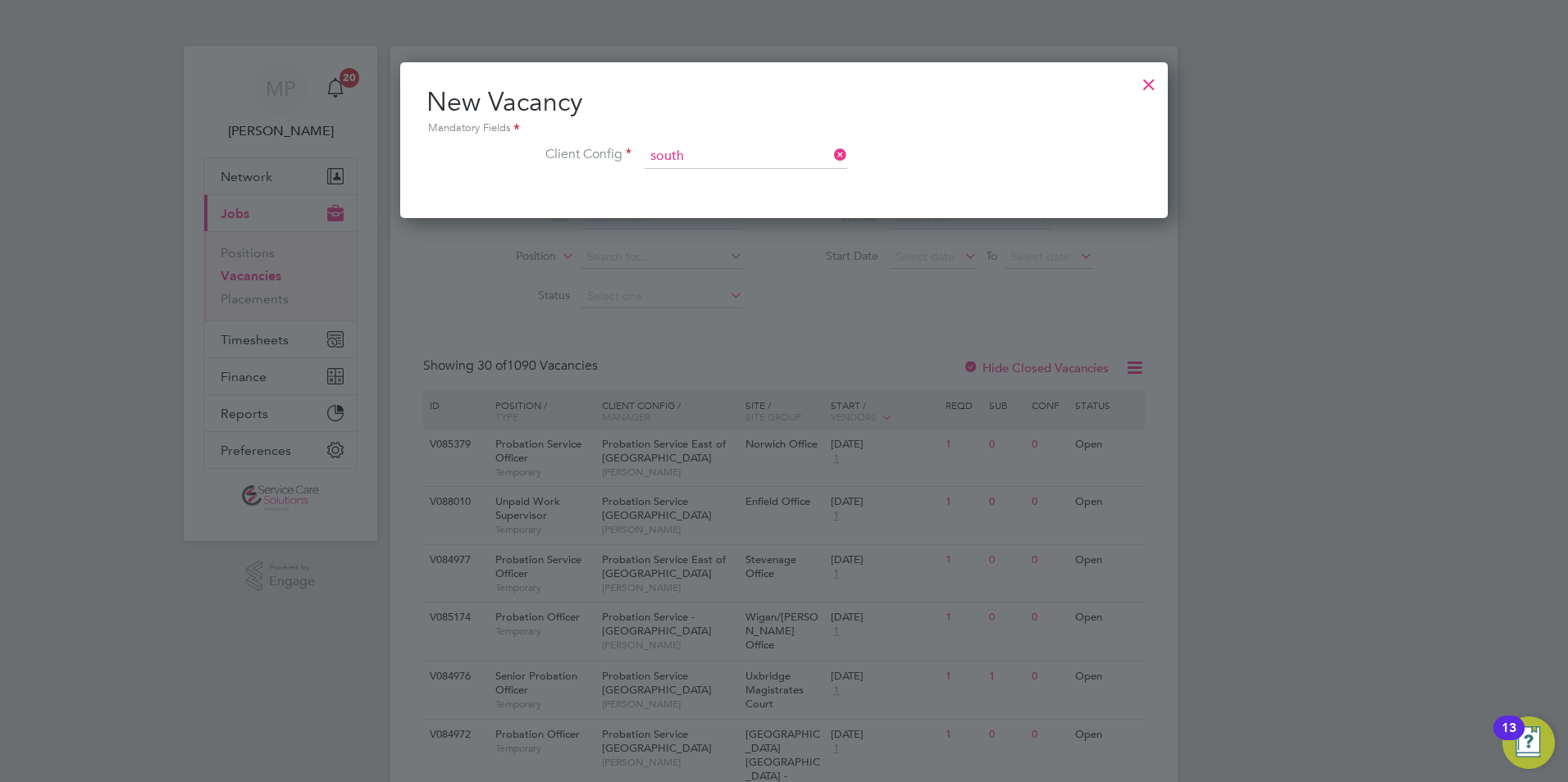 click on "South" 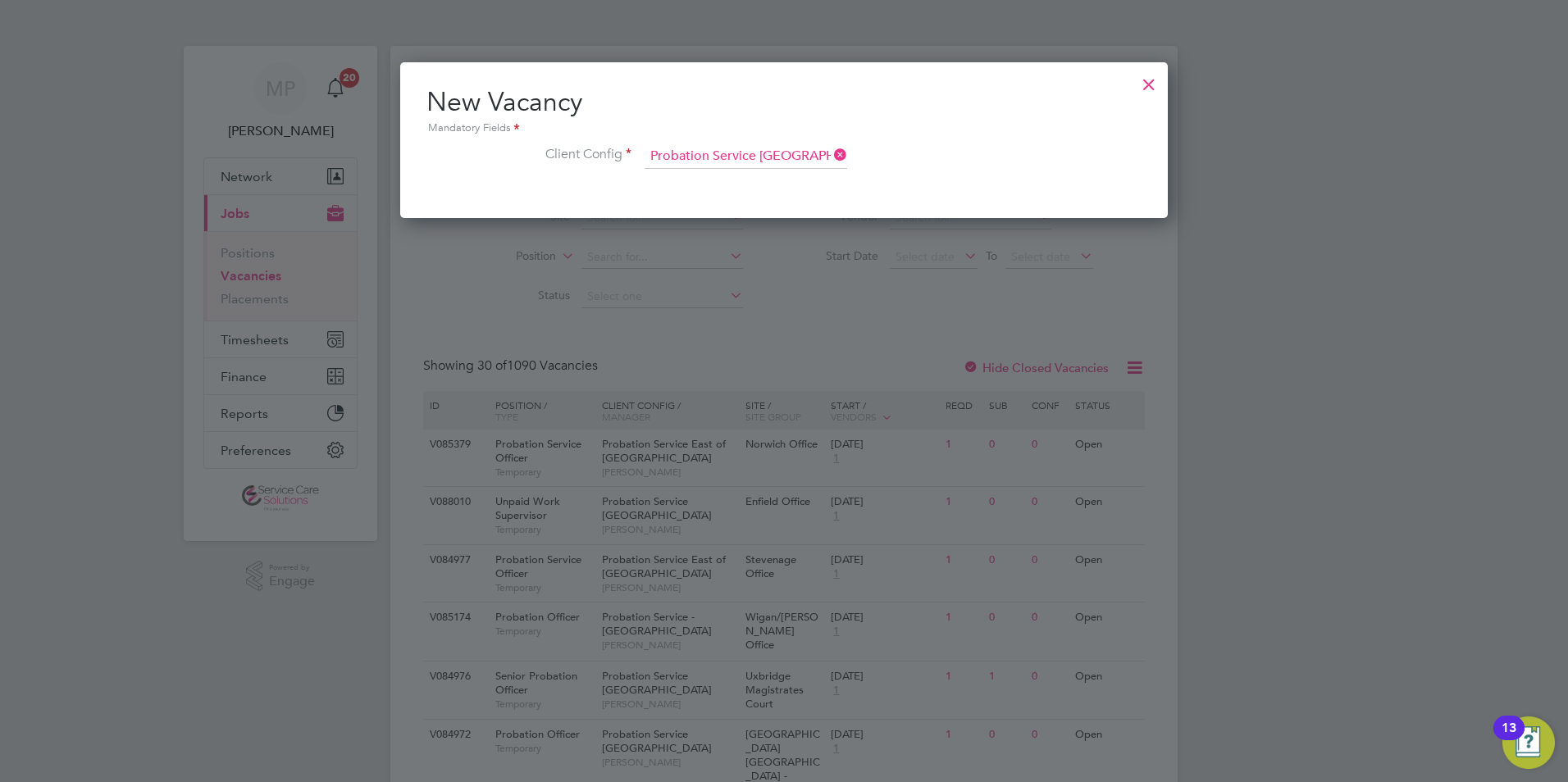 scroll, scrollTop: 8, scrollLeft: 8, axis: both 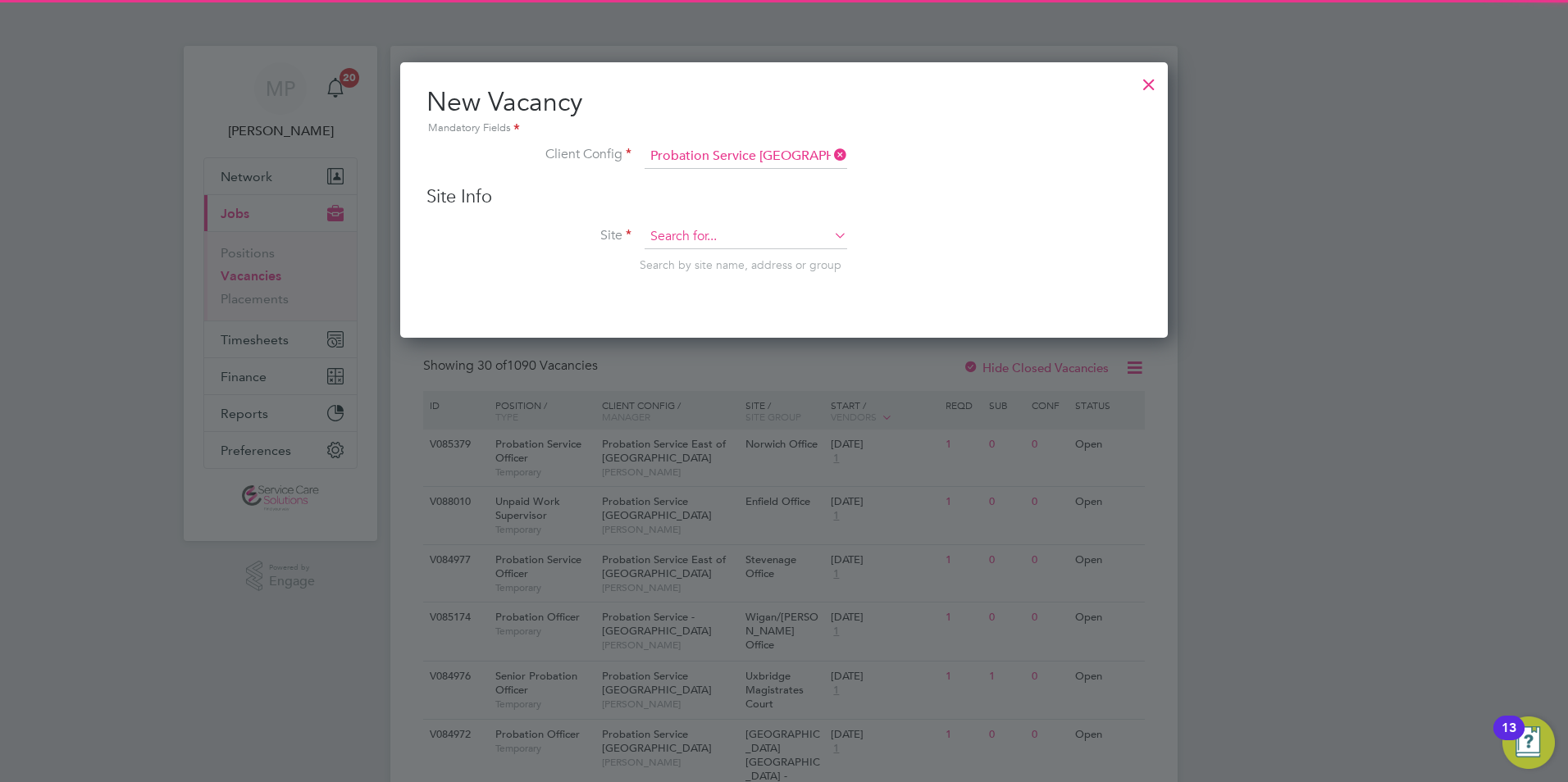 click at bounding box center [745, 237] 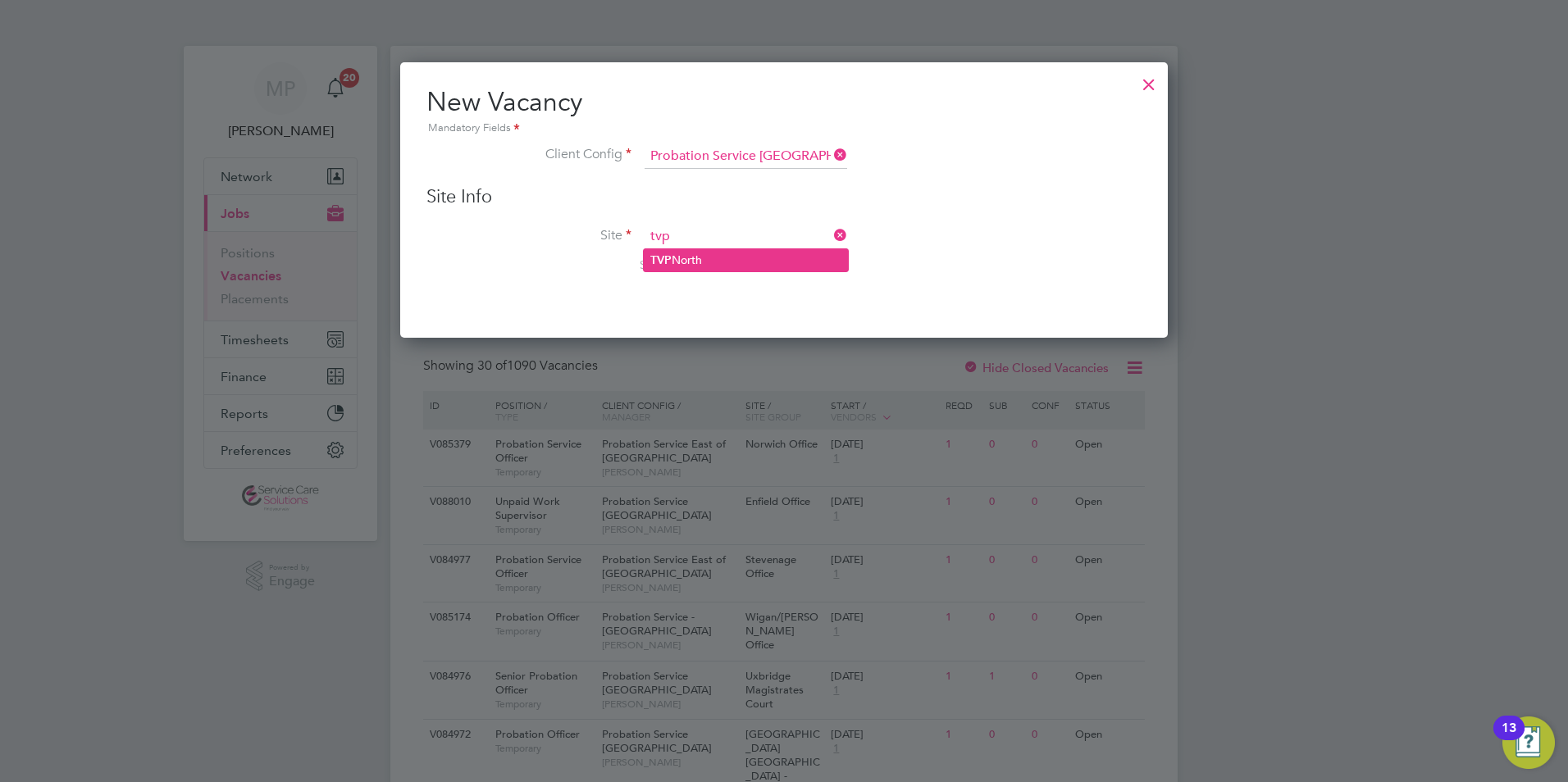 click on "TVP  North" 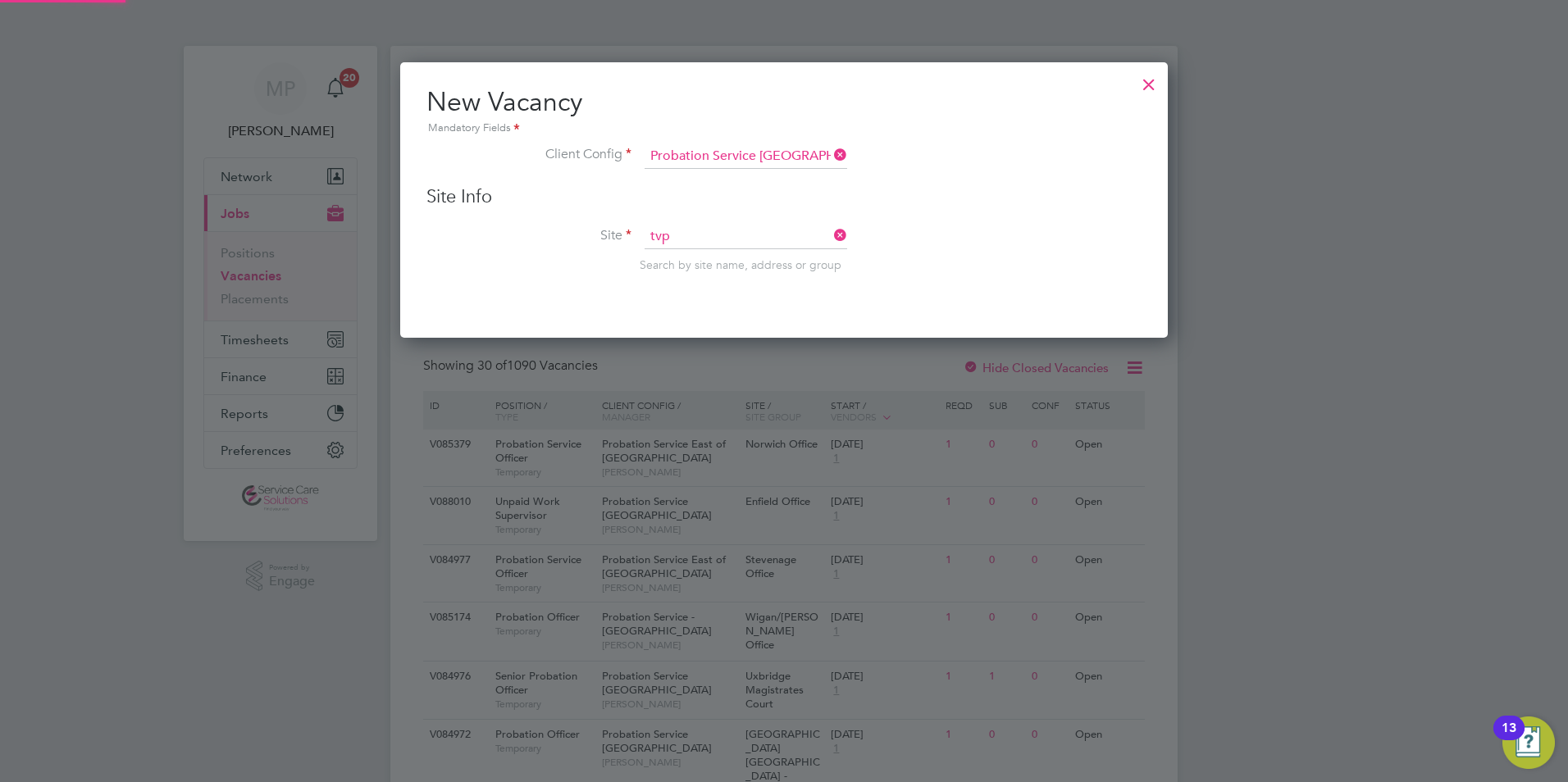 type on "TVP North" 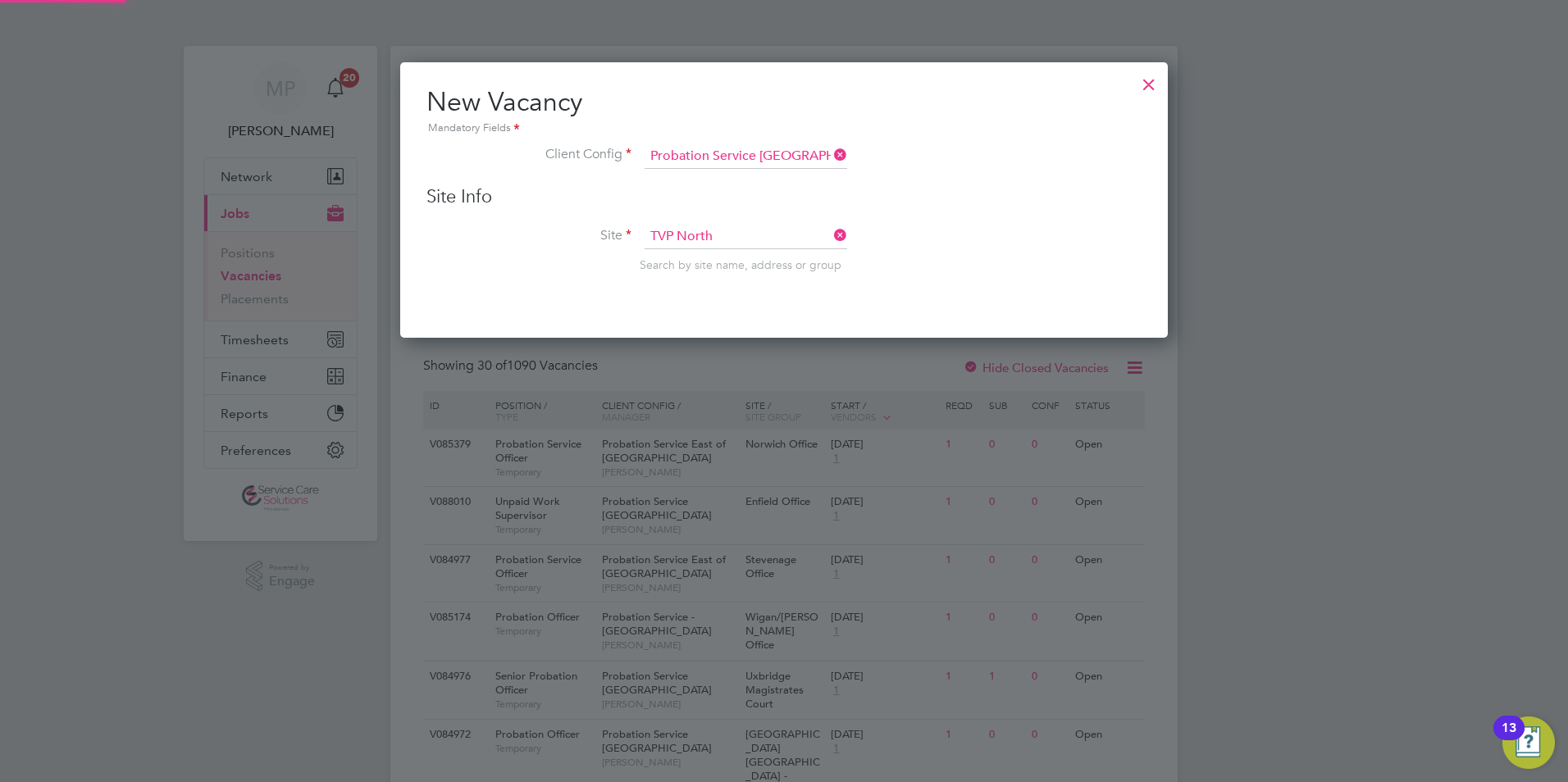 scroll, scrollTop: 8, scrollLeft: 8, axis: both 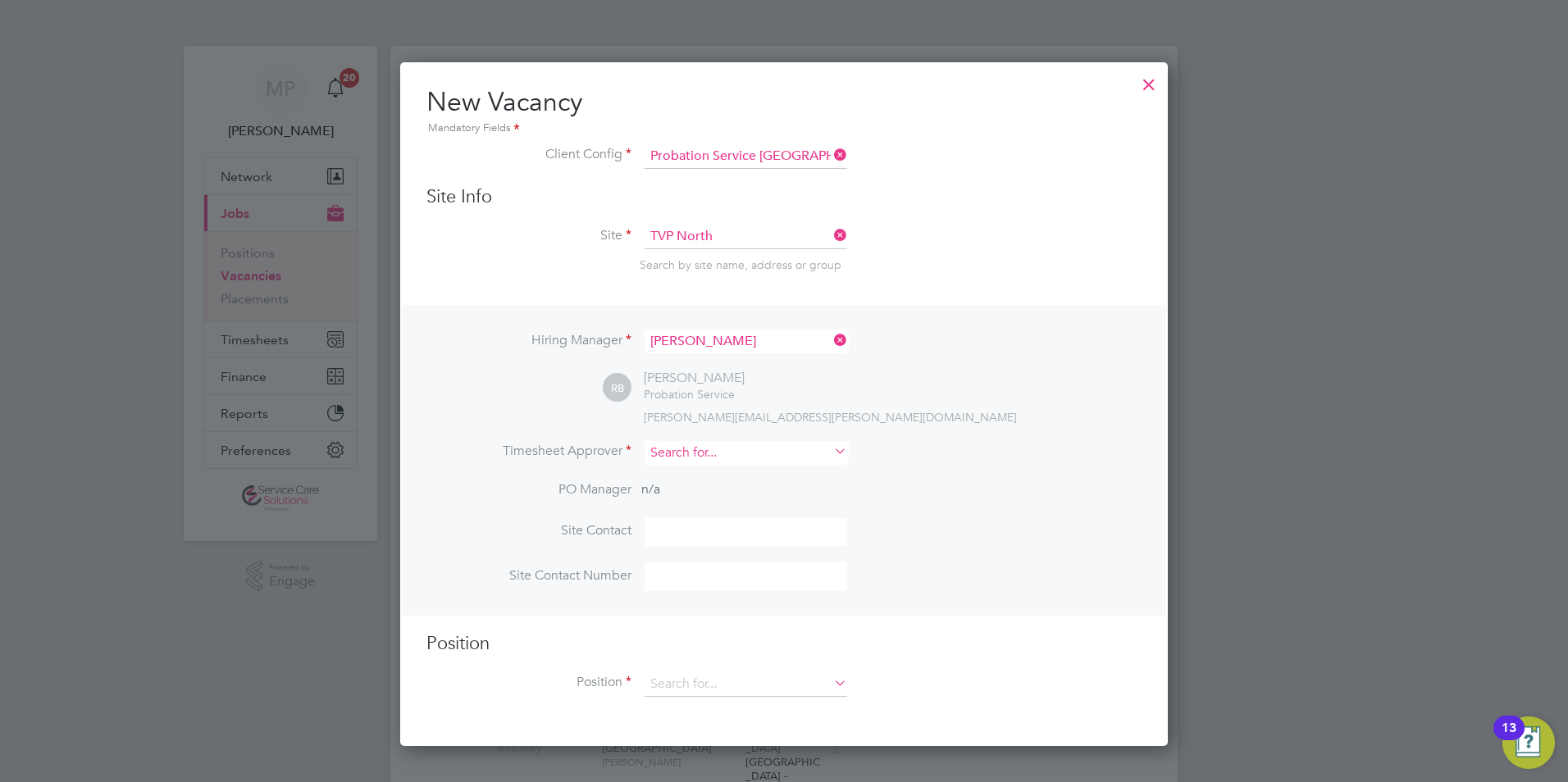 click at bounding box center [745, 452] 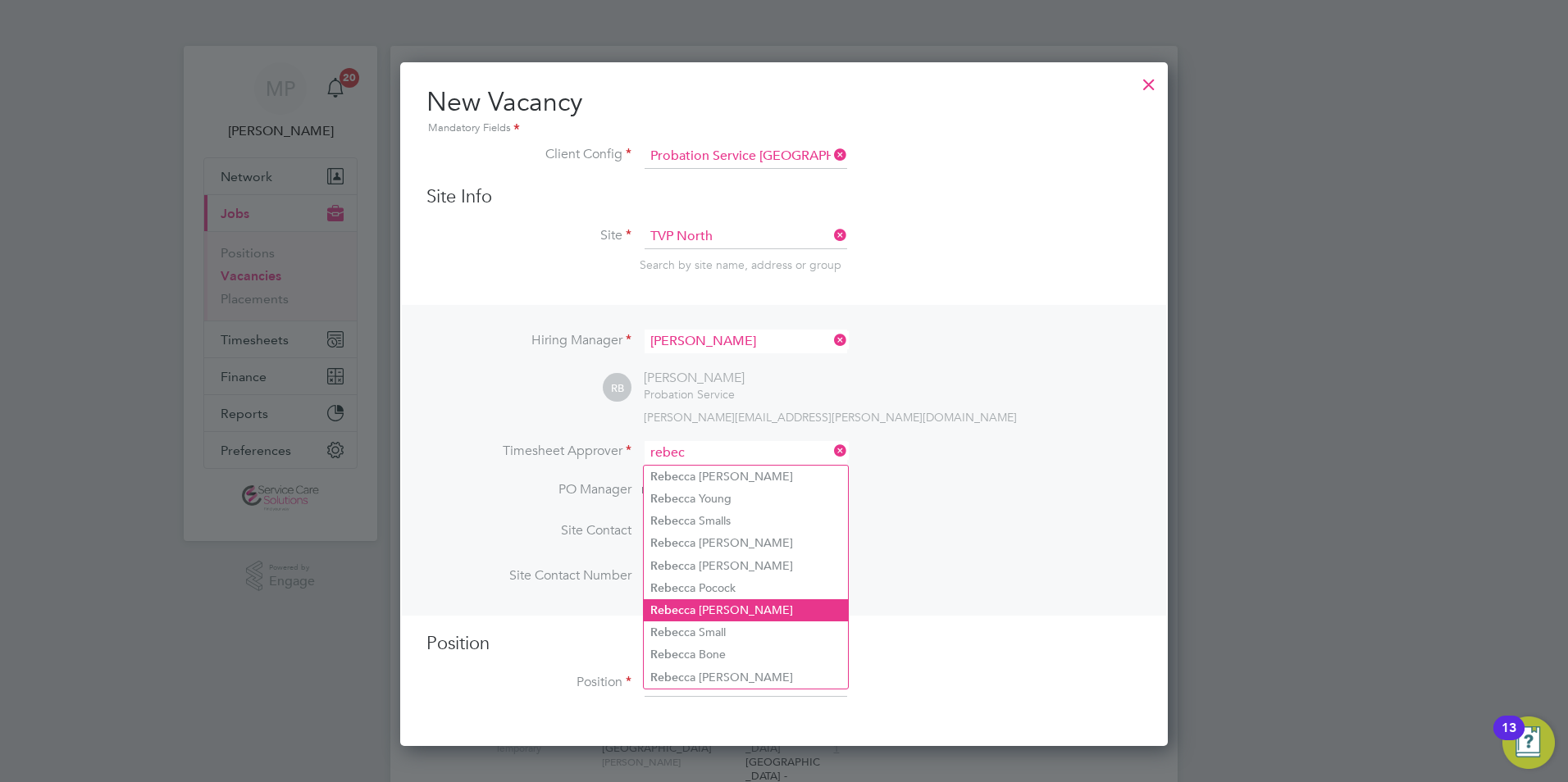 click on "Rebec ca Barder" 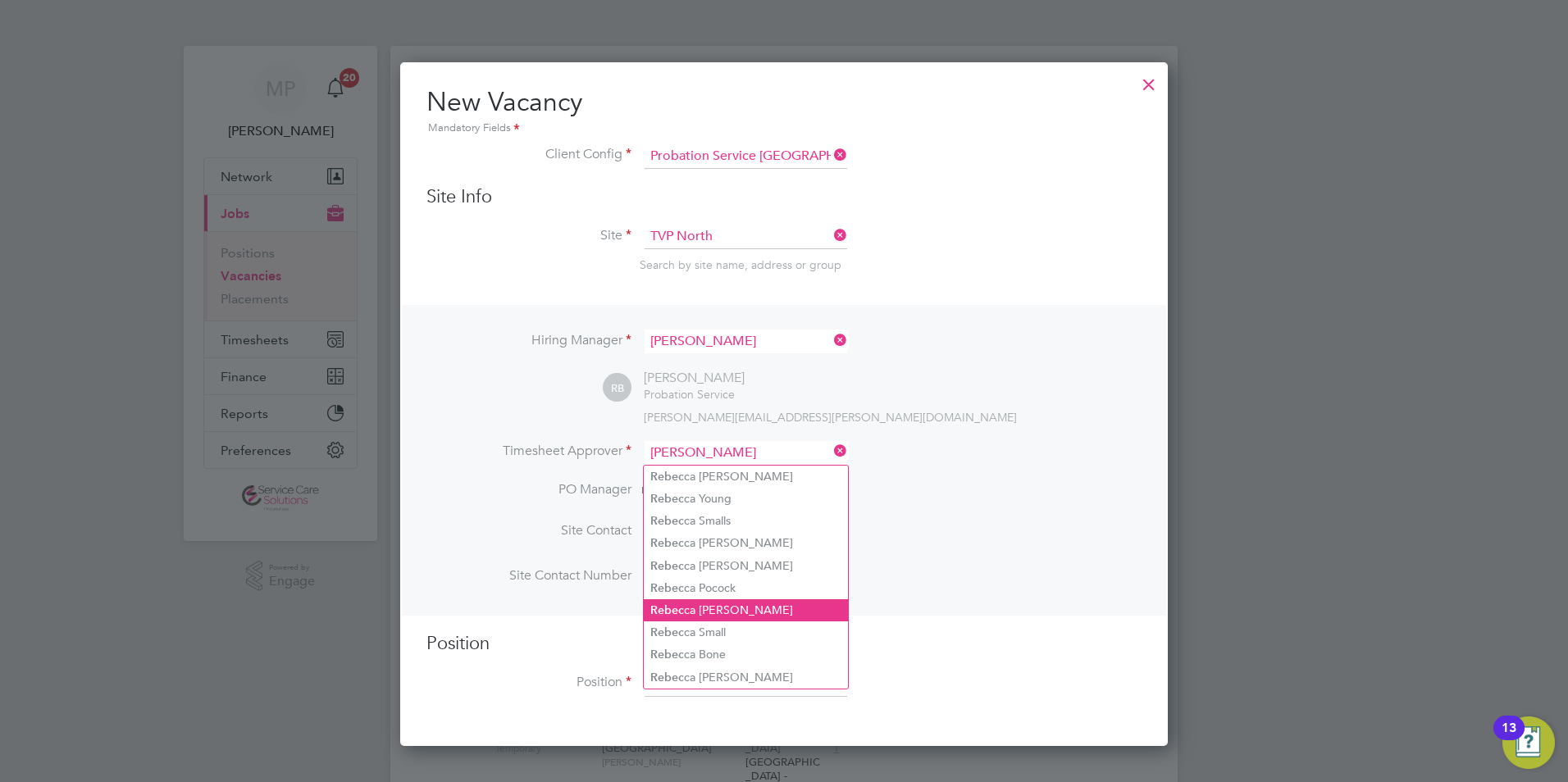 scroll, scrollTop: 8, scrollLeft: 8, axis: both 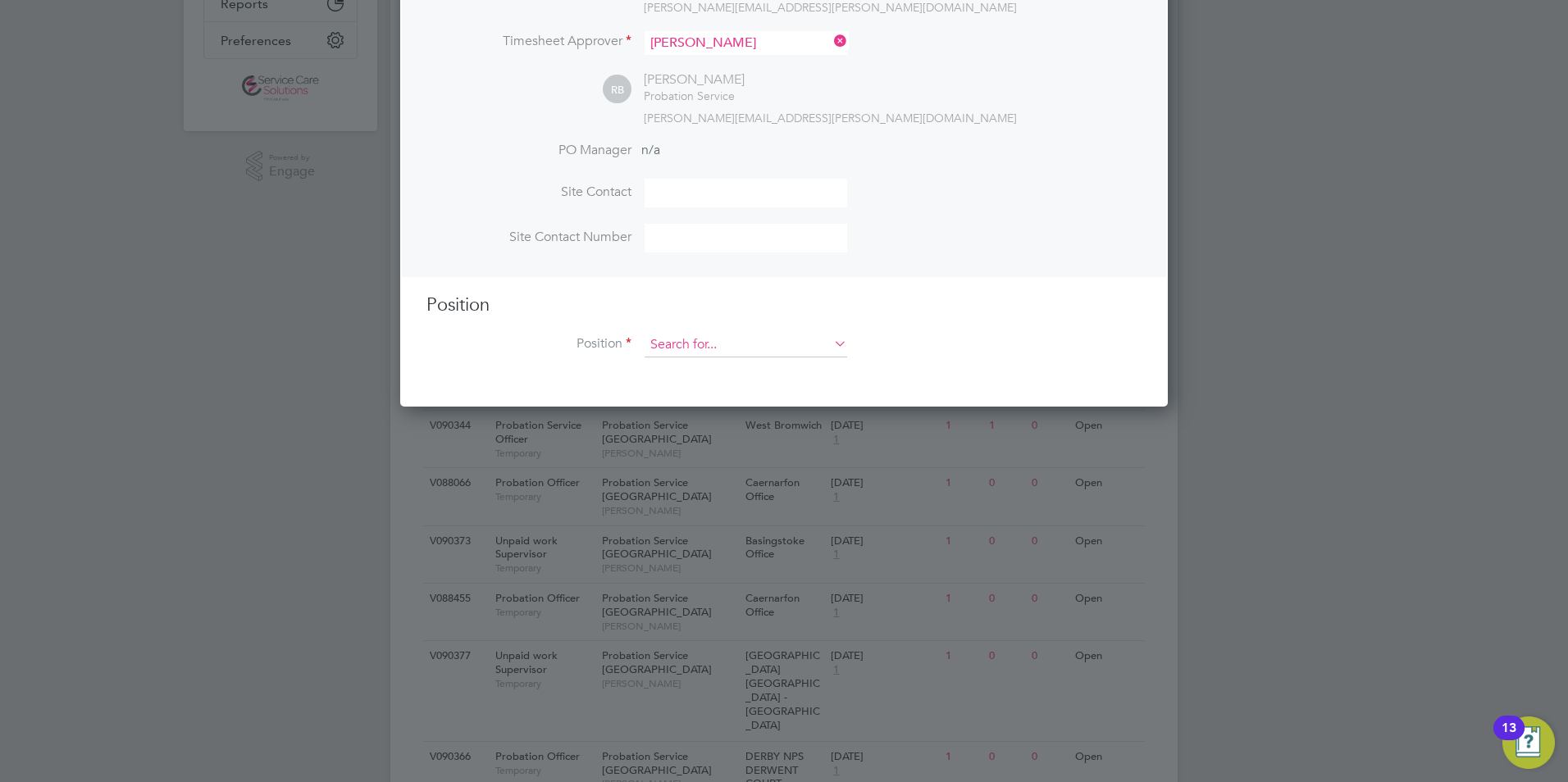 click at bounding box center [745, 345] 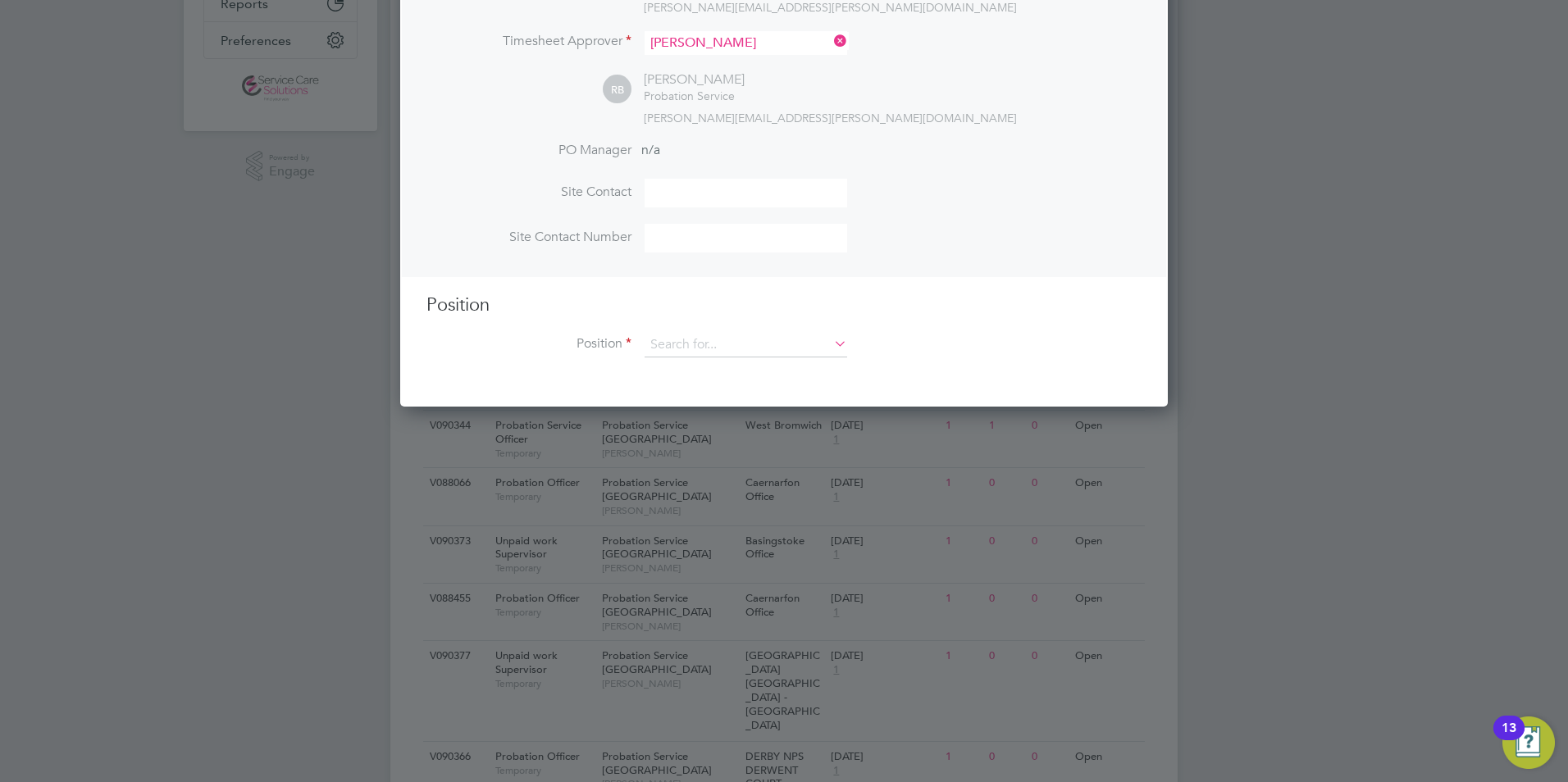 click on "Probation Officer" 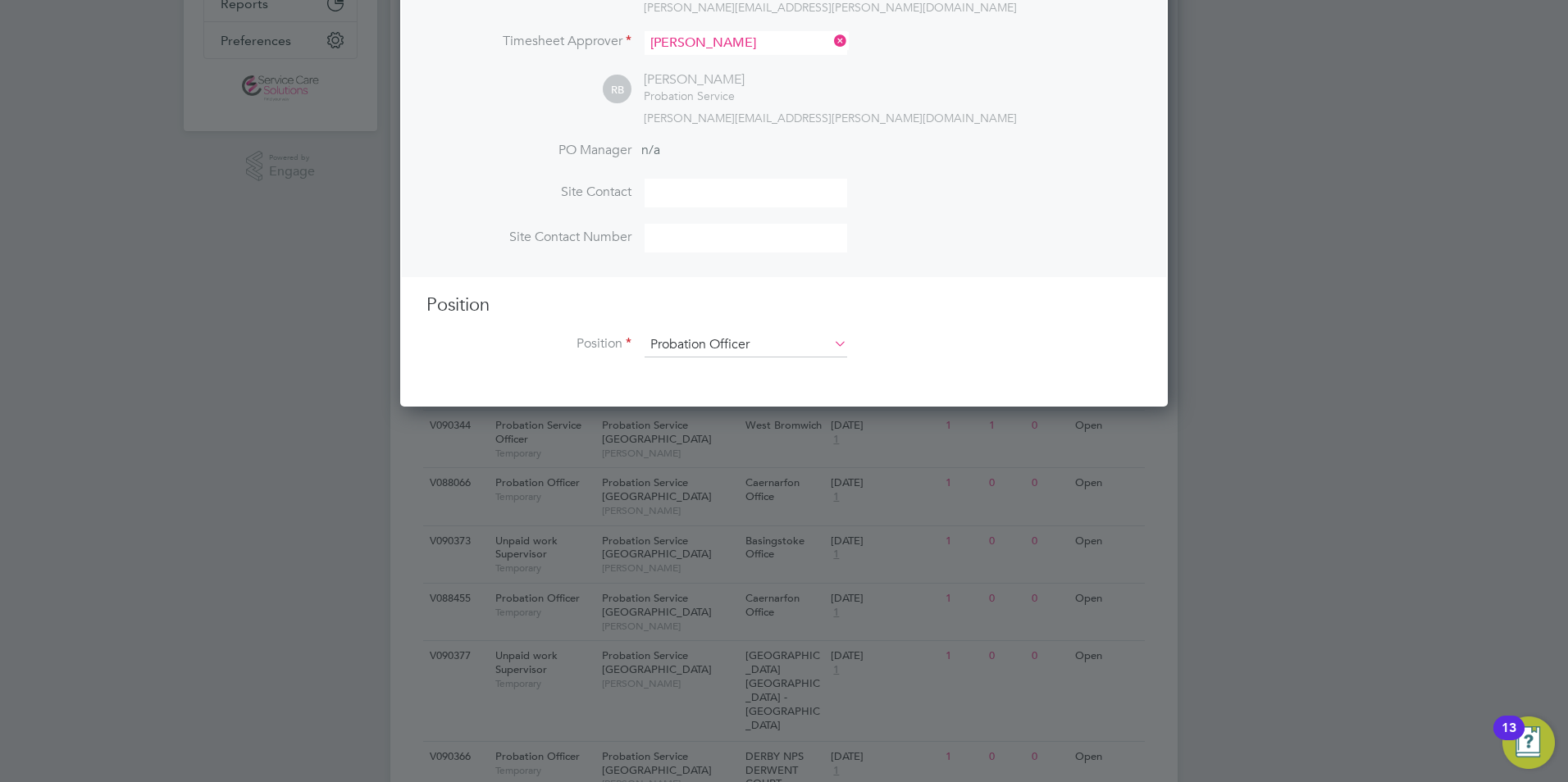 scroll, scrollTop: 8, scrollLeft: 8, axis: both 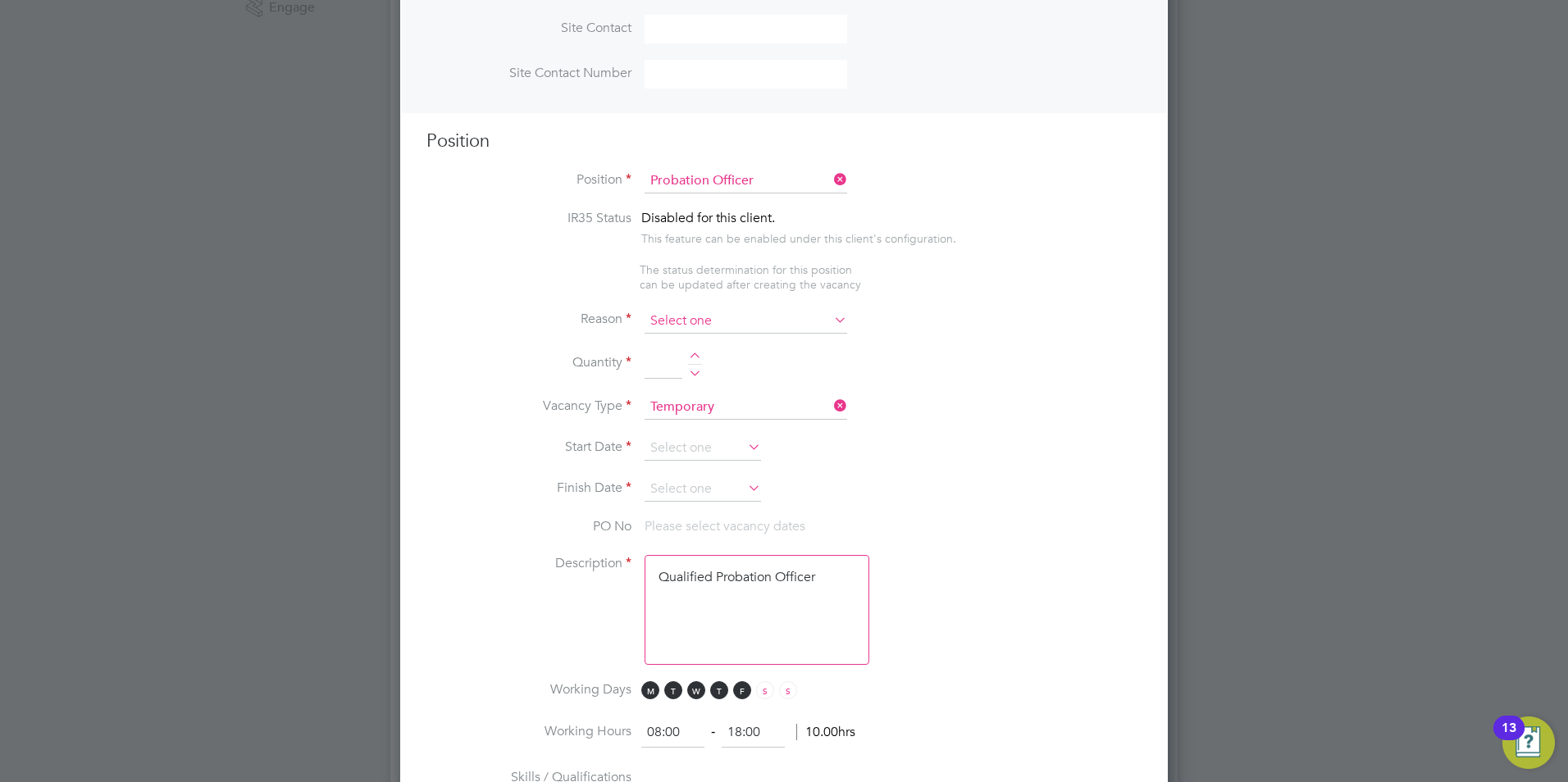 click at bounding box center [745, 321] 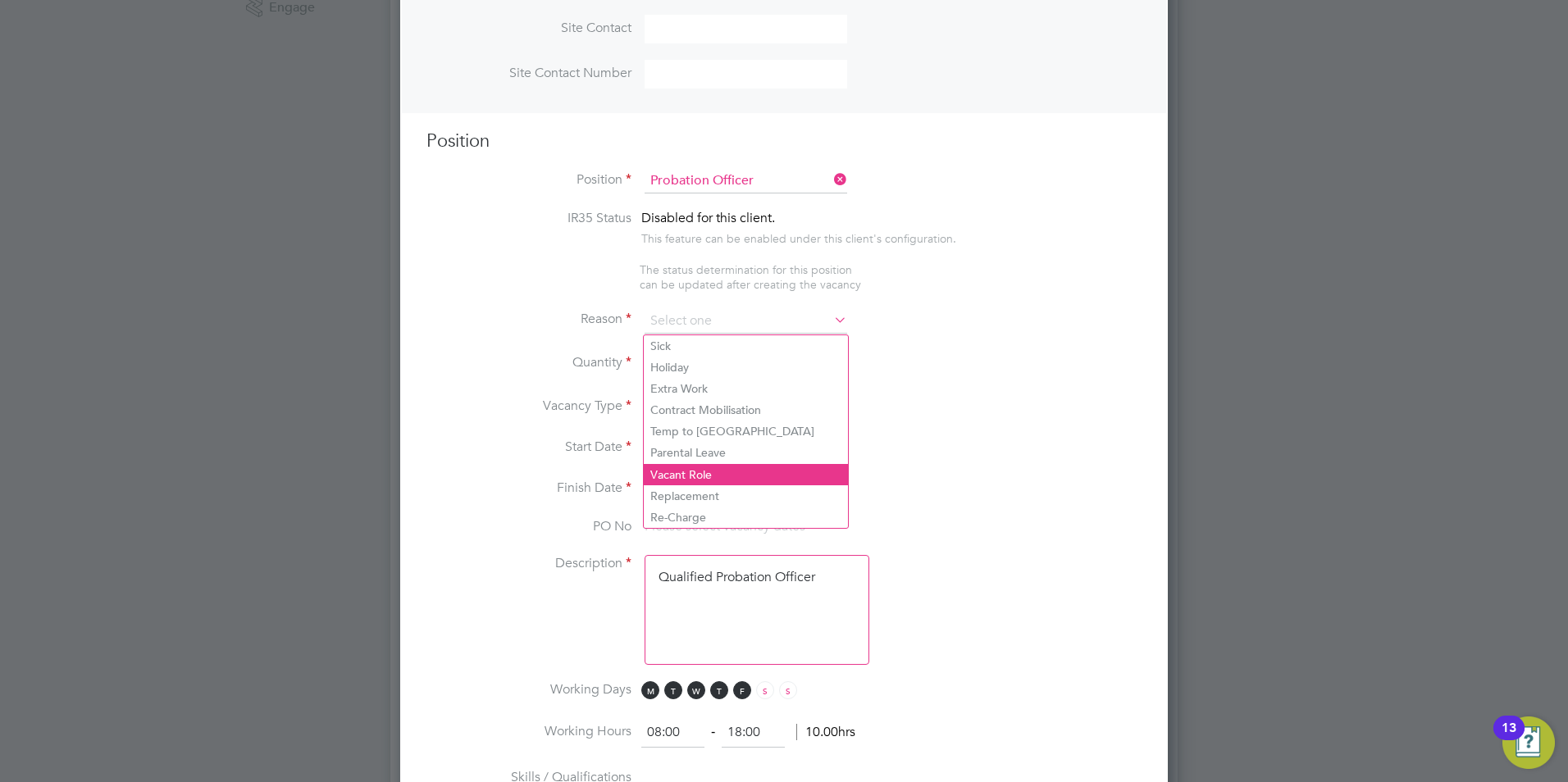 click on "Vacant Role" 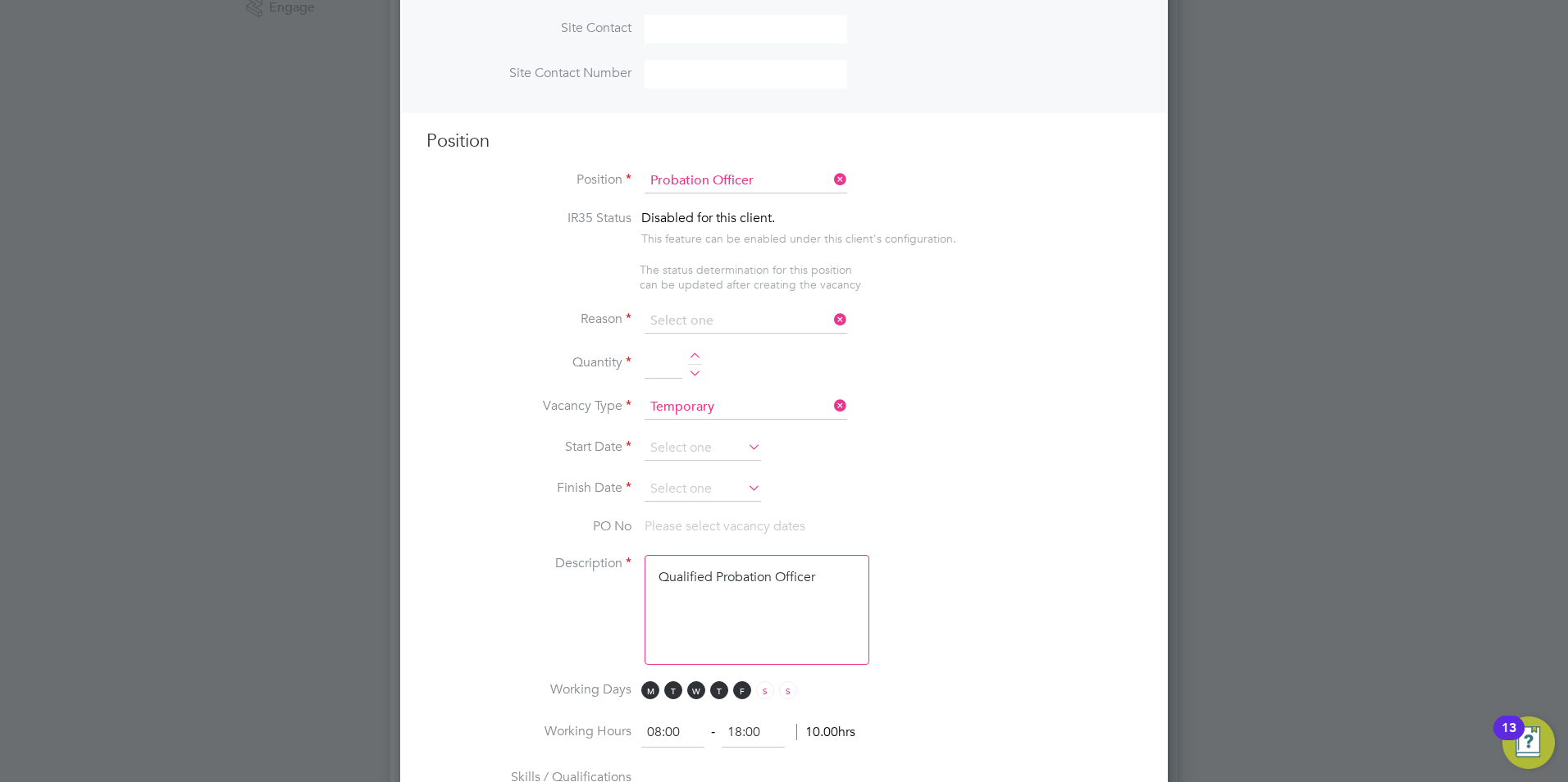 type on "Vacant Role" 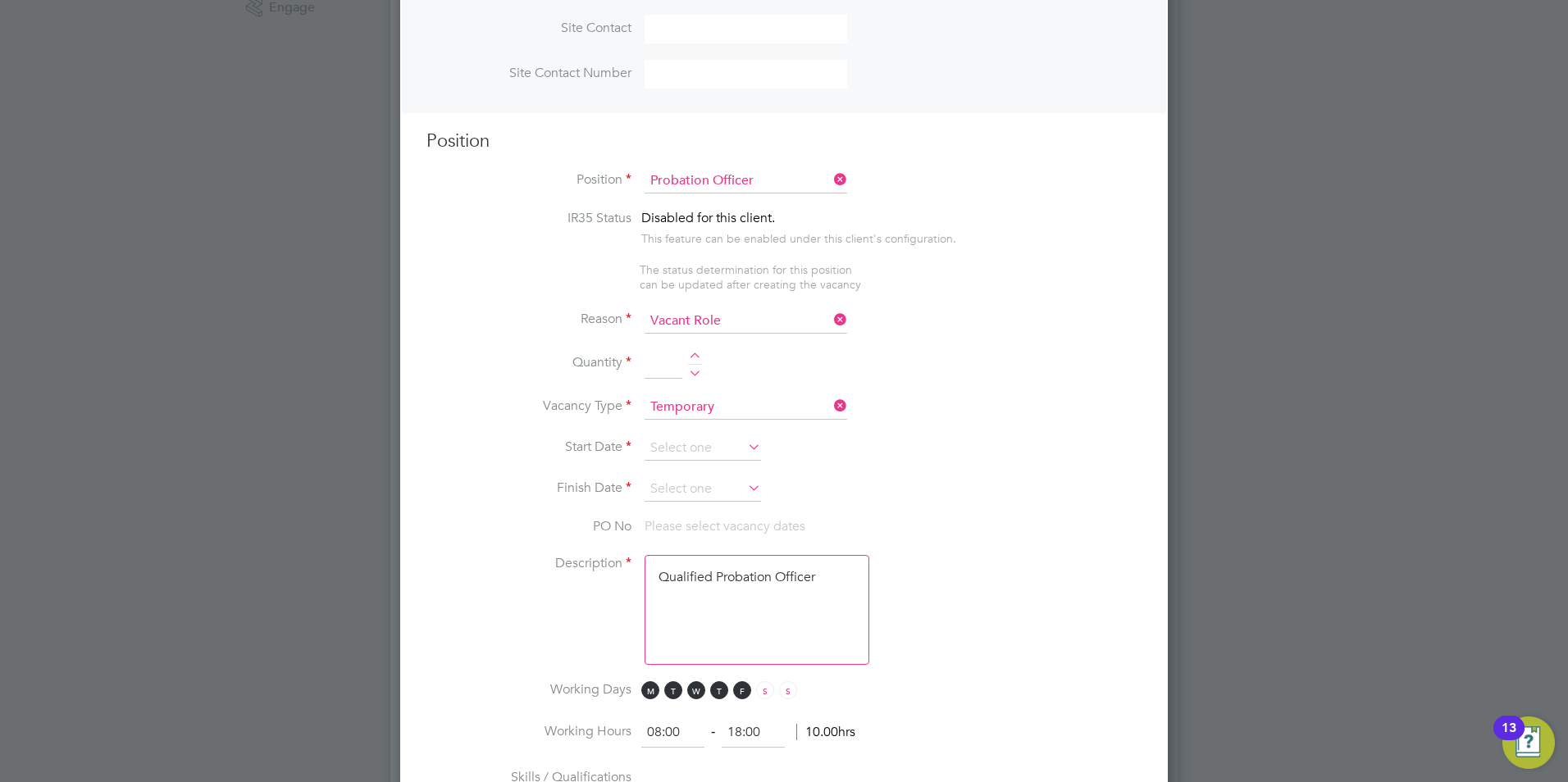 click at bounding box center (695, 358) 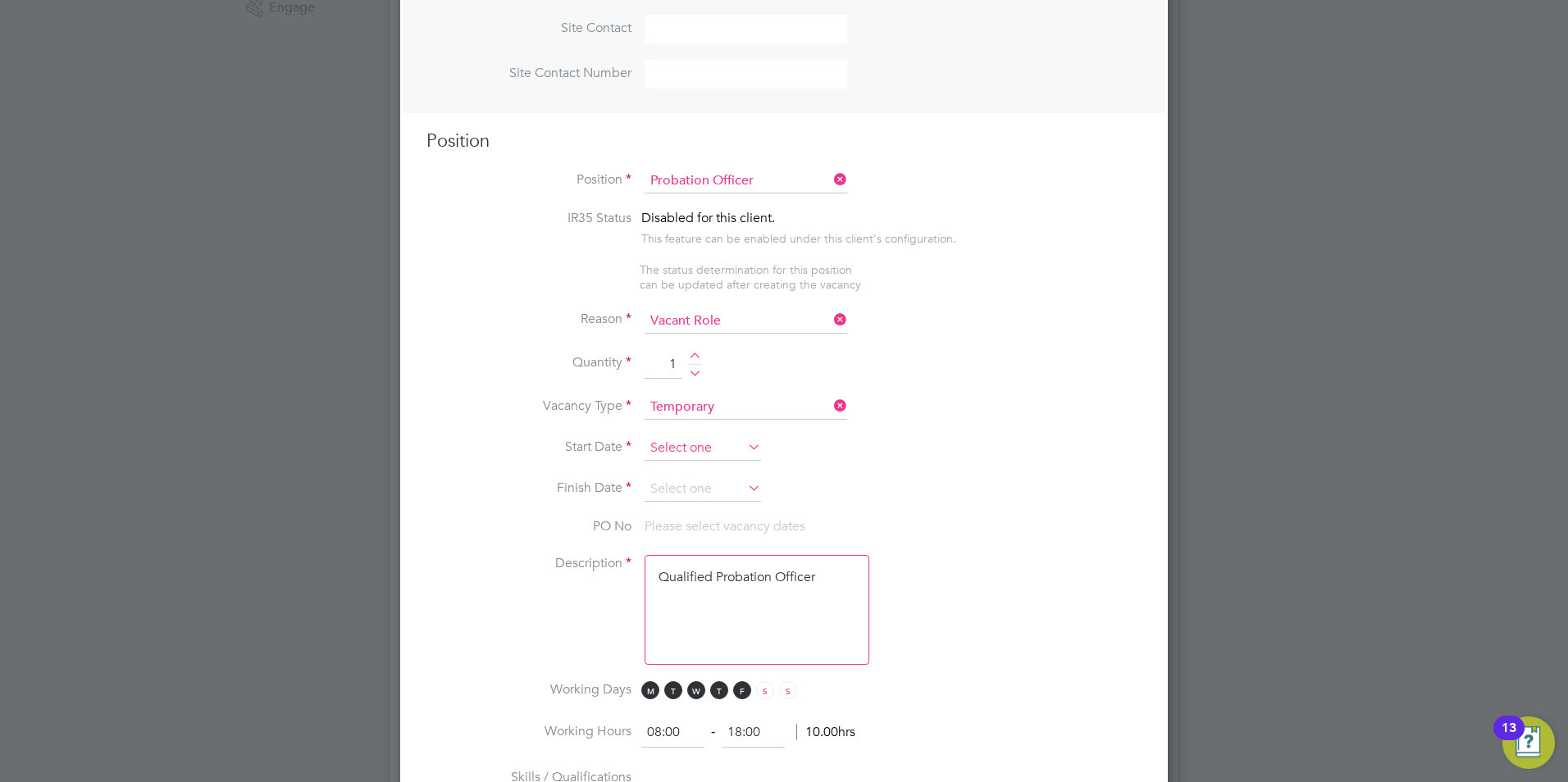 click at bounding box center (703, 448) 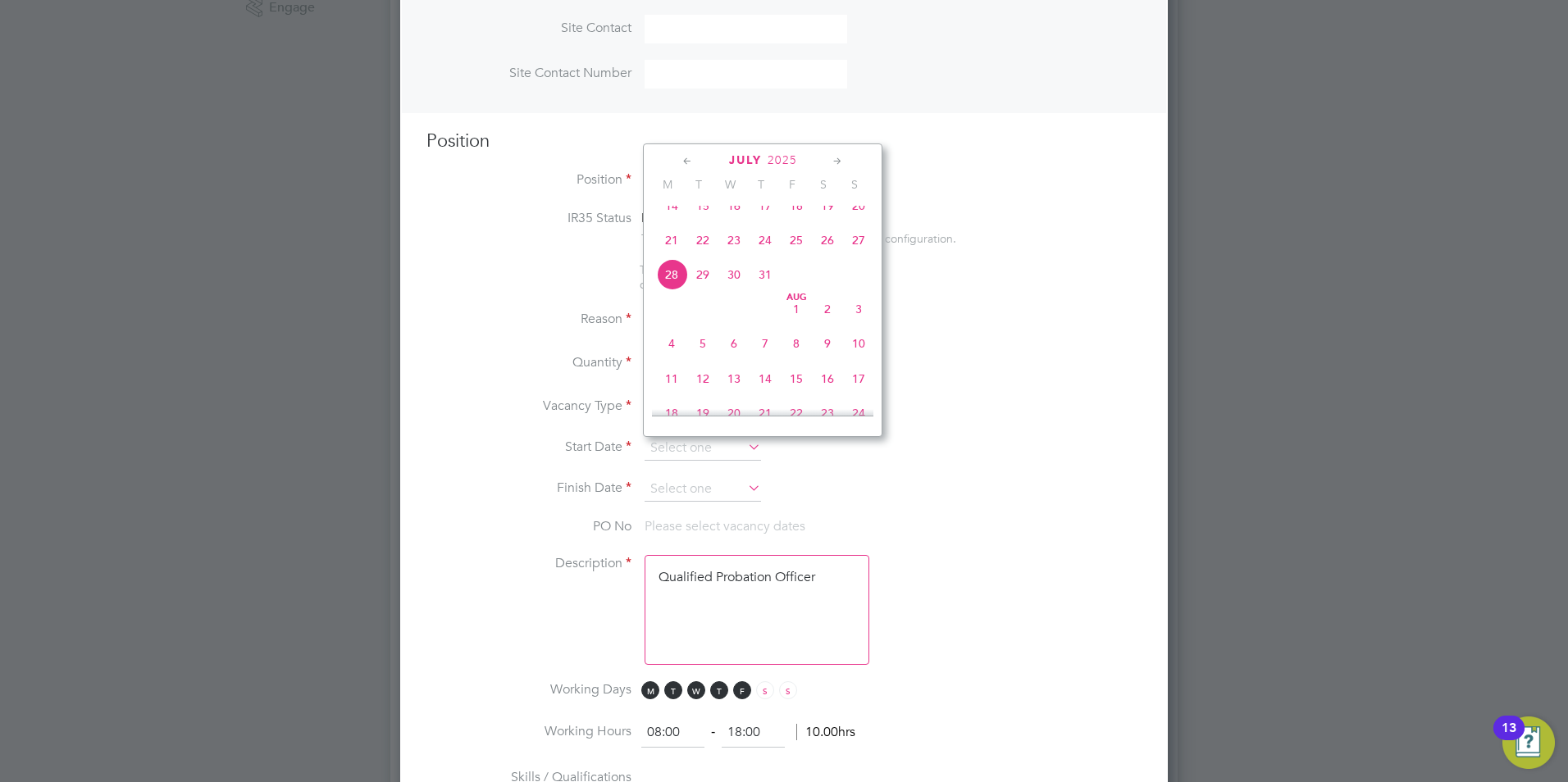 click on "11" 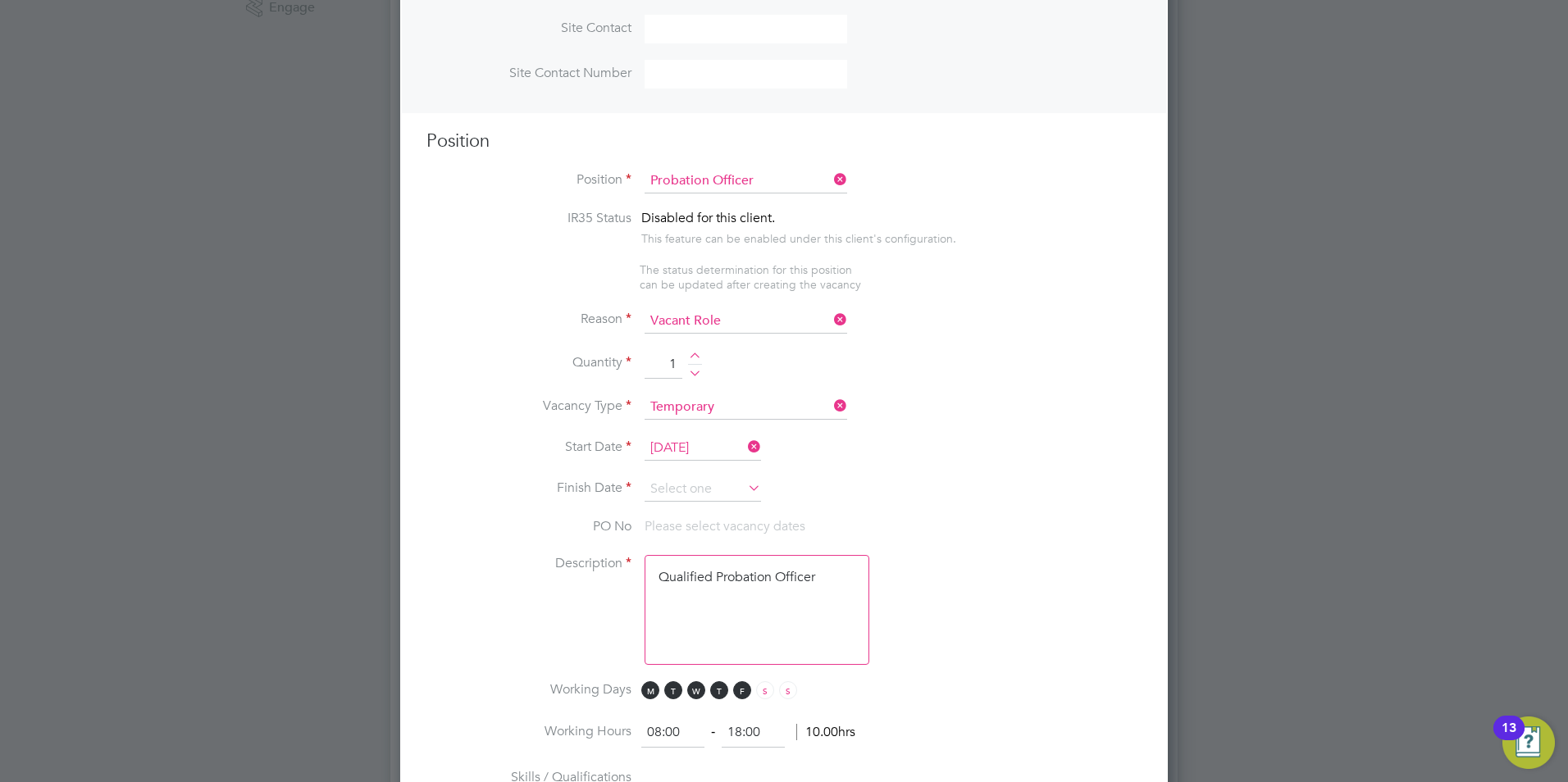 click on "Start Date   11 Aug 2025" at bounding box center [784, 457] 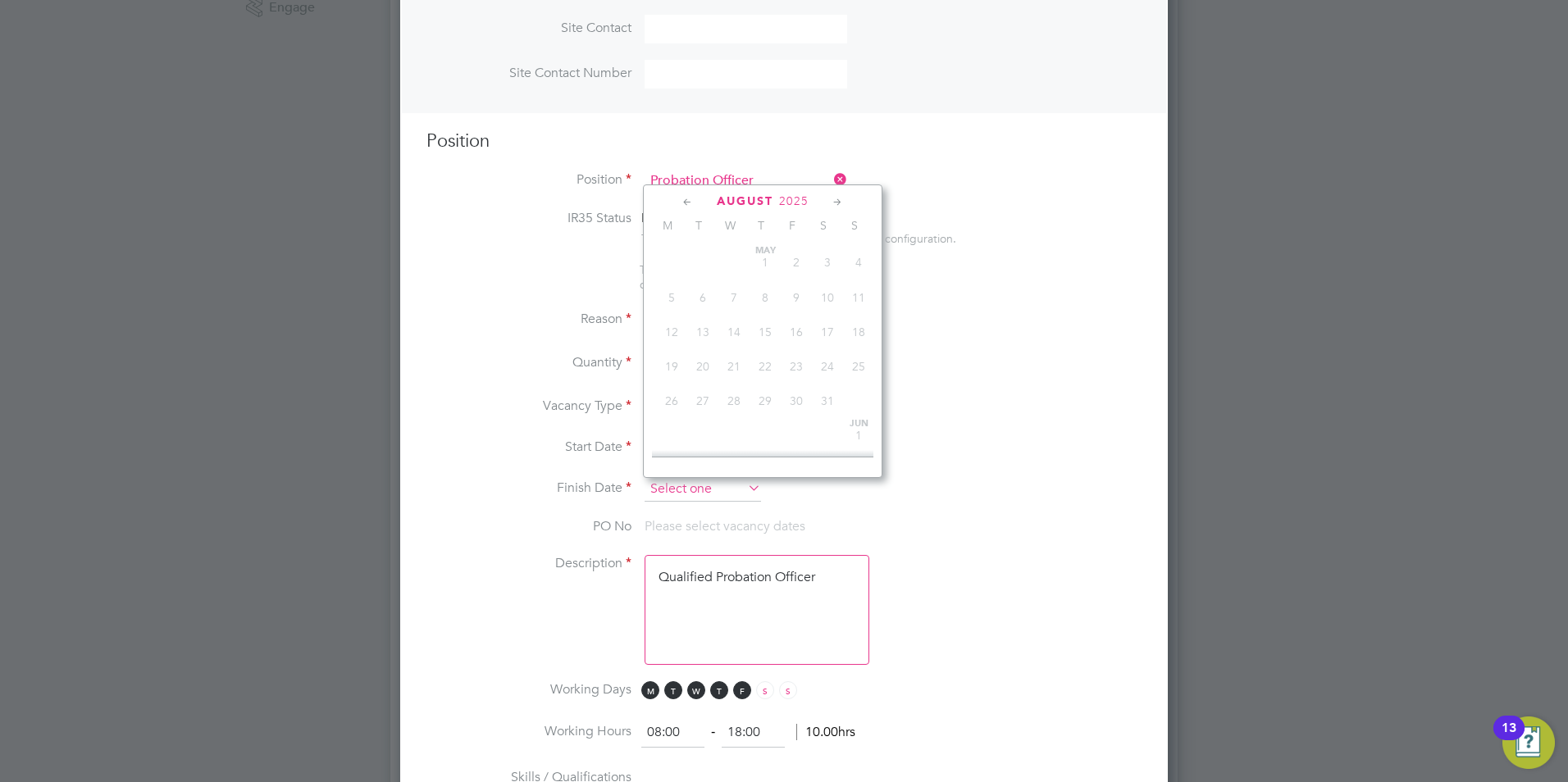 click at bounding box center [703, 489] 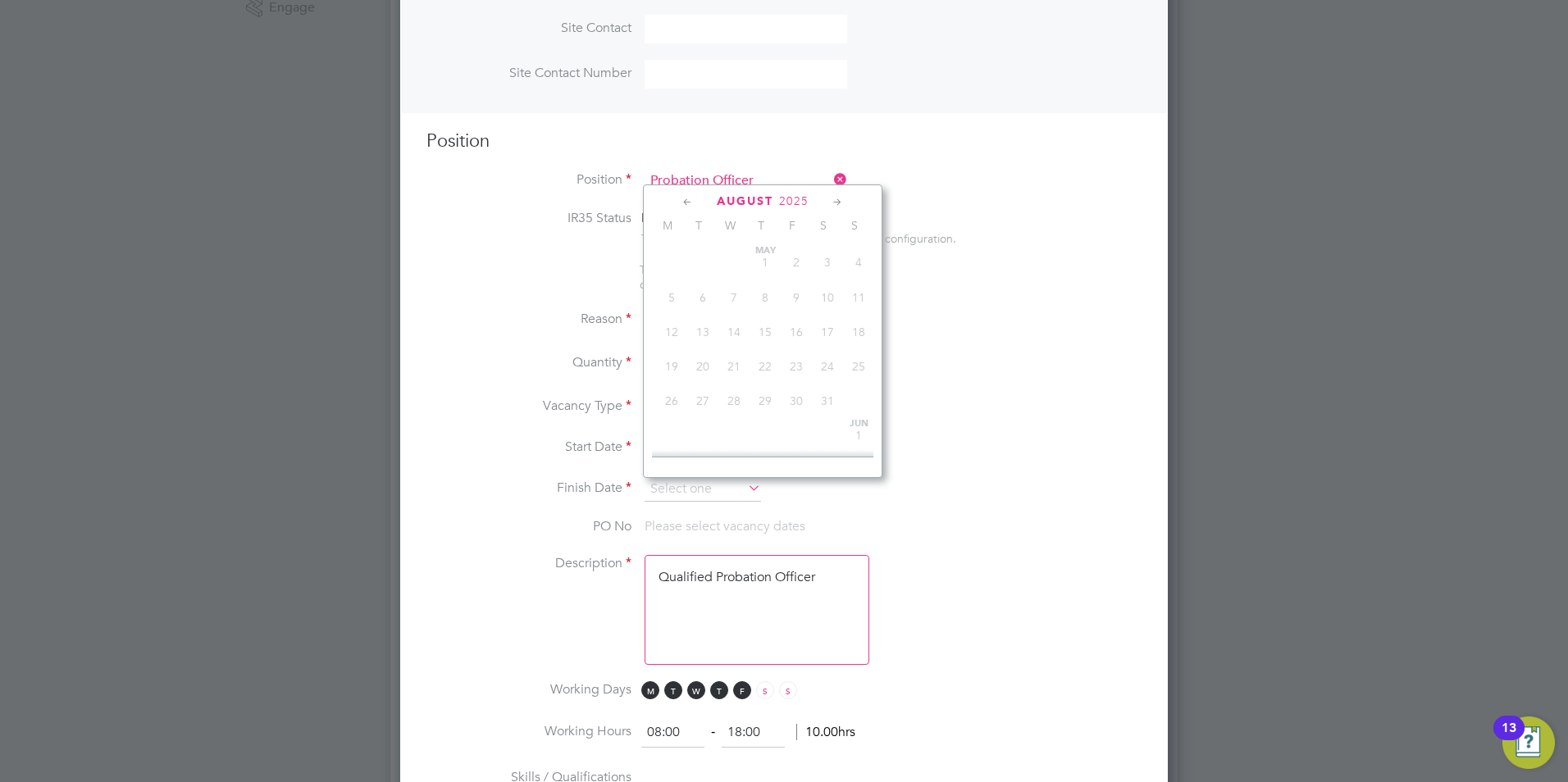 scroll, scrollTop: 567, scrollLeft: 0, axis: vertical 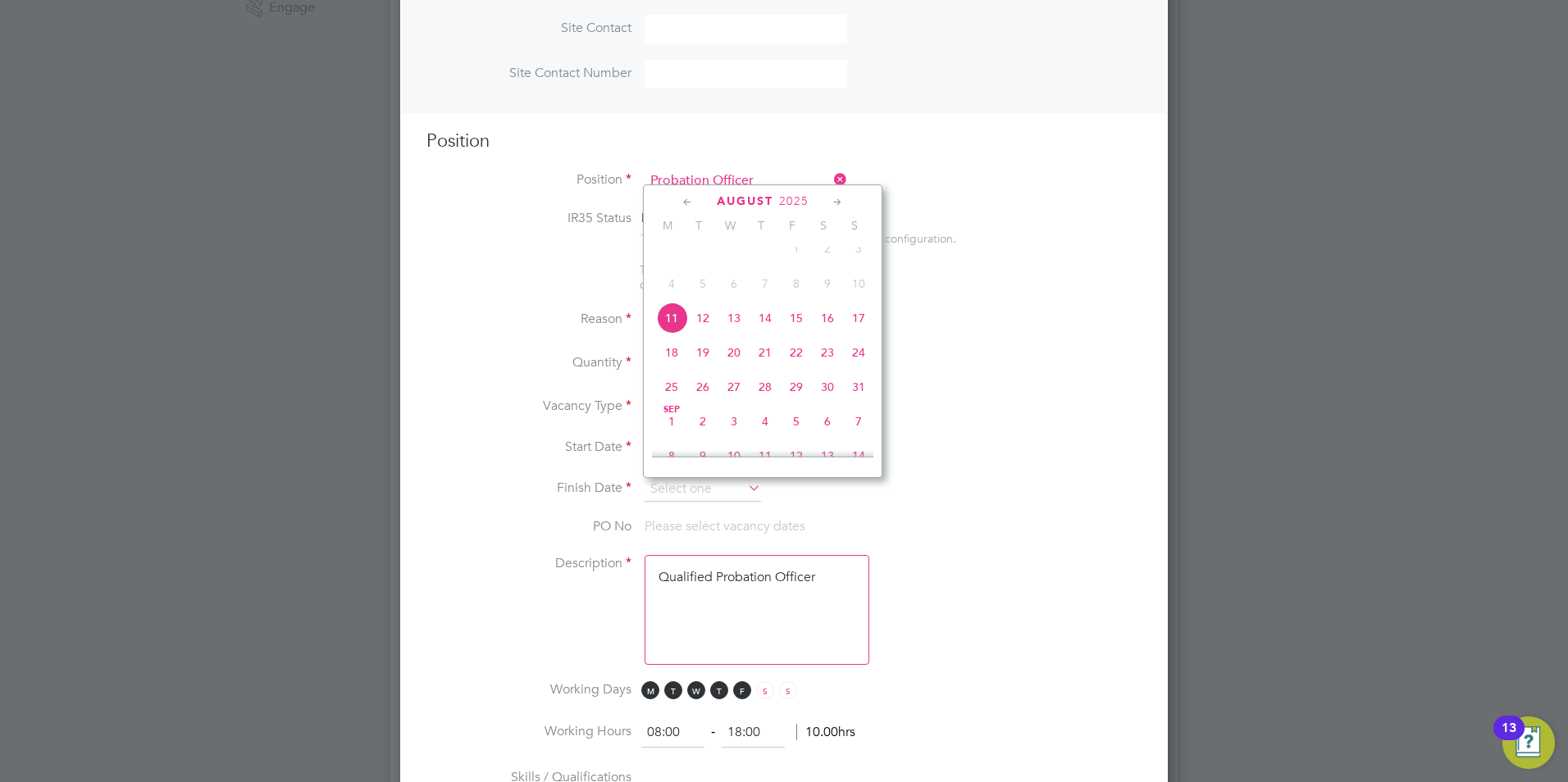 click 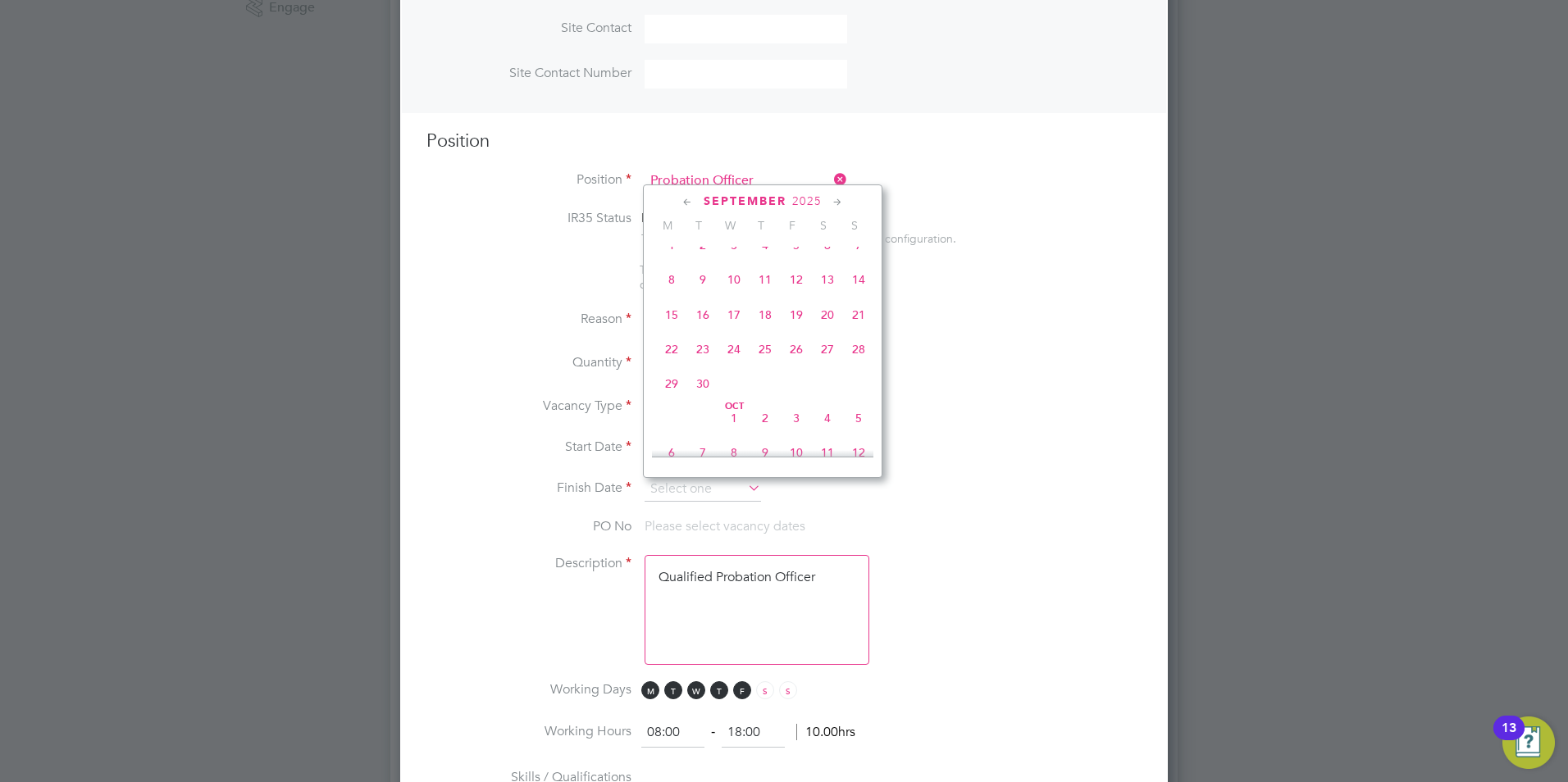 click 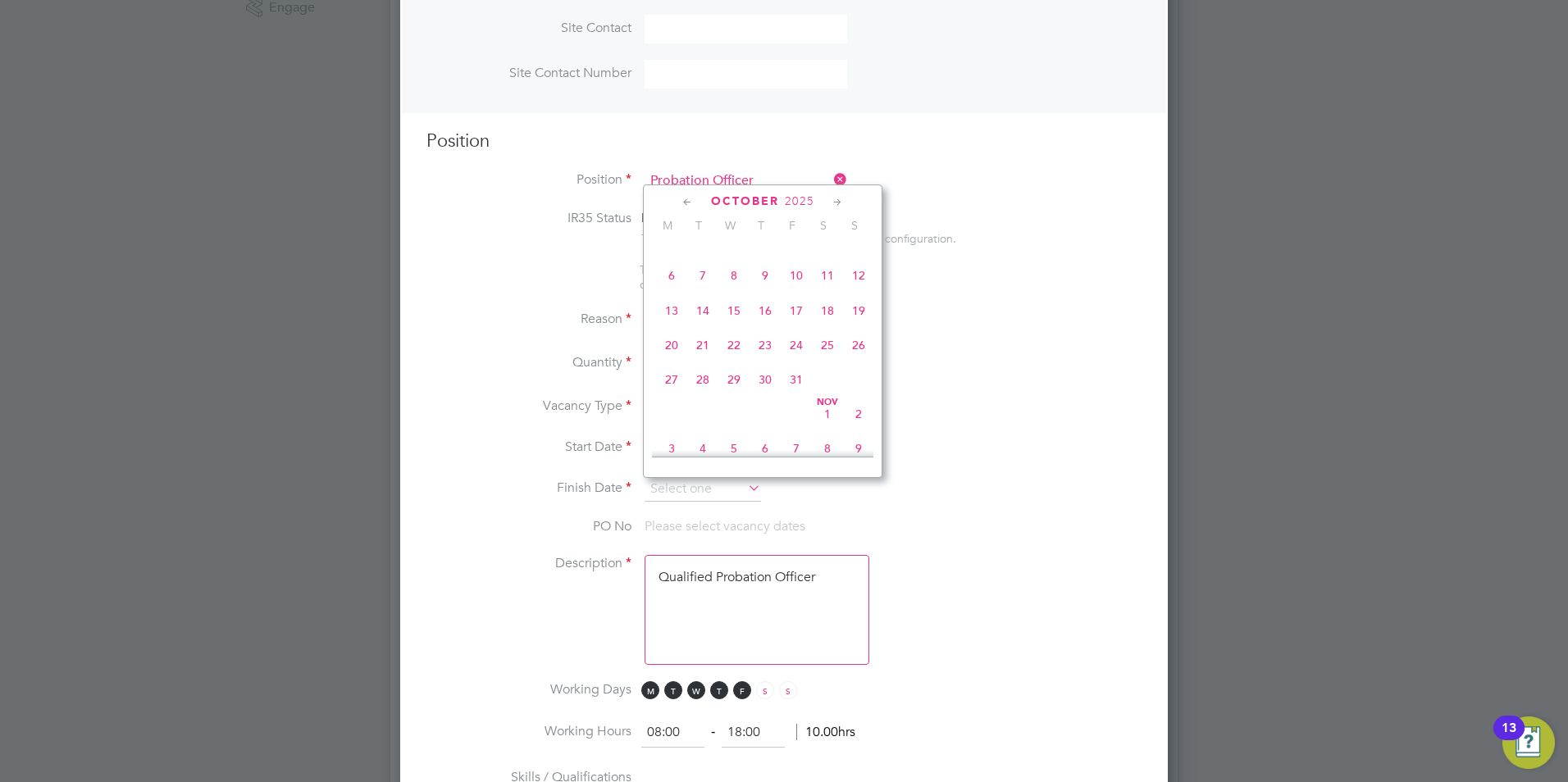 click 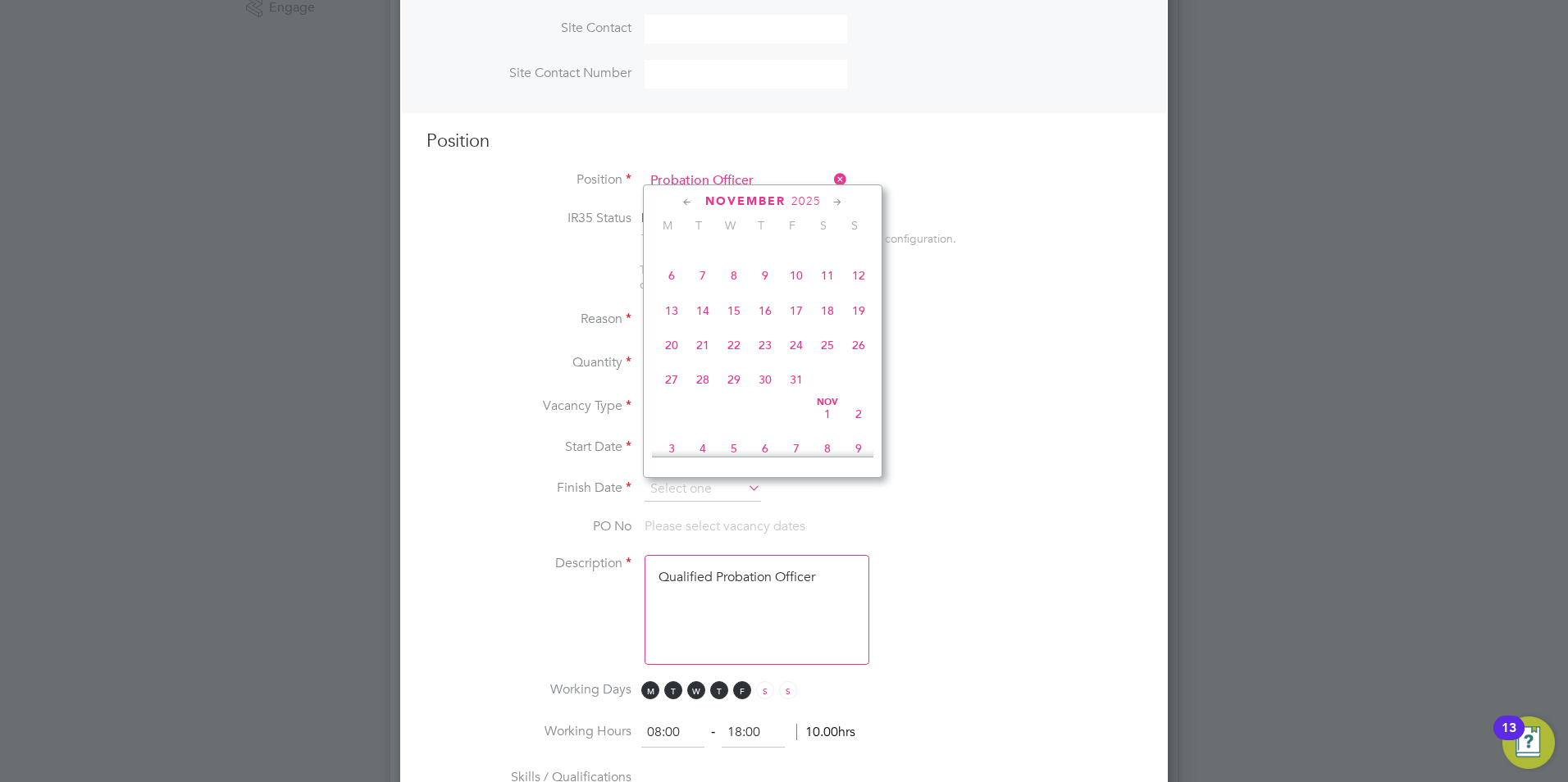 scroll, scrollTop: 1098, scrollLeft: 0, axis: vertical 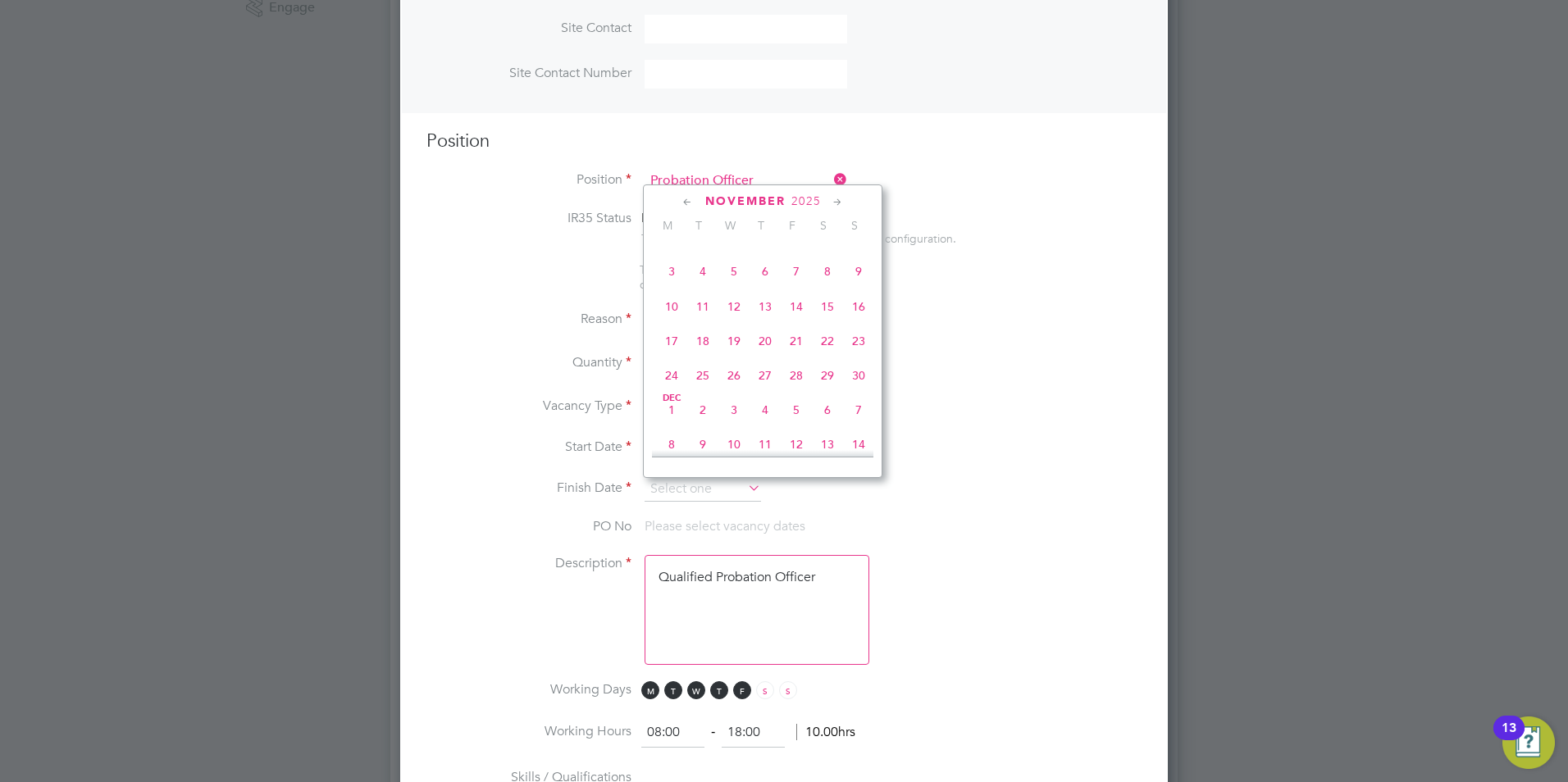 click on "30" 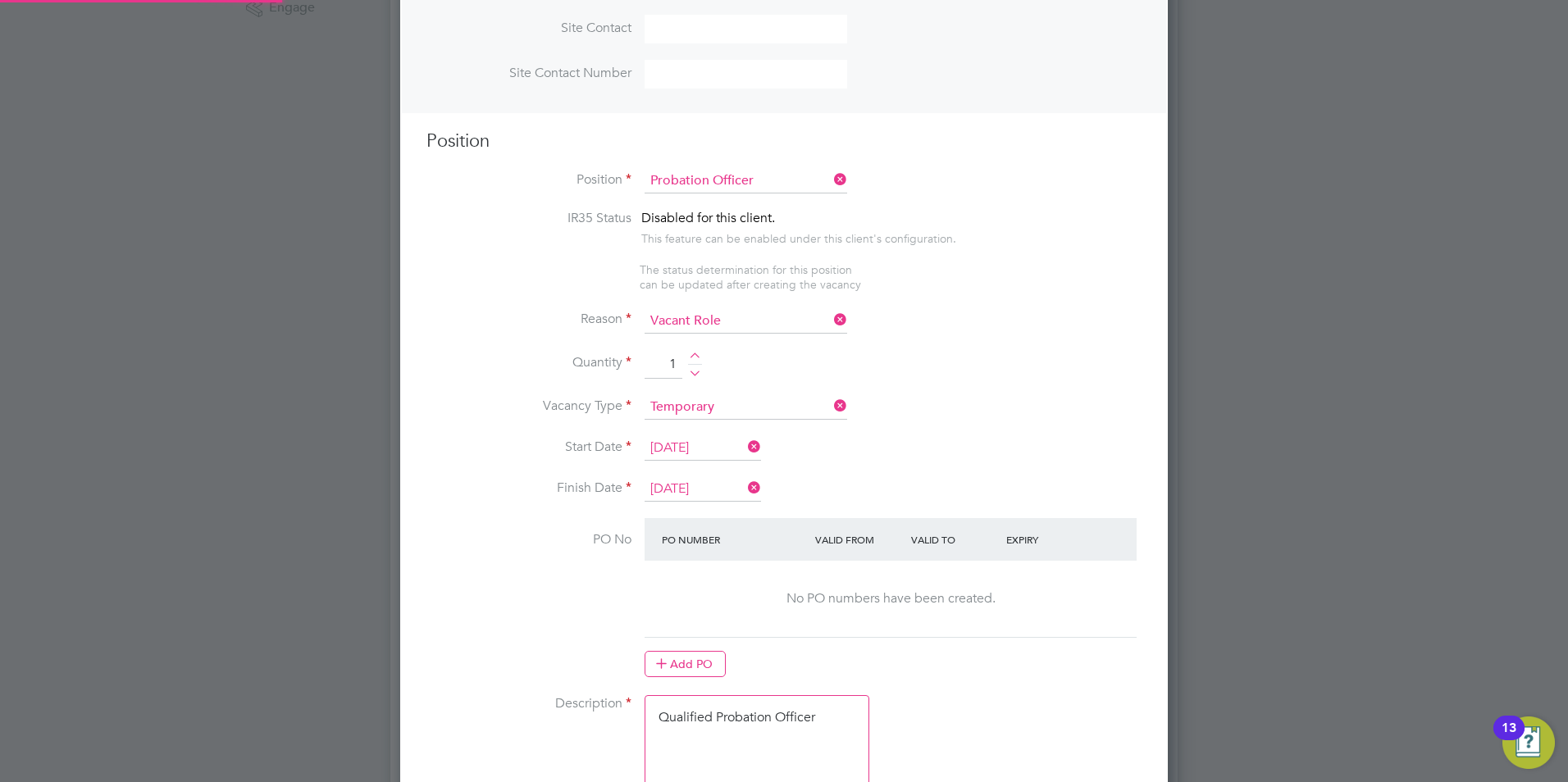 scroll, scrollTop: 8, scrollLeft: 8, axis: both 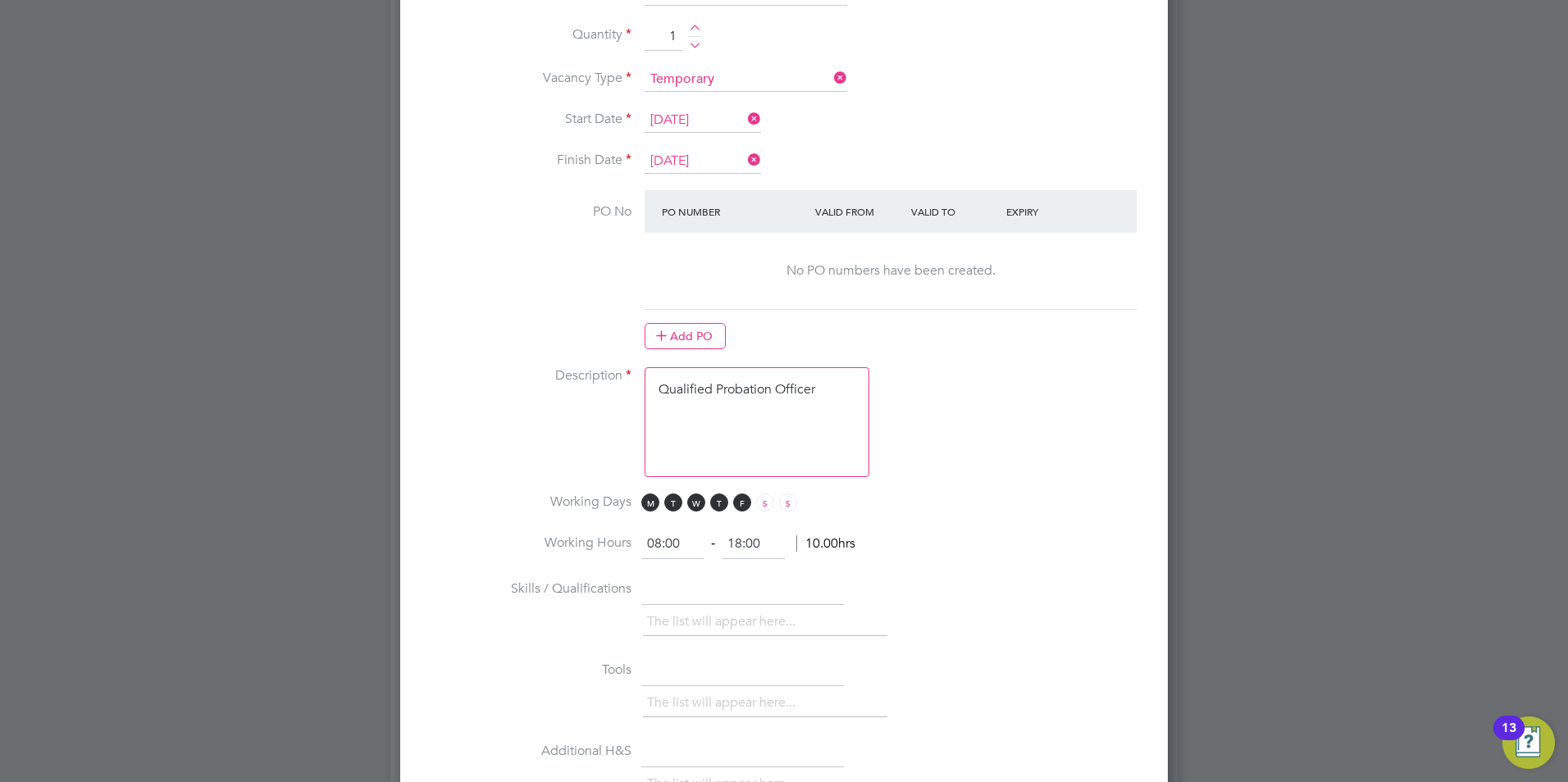 click on "Qualified Probation Officer" at bounding box center [757, 422] 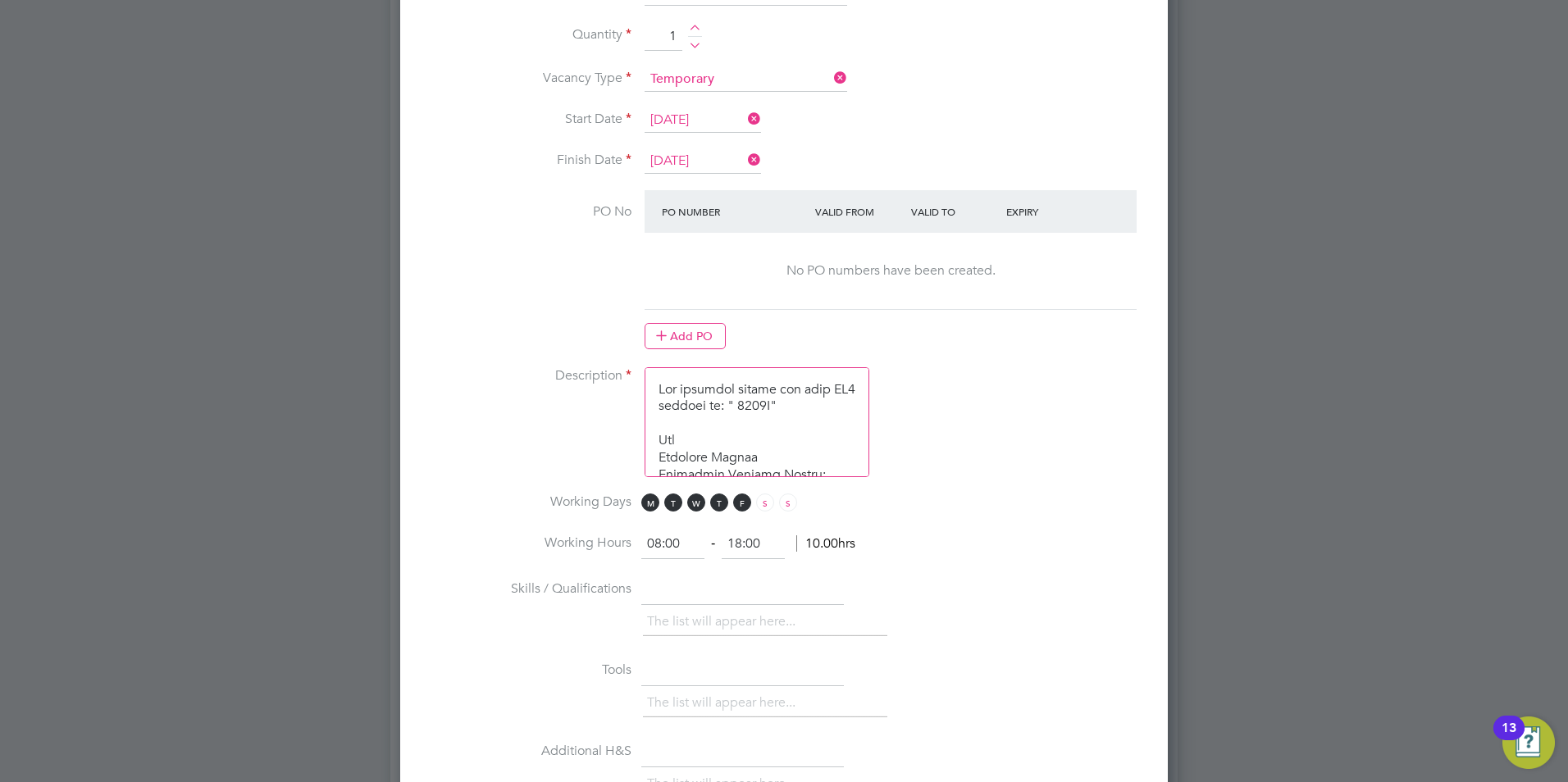 scroll, scrollTop: 979, scrollLeft: 0, axis: vertical 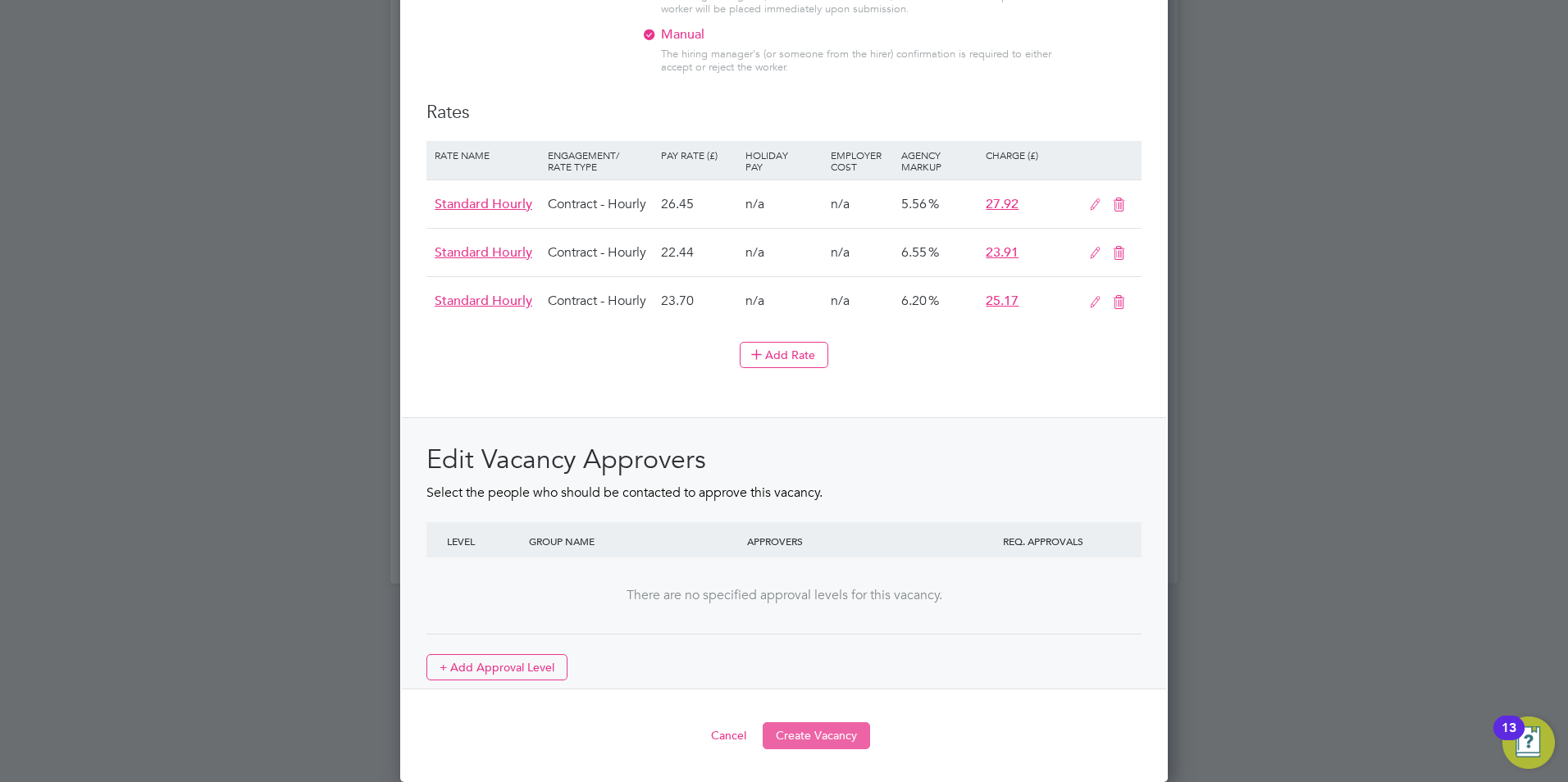 type on "The tracking number for this OP1 request is: " 2269B"
Yes
Question	Answer
Probation Service Region:	South Central
Role Required/Type of Work:	PO
If other, please state:
Further details:	Working in the Regional Operations Centre
New requirement:	New Requirement (Same Worker Exception Process (named worker))
same worker exception details:	Service Care Solutions
Total length 12 months or longer:
Minister Approval:
Cabinet Office Approval reference number:
Requested start date of Assignment :	2025-08-11
Duration of assignment:	26 weeks
Hours of Work:	16.5
travel:	No
IR35:
Overtime:	No
If yes to overtime:
special qualifications/experience:	Must be a registered probation officer
Free additional benefits:	n/a
Hiring Managers Name:	Charlie Hayes
Hiring Managers email address:	charlie.hayes@justice.gov.uk
Reporting Managers name:	Rebecca Barder
Reporting Managers contact number :	07736612146
FOR PROBATION USE - WFP Approval:	Yes
FOR PROBATION USE - Cost Centre Code:	10106650
FOR PROBATION USE - For APs Use O..." 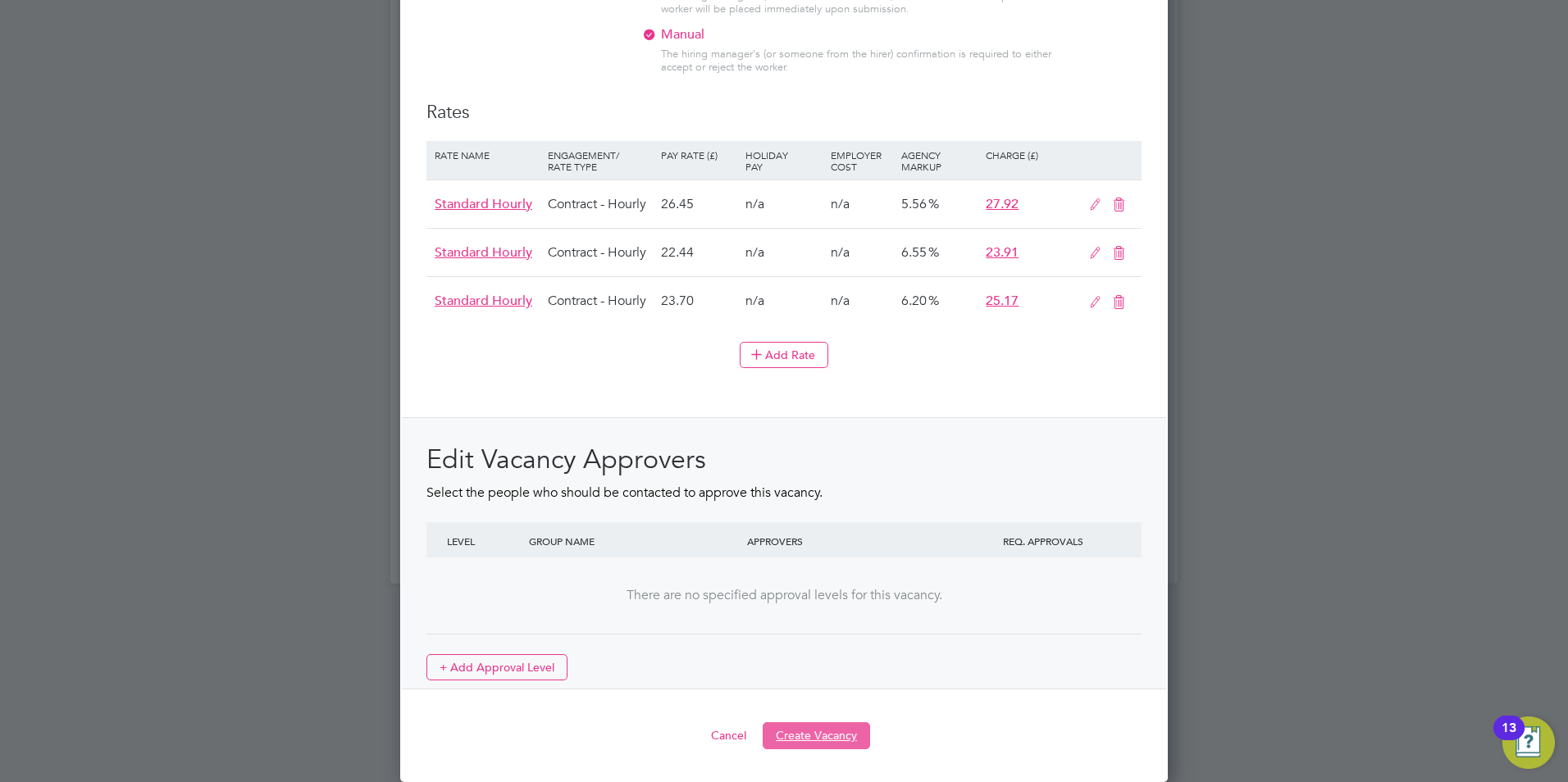click on "Create Vacancy" at bounding box center [816, 735] 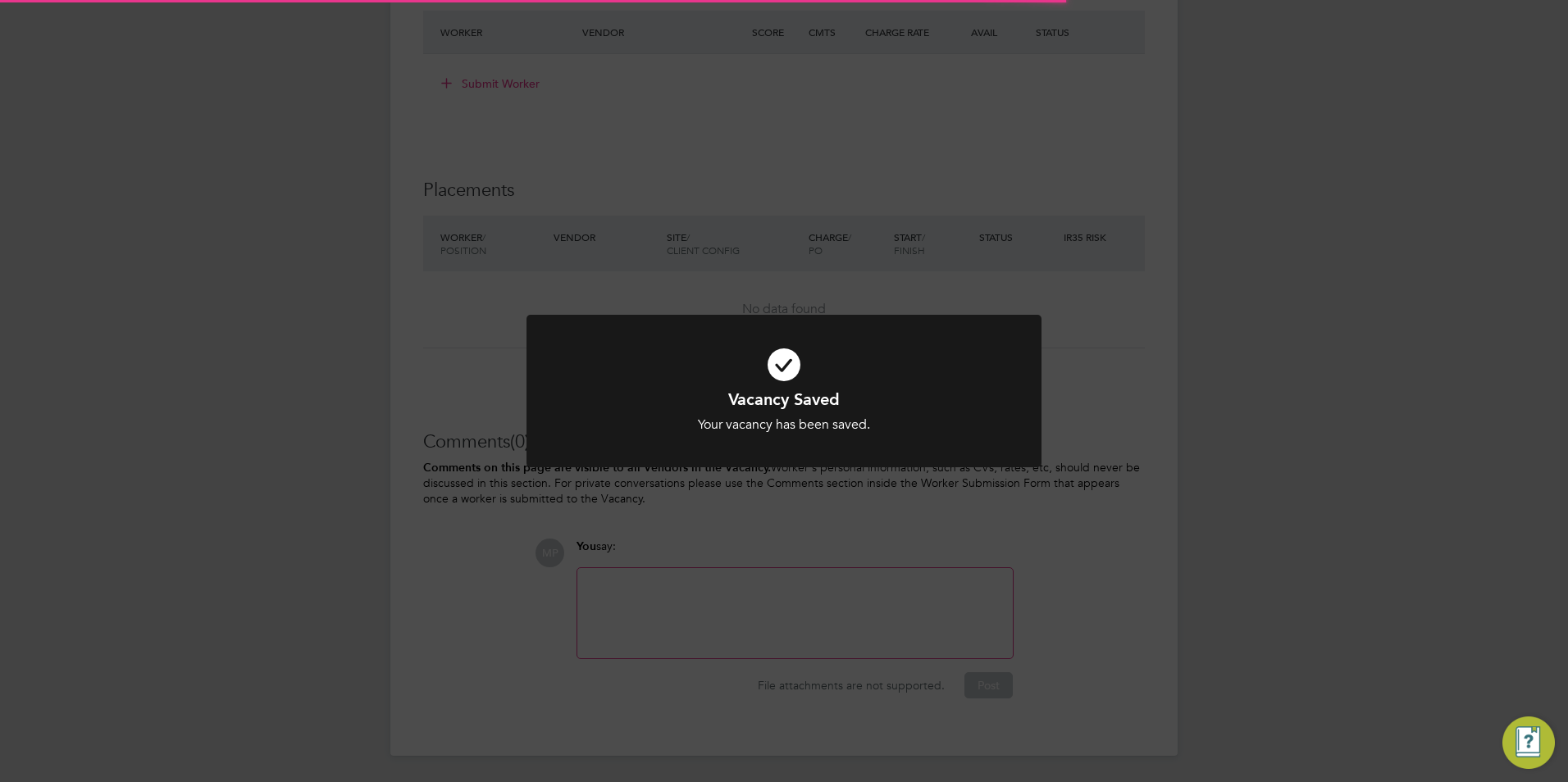 scroll, scrollTop: 0, scrollLeft: 0, axis: both 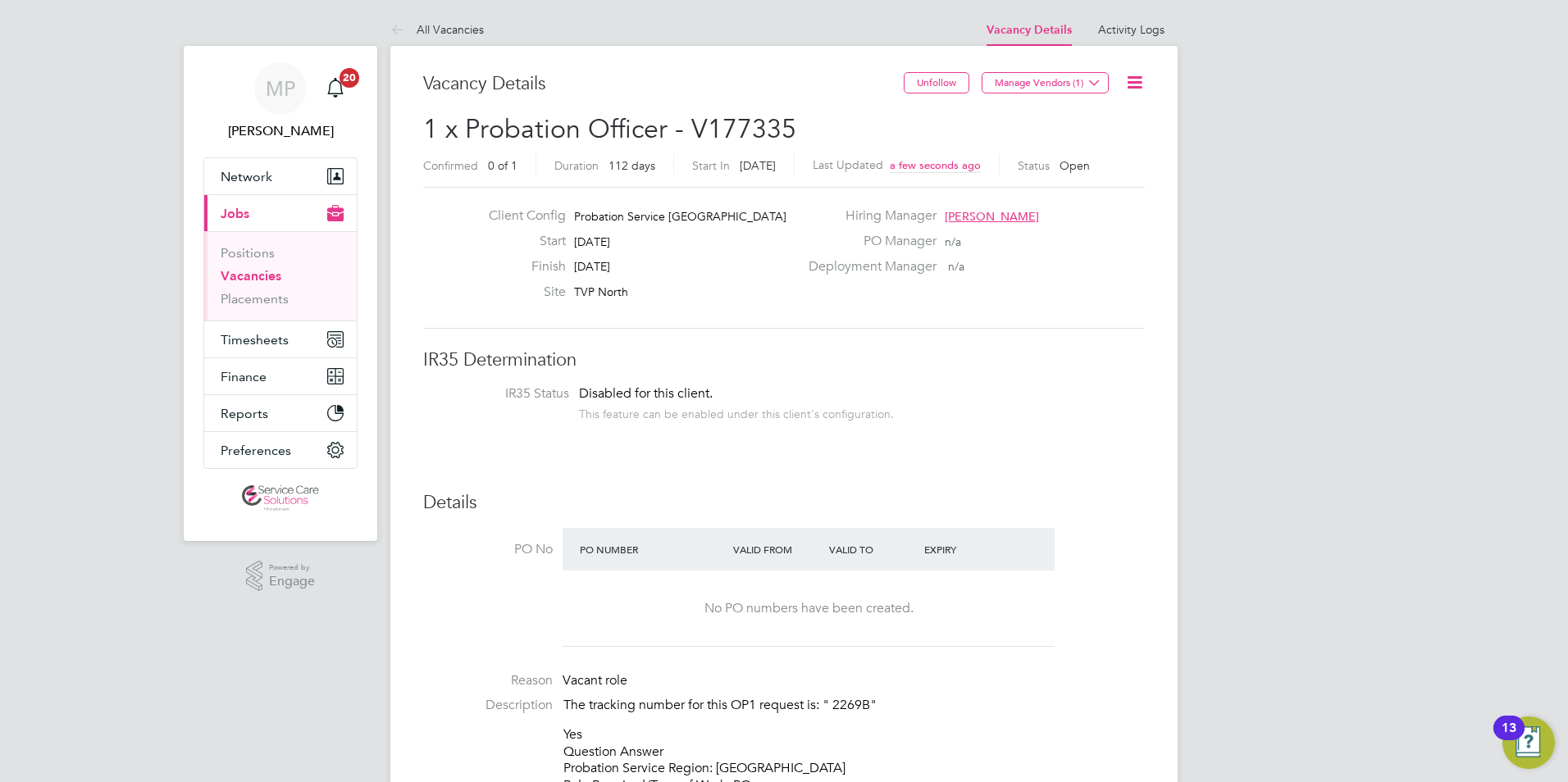 drag, startPoint x: 435, startPoint y: 20, endPoint x: 452, endPoint y: 34, distance: 22.022716 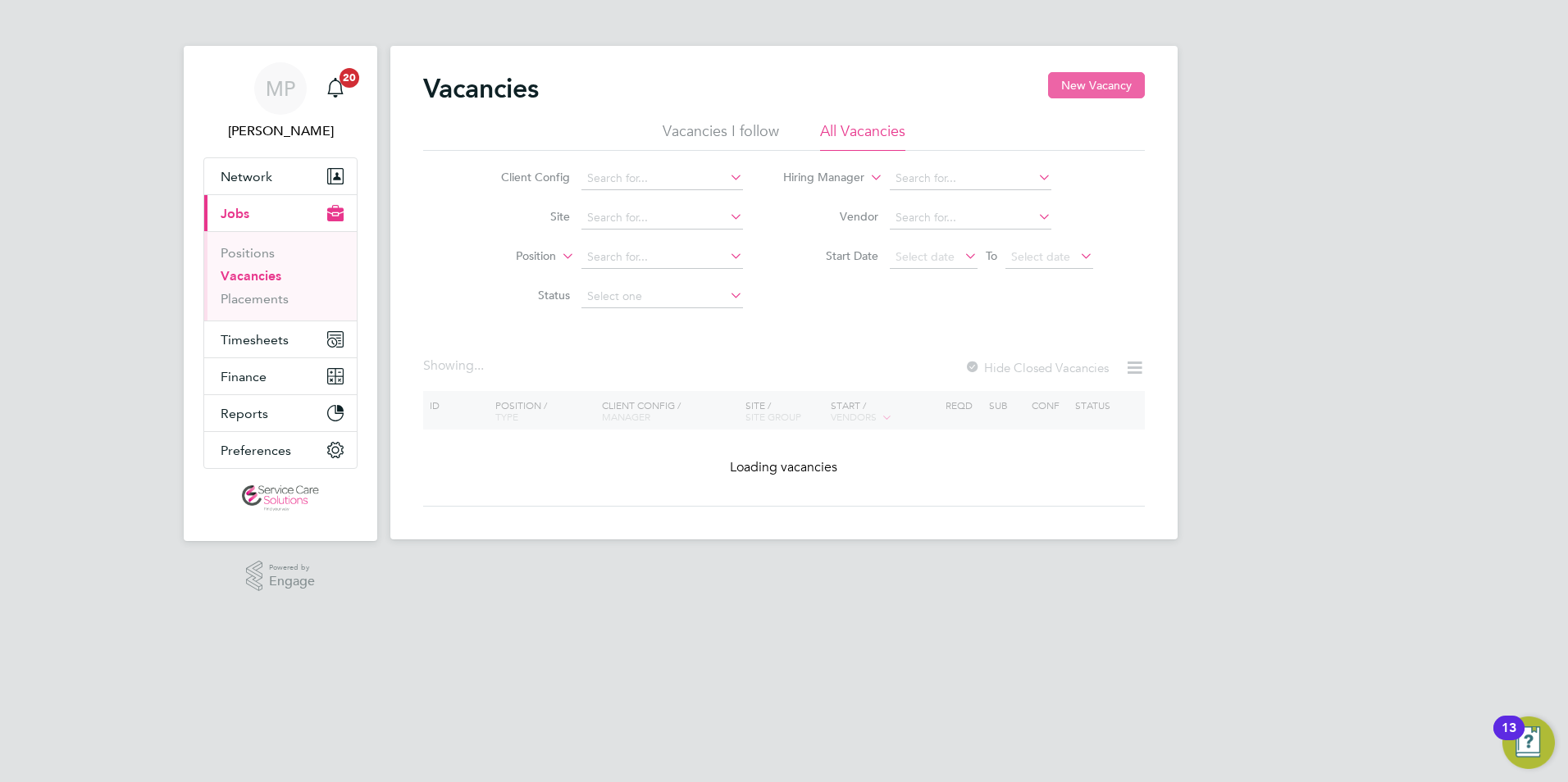 click on "New Vacancy" 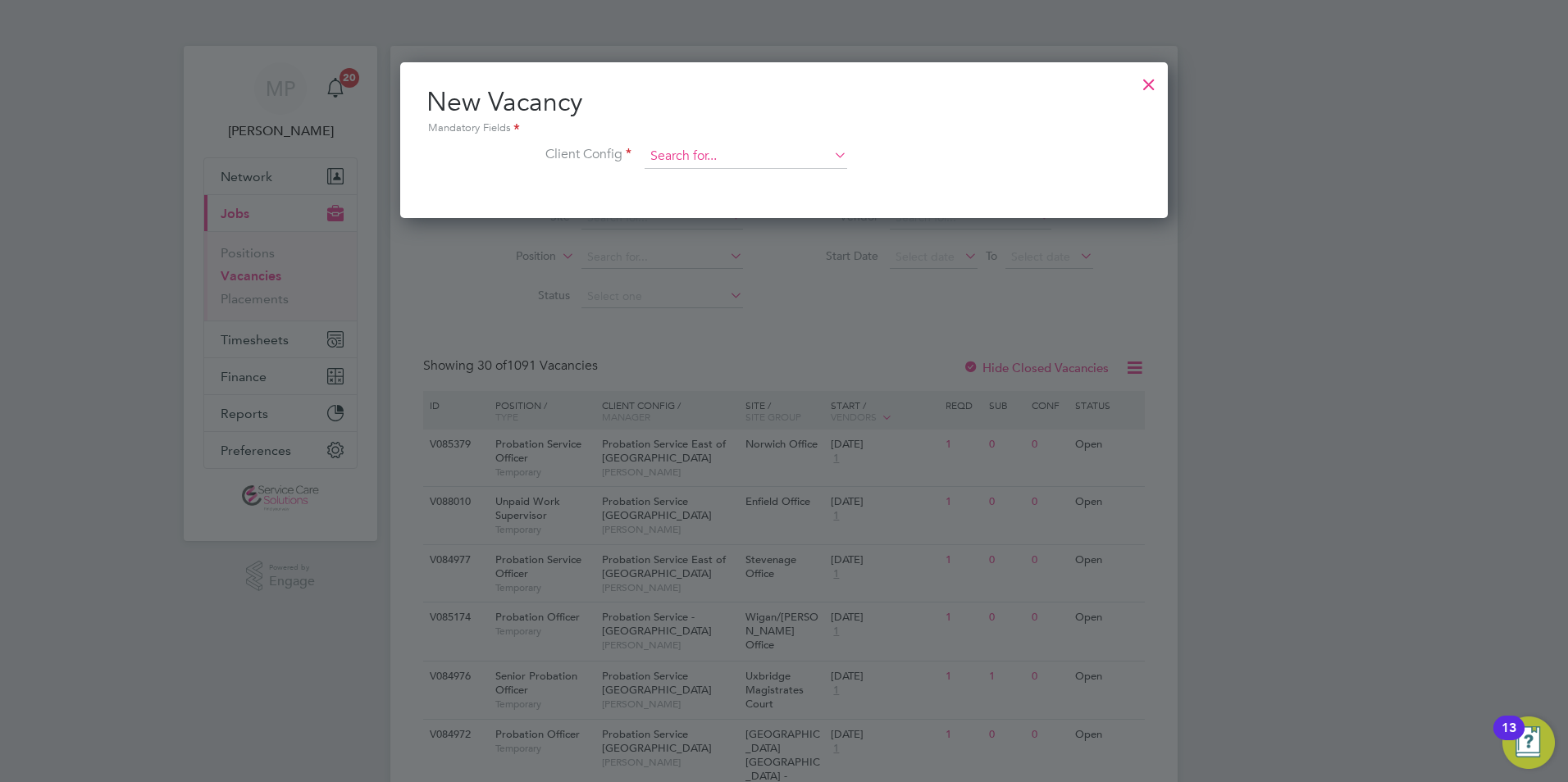 click at bounding box center [745, 157] 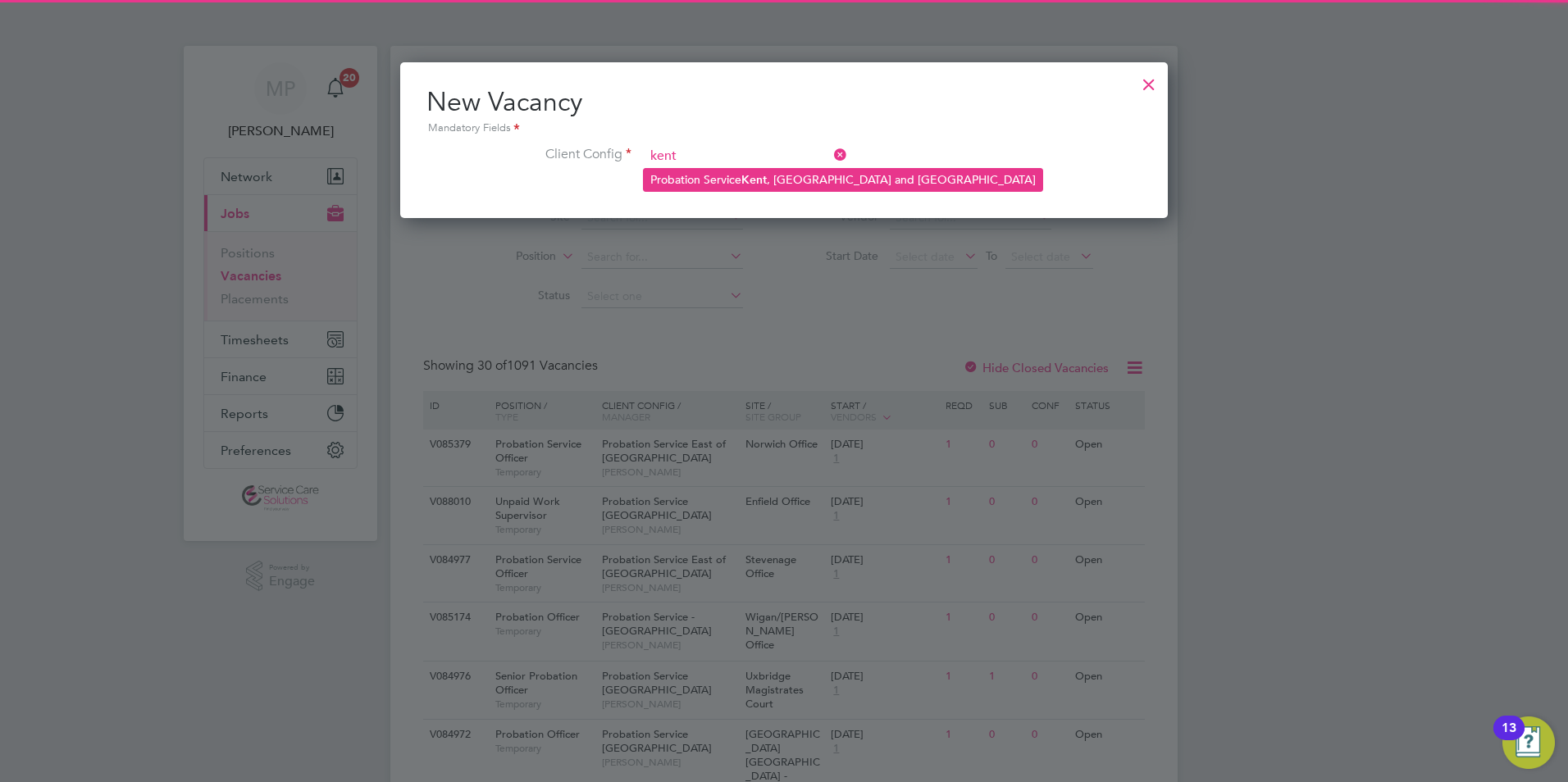 click on "Probation Service  Kent , Surrey and Sussex" 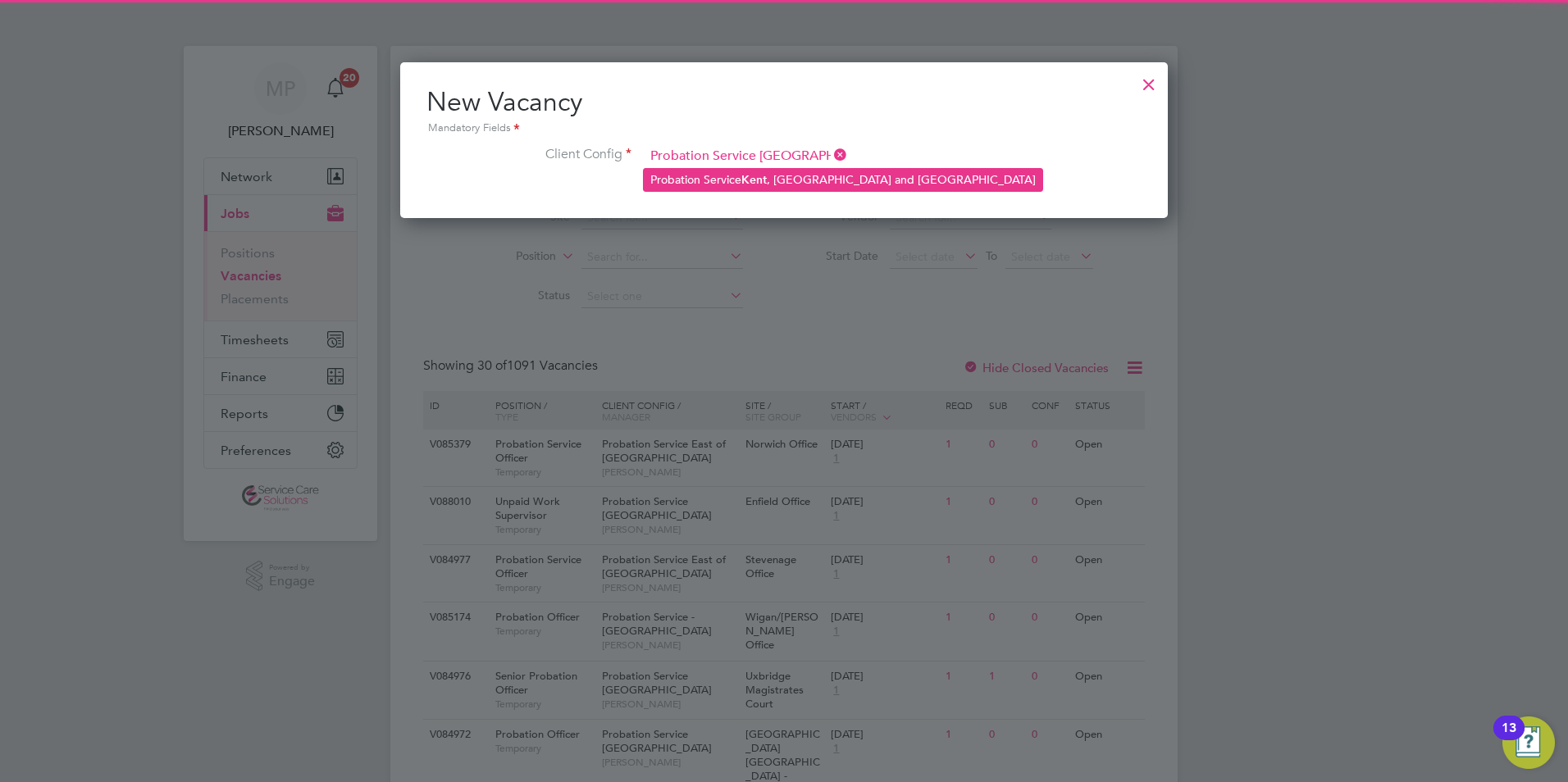 scroll, scrollTop: 8, scrollLeft: 8, axis: both 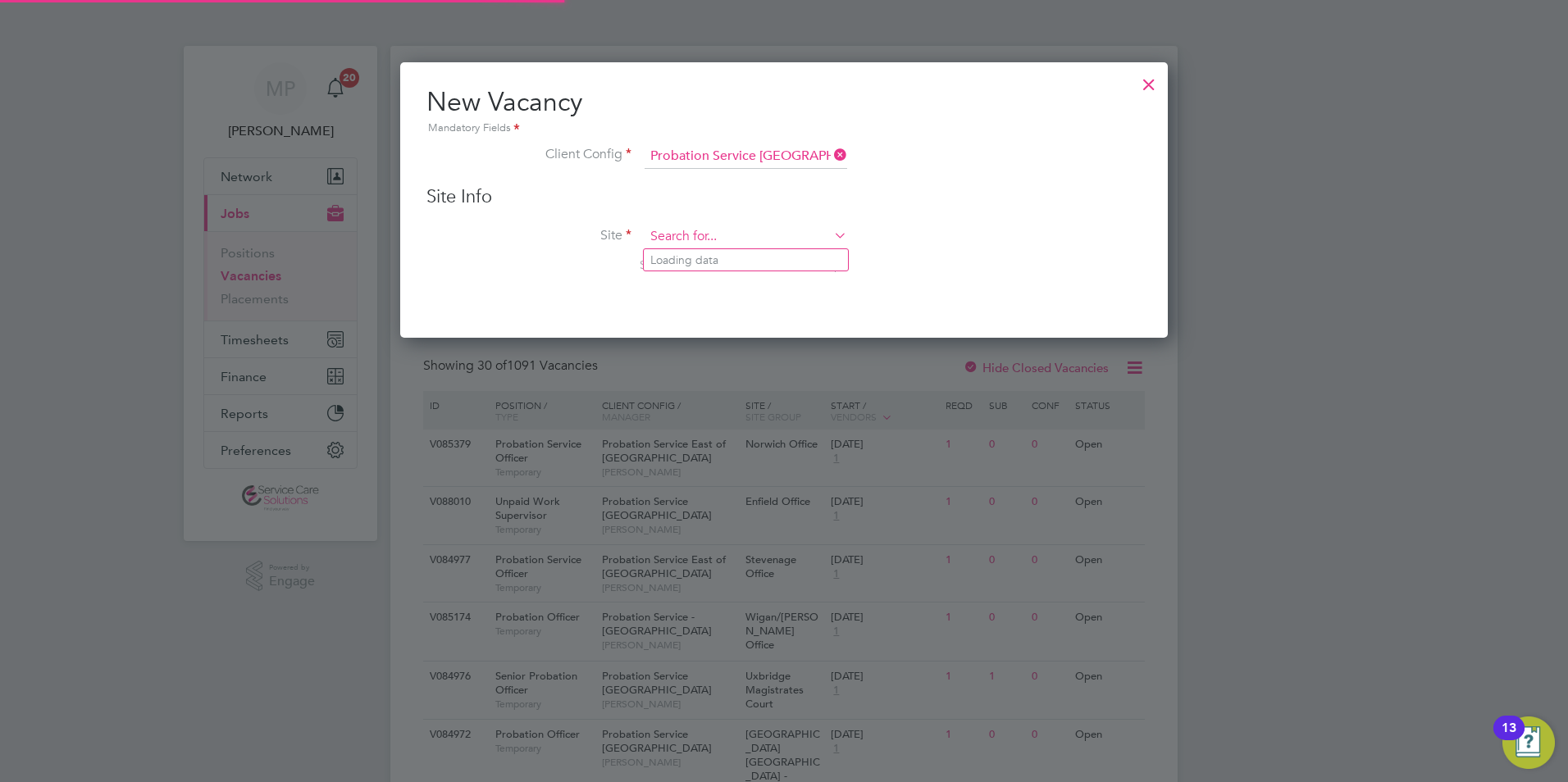 click at bounding box center (745, 237) 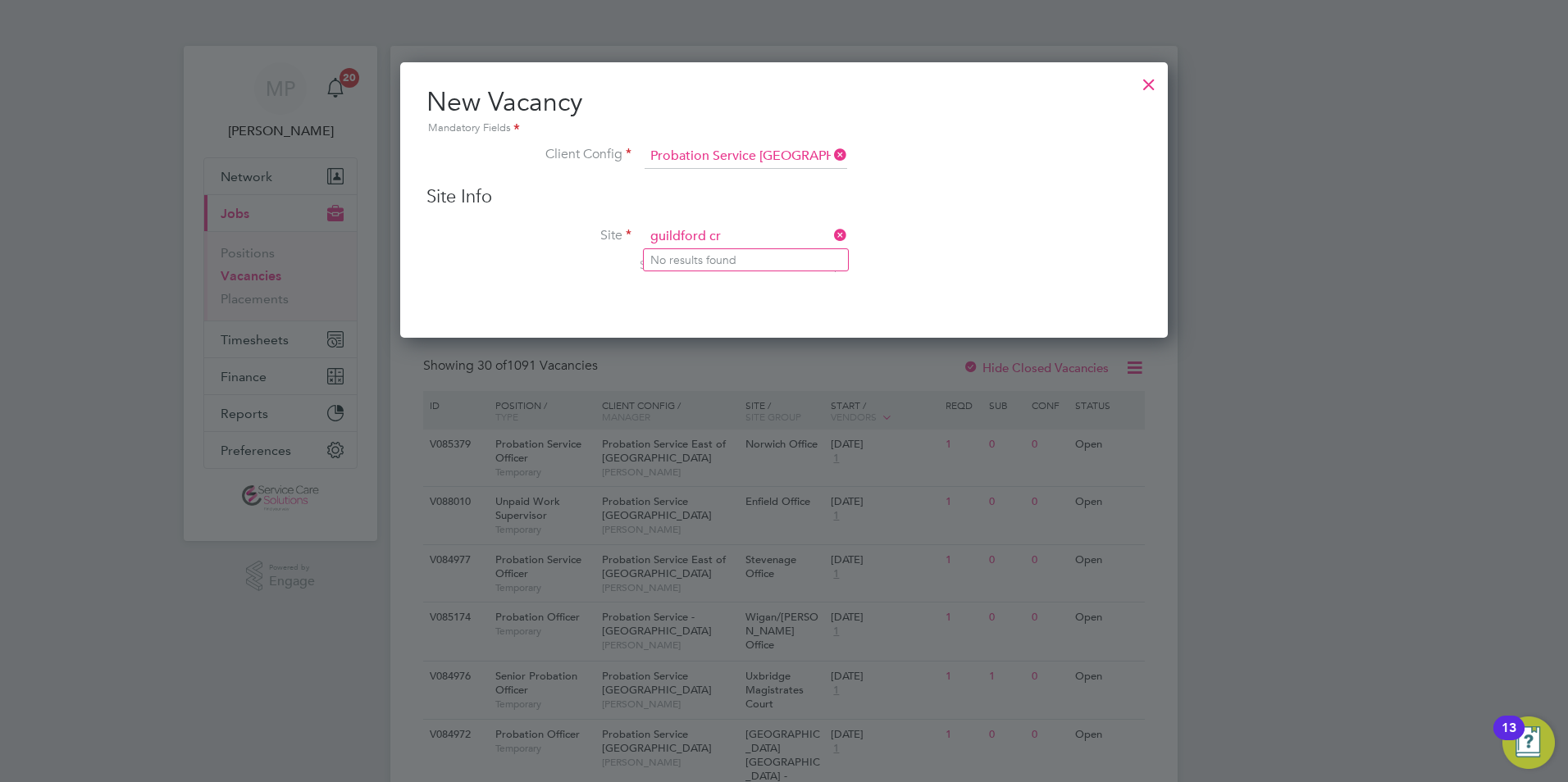 click on "guildford cr" at bounding box center (745, 237) 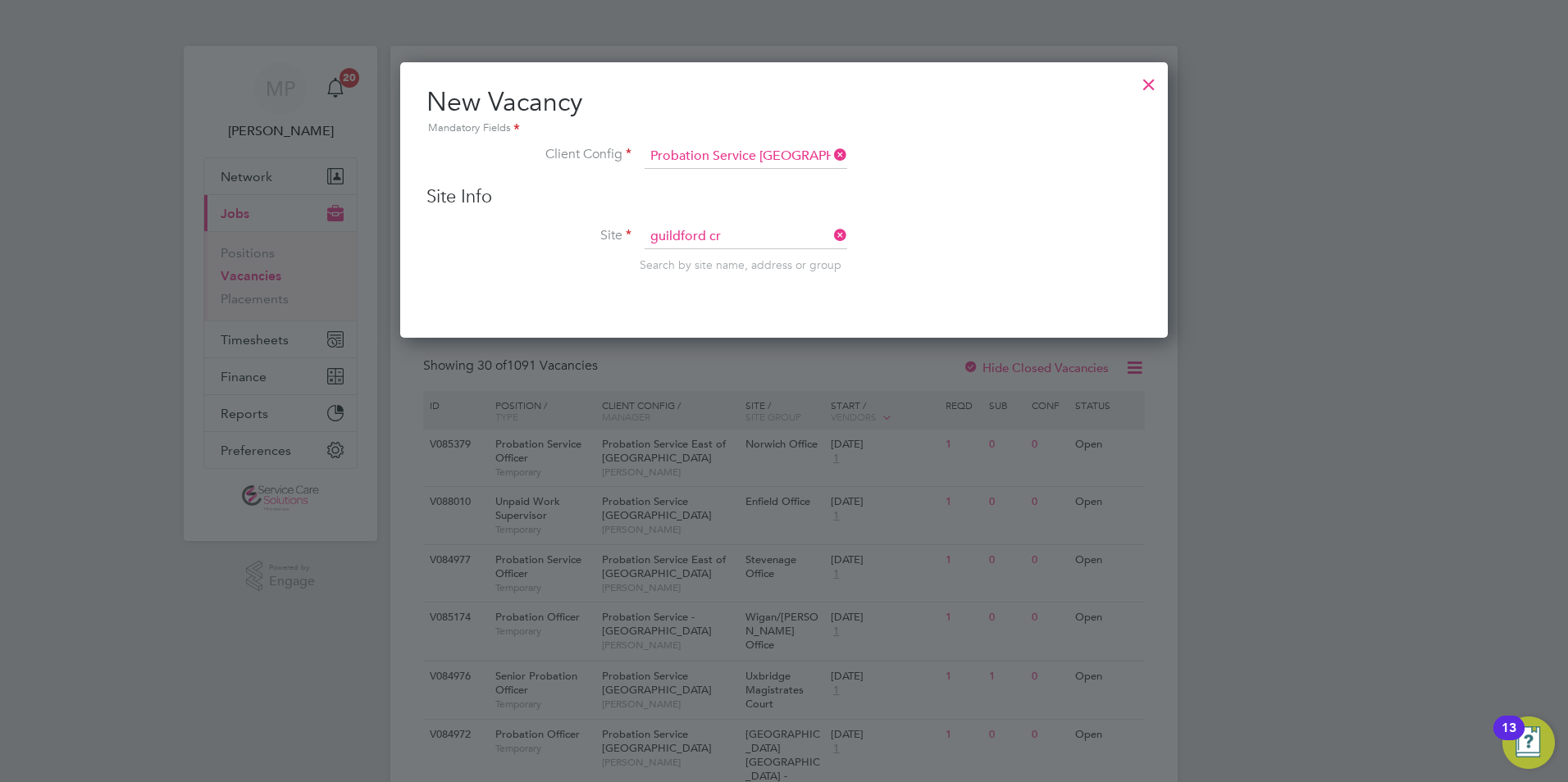 type 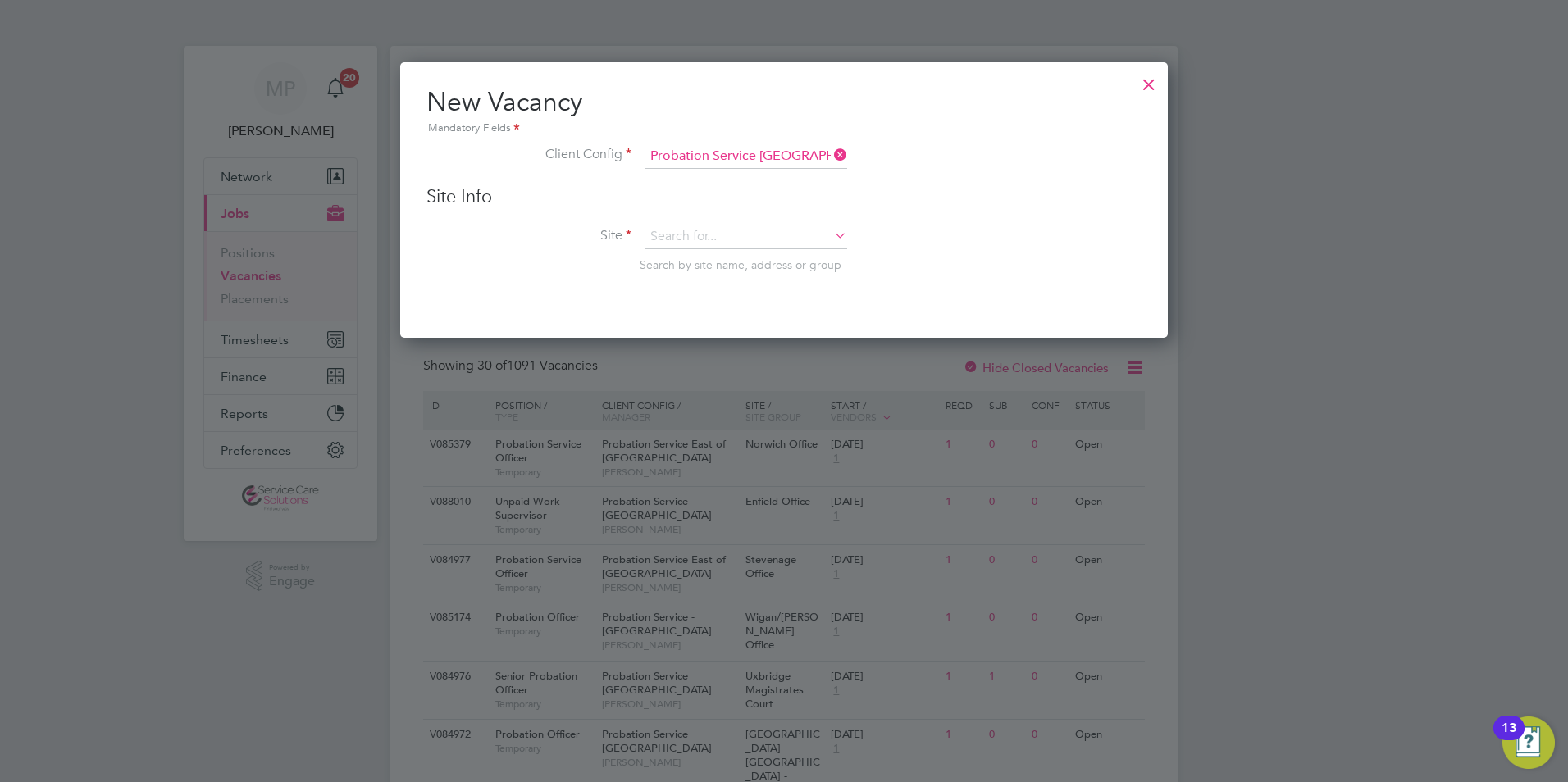 click at bounding box center (831, 155) 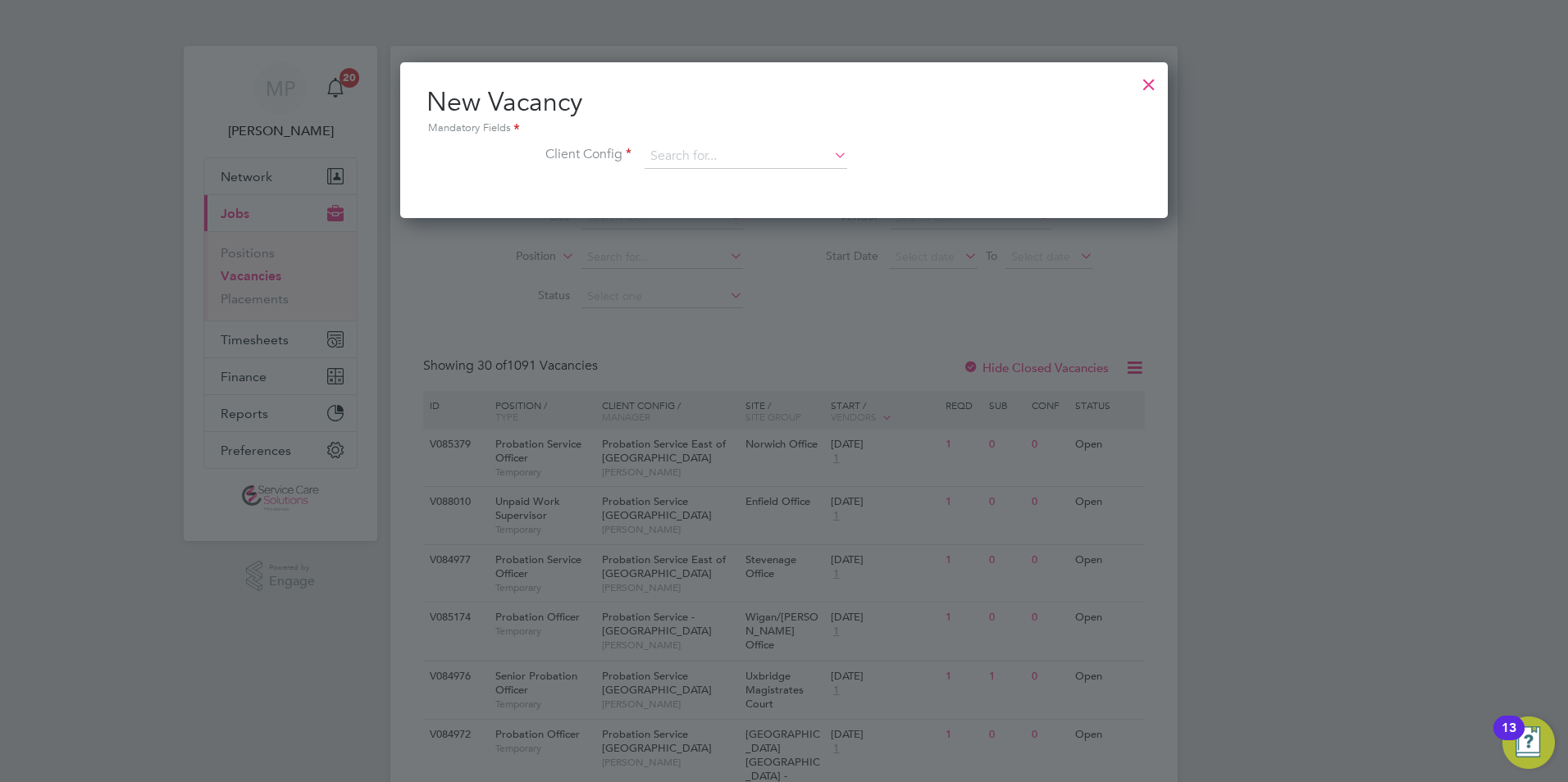 scroll, scrollTop: 156, scrollLeft: 768, axis: both 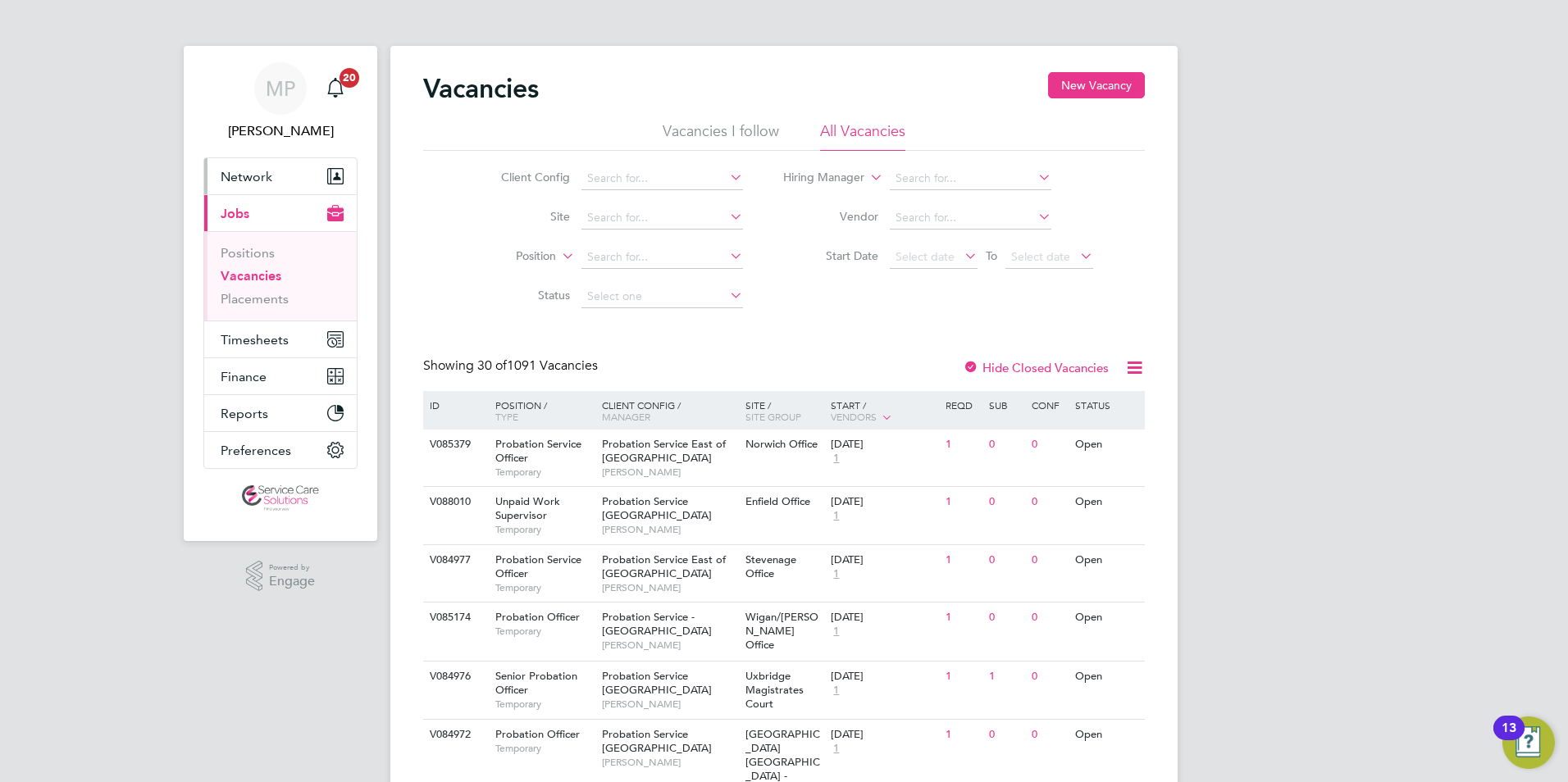click on "Network" at bounding box center [246, 176] 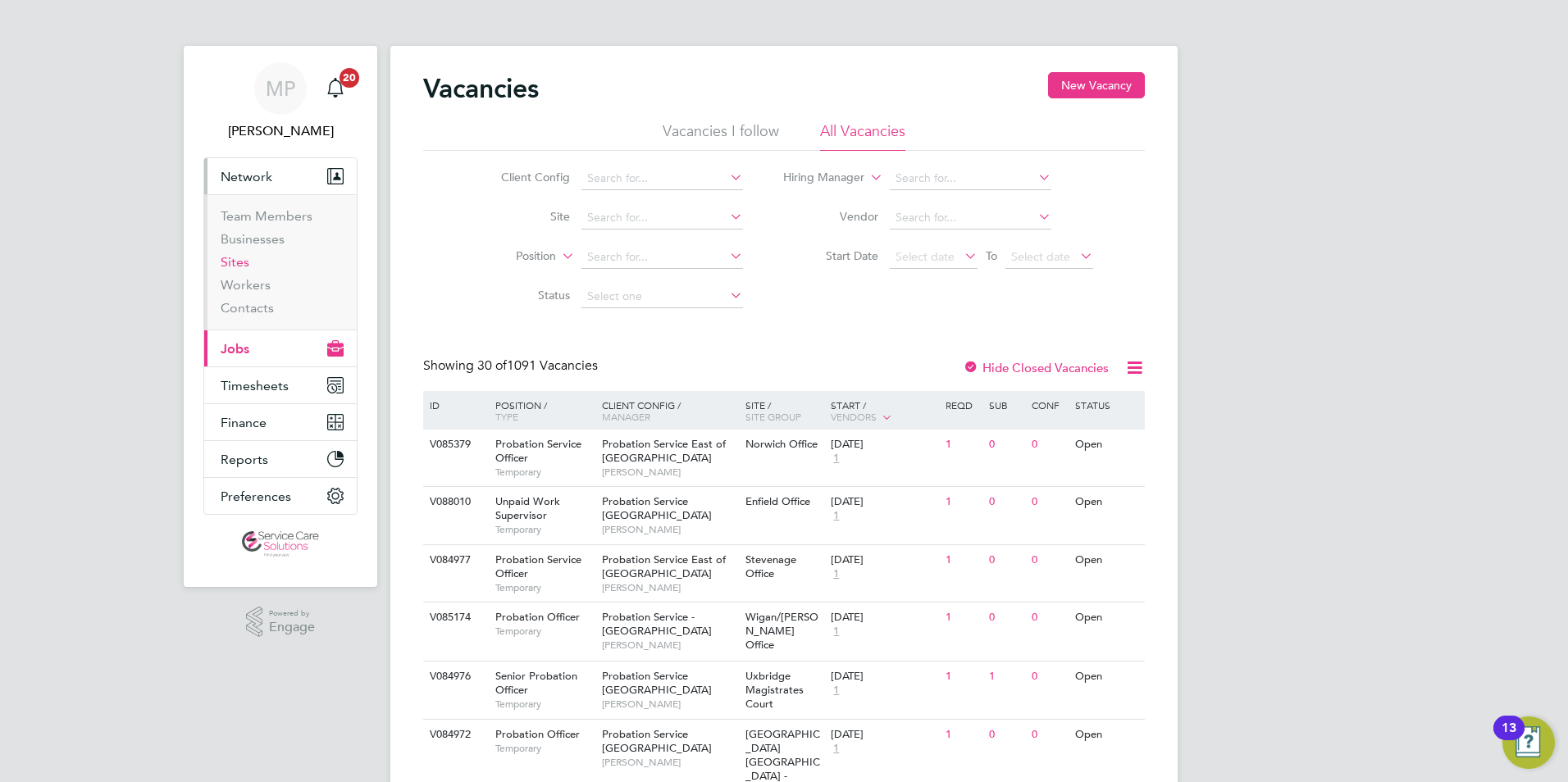 click on "Sites" at bounding box center [235, 261] 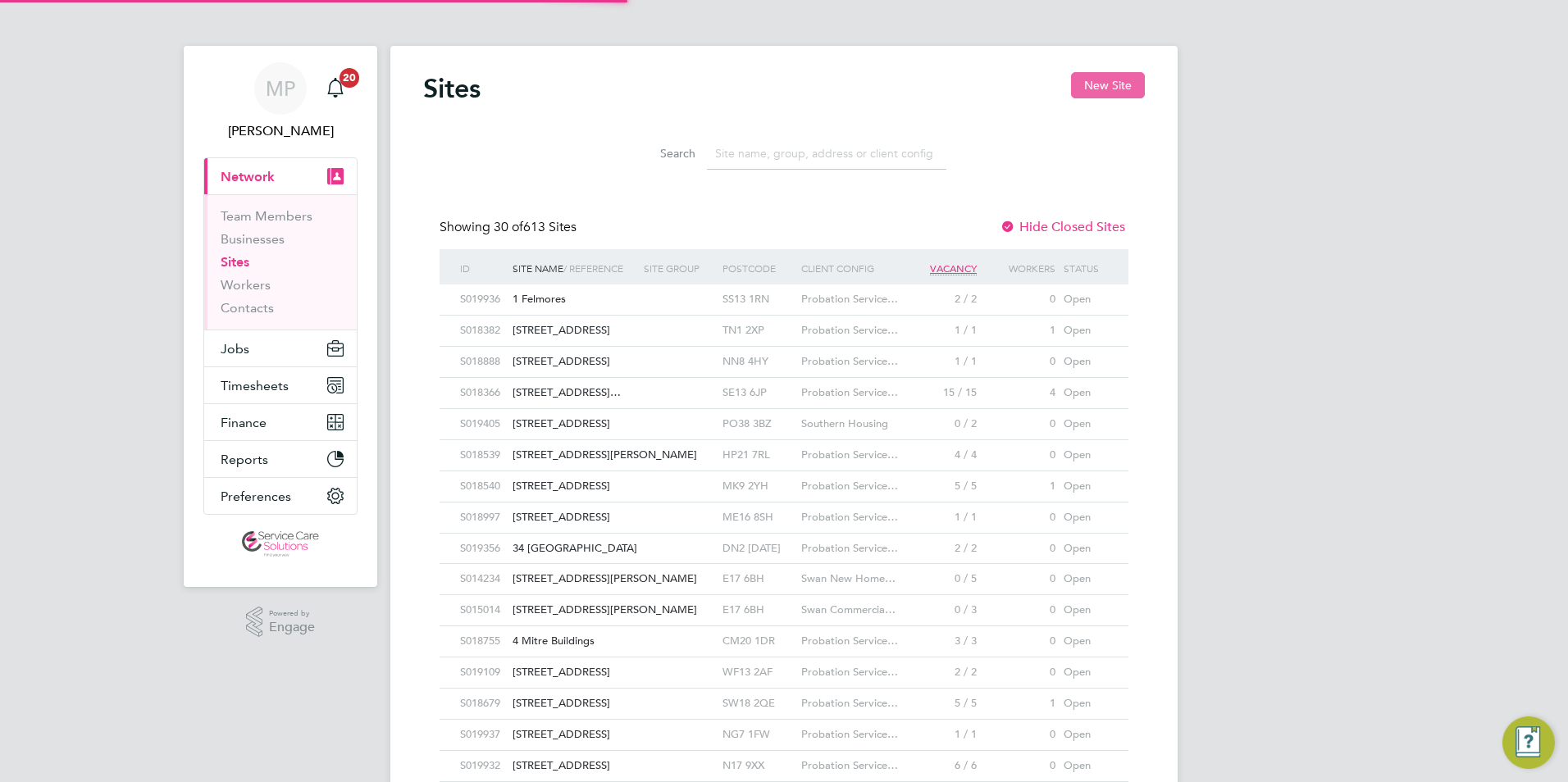 click on "New Site" 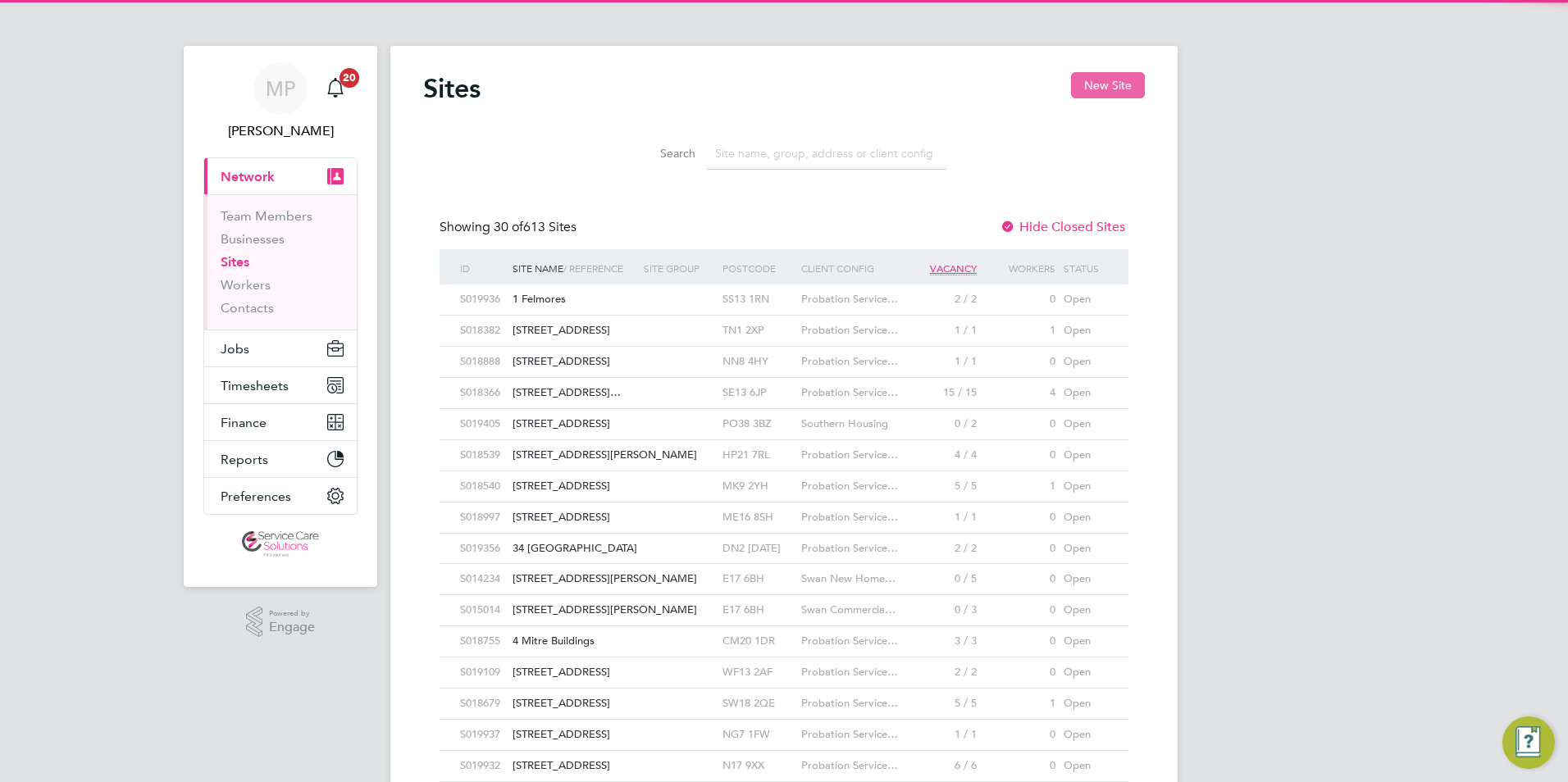 scroll, scrollTop: 8, scrollLeft: 8, axis: both 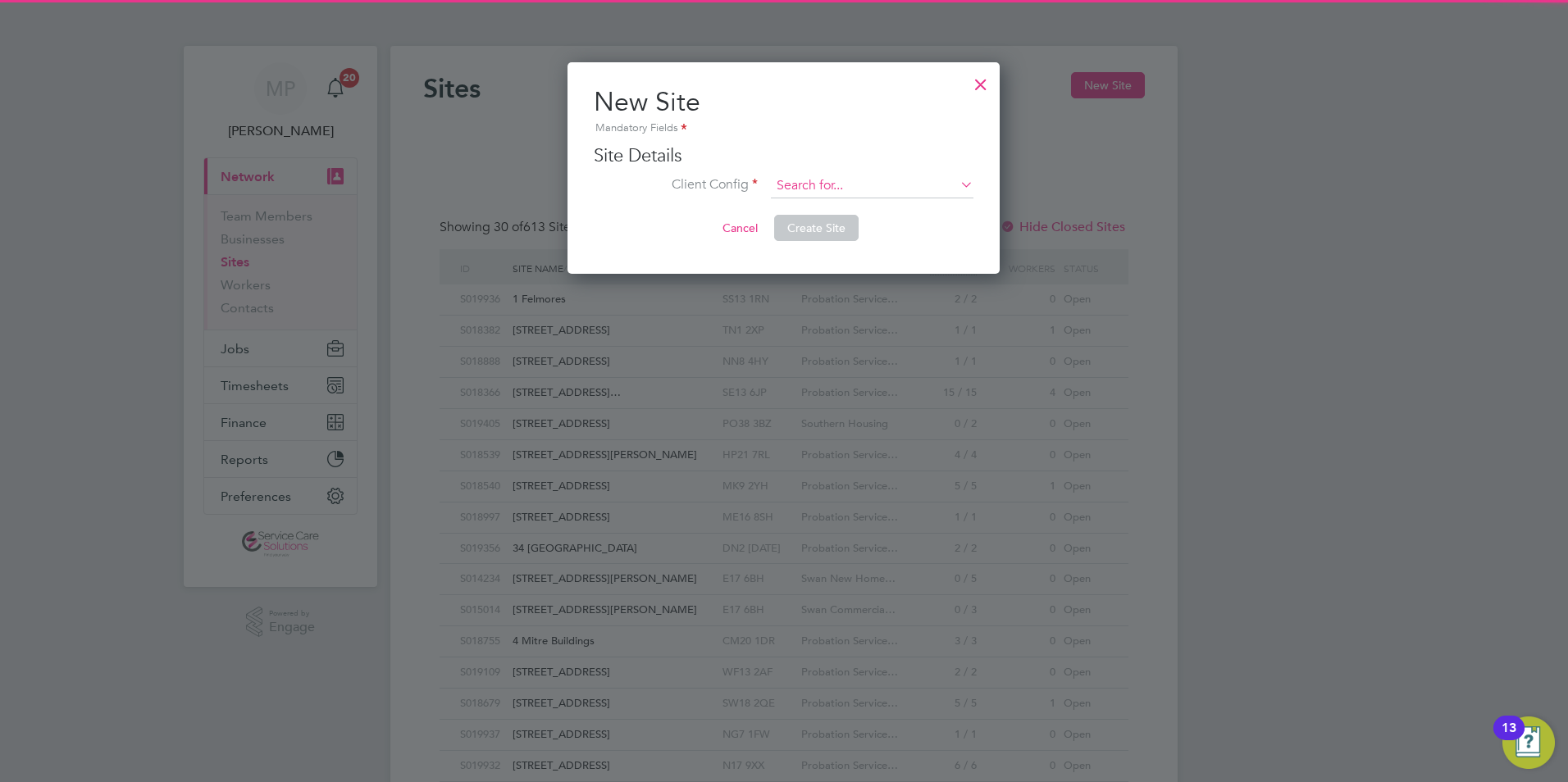 click at bounding box center (872, 186) 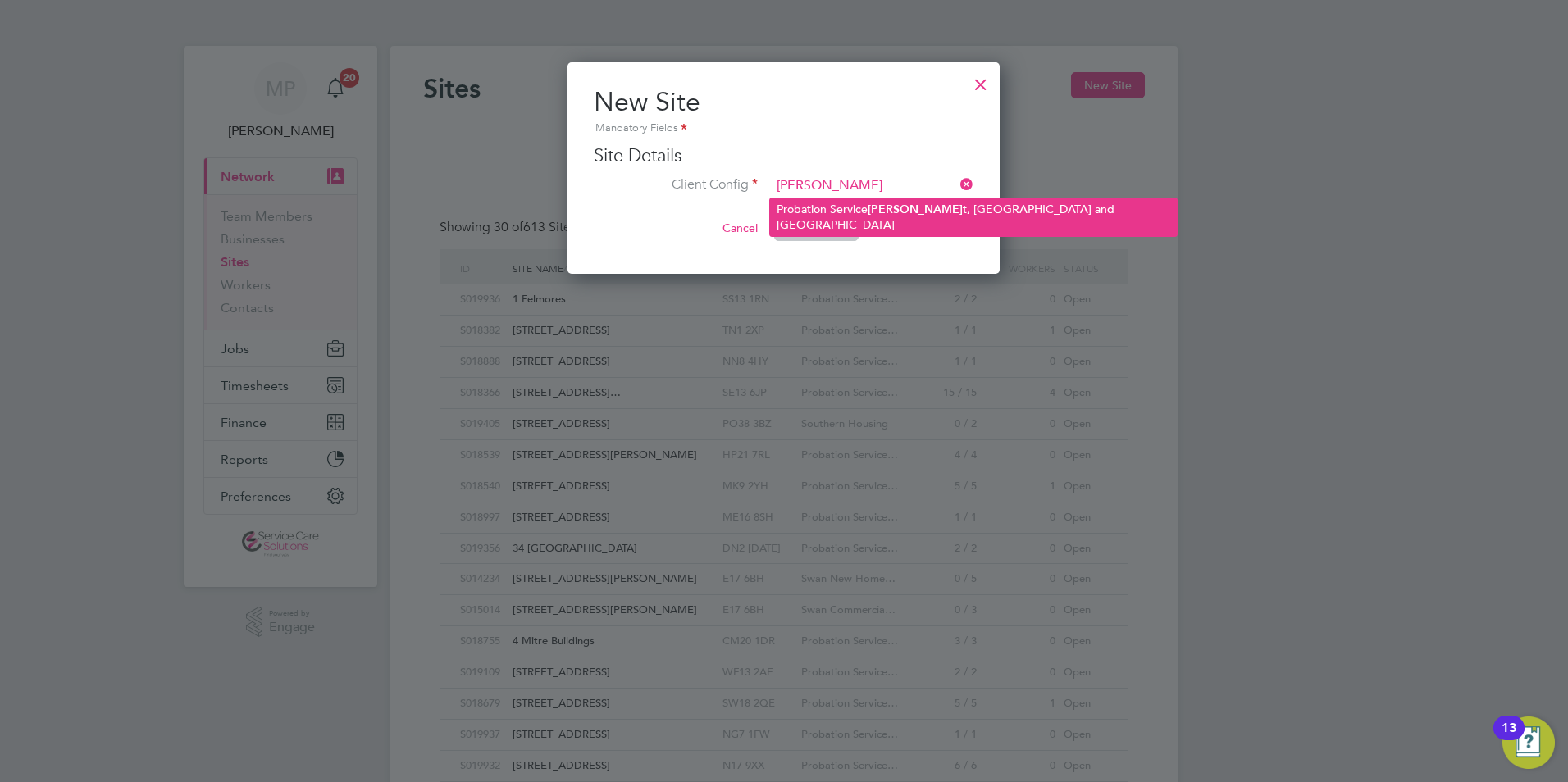click on "Probation Service  [PERSON_NAME] t, [GEOGRAPHIC_DATA] and [GEOGRAPHIC_DATA]" 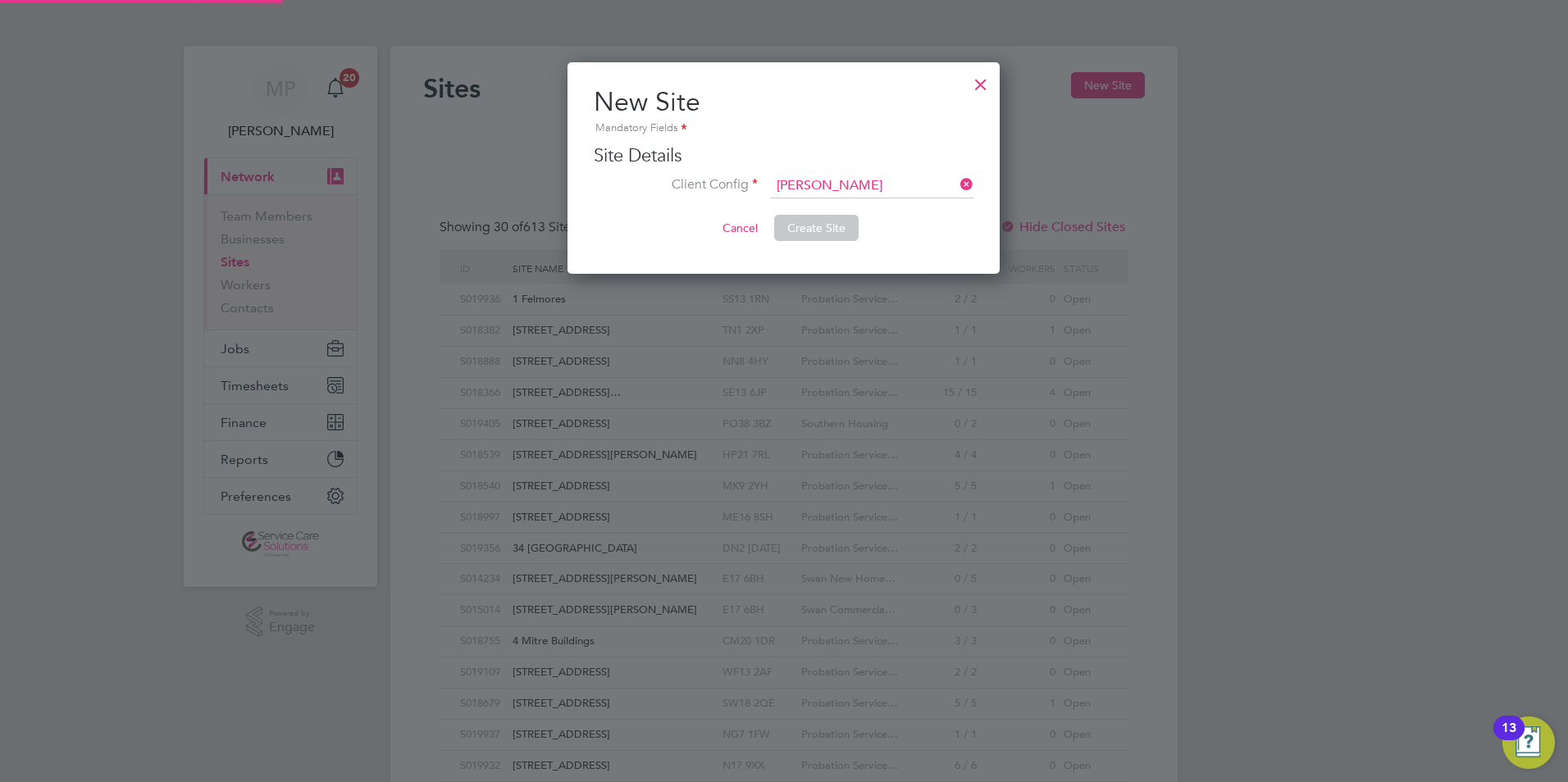 type on "Probation Service [GEOGRAPHIC_DATA], [GEOGRAPHIC_DATA] and [GEOGRAPHIC_DATA]" 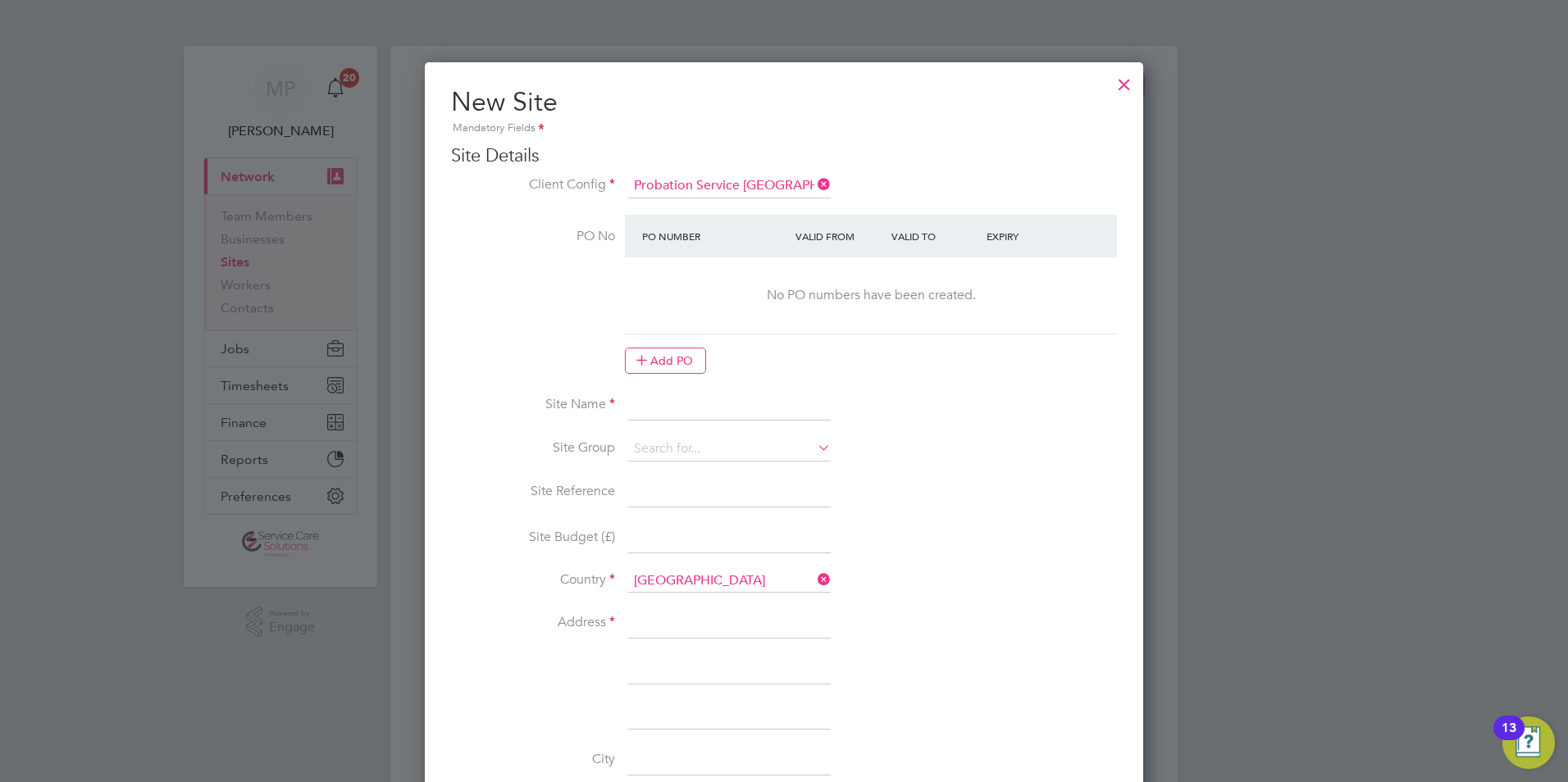 click at bounding box center [729, 407] 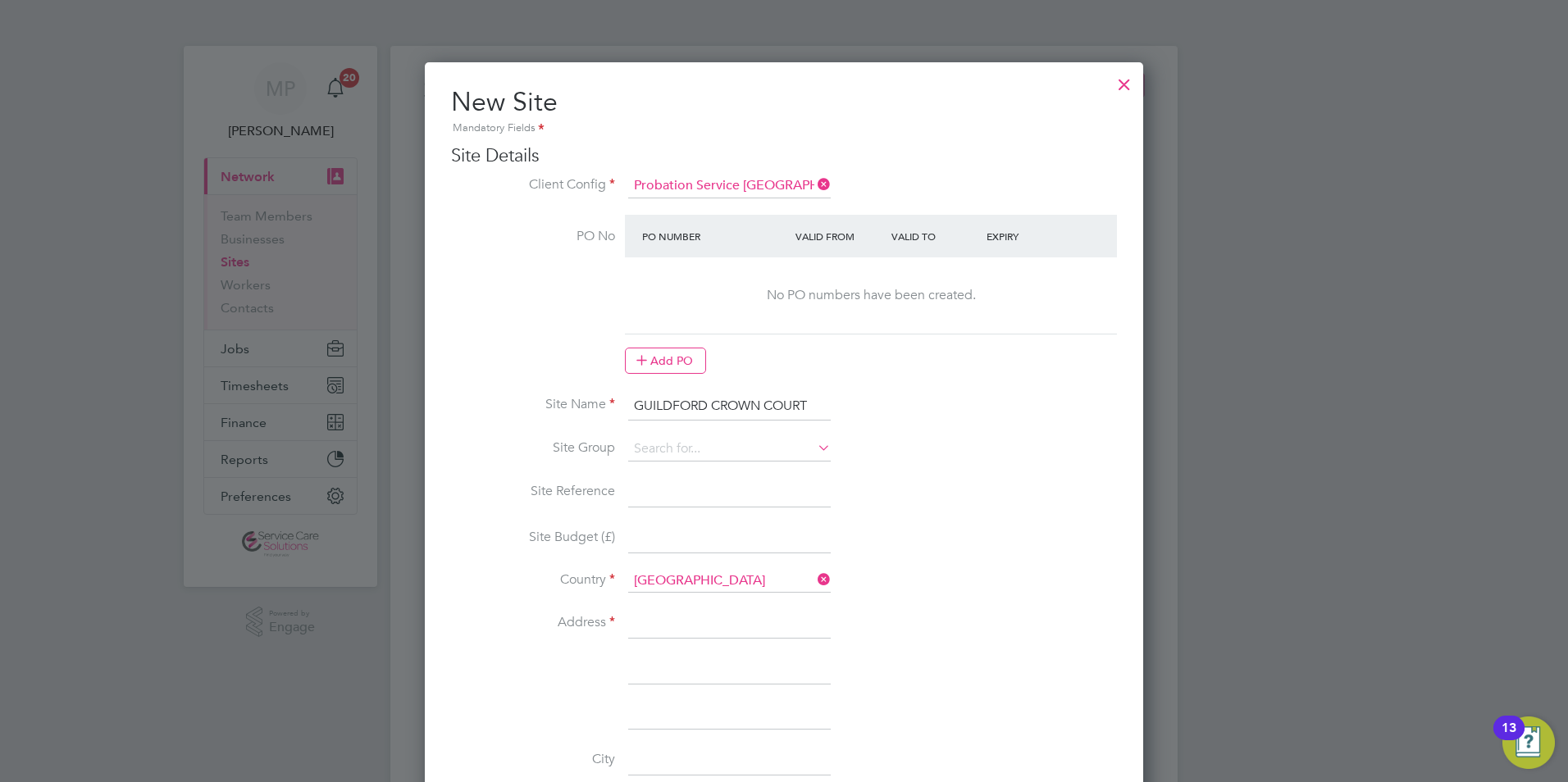 type on "GUILDFORD CROWN COURT" 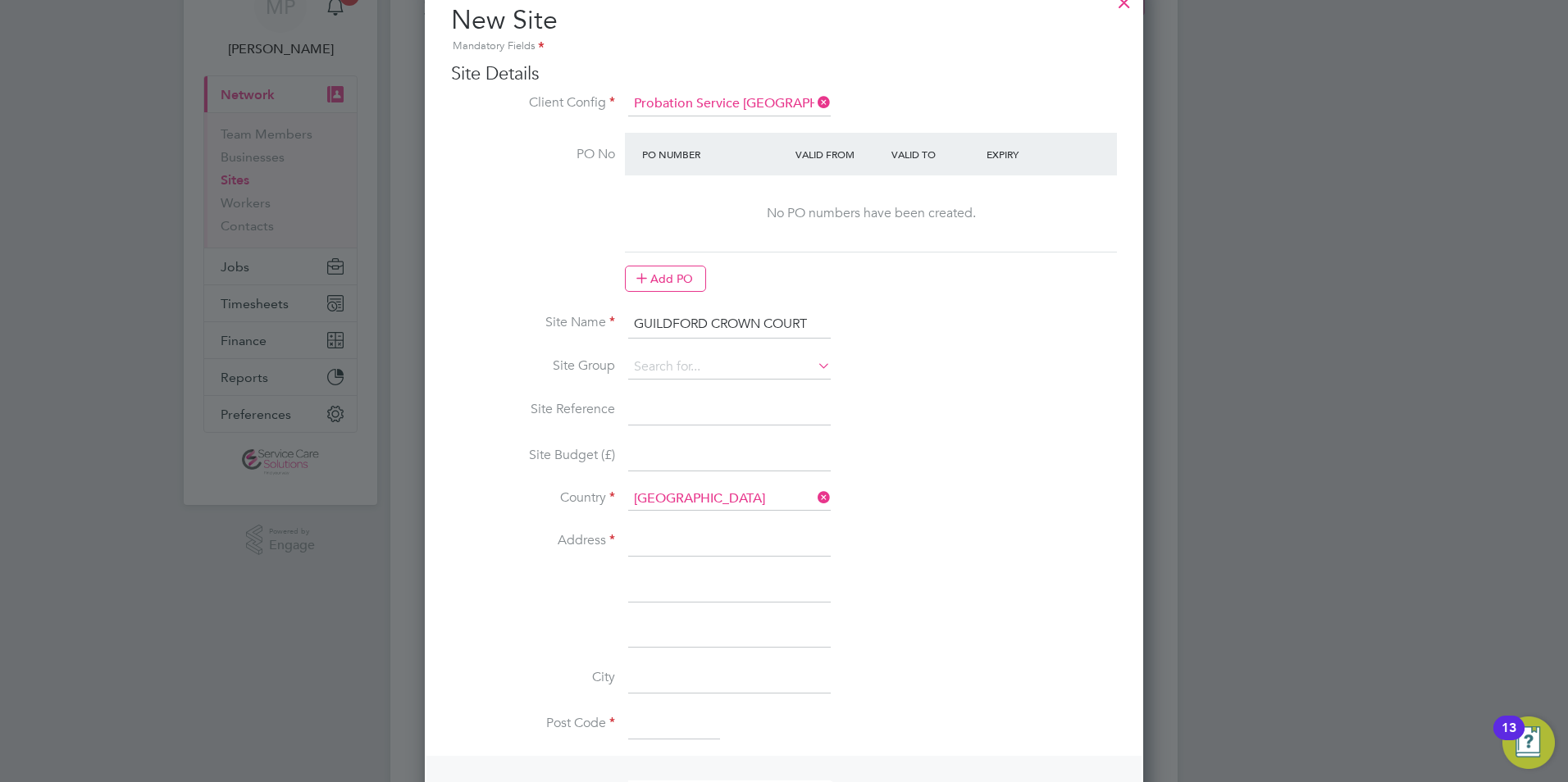 click at bounding box center [729, 542] 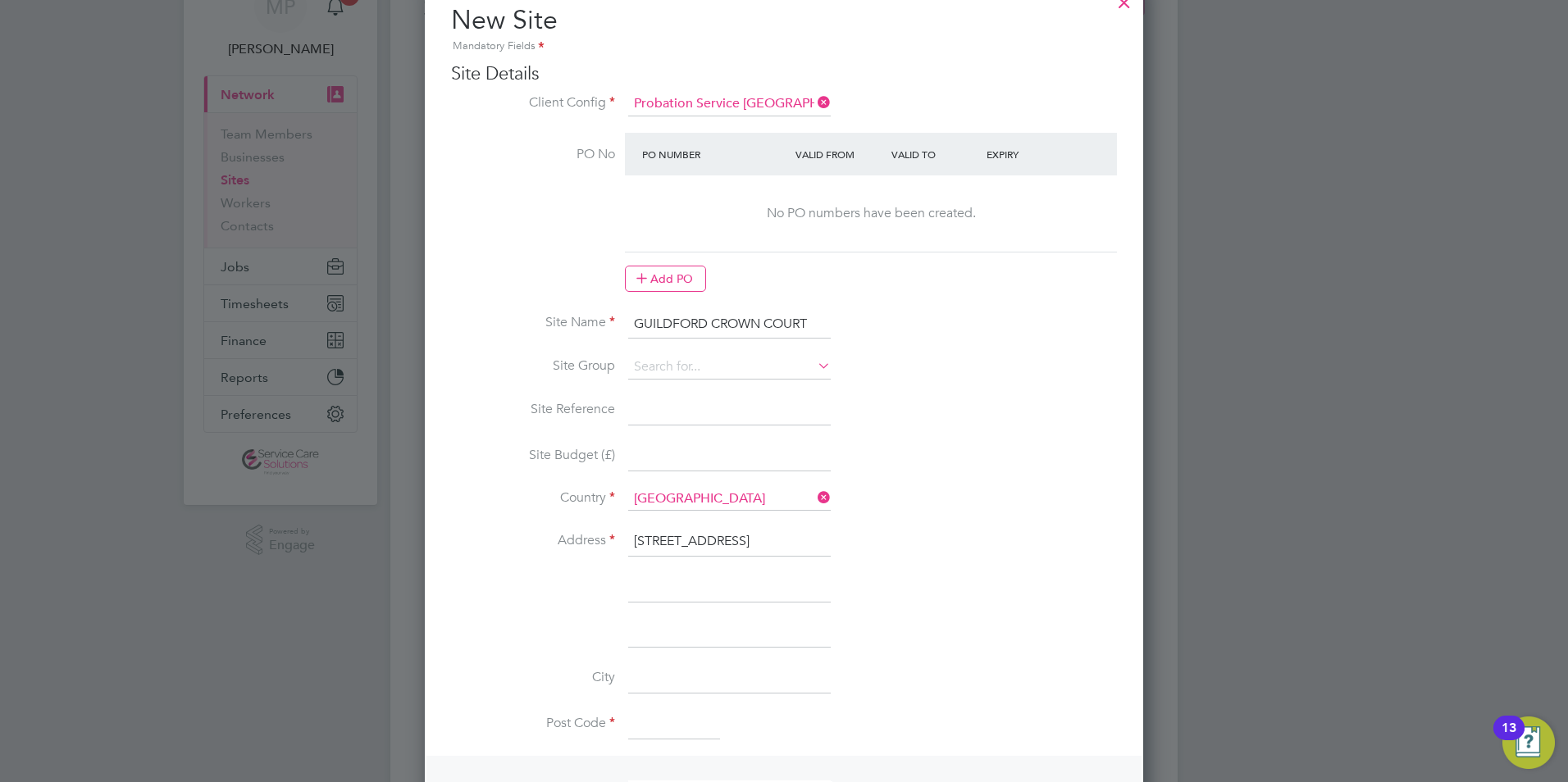 drag, startPoint x: 821, startPoint y: 541, endPoint x: 773, endPoint y: 540, distance: 48.010416 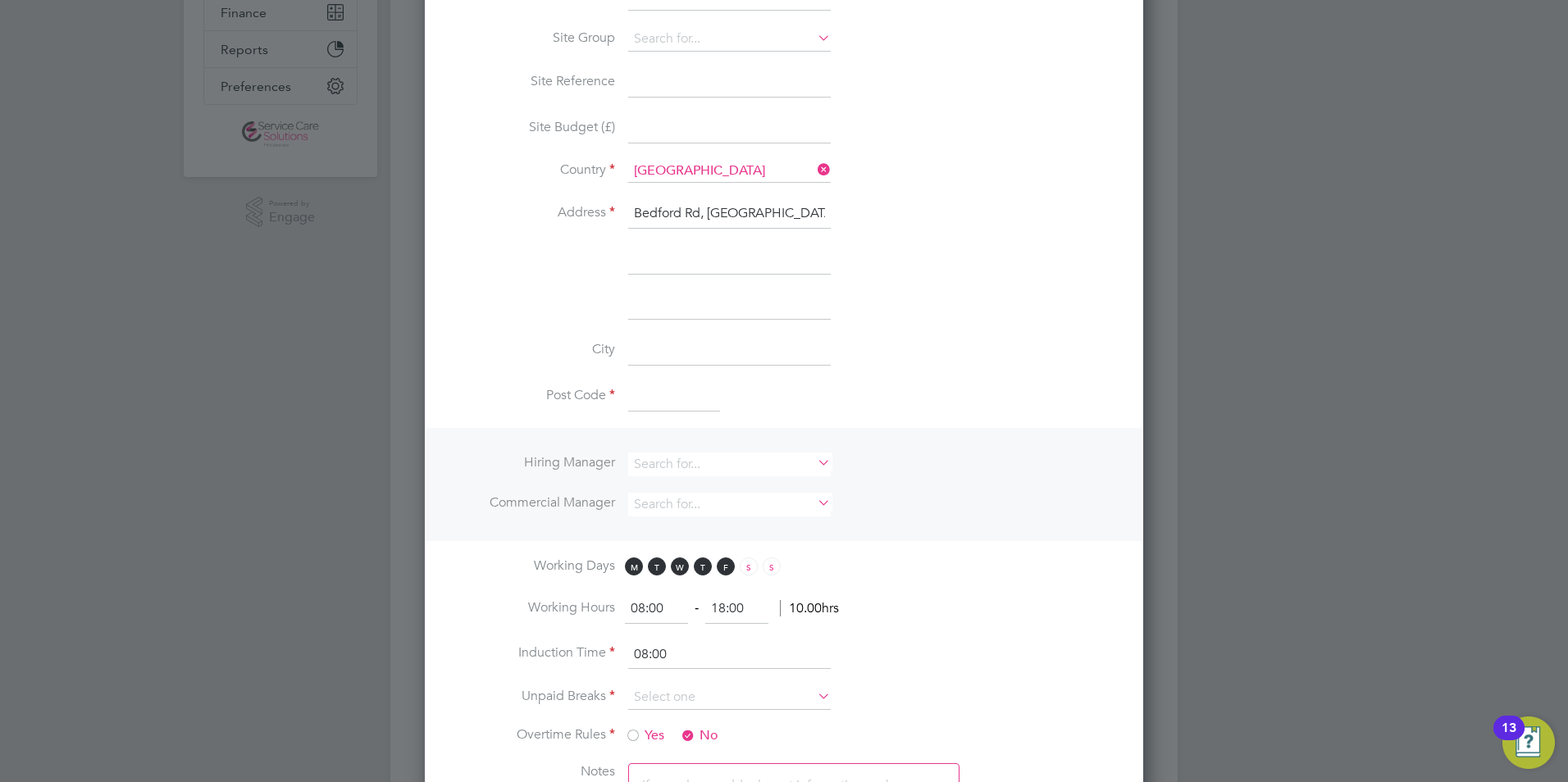 type on "Bedford Rd, Guildford" 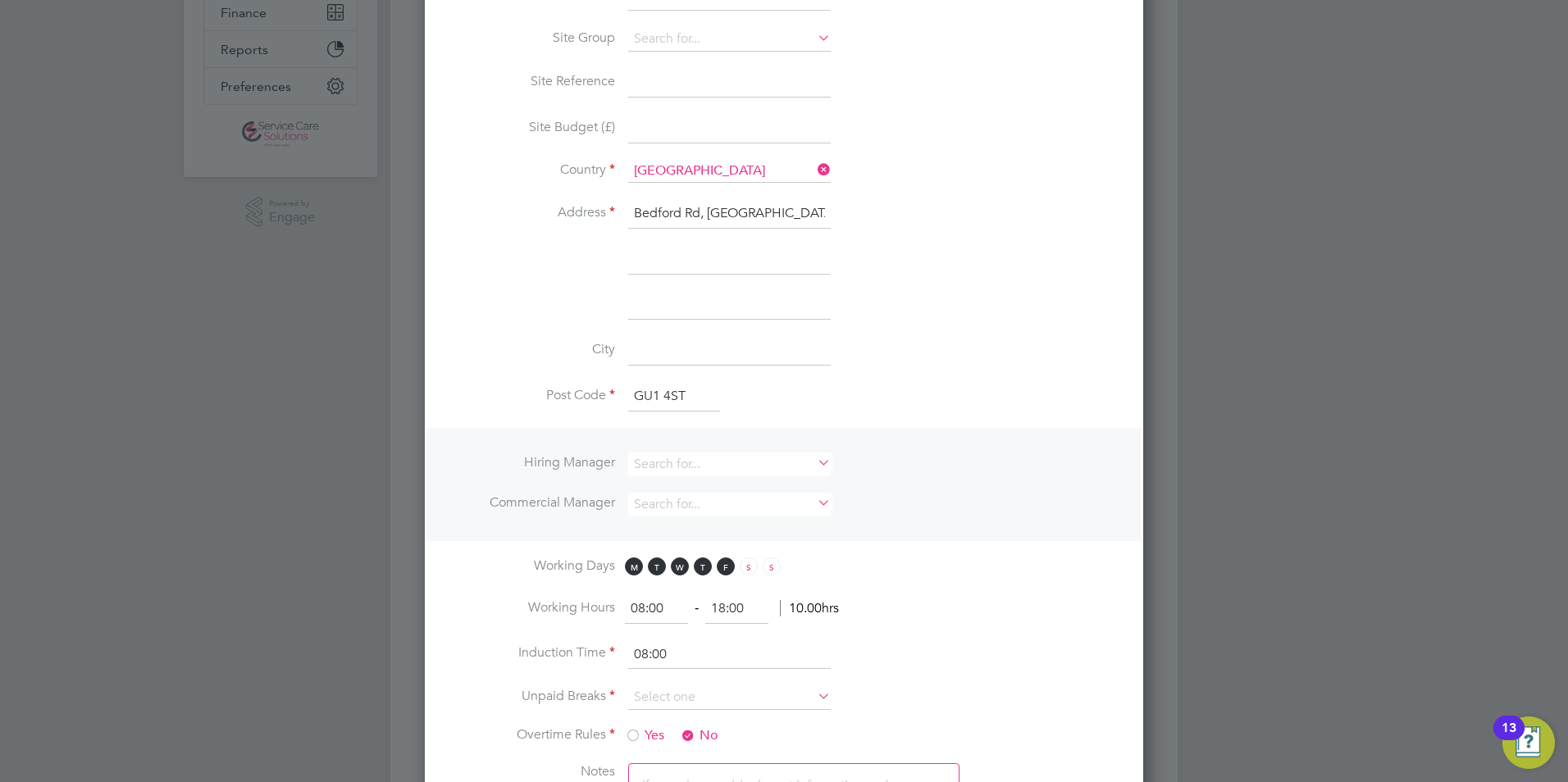 type on "GU1 4ST" 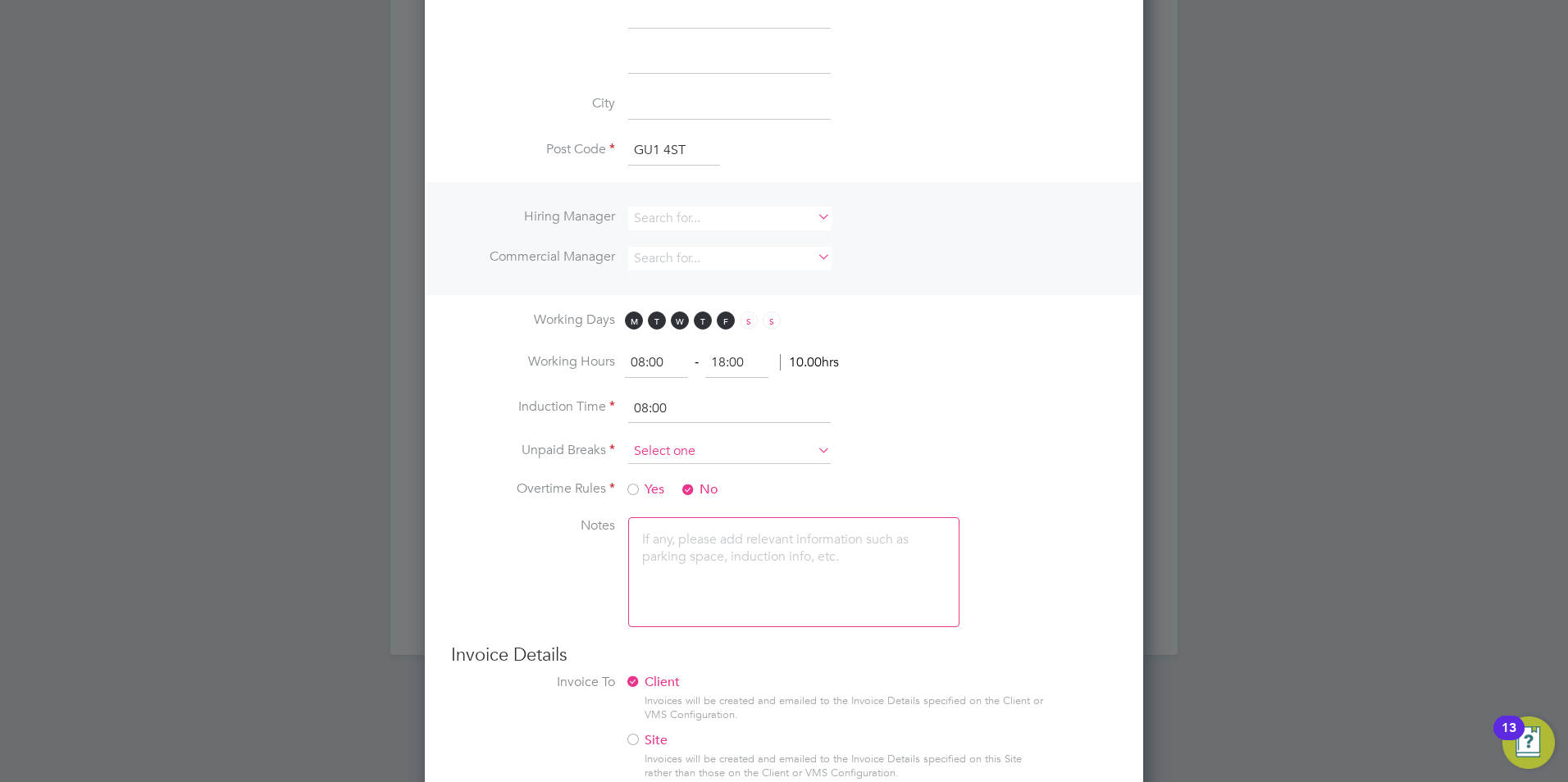 click at bounding box center [729, 452] 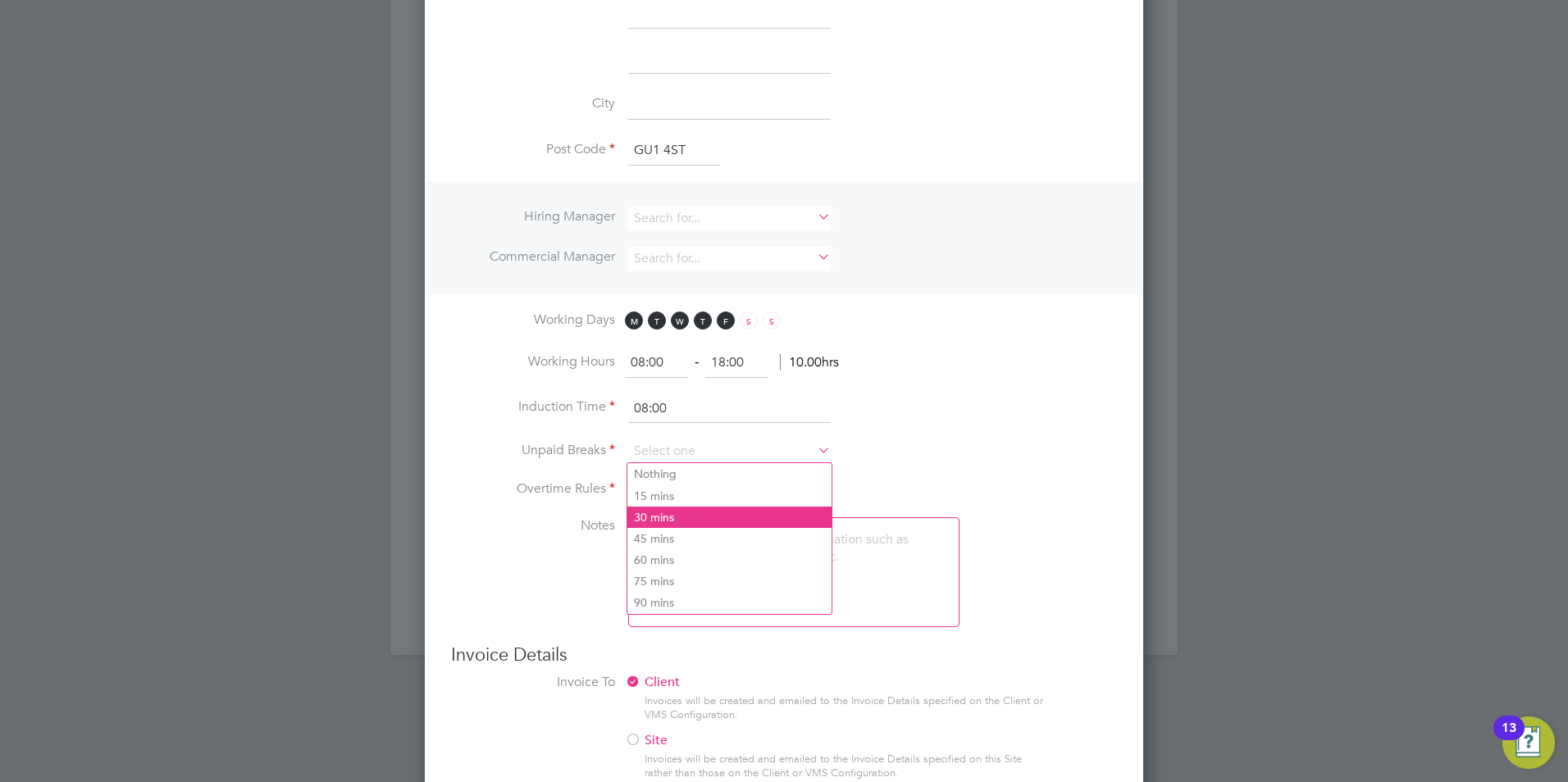 click on "30 mins" 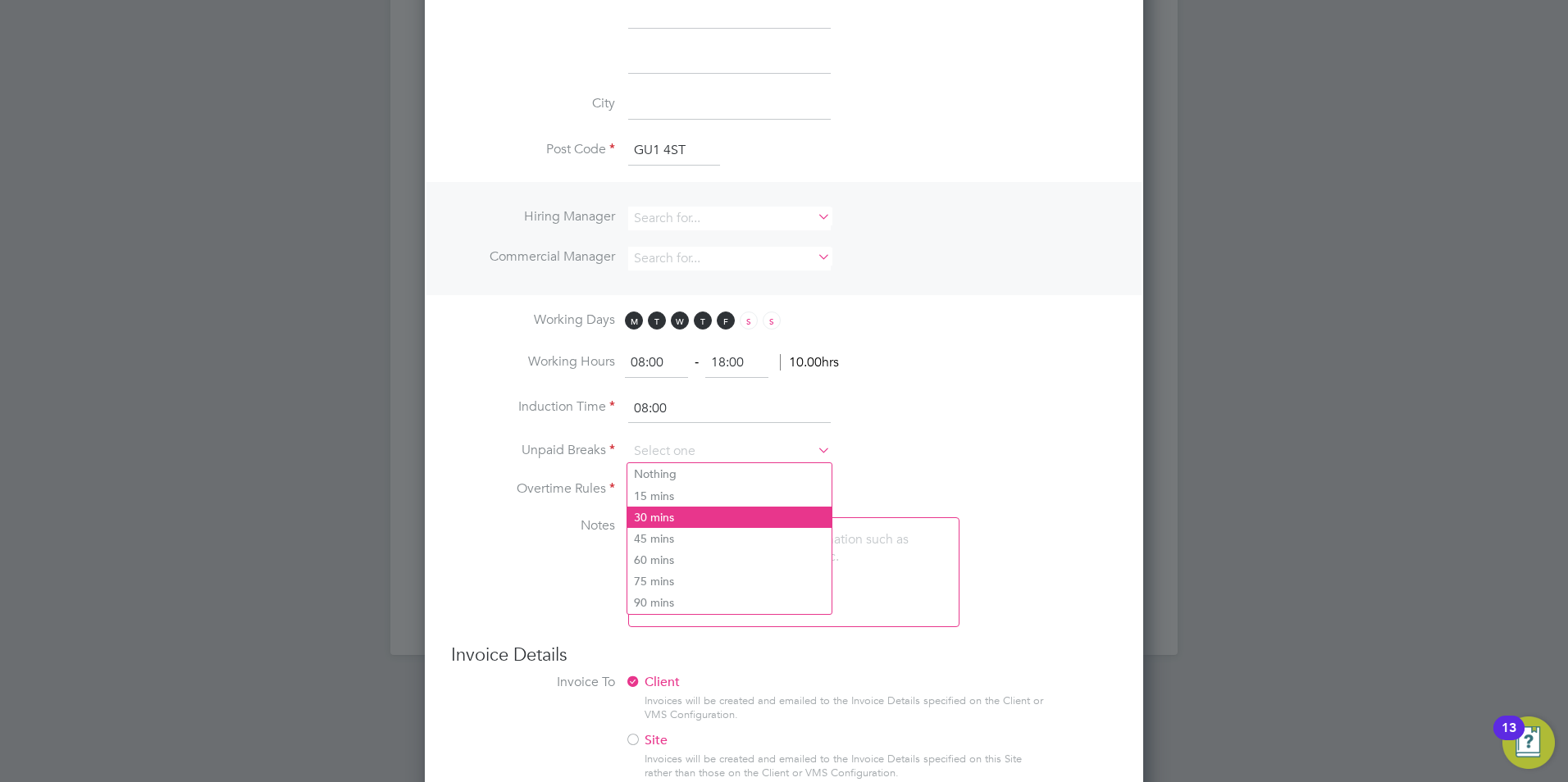type on "30 mins" 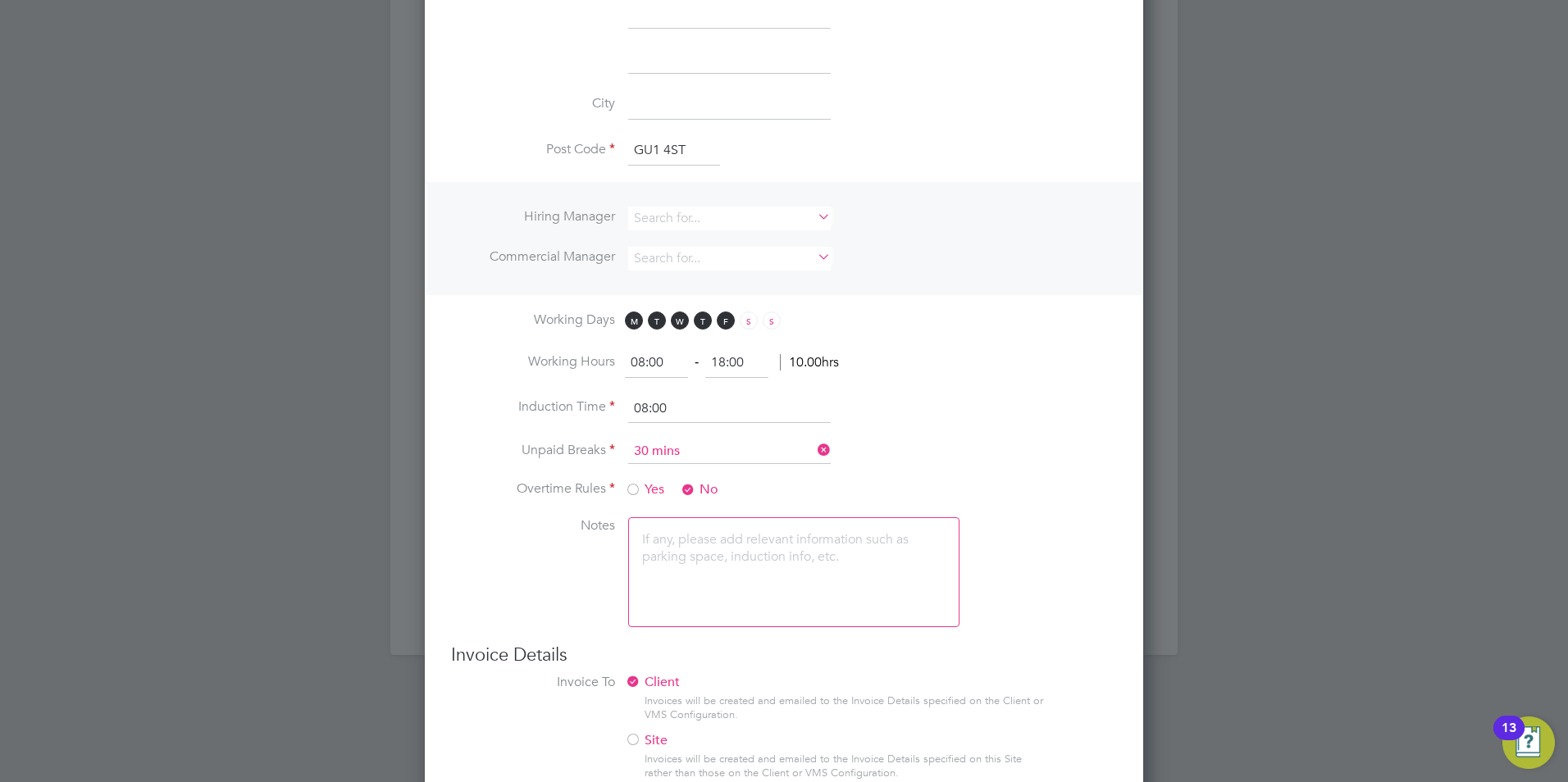 click at bounding box center [794, 572] 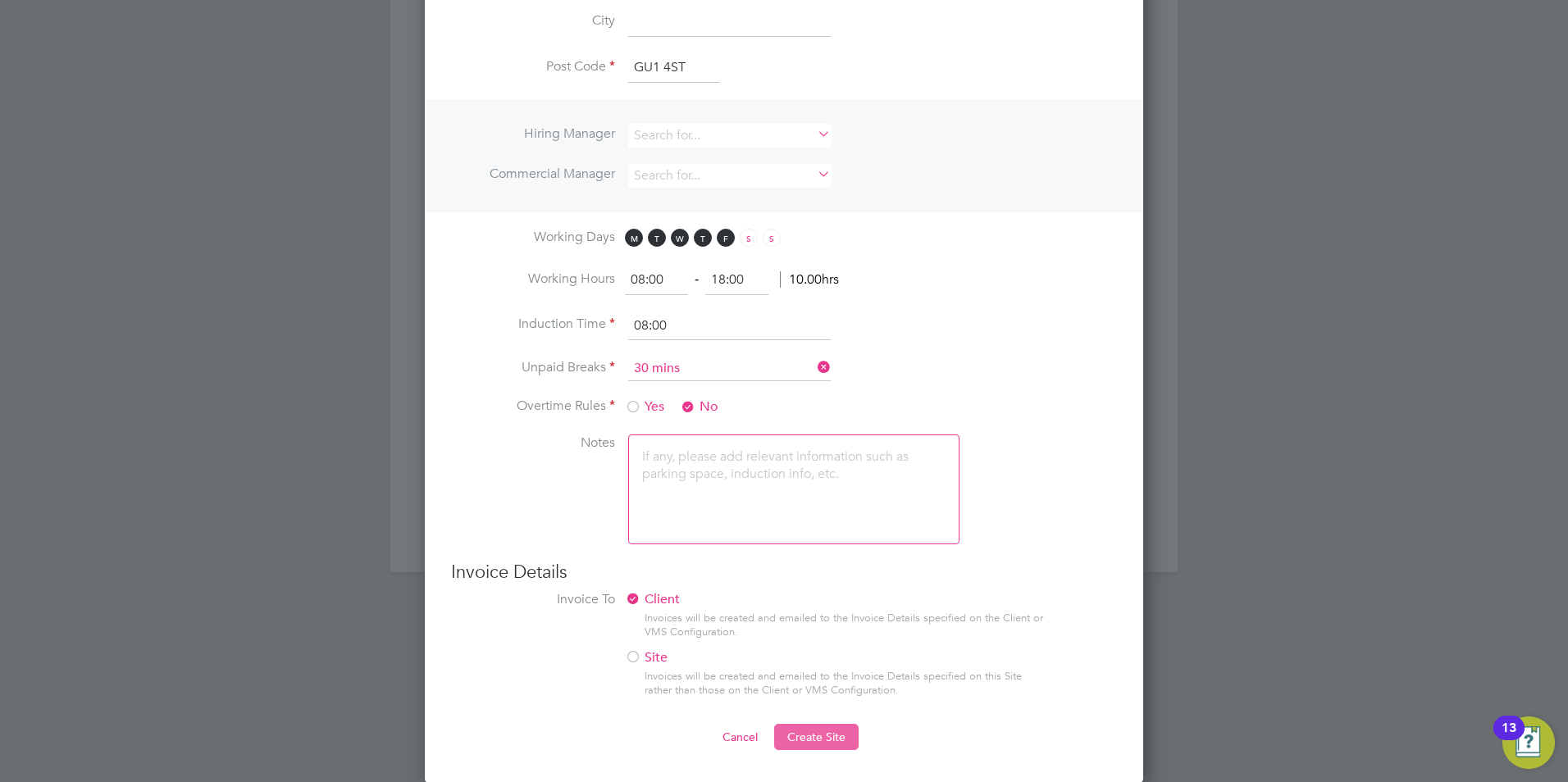 click on "Create Site" at bounding box center (816, 737) 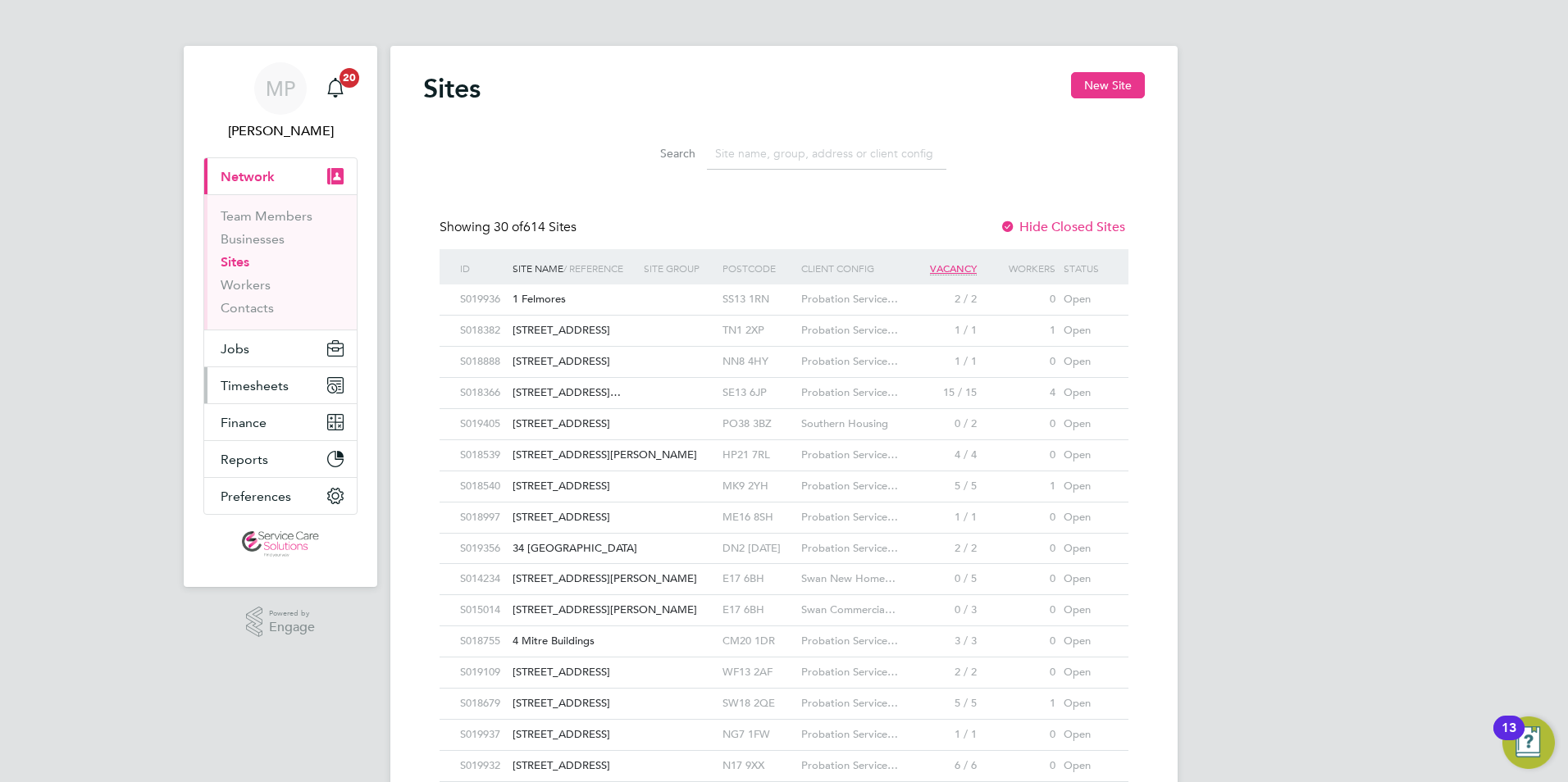 click on "Timesheets" at bounding box center [254, 385] 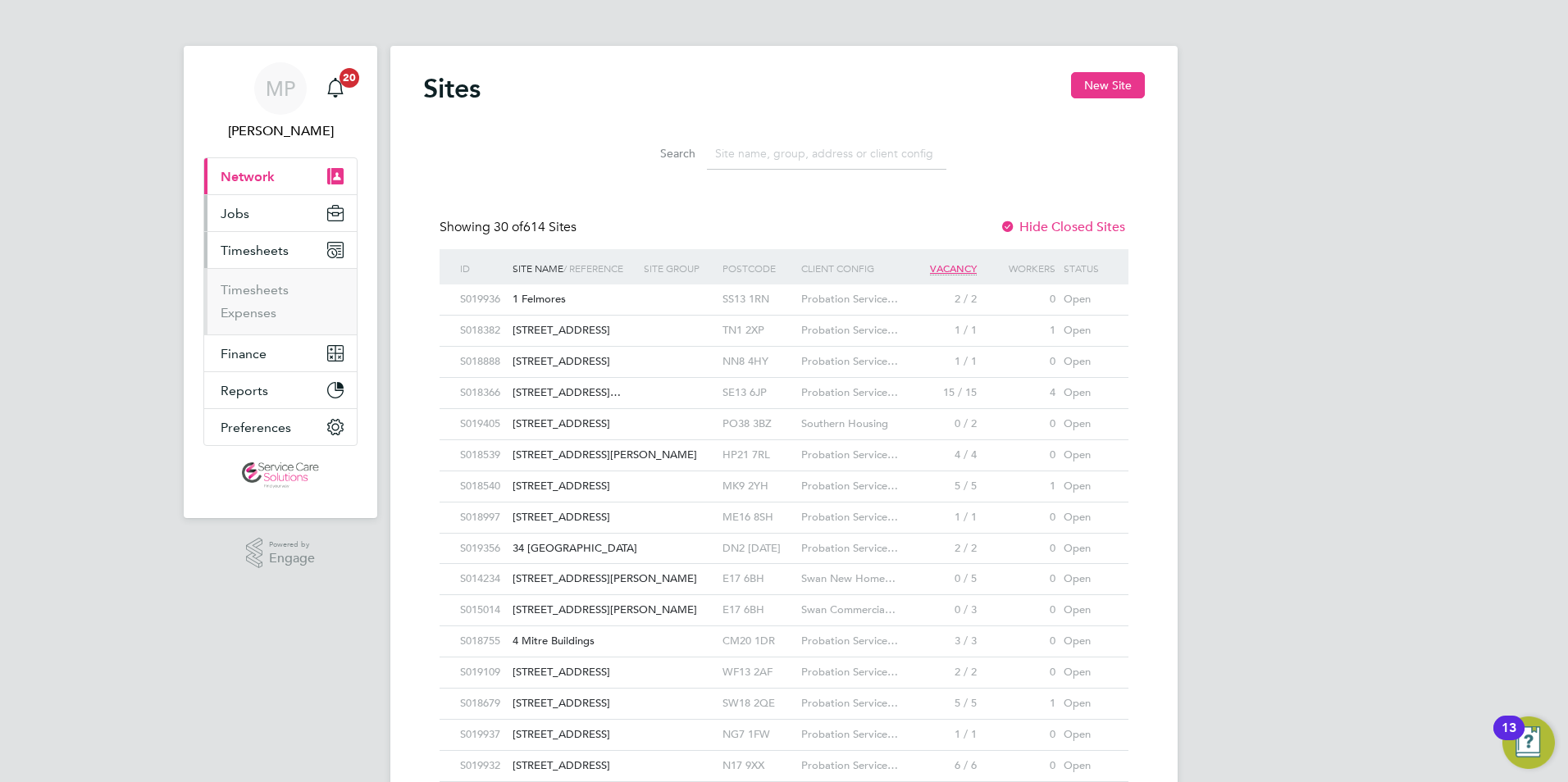 click on "Jobs" at bounding box center (280, 213) 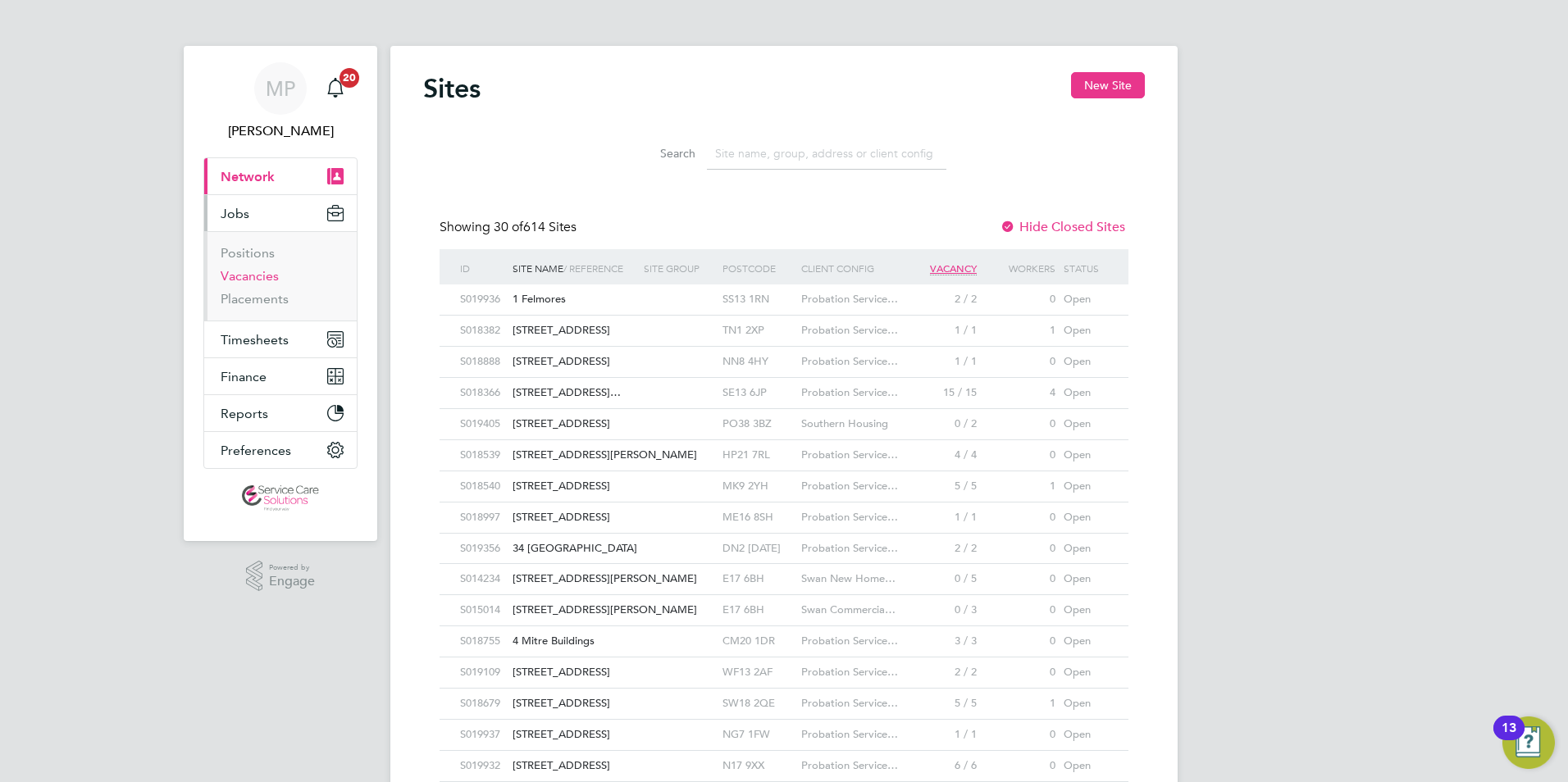 click on "Vacancies" at bounding box center [249, 275] 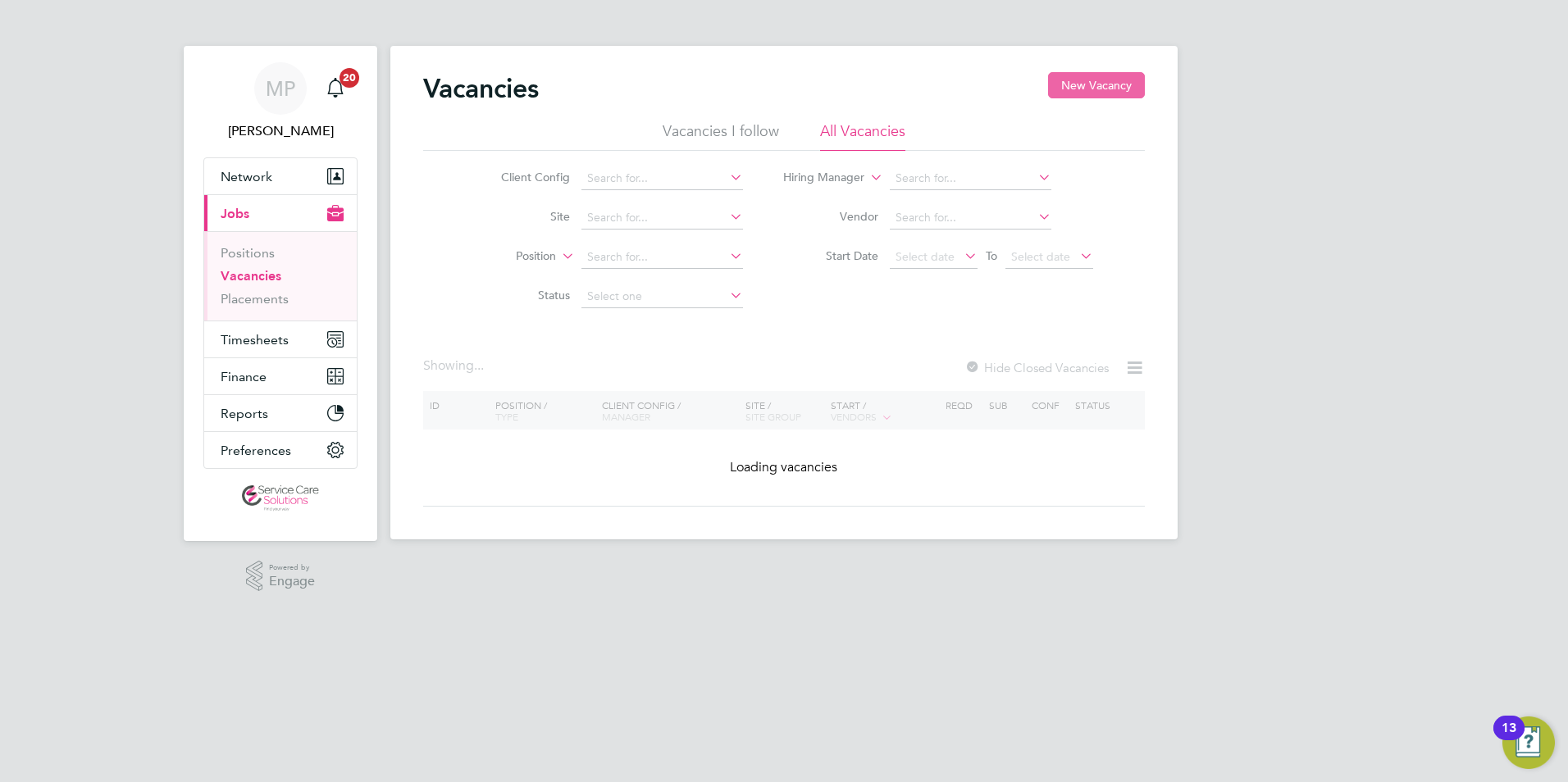 click on "New Vacancy" 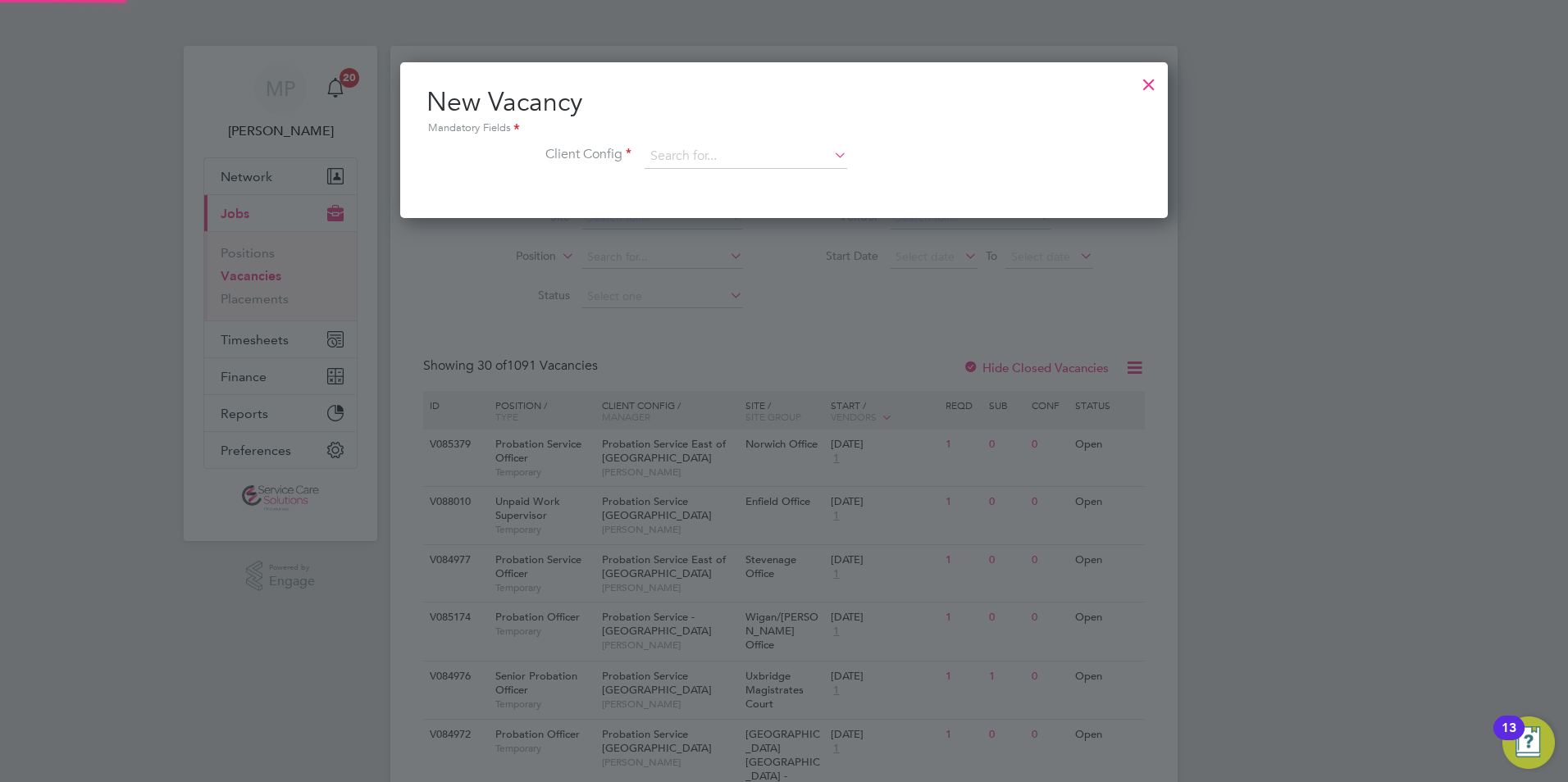 scroll, scrollTop: 8, scrollLeft: 8, axis: both 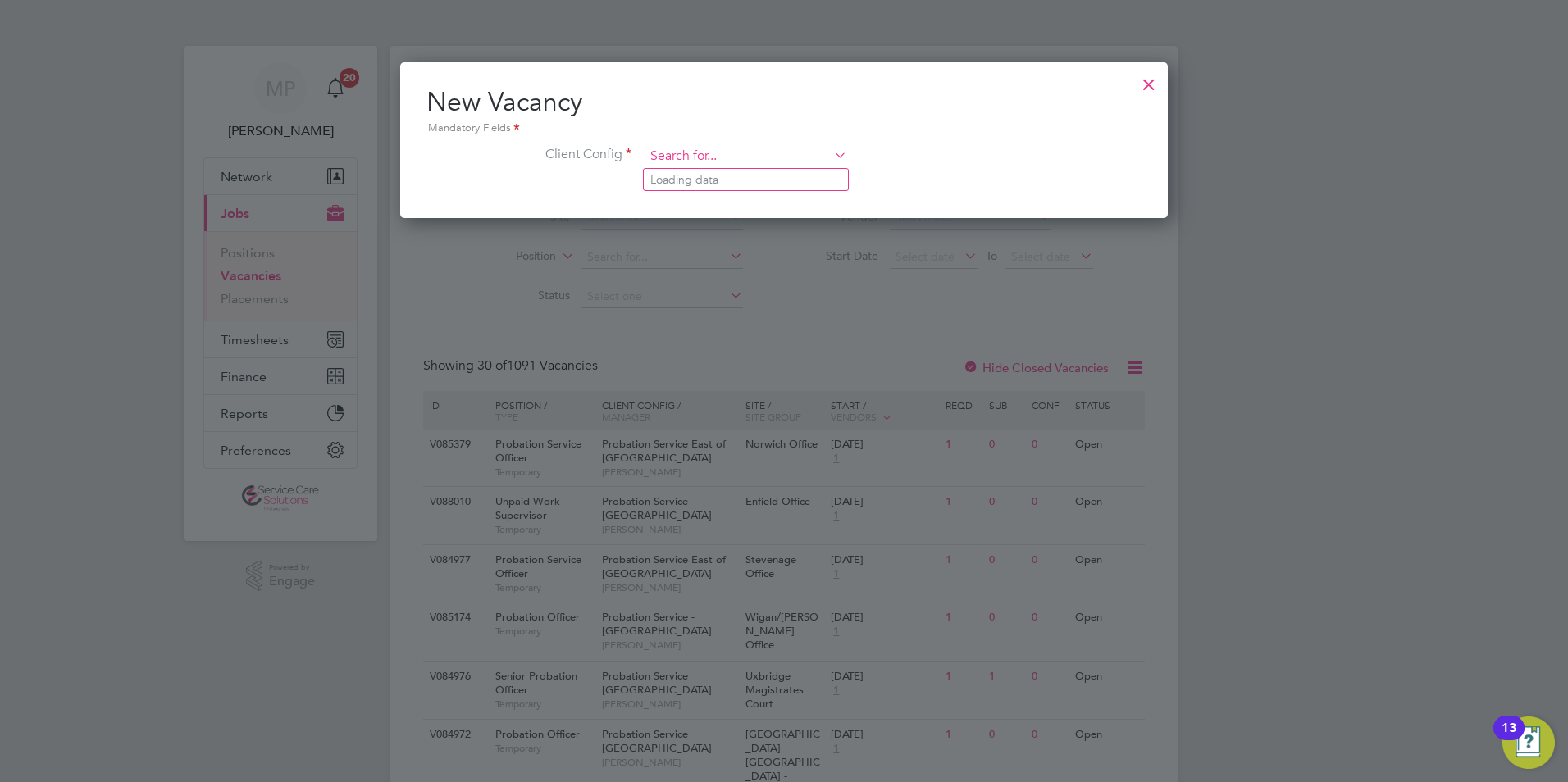 click at bounding box center [745, 157] 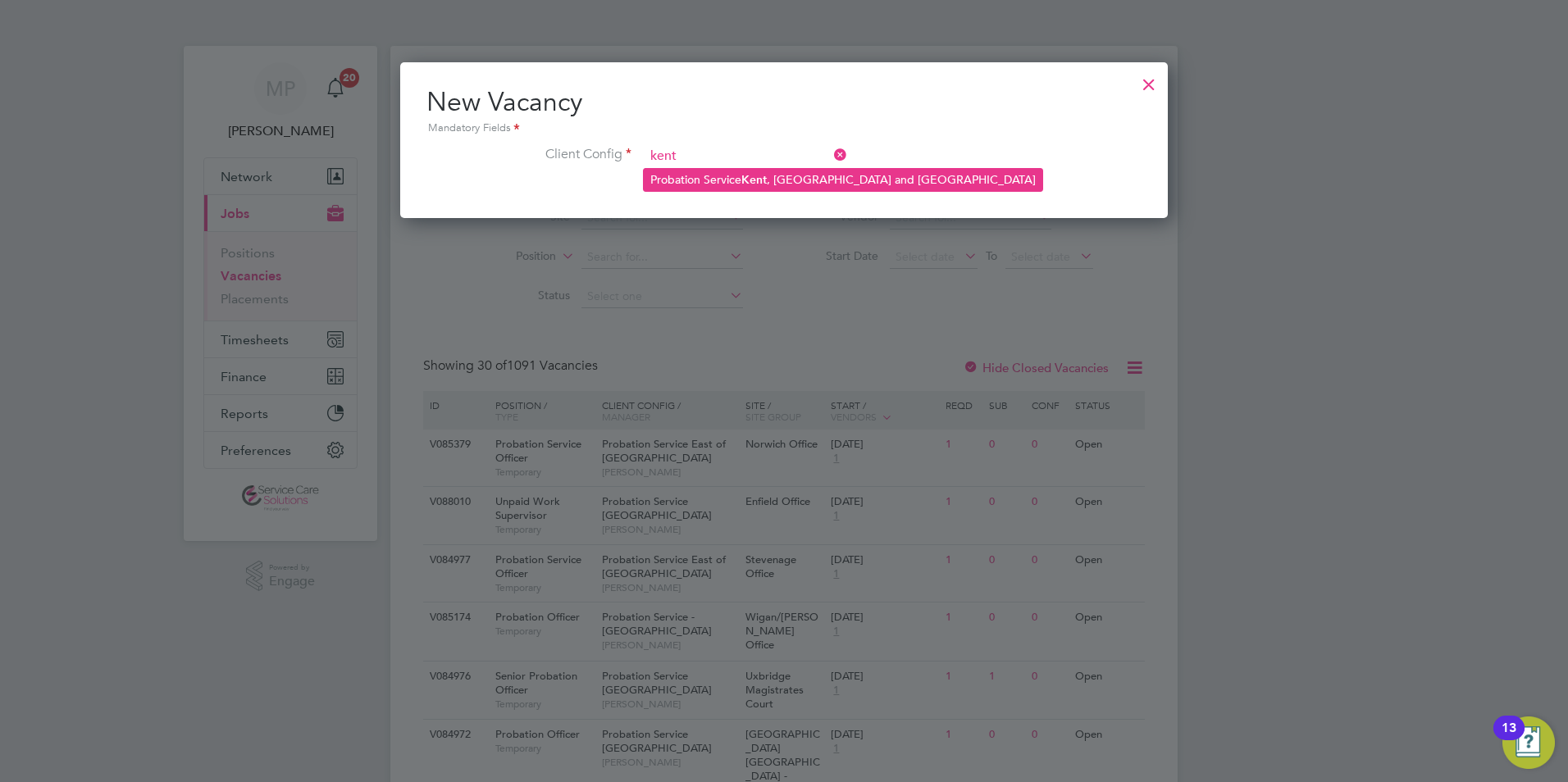 click on "Probation Service  Kent , Surrey and Sussex" 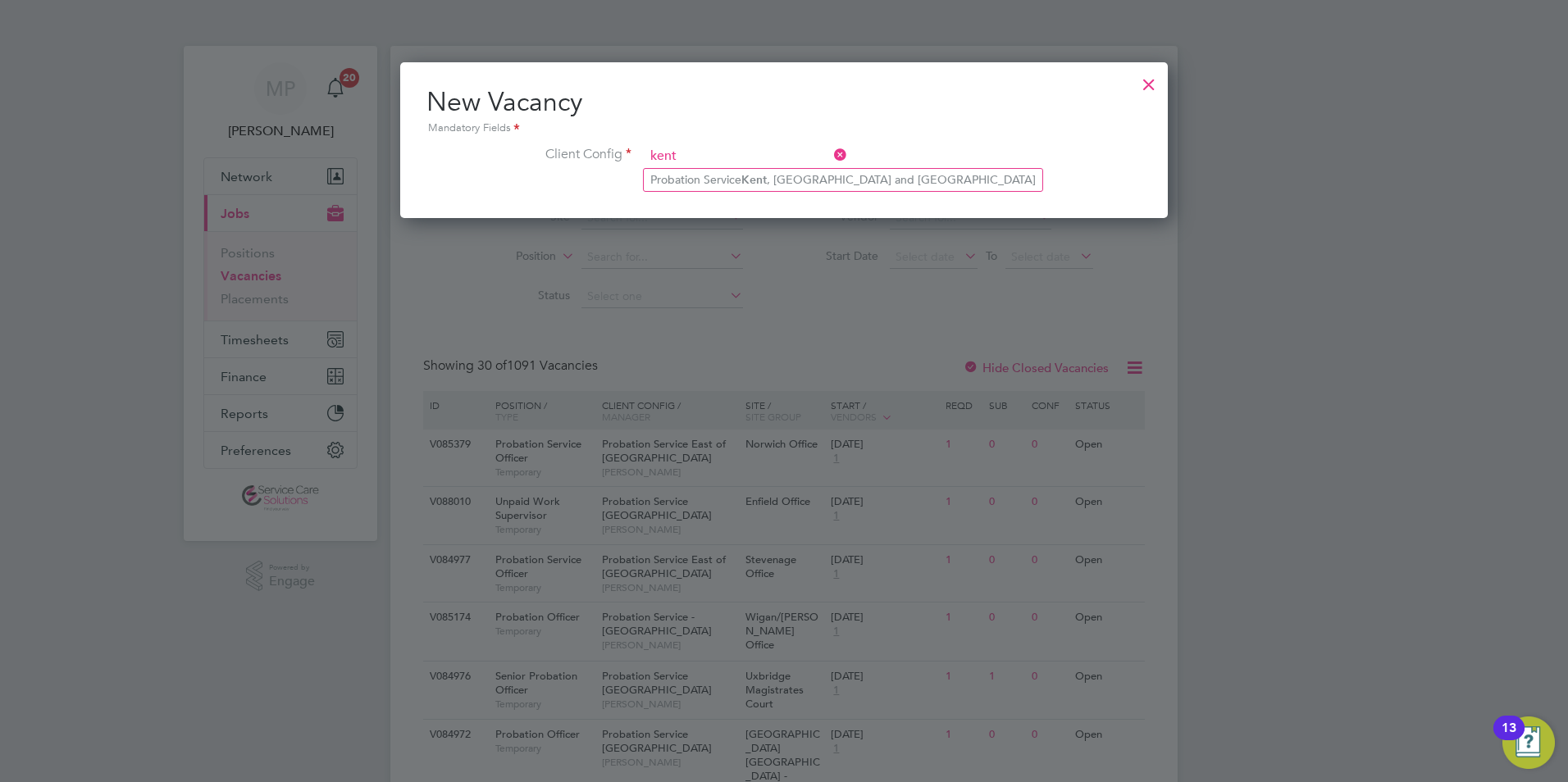 type on "Probation Service [GEOGRAPHIC_DATA], [GEOGRAPHIC_DATA] and [GEOGRAPHIC_DATA]" 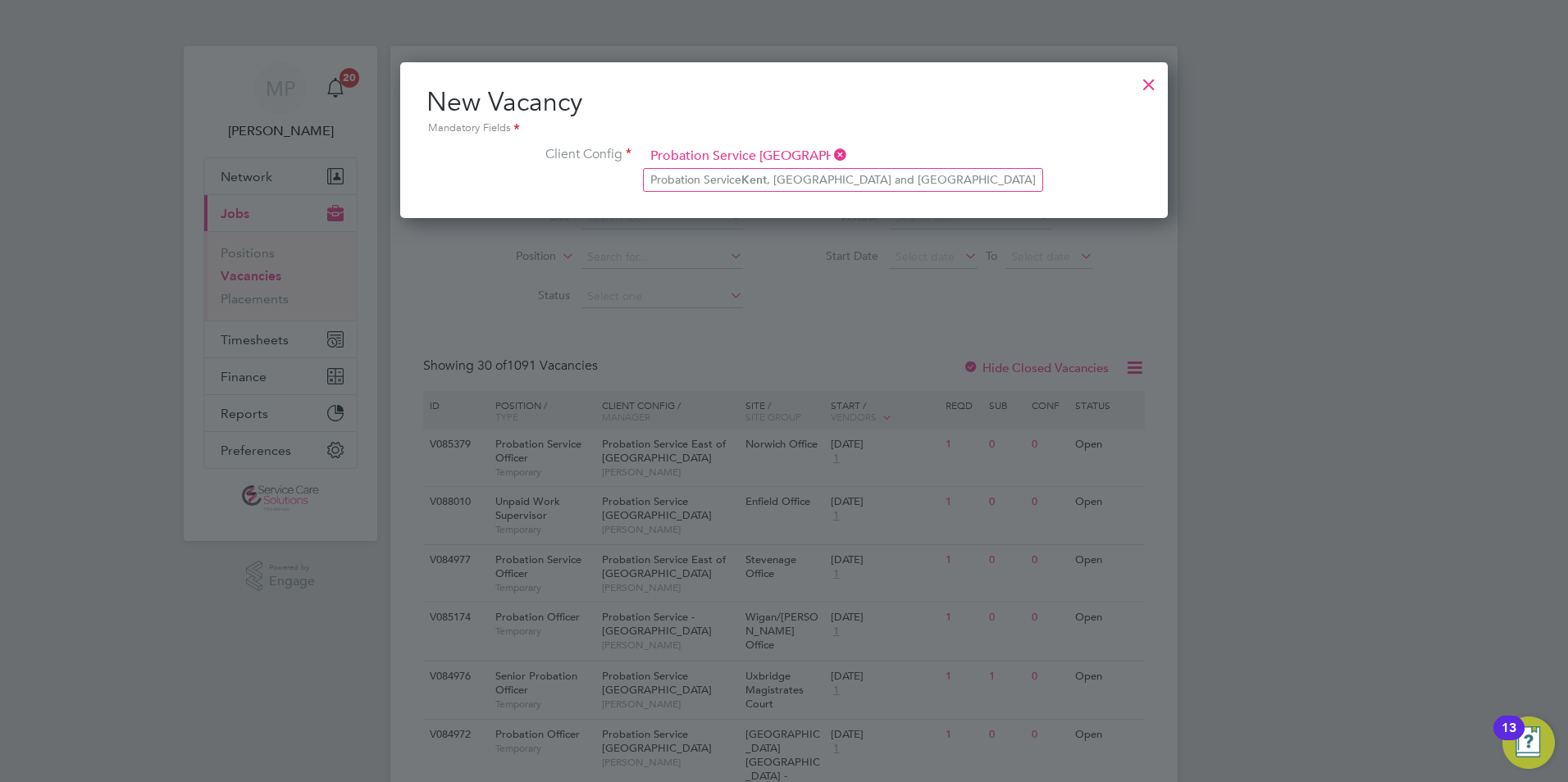 scroll, scrollTop: 8, scrollLeft: 8, axis: both 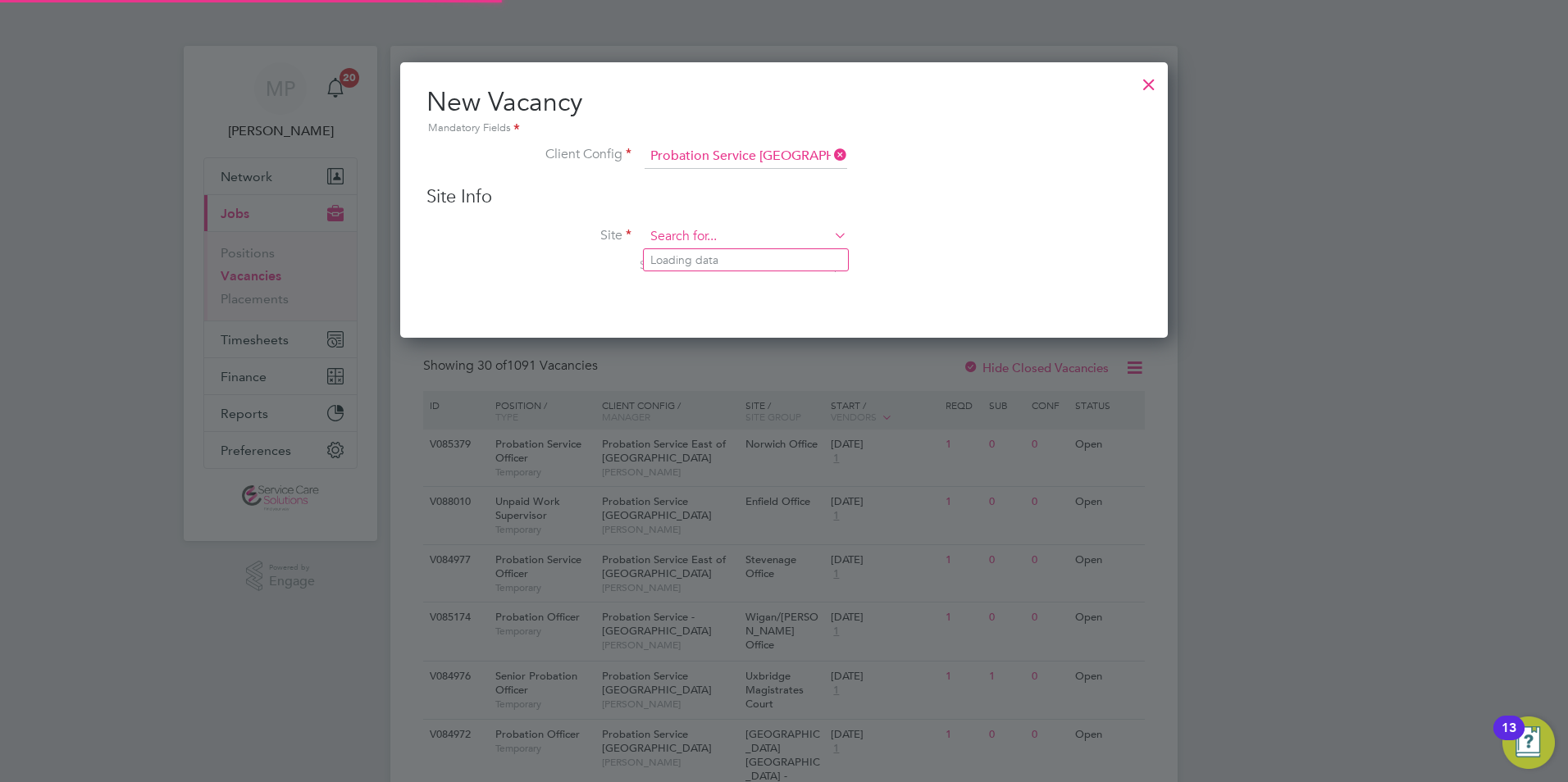 click at bounding box center [745, 237] 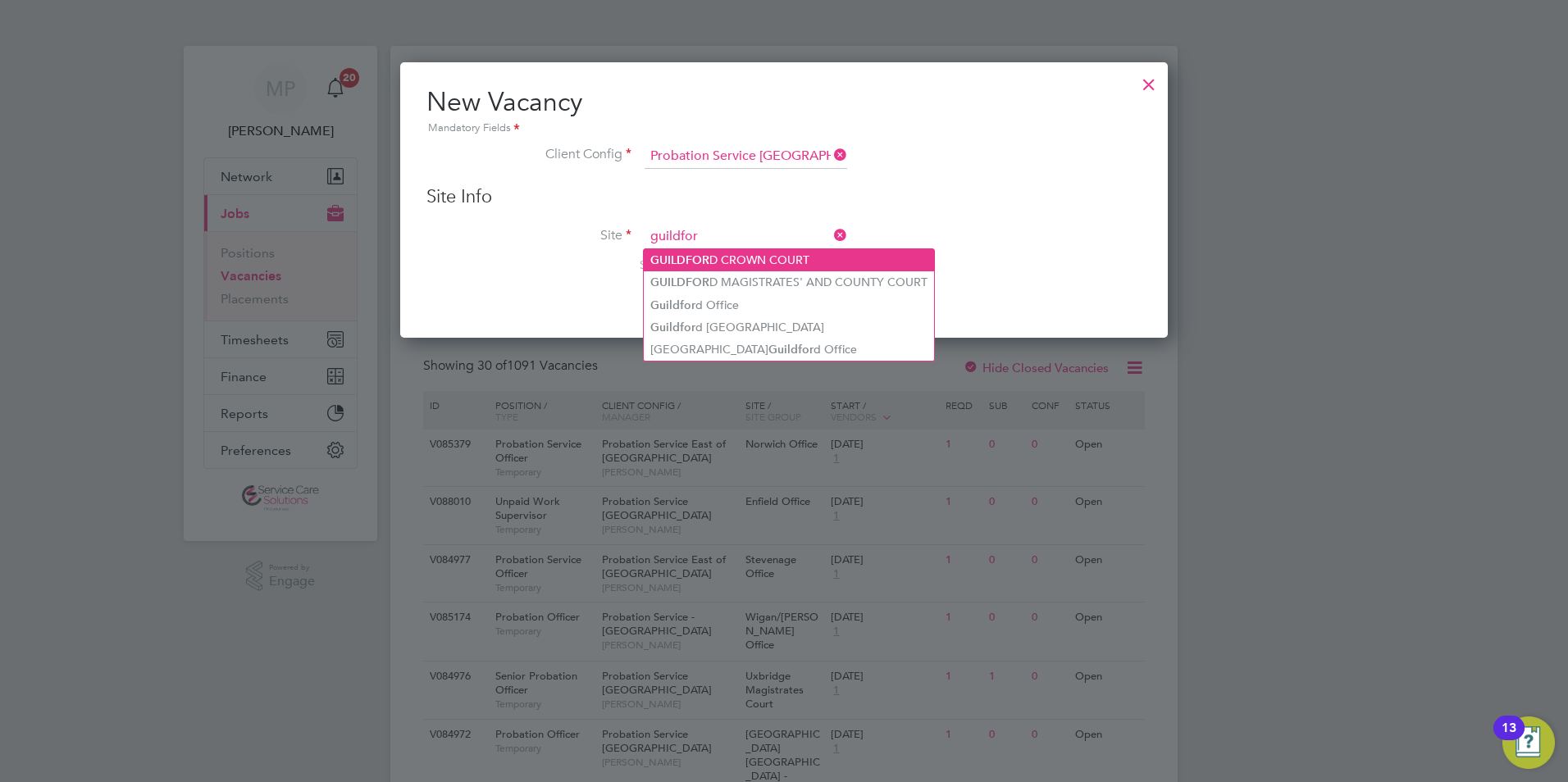 click on "GUILDFOR D CROWN COURT" 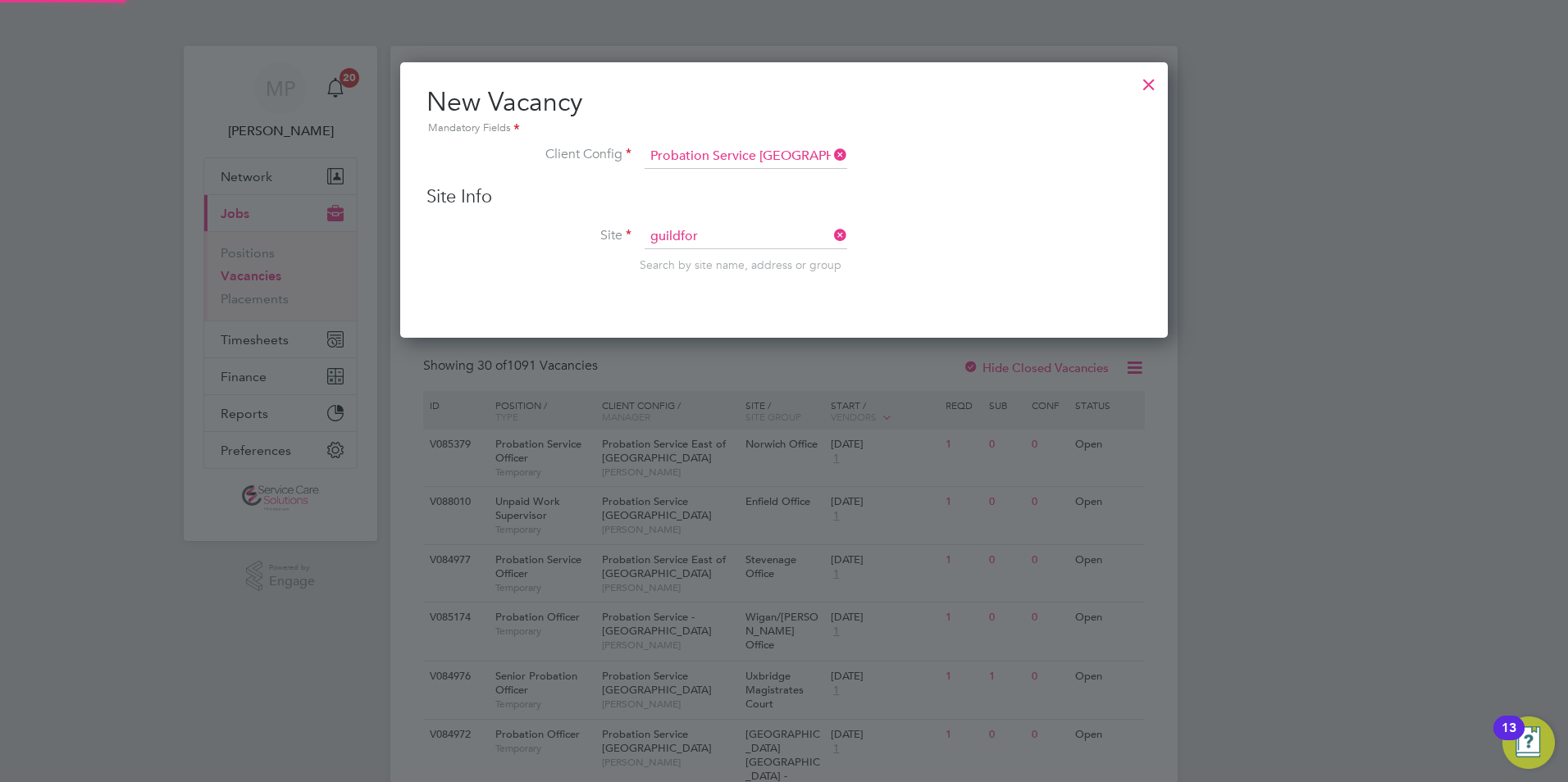 type on "GUILDFORD CROWN COURT" 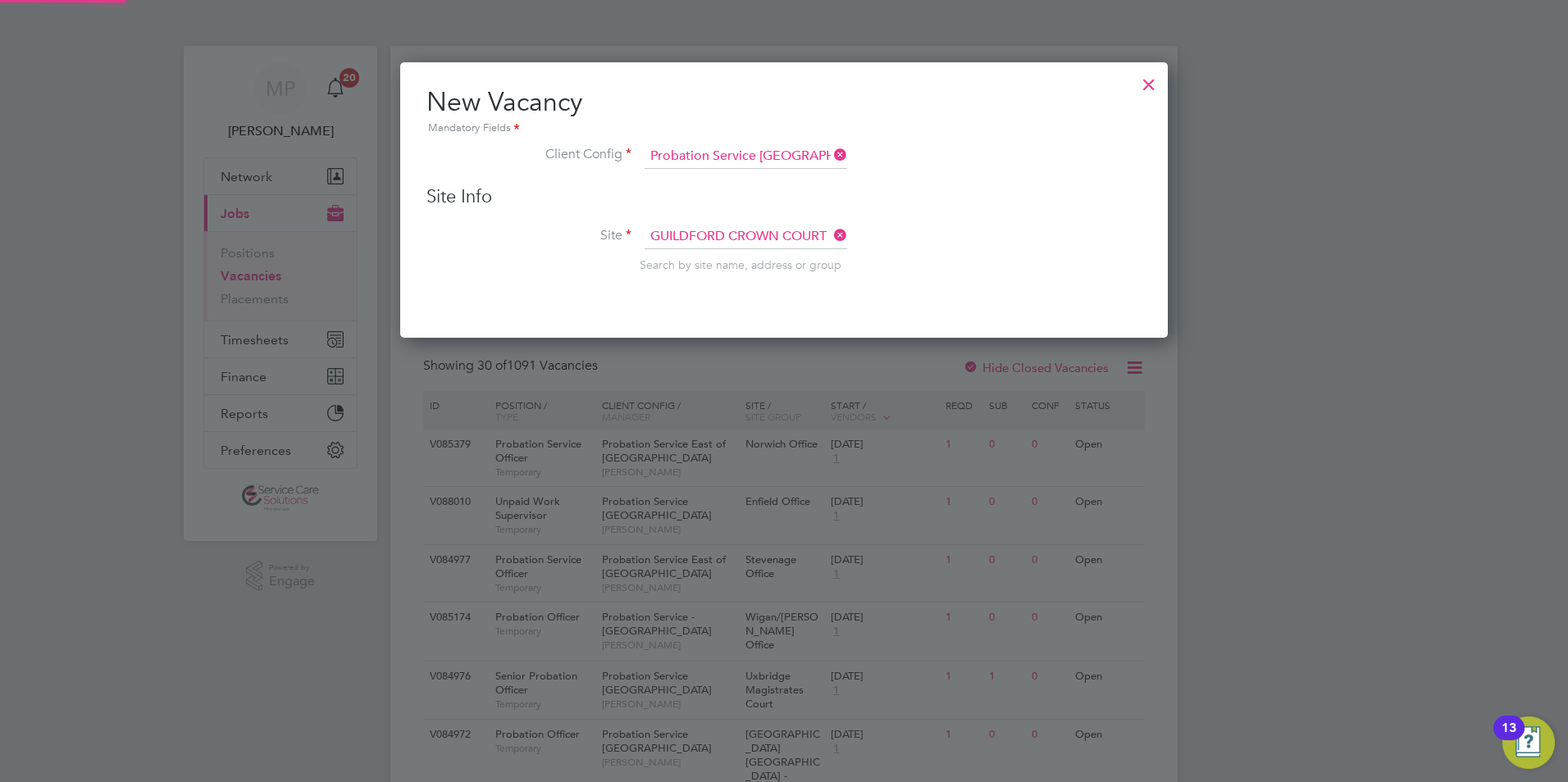 scroll, scrollTop: 8, scrollLeft: 8, axis: both 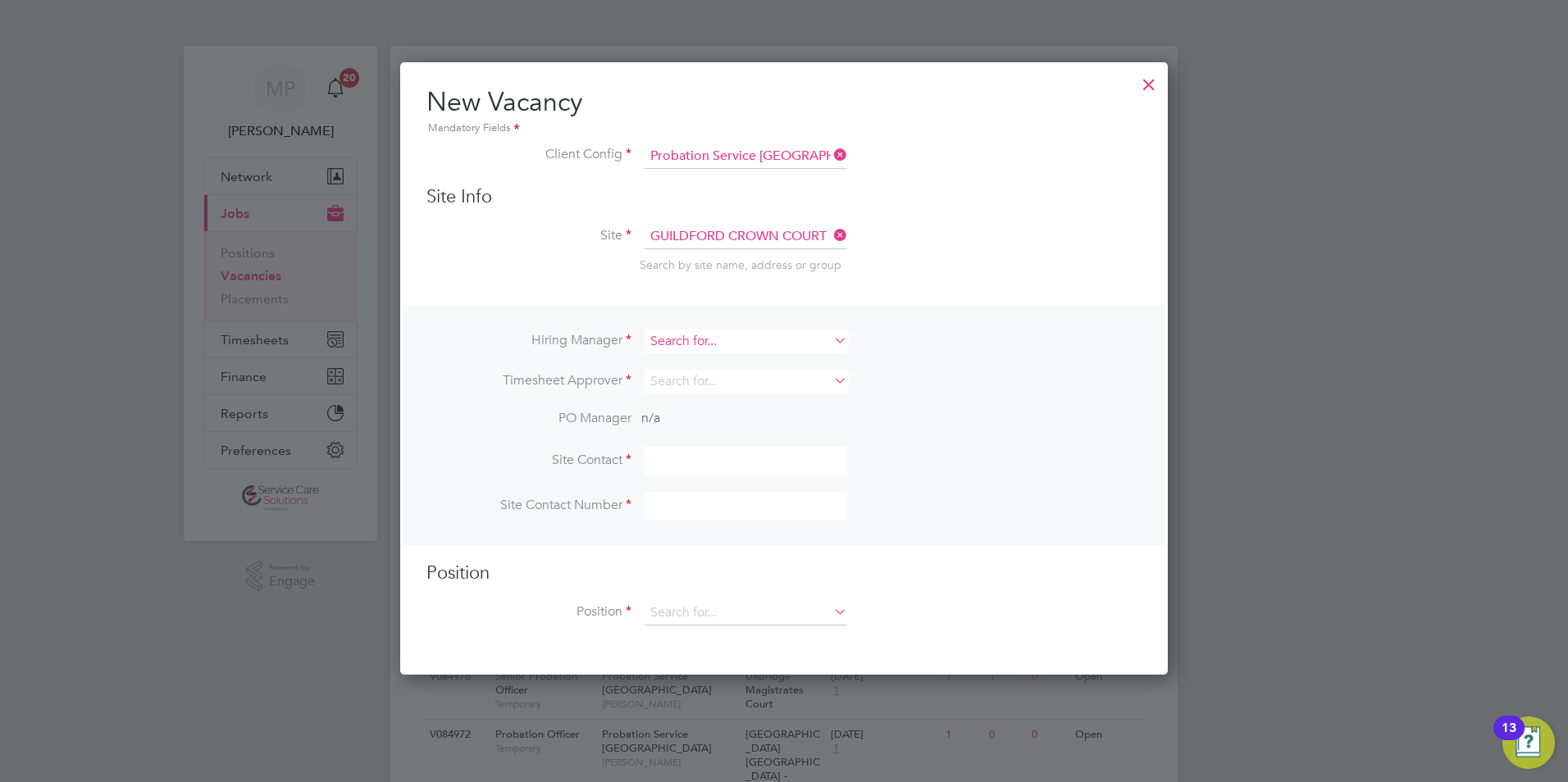 click at bounding box center (745, 341) 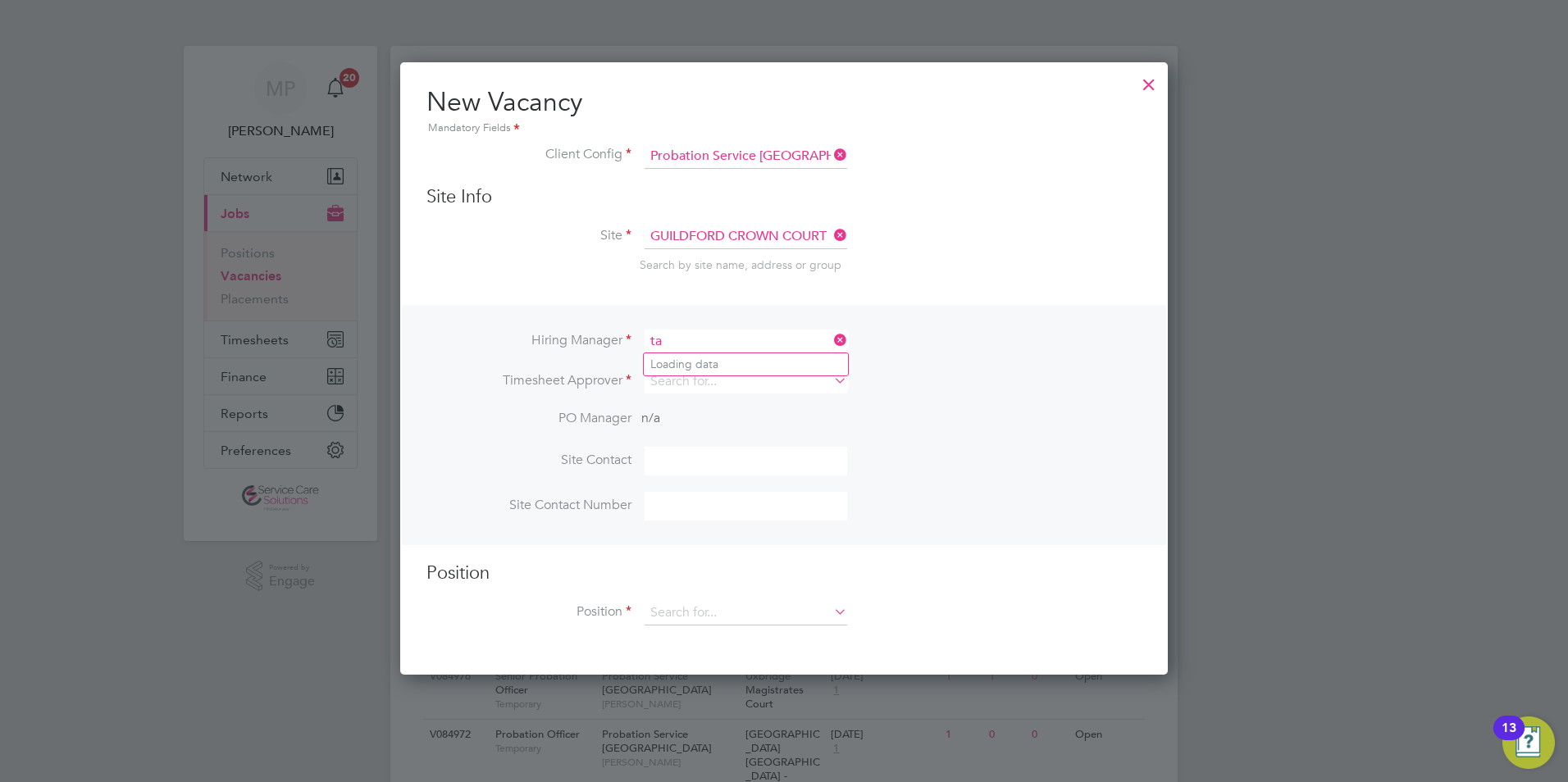 type on "t" 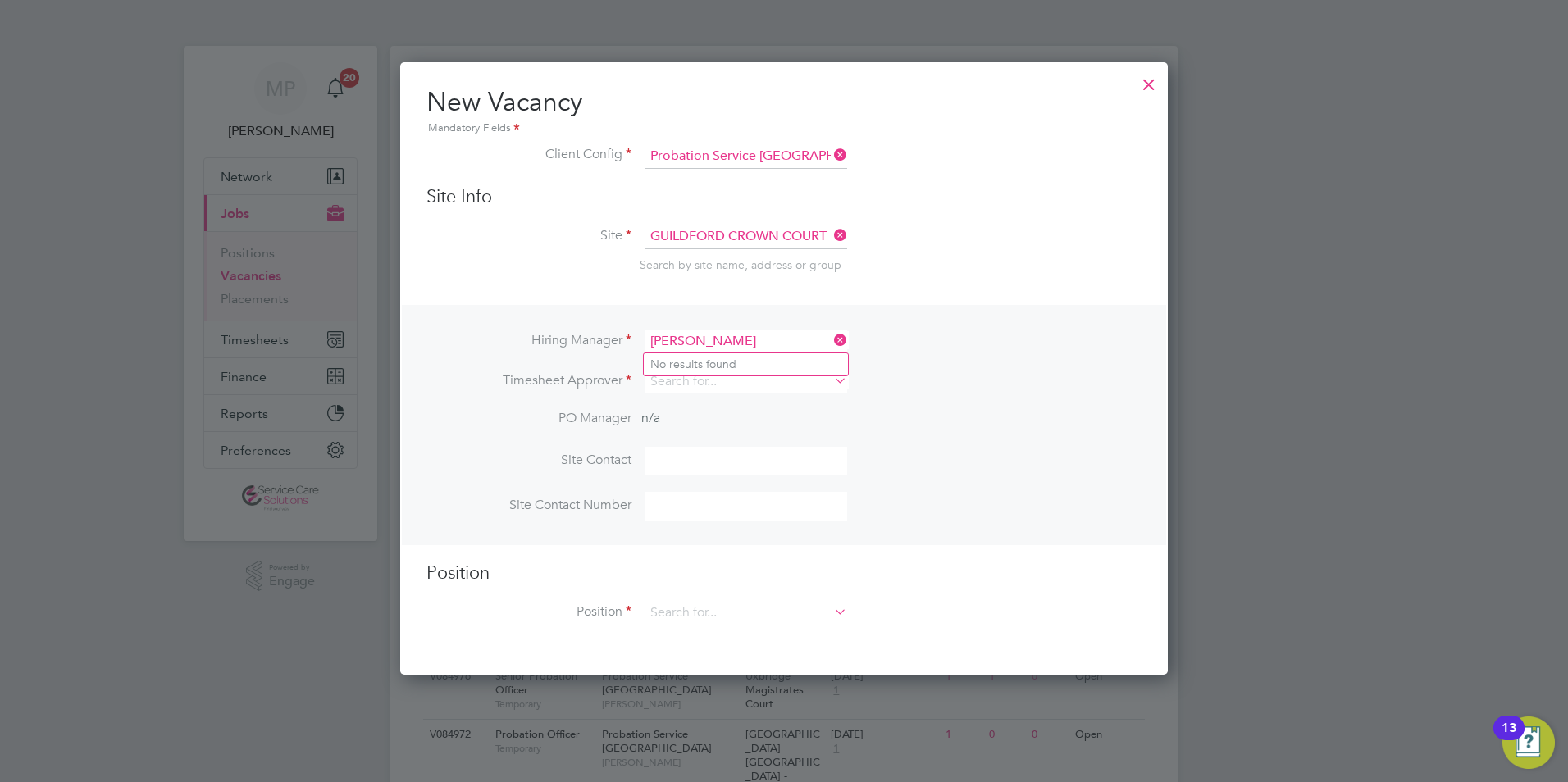 type on "tina d" 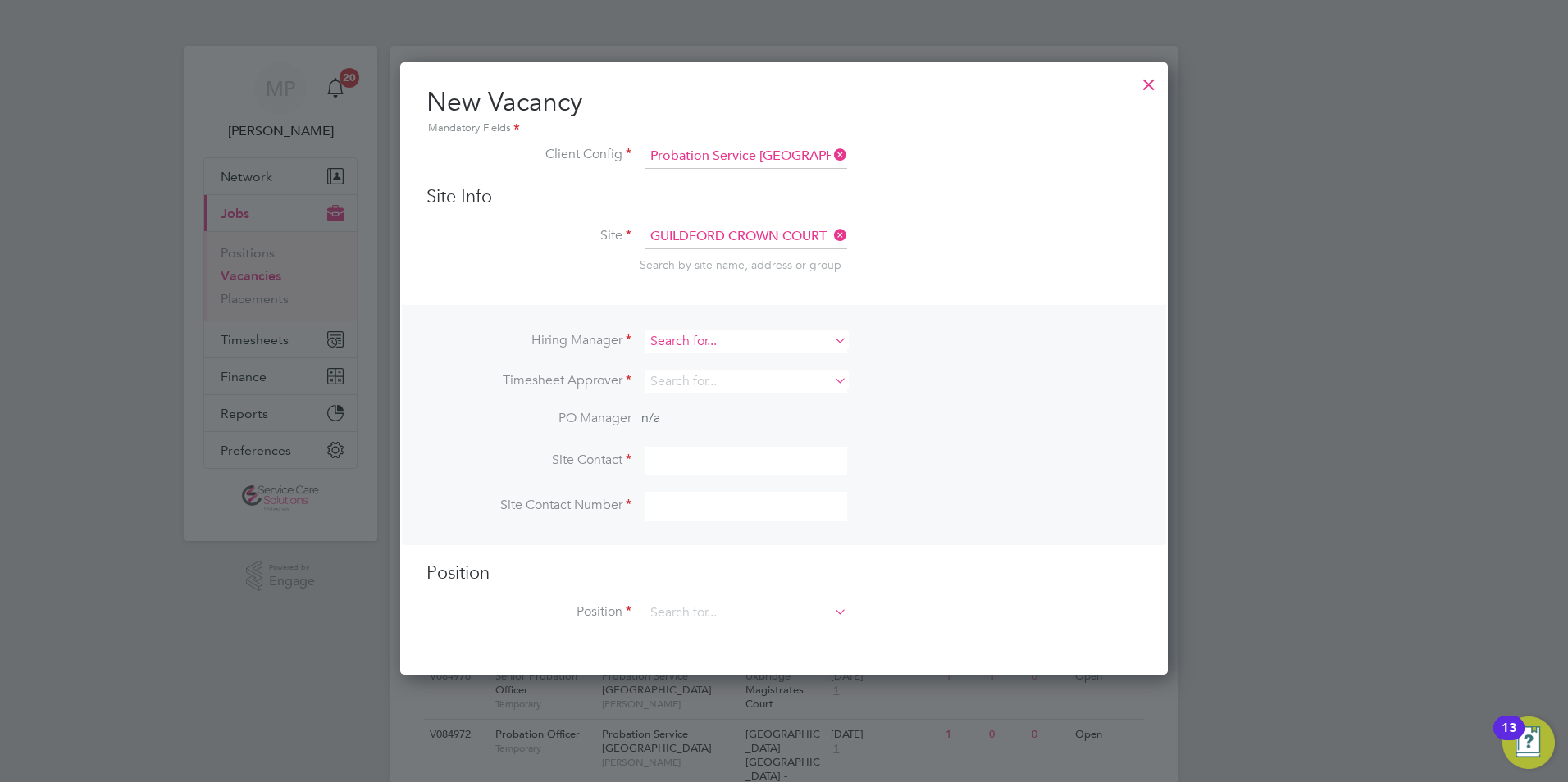 click at bounding box center (745, 341) 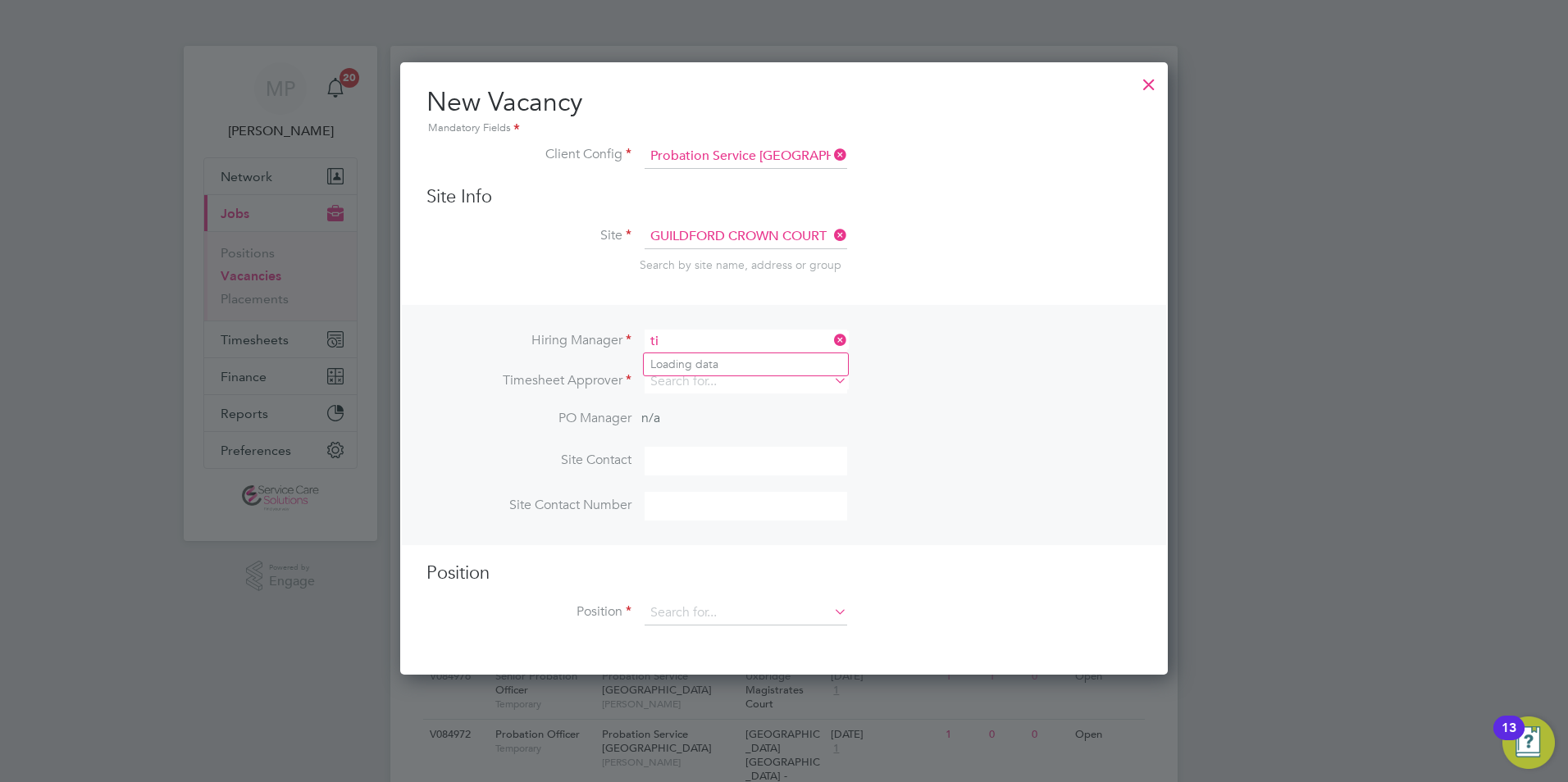 type on "t" 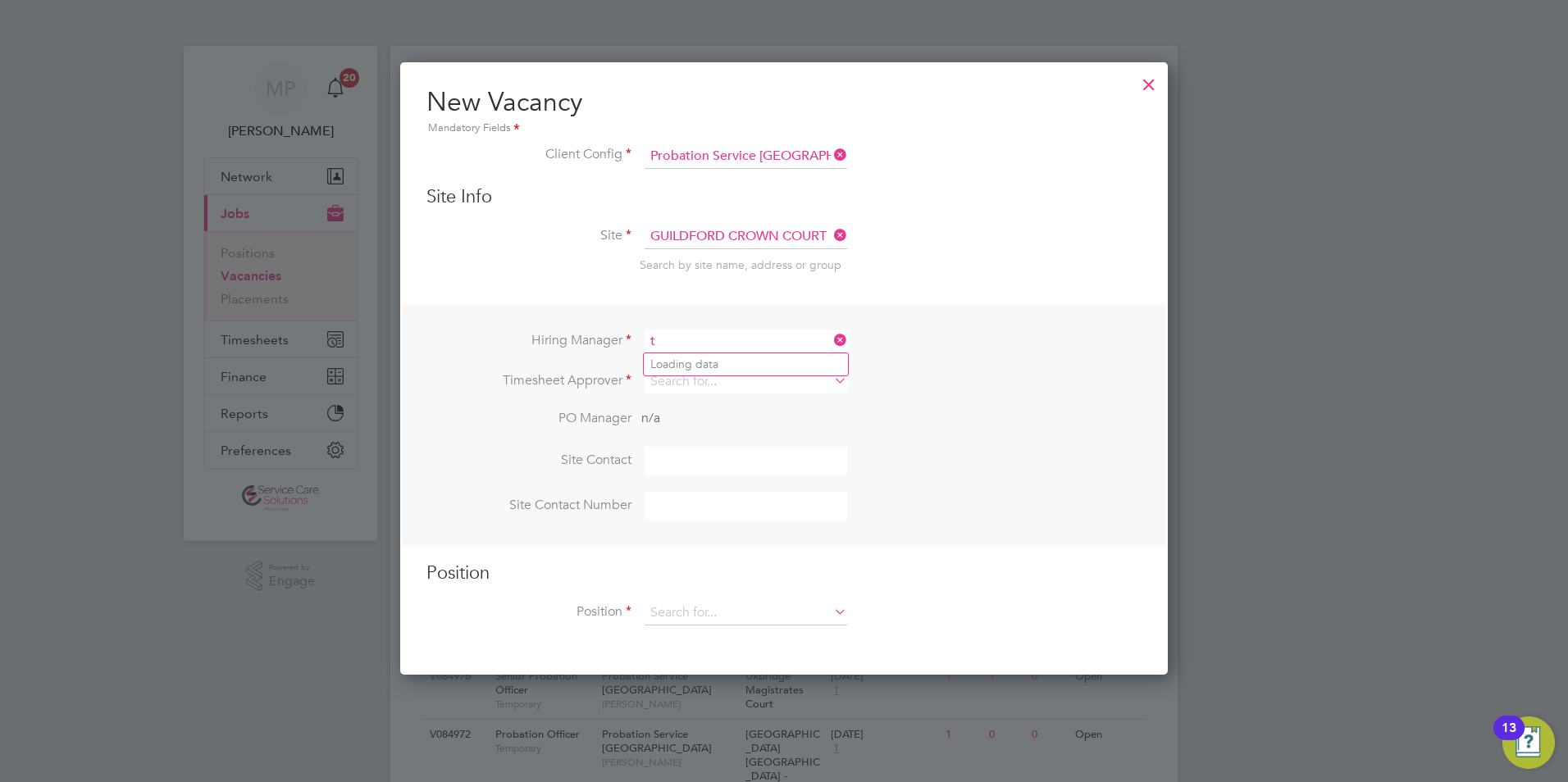type 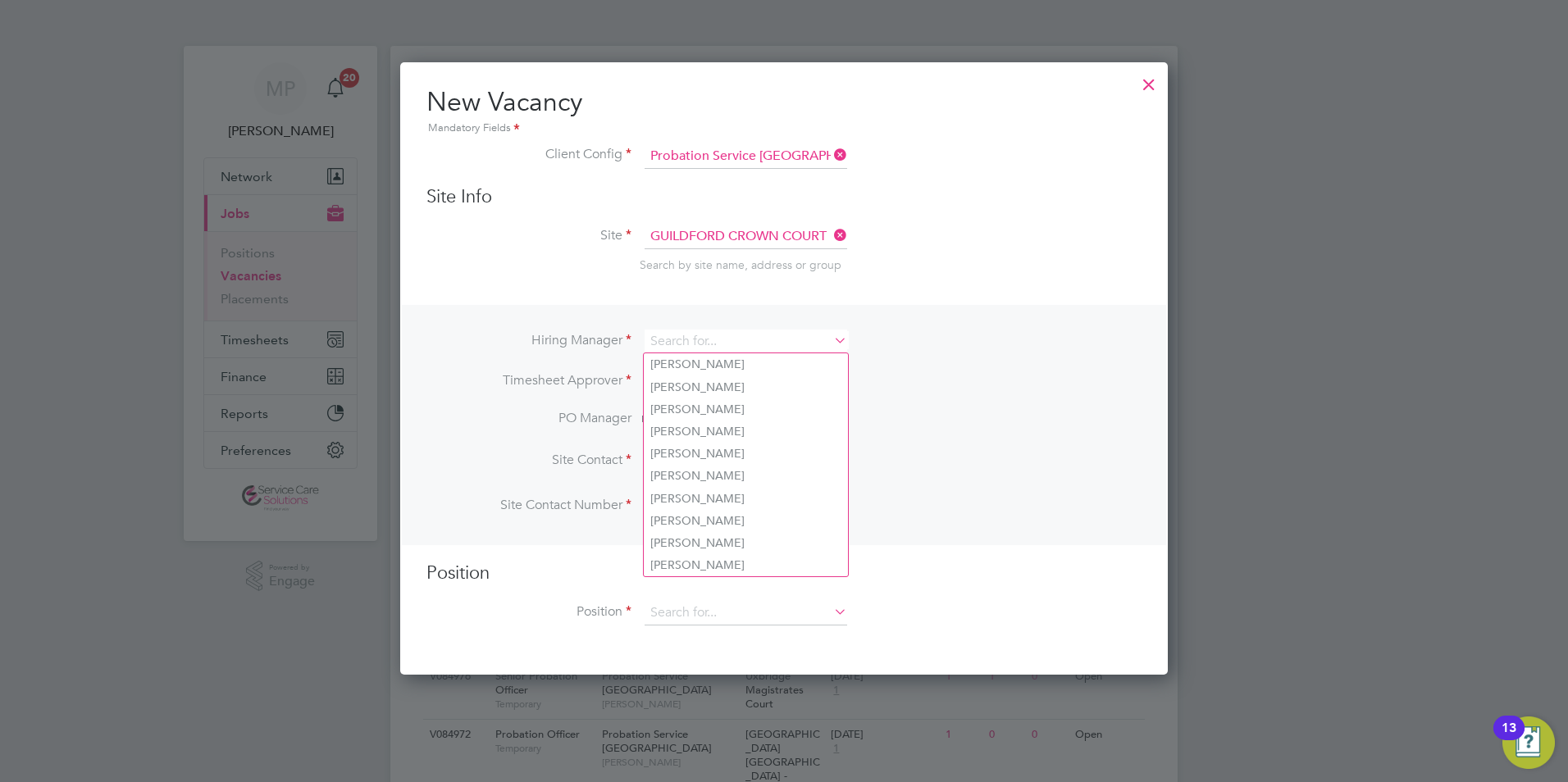 click at bounding box center [1149, 80] 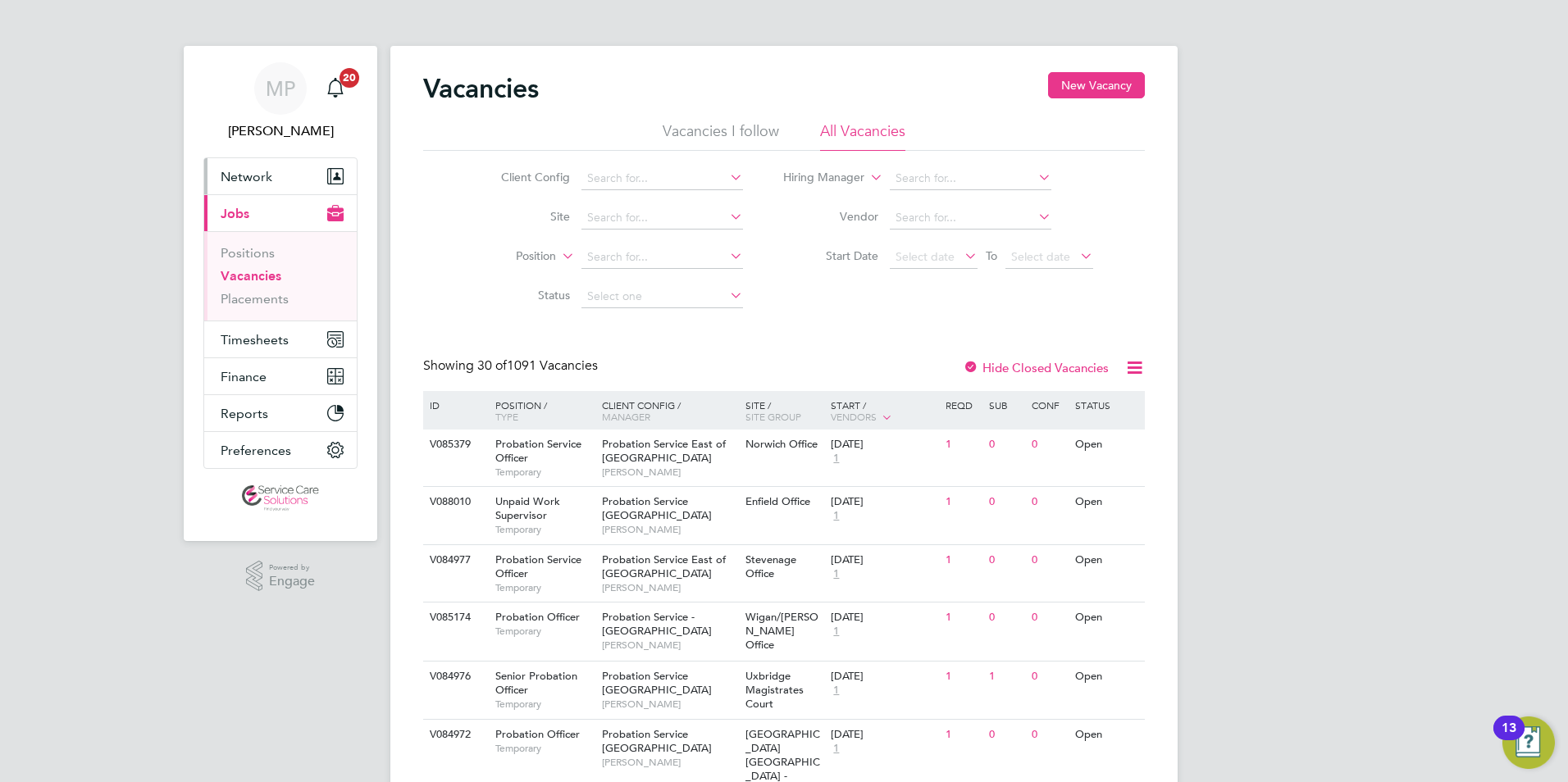 click on "Network" at bounding box center (246, 176) 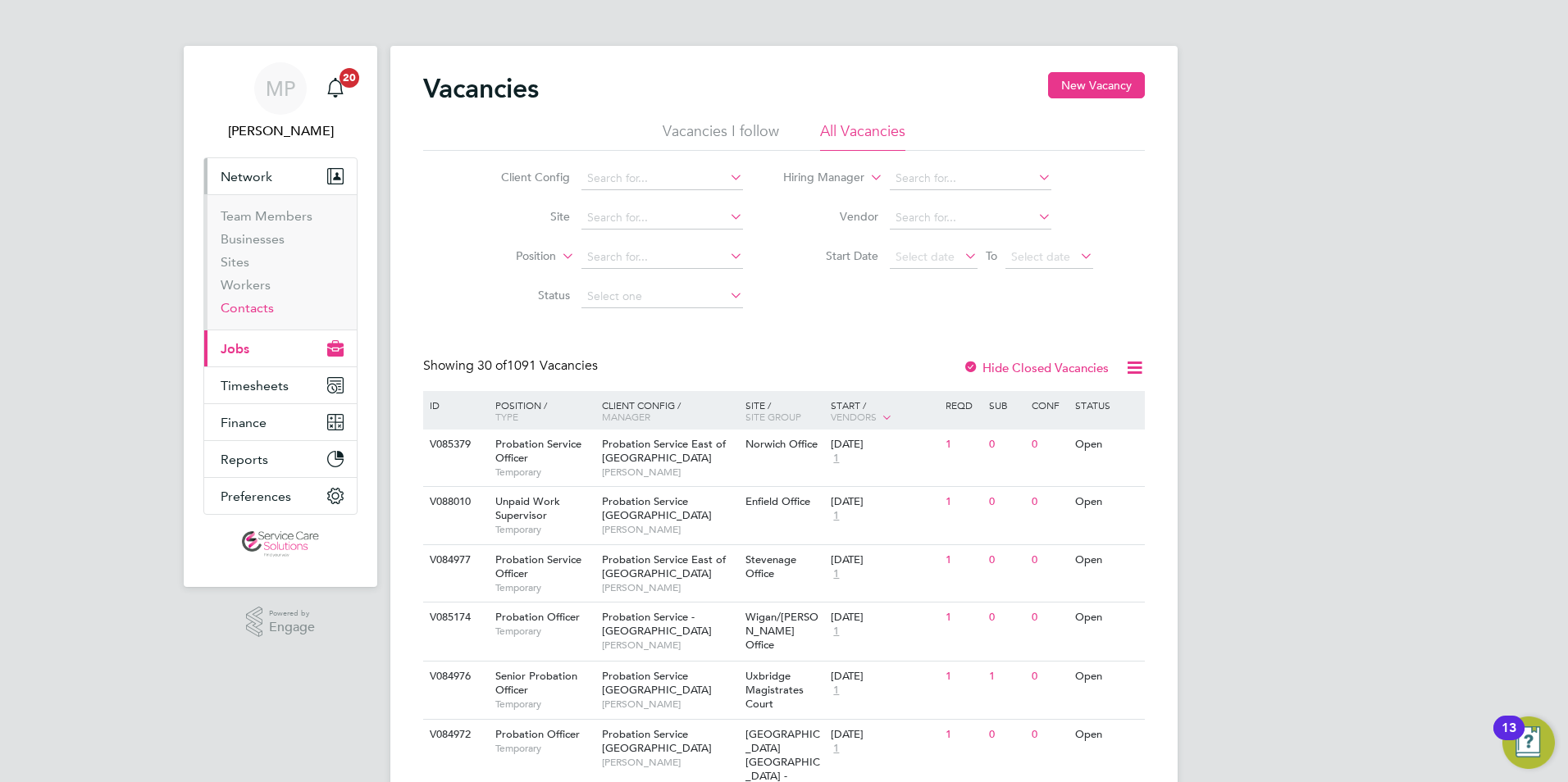 click on "Contacts" at bounding box center (247, 307) 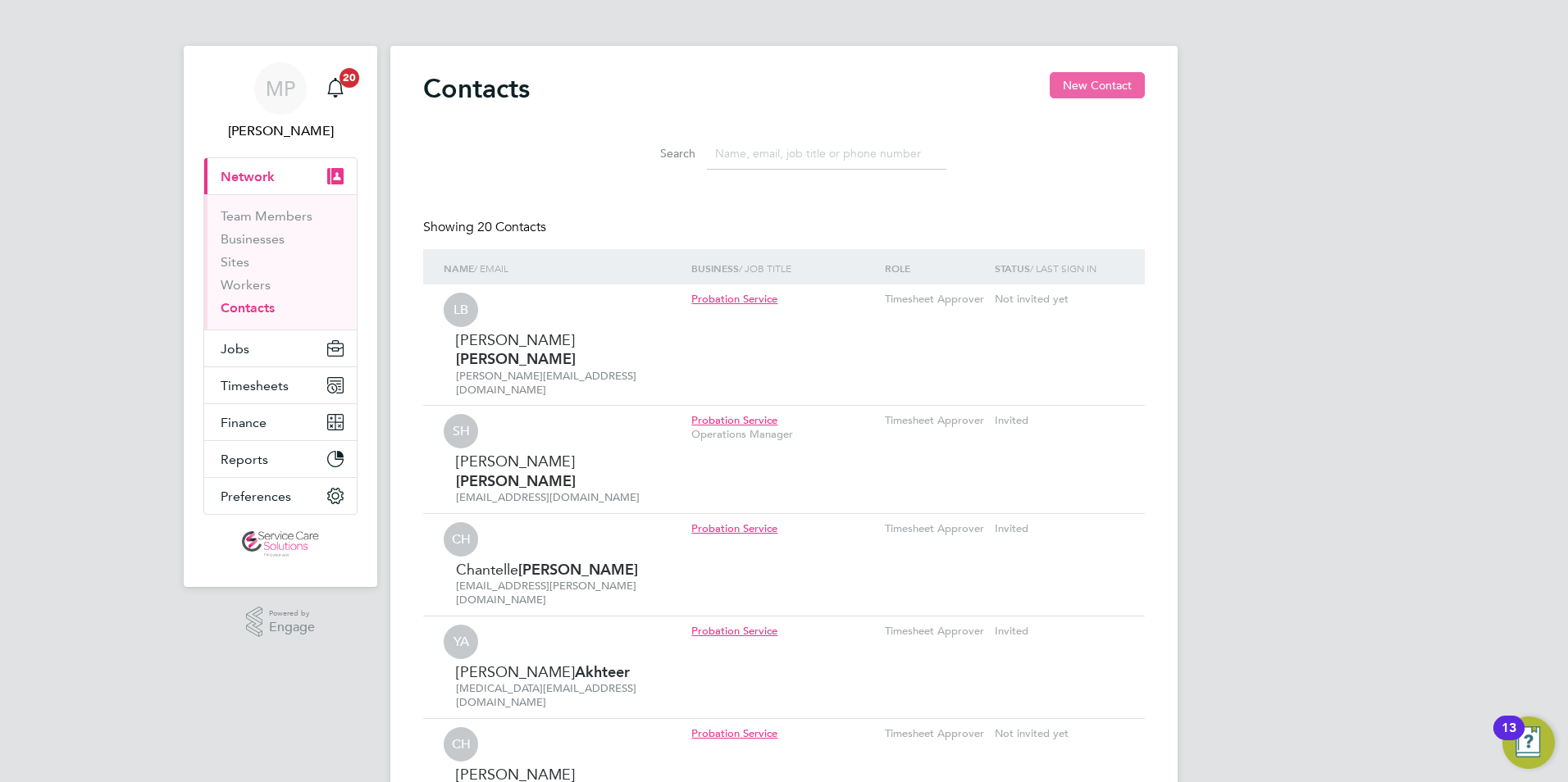 click on "New Contact" 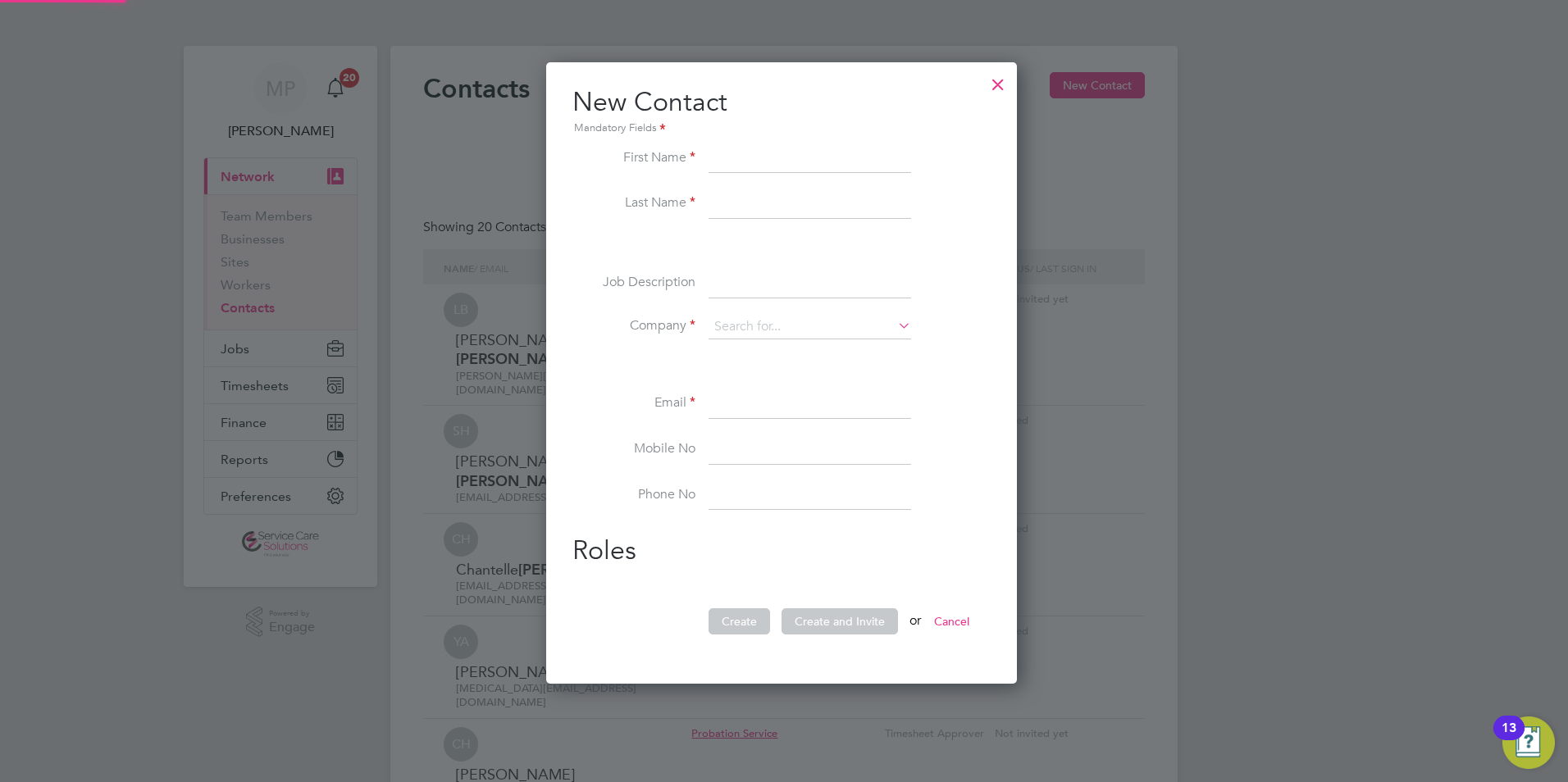 scroll, scrollTop: 8, scrollLeft: 8, axis: both 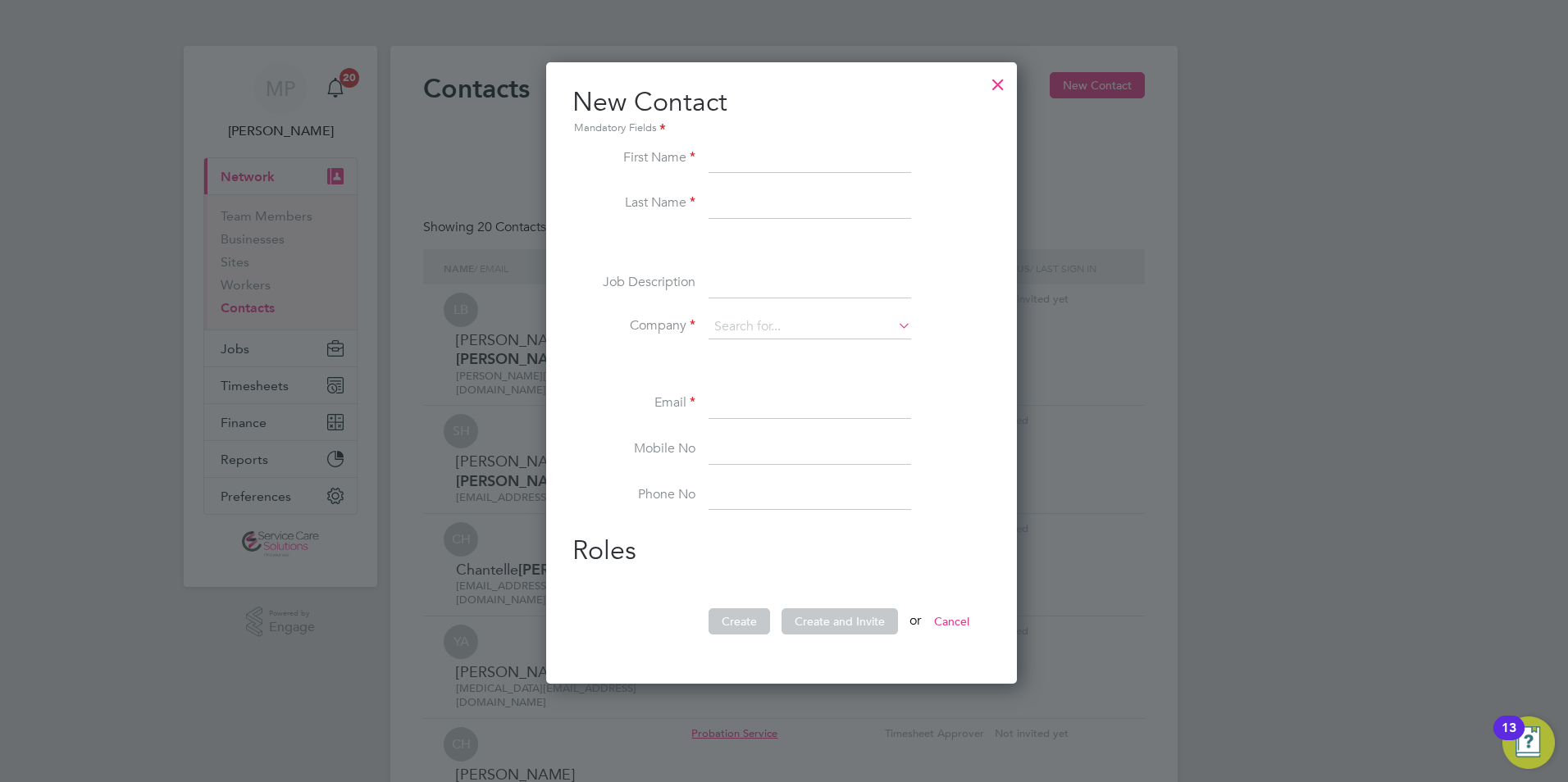 click at bounding box center [809, 159] 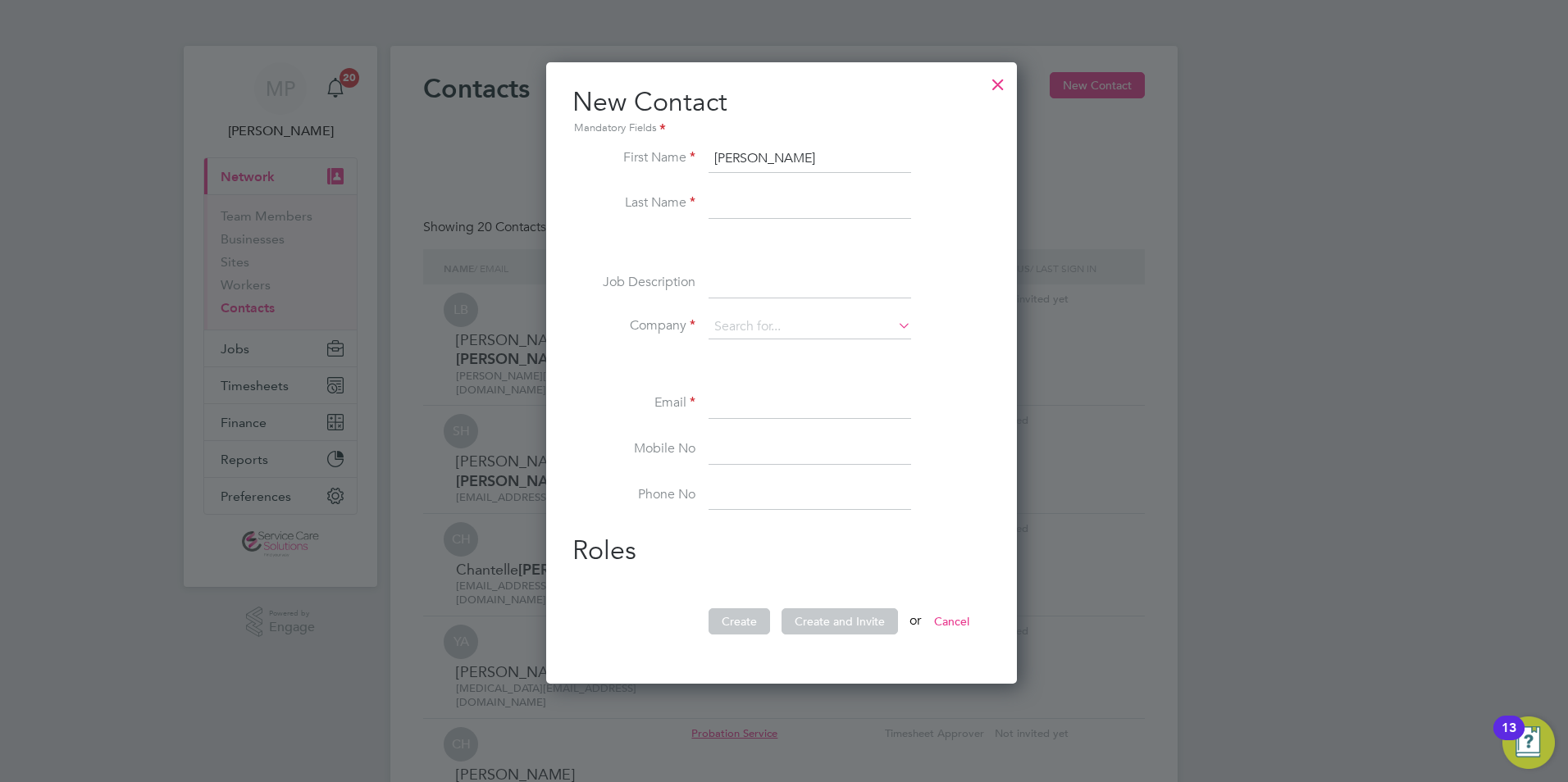 type on "Tina" 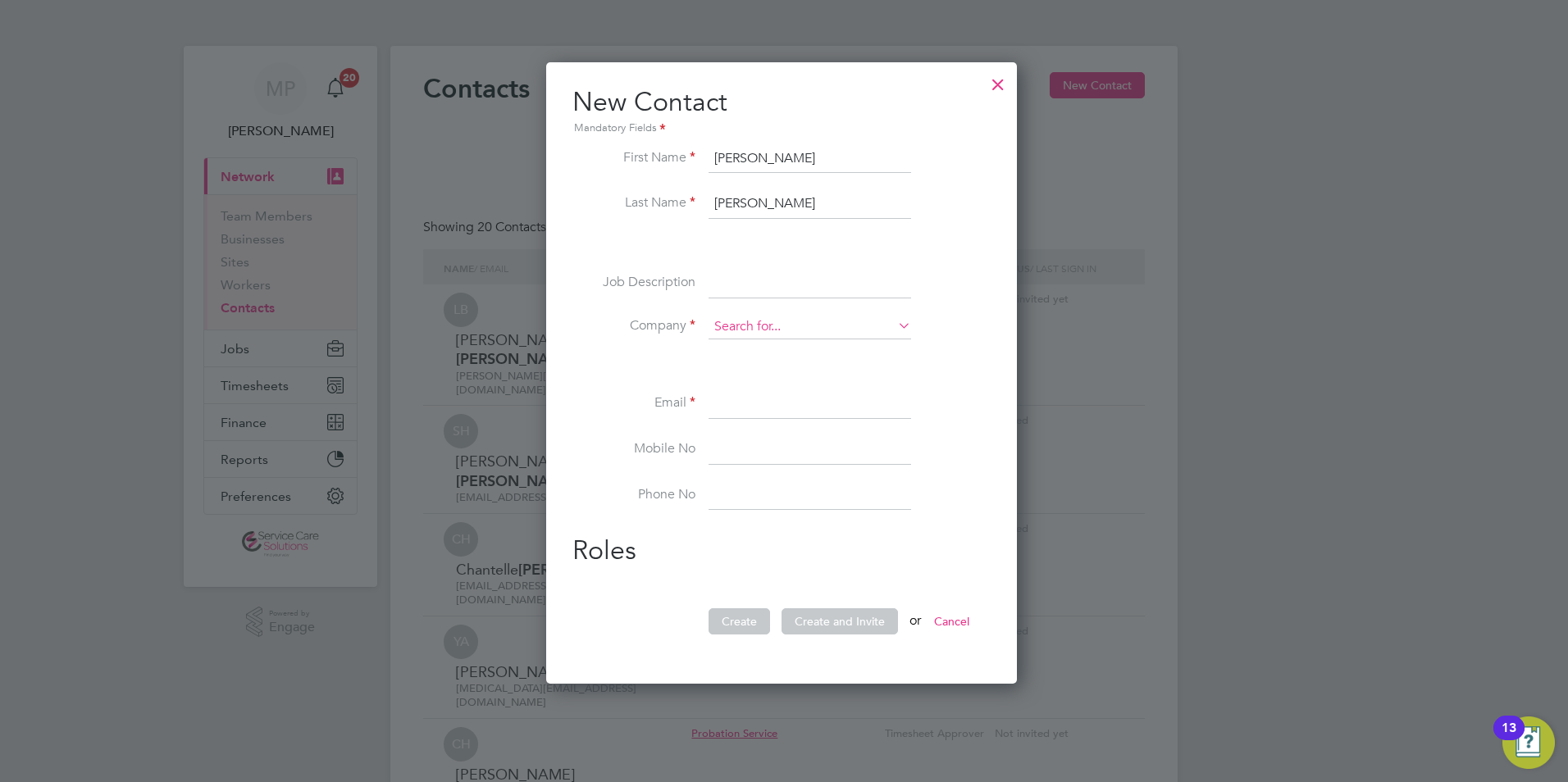 type on "Donlon" 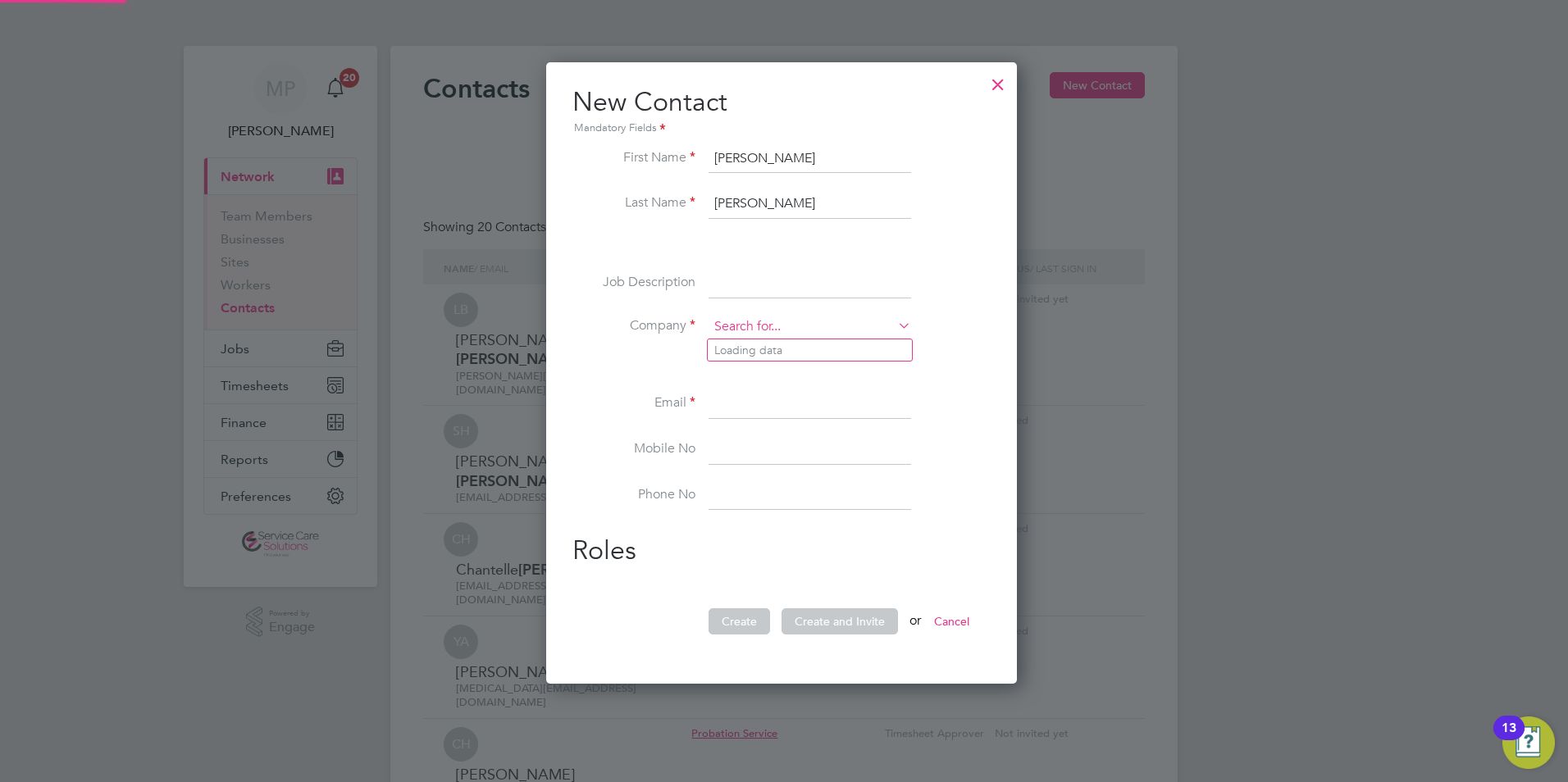 click at bounding box center [809, 327] 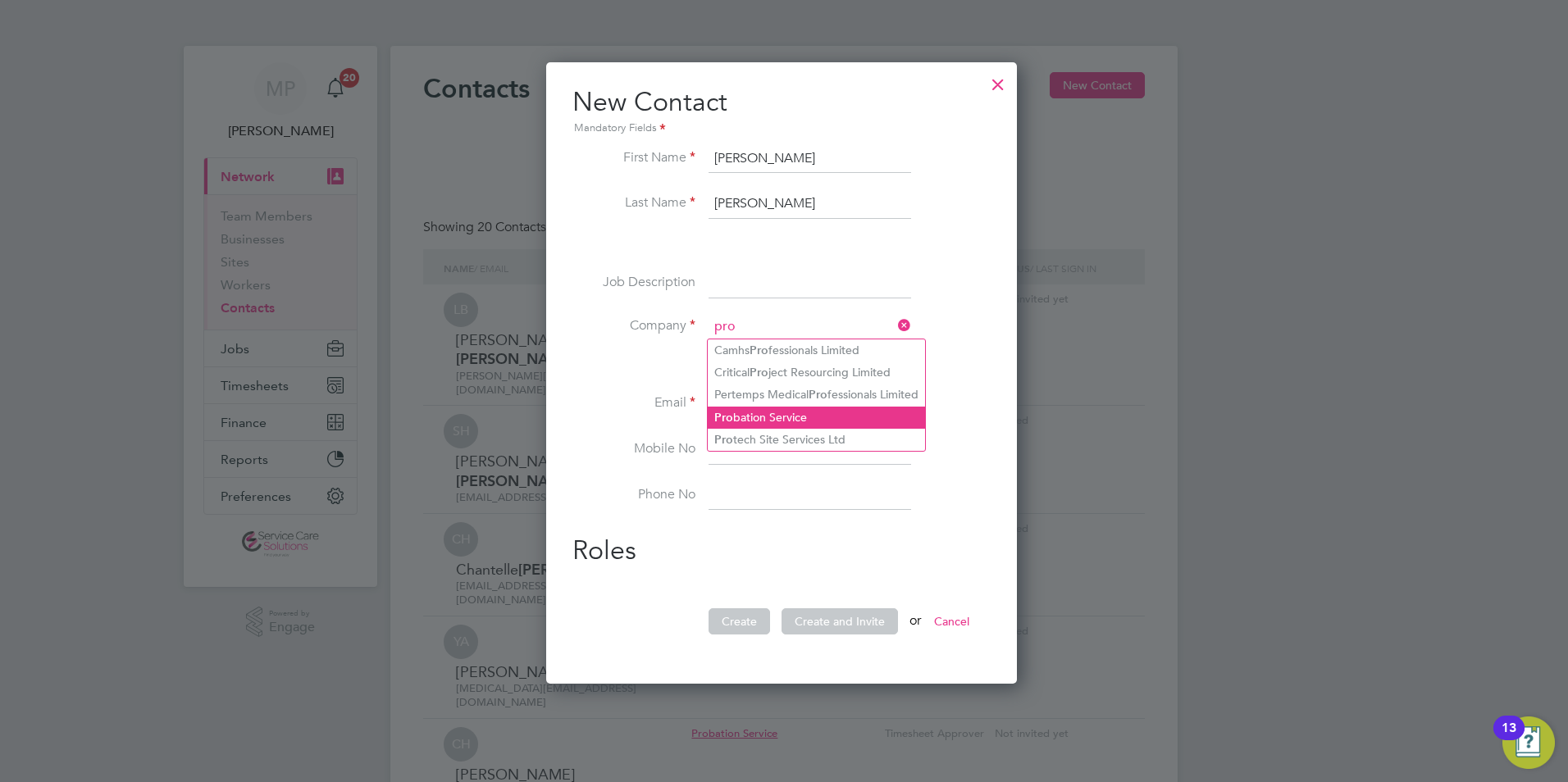 click on "Pro bation Service" 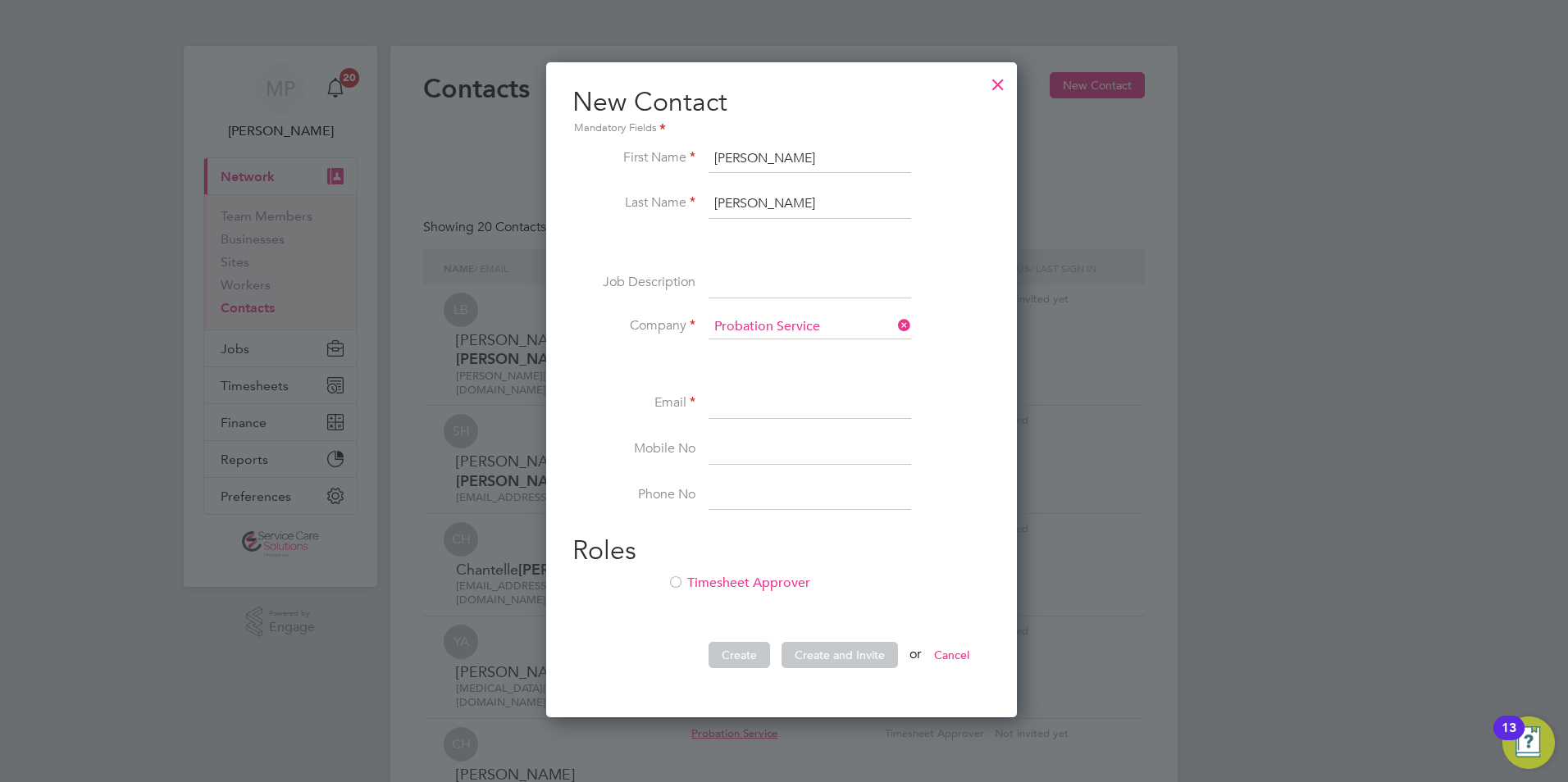 scroll, scrollTop: 8, scrollLeft: 8, axis: both 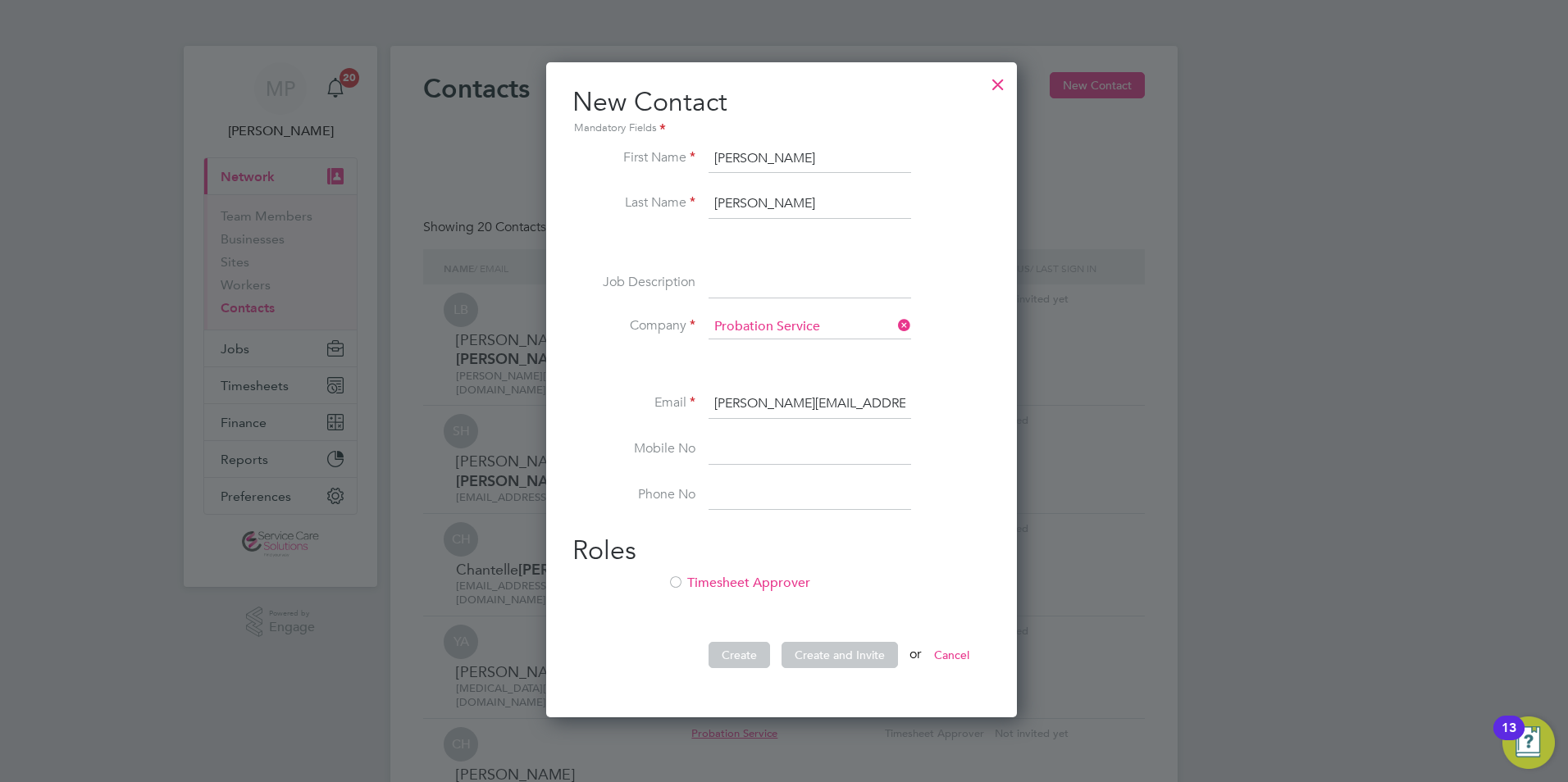 type on "Tina.donlon1@justice.gov.uk" 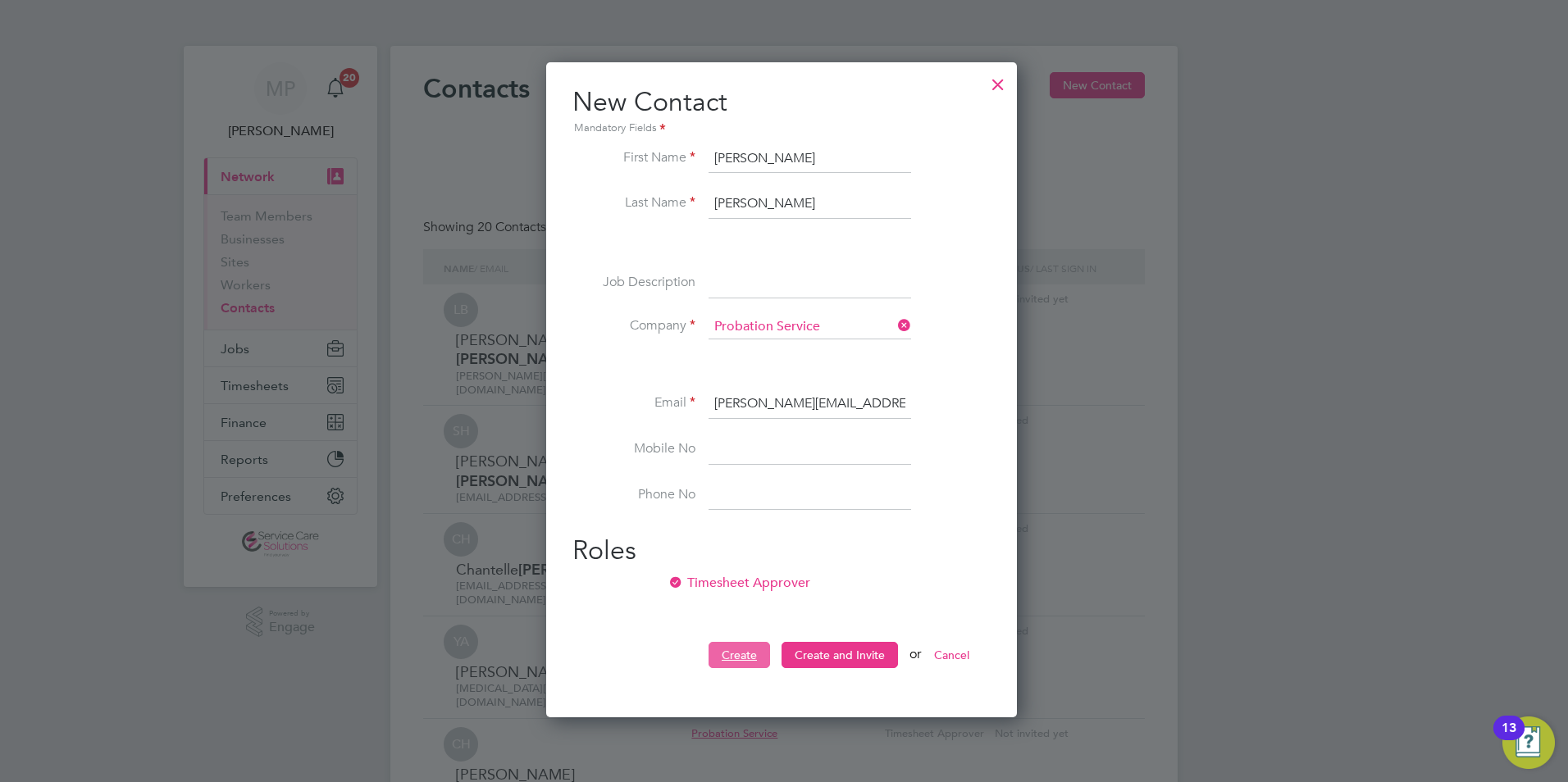 click on "Create" at bounding box center [739, 655] 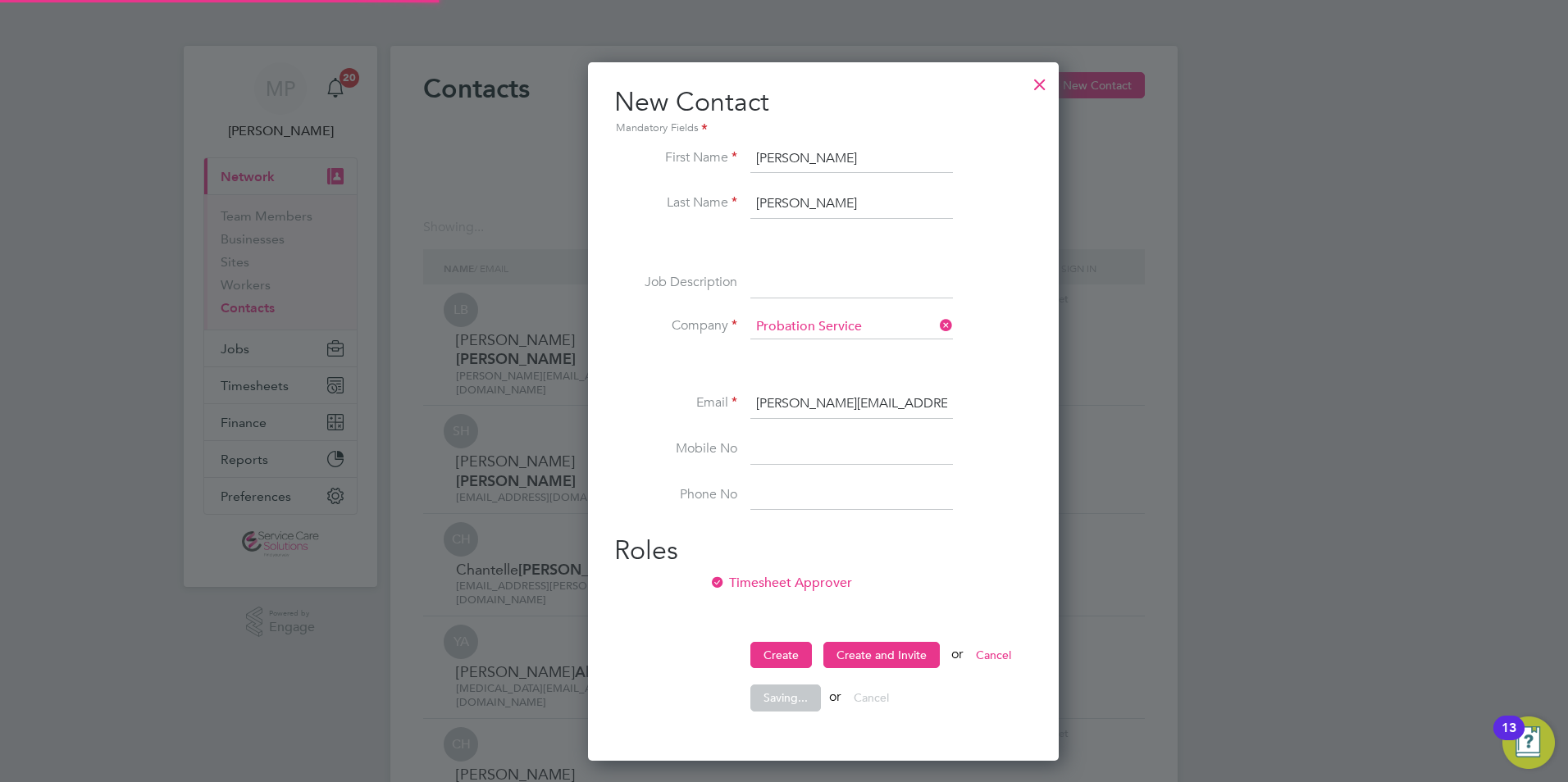 scroll, scrollTop: 8, scrollLeft: 8, axis: both 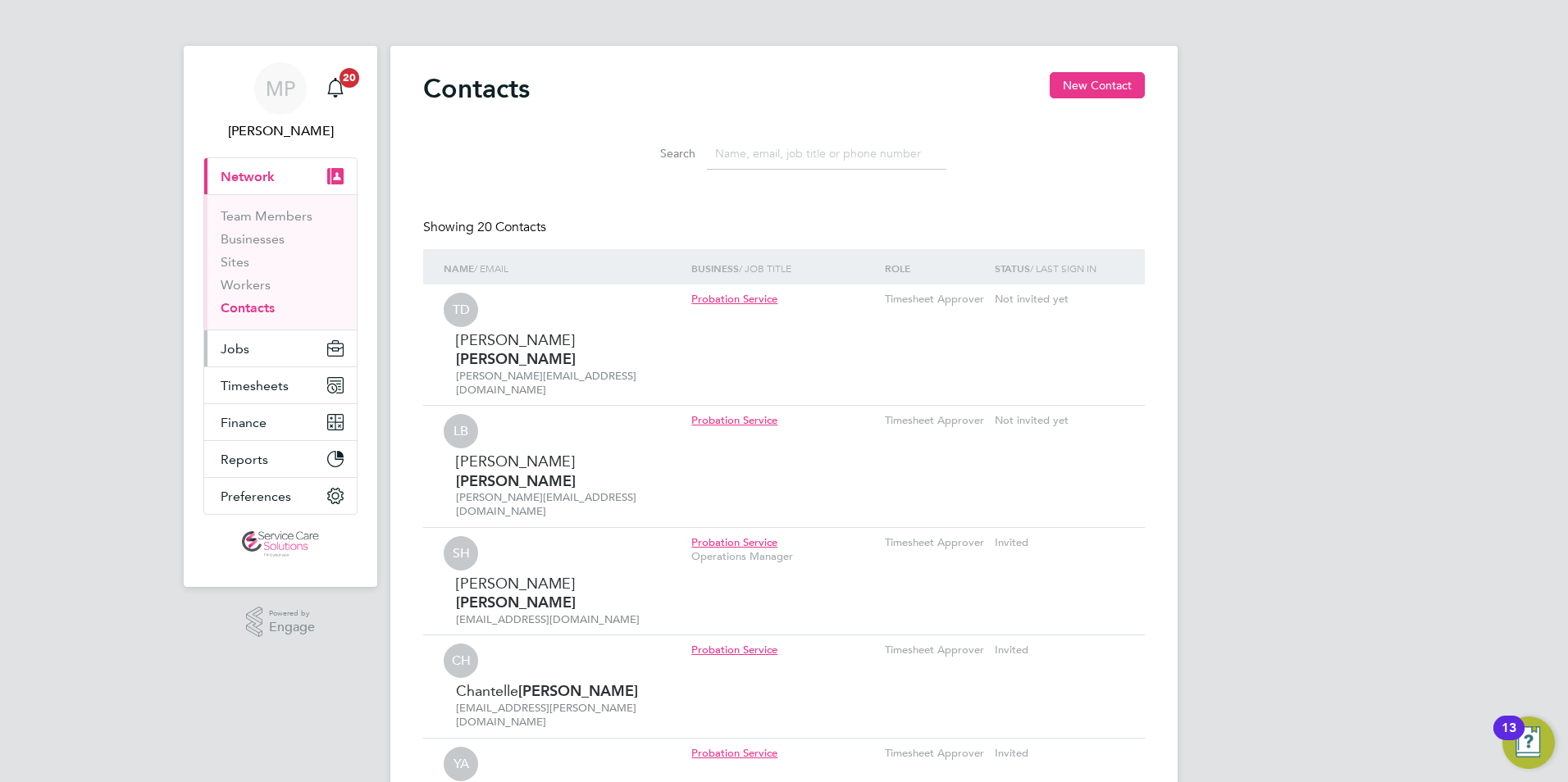 click on "Jobs" at bounding box center [280, 348] 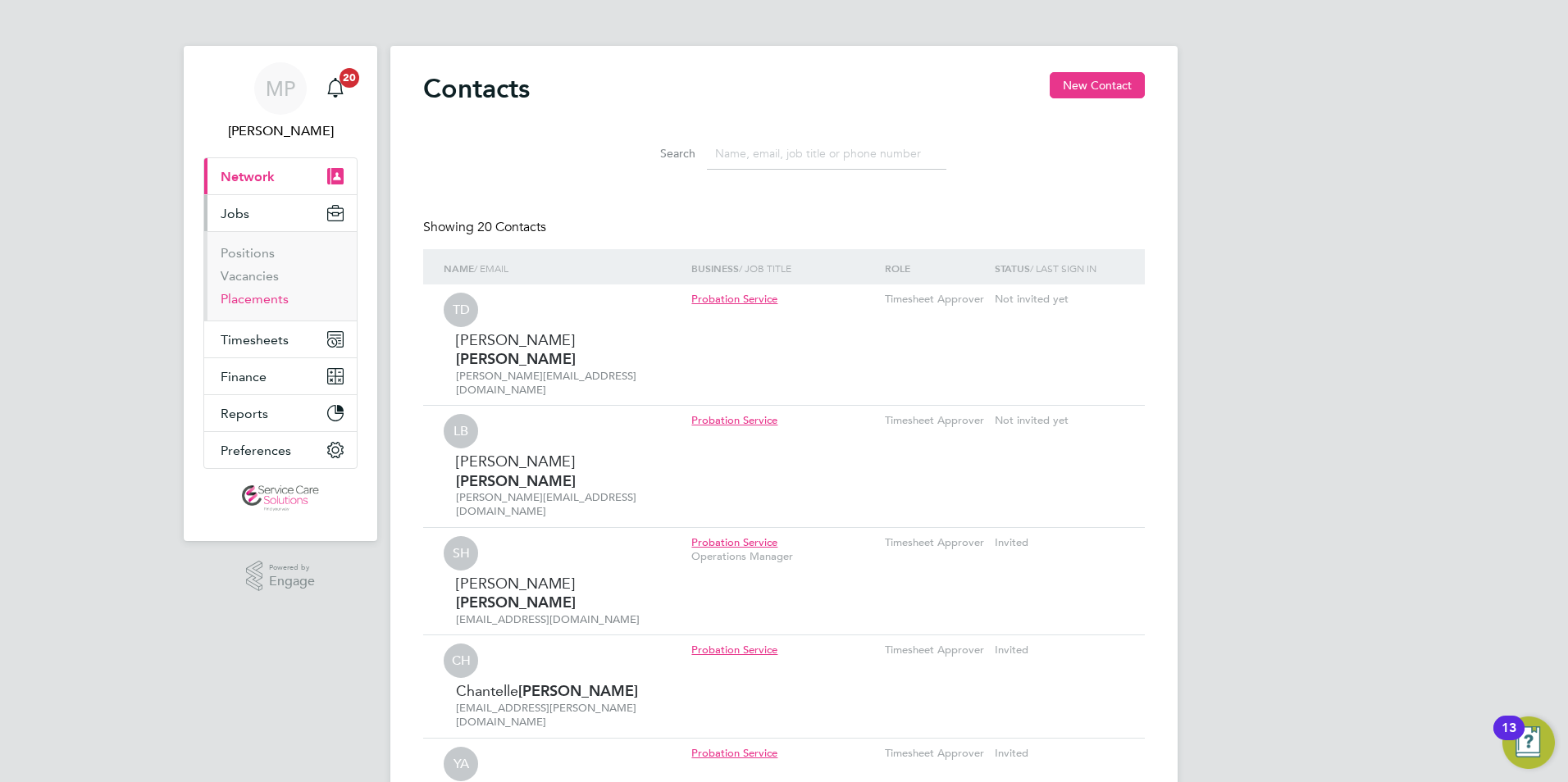 click on "Placements" at bounding box center (254, 298) 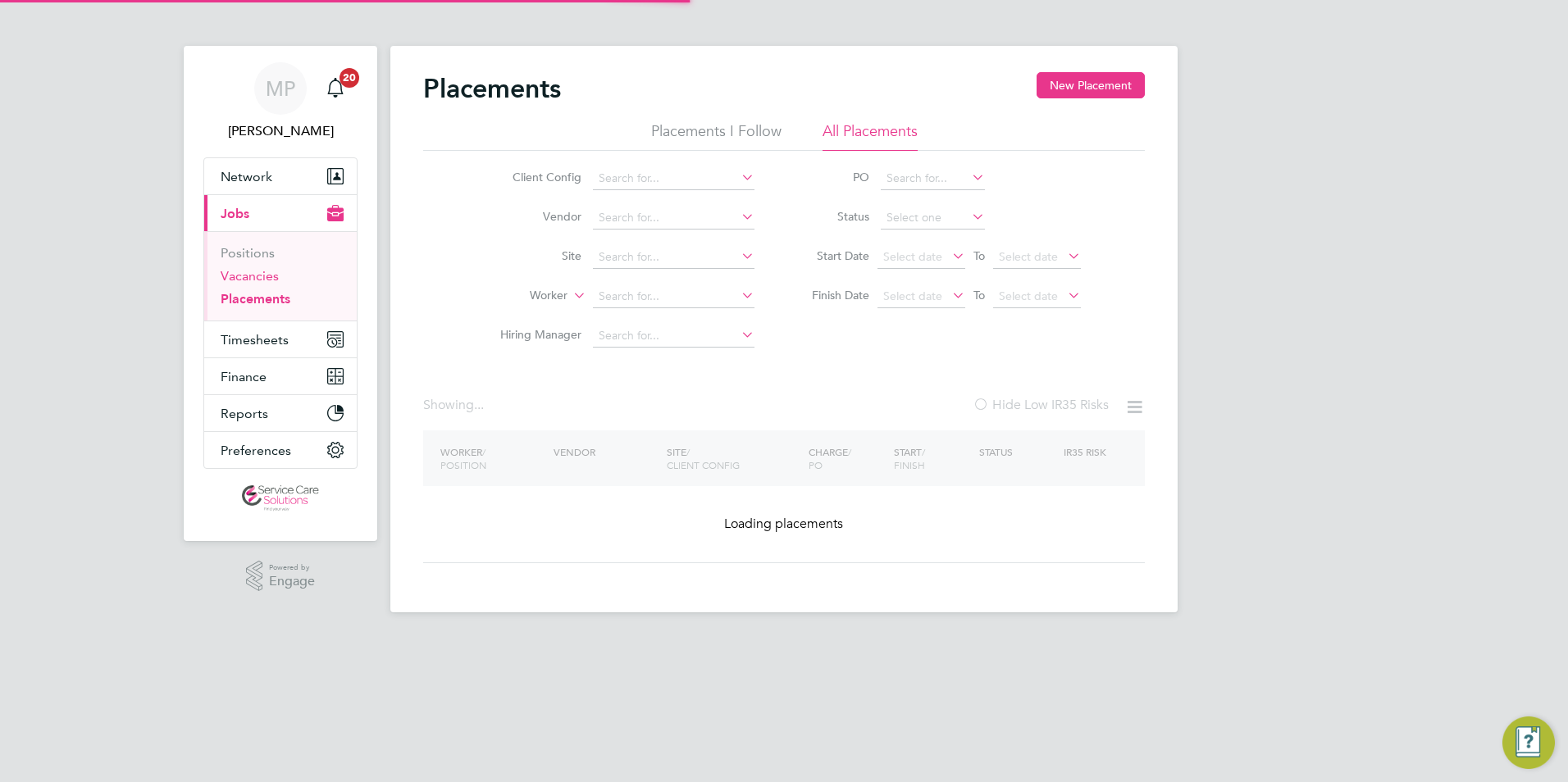 click on "Vacancies" at bounding box center (249, 275) 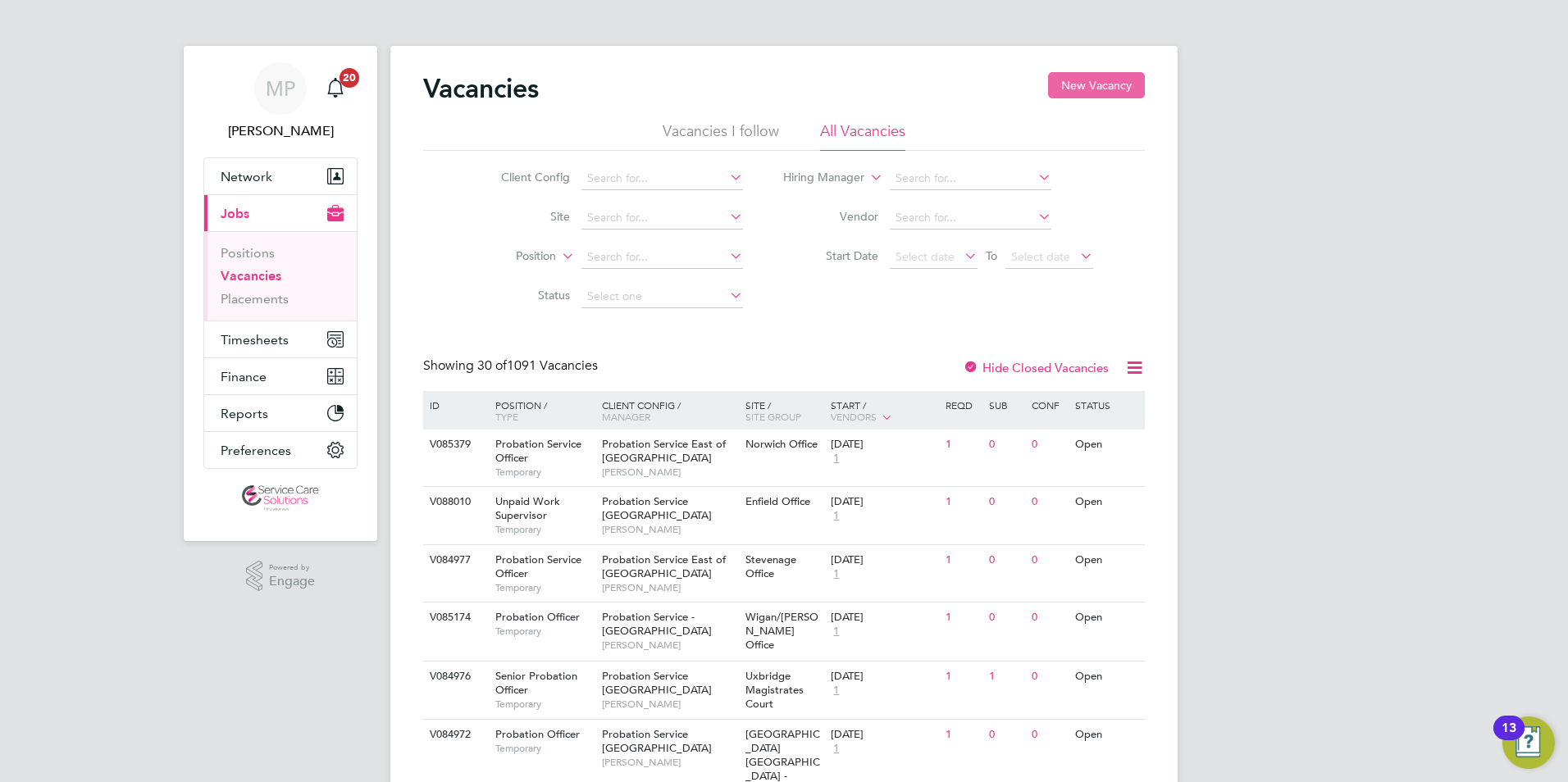 click on "New Vacancy" 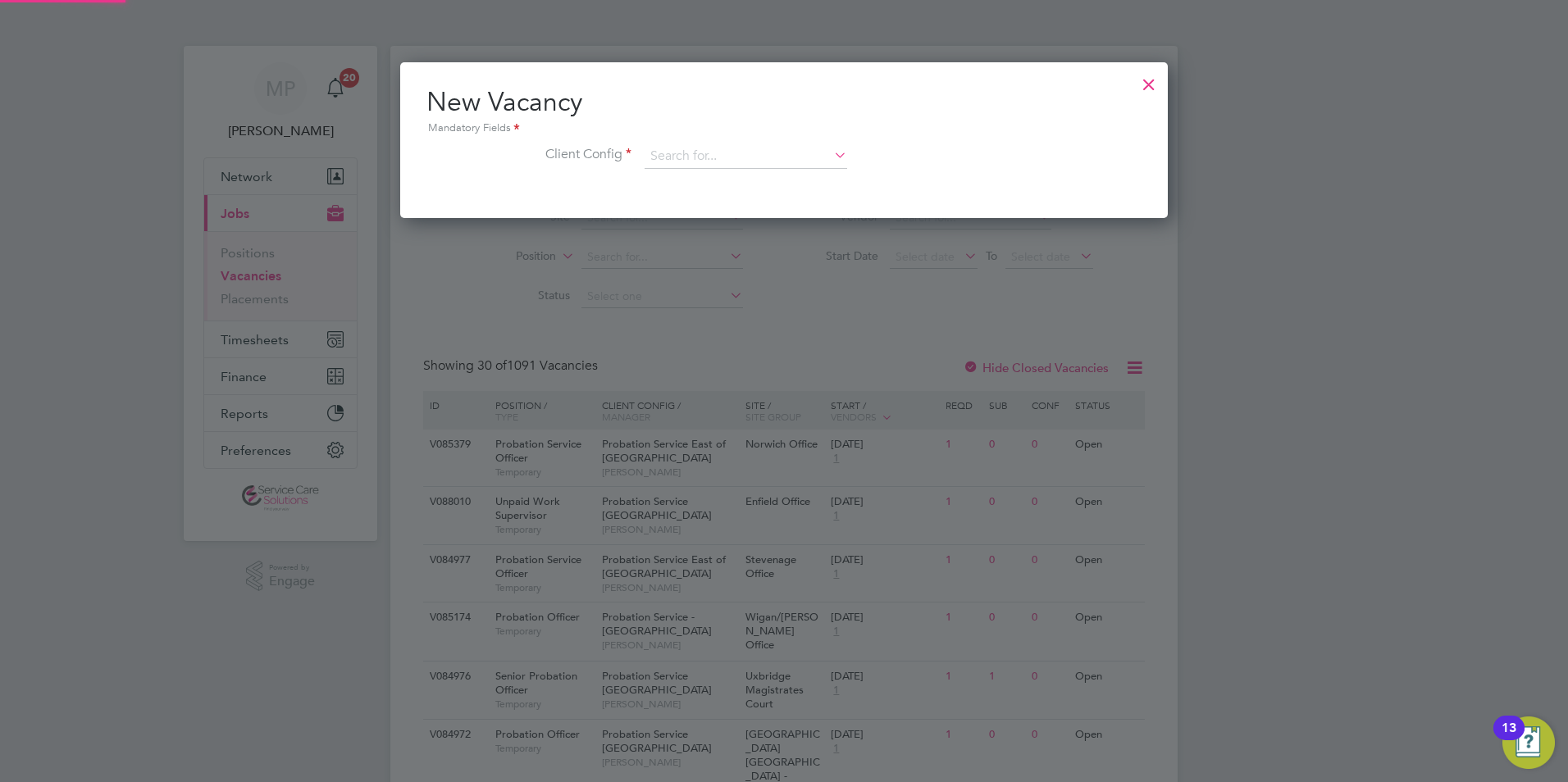 scroll, scrollTop: 8, scrollLeft: 8, axis: both 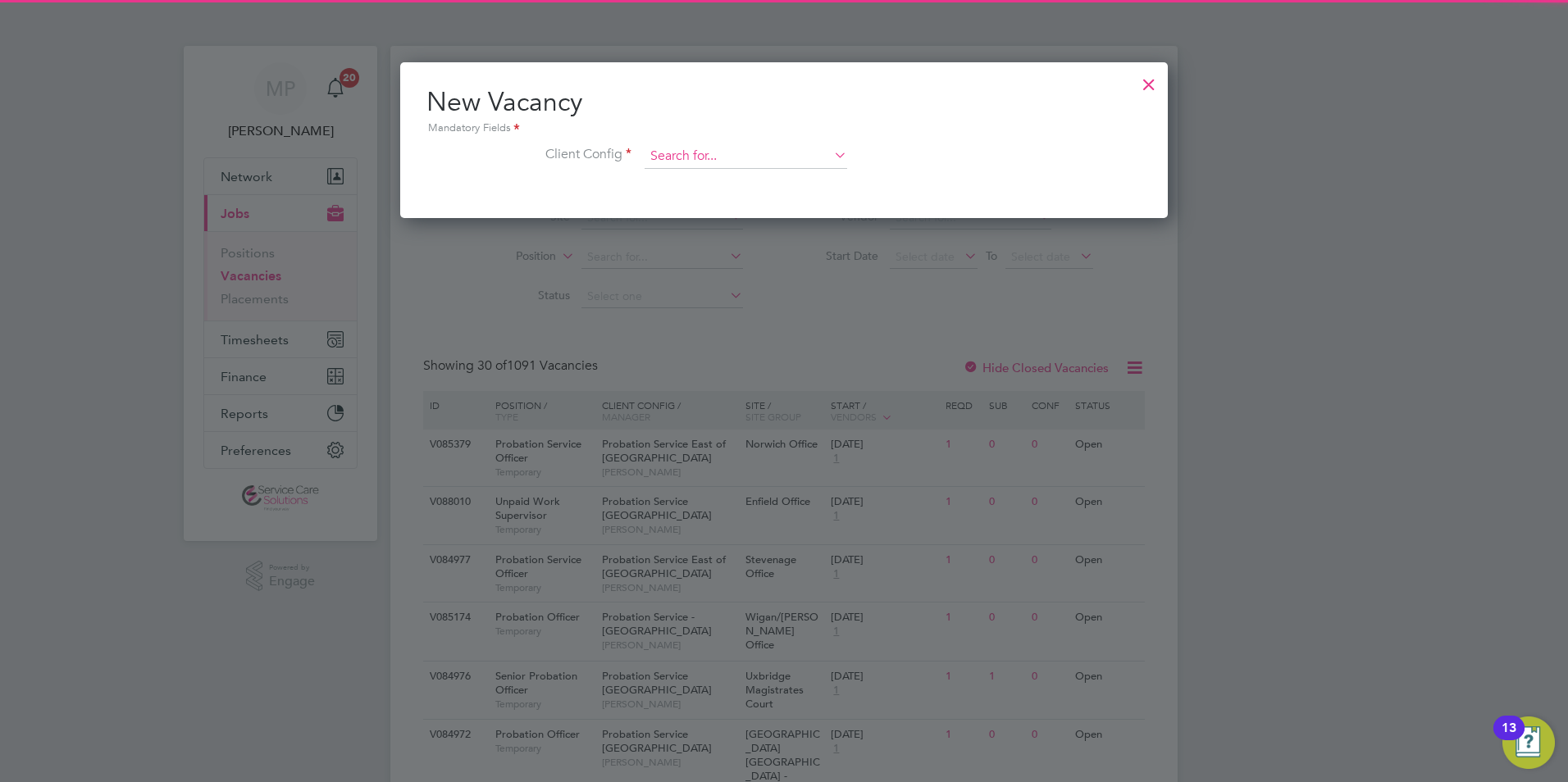 click at bounding box center (745, 157) 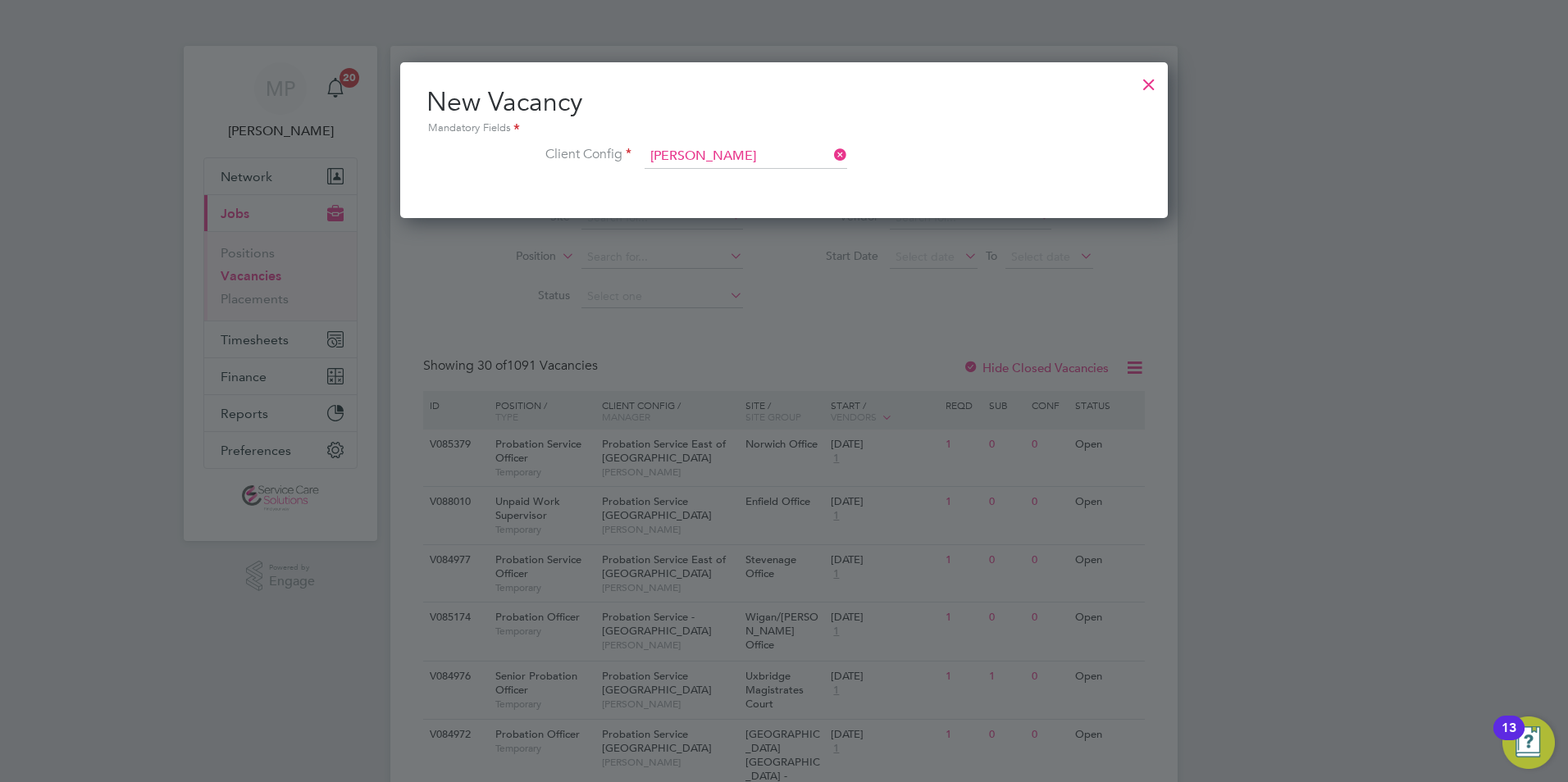 click on "Probation Service  [PERSON_NAME] t, [GEOGRAPHIC_DATA] and [GEOGRAPHIC_DATA]" 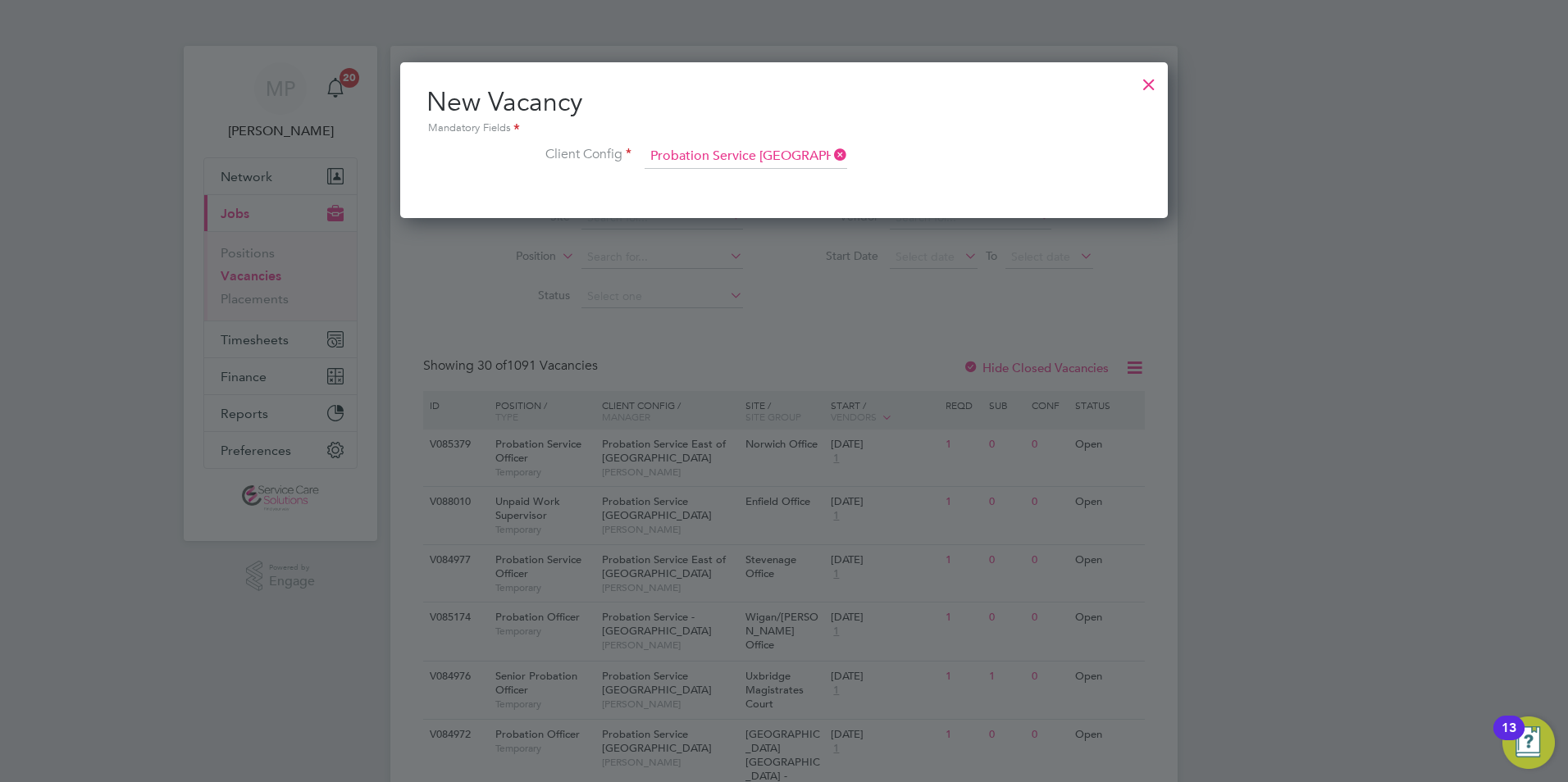 scroll, scrollTop: 8, scrollLeft: 8, axis: both 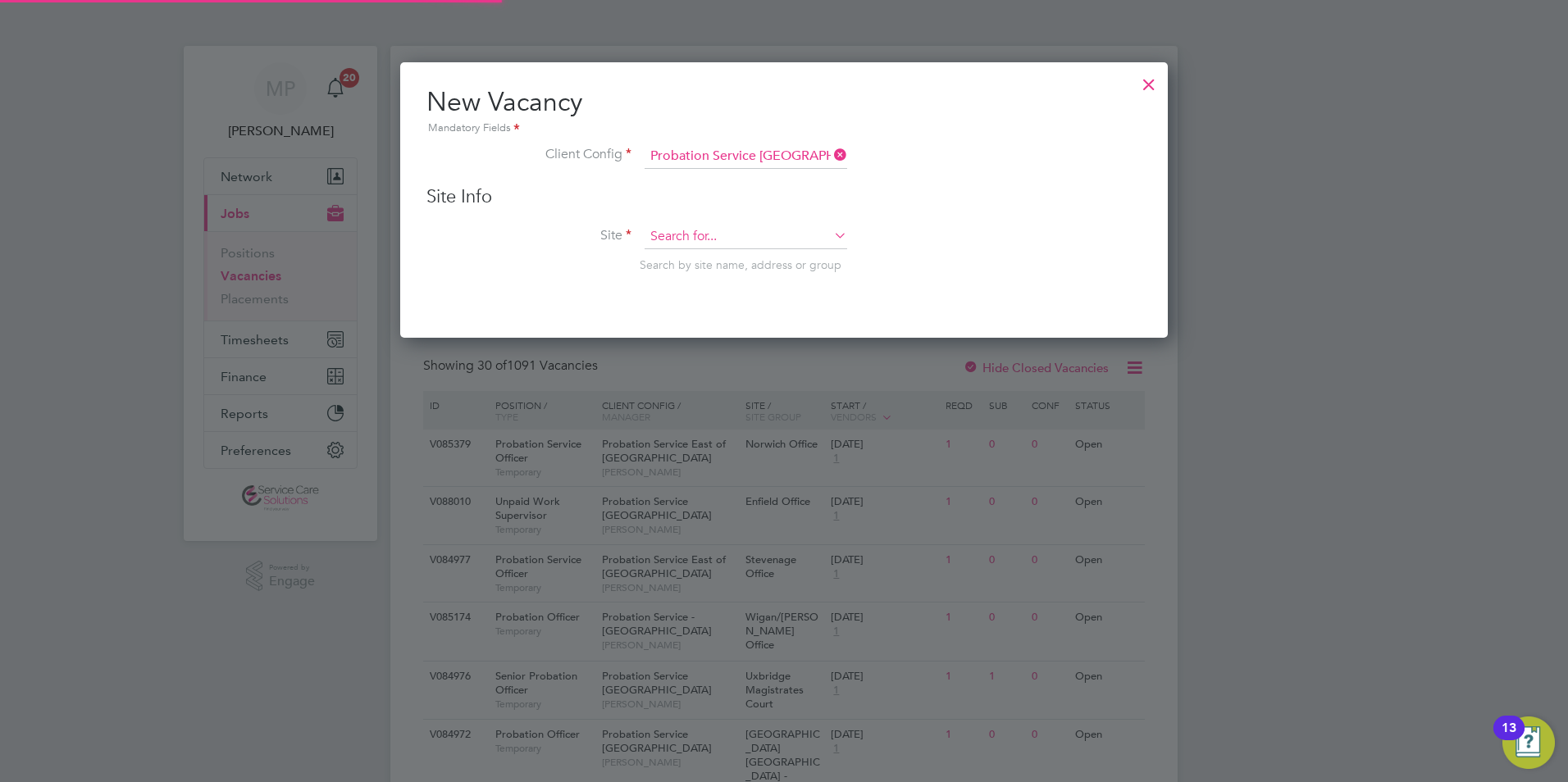 click at bounding box center [745, 237] 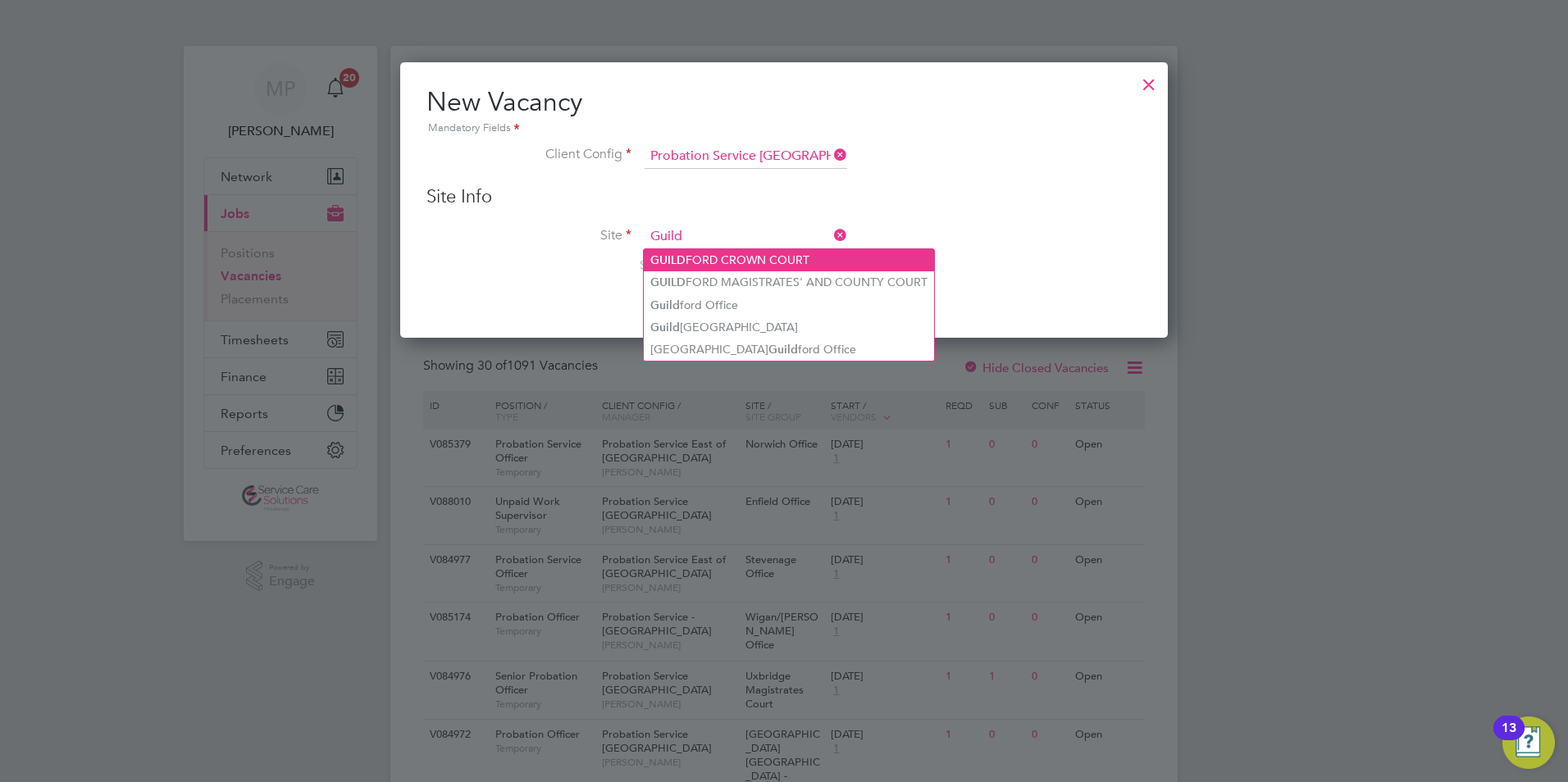 click on "GUILD FORD CROWN COURT" 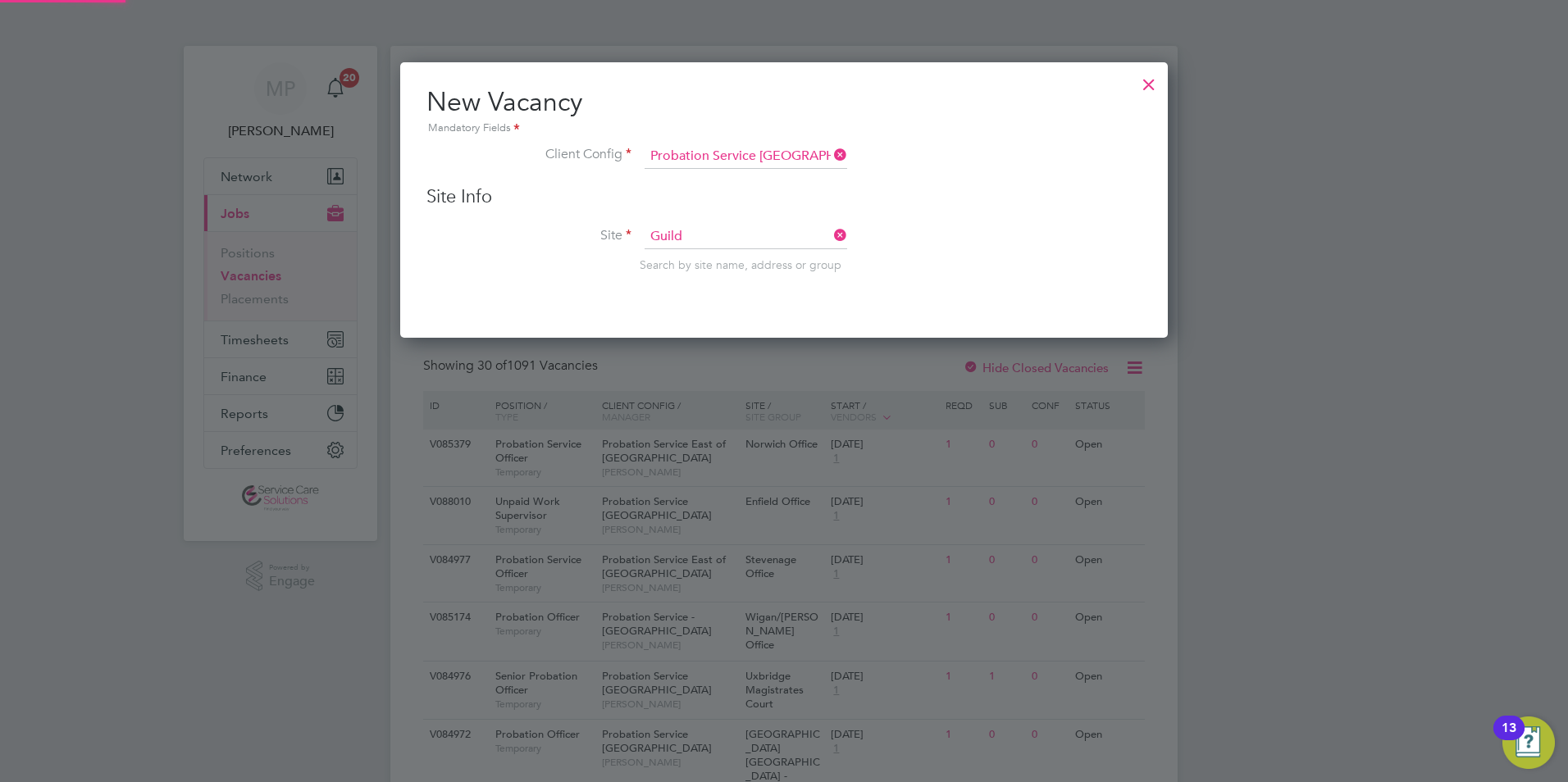 type on "GUILDFORD CROWN COURT" 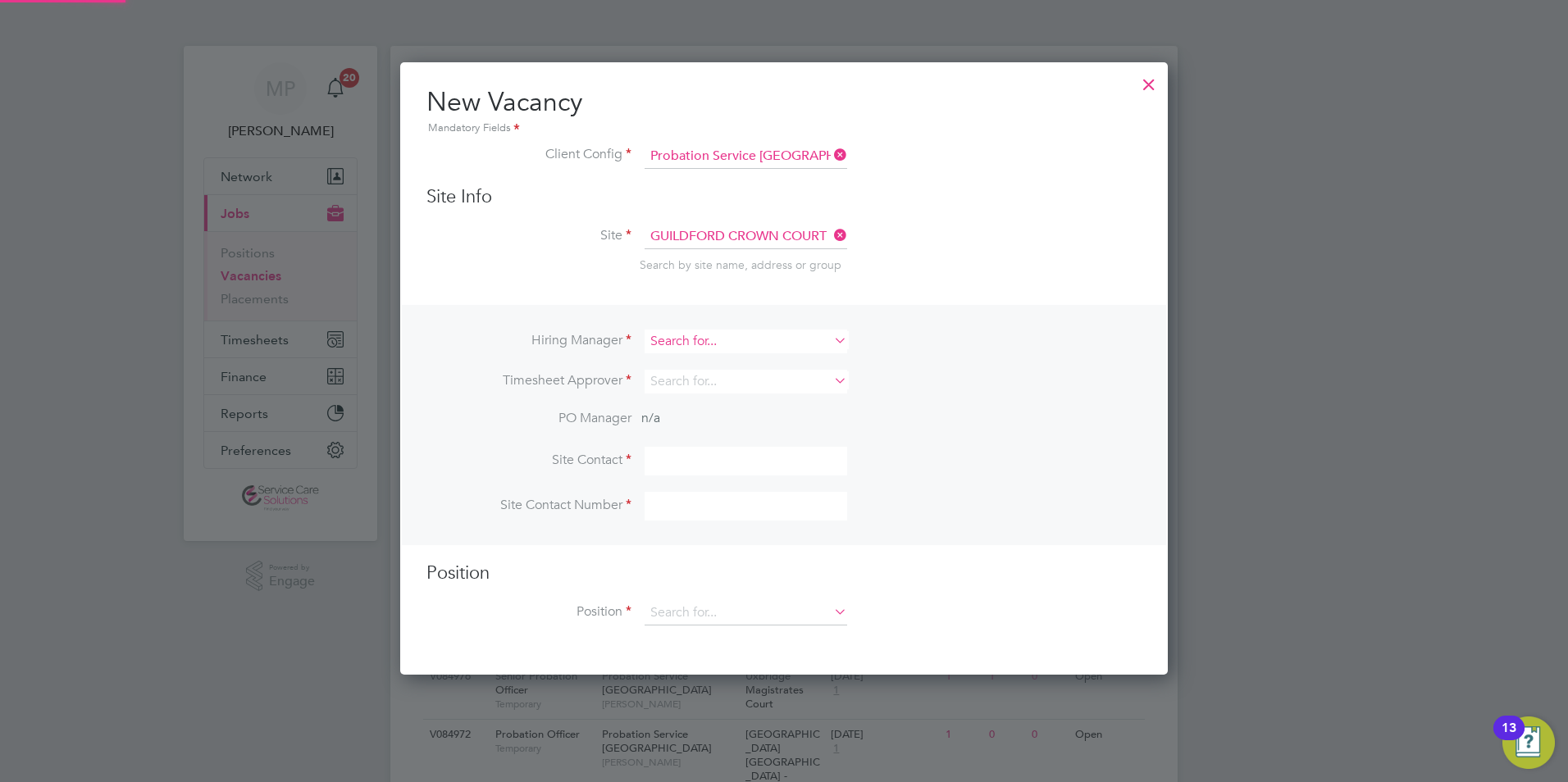 scroll, scrollTop: 8, scrollLeft: 8, axis: both 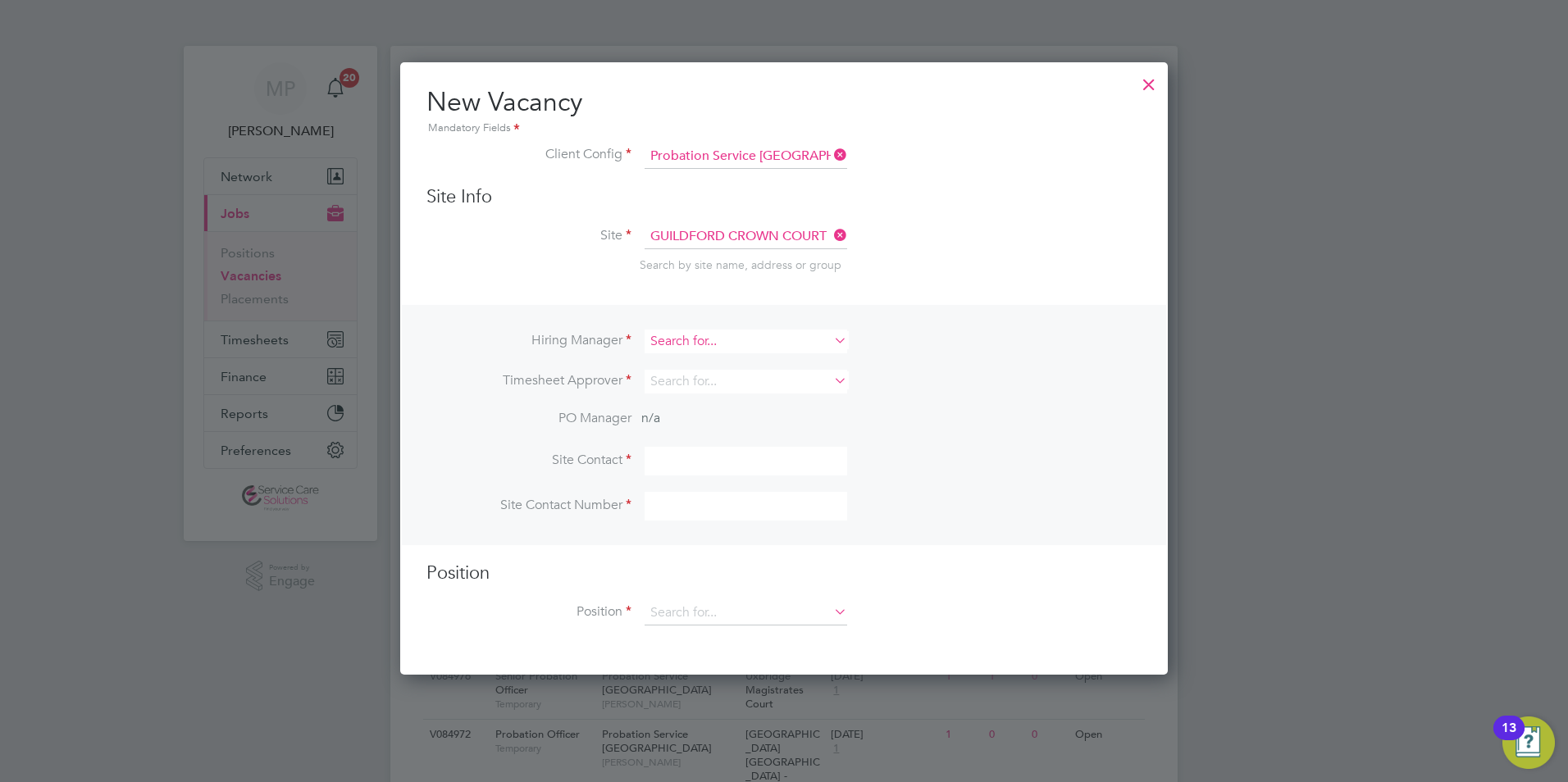 click at bounding box center [745, 341] 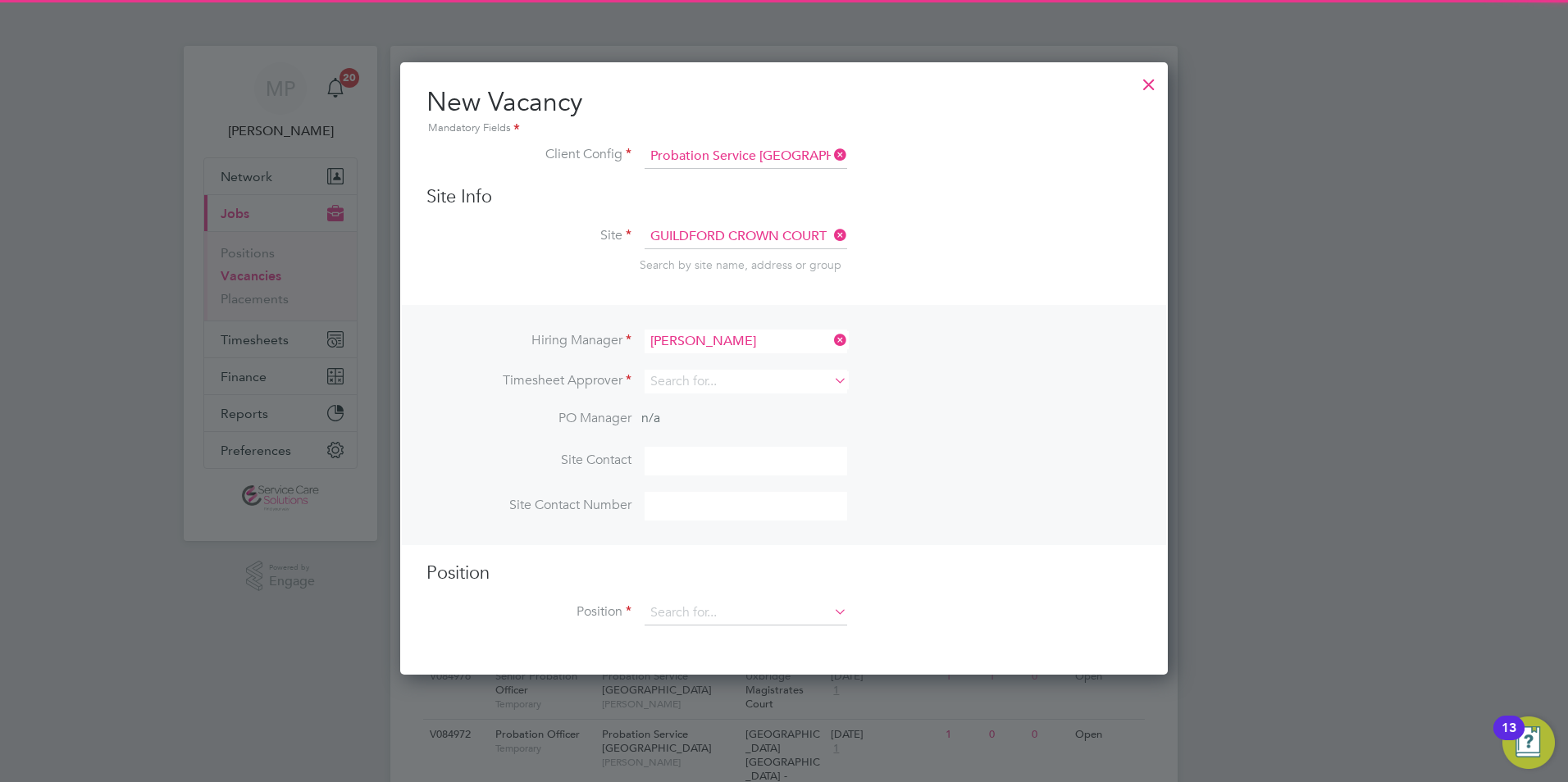 click on "Tina  Donlon" 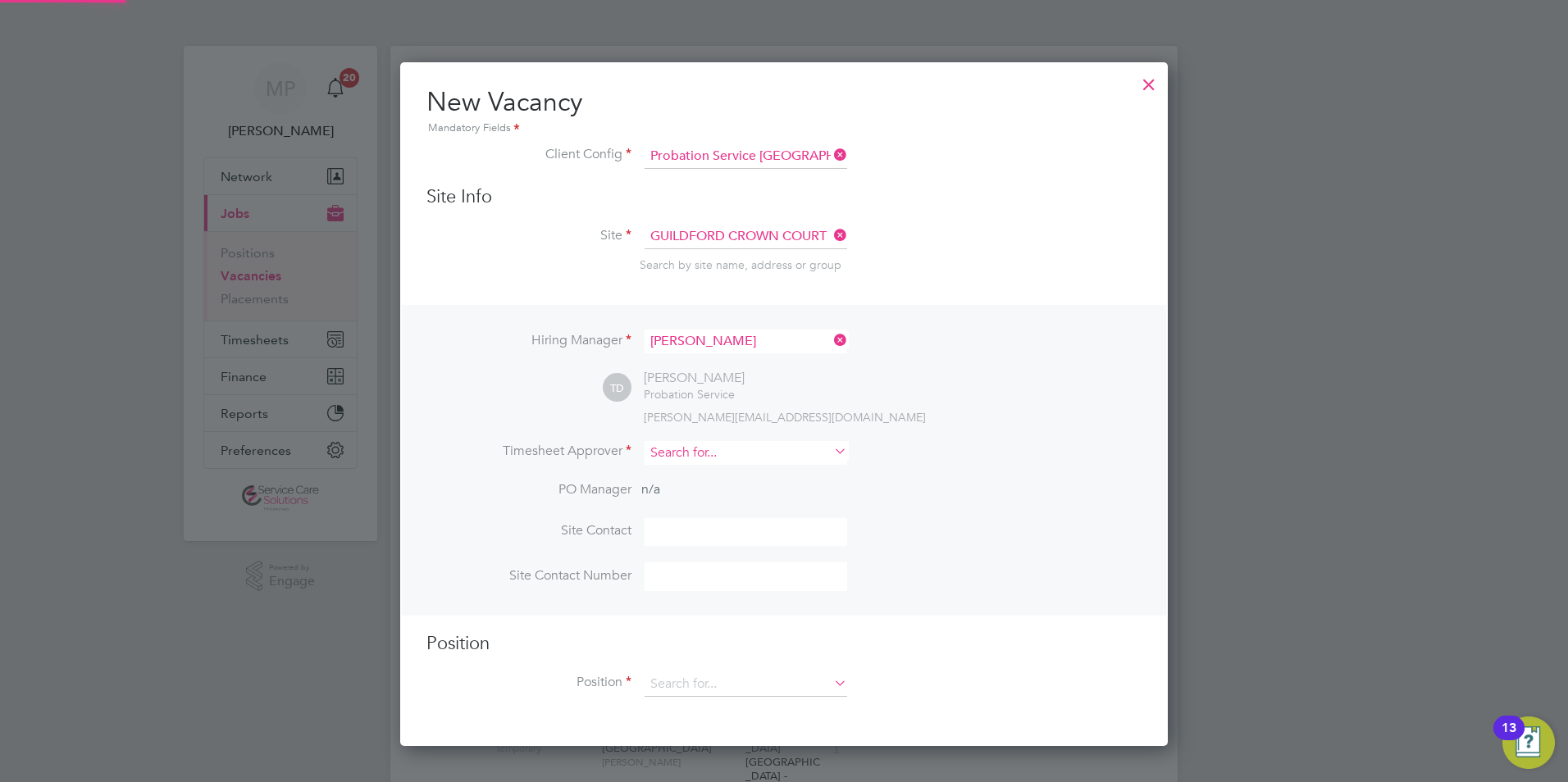 click at bounding box center (745, 452) 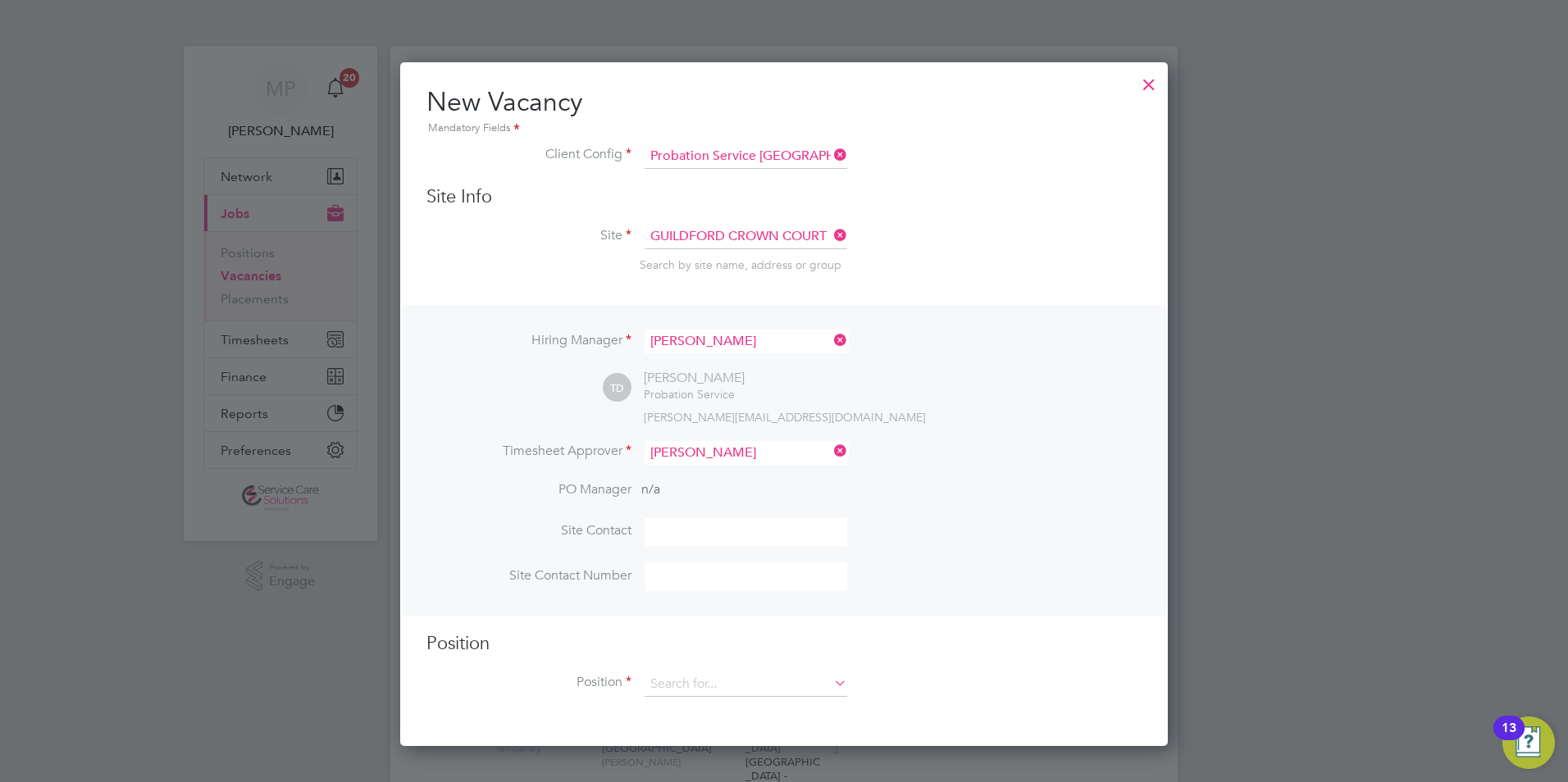 click on "Tina  Donlon" 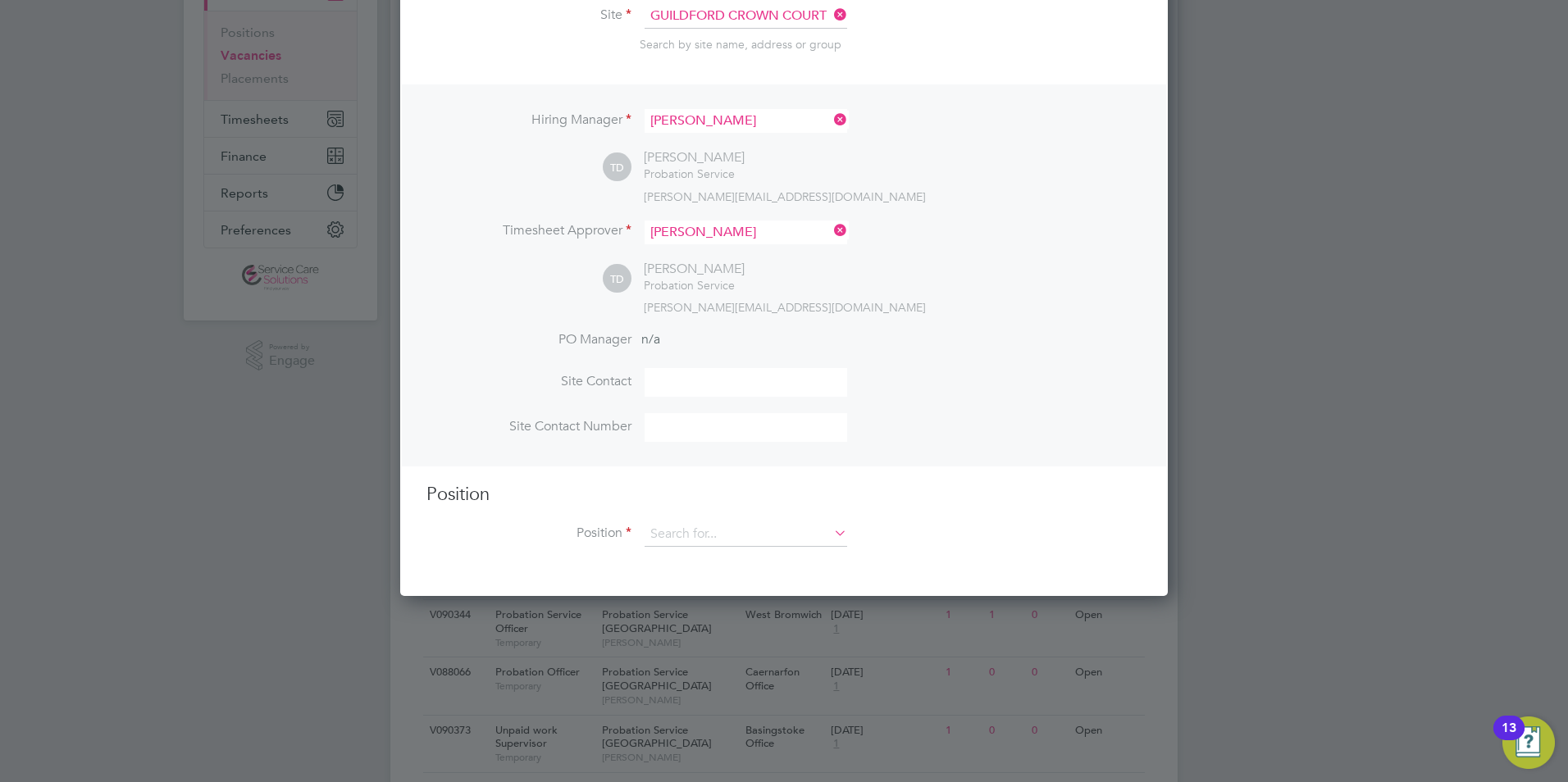scroll, scrollTop: 246, scrollLeft: 0, axis: vertical 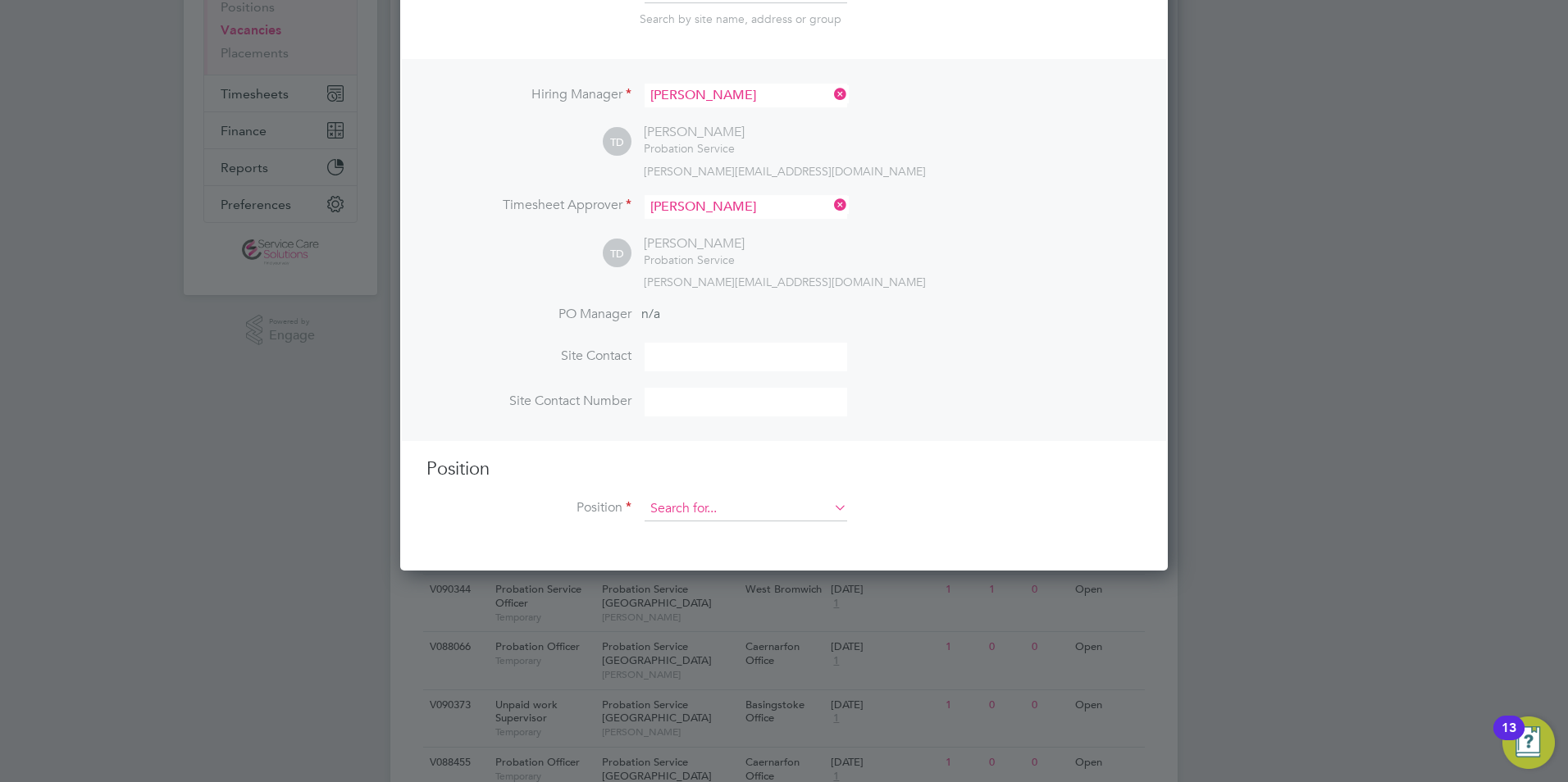 click at bounding box center (745, 509) 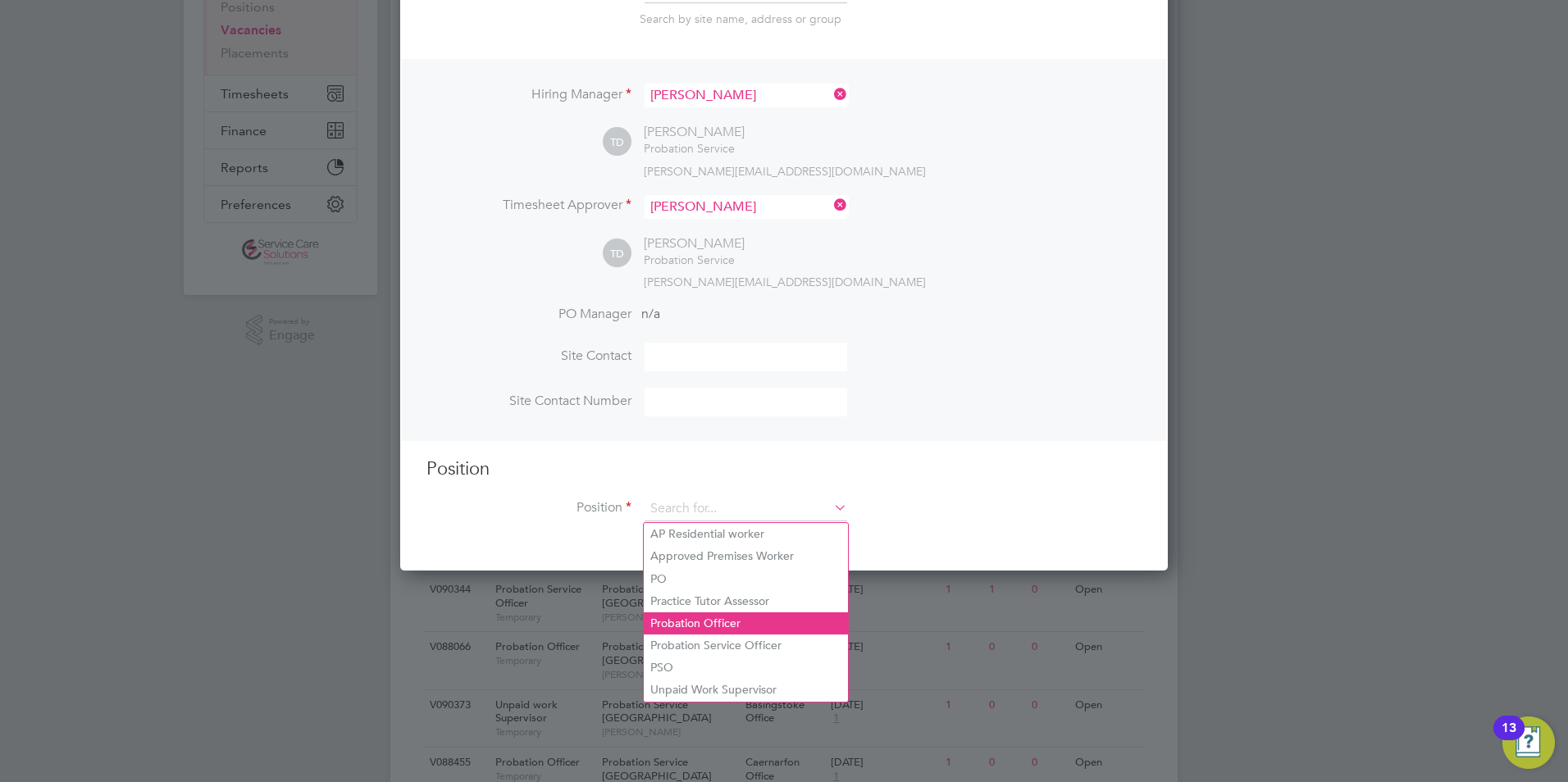 click on "Probation Officer" 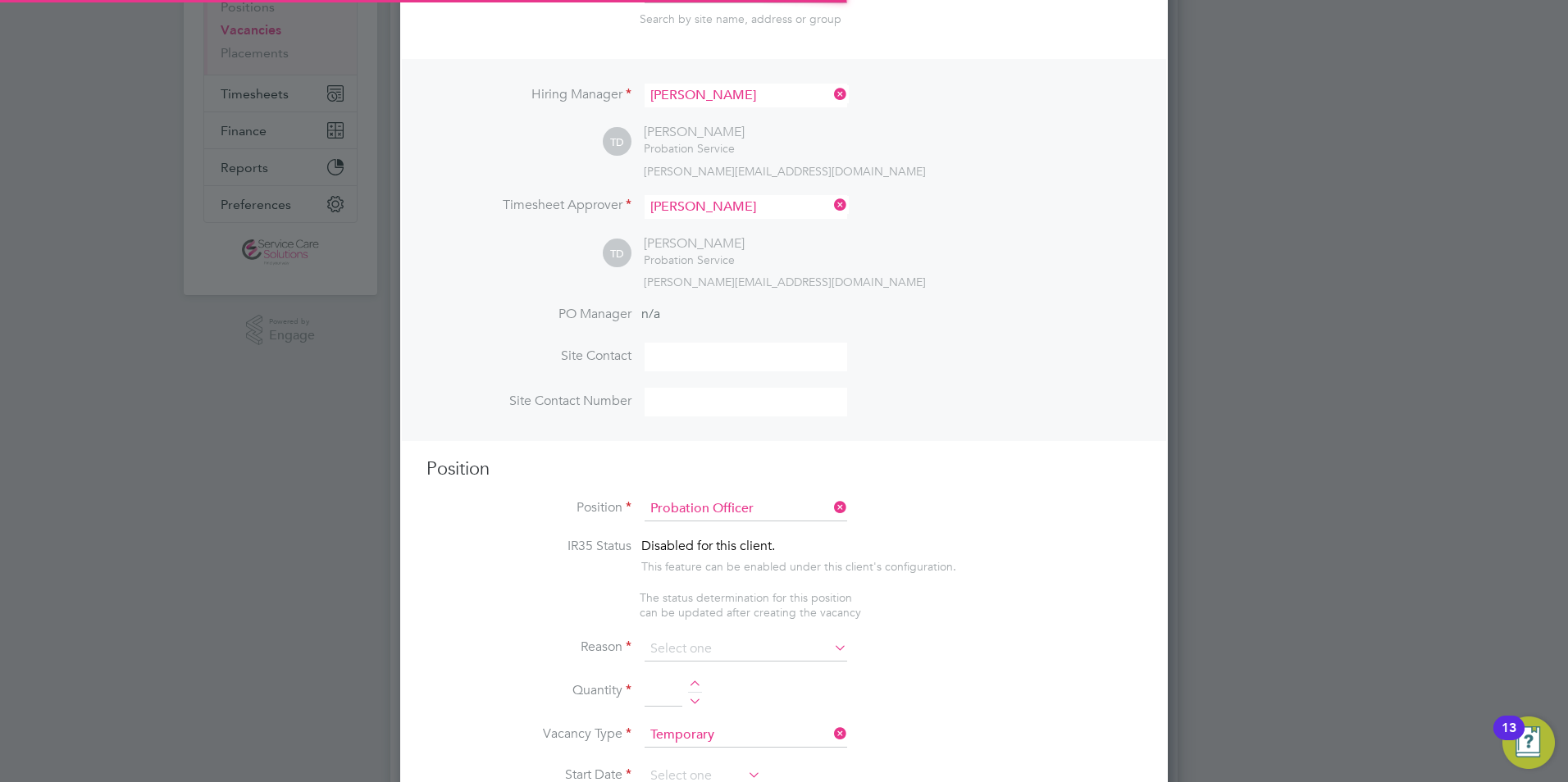 scroll, scrollTop: 8, scrollLeft: 8, axis: both 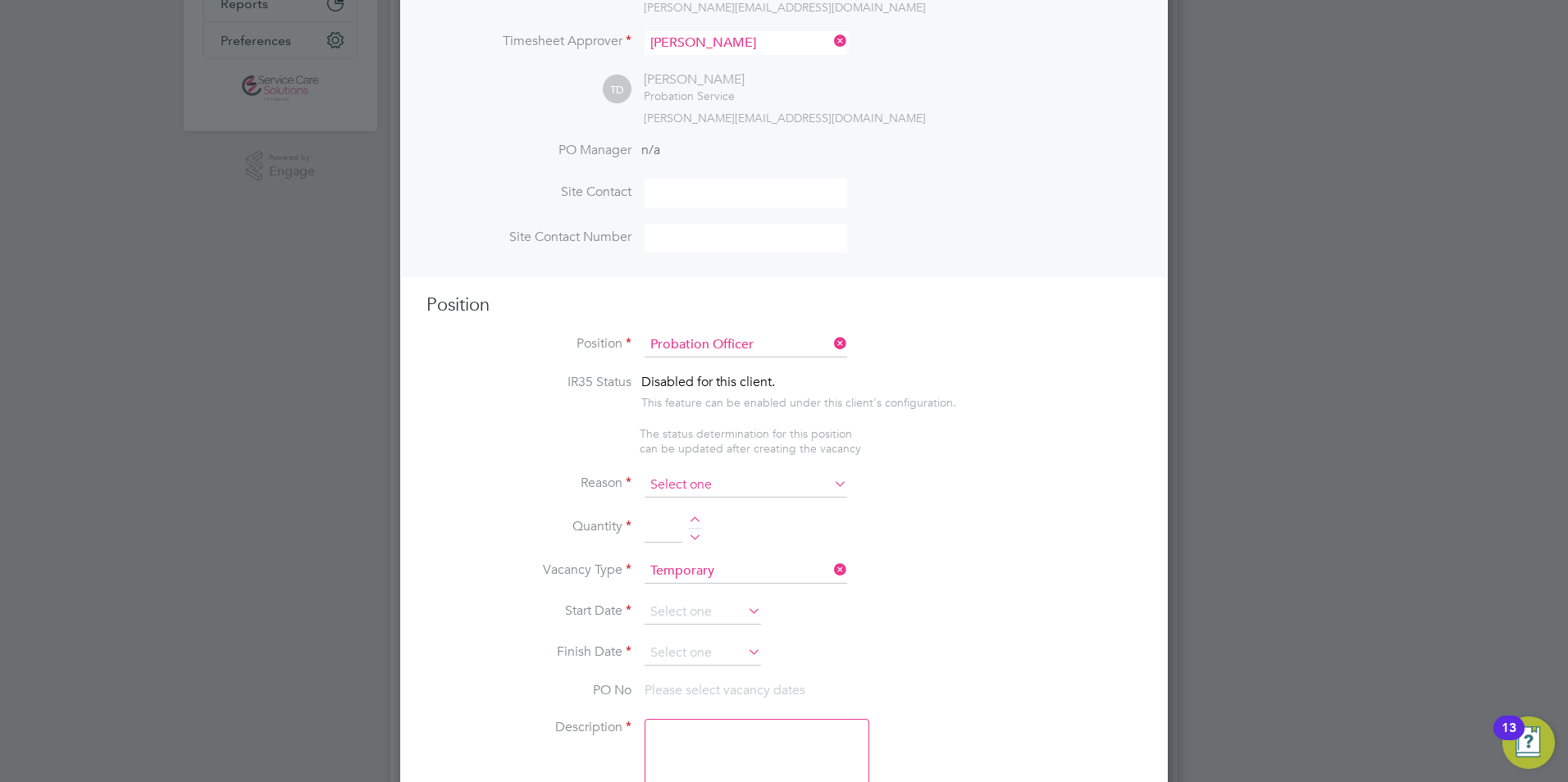 click at bounding box center [745, 485] 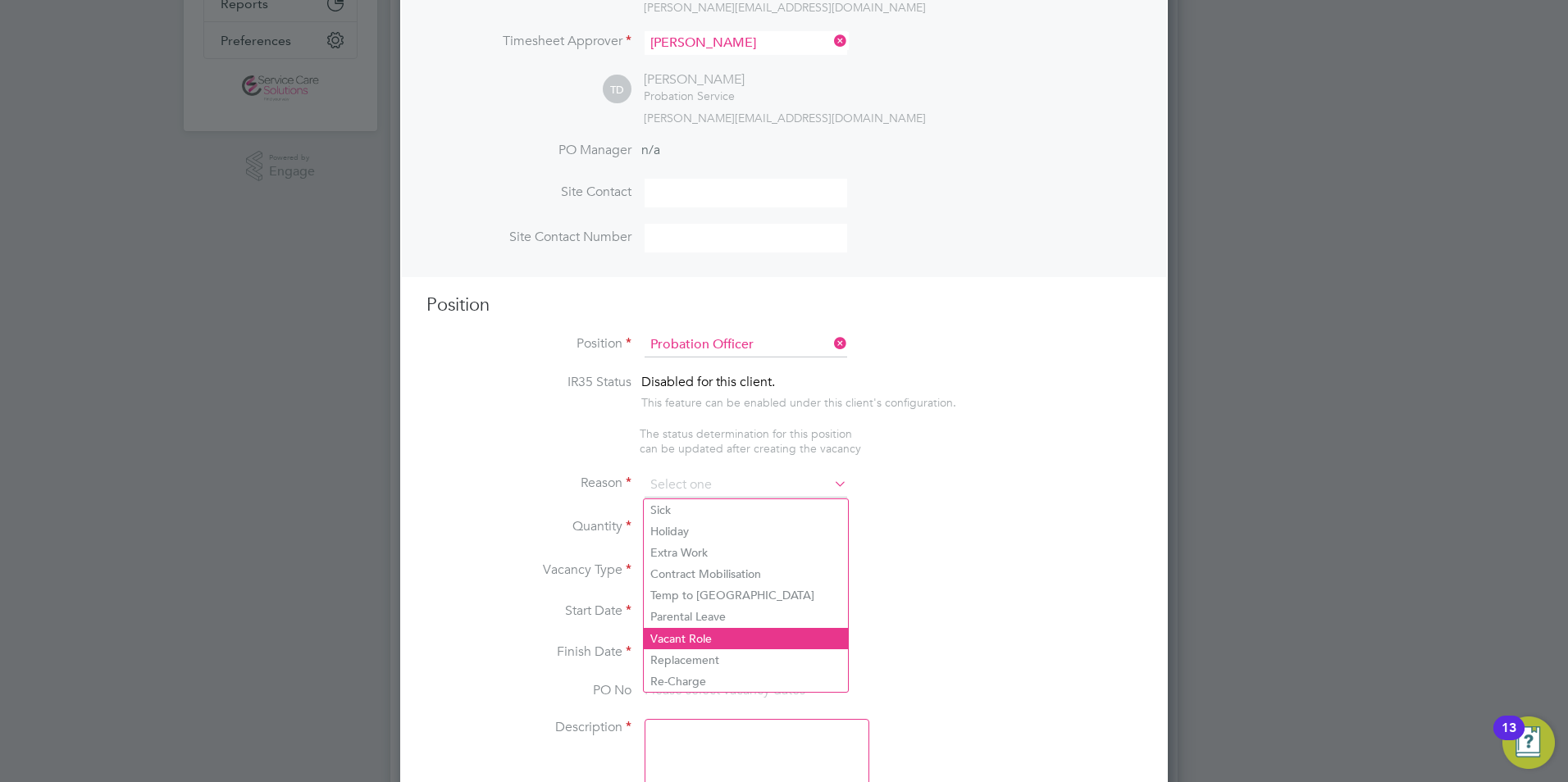 click on "Vacant Role" 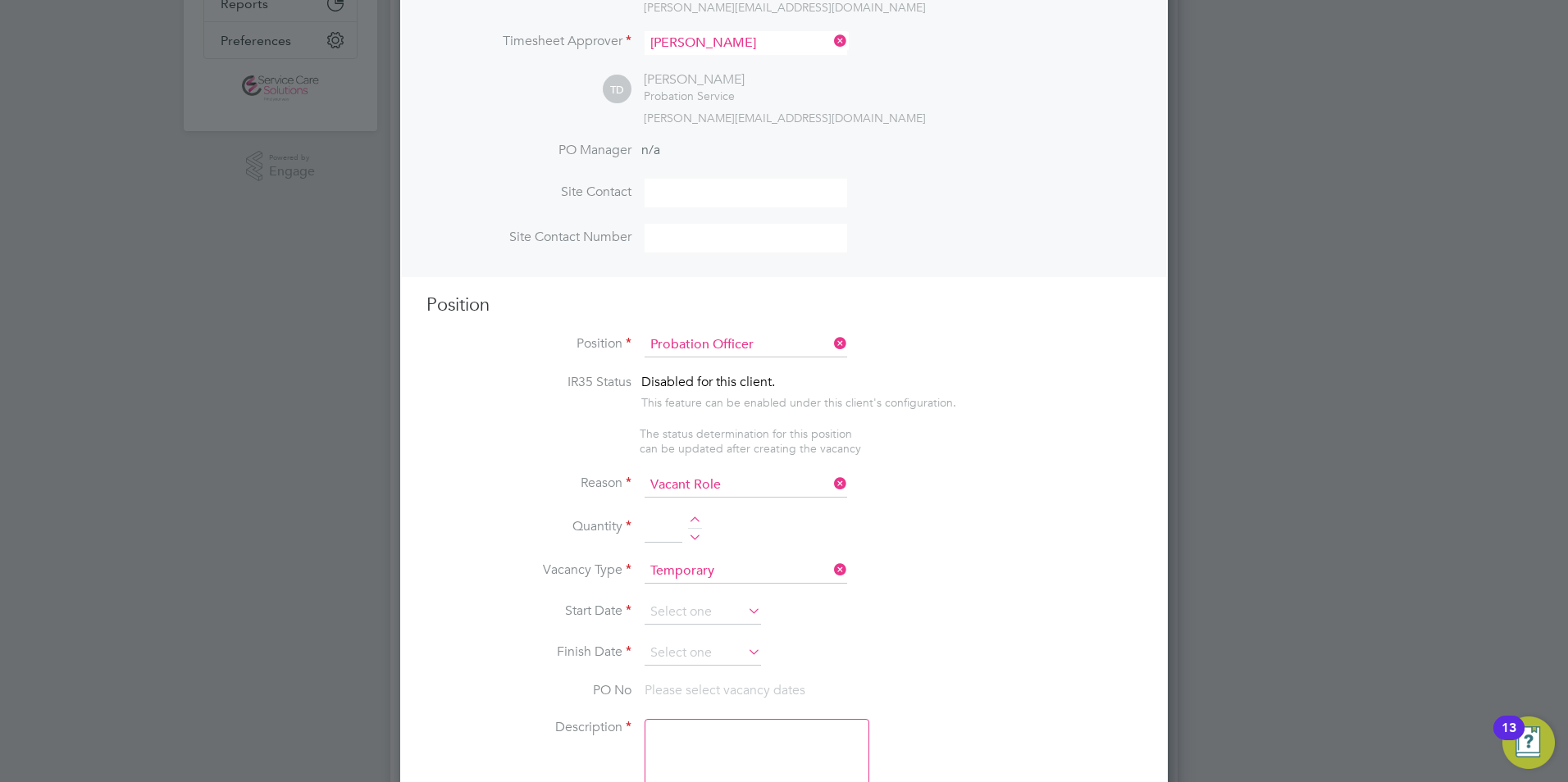 click on "Quantity" at bounding box center [784, 537] 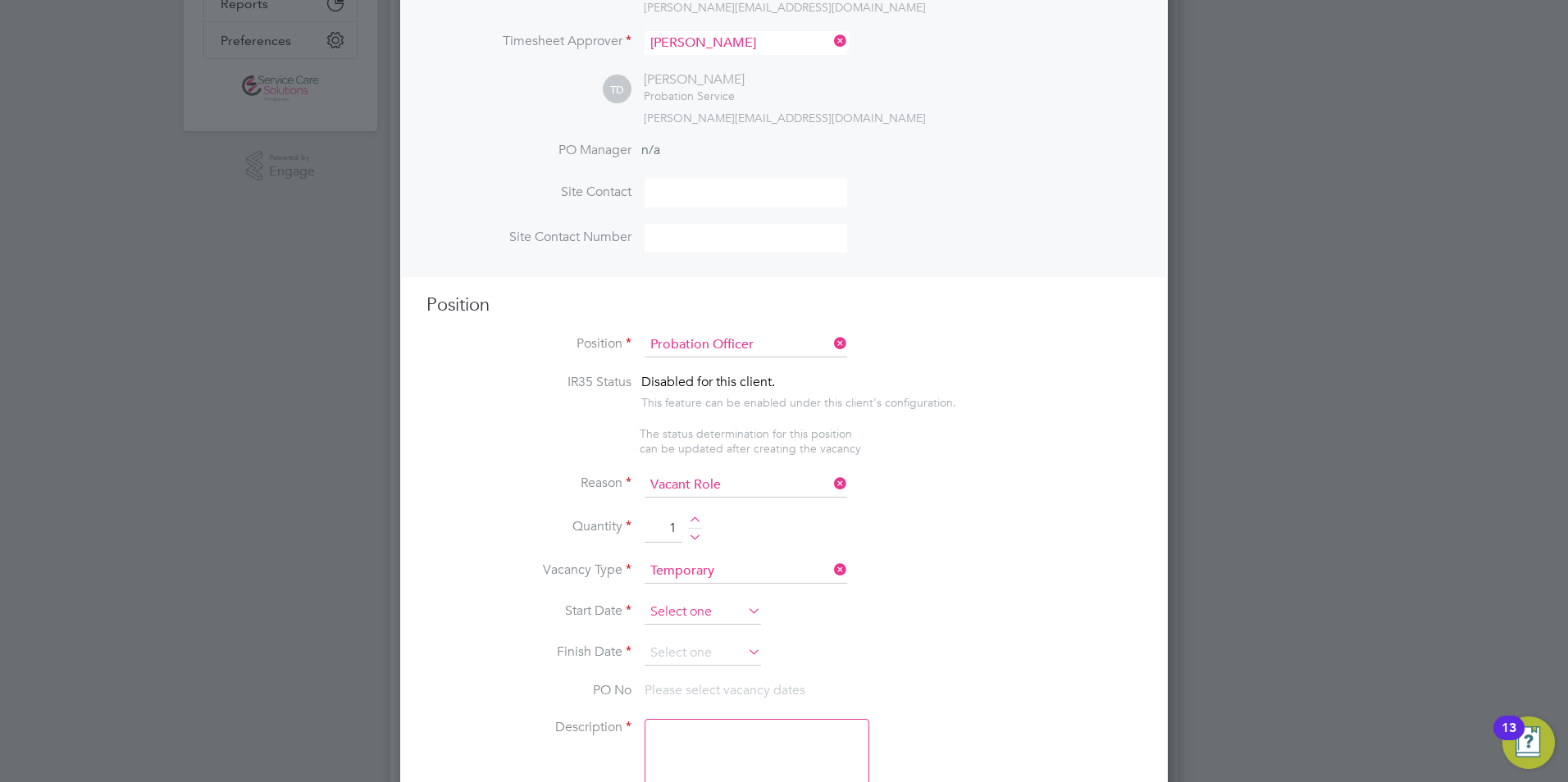 click at bounding box center (703, 612) 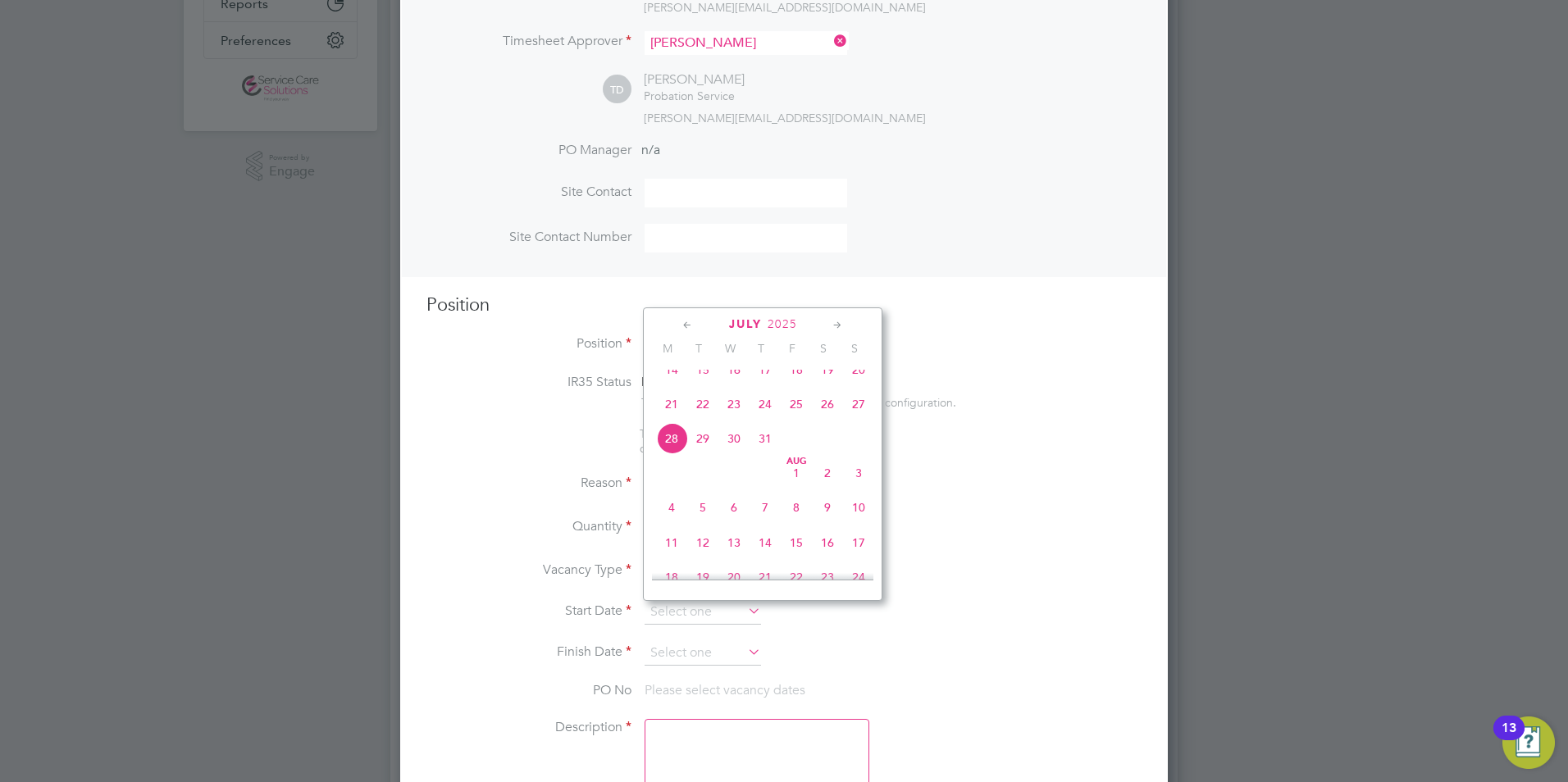 click on "22" 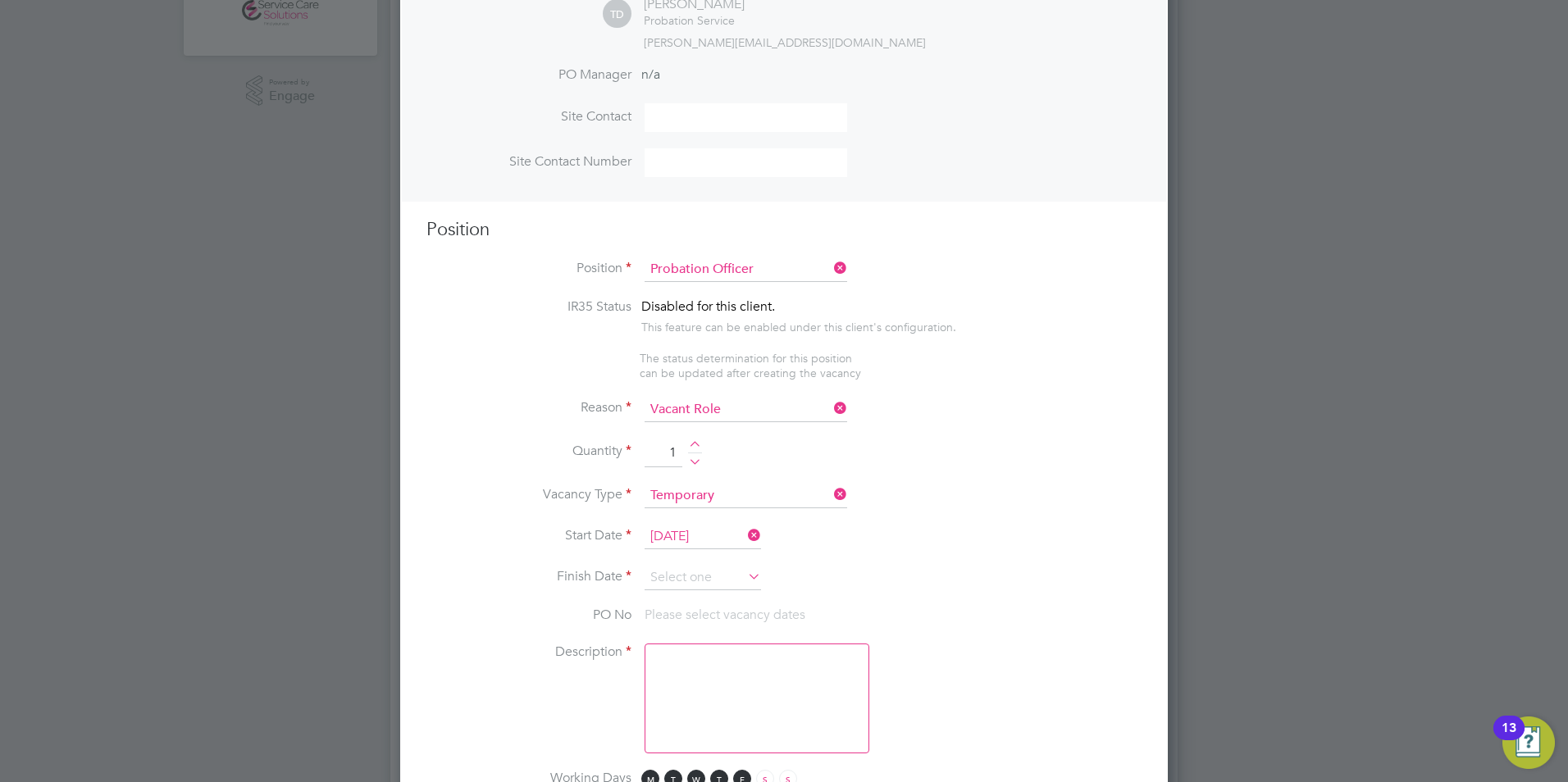 scroll, scrollTop: 574, scrollLeft: 0, axis: vertical 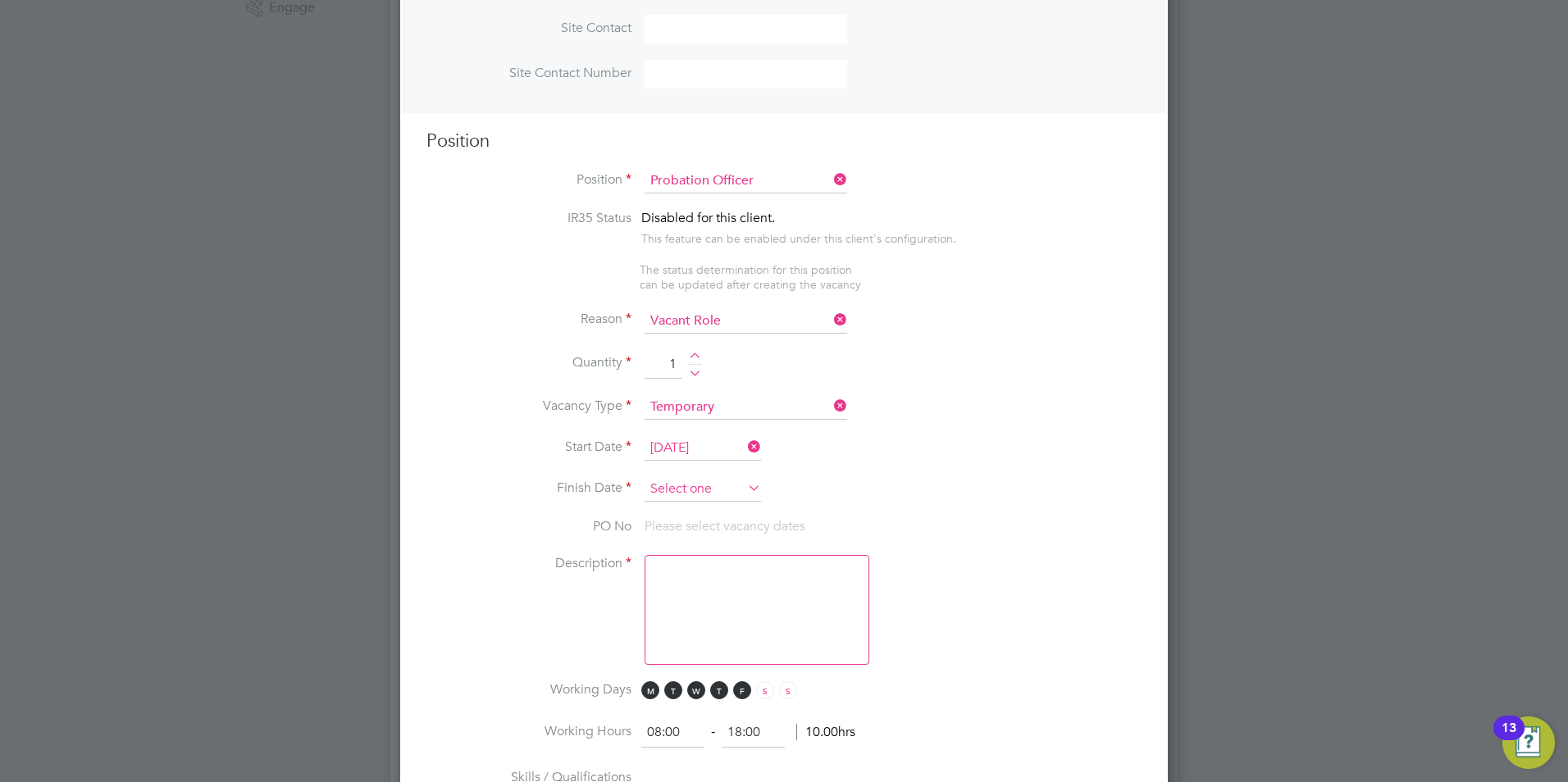 click at bounding box center [703, 489] 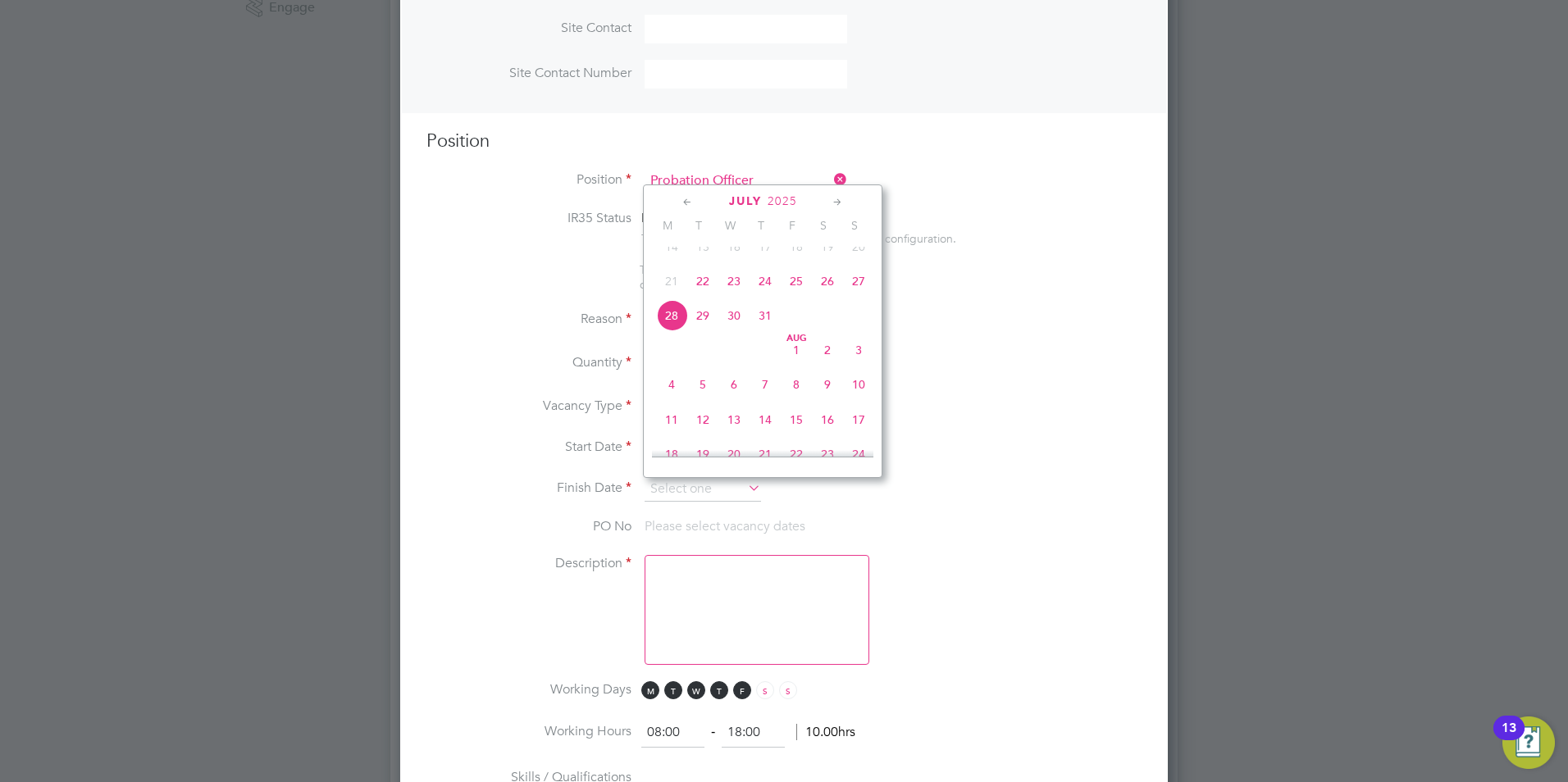 click 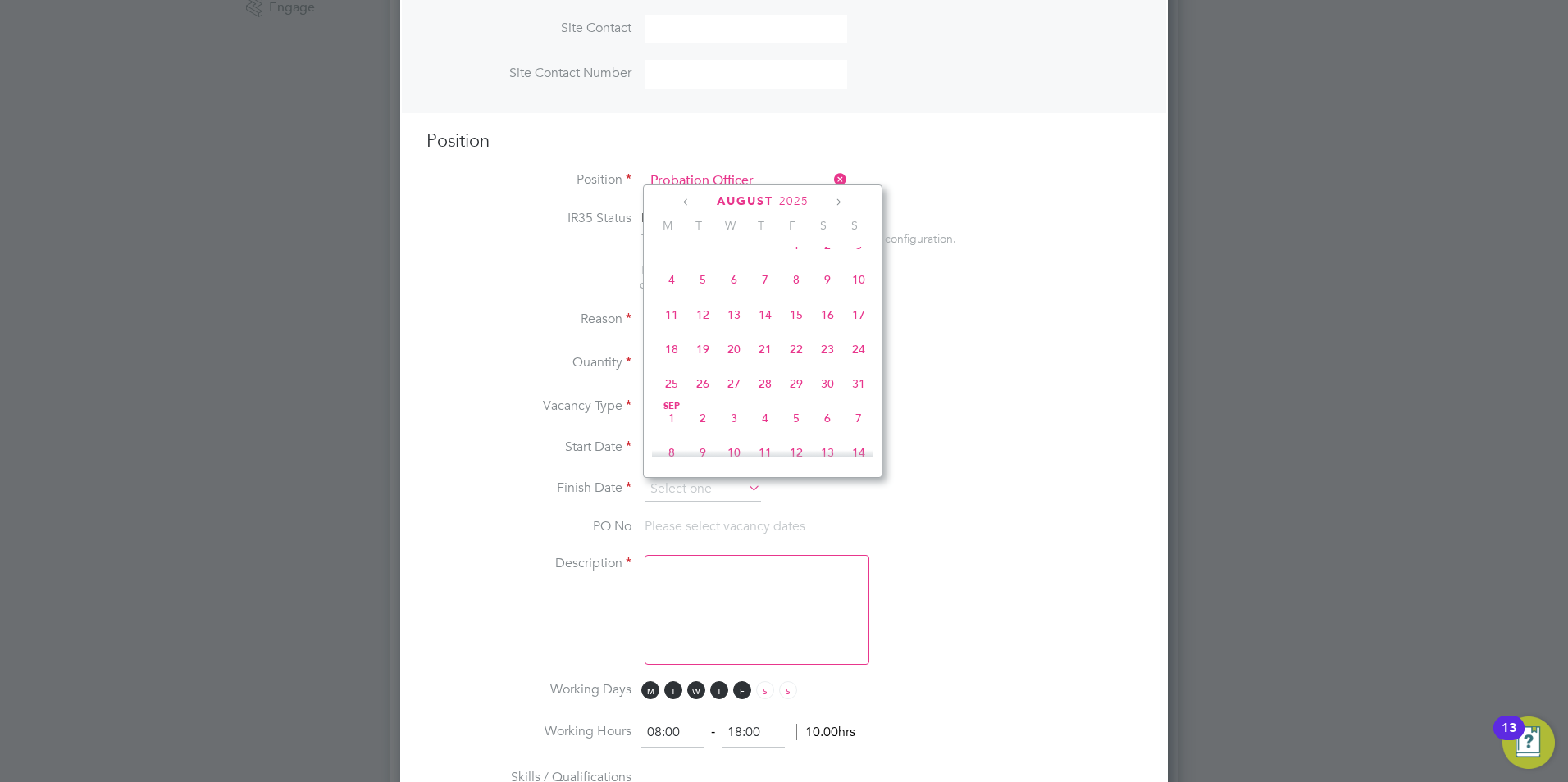 click 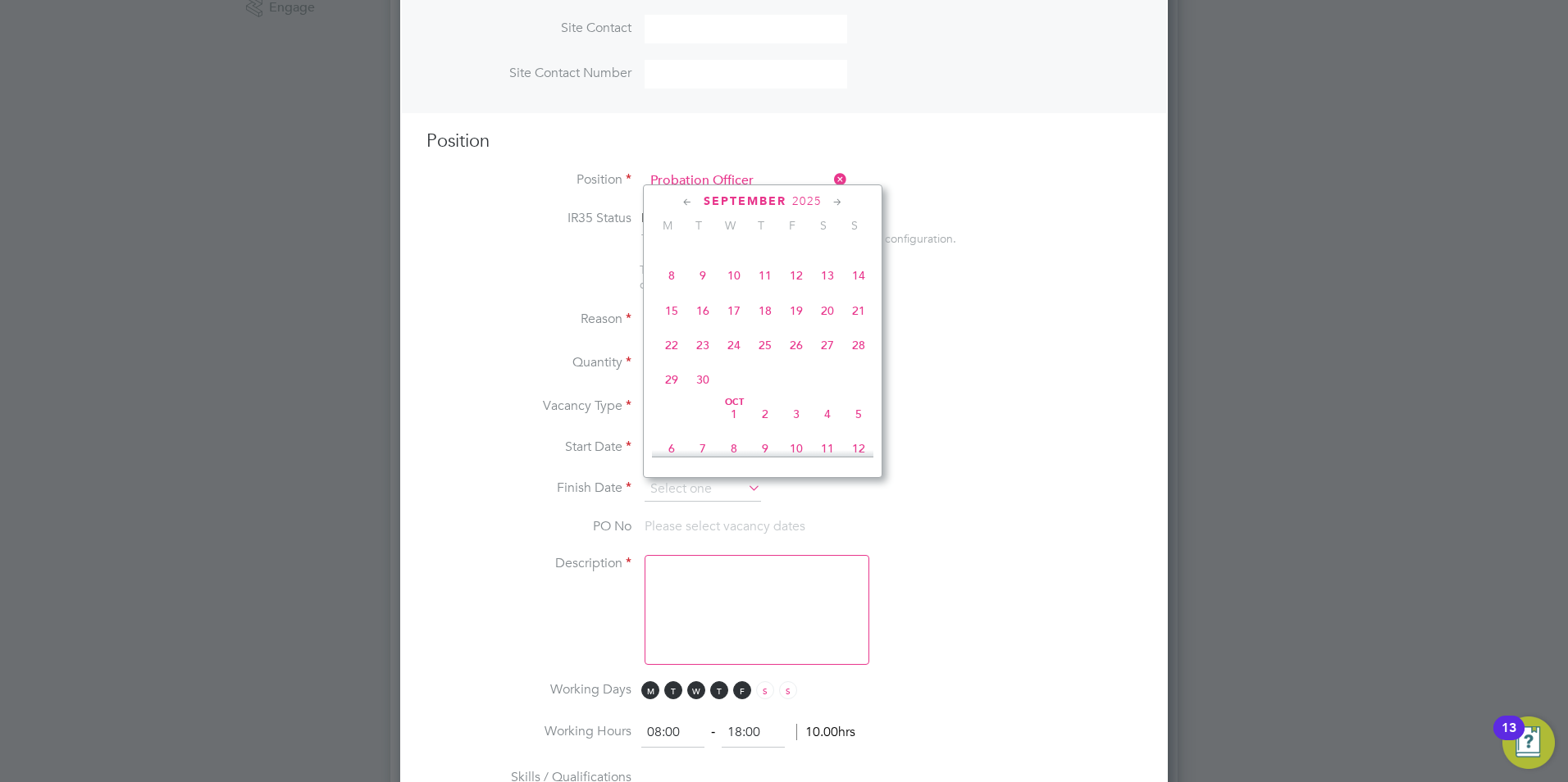 click 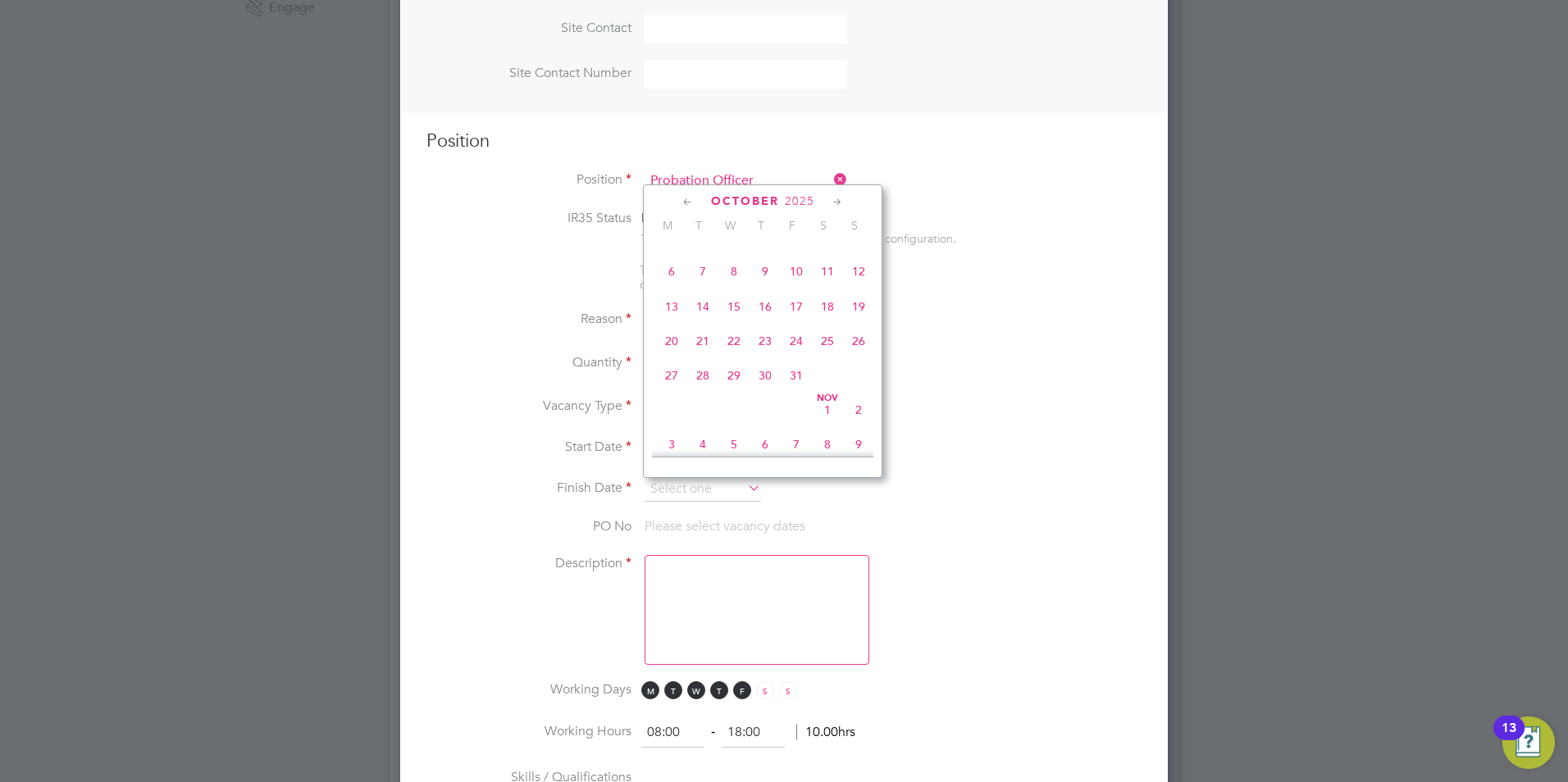 click on "26" 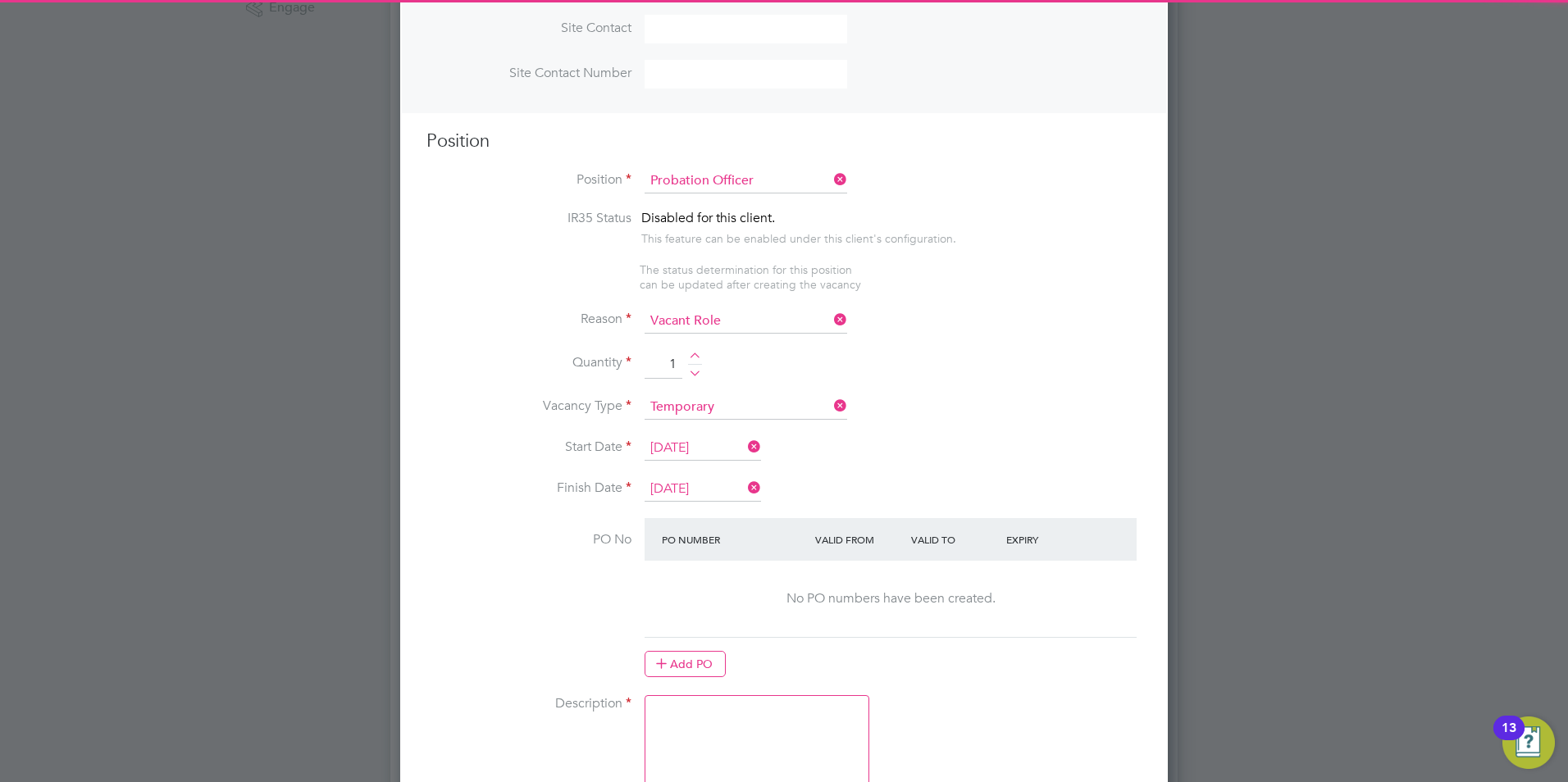 click at bounding box center (757, 750) 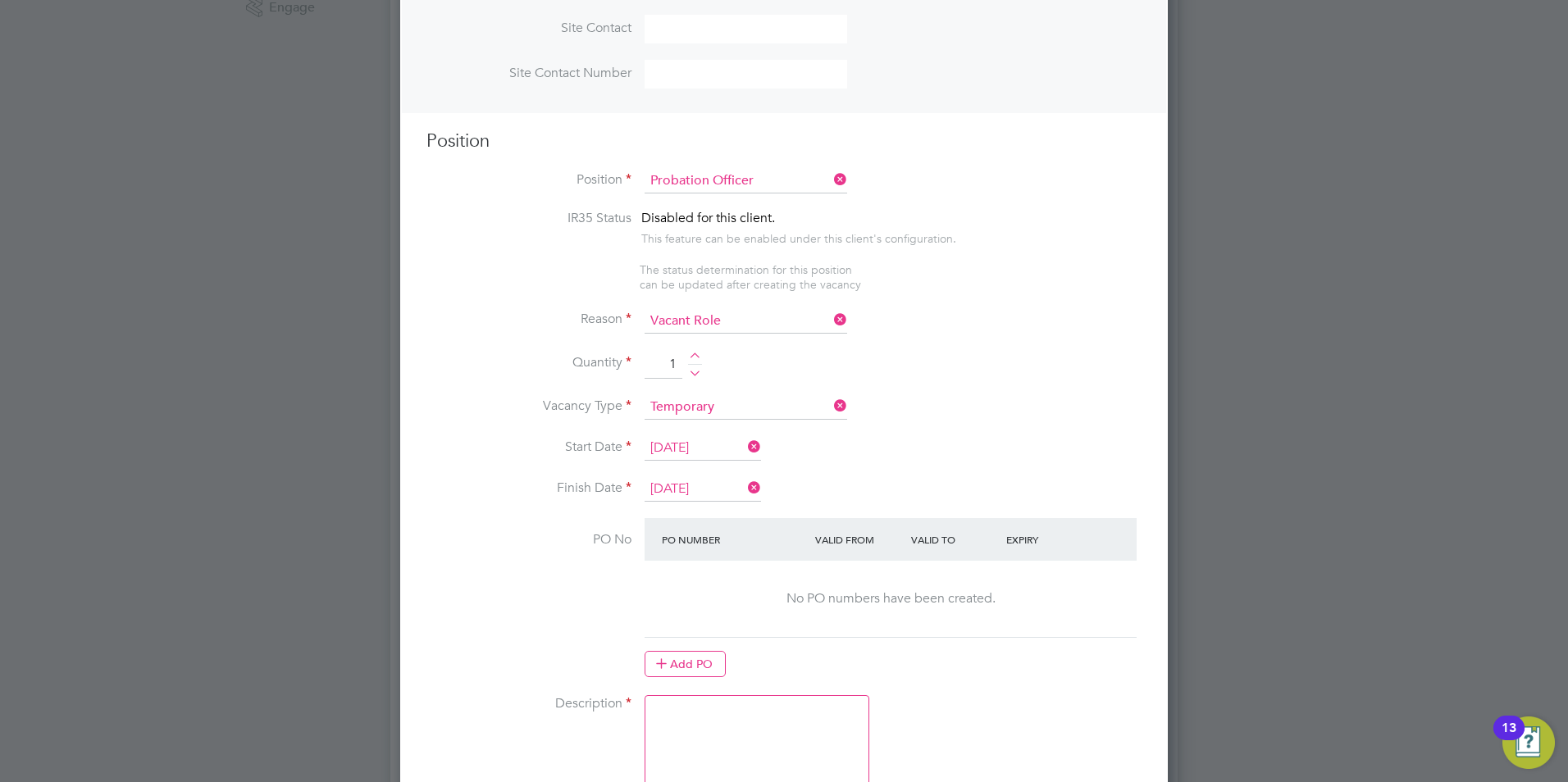 click at bounding box center (757, 750) 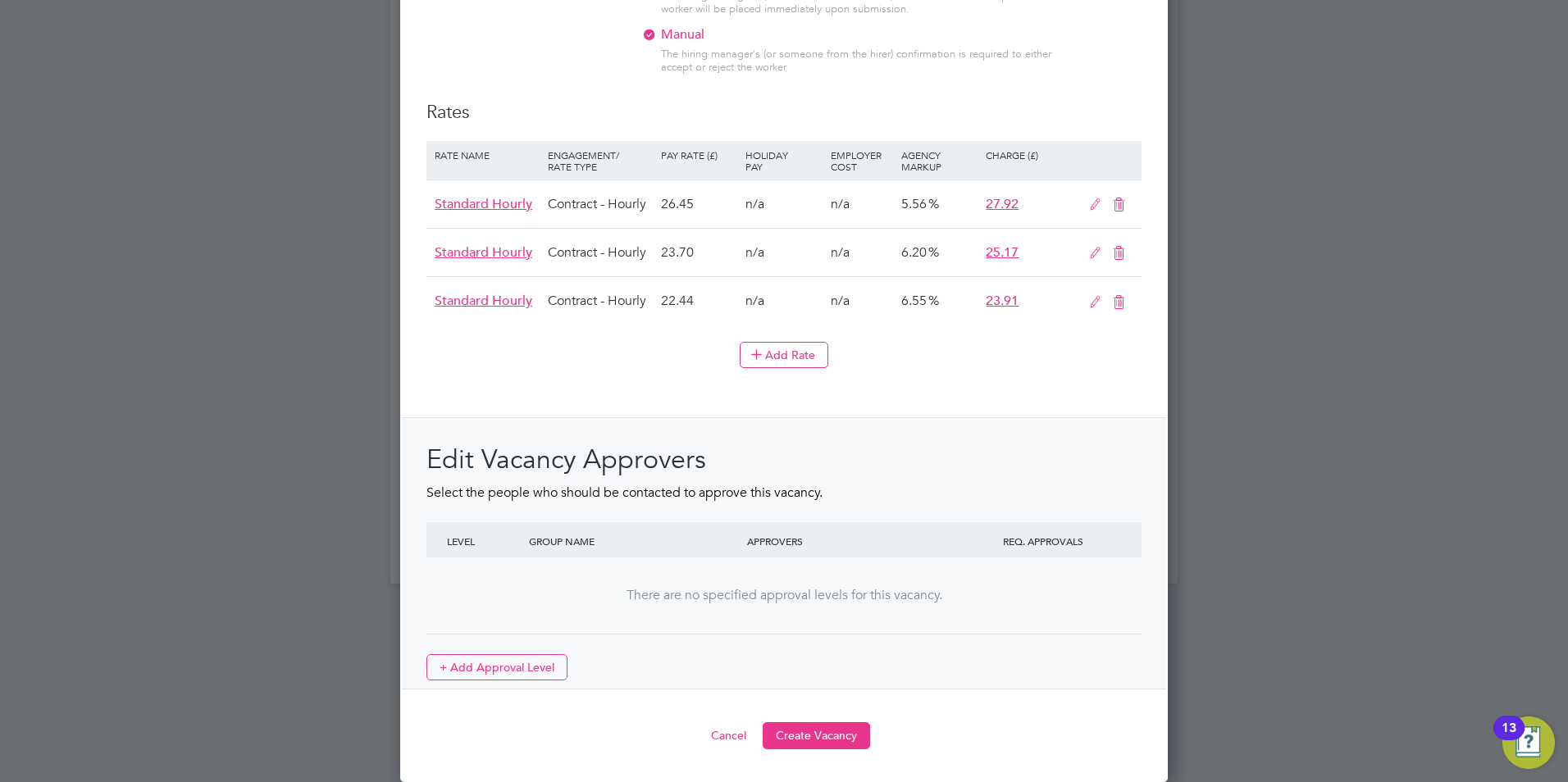 type on "The tracking number for this OP1 request is: " 2271B"
Yes
Question	Answer
Probation Service Region:	Kent, Surrey, Sussex
Role Required/Type of Work:	PO
If other, please state:
Further details:	Report writing
New requirement:	New Requirement (Same Worker Exception Process (named worker))
same worker exception details:	Service Care Solutions
Total length 12 months or longer:
Minister Approval:
Cabinet Office Approval reference number:
Requested start date of Assignment :	2025-07-22
Duration of assignment:	until 31.3.2026
Hours of Work:	37
travel:	No
IR35:
Overtime:	No
If yes to overtime:
special qualifications/experience:	probation officer qualification
Free additional benefits:	n/a
Hiring Managers Name:	Tammy James , Tina Donlon
Hiring Managers email address:	Tammy.James1@justice.gov.uk , Tina.donlon1@justice.gov.uk
Reporting Managers name:	Tina Donlon
Reporting Managers contact number :	+447971254154
FOR PROBATION USE - WFP Approval:	Yes
FOR PROBATION USE - Cost Centre Code:	10206275
FOR PROBATION U..." 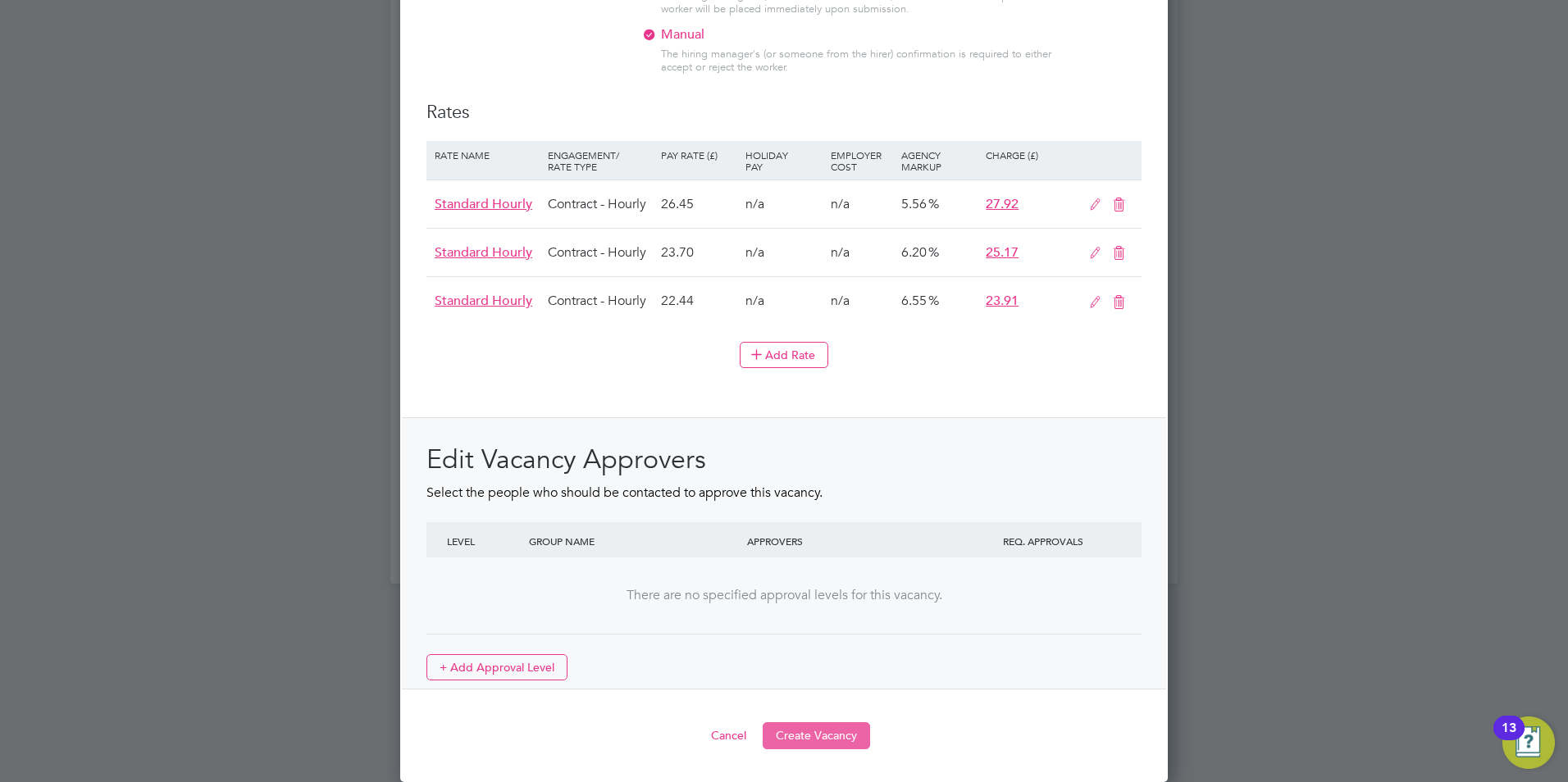 click on "Create Vacancy" at bounding box center [816, 735] 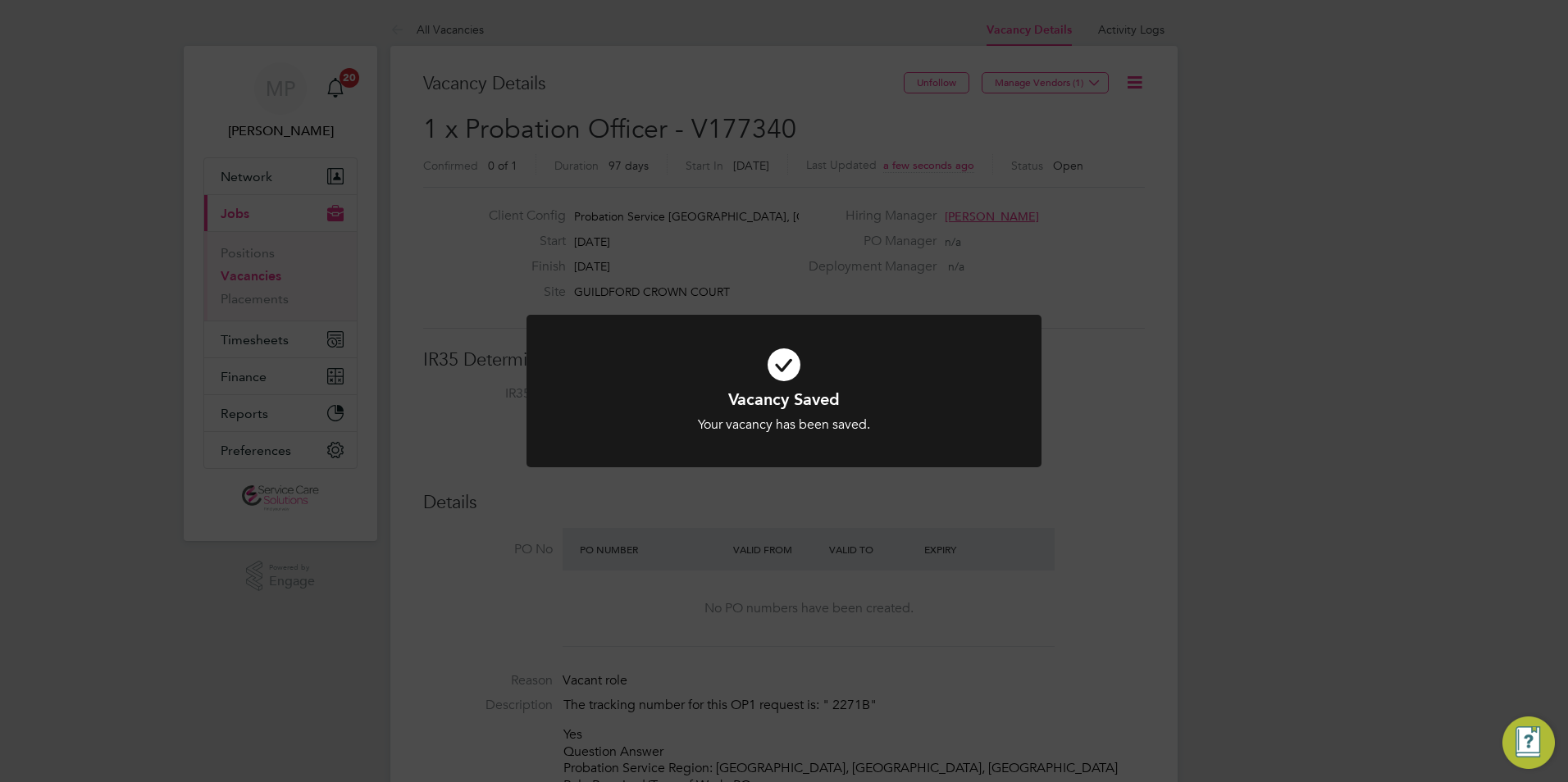 click on "Vacancy Saved Your vacancy has been saved. Cancel Okay" 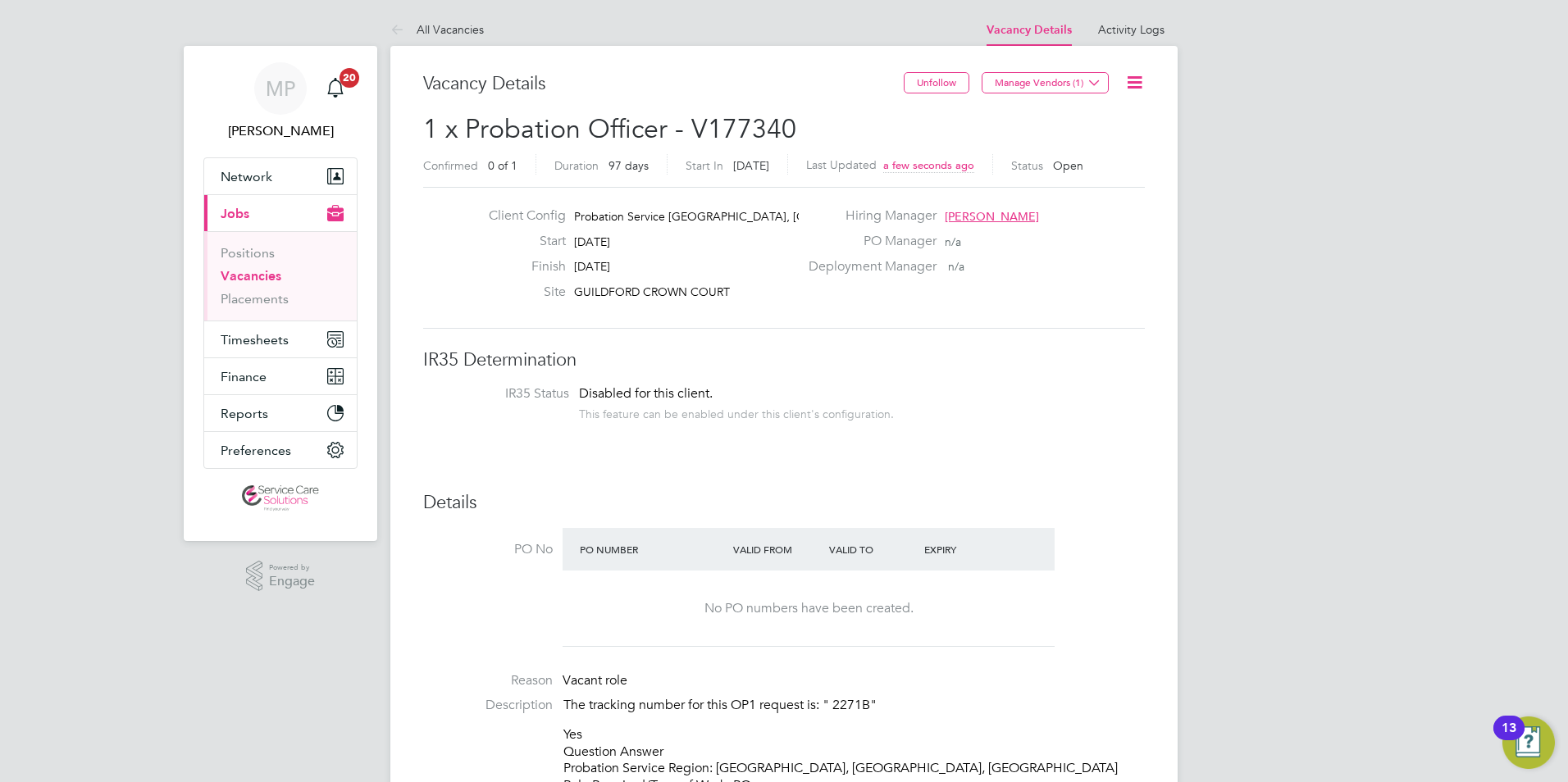 drag, startPoint x: 249, startPoint y: 278, endPoint x: 258, endPoint y: 283, distance: 10.29563 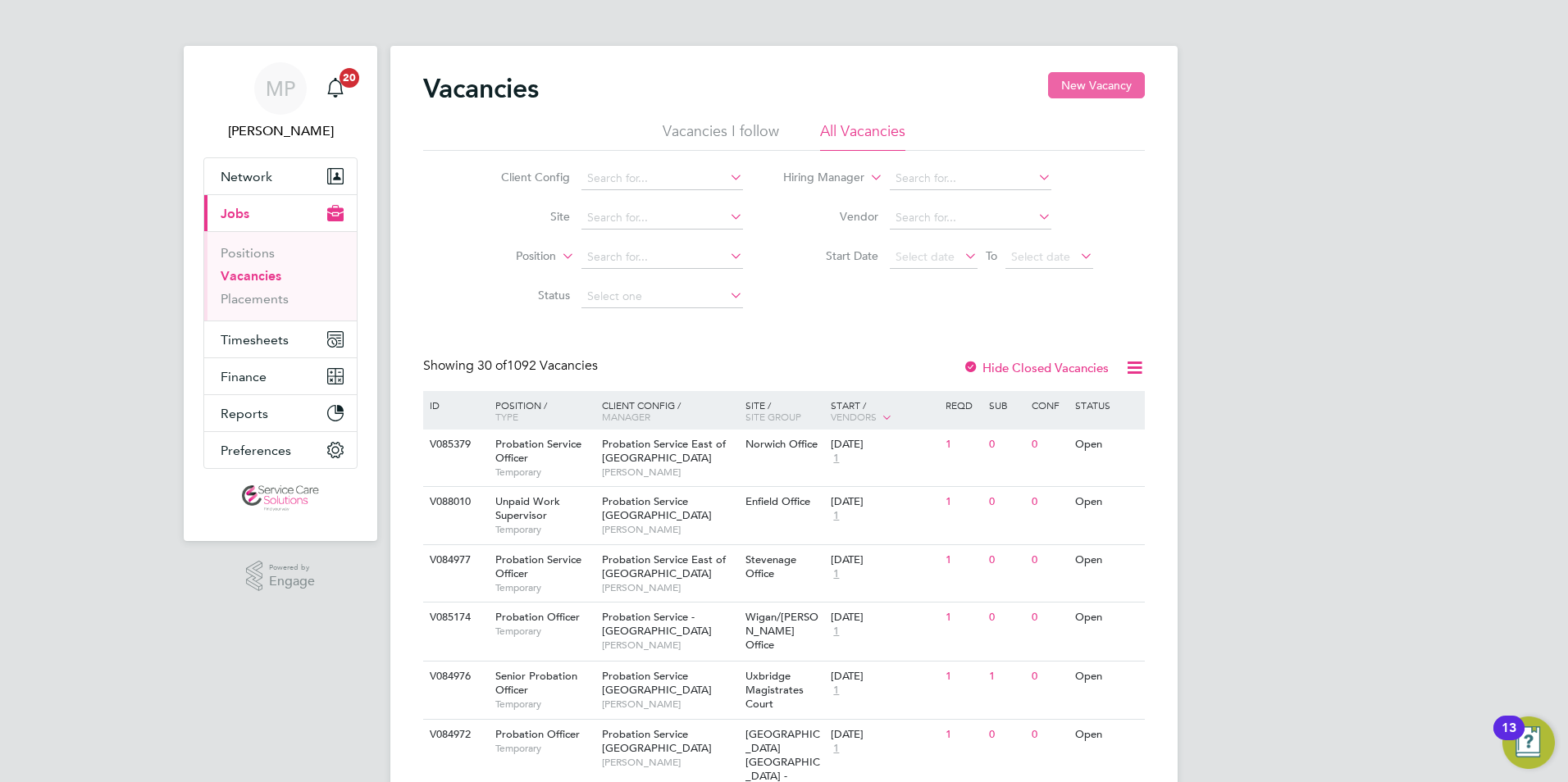 click on "New Vacancy" 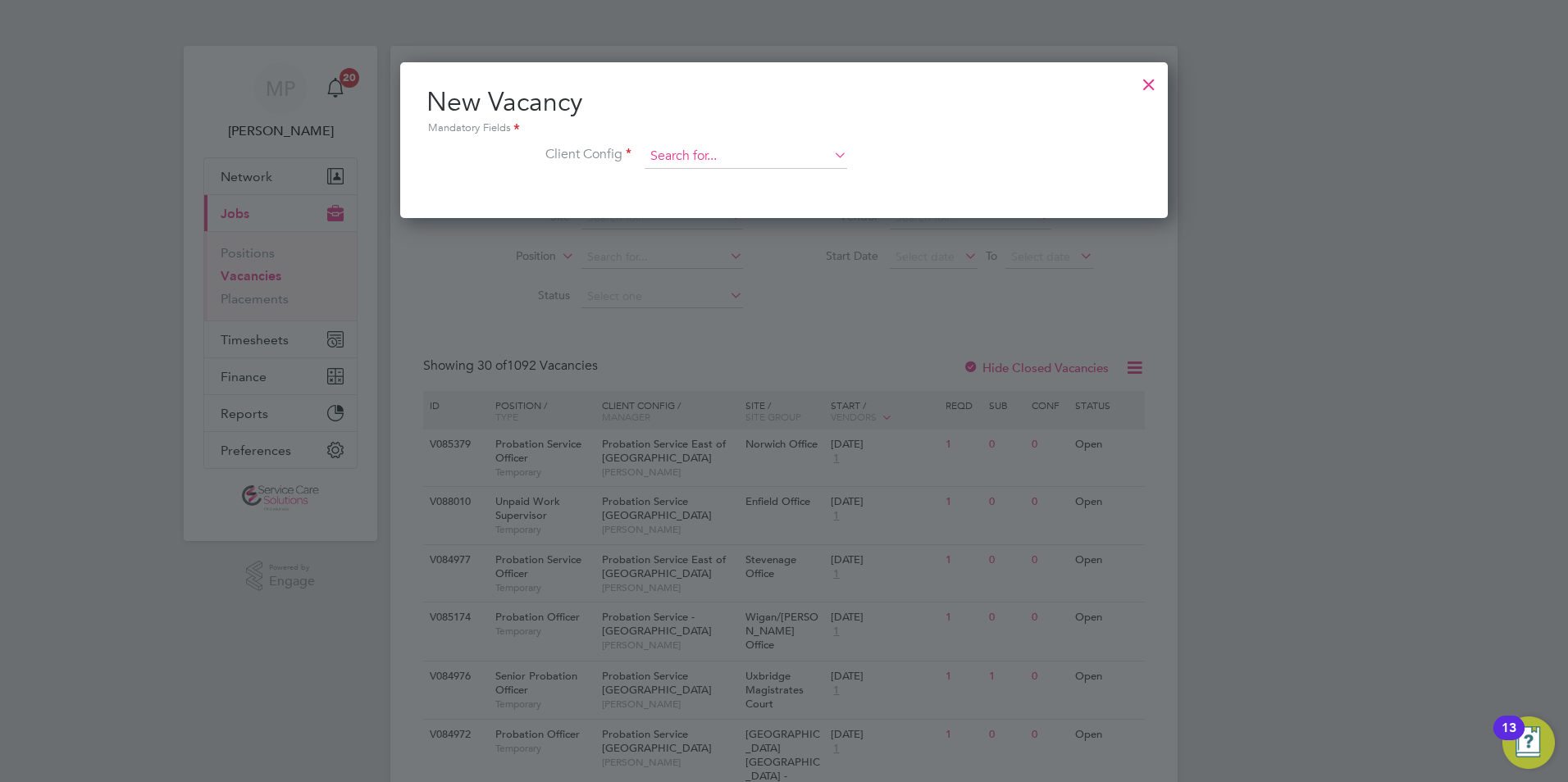 click at bounding box center [745, 157] 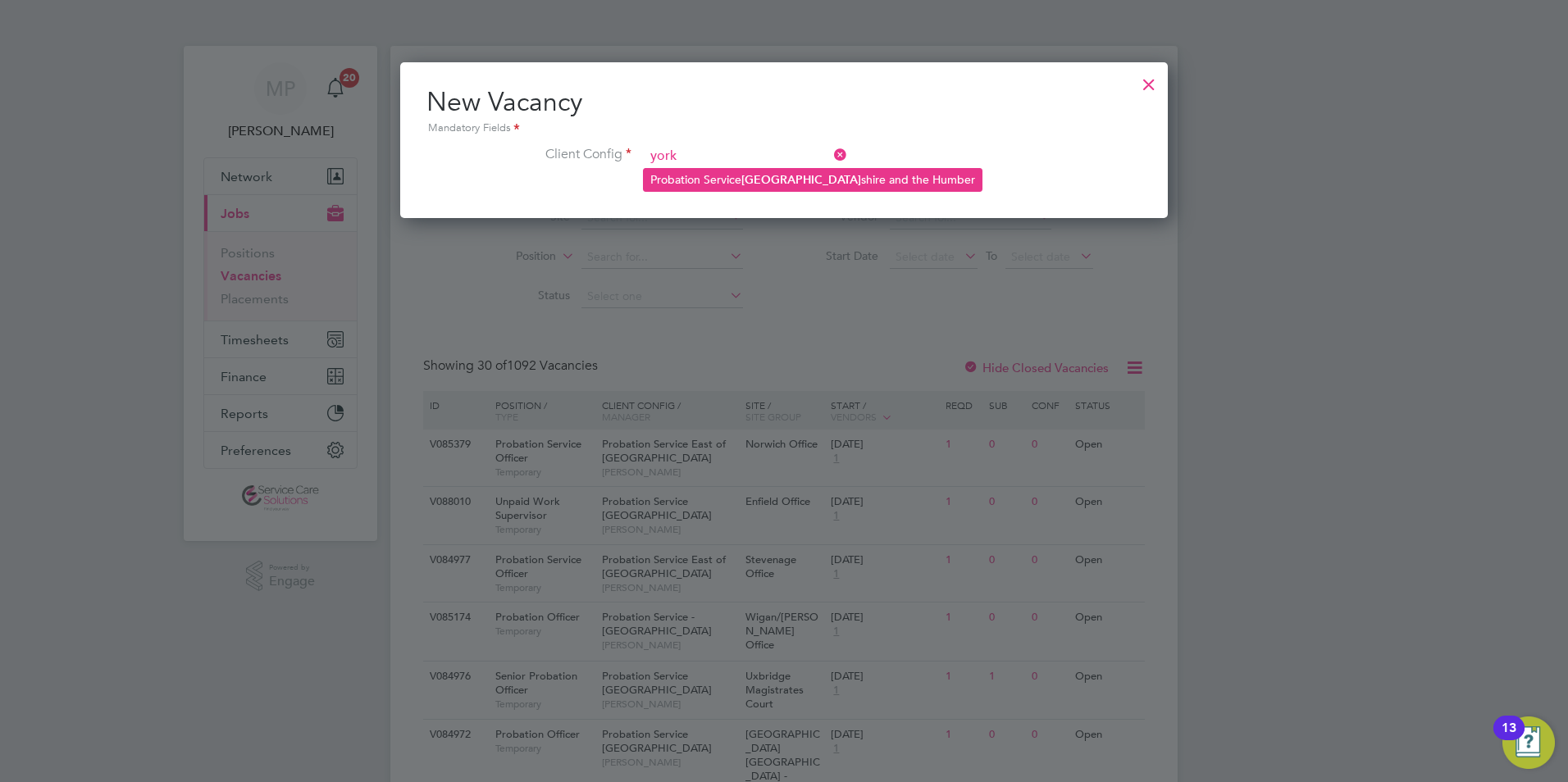 click on "Probation Service  York shire and the Humber" 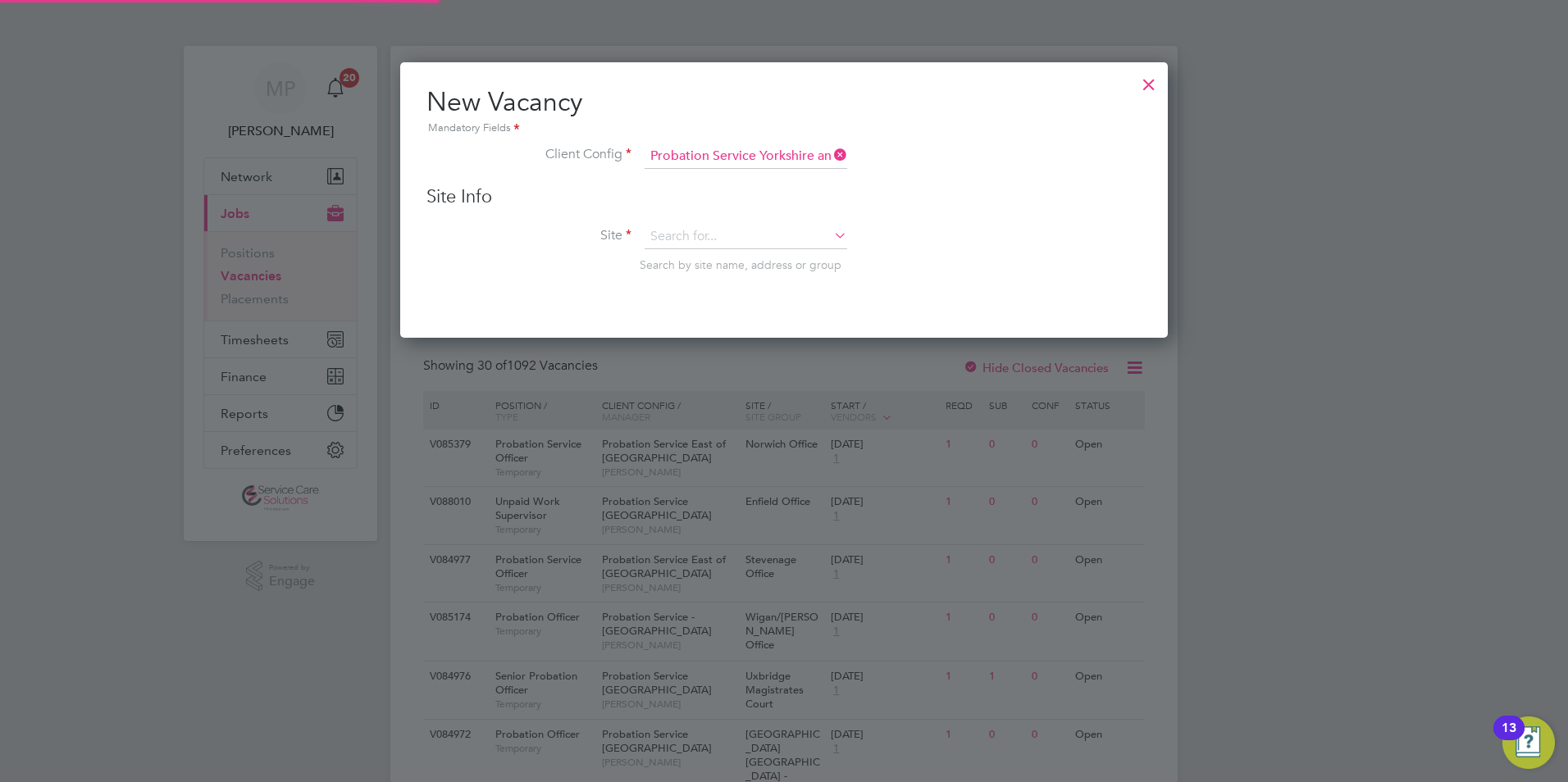 scroll, scrollTop: 8, scrollLeft: 8, axis: both 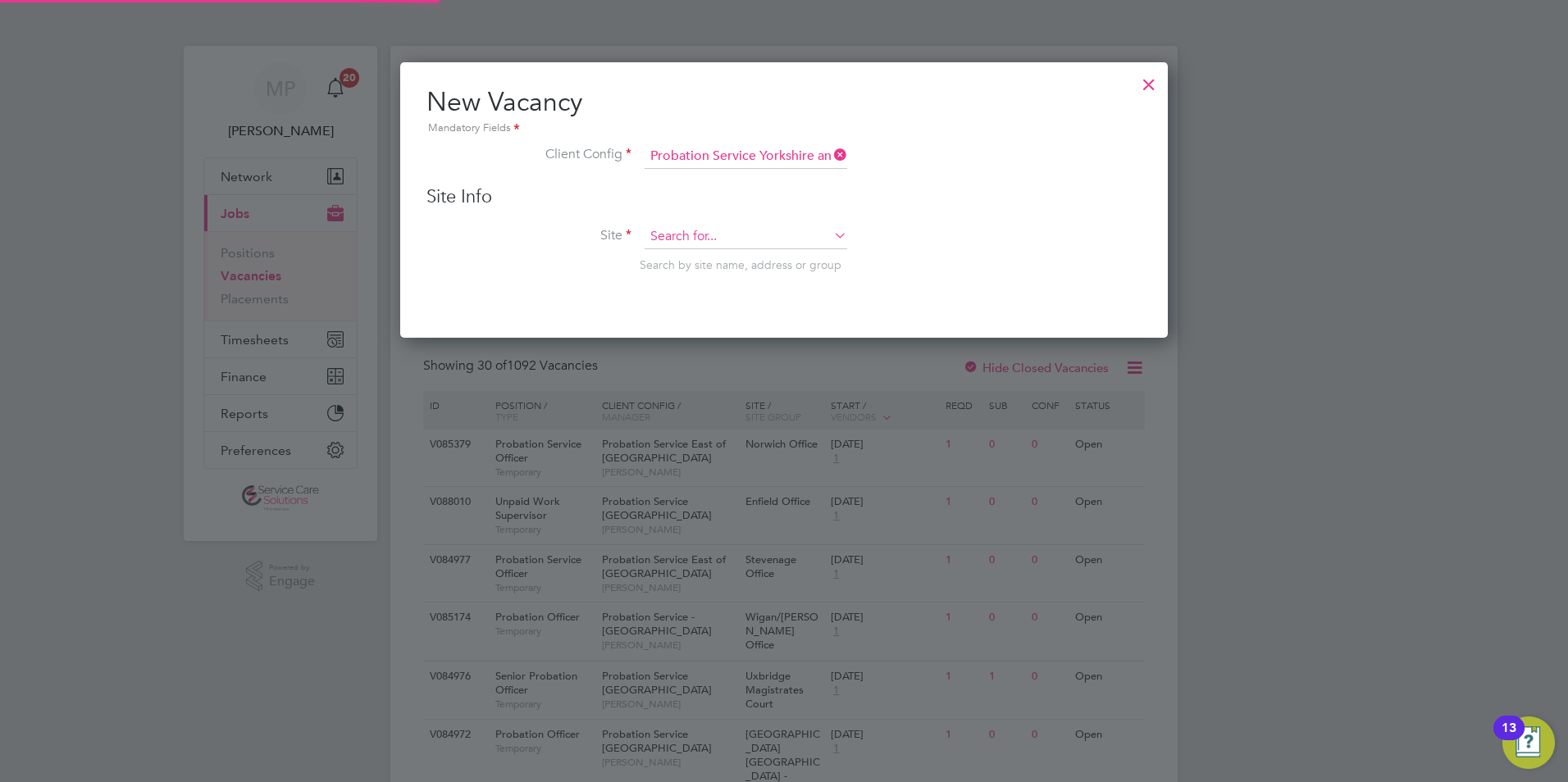 click at bounding box center (745, 237) 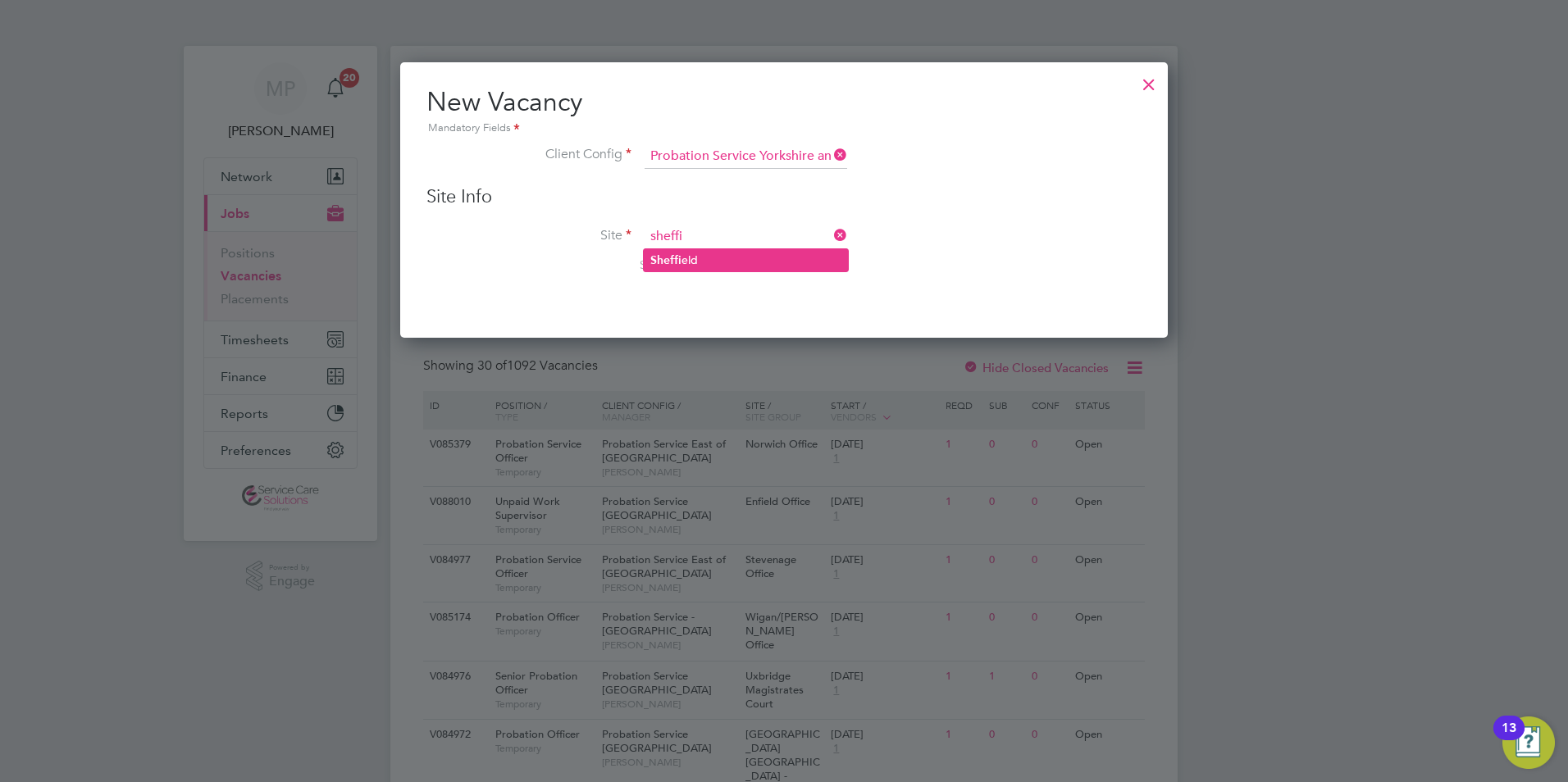 click on "Sheffi eld" 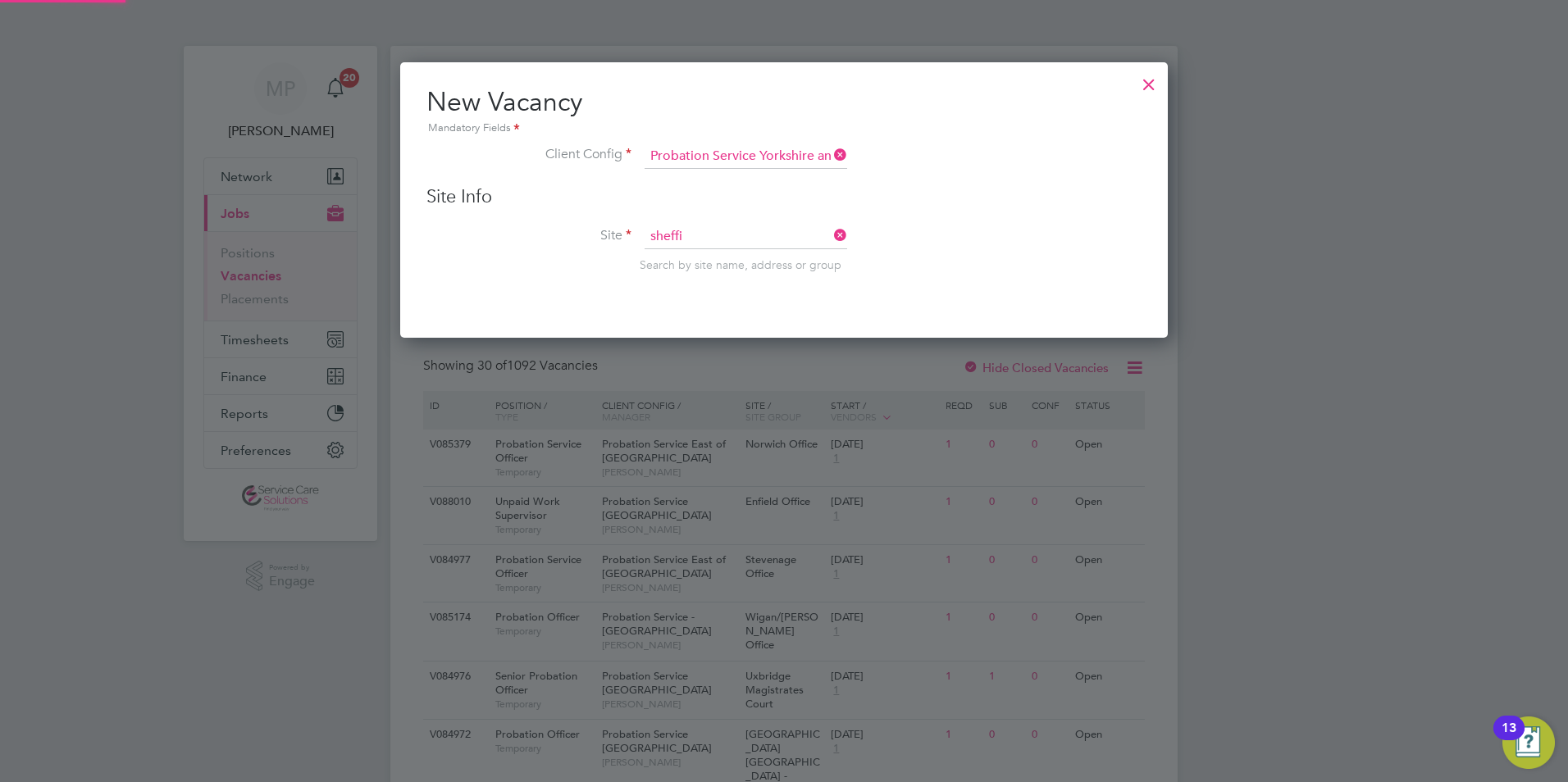 type on "[GEOGRAPHIC_DATA]" 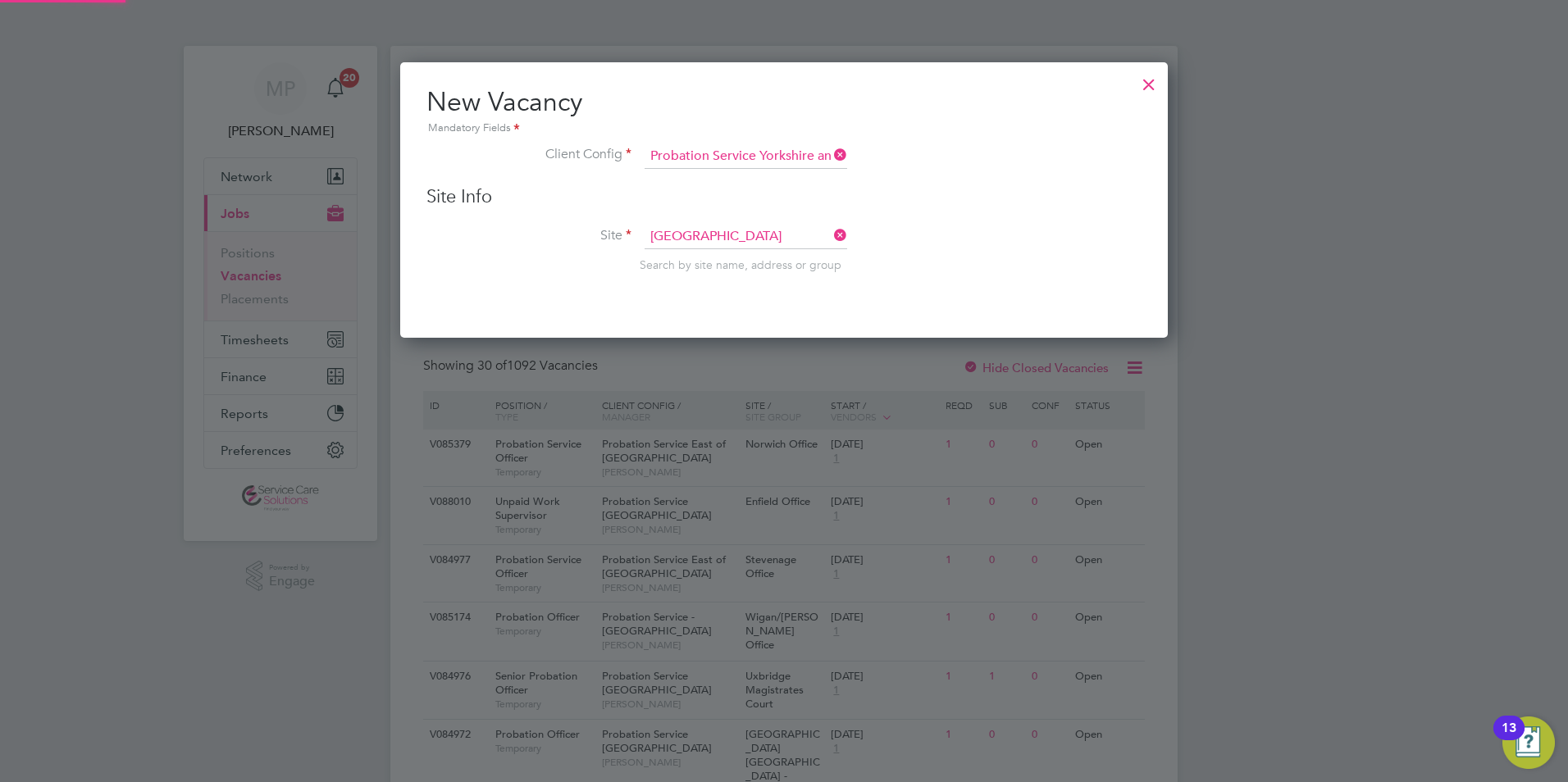 scroll, scrollTop: 8, scrollLeft: 8, axis: both 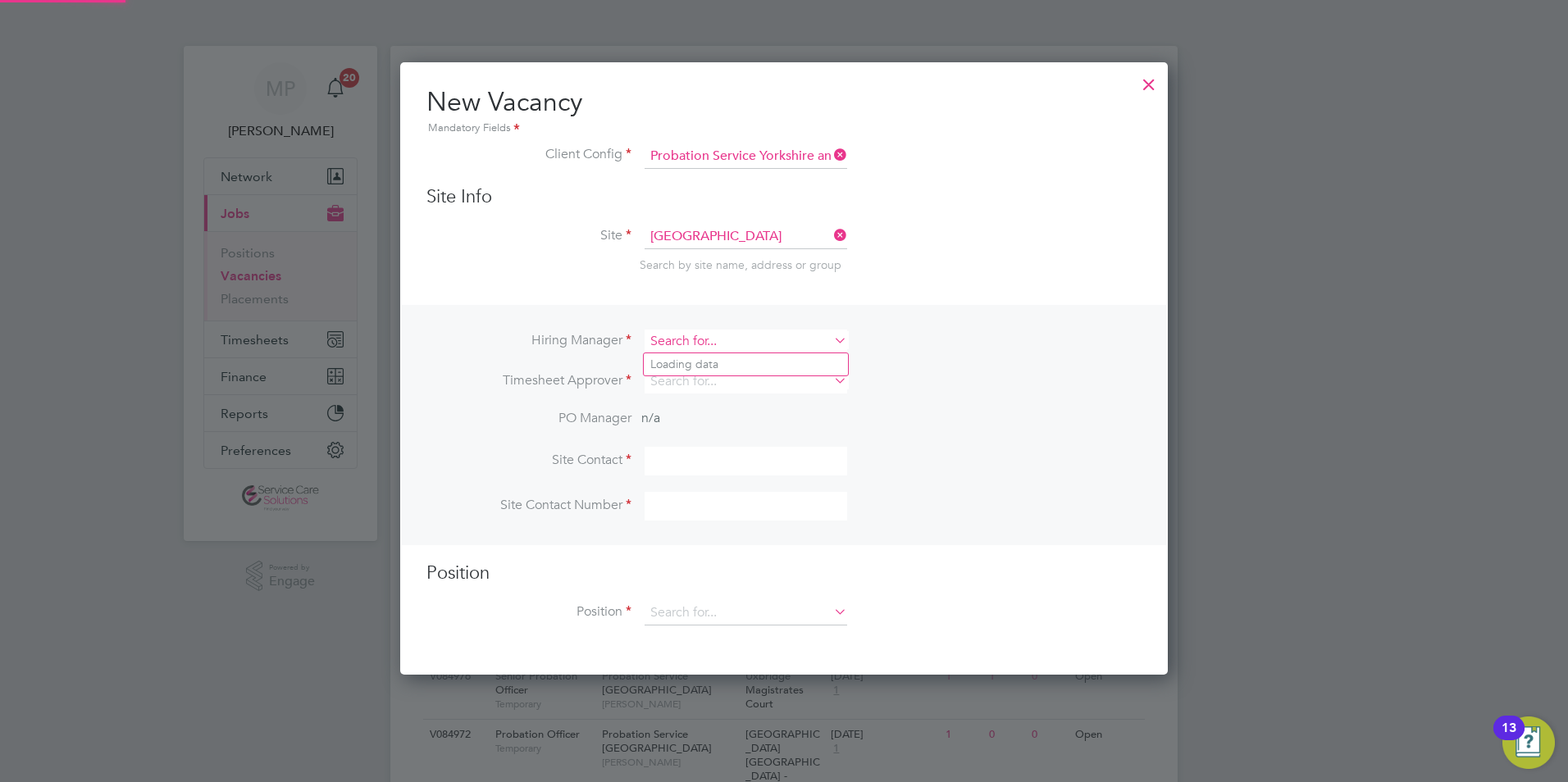 click at bounding box center (745, 341) 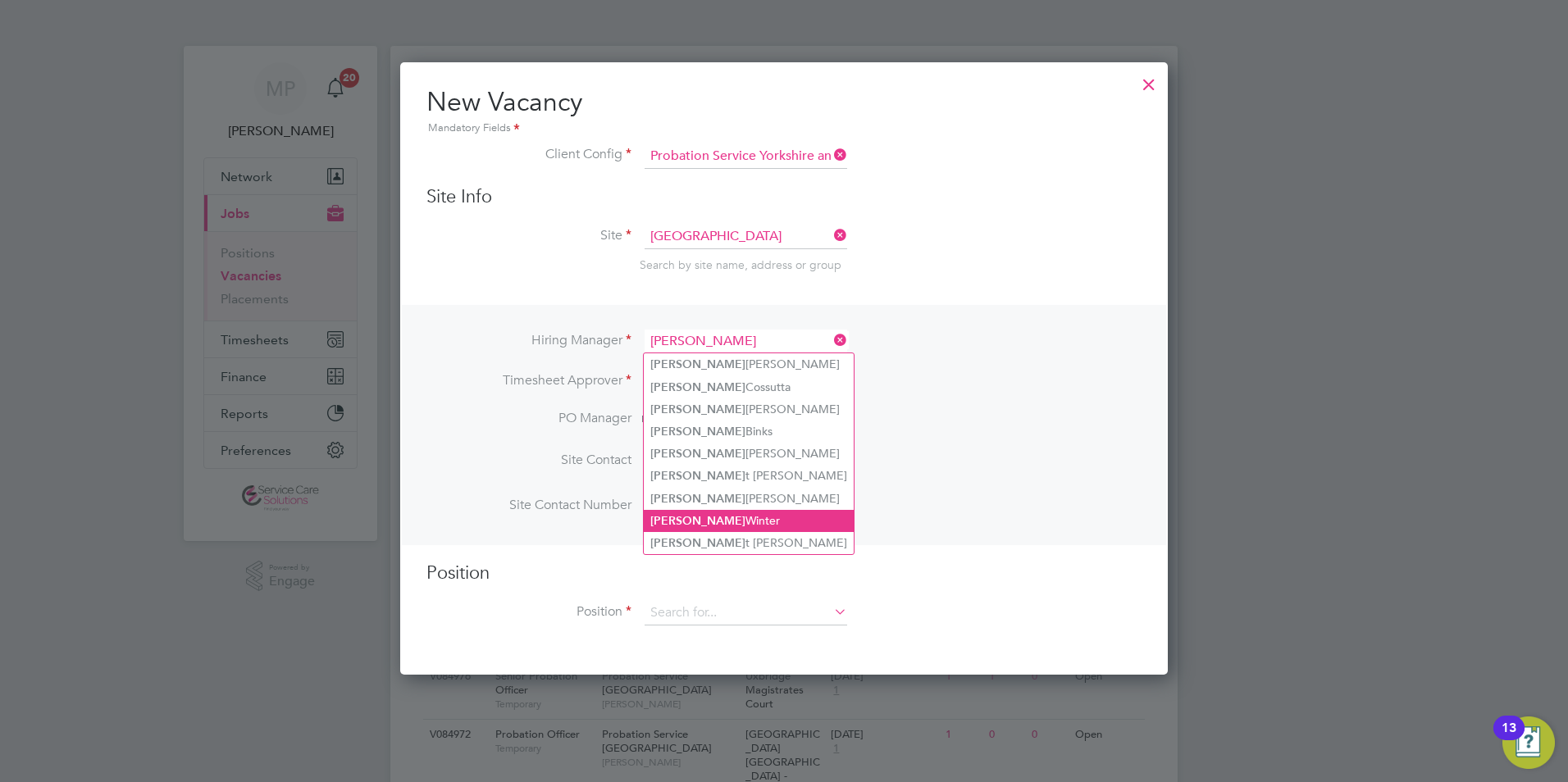 click on "Jane  Winter" 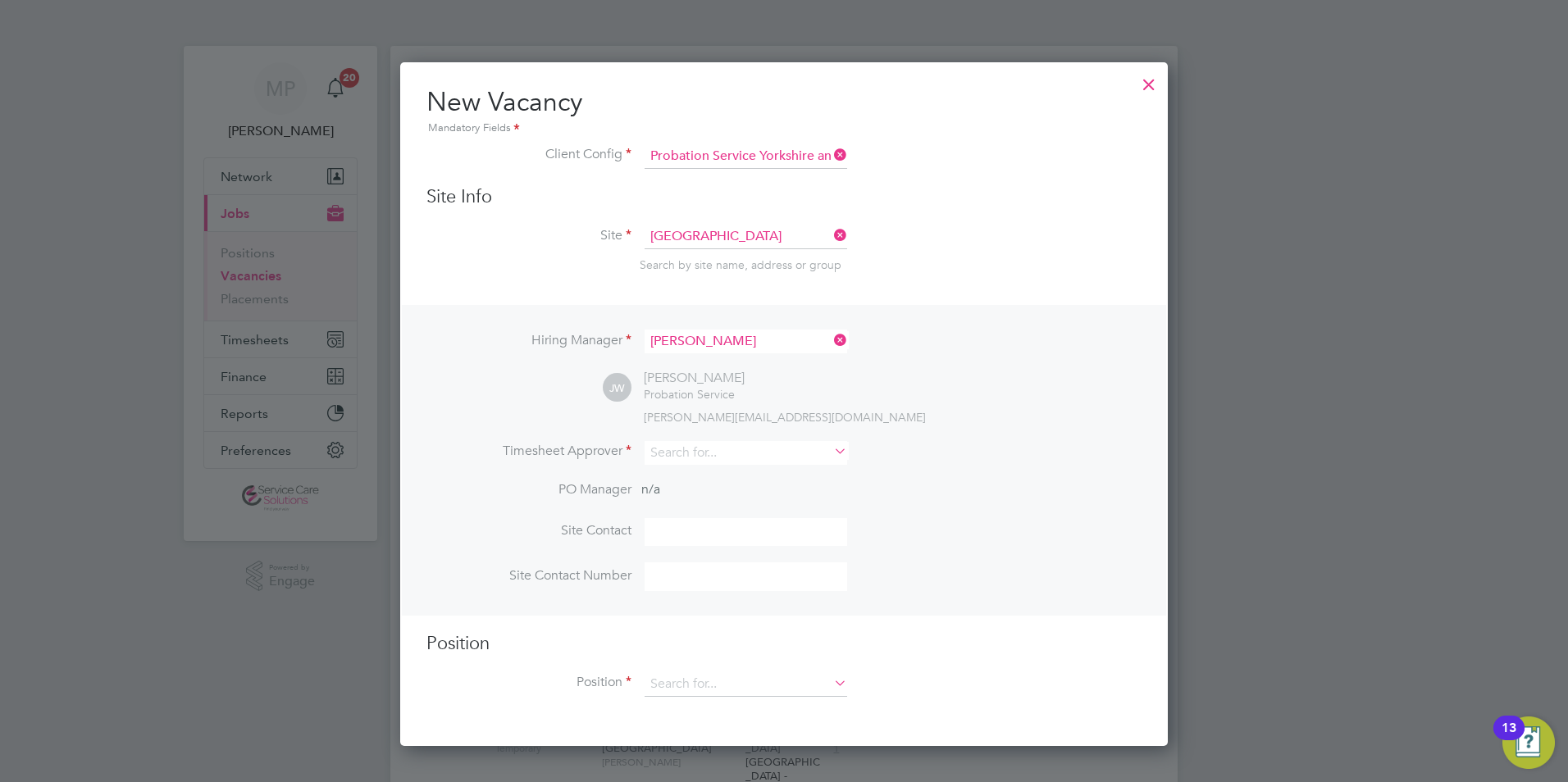 type on "Jane Winter" 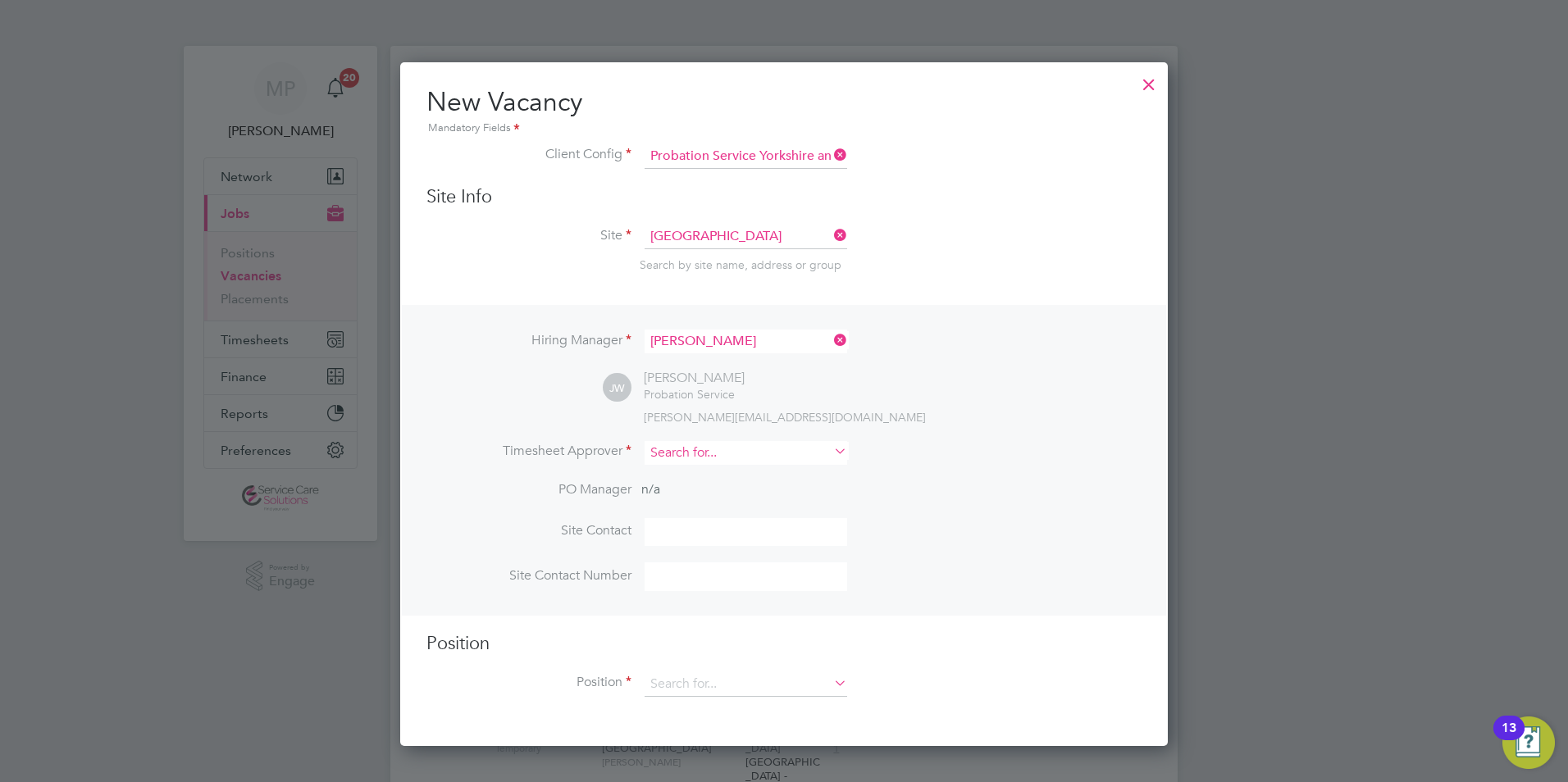 scroll, scrollTop: 8, scrollLeft: 8, axis: both 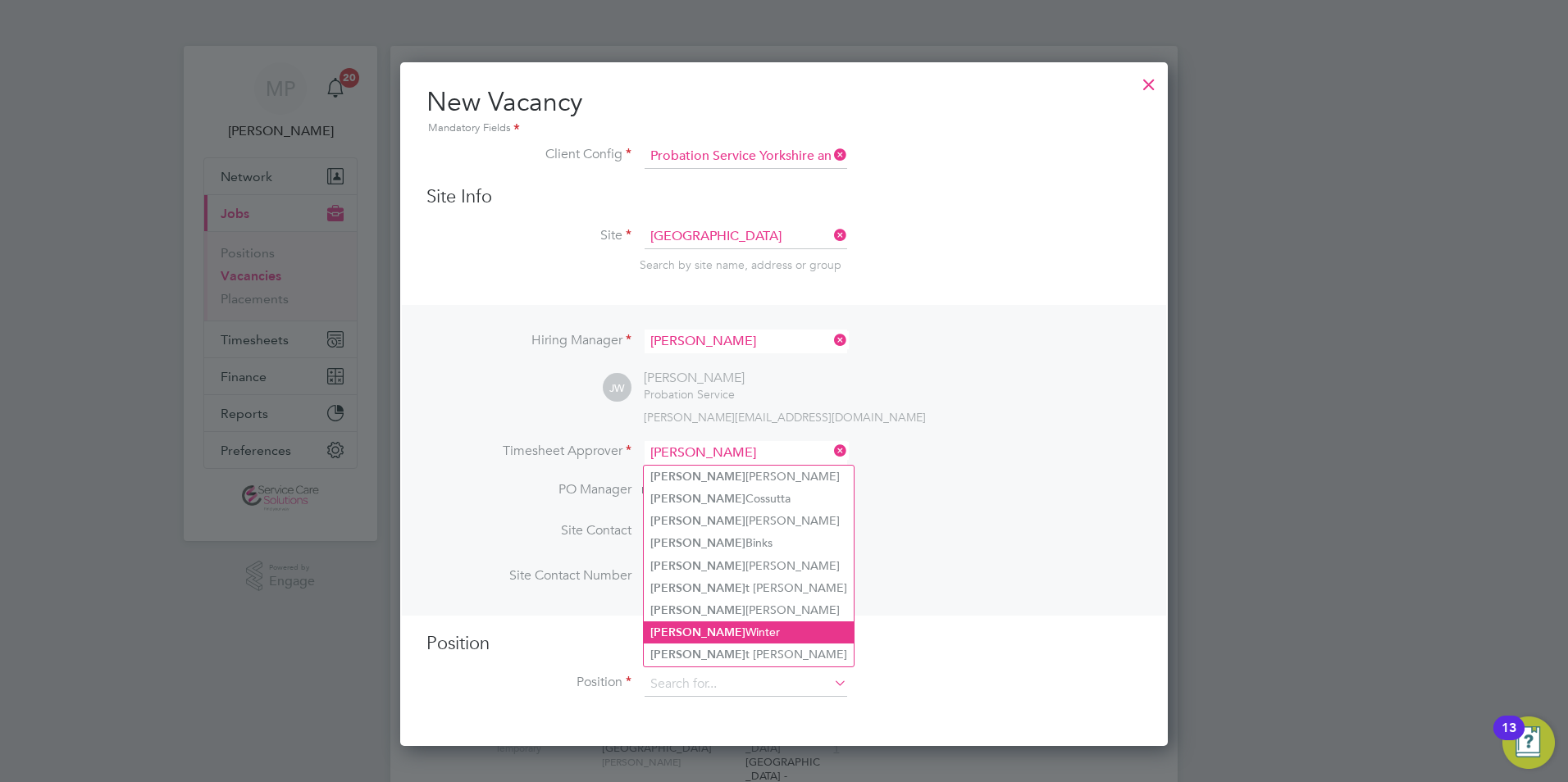 click on "Jane  Winter" 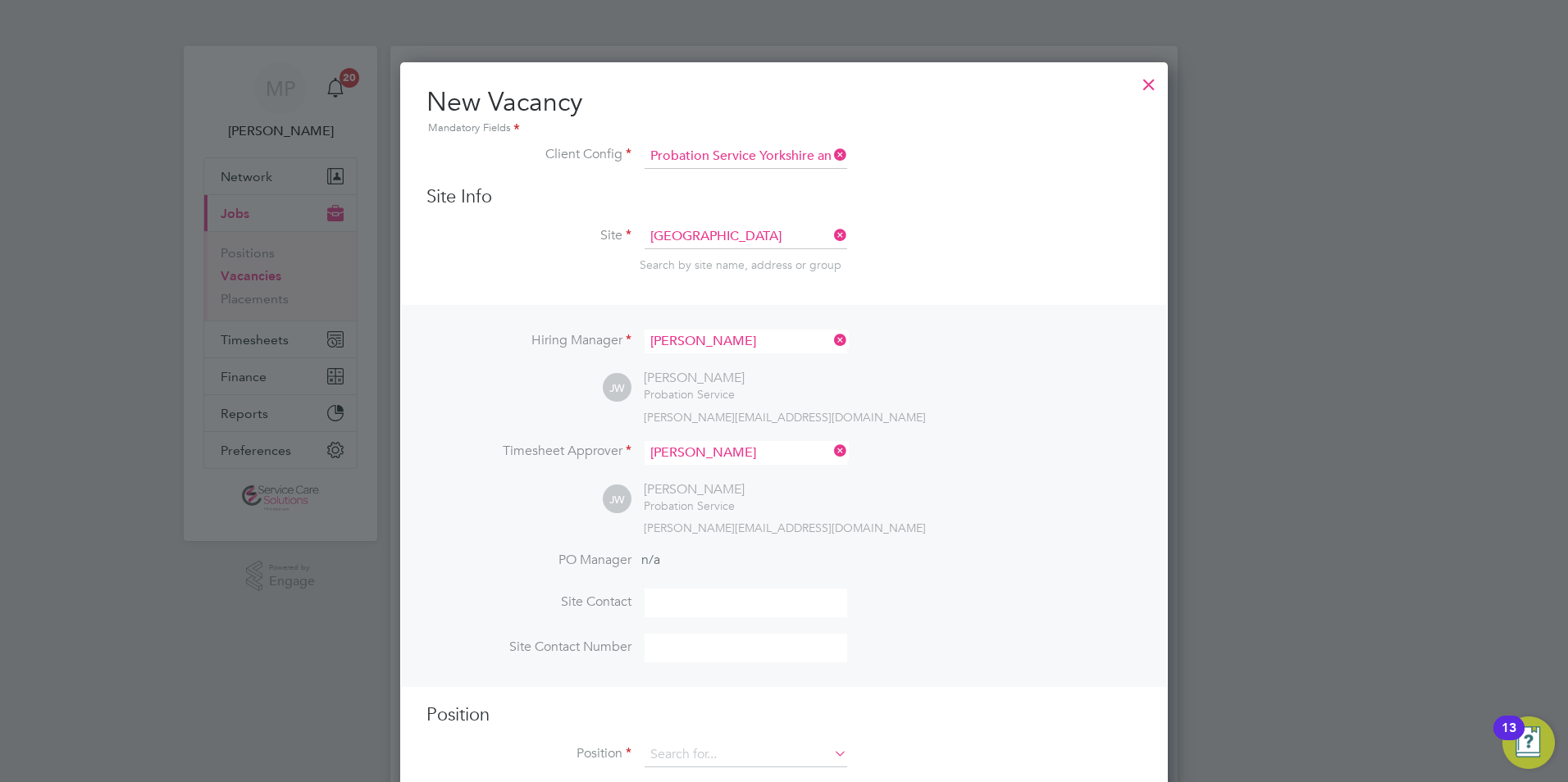 scroll, scrollTop: 8, scrollLeft: 8, axis: both 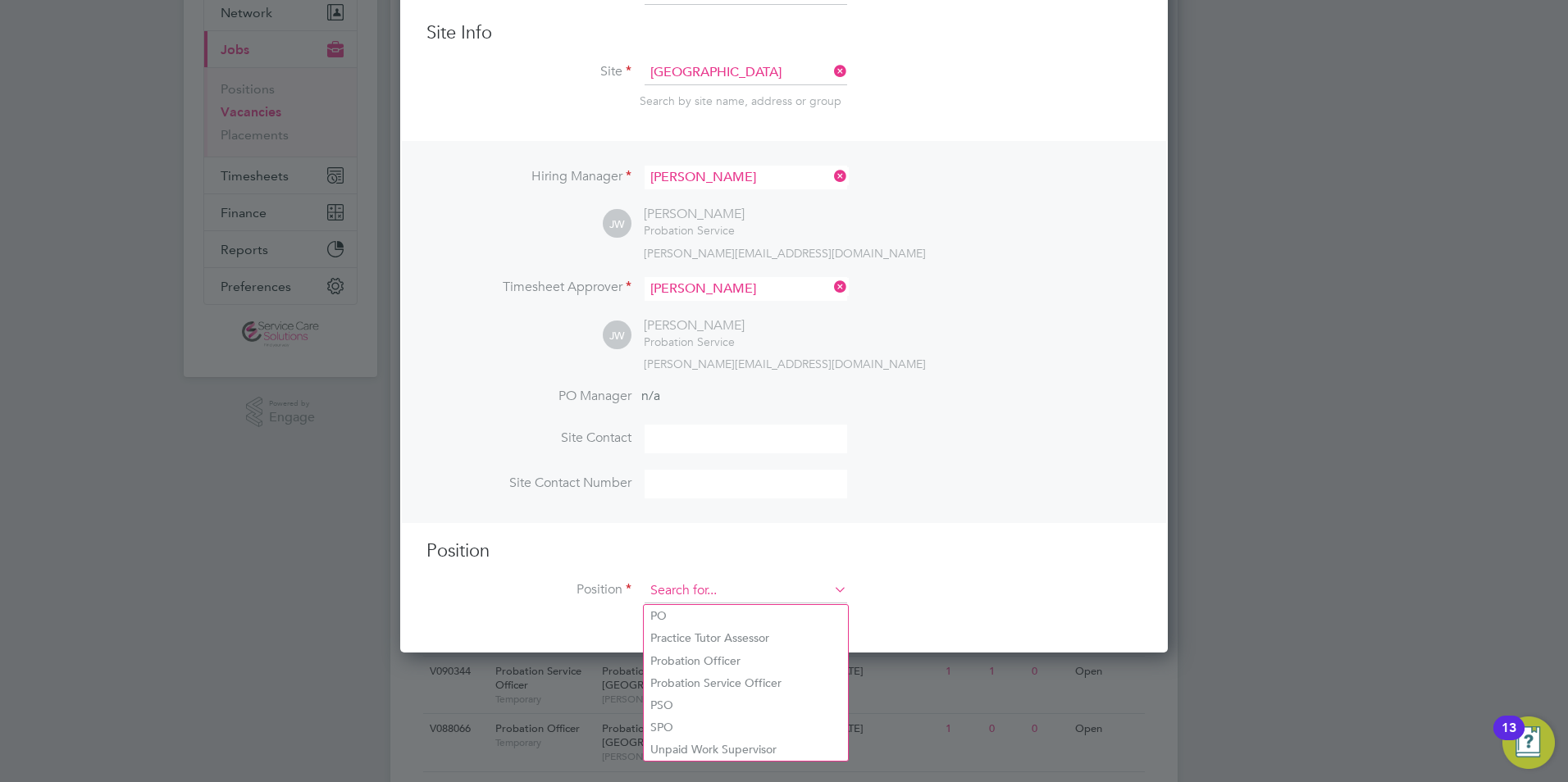 click at bounding box center [745, 591] 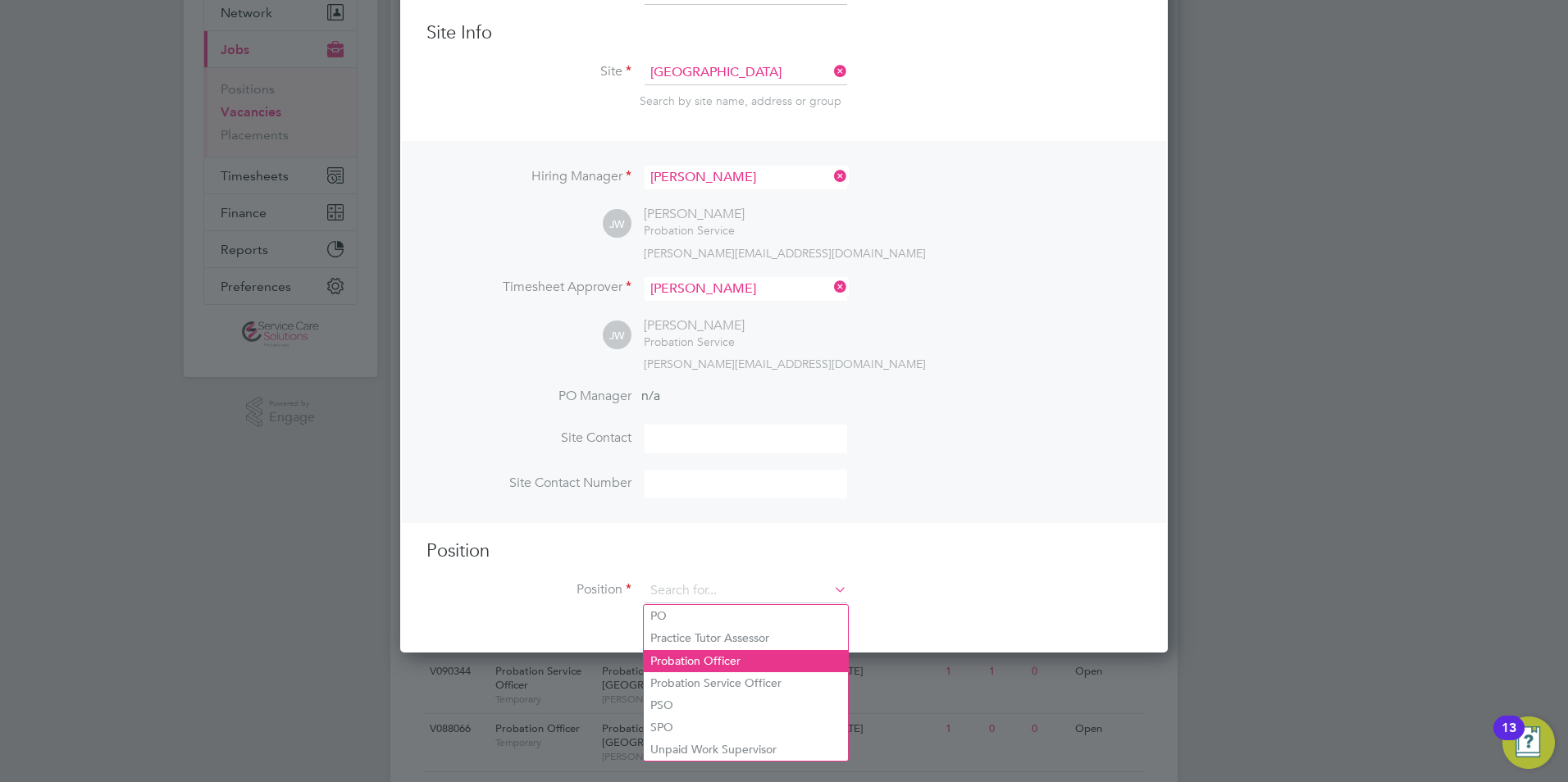 click on "Probation Officer" 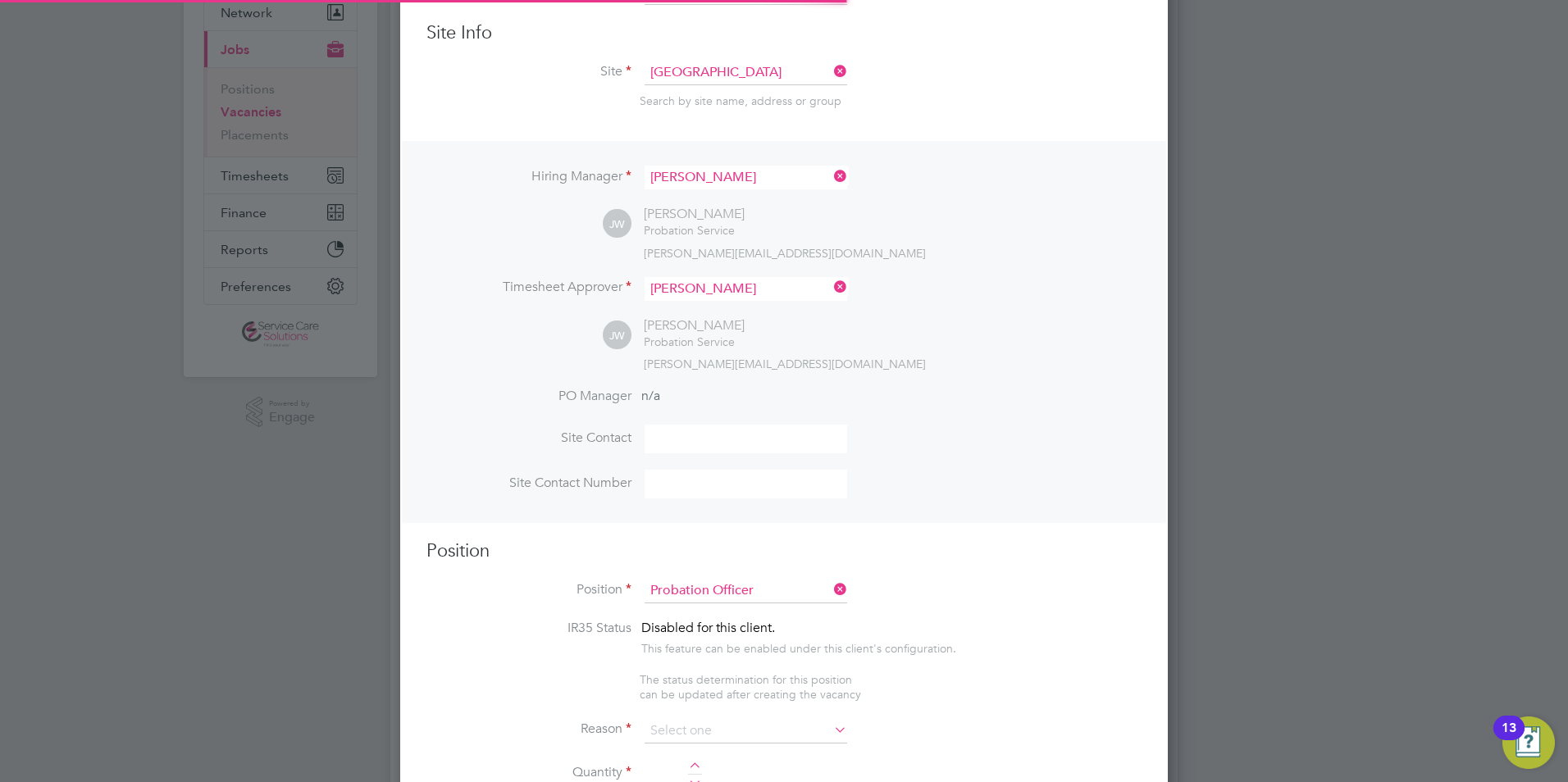 type on "Qualified Probation Officer" 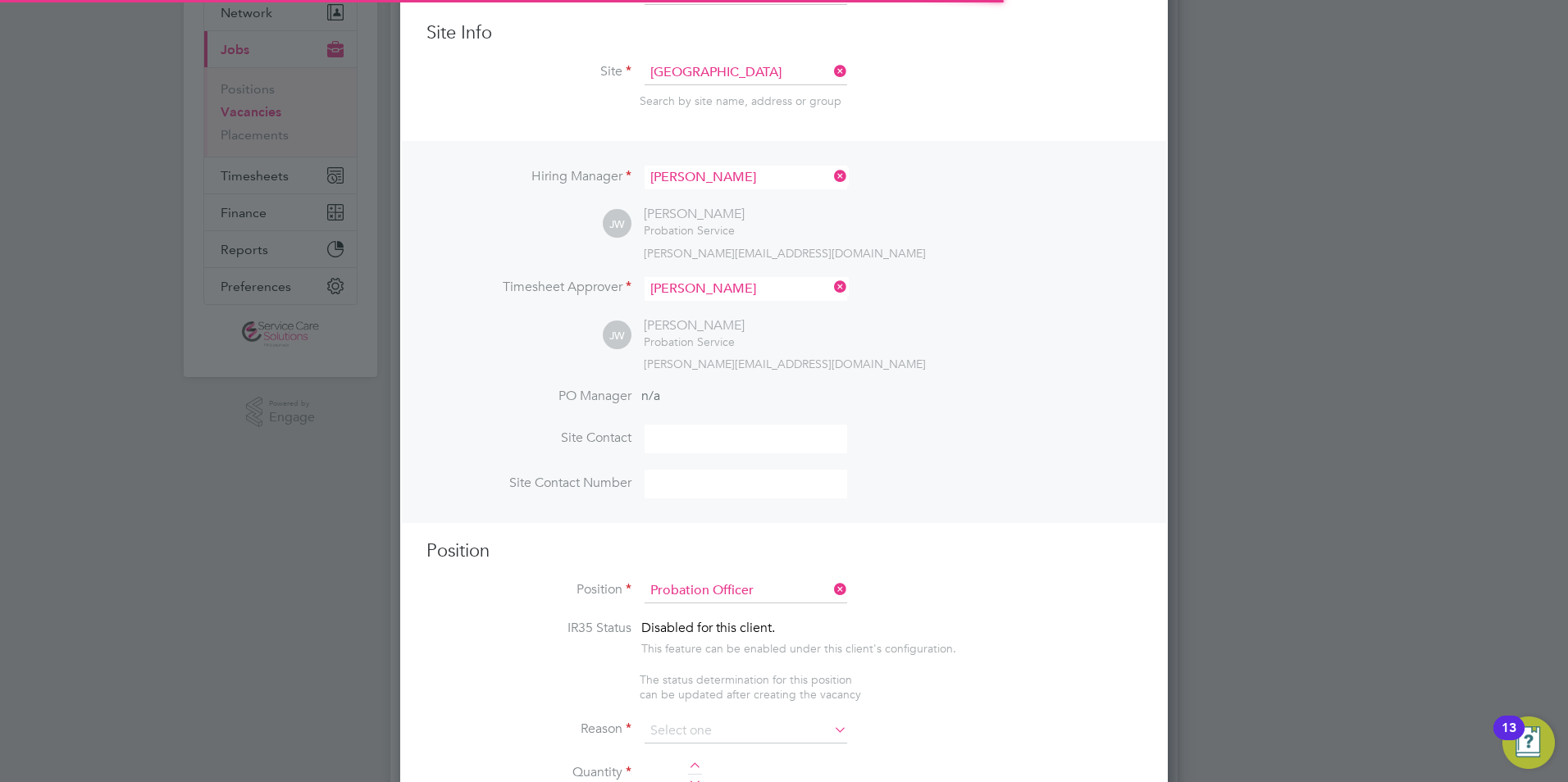 scroll, scrollTop: 8, scrollLeft: 8, axis: both 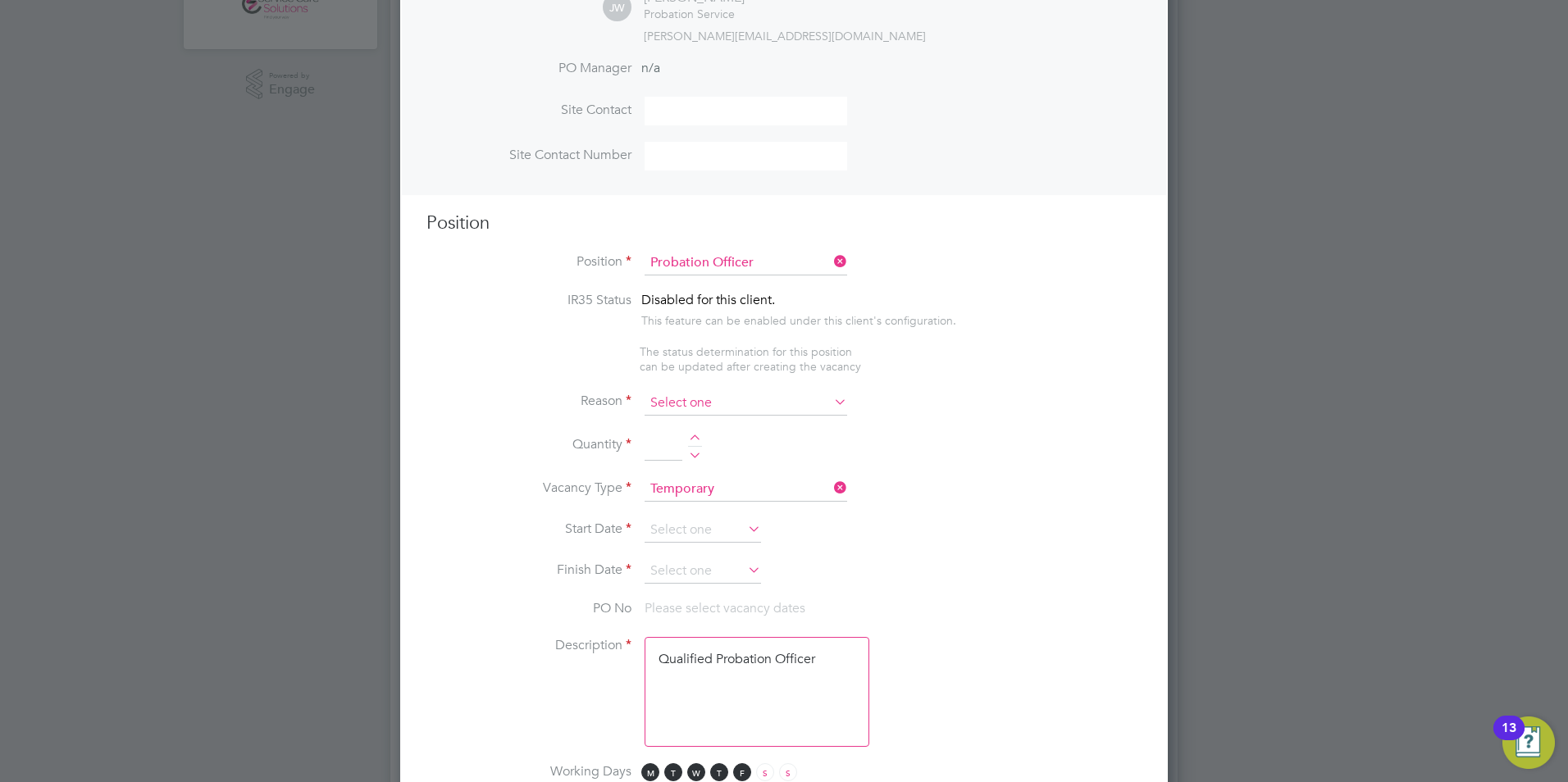 click at bounding box center [745, 403] 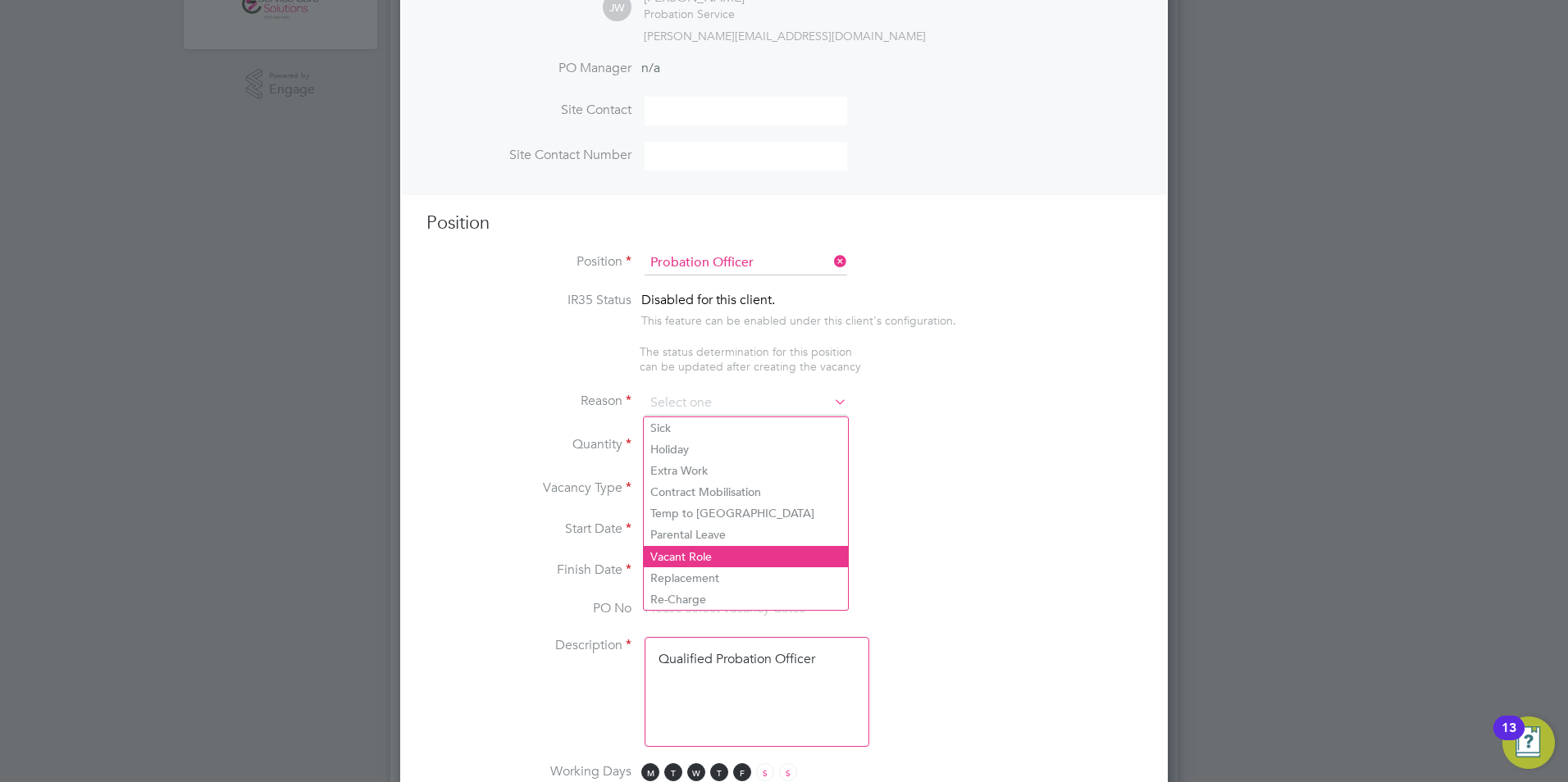 click on "Vacant Role" 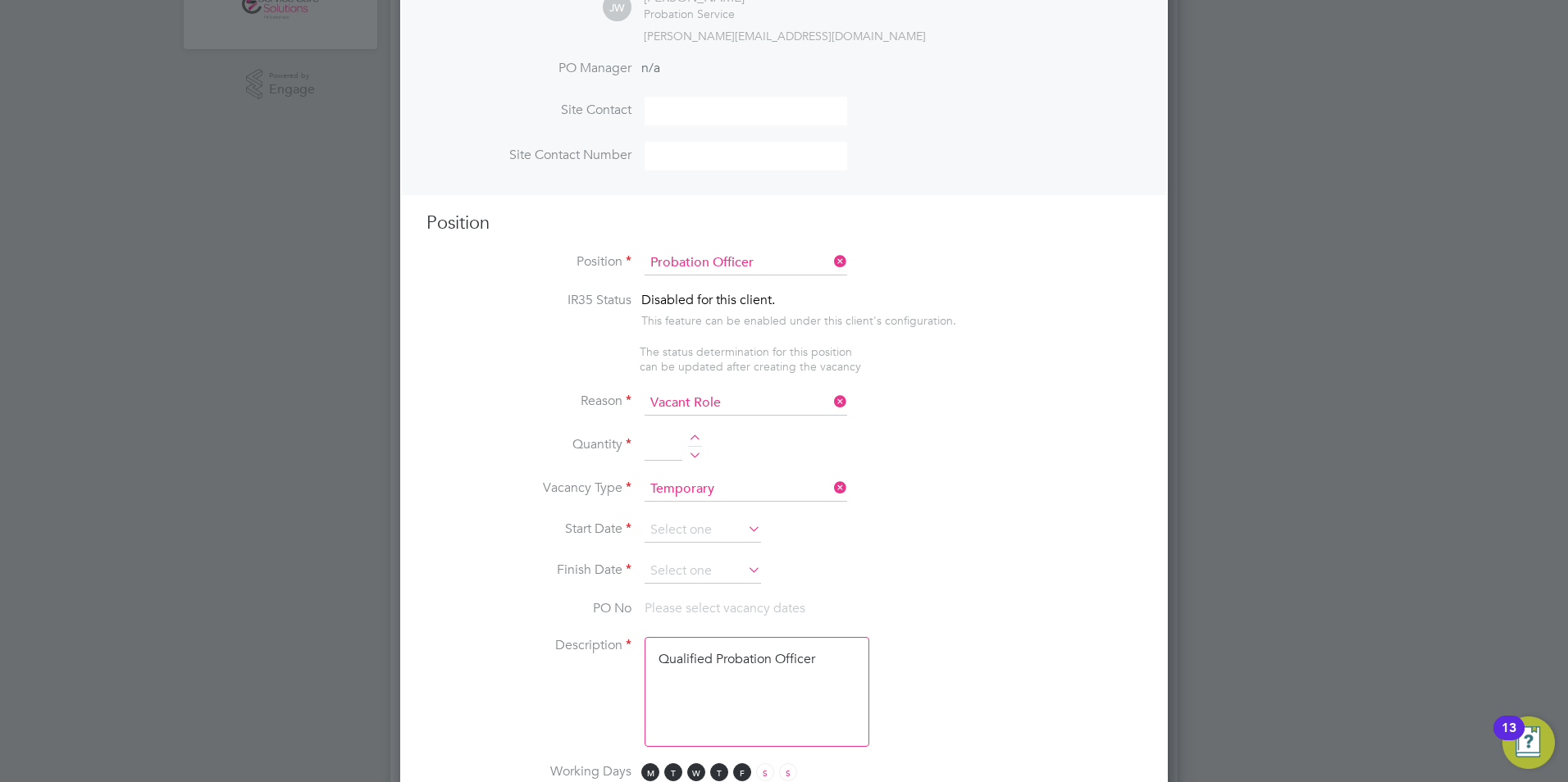 drag, startPoint x: 695, startPoint y: 436, endPoint x: 705, endPoint y: 471, distance: 36.400549 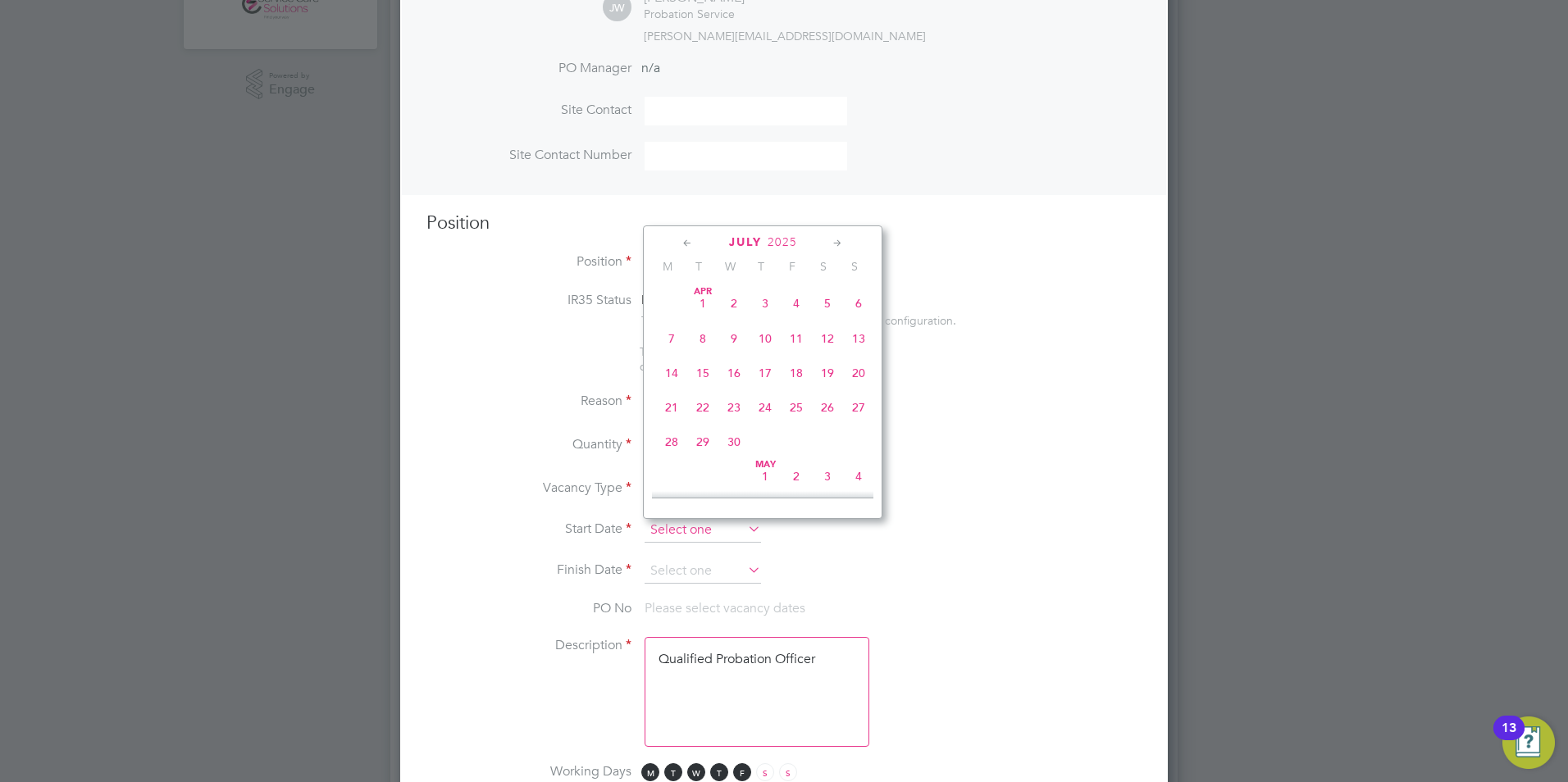 click at bounding box center (703, 530) 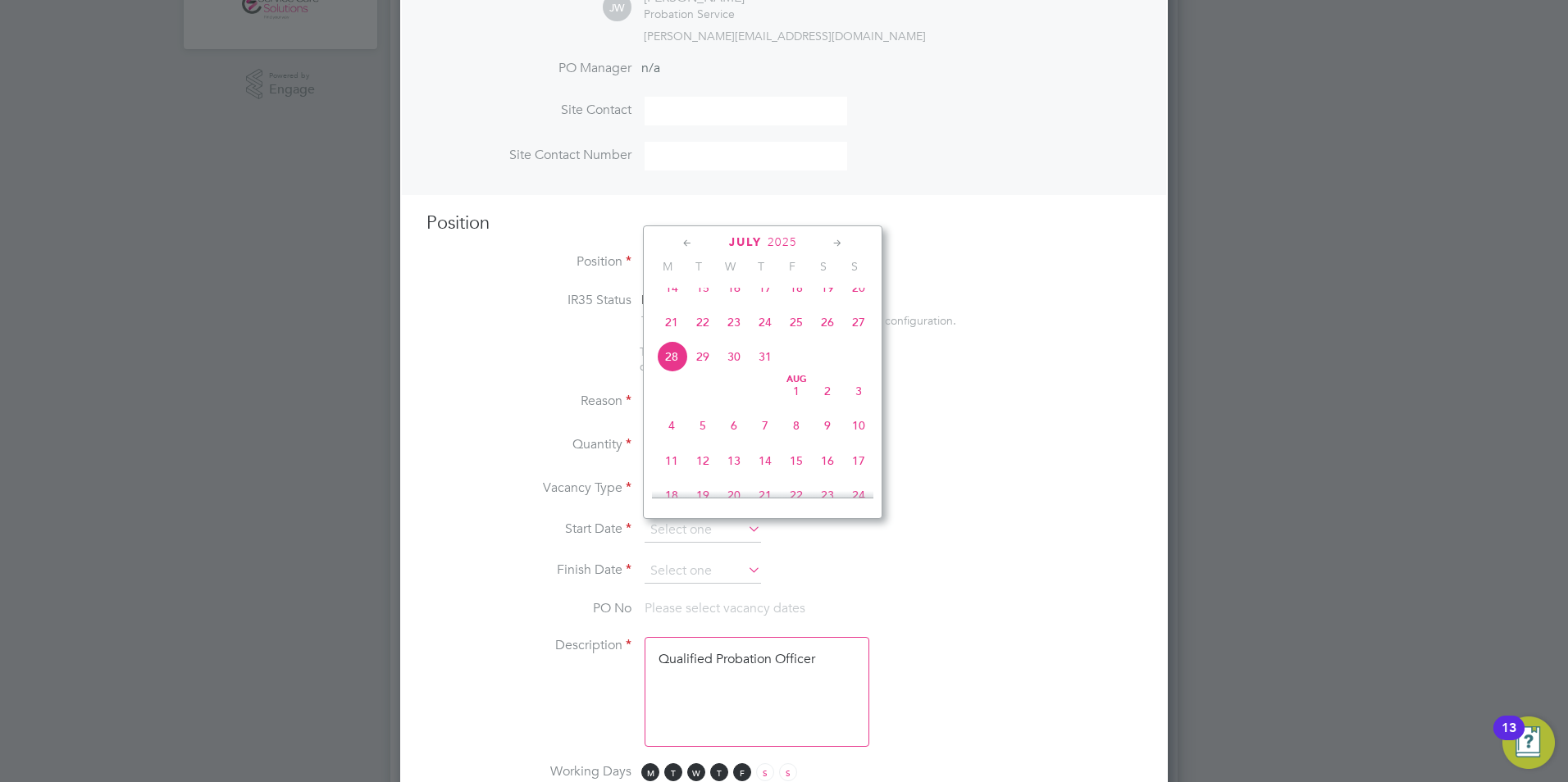 click on "Aug 1" 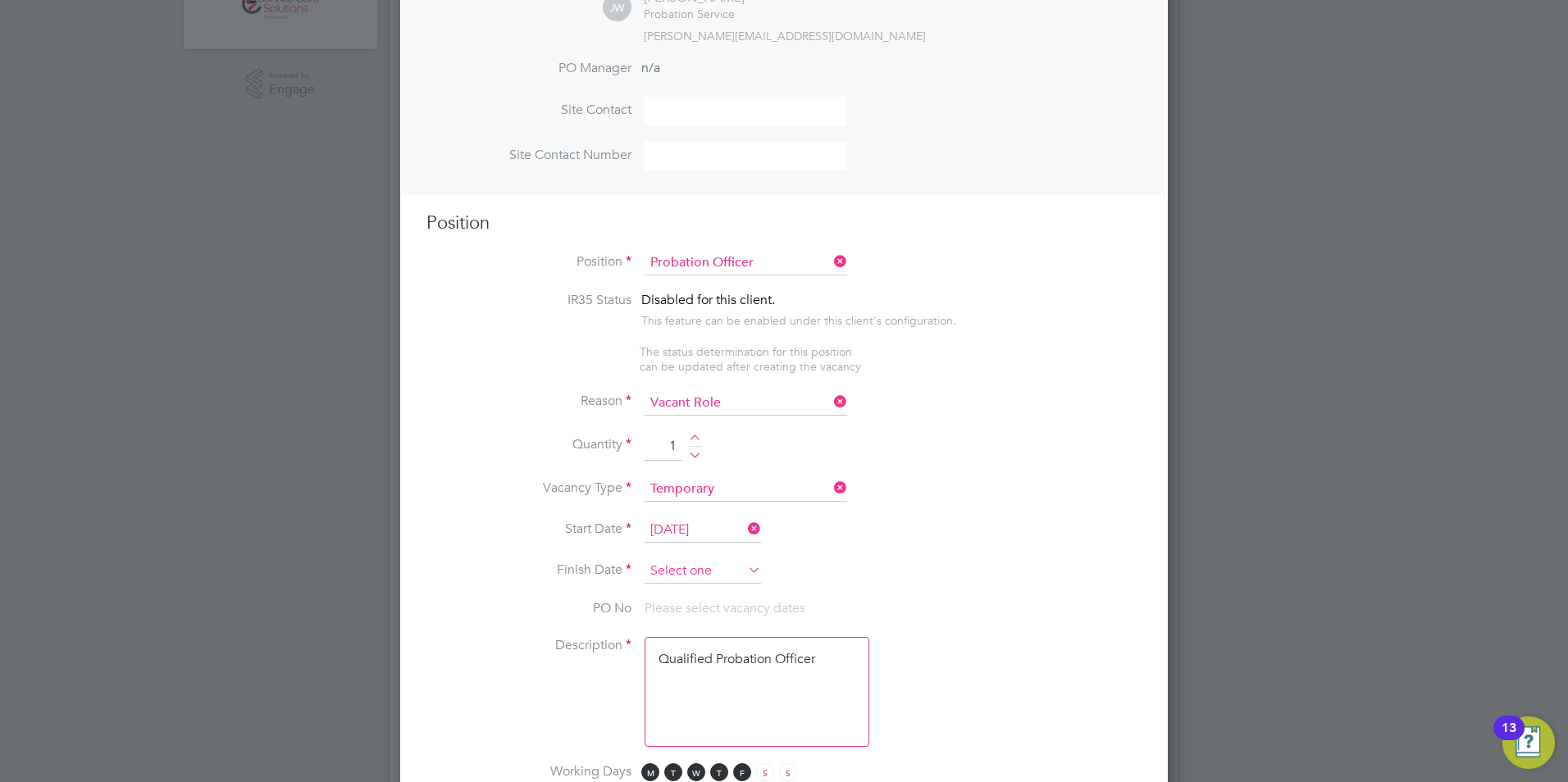 click at bounding box center (703, 571) 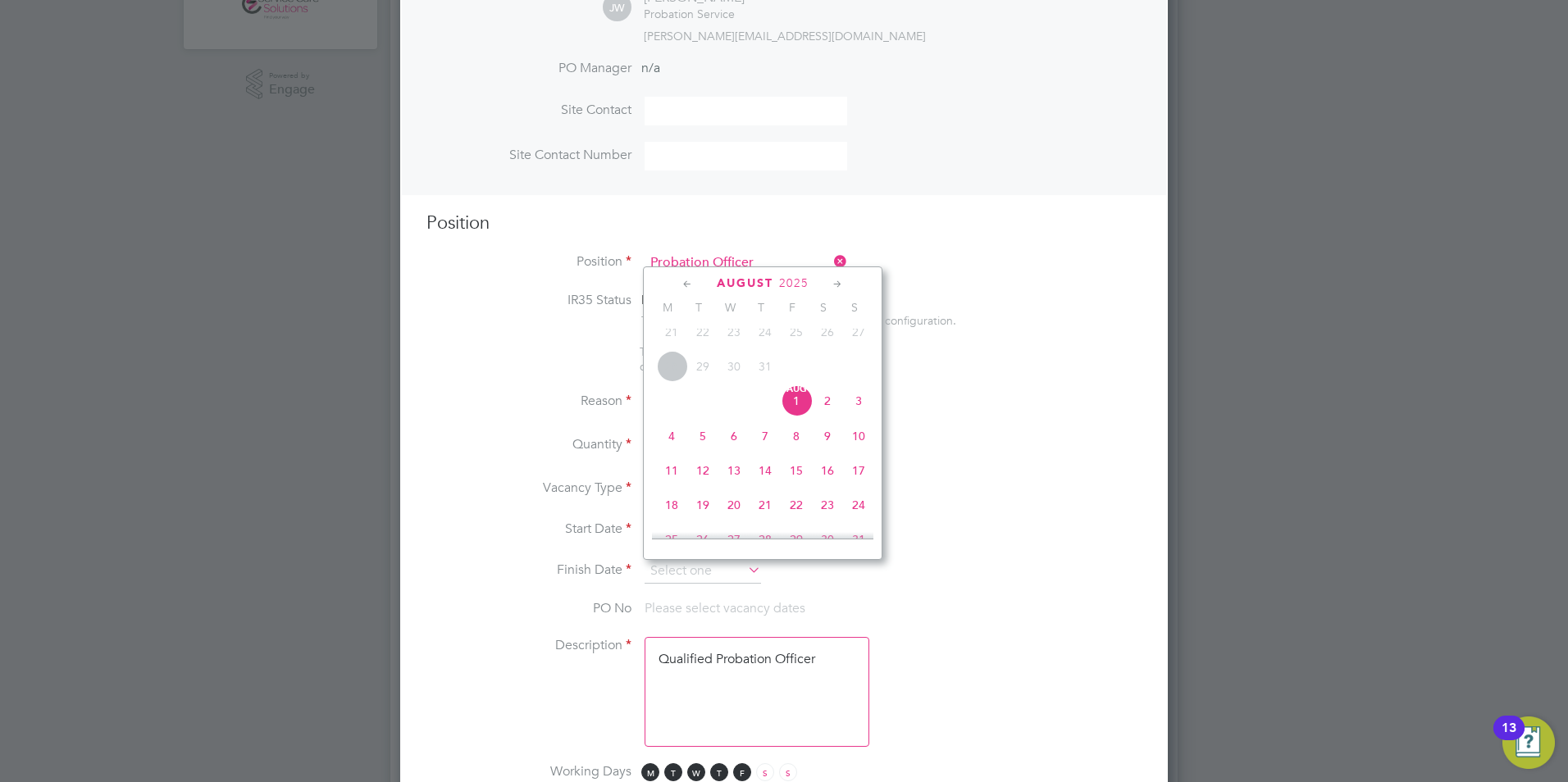 click 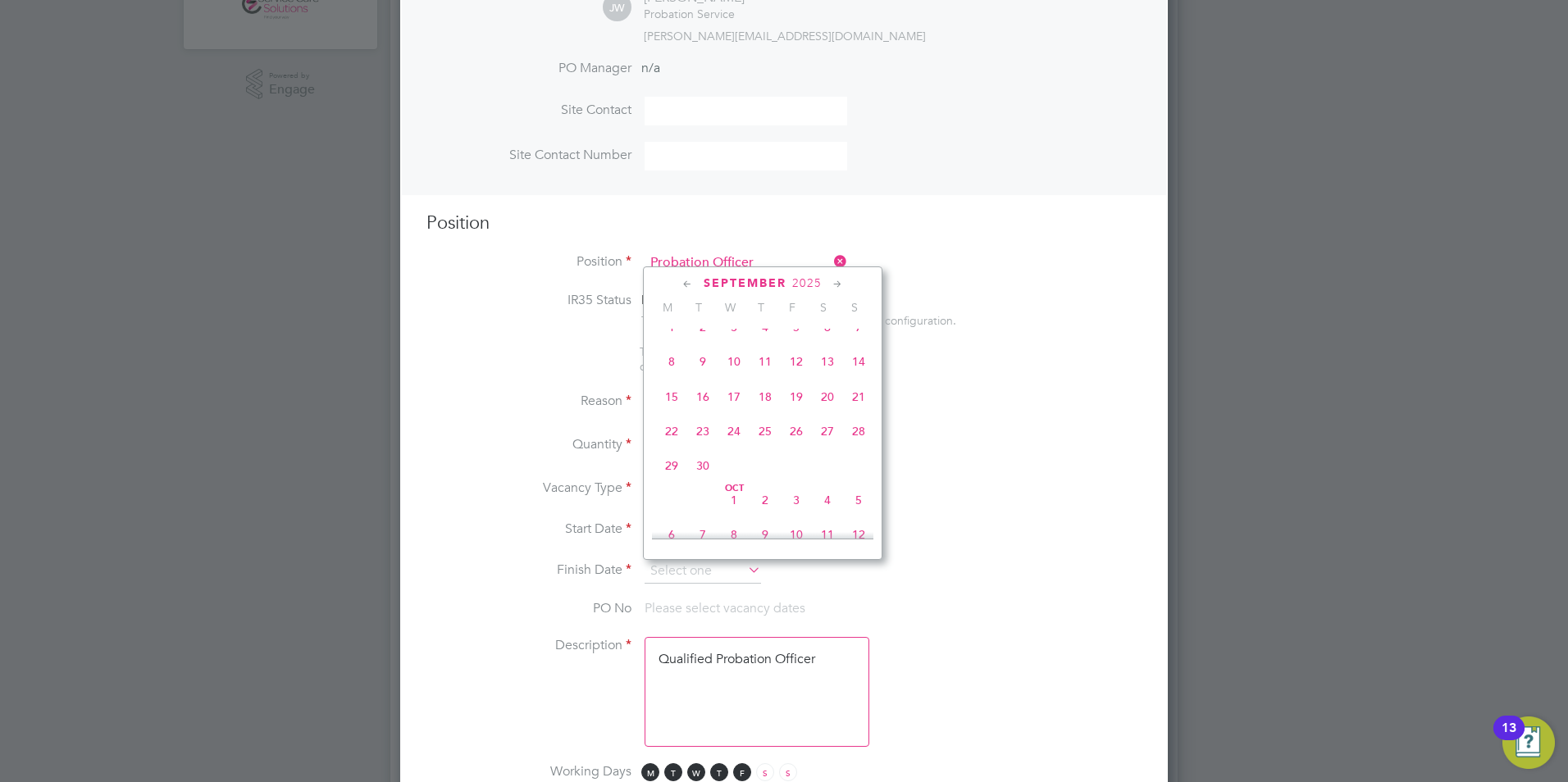 click 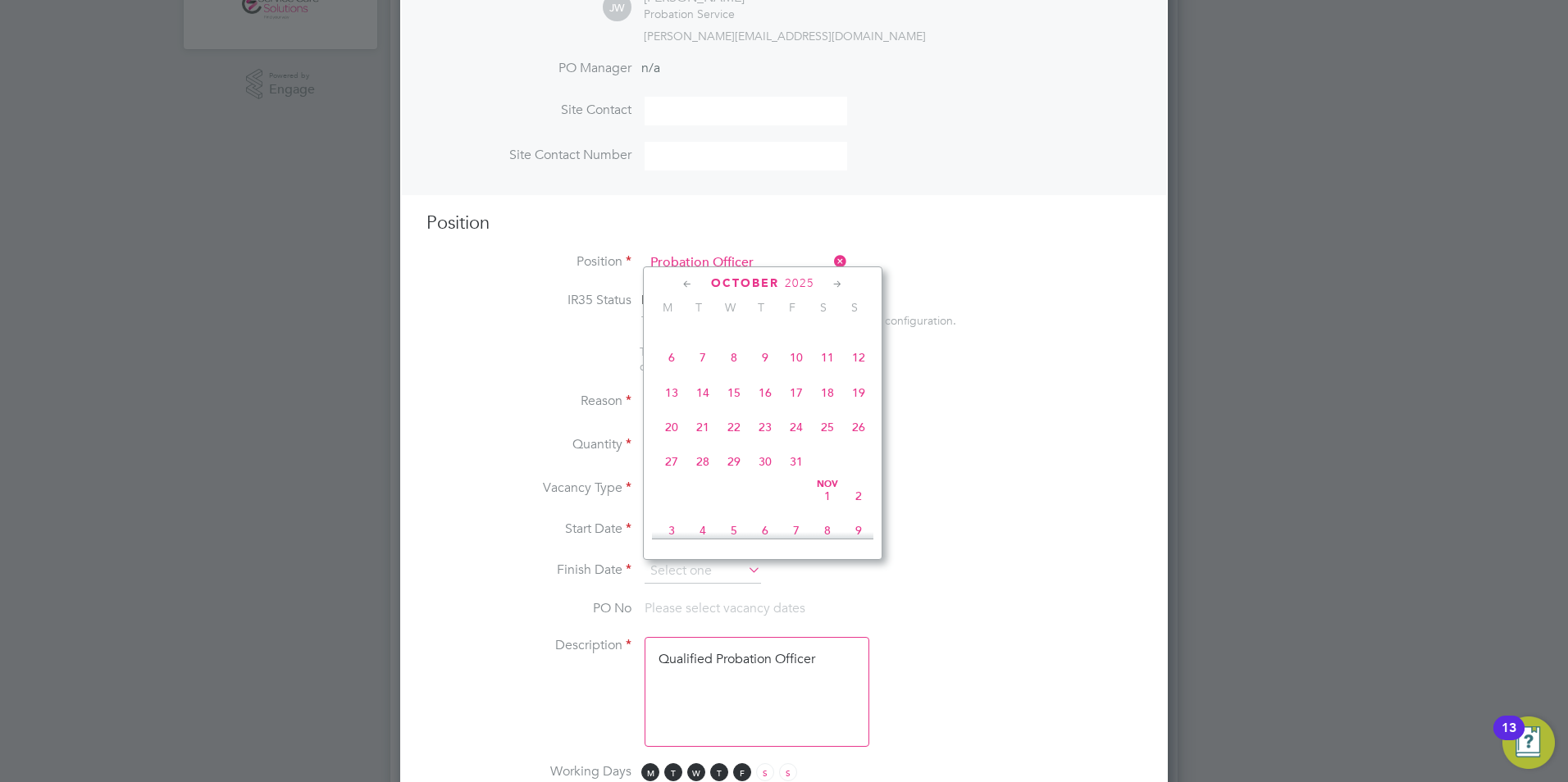 click 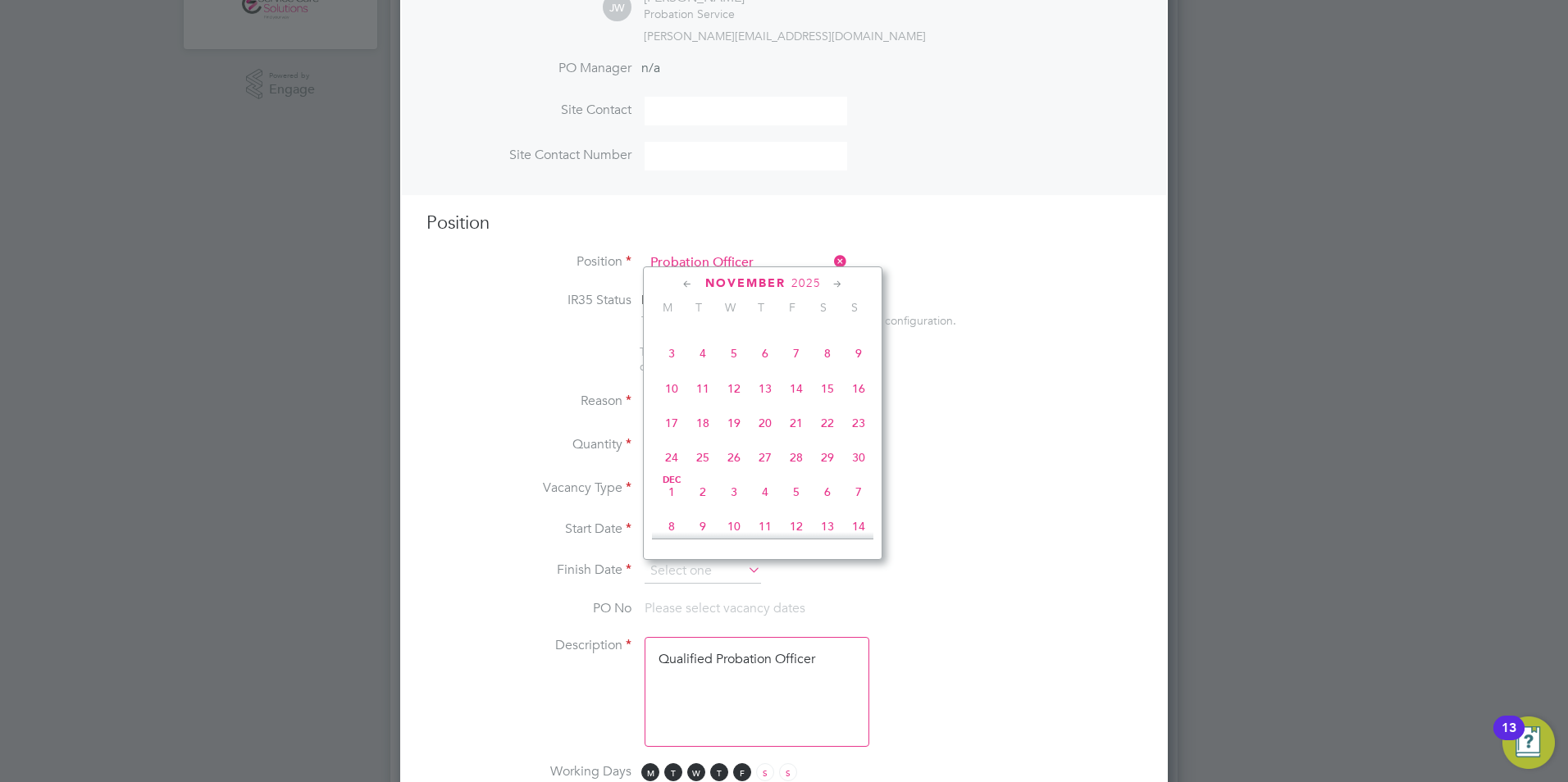 click on "30" 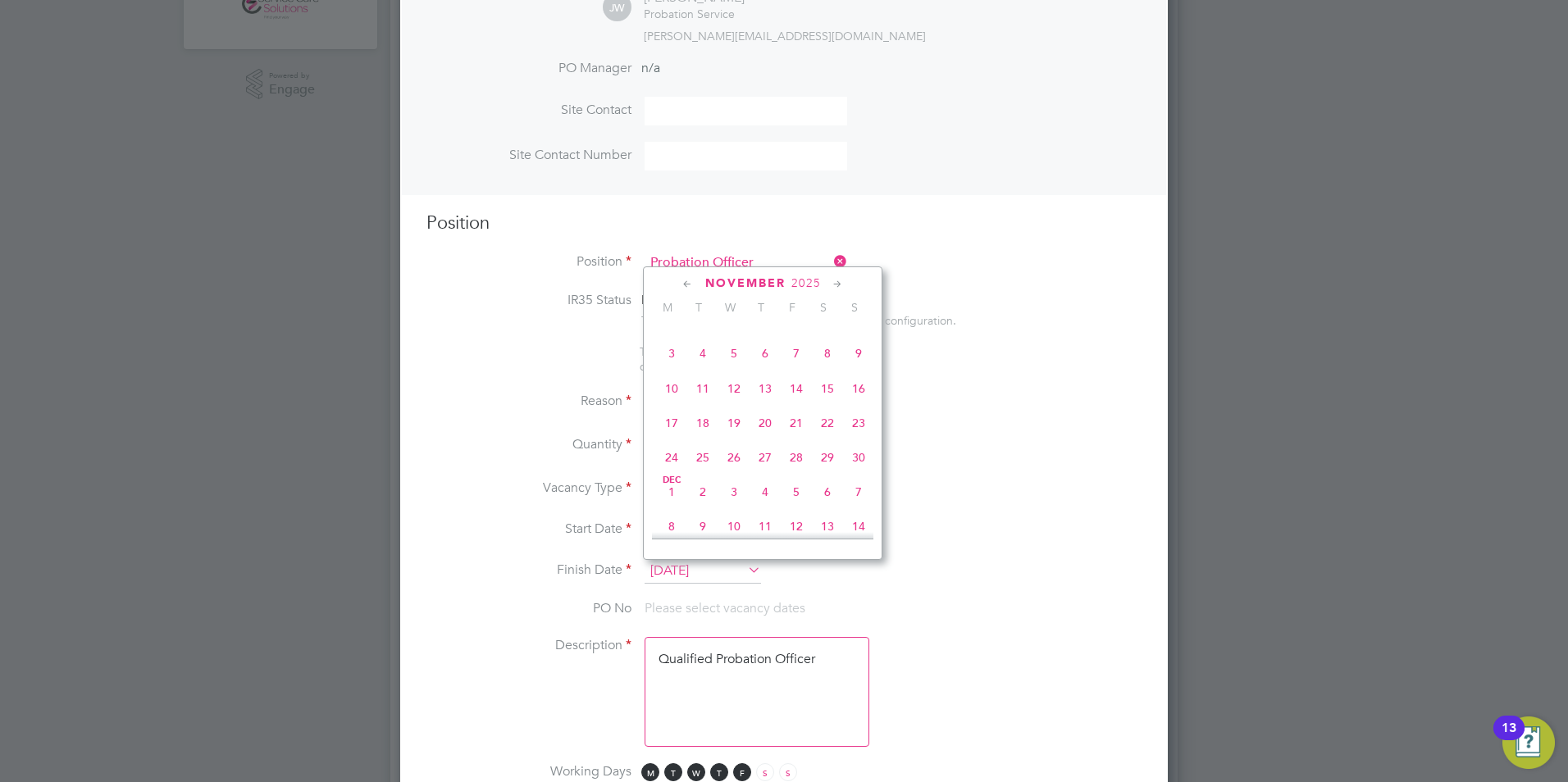 scroll, scrollTop: 8, scrollLeft: 8, axis: both 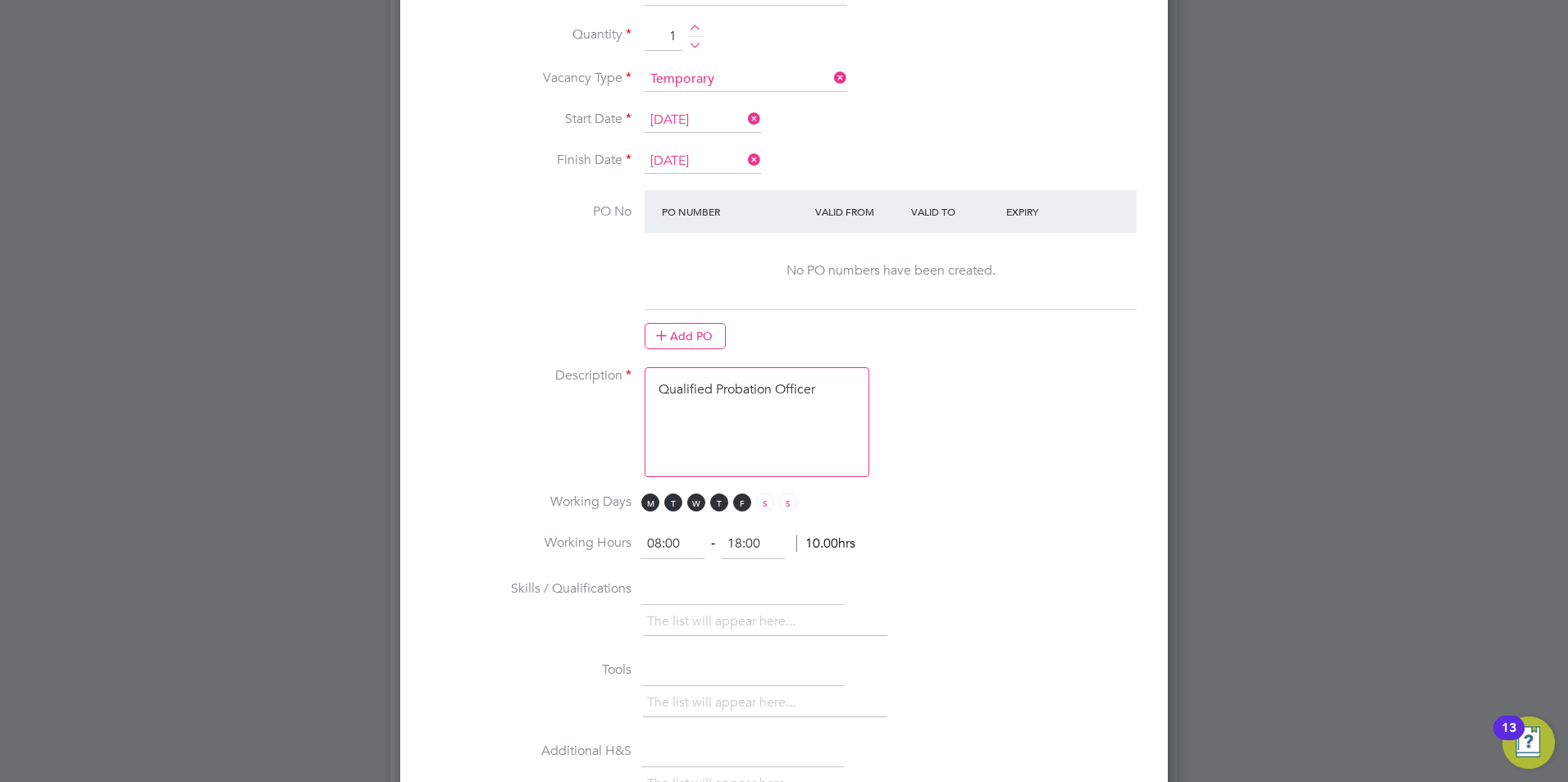 click on "Qualified Probation Officer" at bounding box center [757, 422] 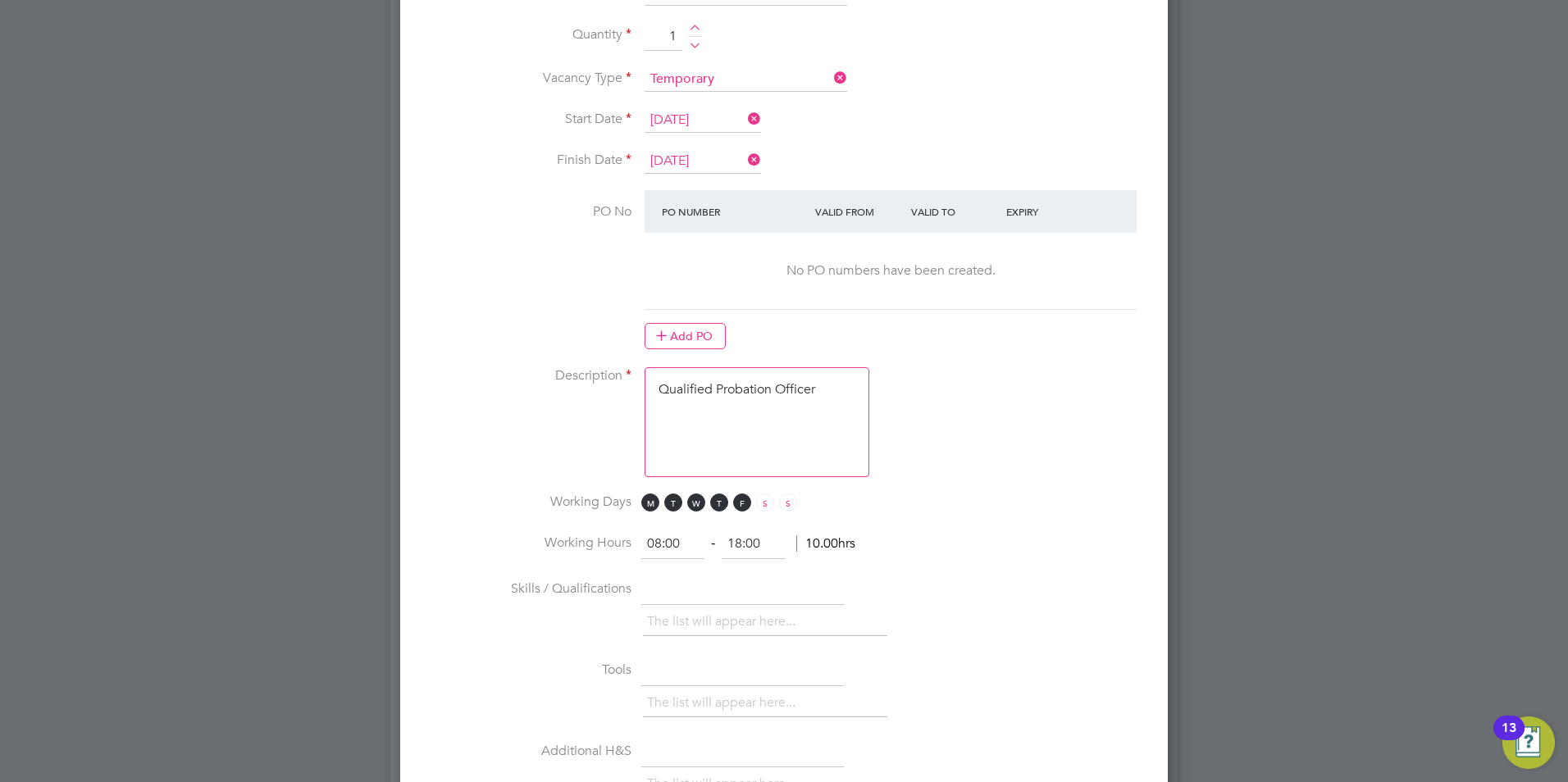 paste on "The tracking number for this OP1 request is: " 2272B"
Yes
Question	Answer
Probation Service Region:	Yorkshire and the Humber
Role Required/Type of Work:	PO
If other, please state:
Further details:	Experienced Probation Officer
New requirement:	New Requirement (no named worker)
same worker exception details:
Total length 12 months or longer:
Minister Approval:
Cabinet Office Approval reference number:
Requested start date of Assignment :	2025-08-01
Duration of assignment:	35 weeks
Hours of Work:	37 hours - Full-Time. Part-Time Hours Available Also.
travel:	Yes - please add a line for £1,000 for expenses on the PO
IR35:
Overtime:	No
If yes to overtime:
special qualifications/experience:	Qualified Probation Officer.
Free additional benefits:	Remote working - 60/40 - 3 days in the office, 2 days working from home.
Hiring Managers Name:	Jane Winter
Hiring Managers email address:	jane.winter@justice.gov.uk
Reporting Managers name:	Jane Winter
Reporting Managers contact number :	07889404900
FOR PROBATION ..." 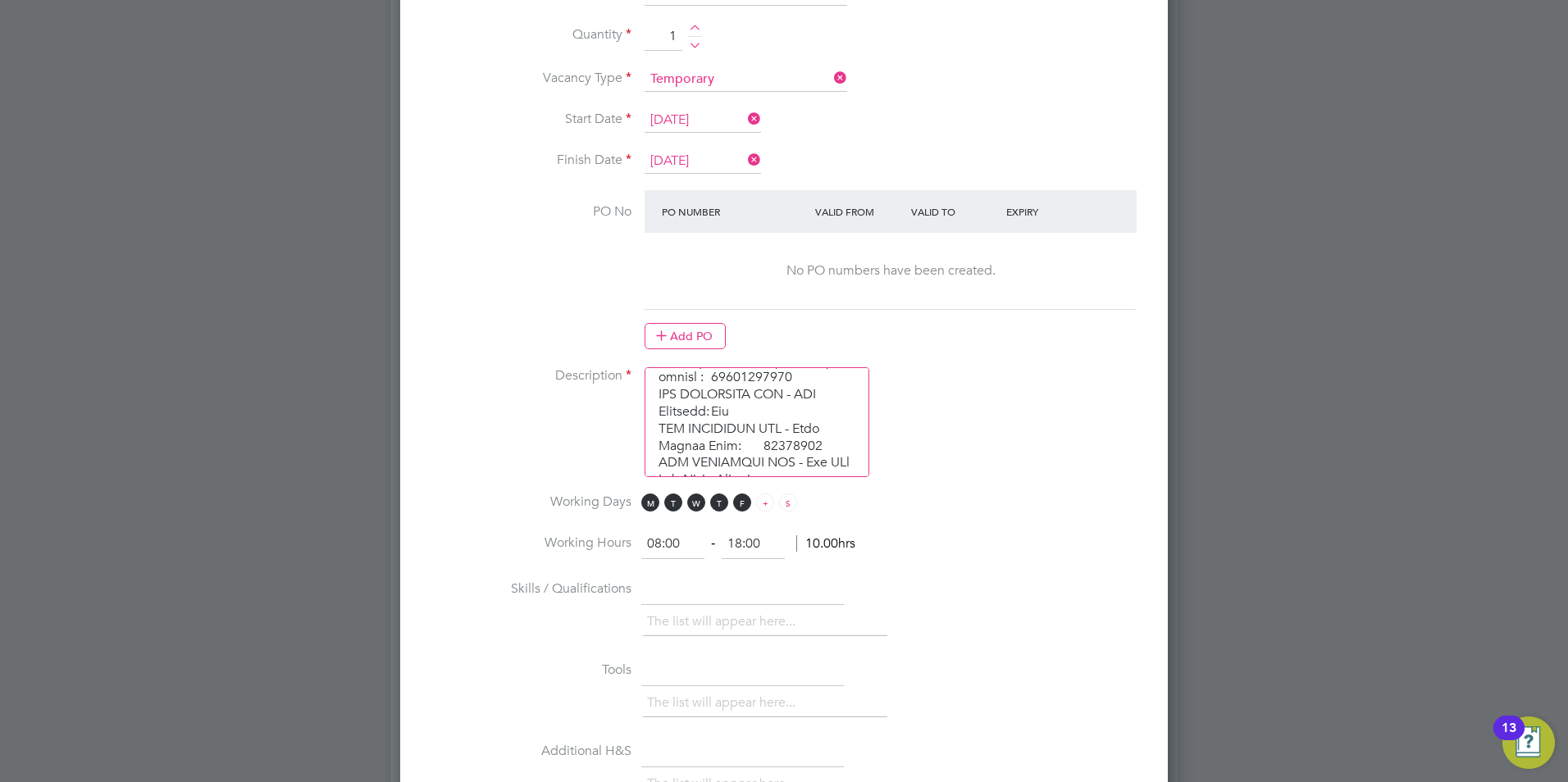 scroll, scrollTop: 984, scrollLeft: 0, axis: vertical 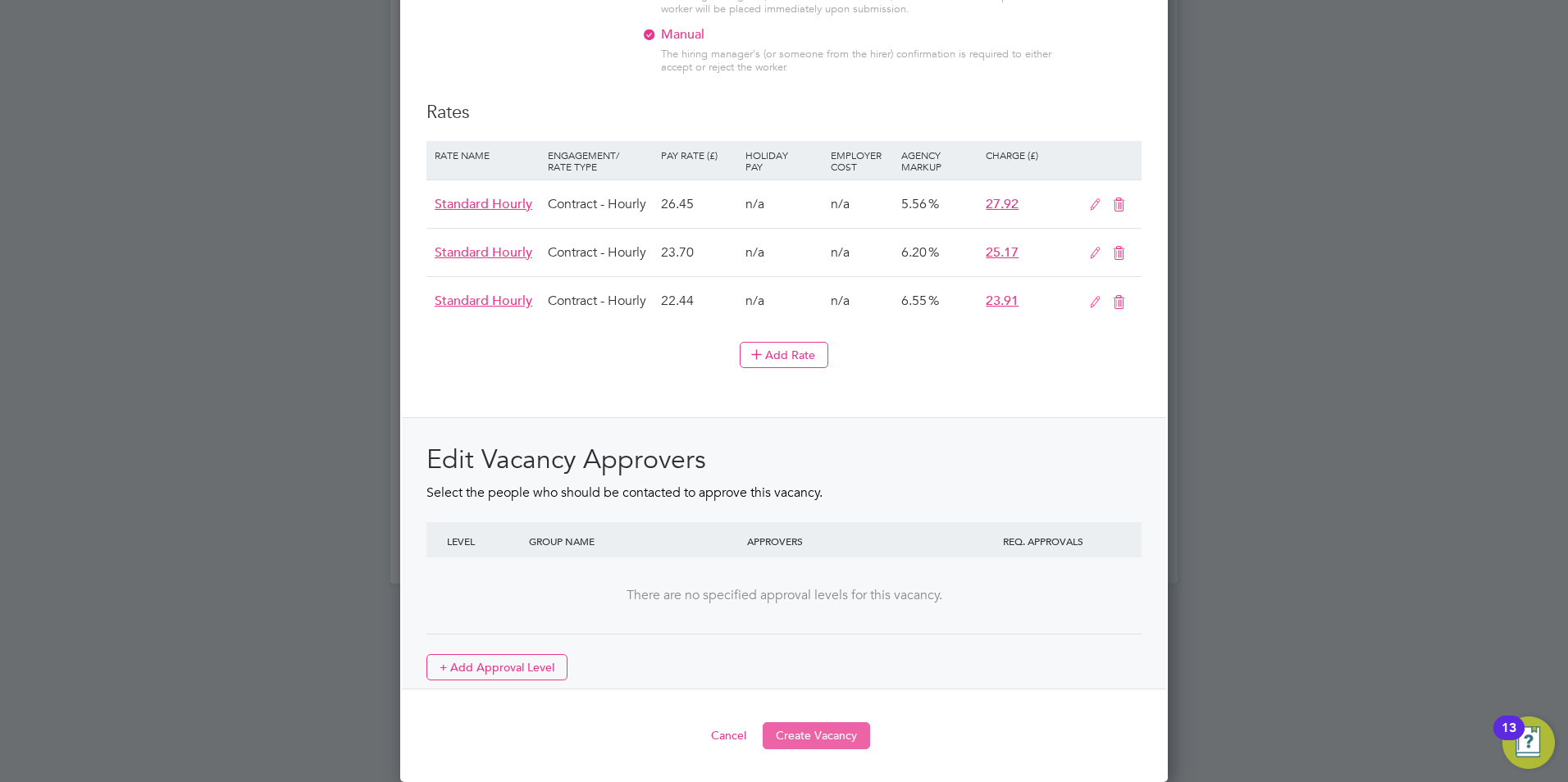 type on "The tracking number for this OP1 request is: " 2272B"
Yes
Question	Answer
Probation Service Region:	Yorkshire and the Humber
Role Required/Type of Work:	PO
If other, please state:
Further details:	Experienced Probation Officer
New requirement:	New Requirement (no named worker)
same worker exception details:
Total length 12 months or longer:
Minister Approval:
Cabinet Office Approval reference number:
Requested start date of Assignment :	2025-08-01
Duration of assignment:	35 weeks
Hours of Work:	37 hours - Full-Time. Part-Time Hours Available Also.
travel:	Yes - please add a line for £1,000 for expenses on the PO
IR35:
Overtime:	No
If yes to overtime:
special qualifications/experience:	Qualified Probation Officer.
Free additional benefits:	Remote working - 60/40 - 3 days in the office, 2 days working from home.
Hiring Managers Name:	Jane Winter
Hiring Managers email address:	jane.winter@justice.gov.uk
Reporting Managers name:	Jane Winter
Reporting Managers contact number :	07889404900
FOR PROBATION ..." 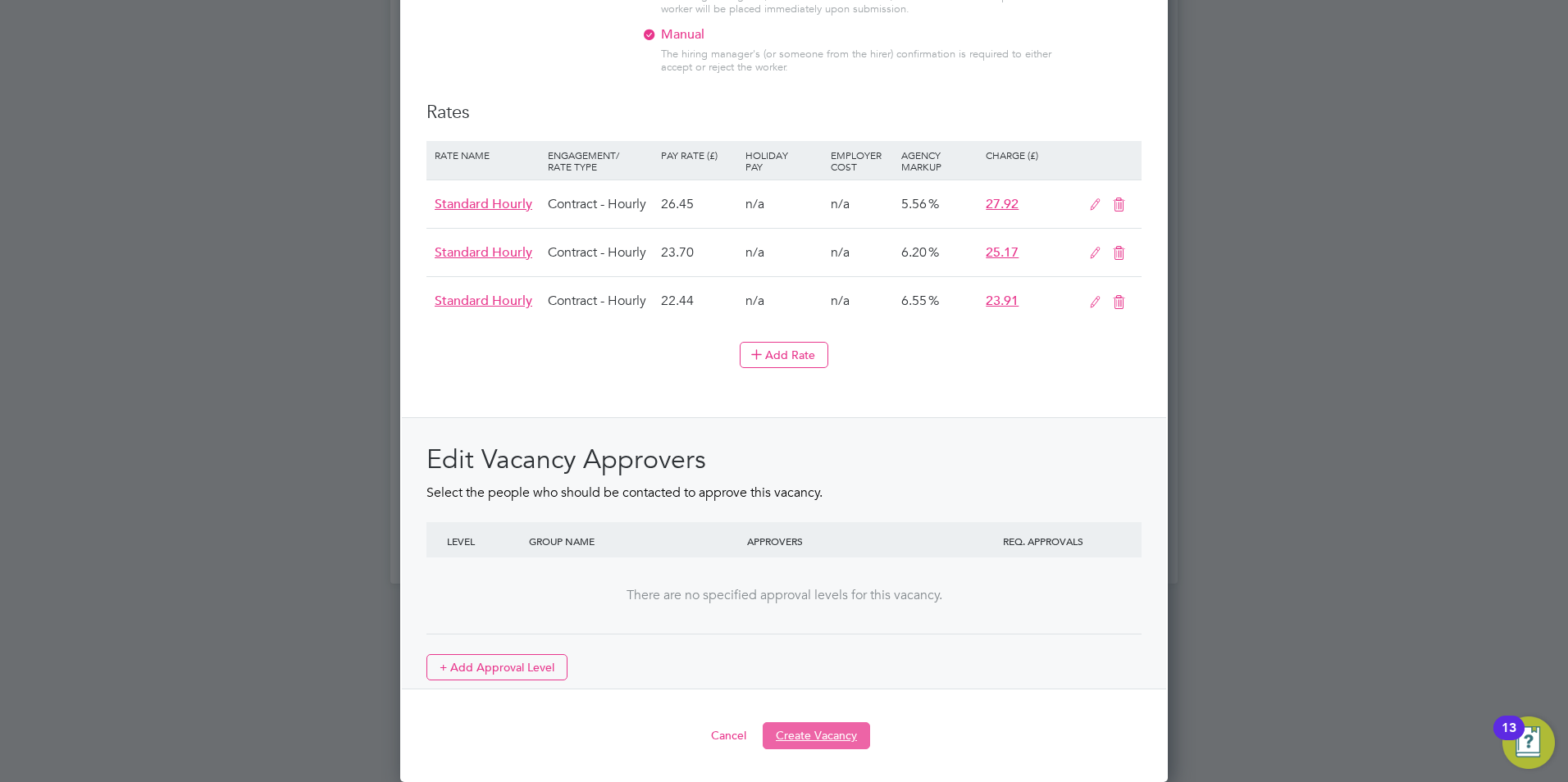 click on "Create Vacancy" at bounding box center [816, 735] 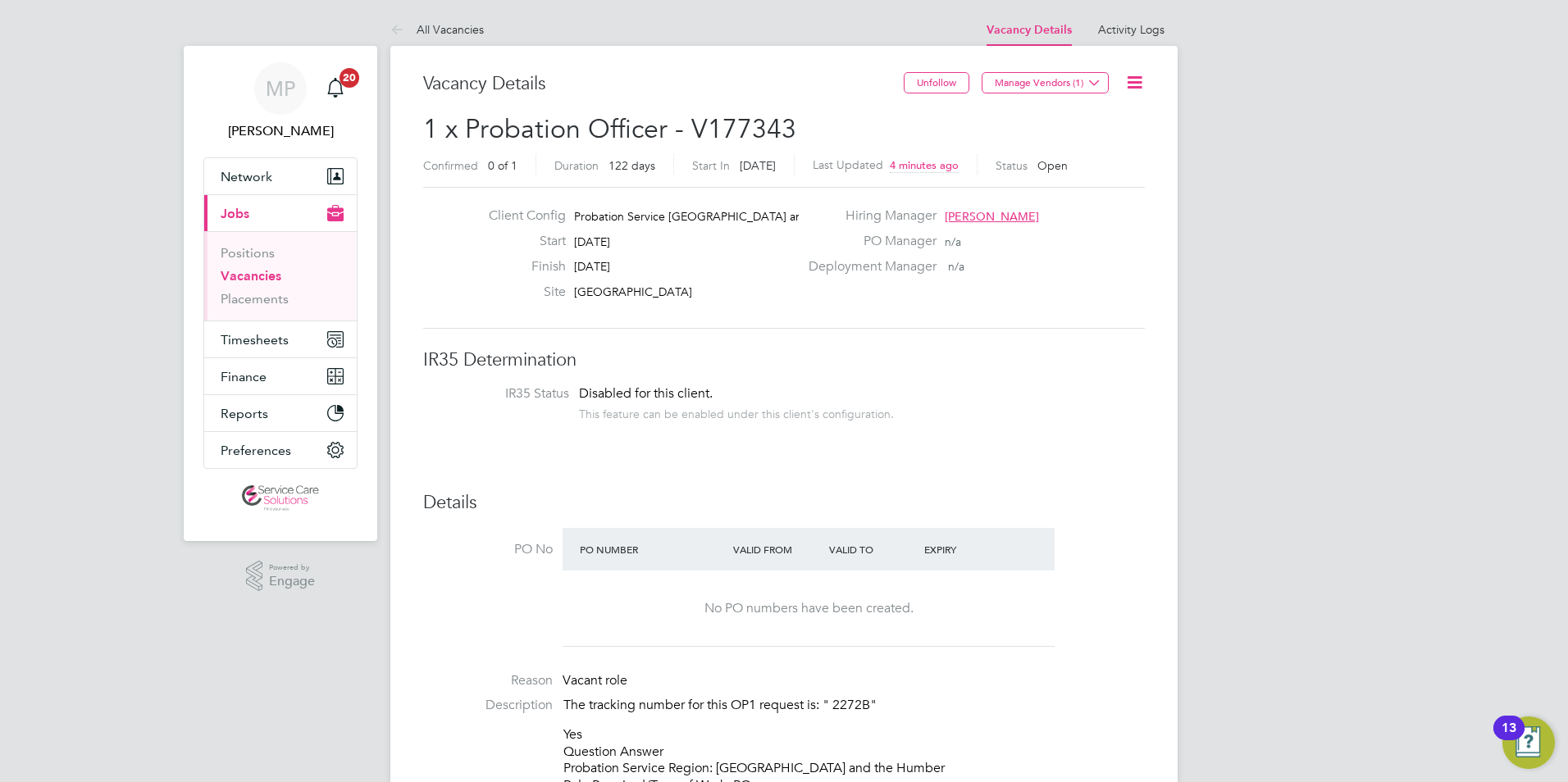 click on "All Vacancies Vacancy Details   Activity Logs   Vacancy Details Activity Logs All Vacancies Vacancy Details   Unfollow Manage Vendors (1)   1 x Probation Officer - V177343 Confirmed   0 of 1 Duration   122 days Start In     in 4 days Last Updated 4 minutes ago Status   Open   Client Config Probation Service Yorkshire and the Hum… Start 01 Aug 2025 Finish 30 Nov 2025 Site Sheffield Hiring Manager Jane Winter PO Manager  n/a Deployment Manager   n/a IR35 Determination IR35 Status Disabled for this client. This feature can be enabled under this client's configuration. Details PO No PO Number Valid From Valid To Expiry No PO numbers have been created. Reason   Vacant role Description The tracking number for this OP1 request is: " 2272B"
Yes
Question	Answer
Probation Service Region:	Yorkshire and the Humber
Role Required/Type of Work:	PO
If other, please state:
Further details:	Experienced Probation Officer
New requirement:	New Requirement (no named worker)
same worker exception details:
IR35:	 n/a" 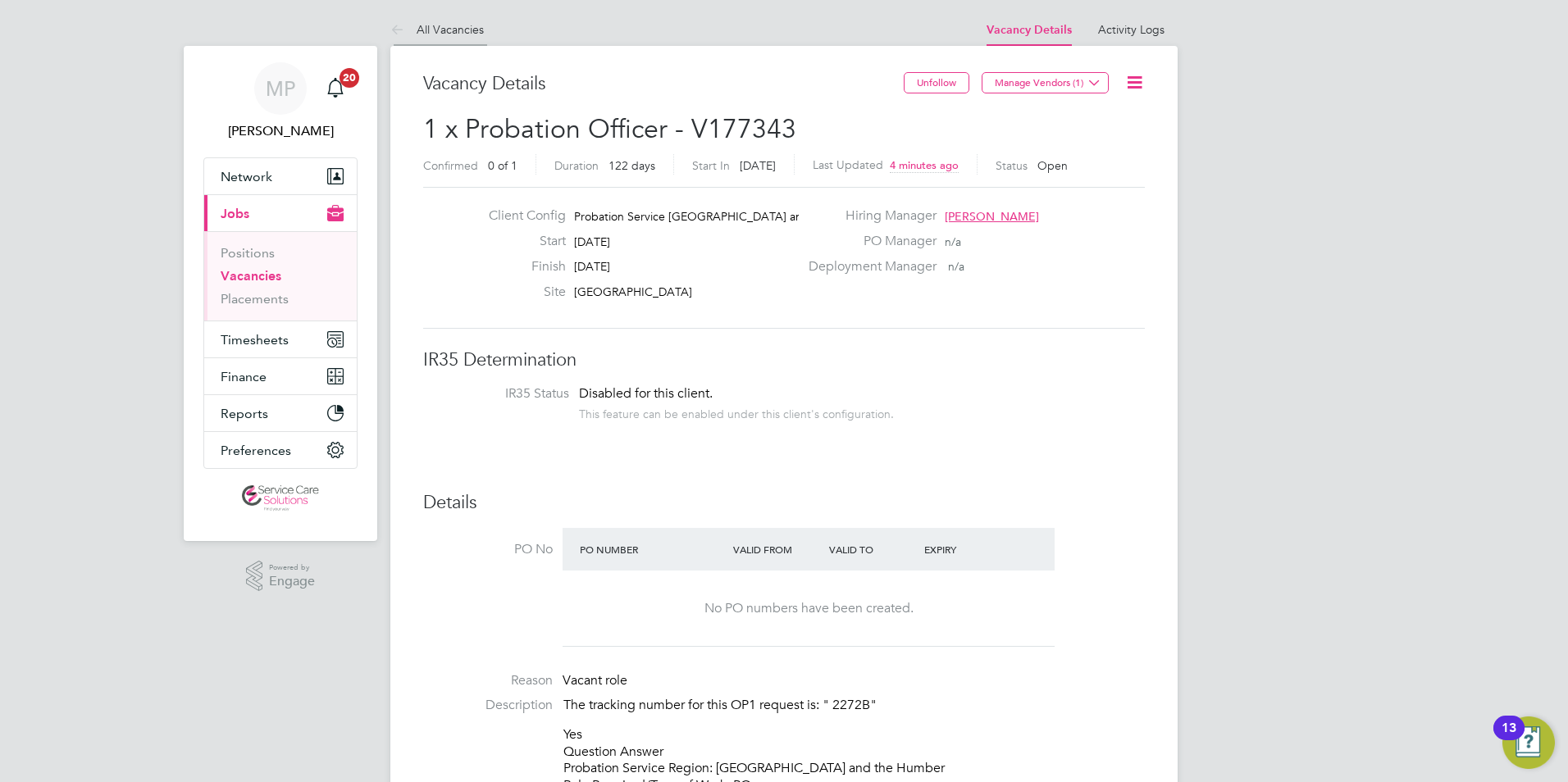 click on "All Vacancies" at bounding box center (437, 30) 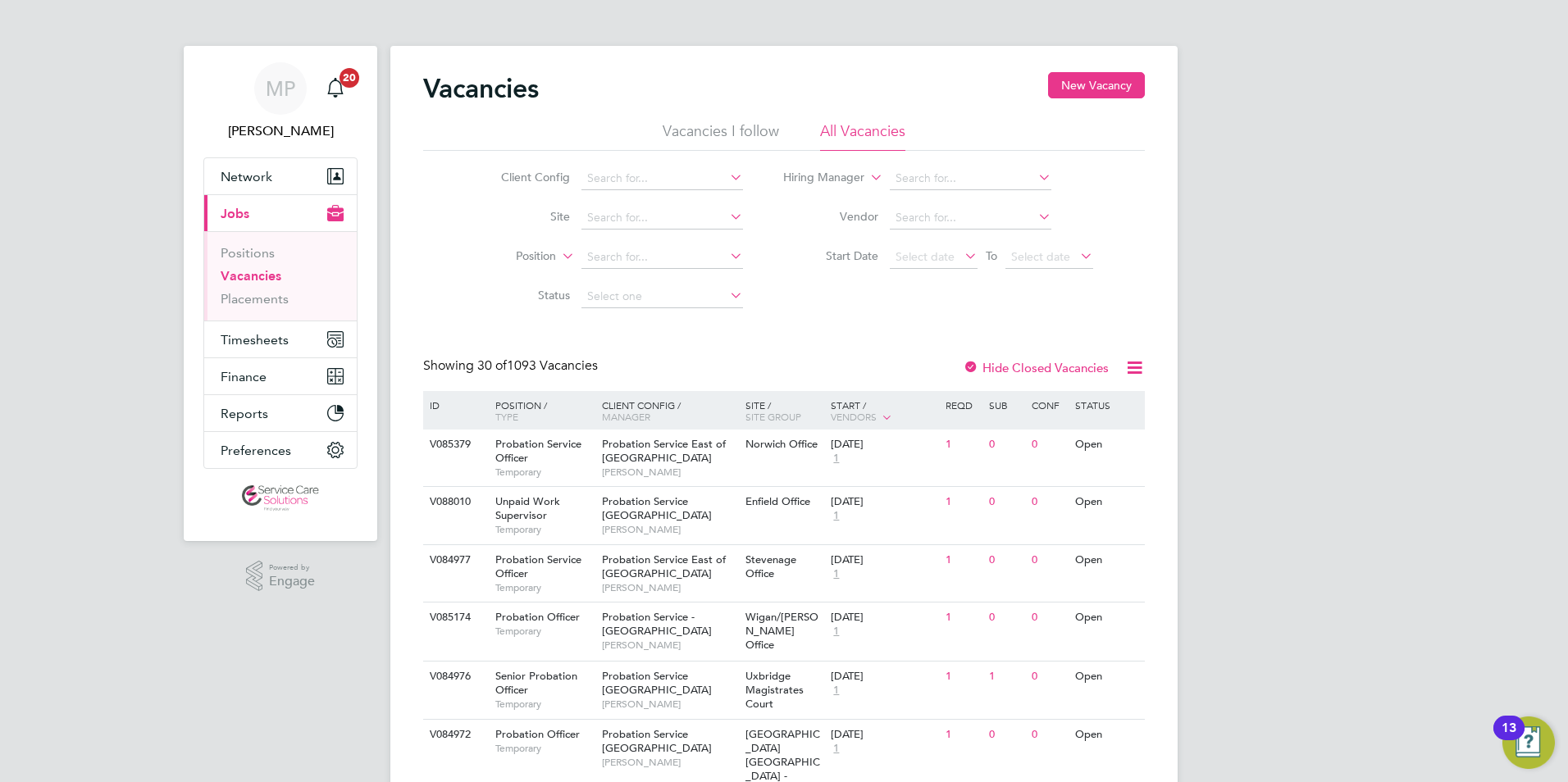 click 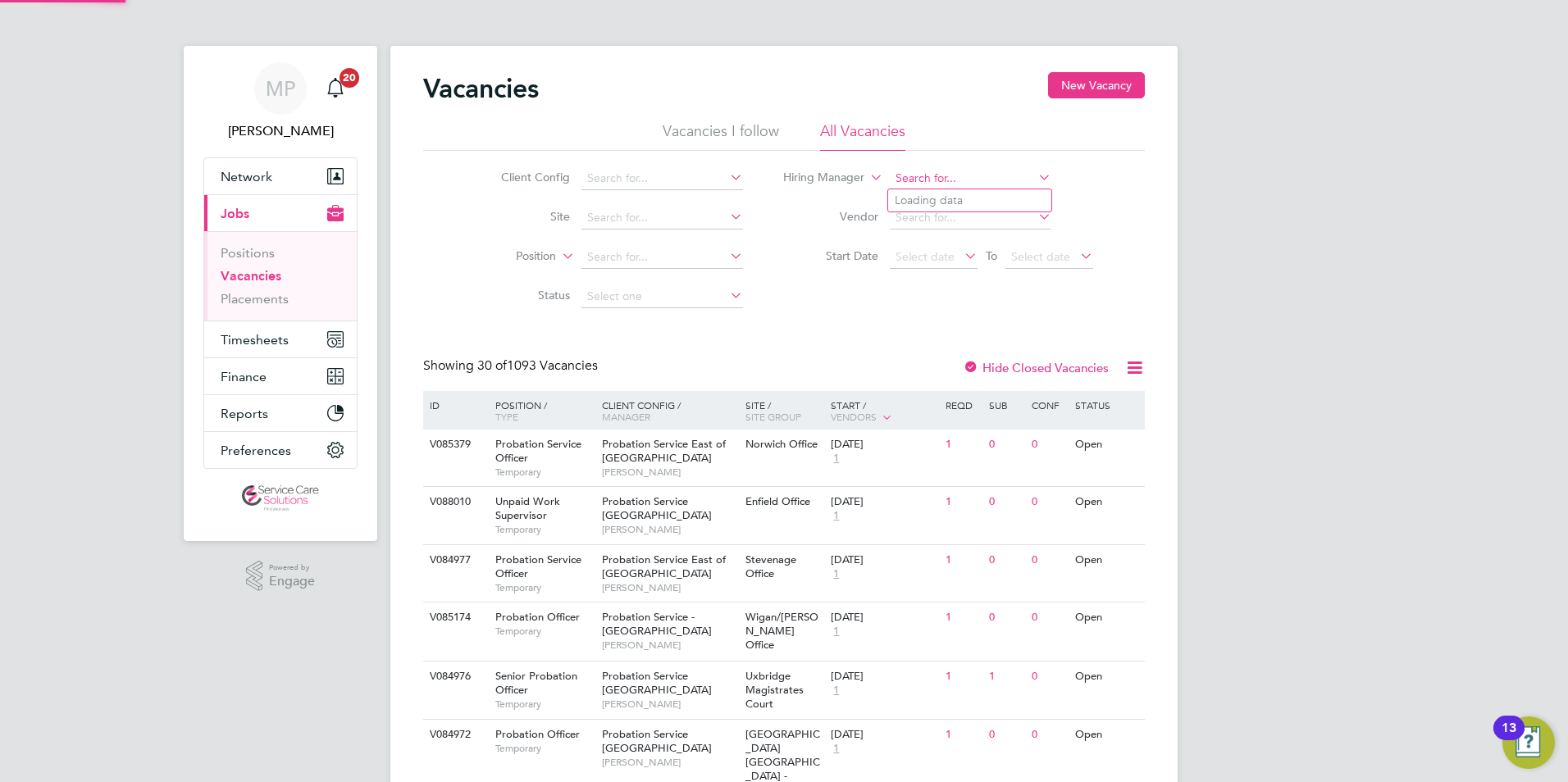 click 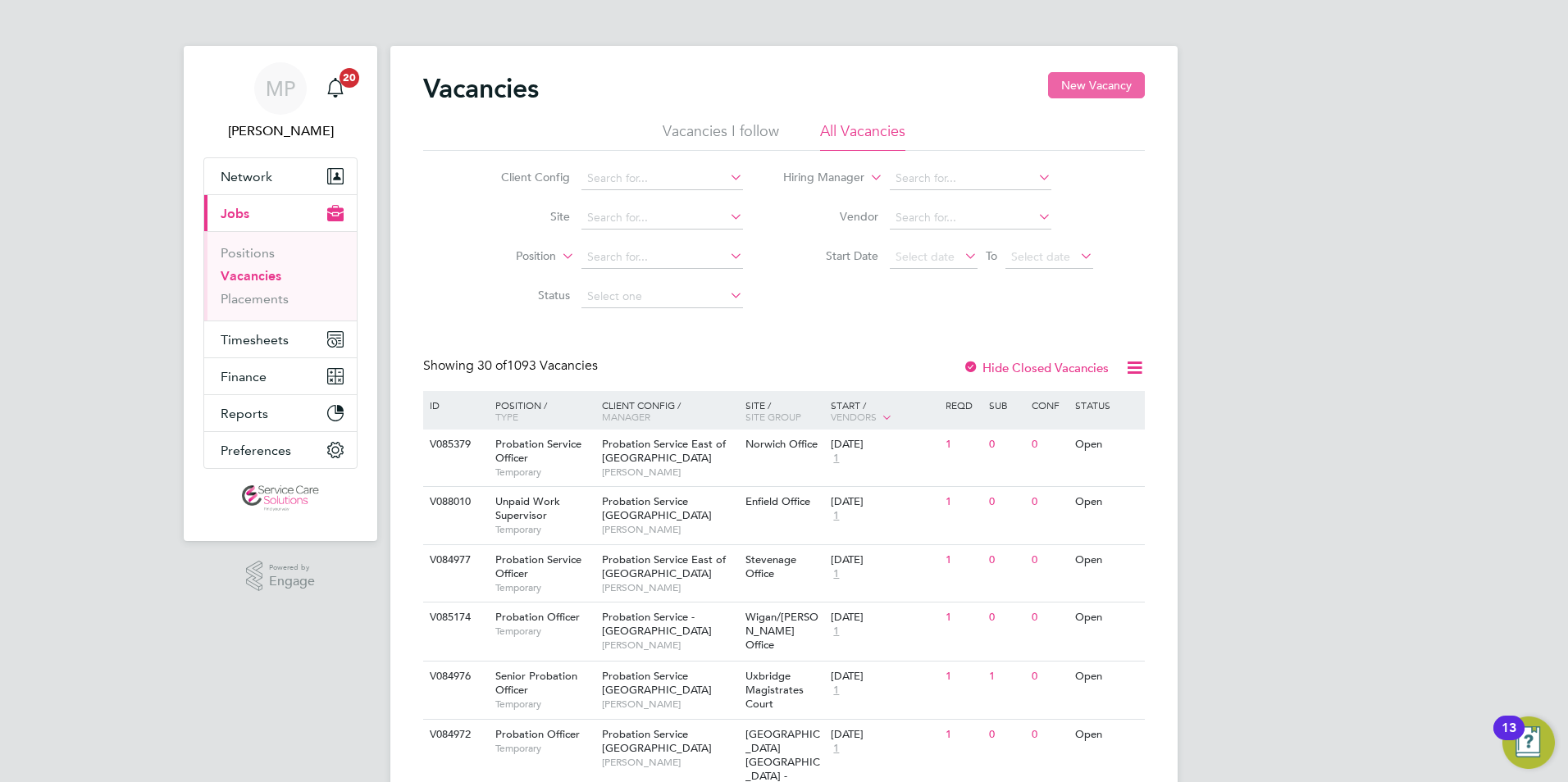 click on "New Vacancy" 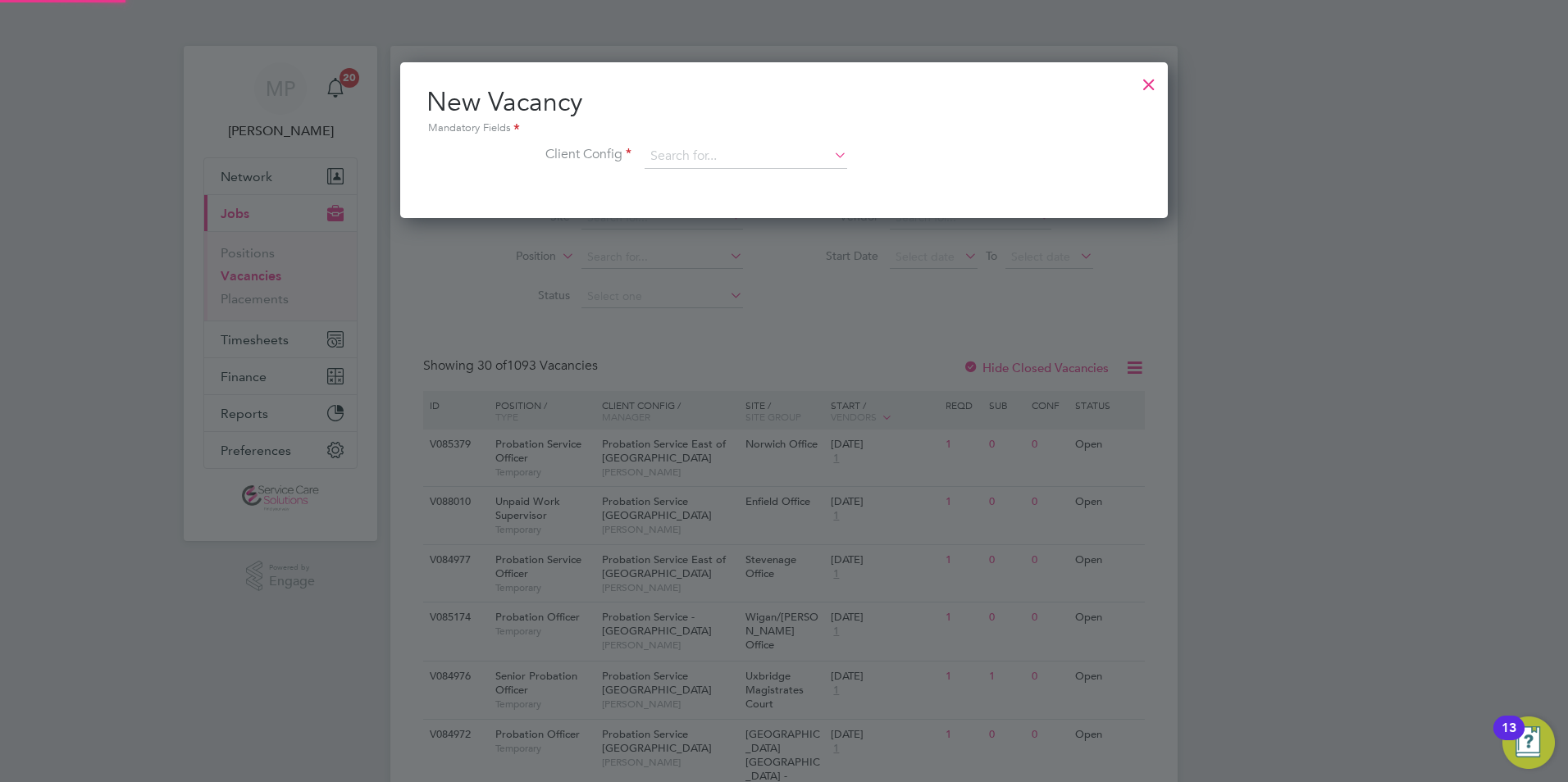 scroll, scrollTop: 8, scrollLeft: 8, axis: both 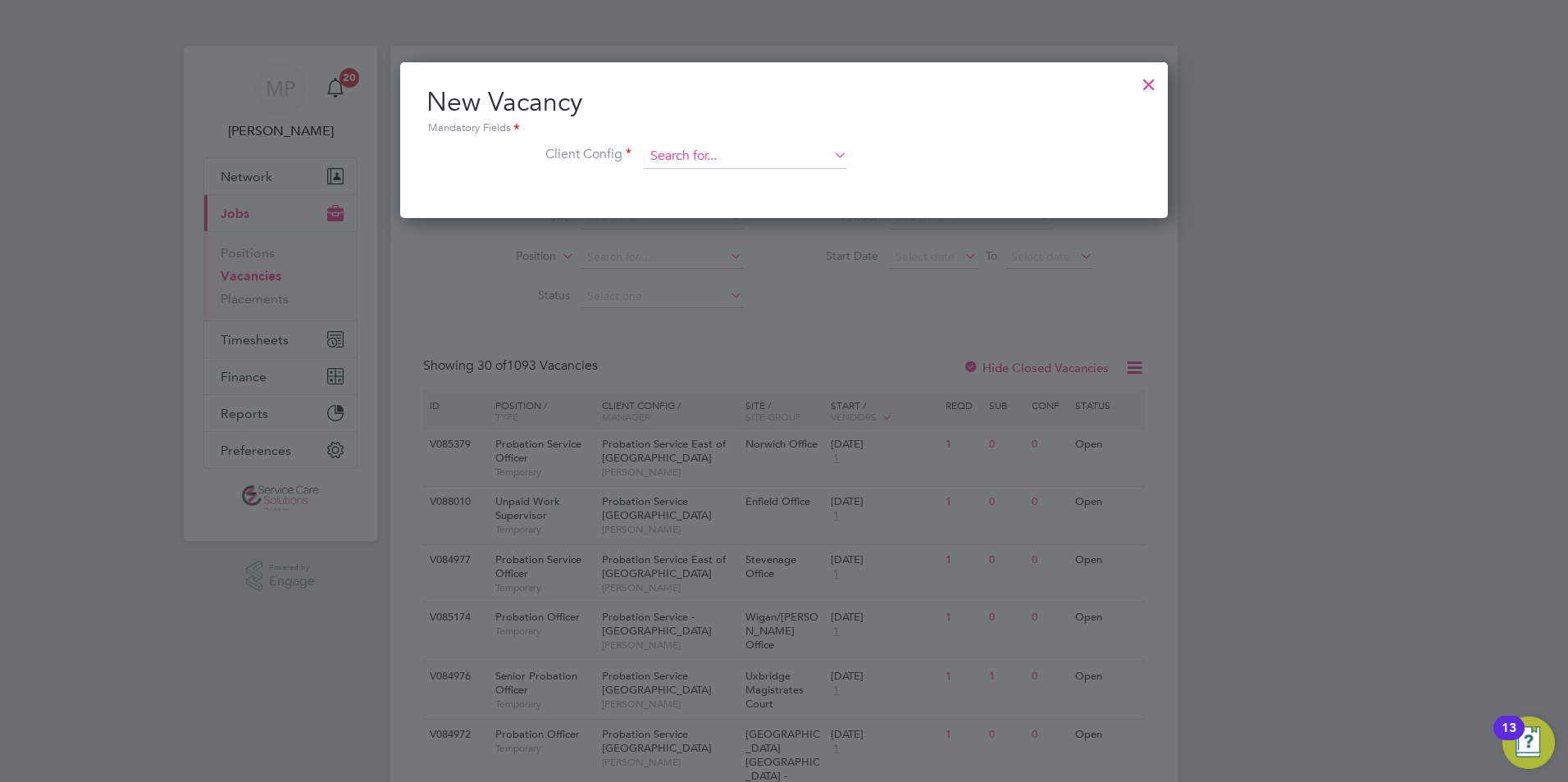 click at bounding box center [745, 157] 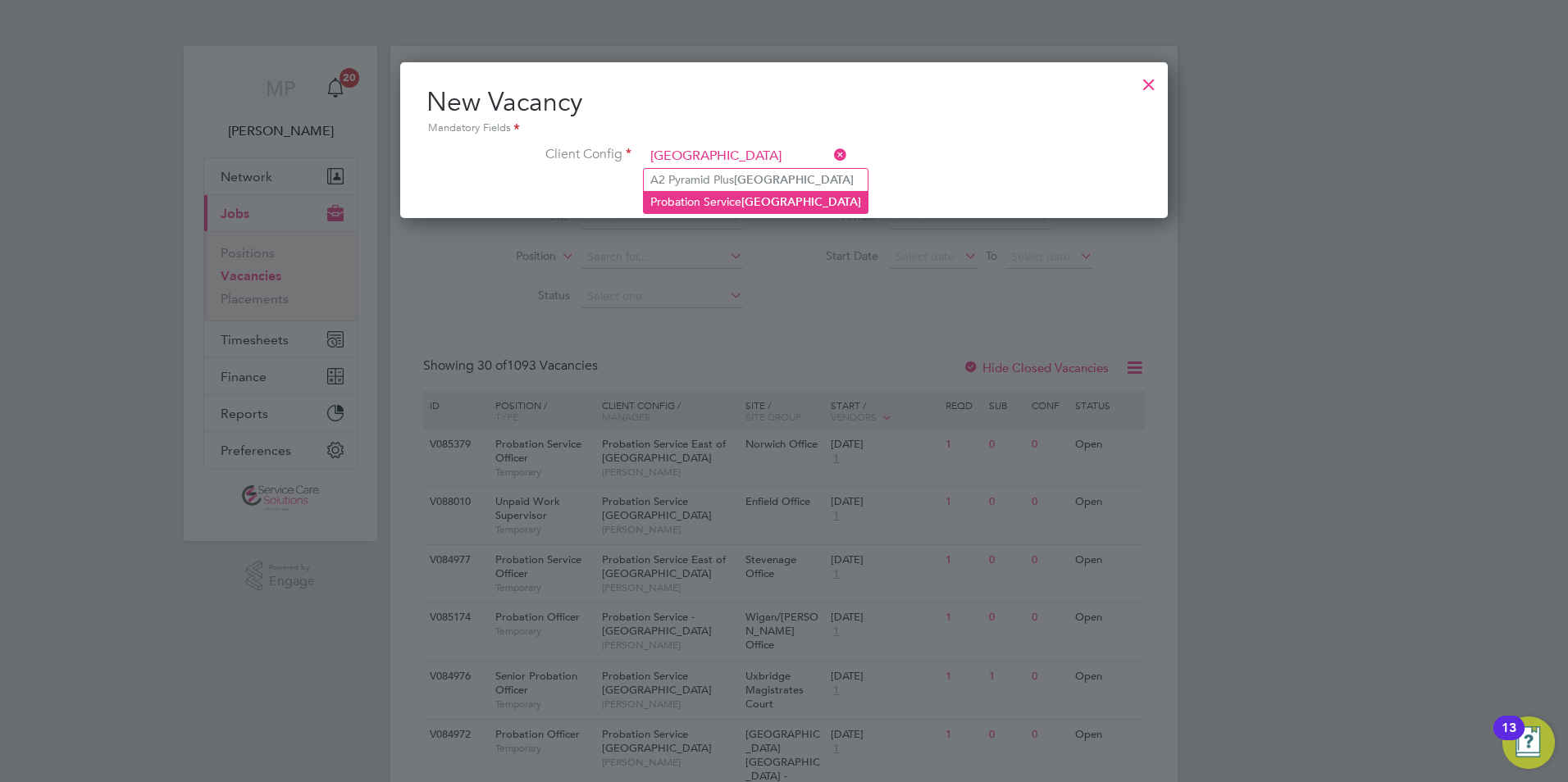 click on "London" 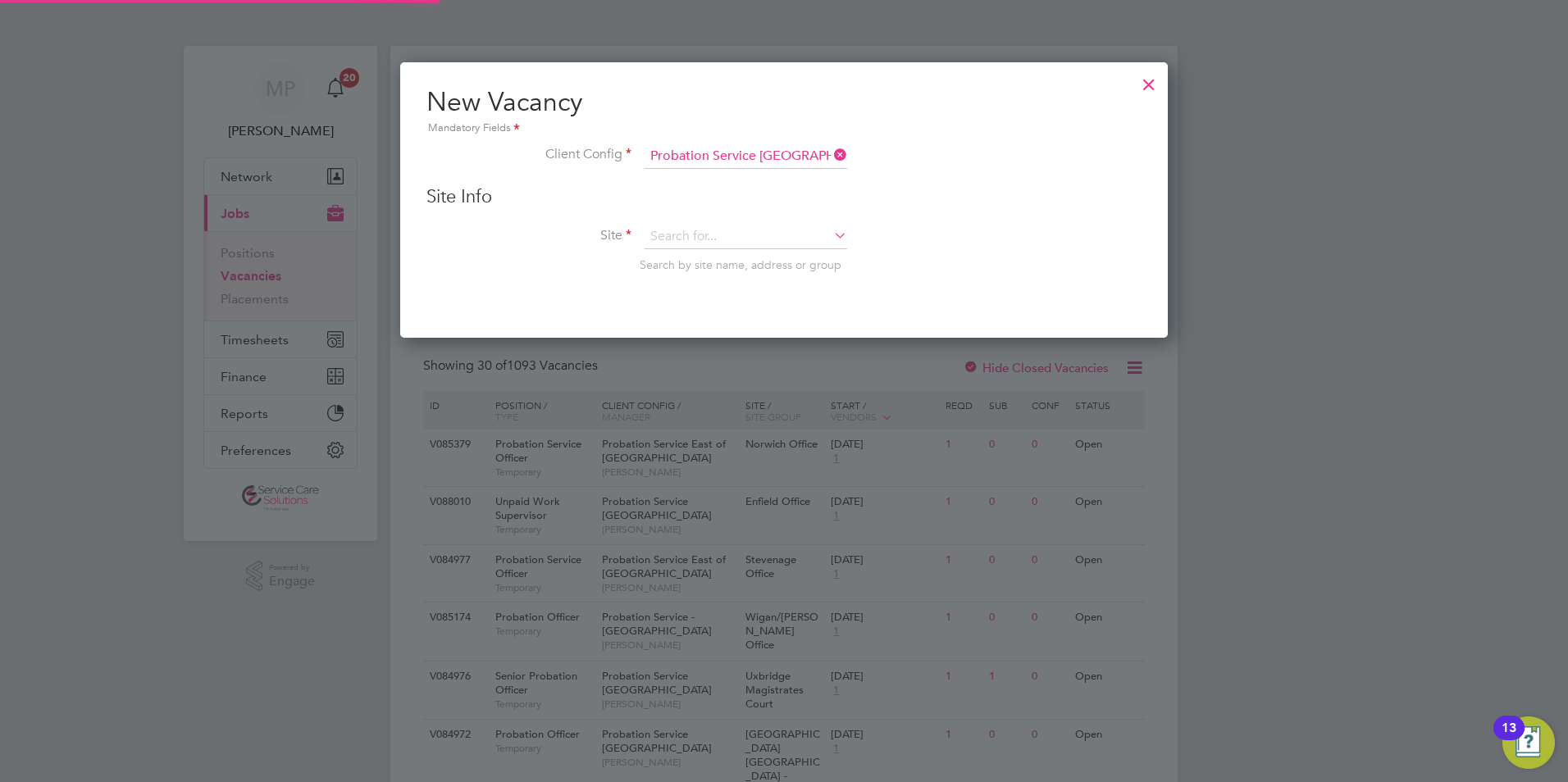 scroll, scrollTop: 8, scrollLeft: 8, axis: both 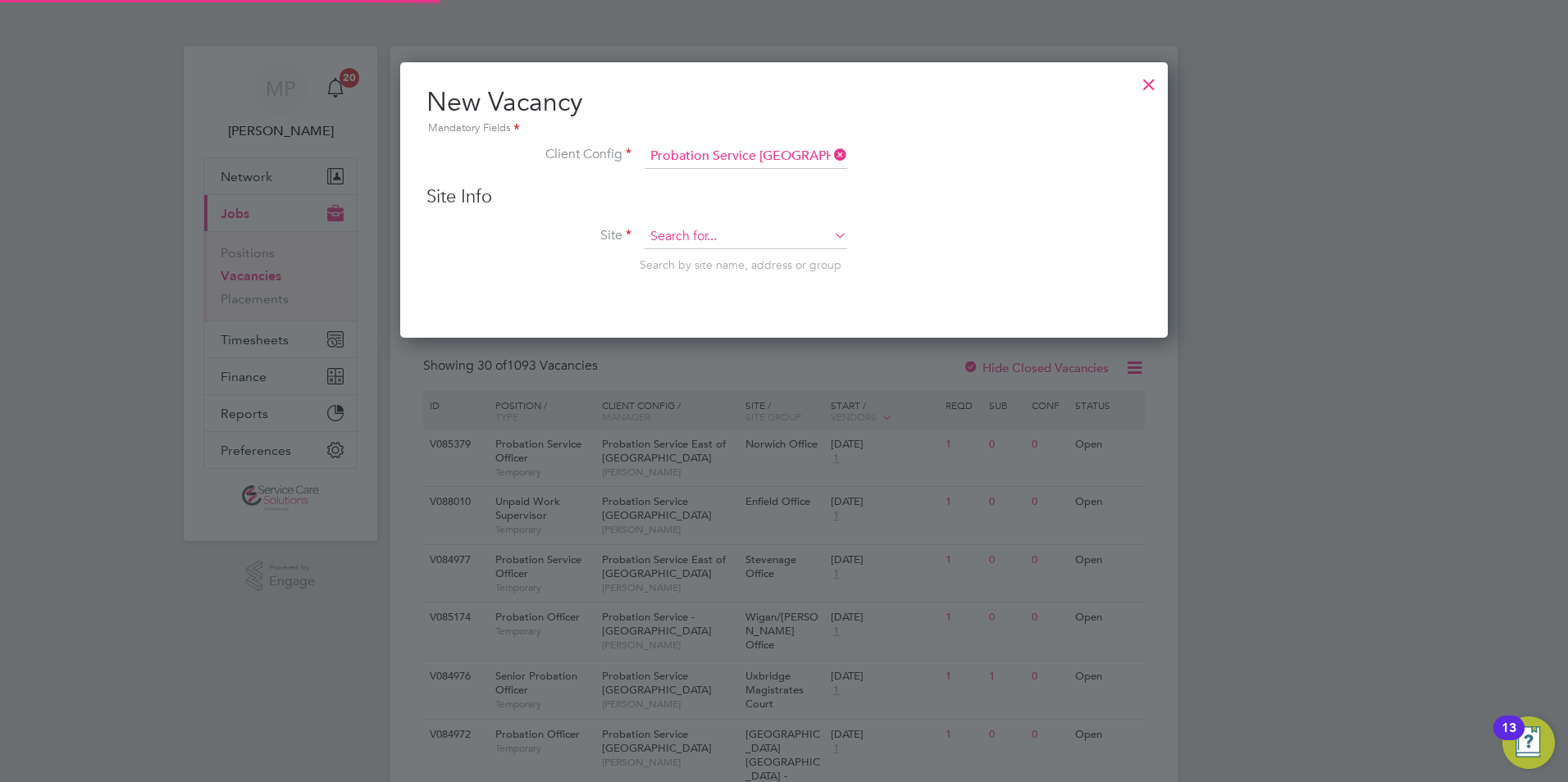 click at bounding box center [745, 237] 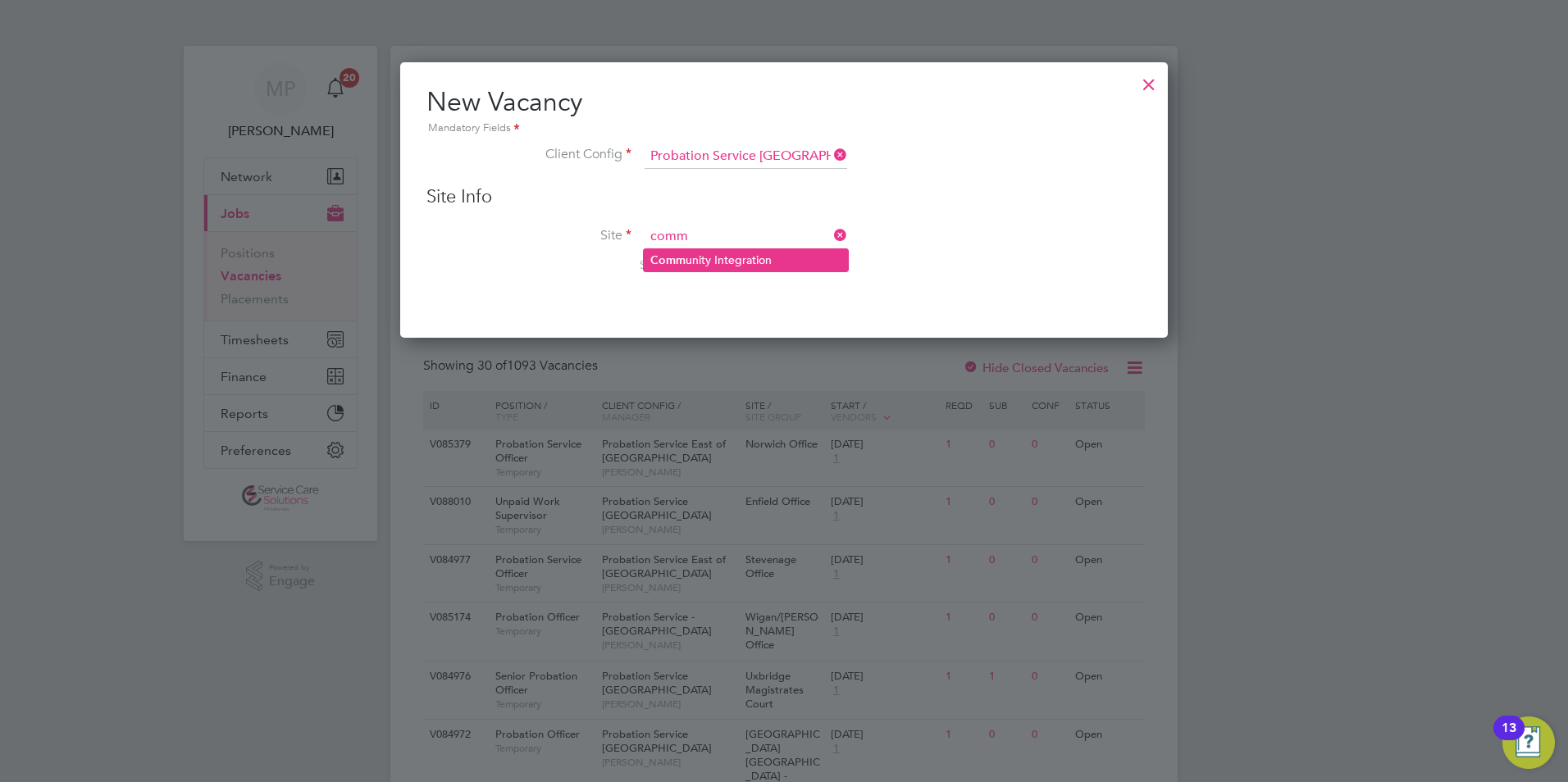 click on "Comm unity Integration" 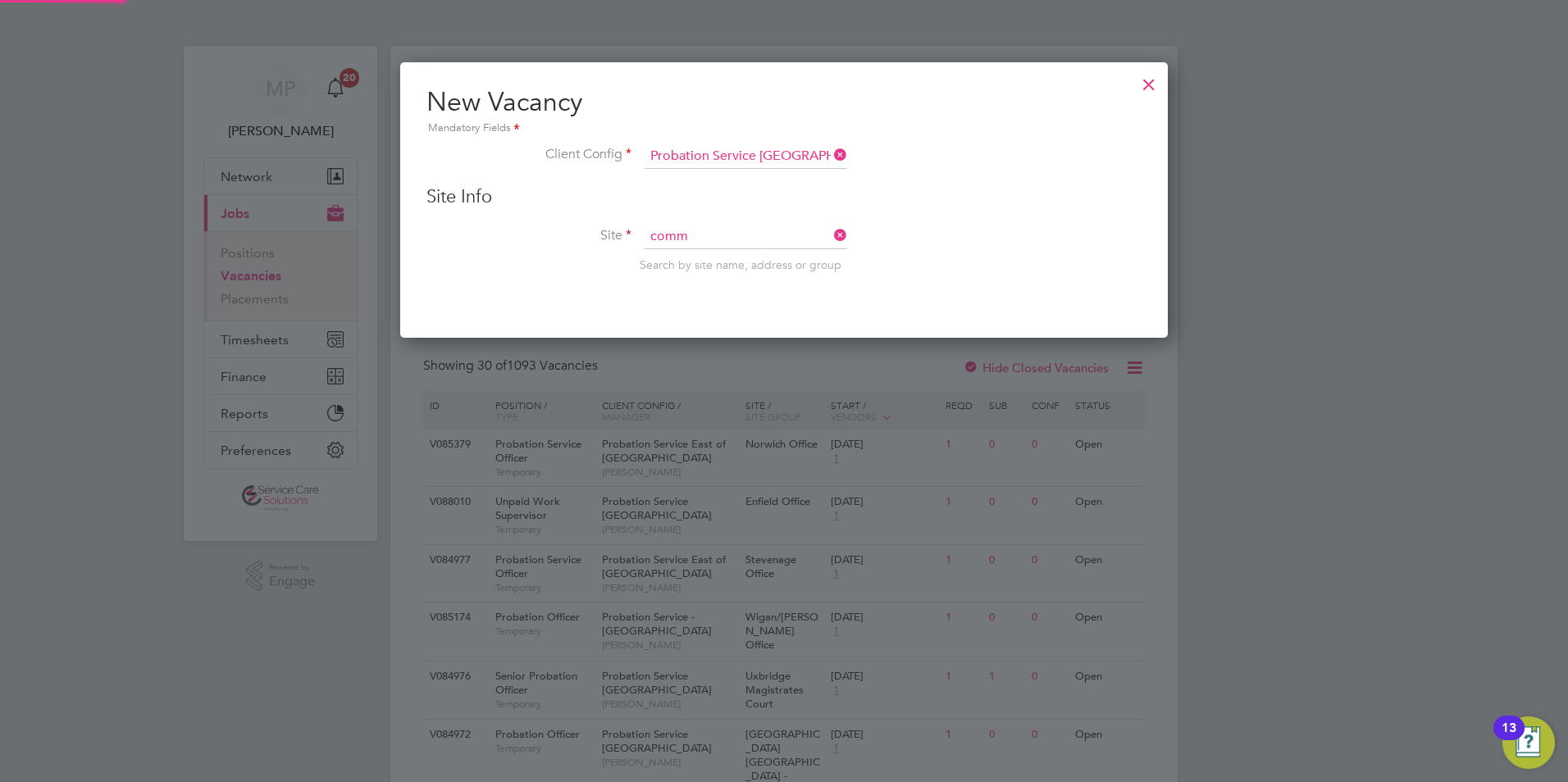 type on "Community Integration" 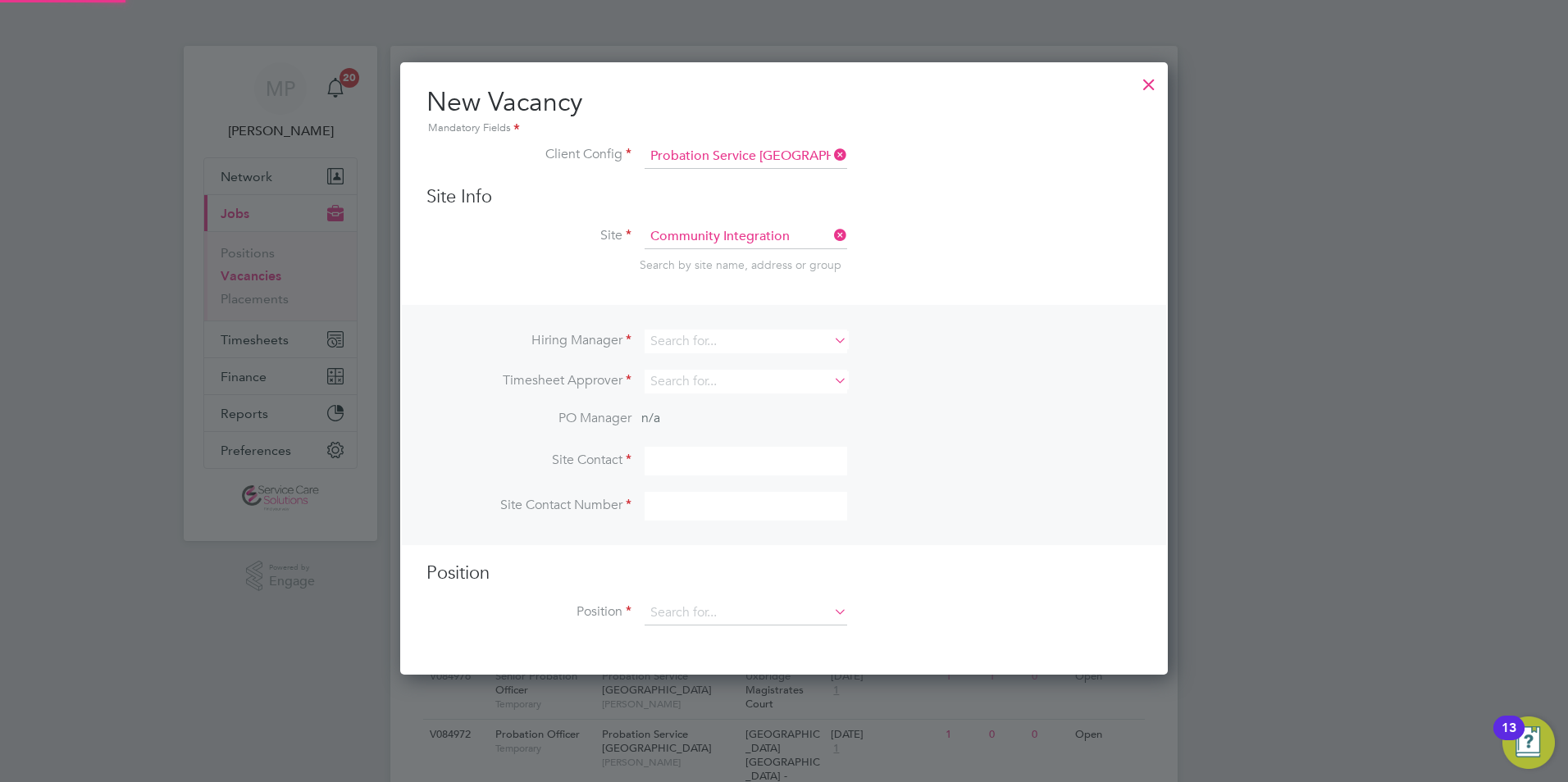 scroll, scrollTop: 8, scrollLeft: 8, axis: both 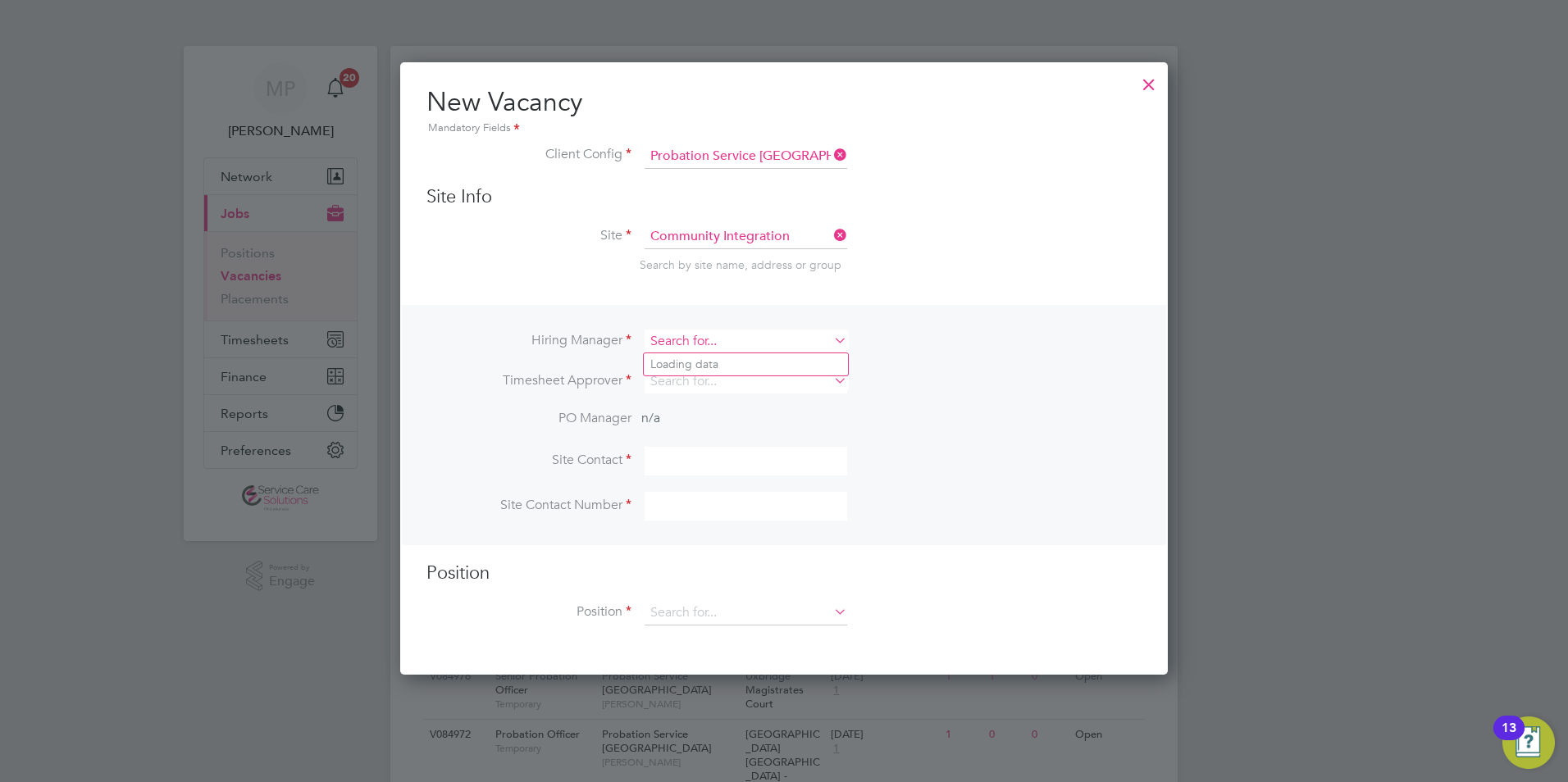 click at bounding box center (745, 341) 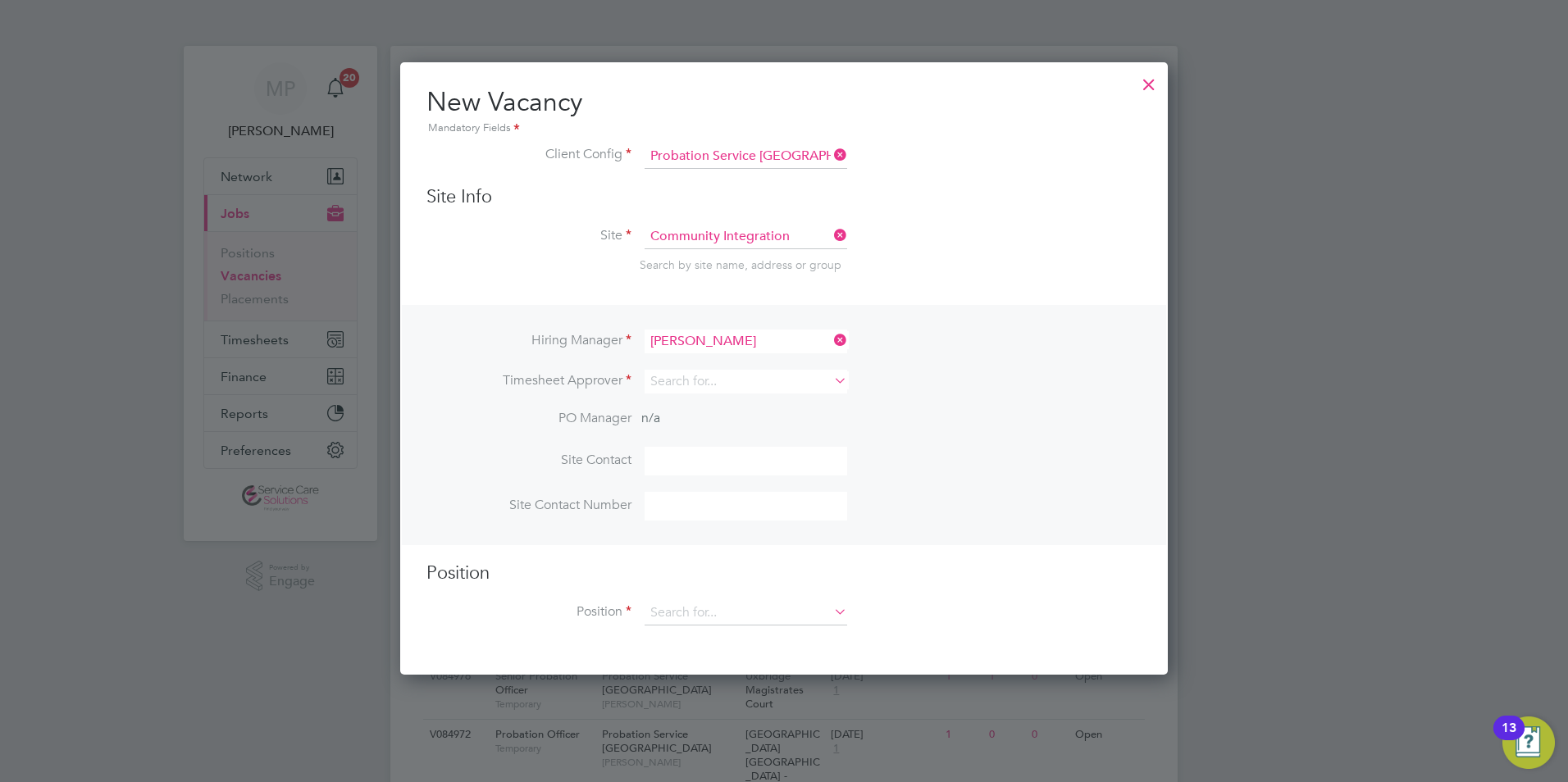 click on "Th" 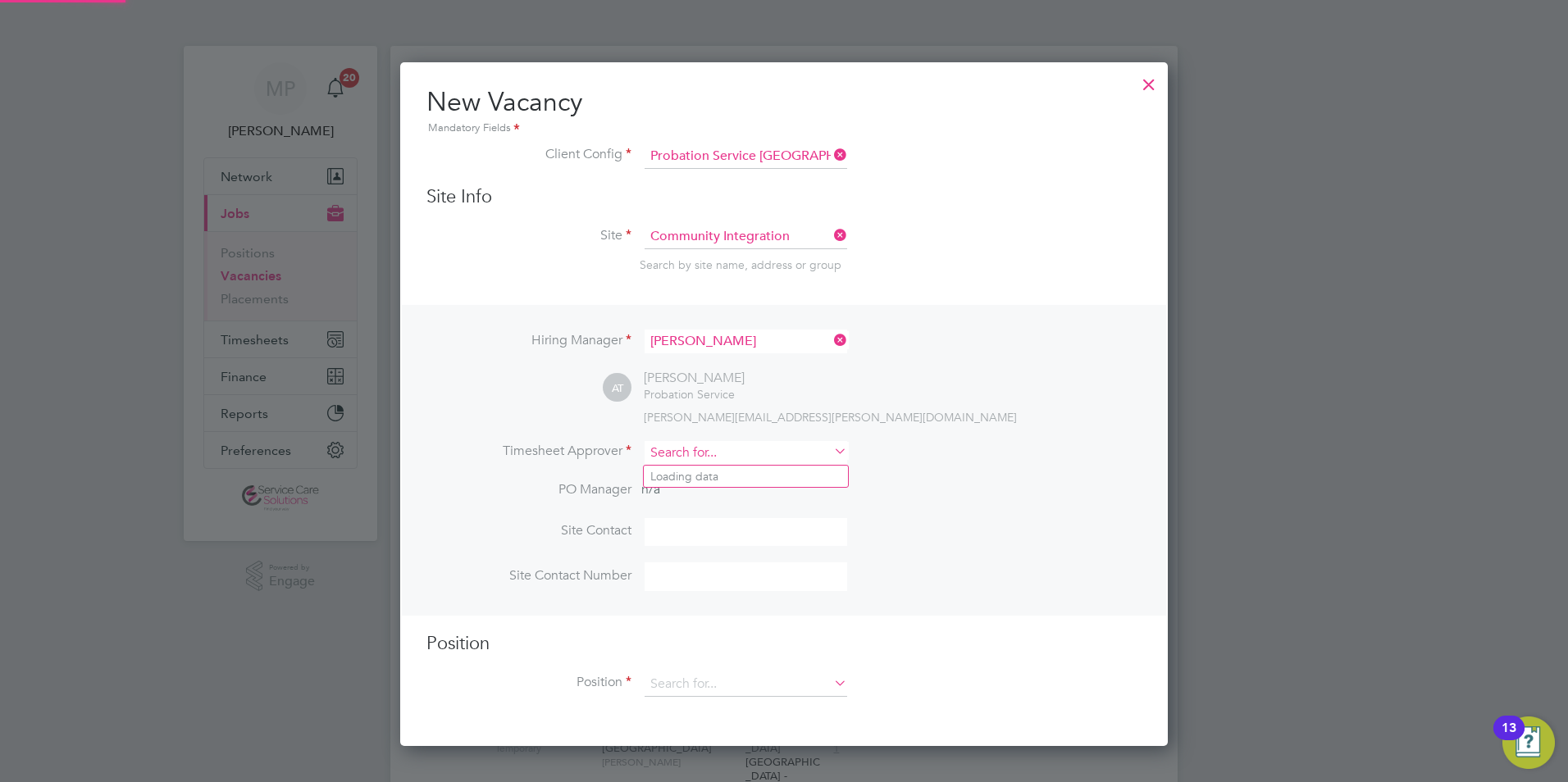 click at bounding box center [745, 452] 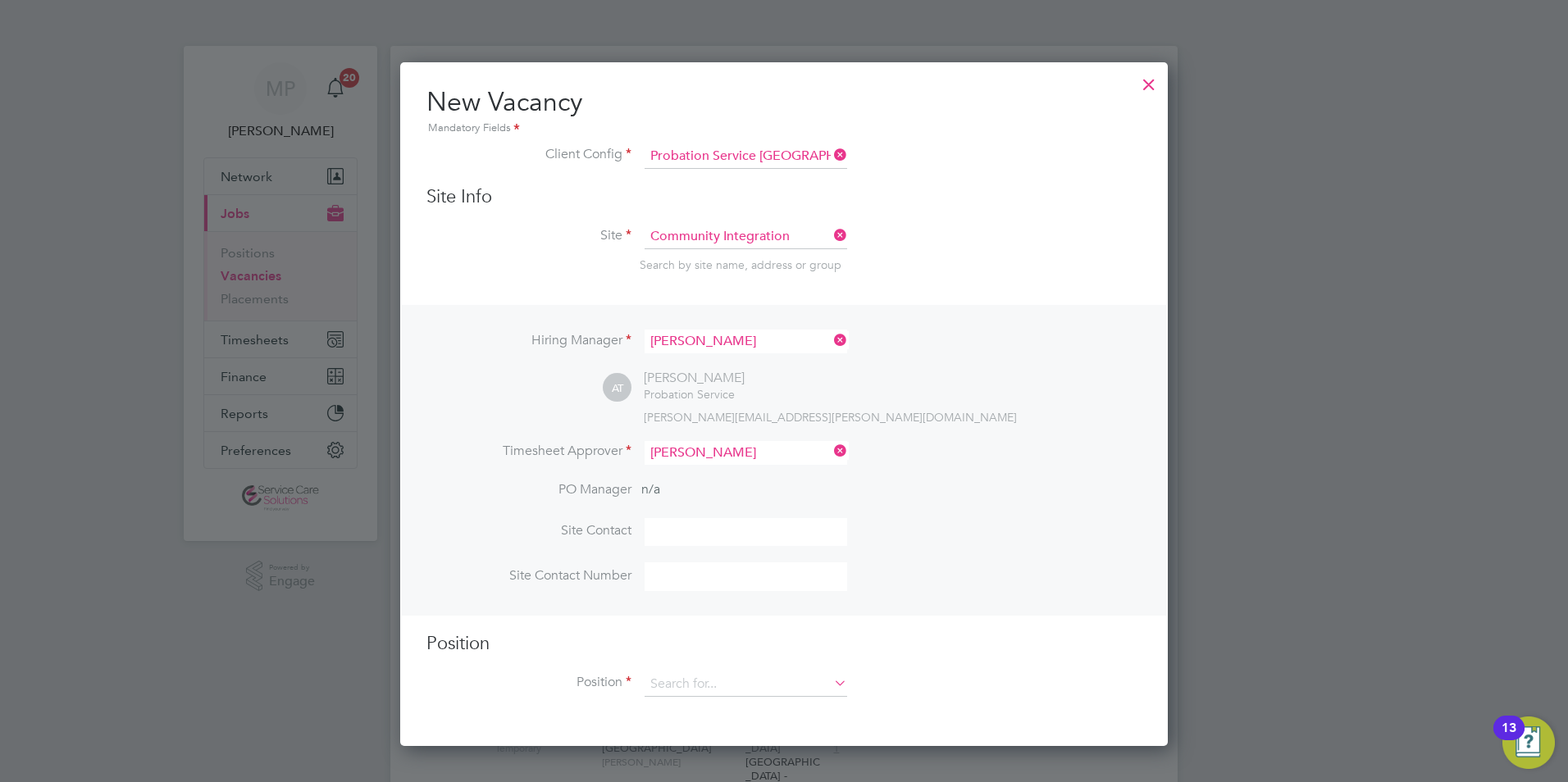click on "Andrew  Thorne" 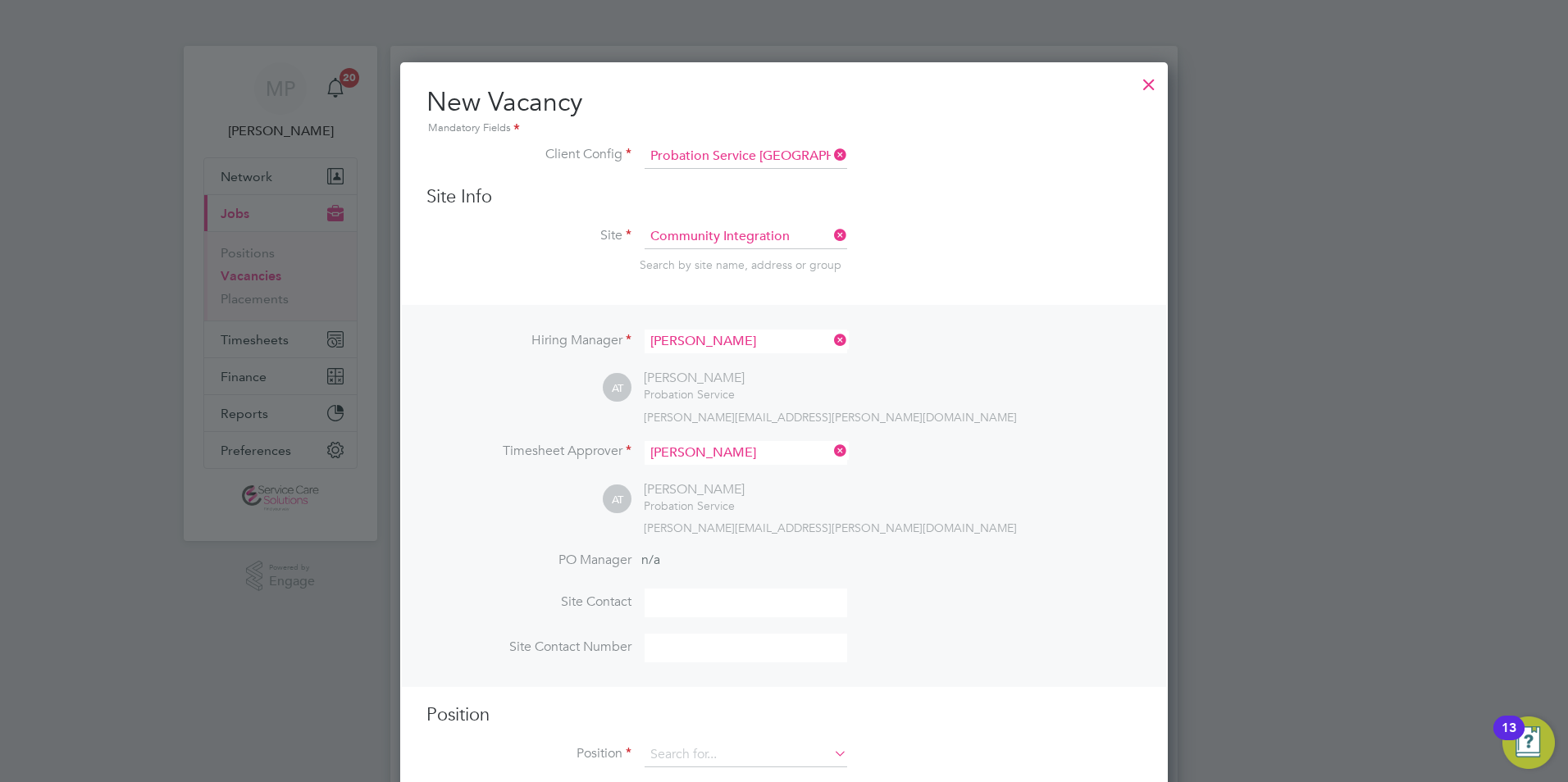 scroll, scrollTop: 246, scrollLeft: 0, axis: vertical 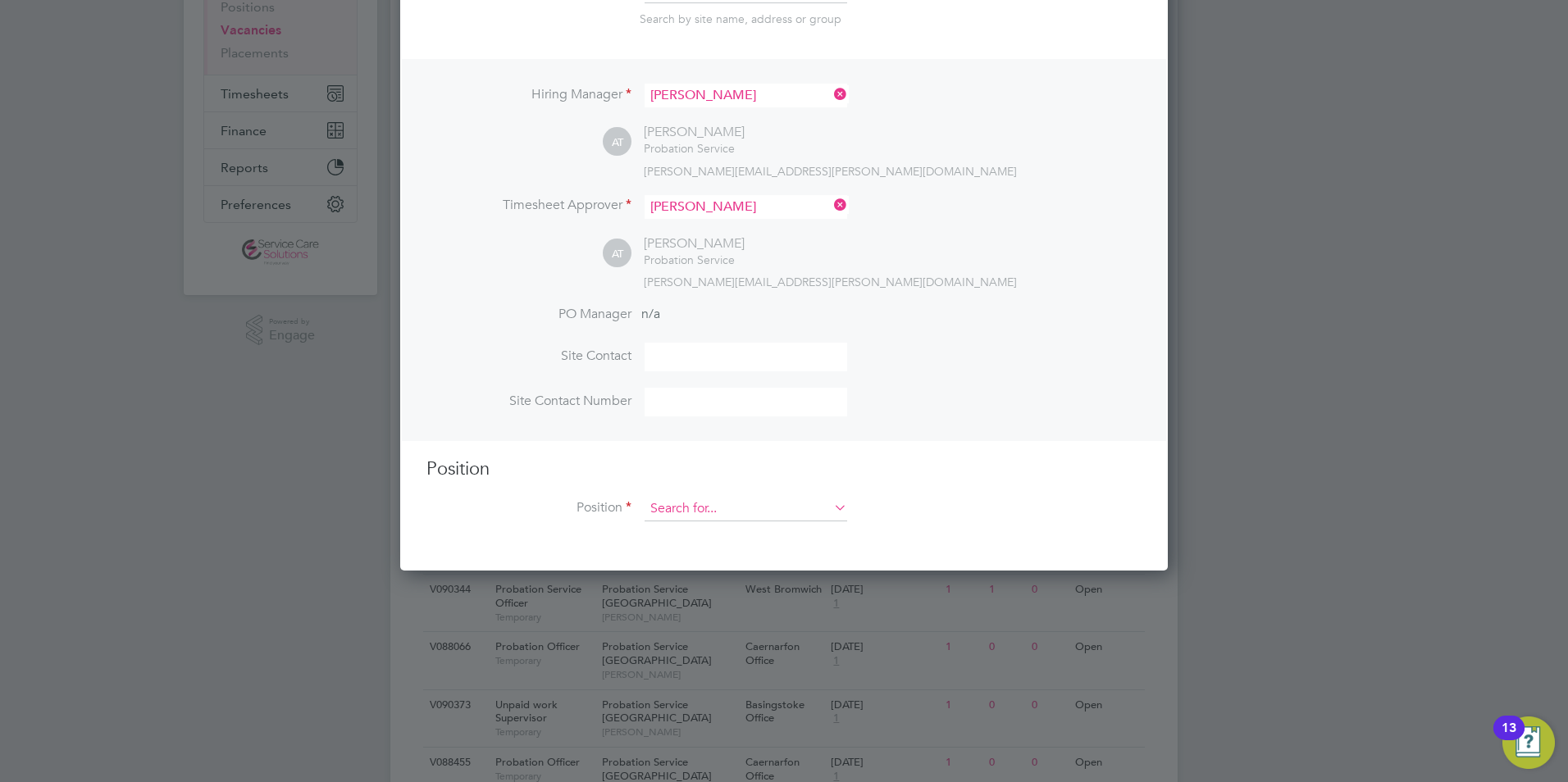 click at bounding box center [745, 509] 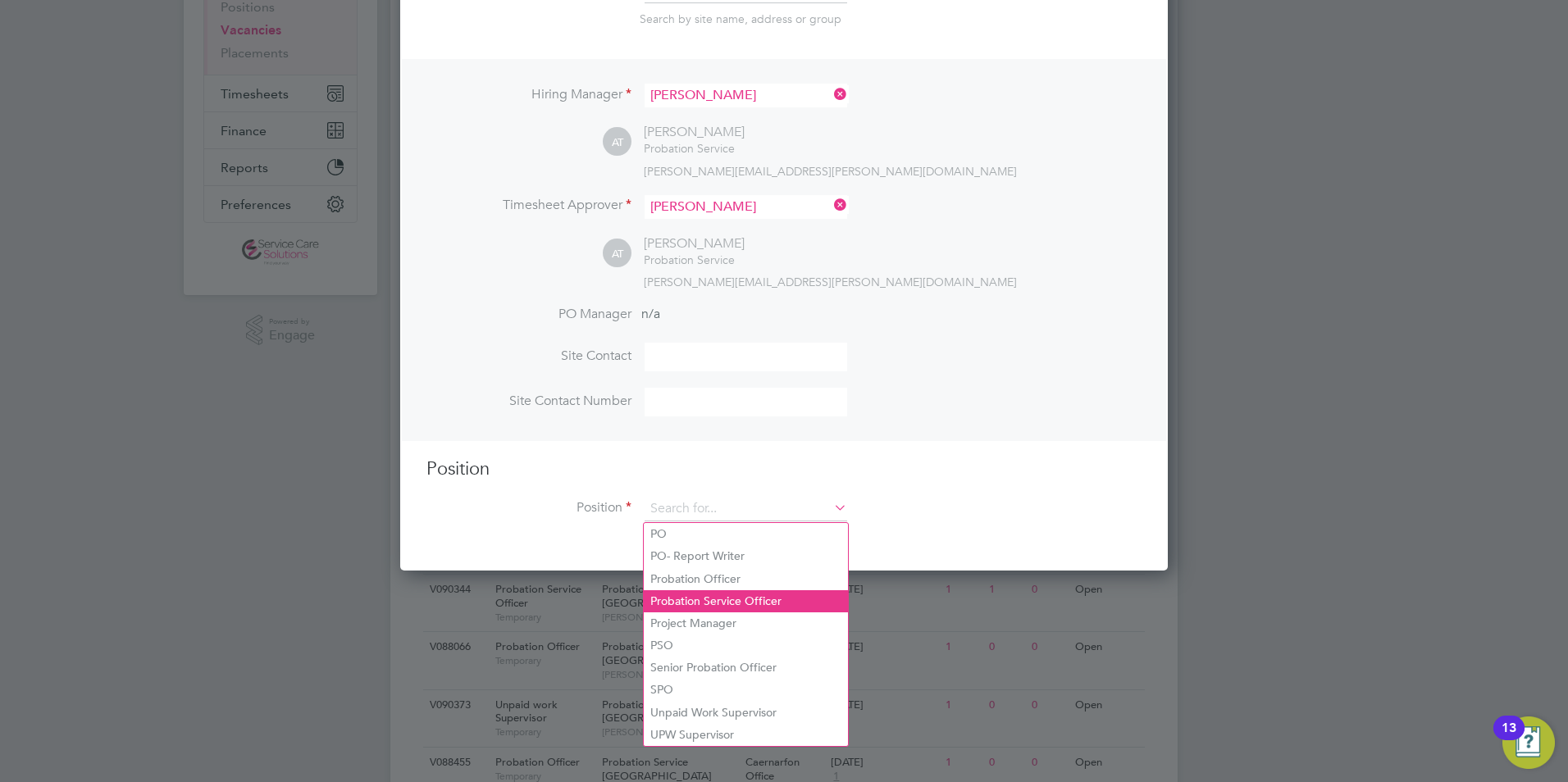 click on "Probation Service Officer" 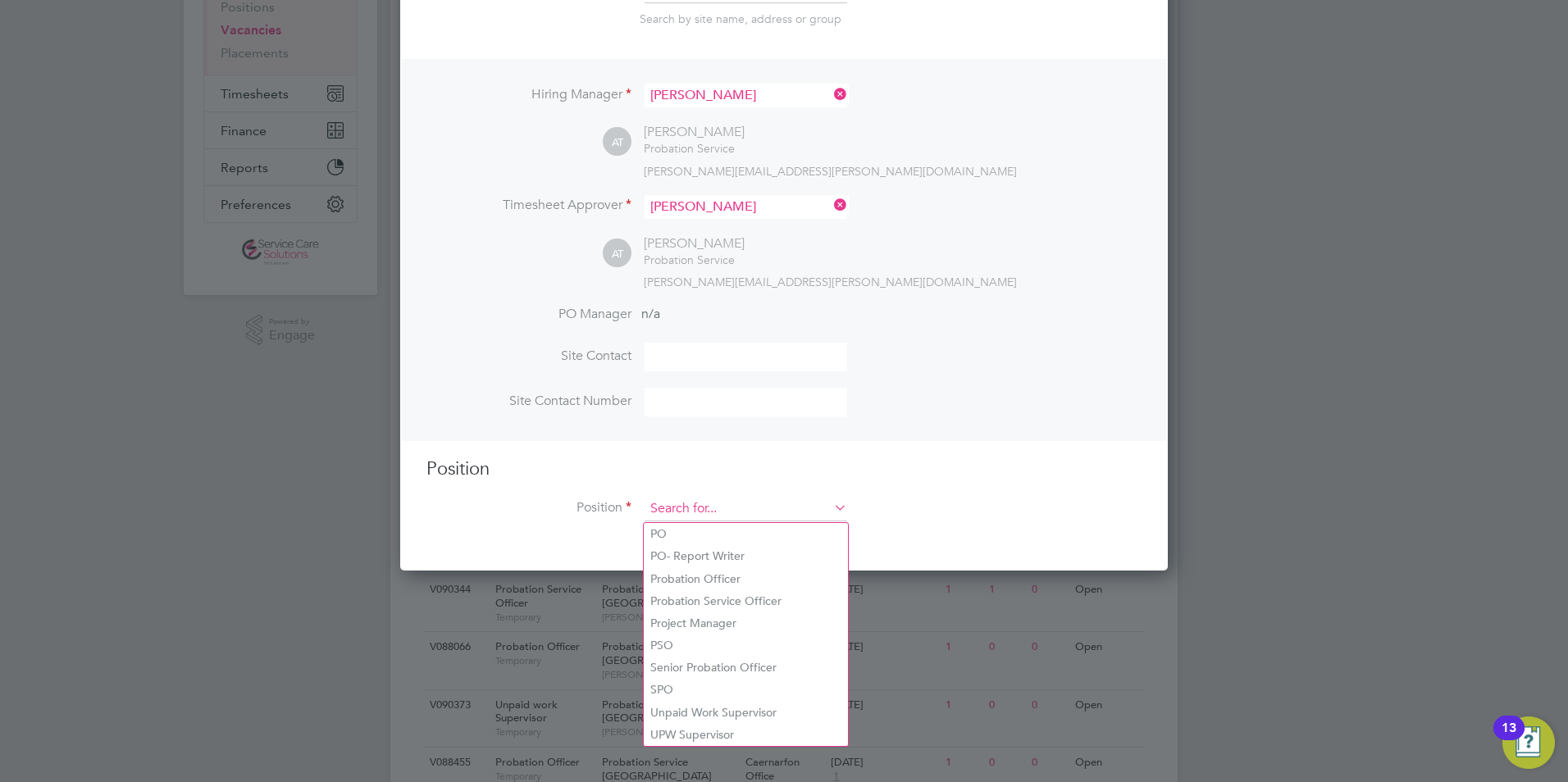 type on "Probation Service Officer" 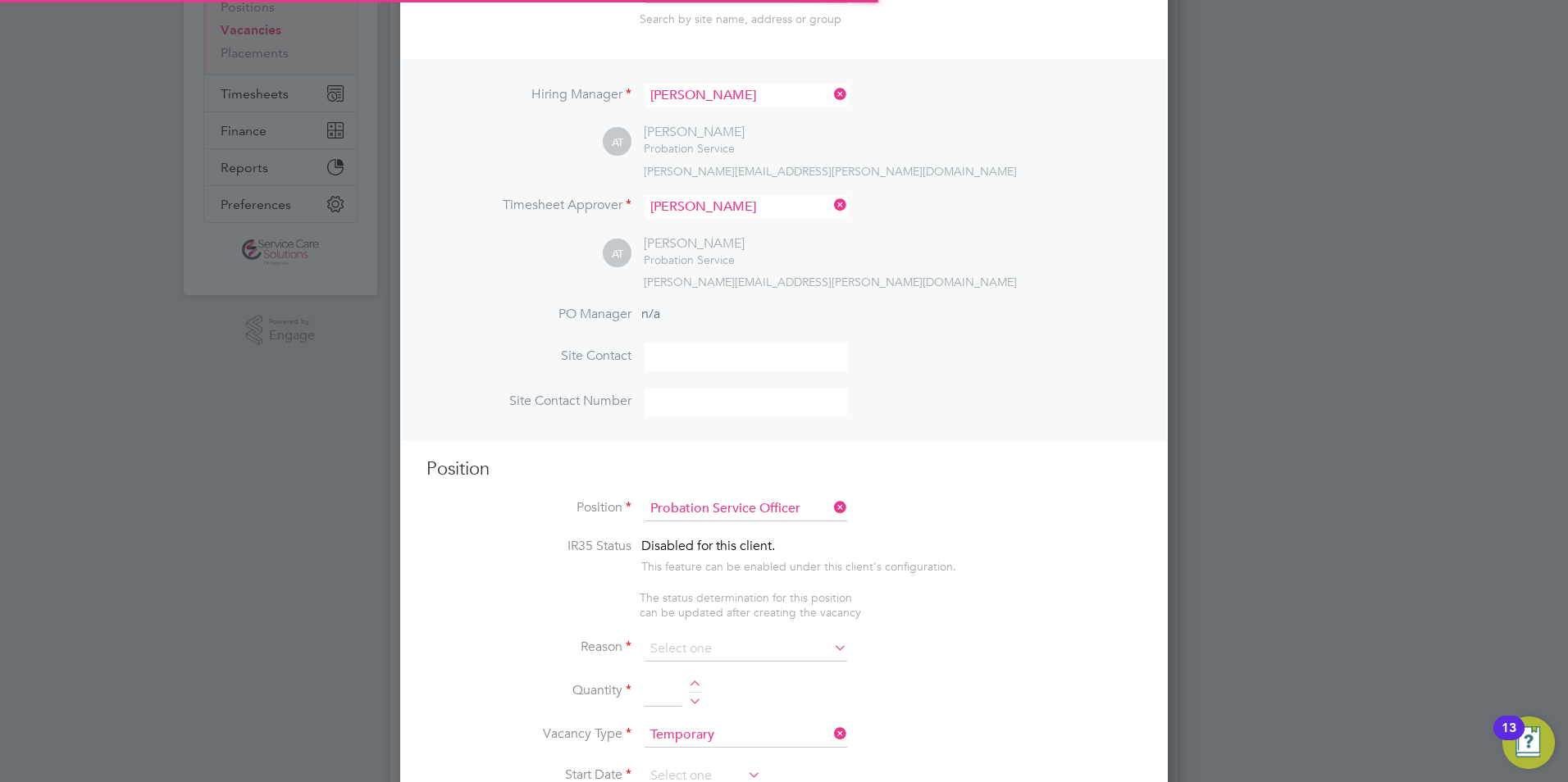 scroll, scrollTop: 8, scrollLeft: 8, axis: both 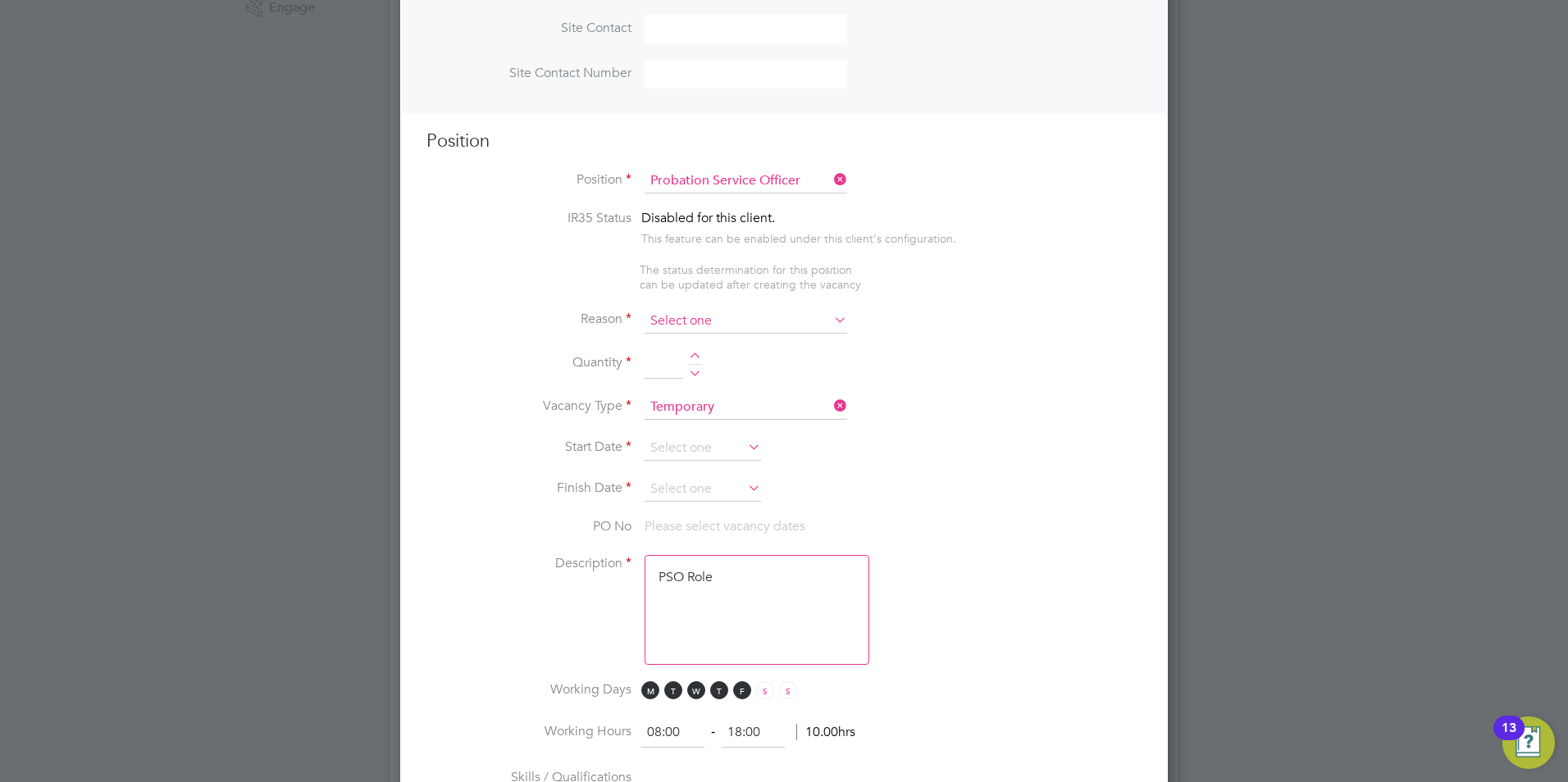 click at bounding box center [745, 321] 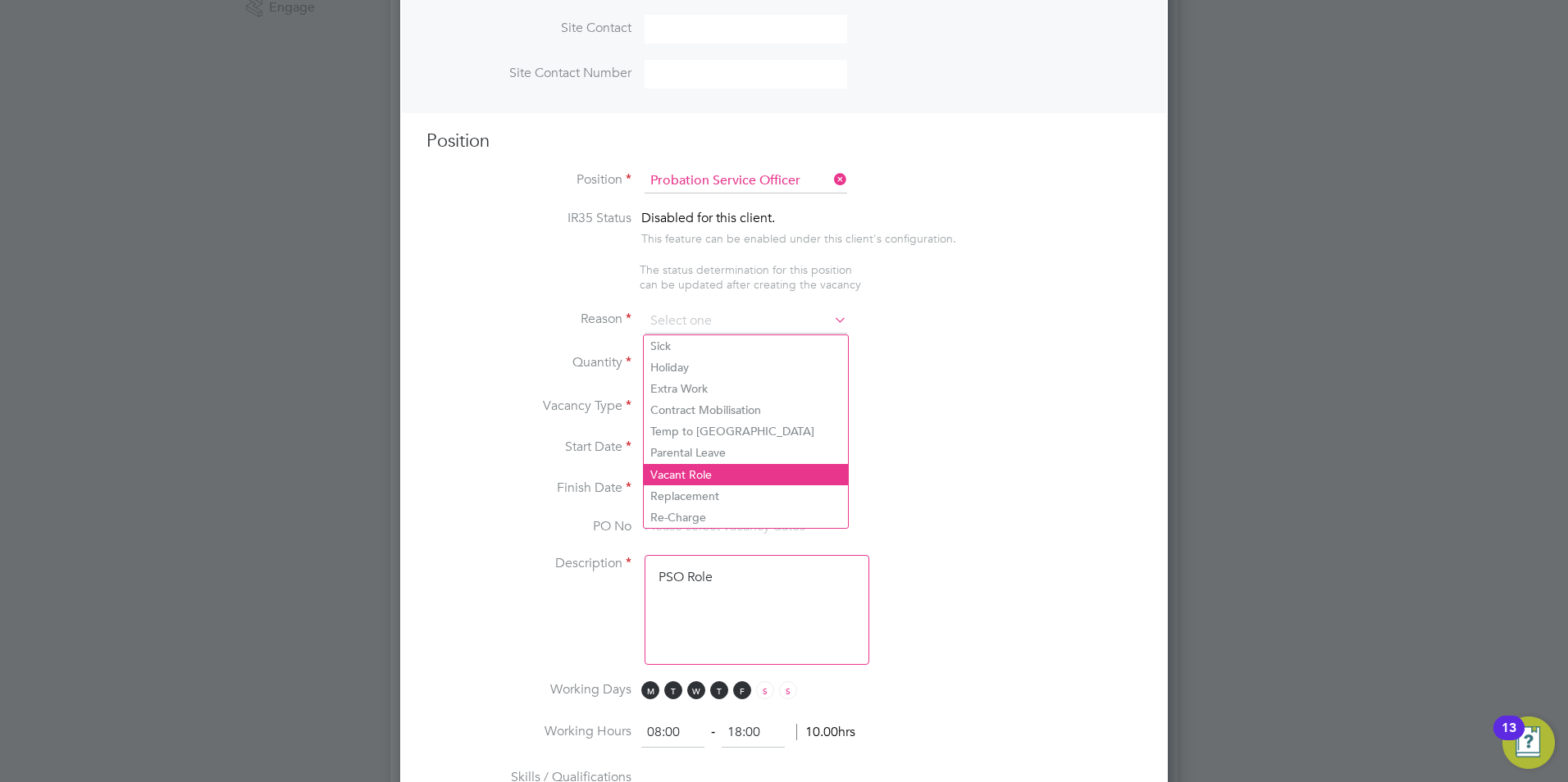 click on "Vacant Role" 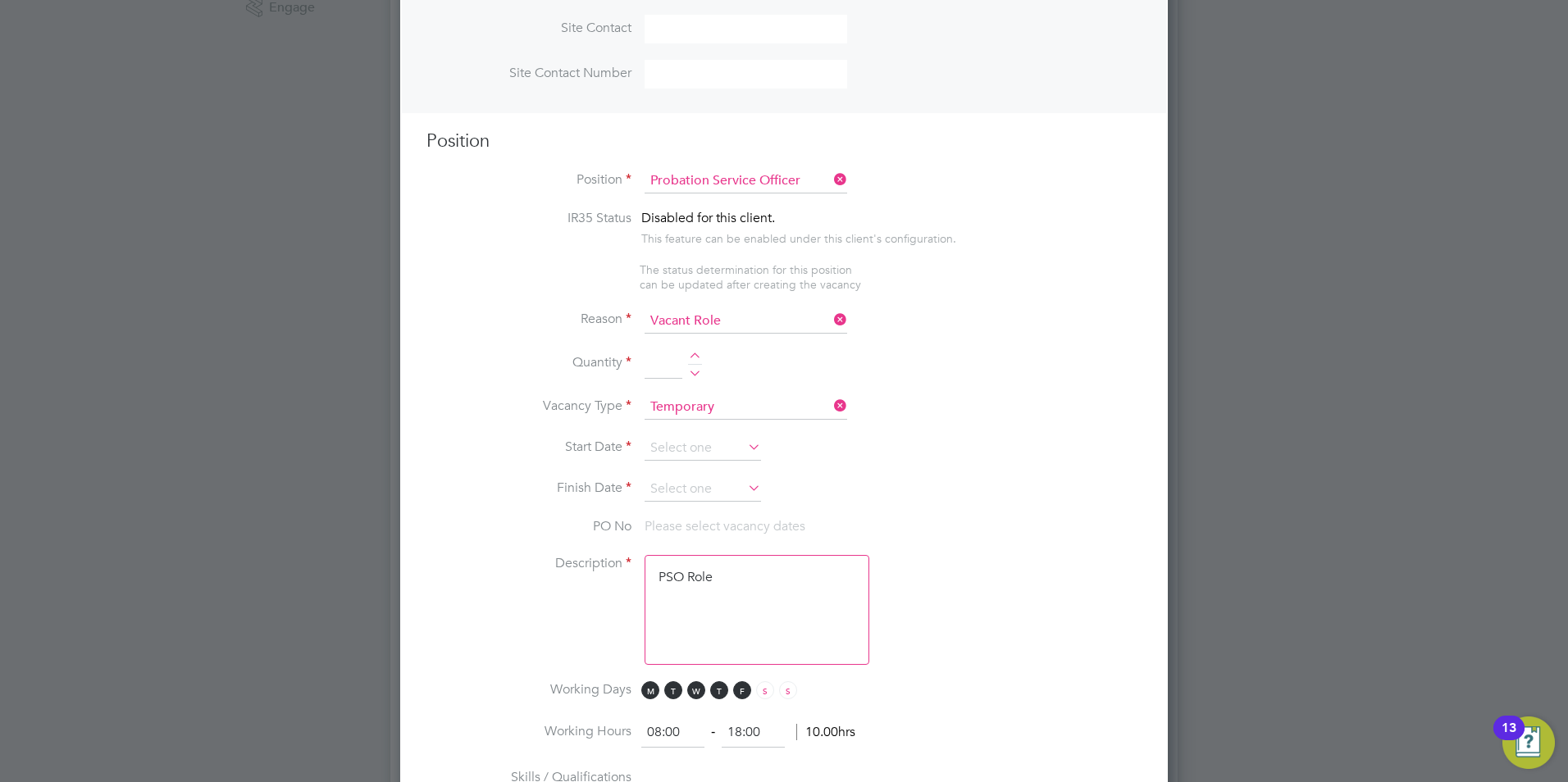 click at bounding box center (695, 358) 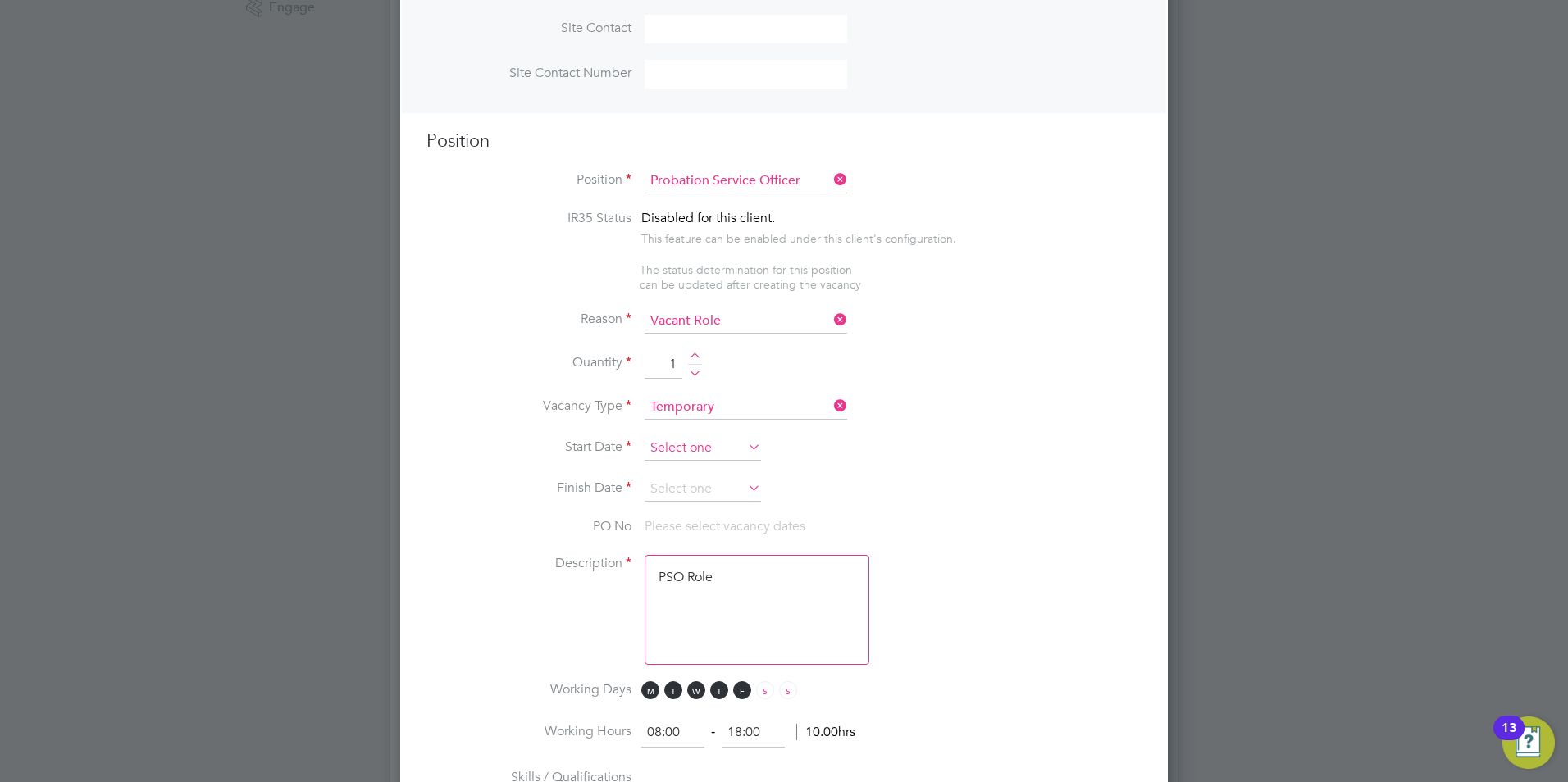 click at bounding box center [703, 448] 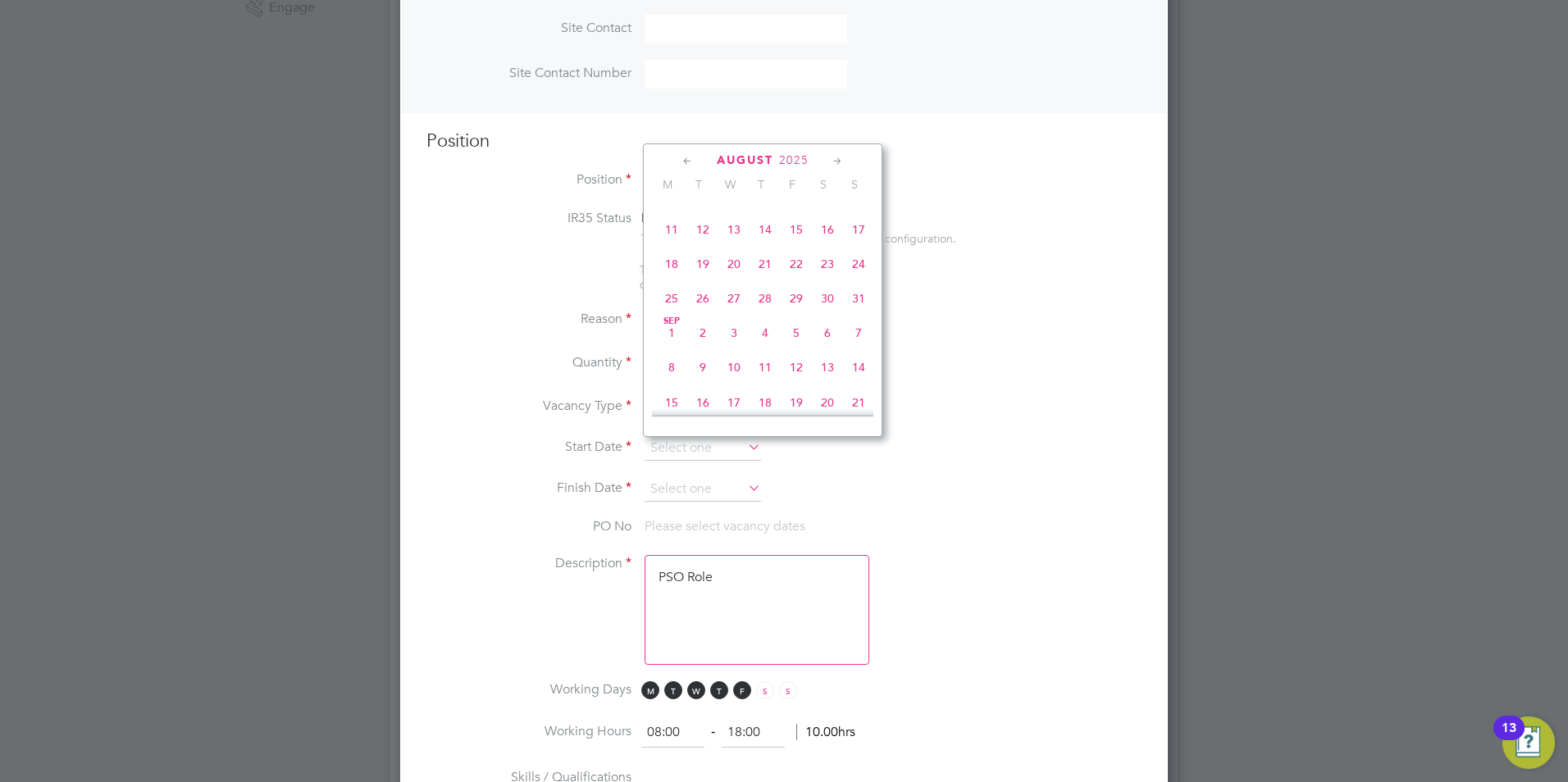 scroll, scrollTop: 802, scrollLeft: 0, axis: vertical 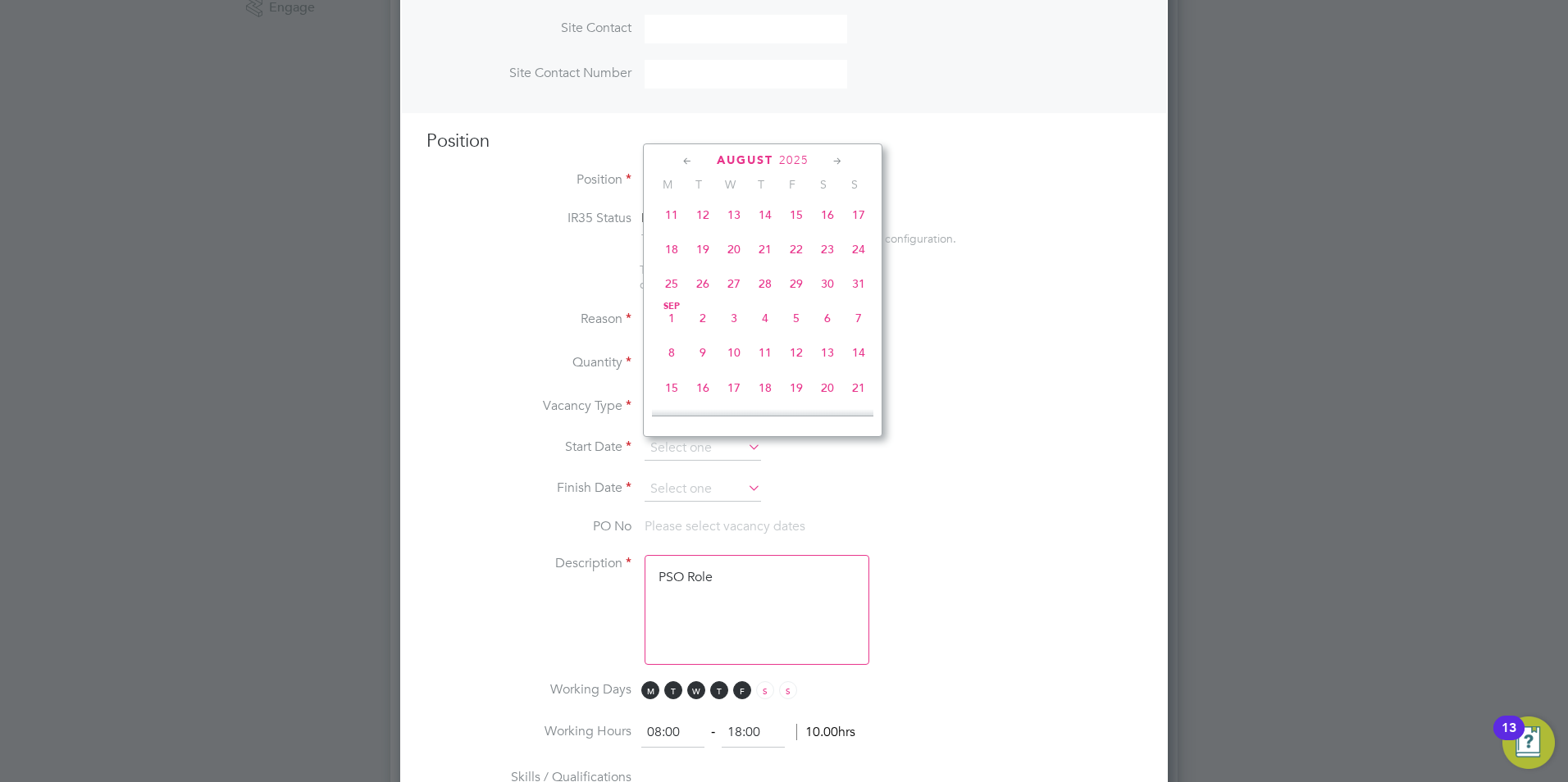 click on "Sep 1" 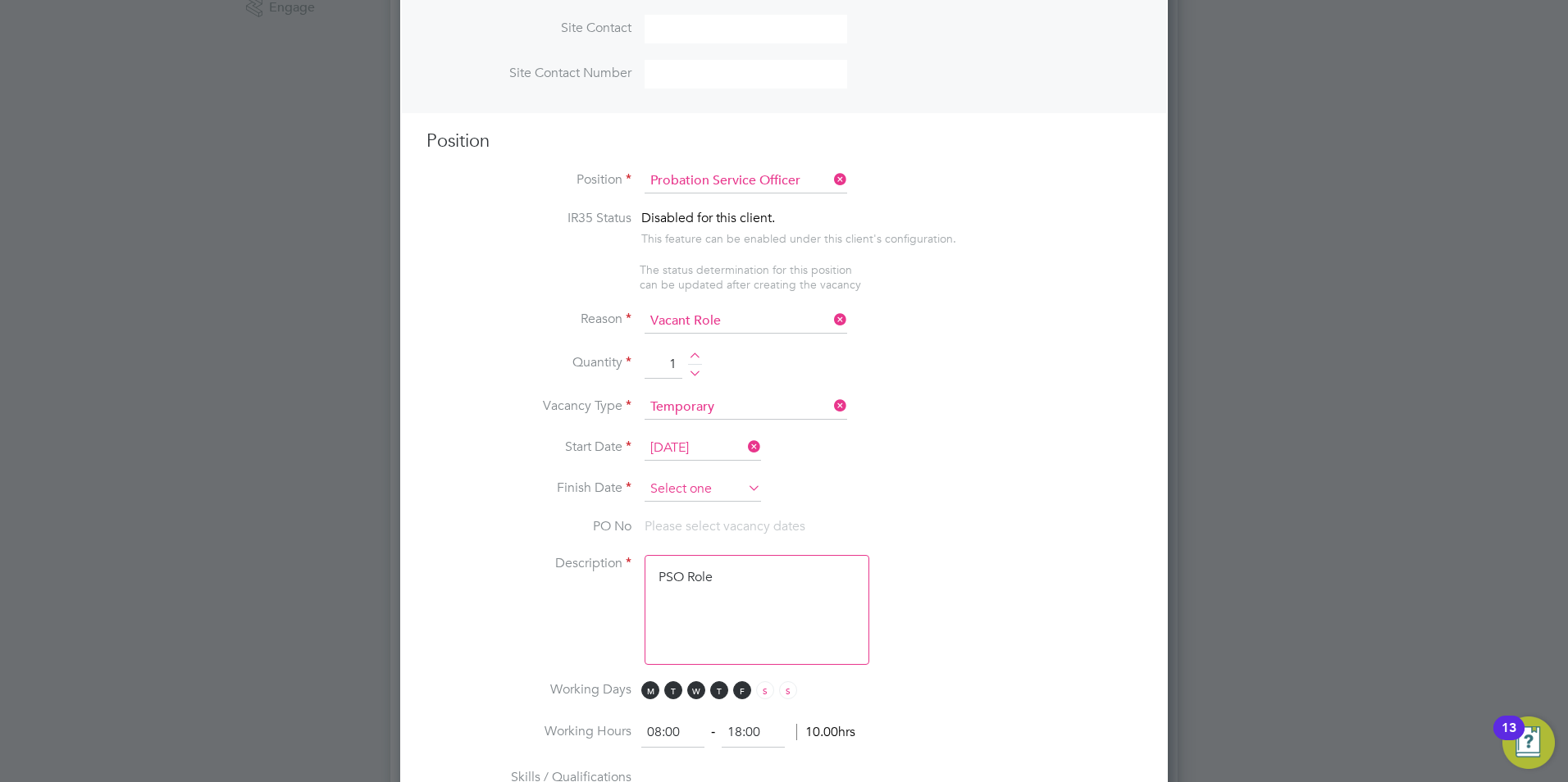 click at bounding box center [703, 489] 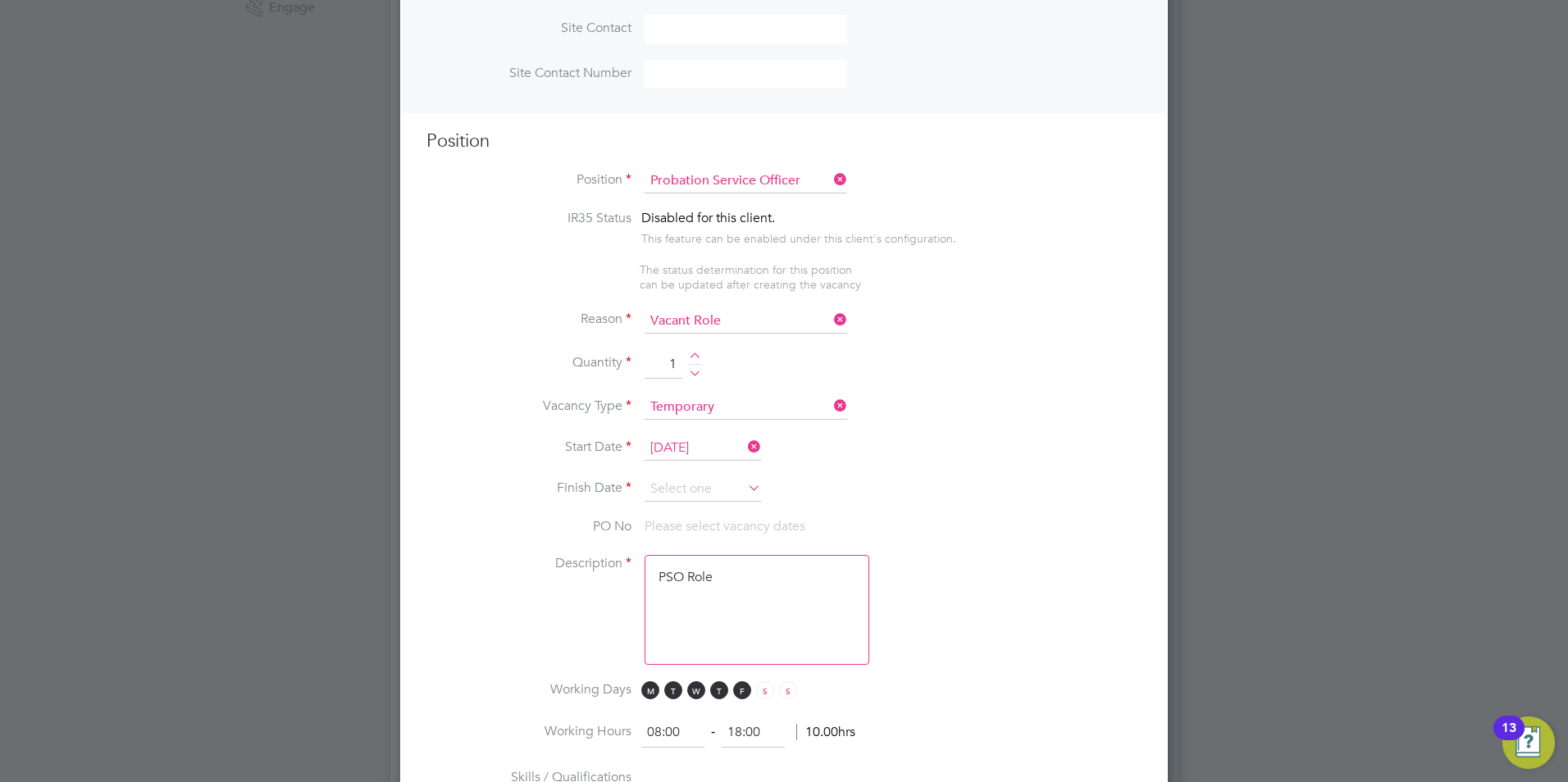 scroll, scrollTop: 497, scrollLeft: 0, axis: vertical 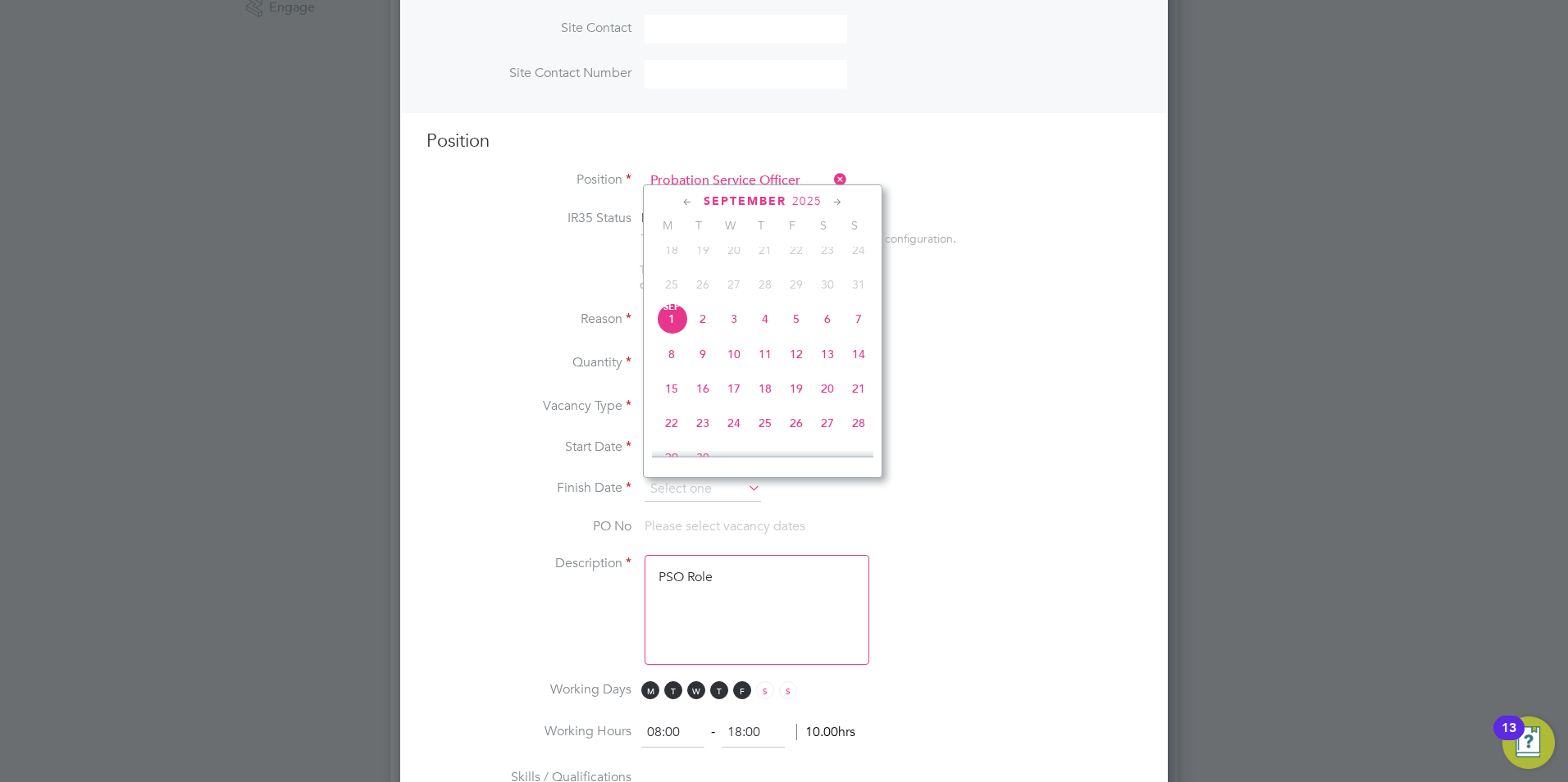 click 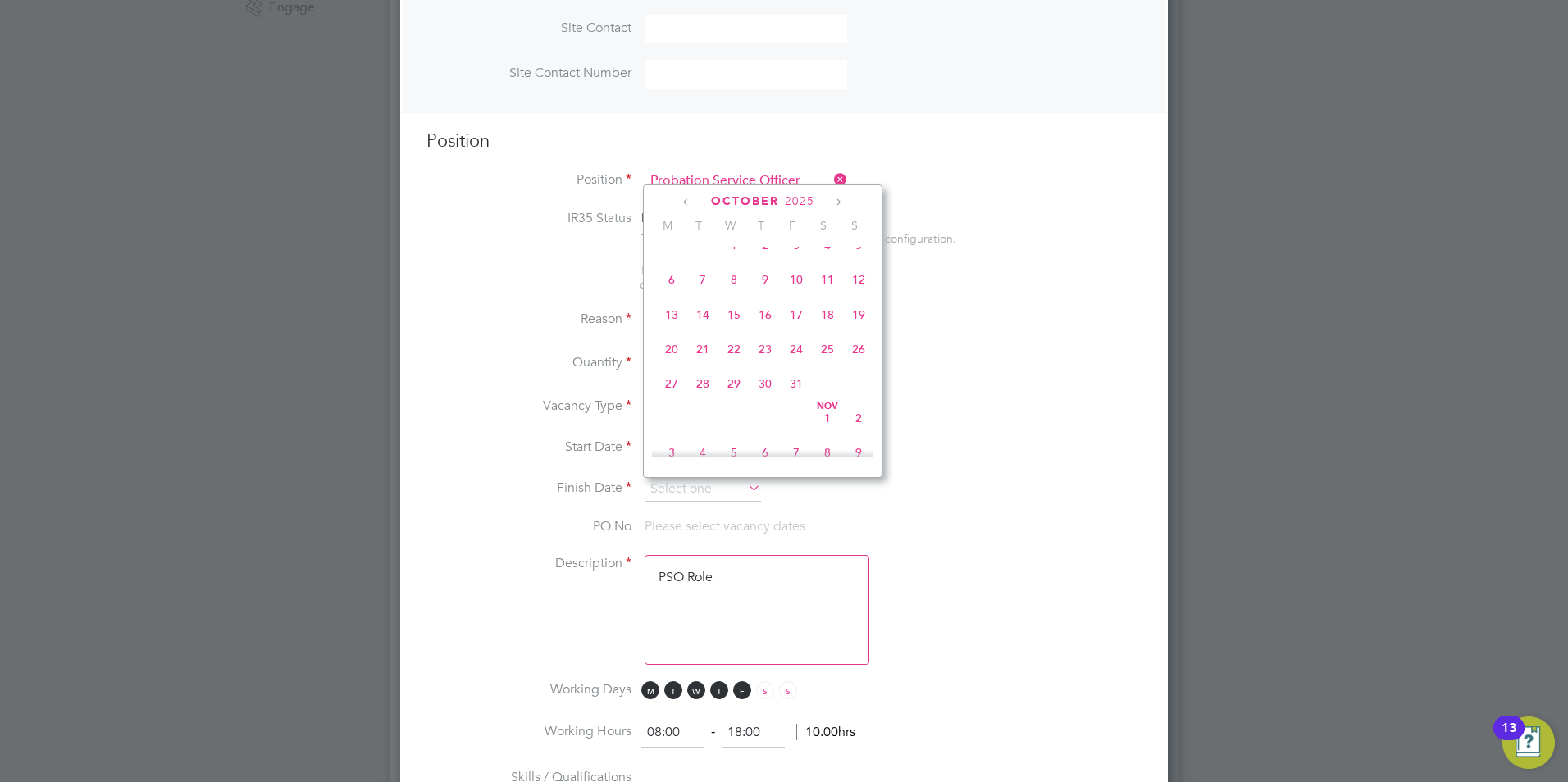 click 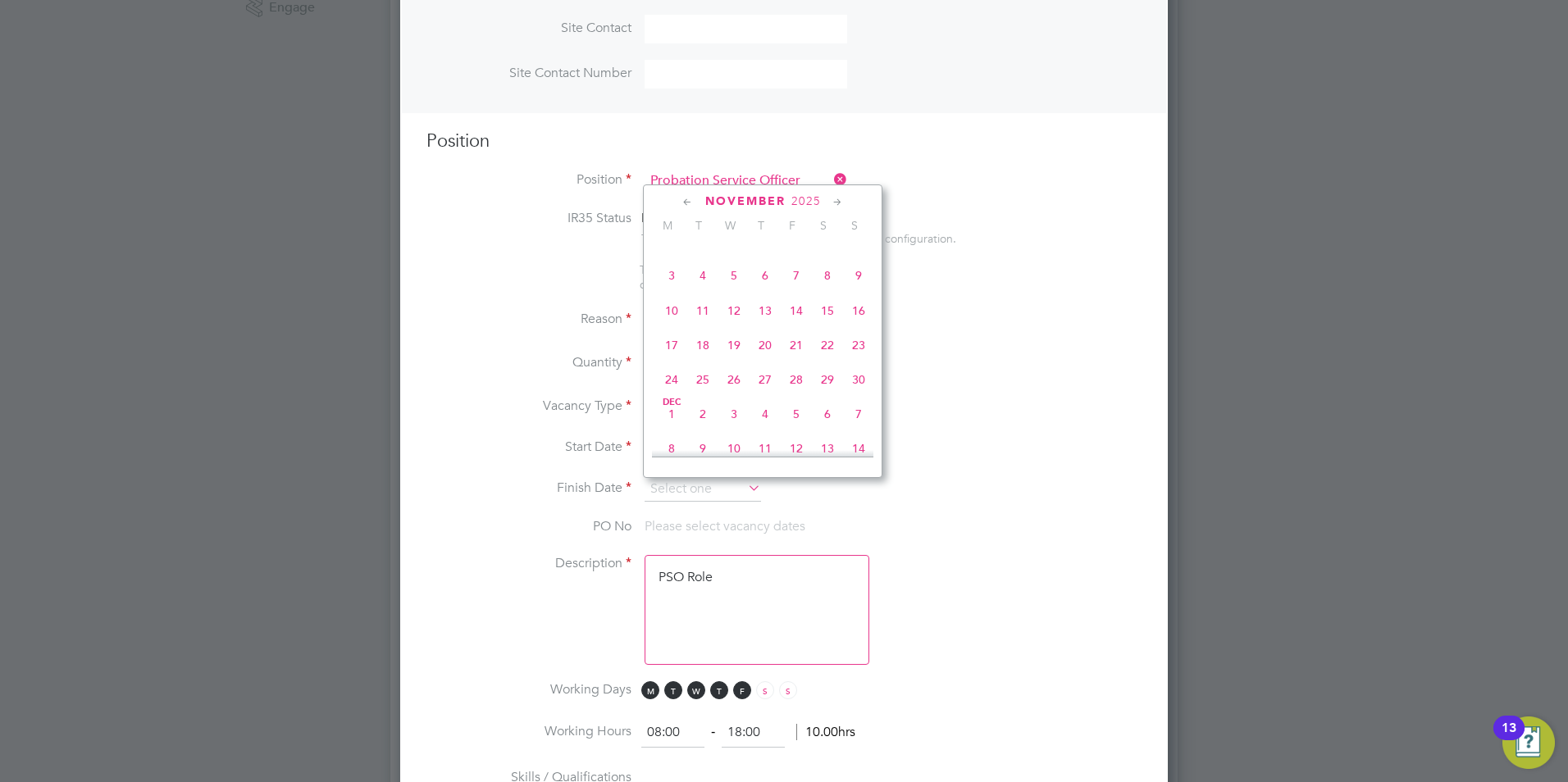 click 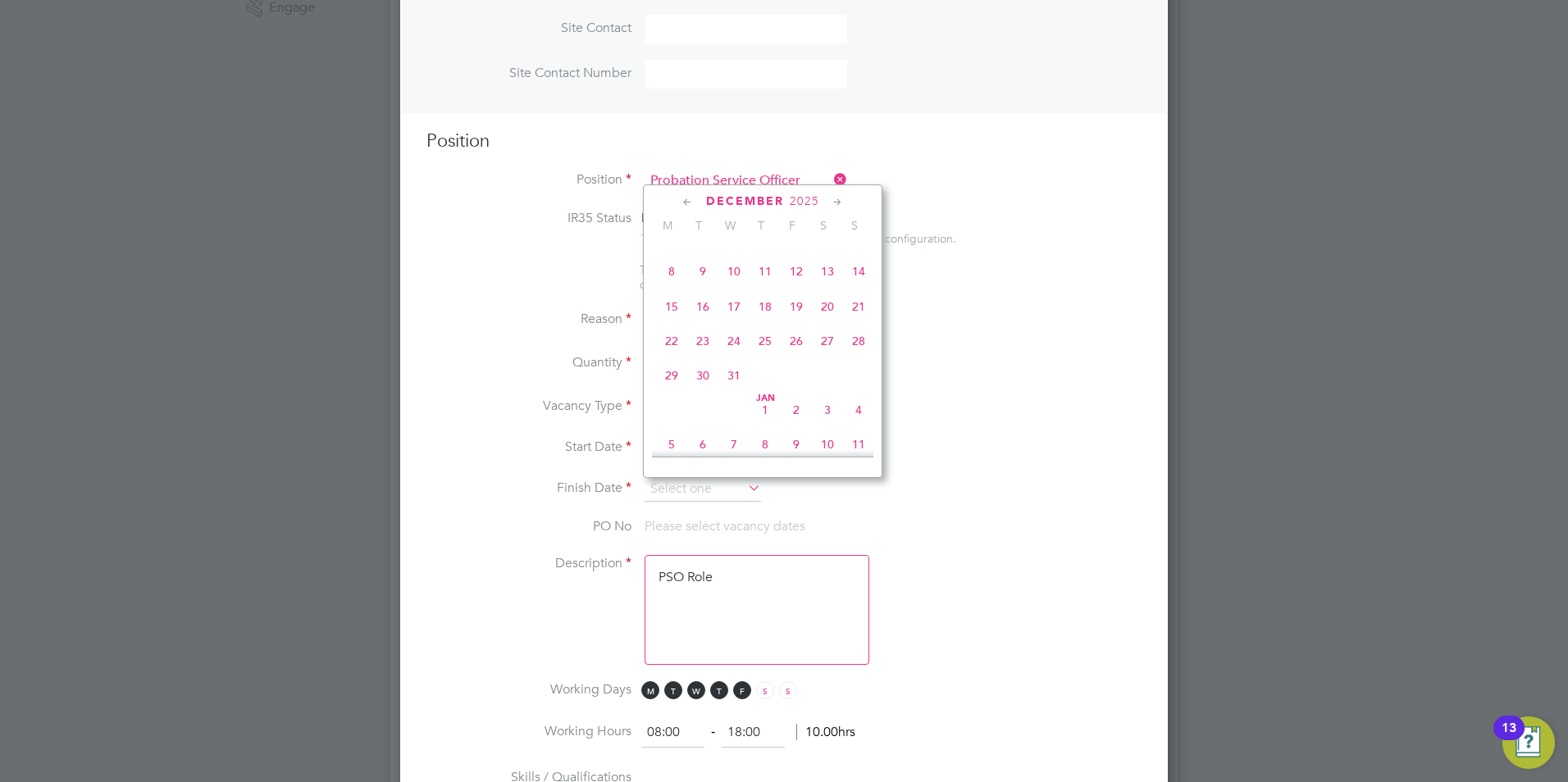 click on "28" 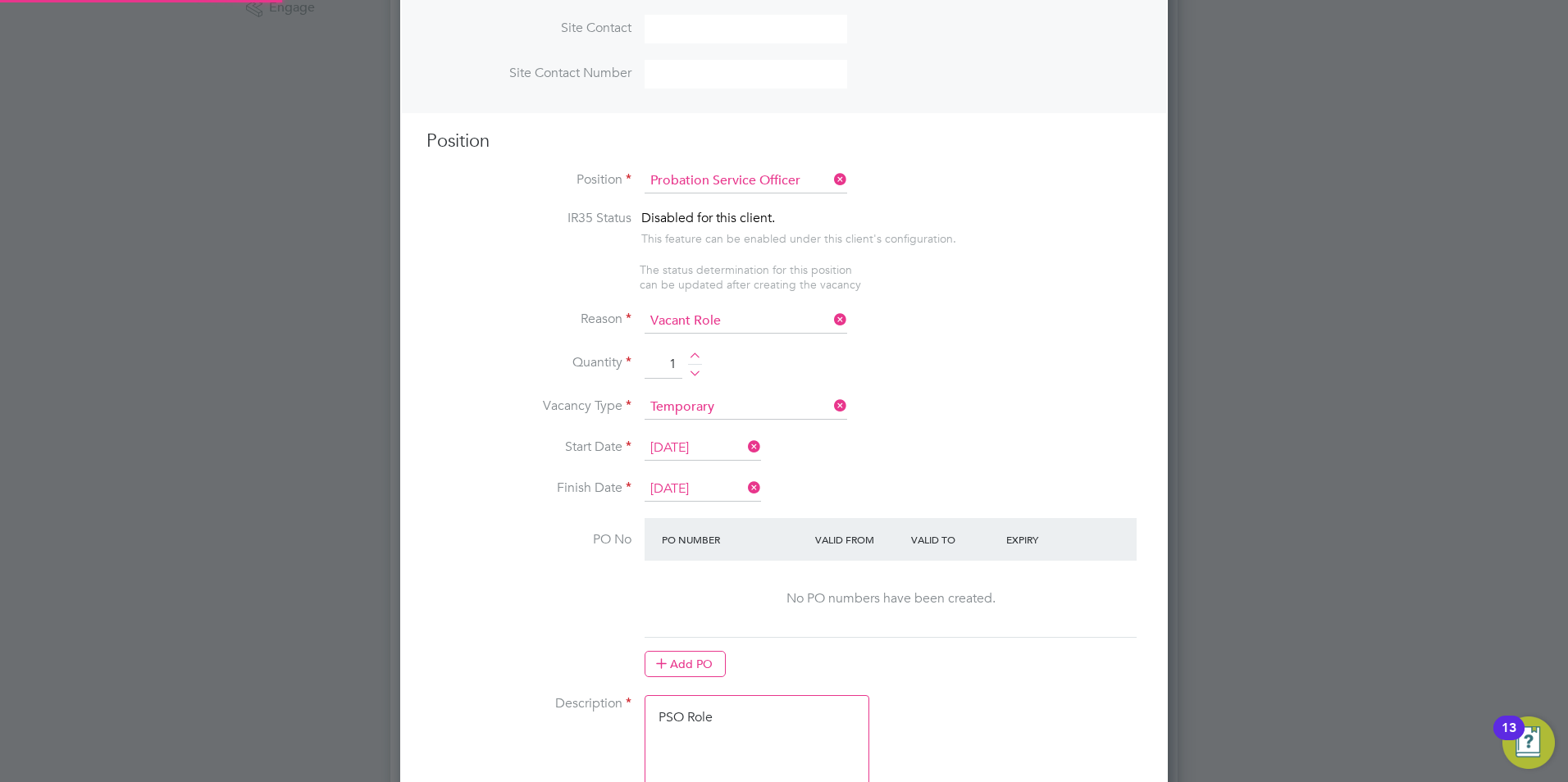 scroll, scrollTop: 8, scrollLeft: 8, axis: both 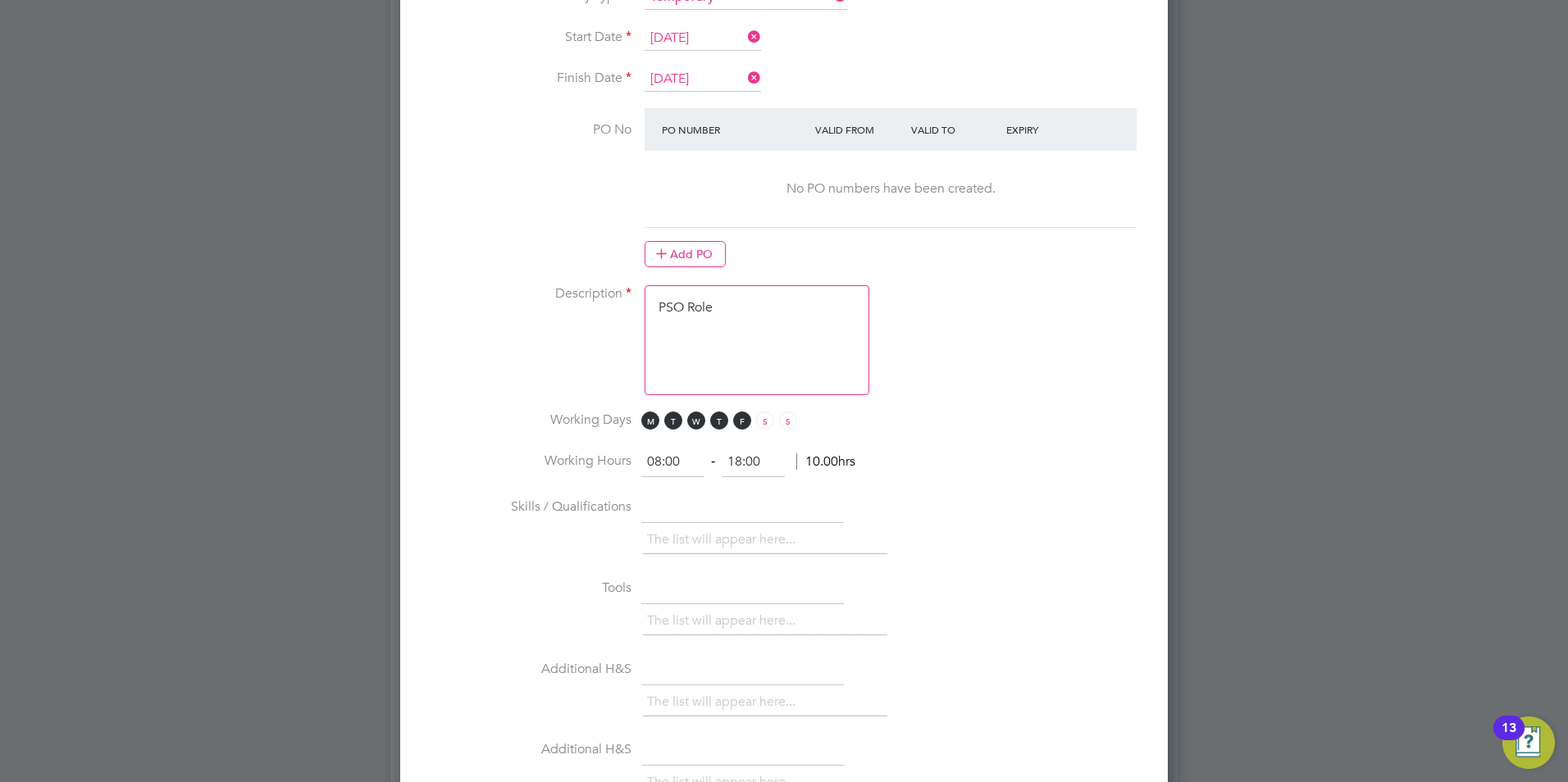 click on "PSO Role" at bounding box center [757, 340] 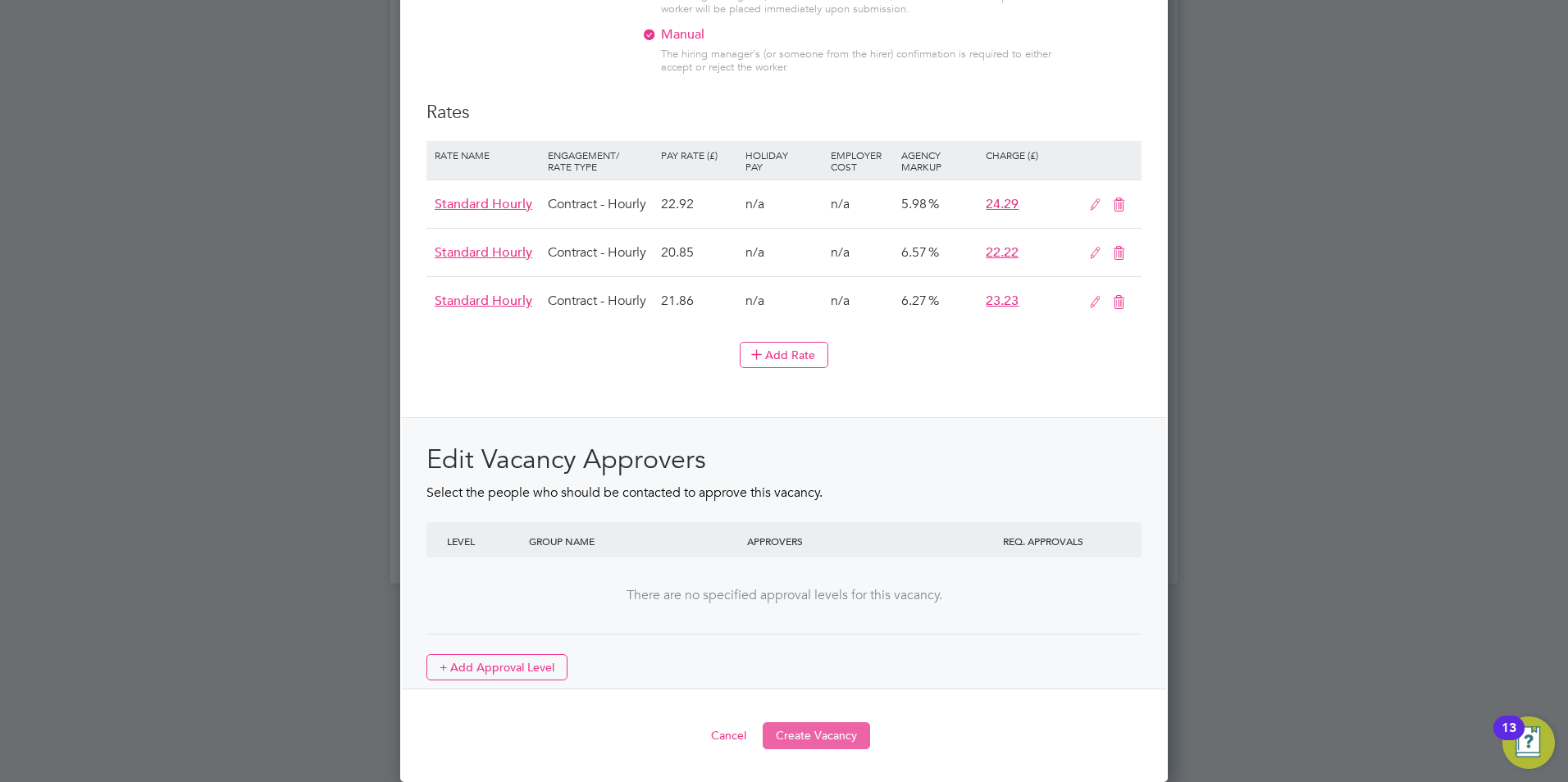 type on "he tracking number for this OP1 request is: " 2275B"
Yes
Question	Answer
Probation Service Region:	London
Role Required/Type of Work:	PSO
If other, please state:
Further details:	Working in the Homelessness Prevention Team.
New requirement:	New Requirement (no named worker)
same worker exception details:
Total length 12 months or longer:
Minister Approval:
Cabinet Office Approval reference number:
Requested start date of Assignment :	2025-09-01
Duration of assignment:	12 weeks with possible extension
Hours of Work:	37
travel:	No
IR35:
Overtime:	No
If yes to overtime:
special qualifications/experience:	N/A
Free additional benefits:	N/A
Hiring Managers Name:	Andrew Thorne; Kay Bixby
Hiring Managers email address:	andrew.thorne@justice.gov.uk; kay.bixby@justice.gov.uk
Reporting Managers name:	Andrew Thorne
Reporting Managers contact number :	07866 054130
FOR PROBATION USE - WFP Approval:	Yes
FOR PROBATION USE - Cost Centre Code:	10206315
FOR PROBATION USE - For APs Use Only - Please state input object..." 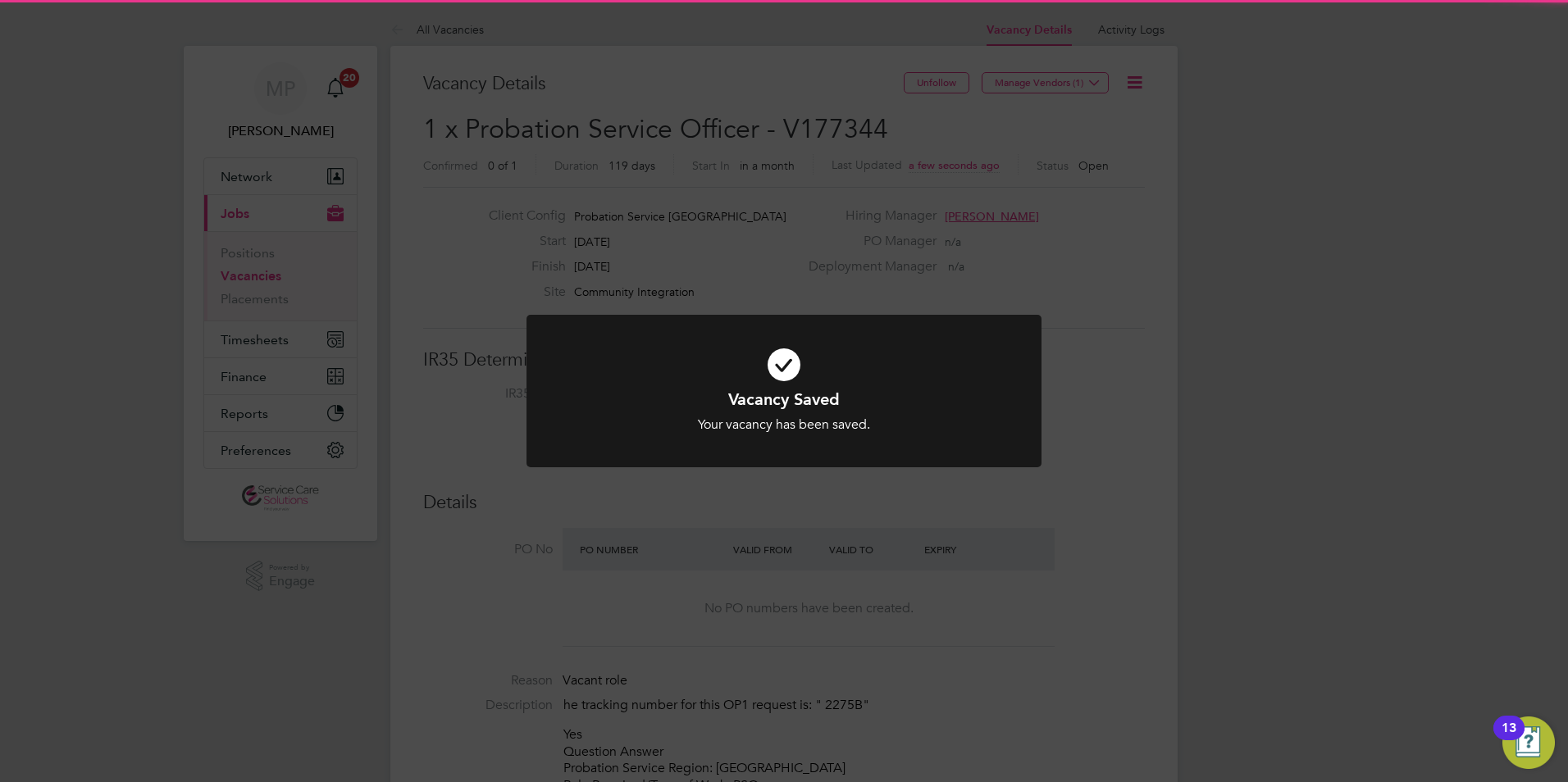 click on "Vacancy Saved Your vacancy has been saved. Cancel Okay" 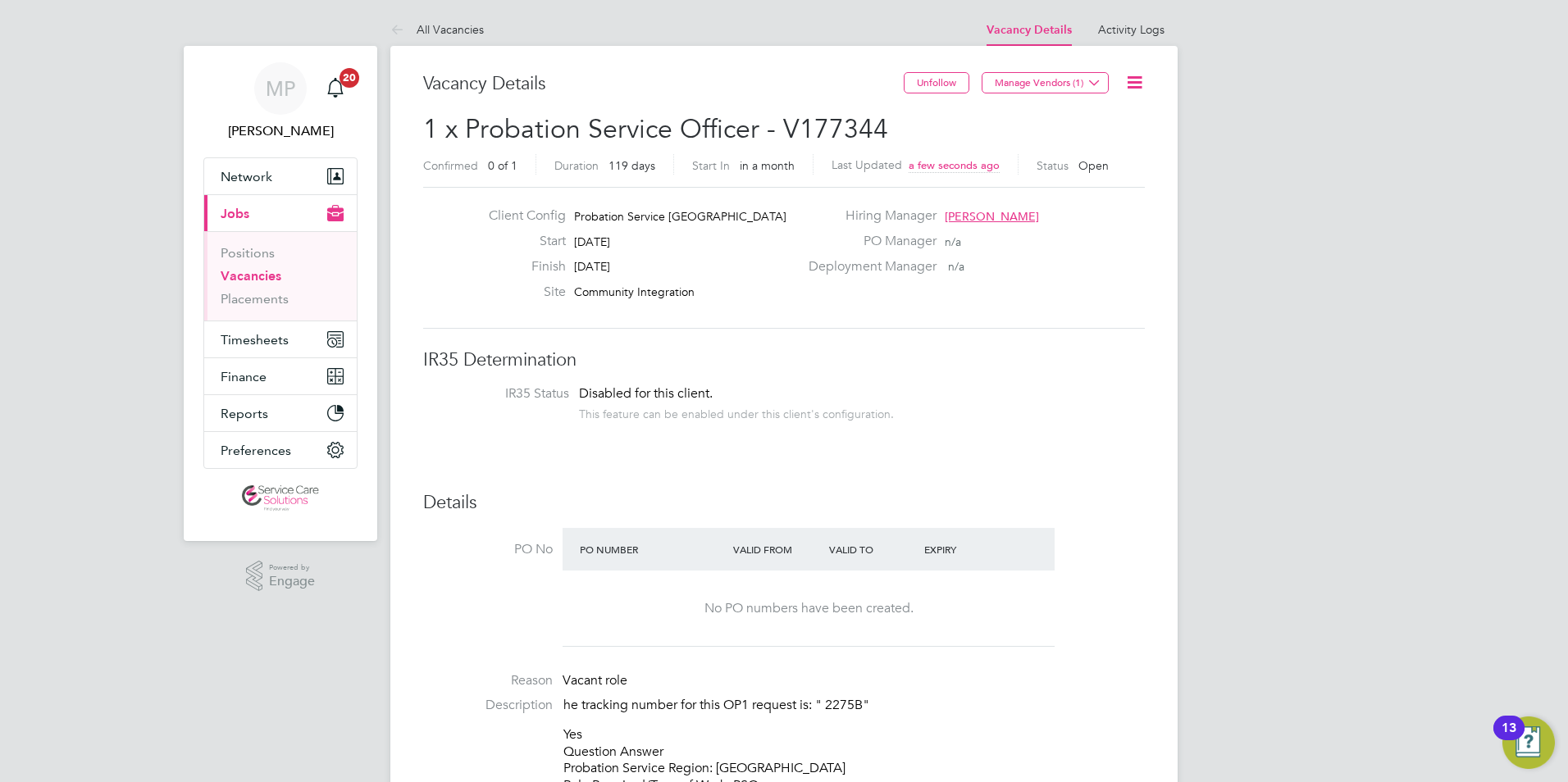 click on "Vacancies" at bounding box center (282, 280) 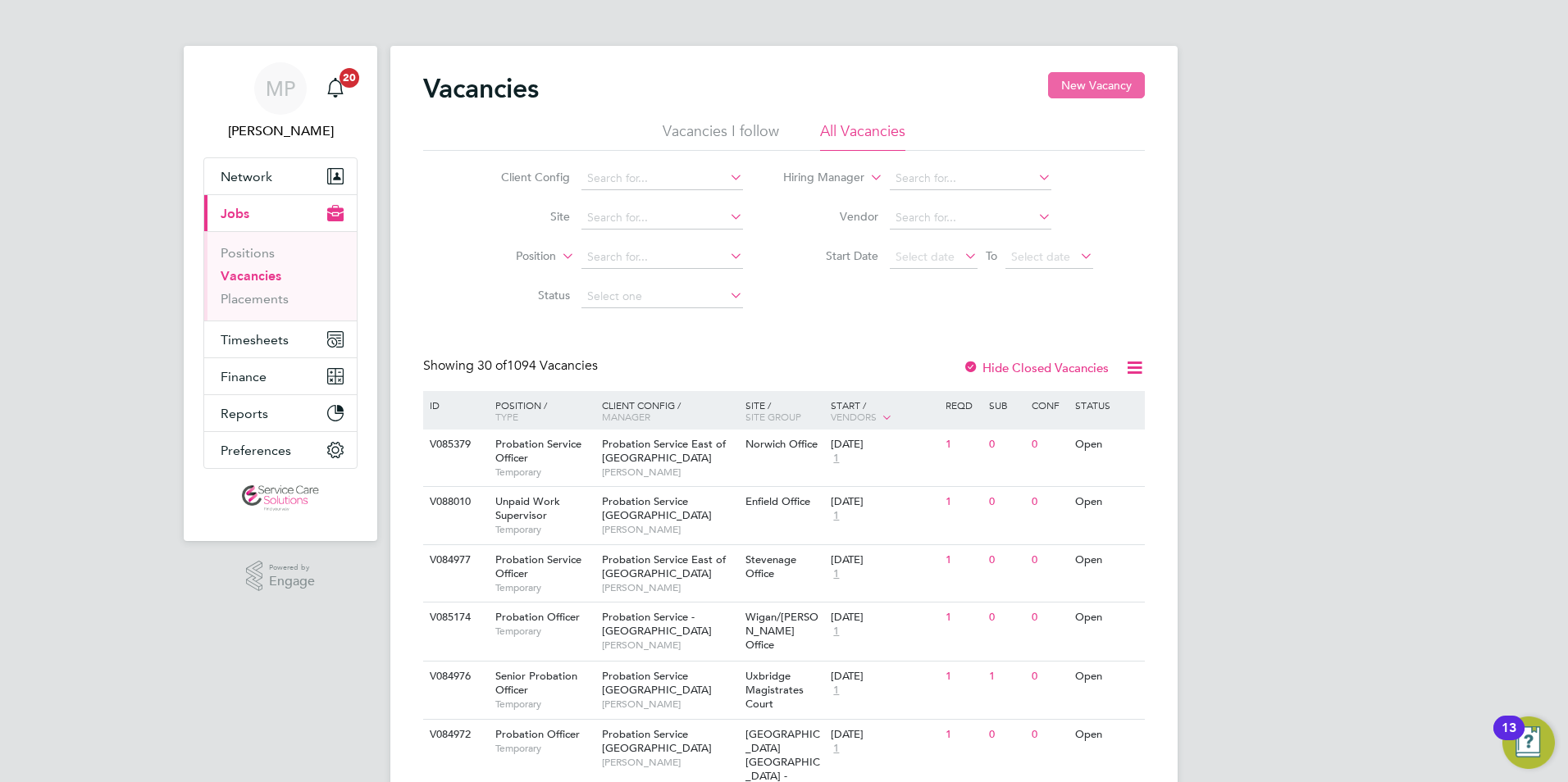 click on "New Vacancy" 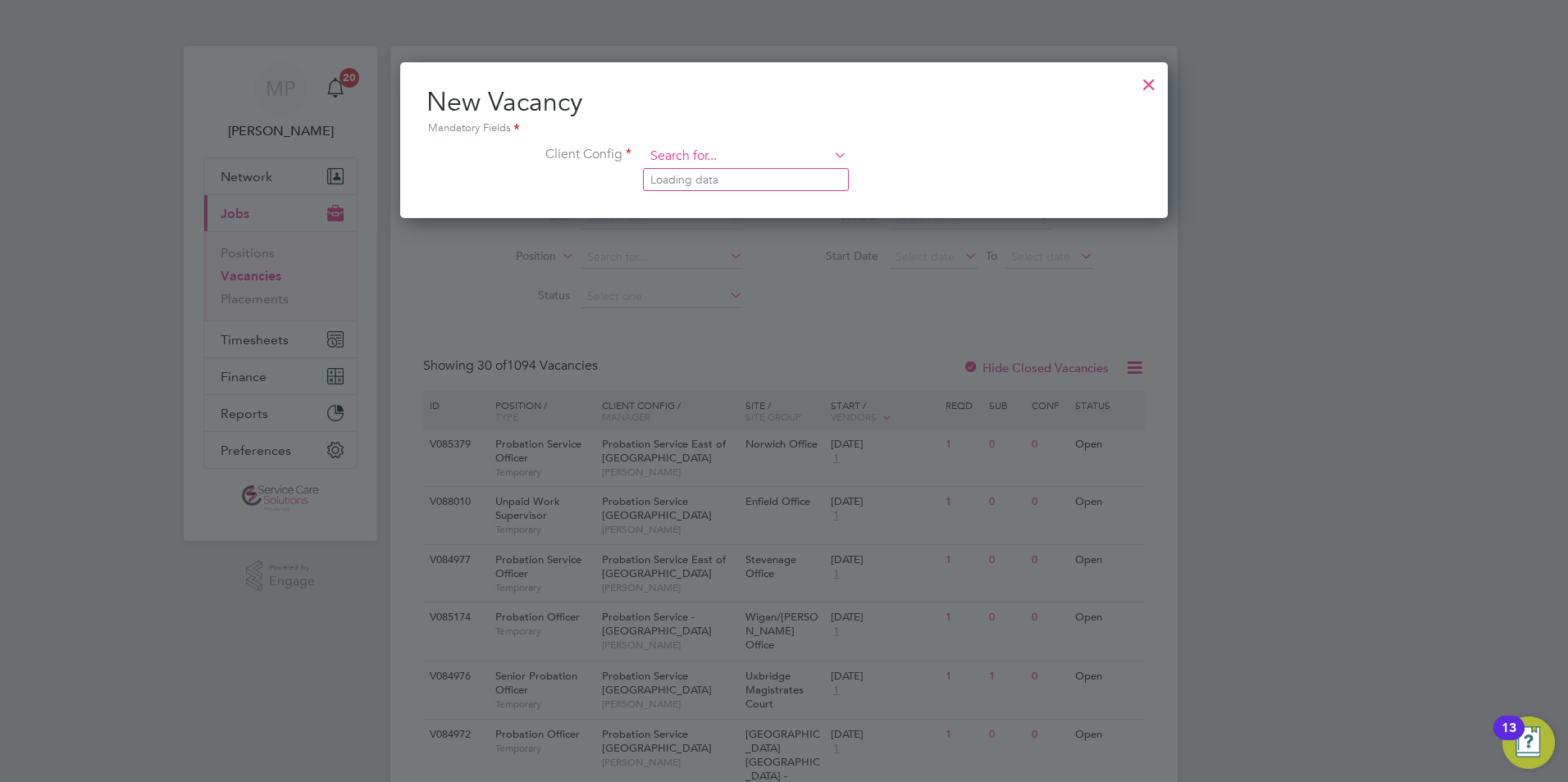 click at bounding box center (745, 157) 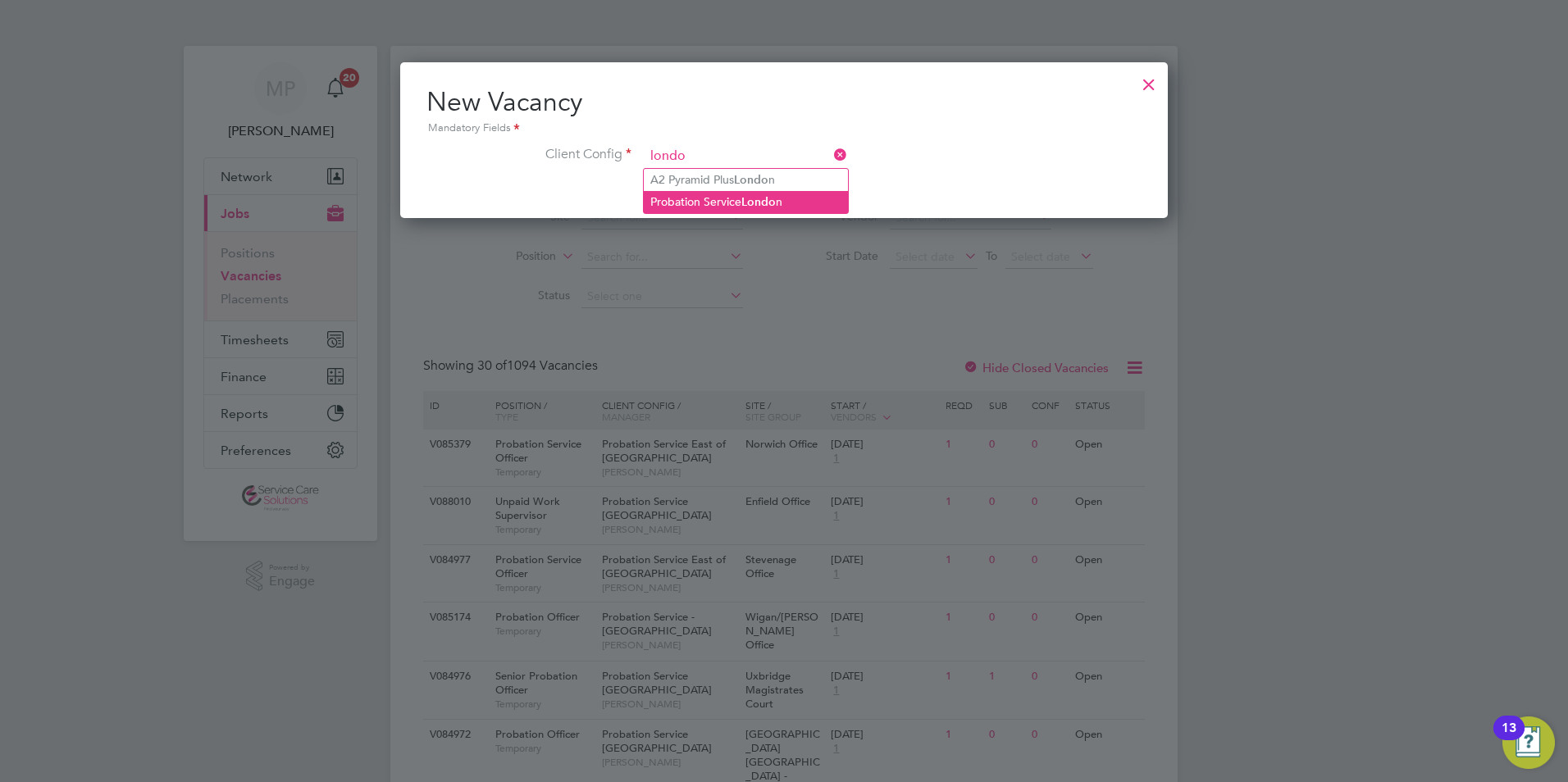 click on "Londo" 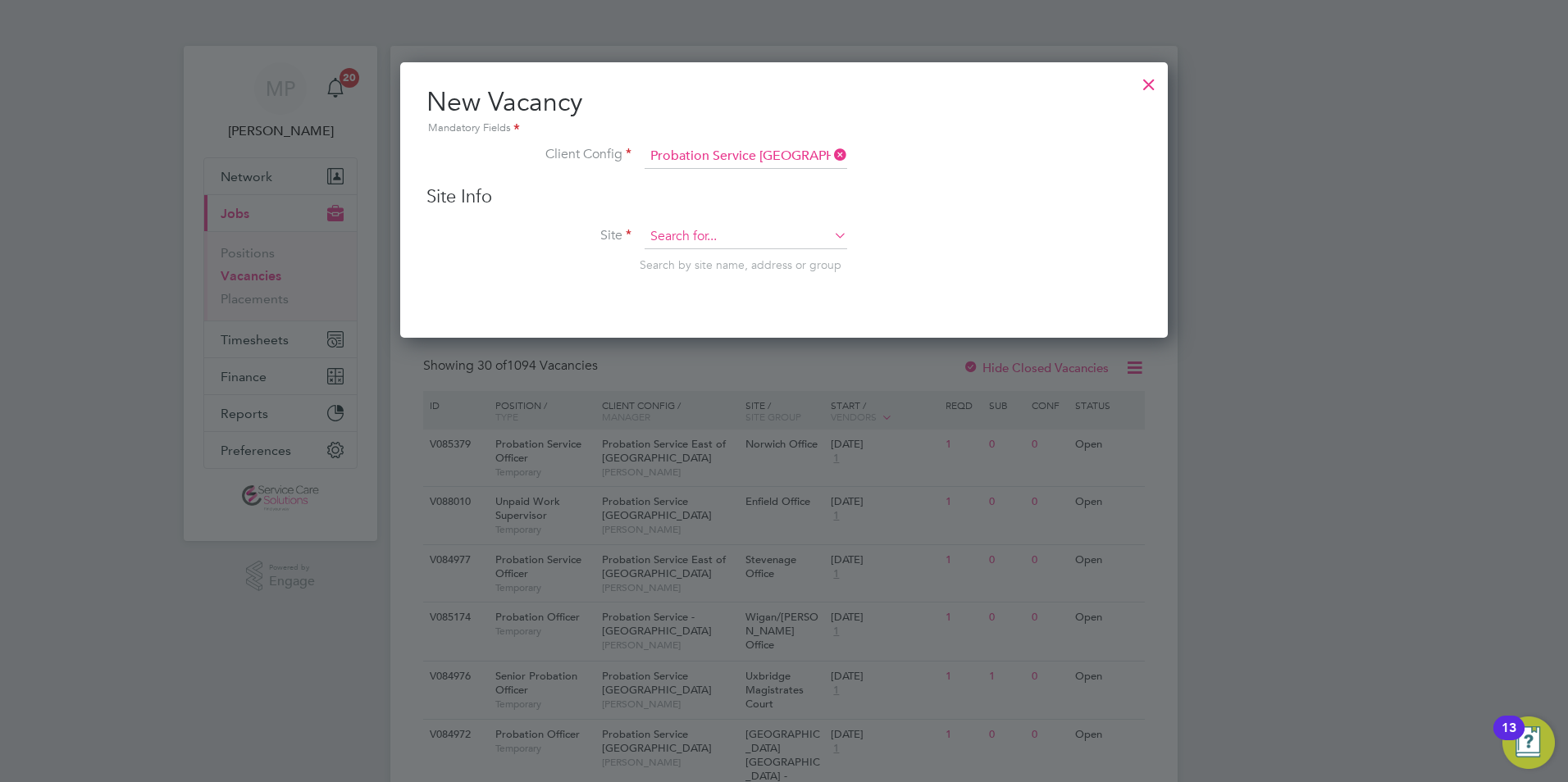 click at bounding box center (745, 237) 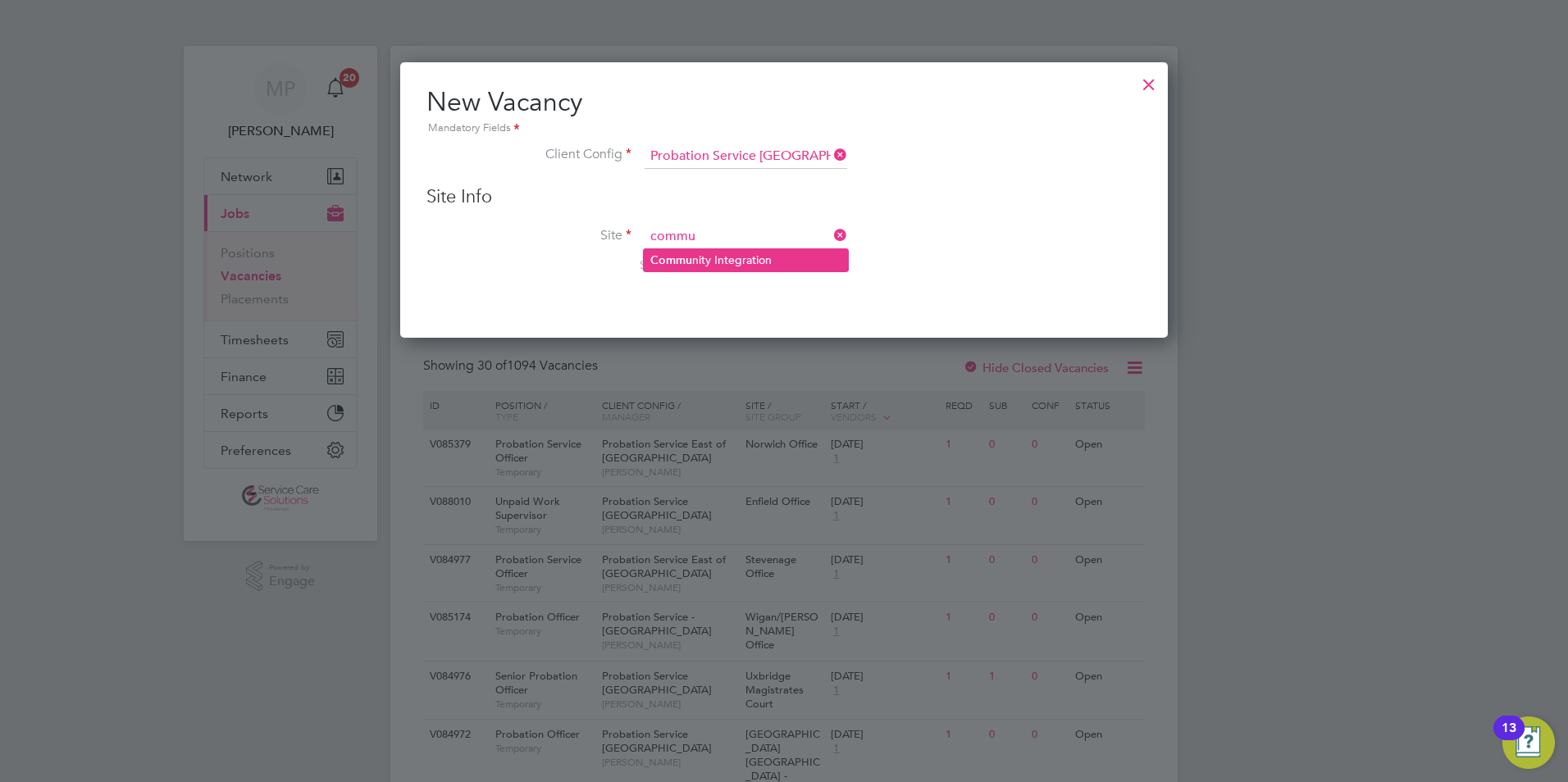 click on "Commu nity Integration" 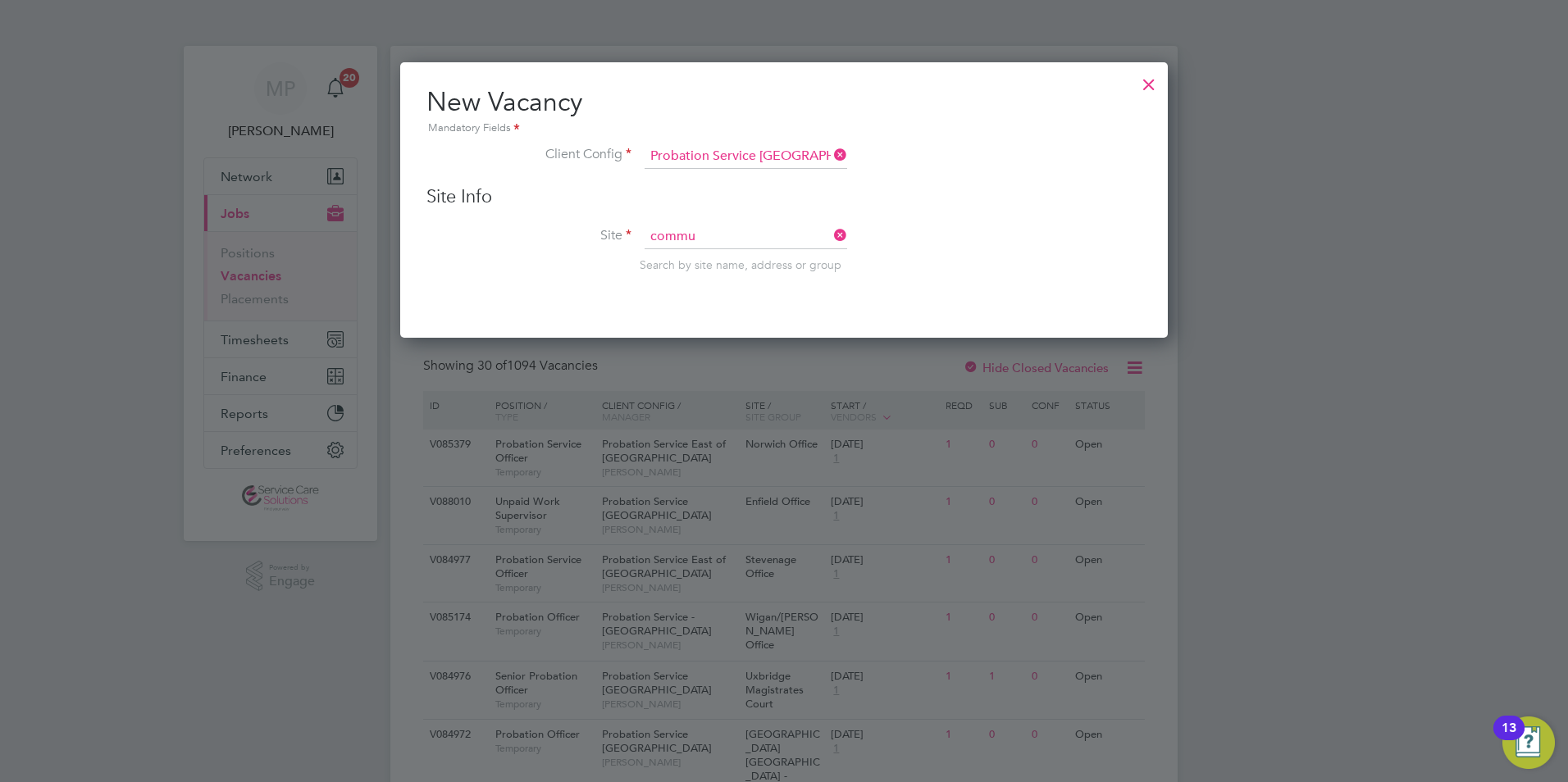 type on "Community Integration" 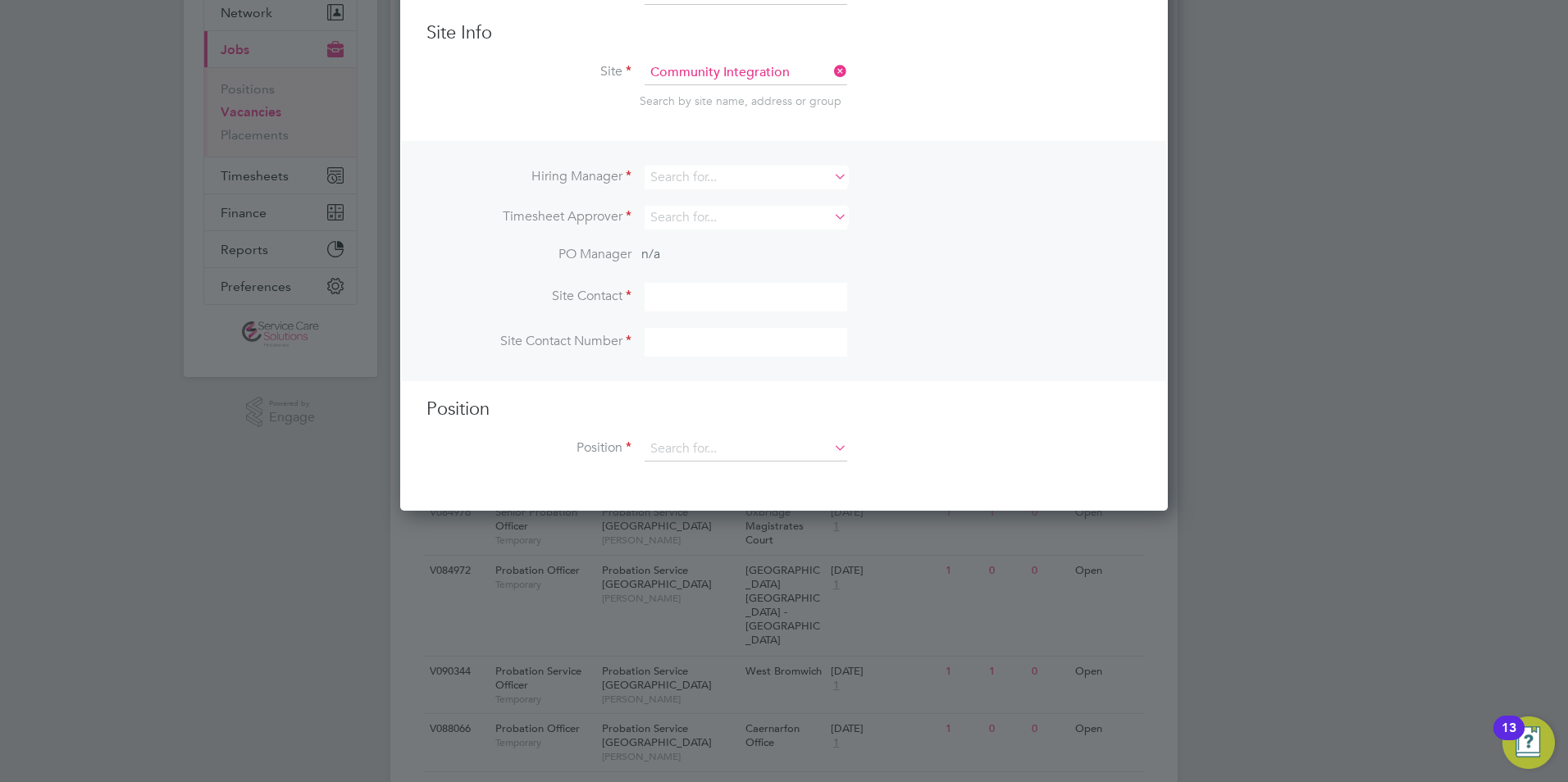 click on "Hiring Manager" at bounding box center [784, 185] 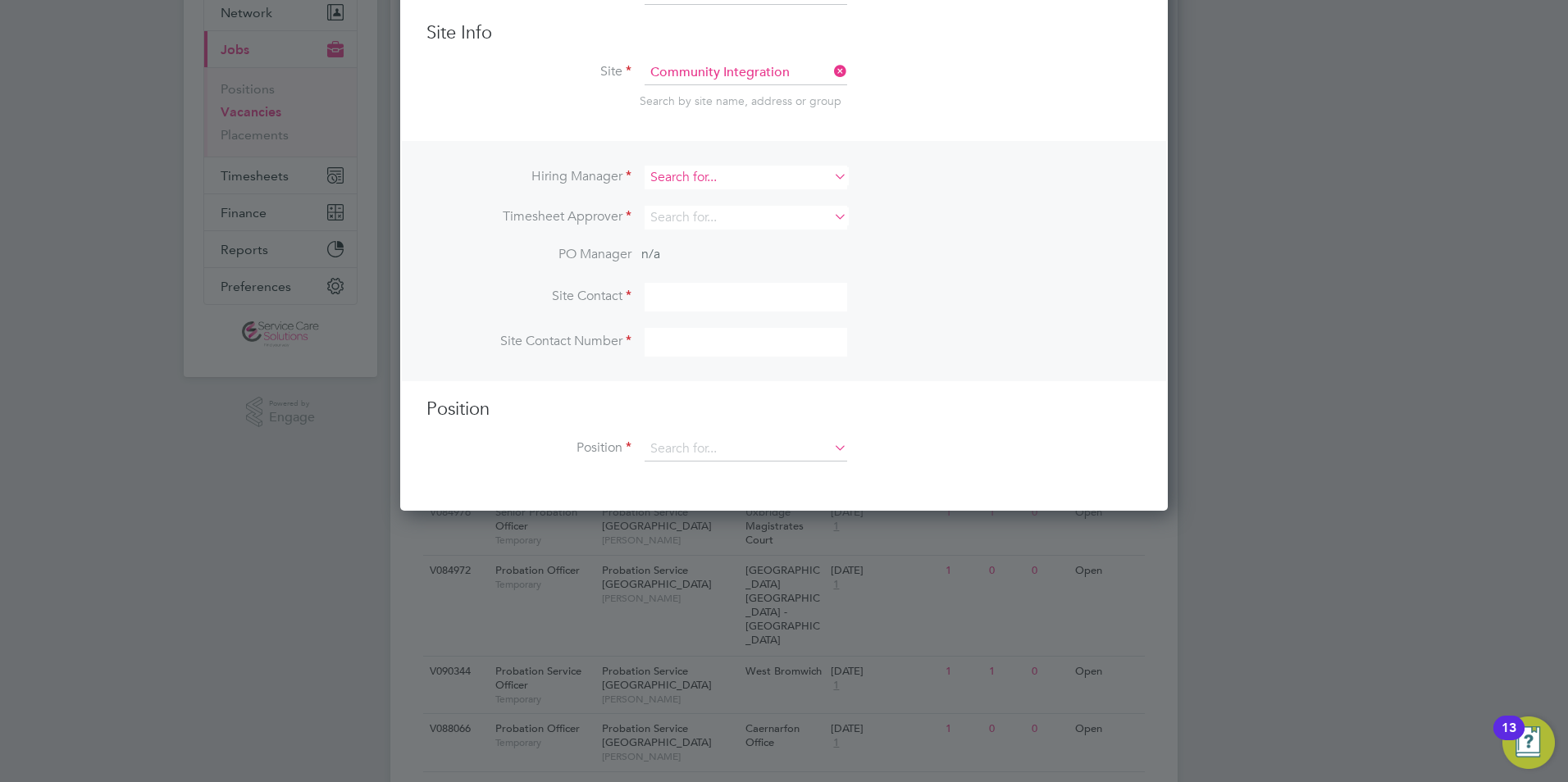 click at bounding box center (745, 177) 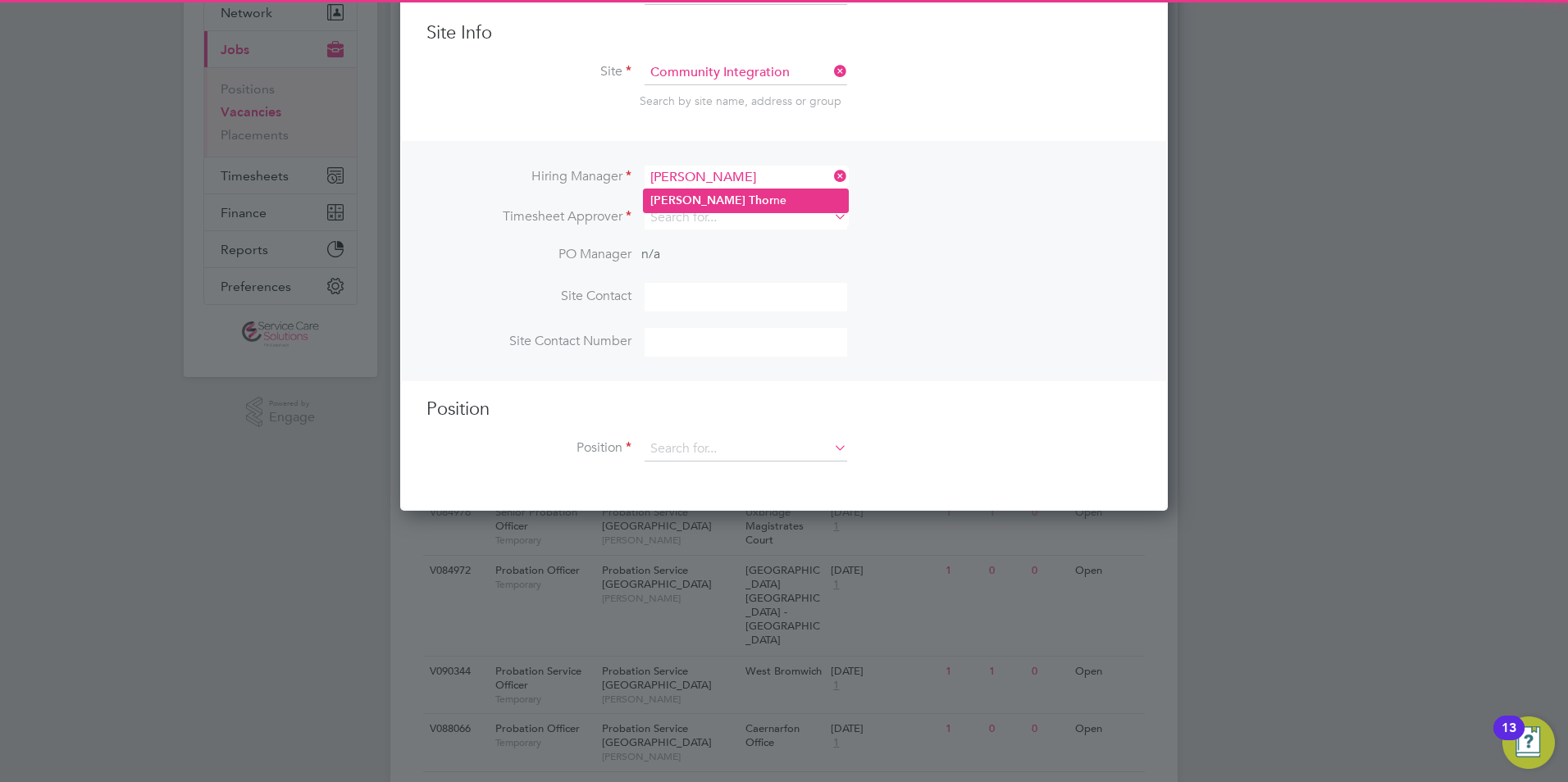 click on "Andrew   Thor ne" 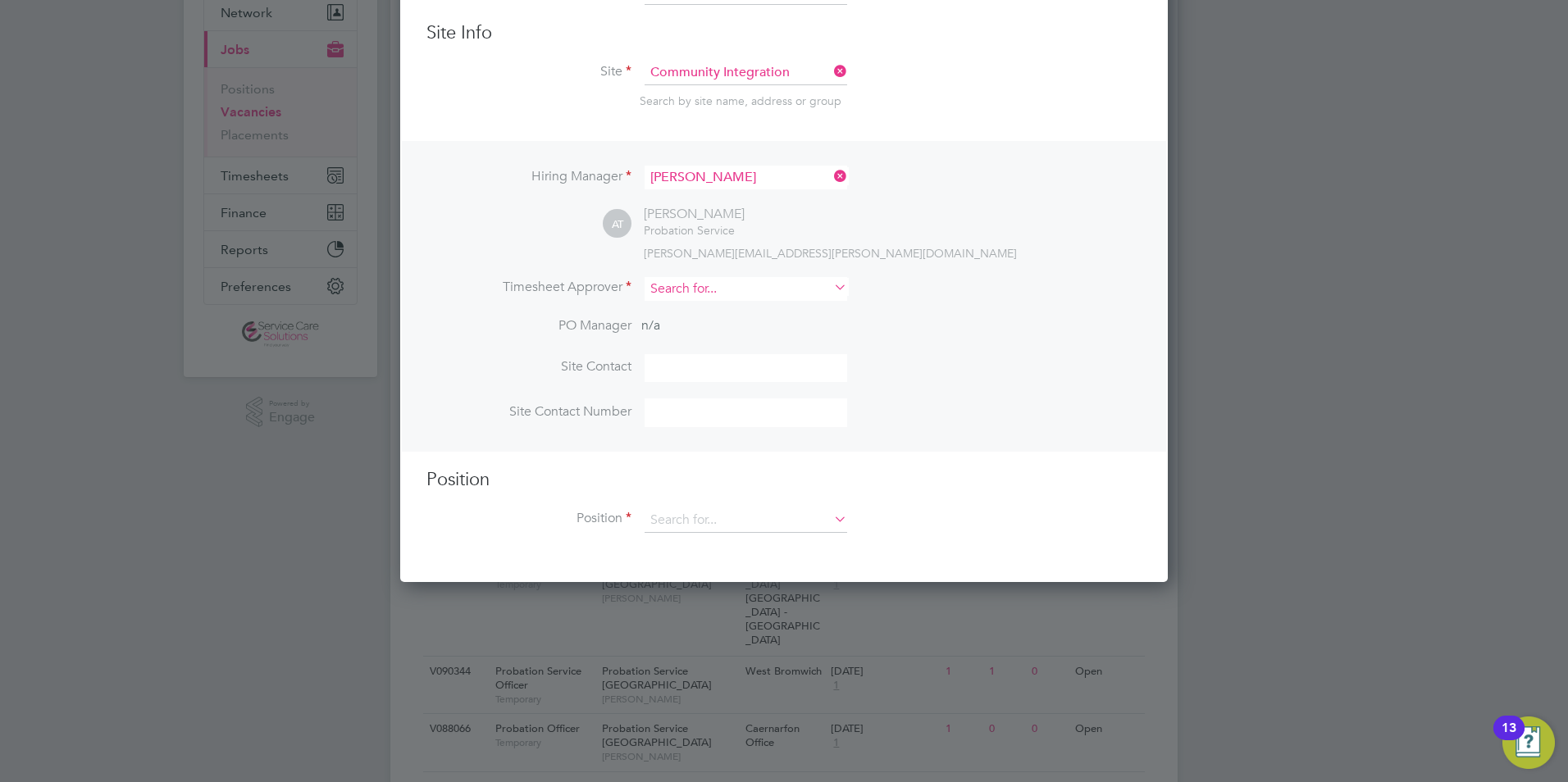 click at bounding box center [745, 289] 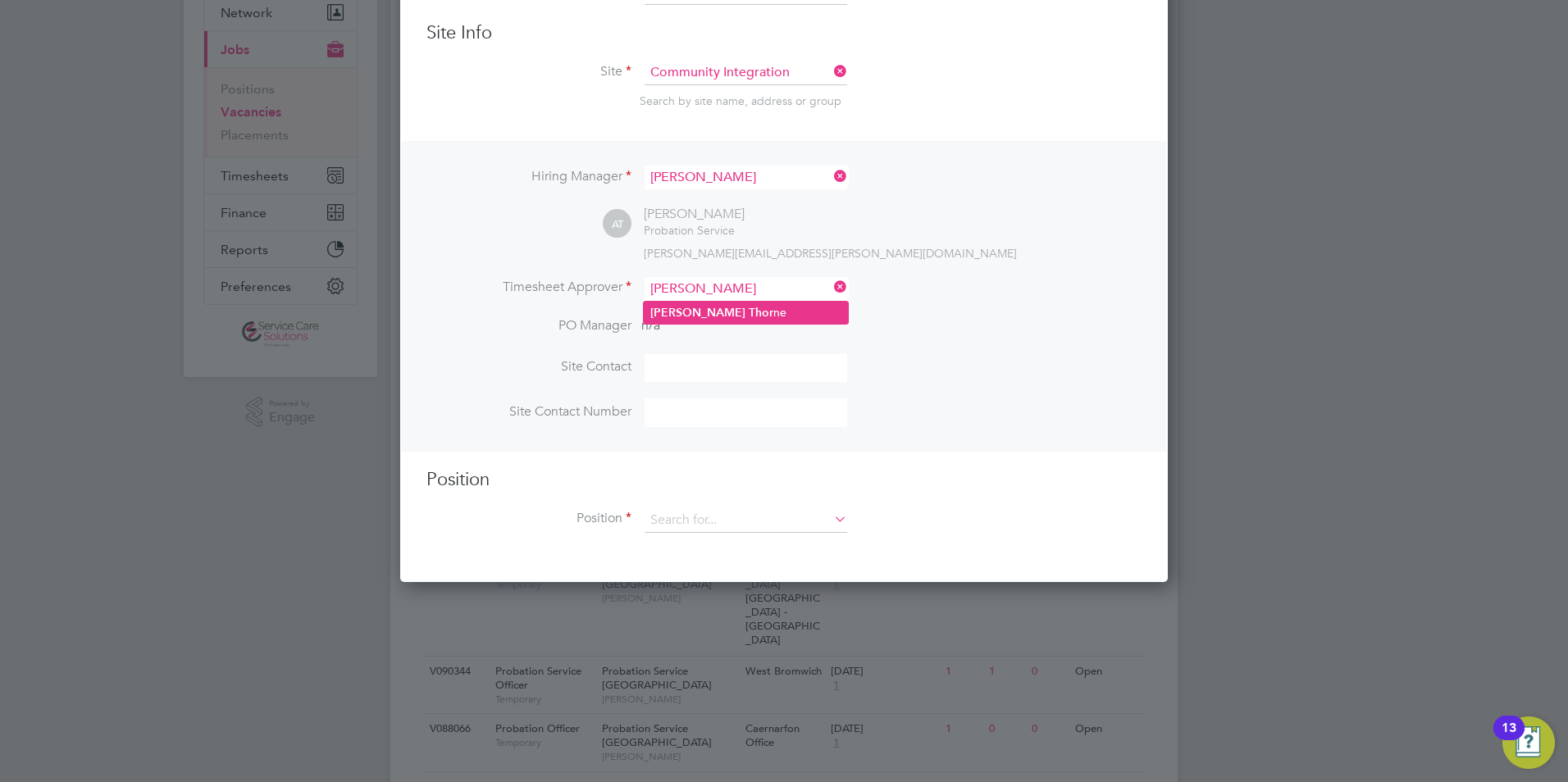 click on "Thor" 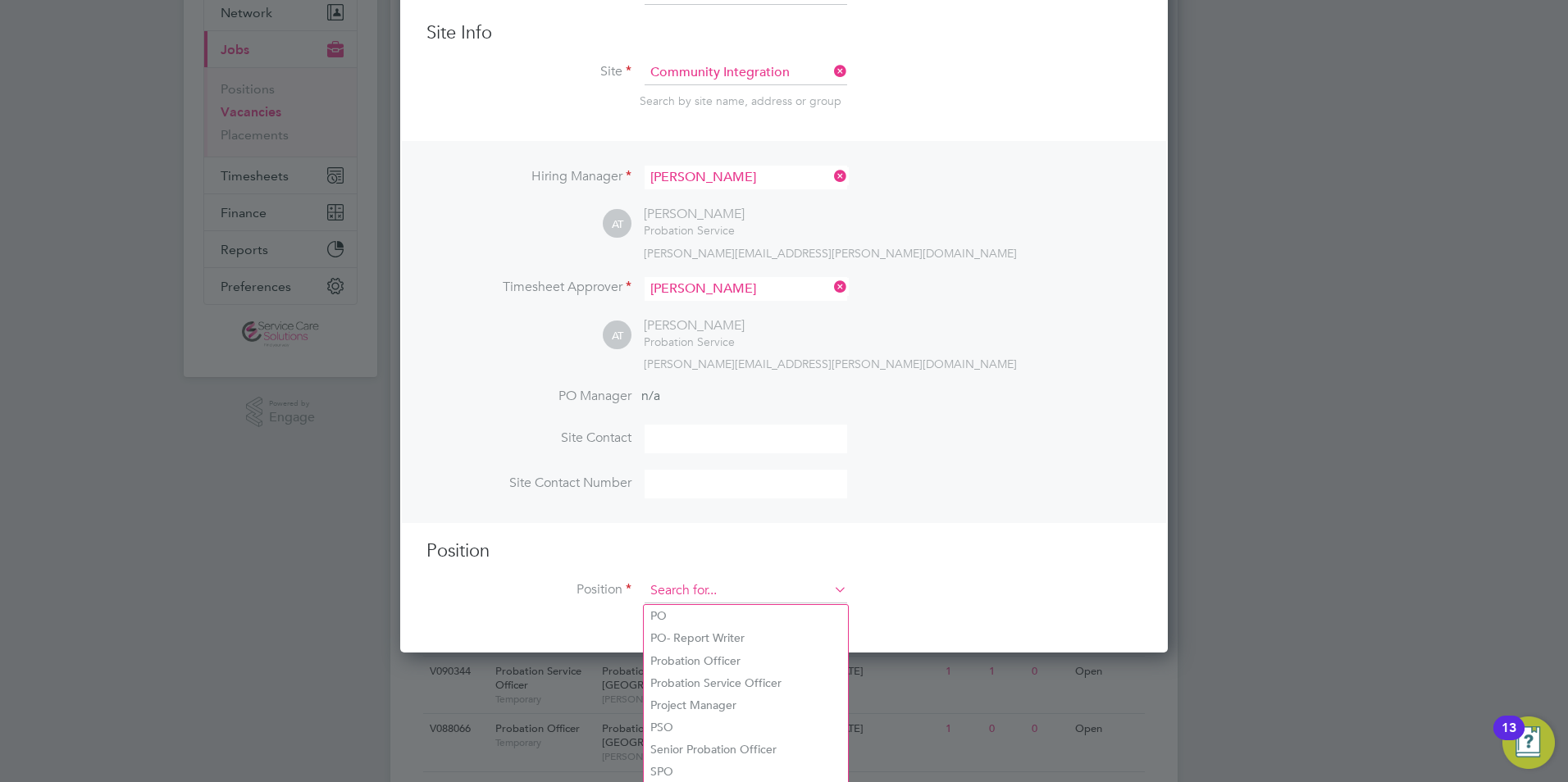 click at bounding box center [745, 591] 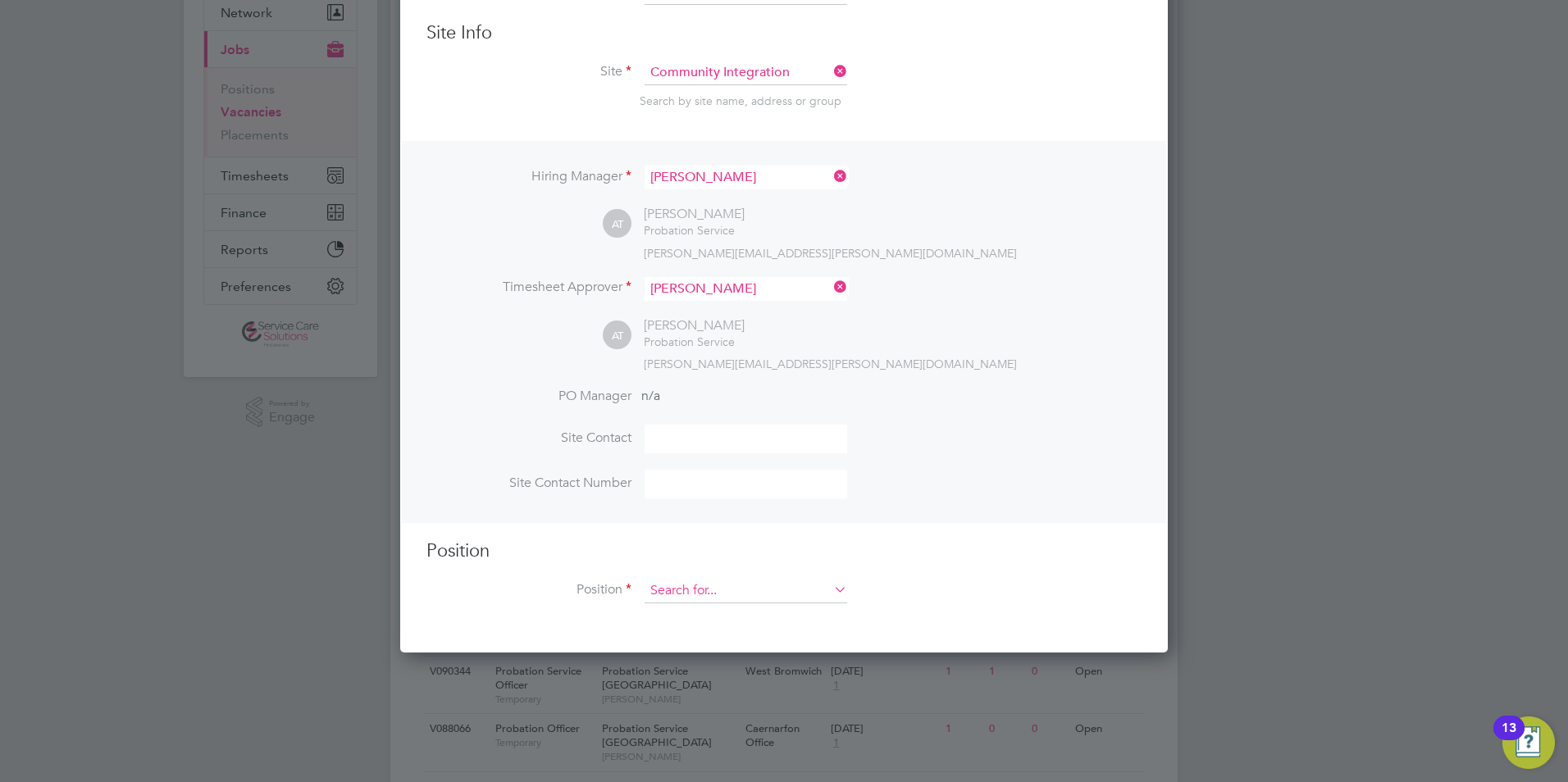 click at bounding box center [745, 591] 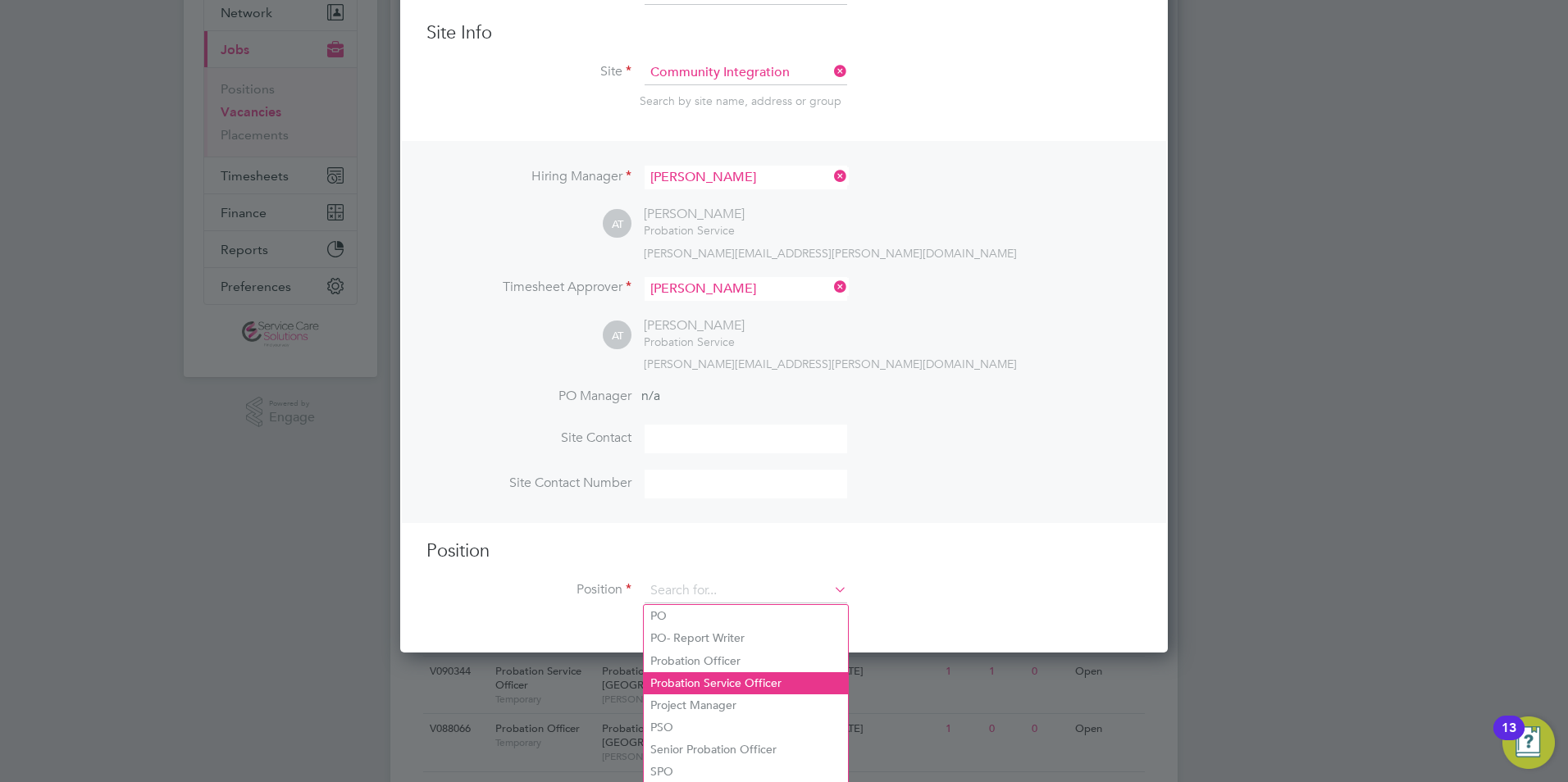 click on "Probation Service Officer" 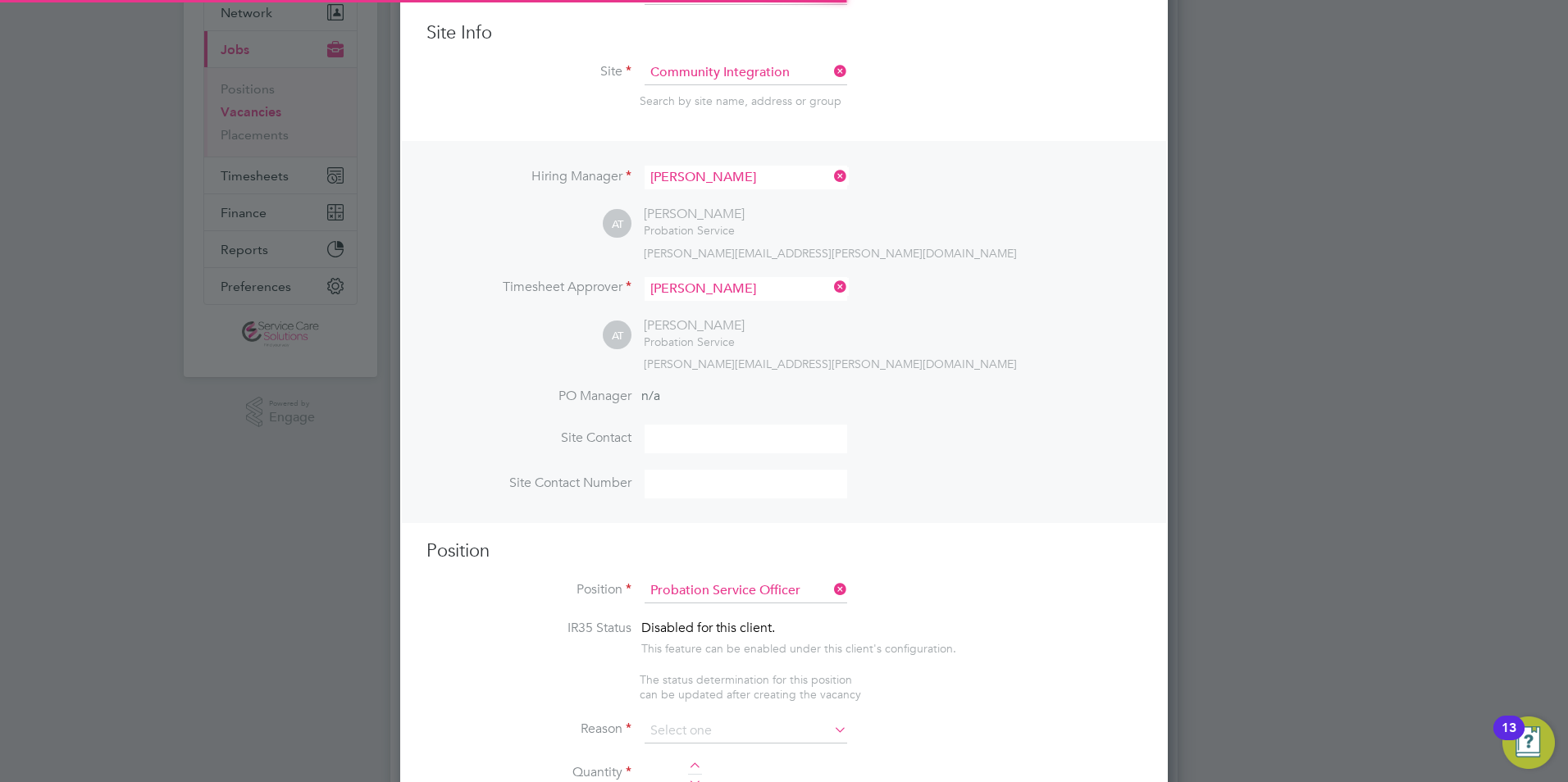 scroll, scrollTop: 8, scrollLeft: 8, axis: both 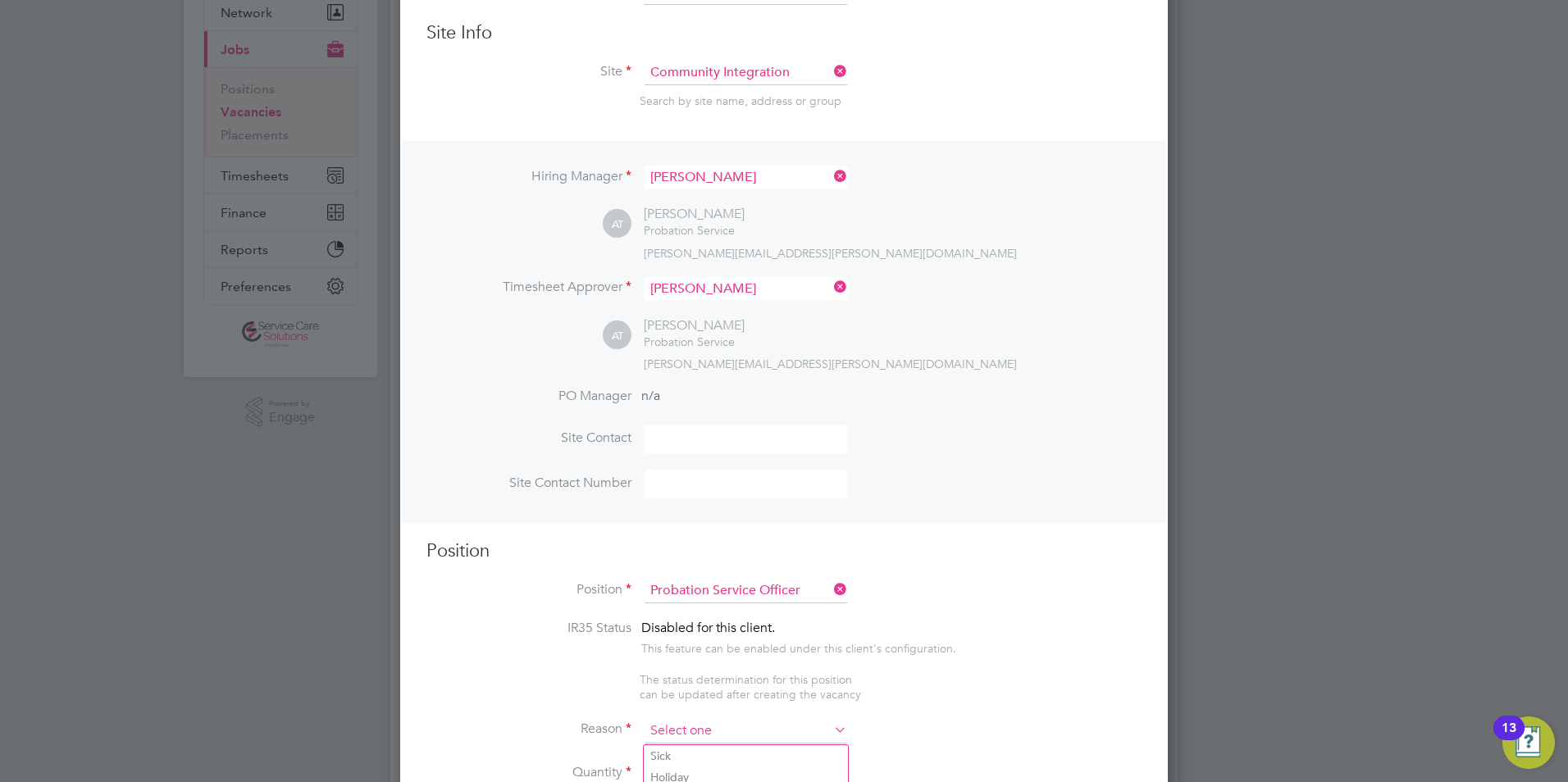 click at bounding box center [745, 731] 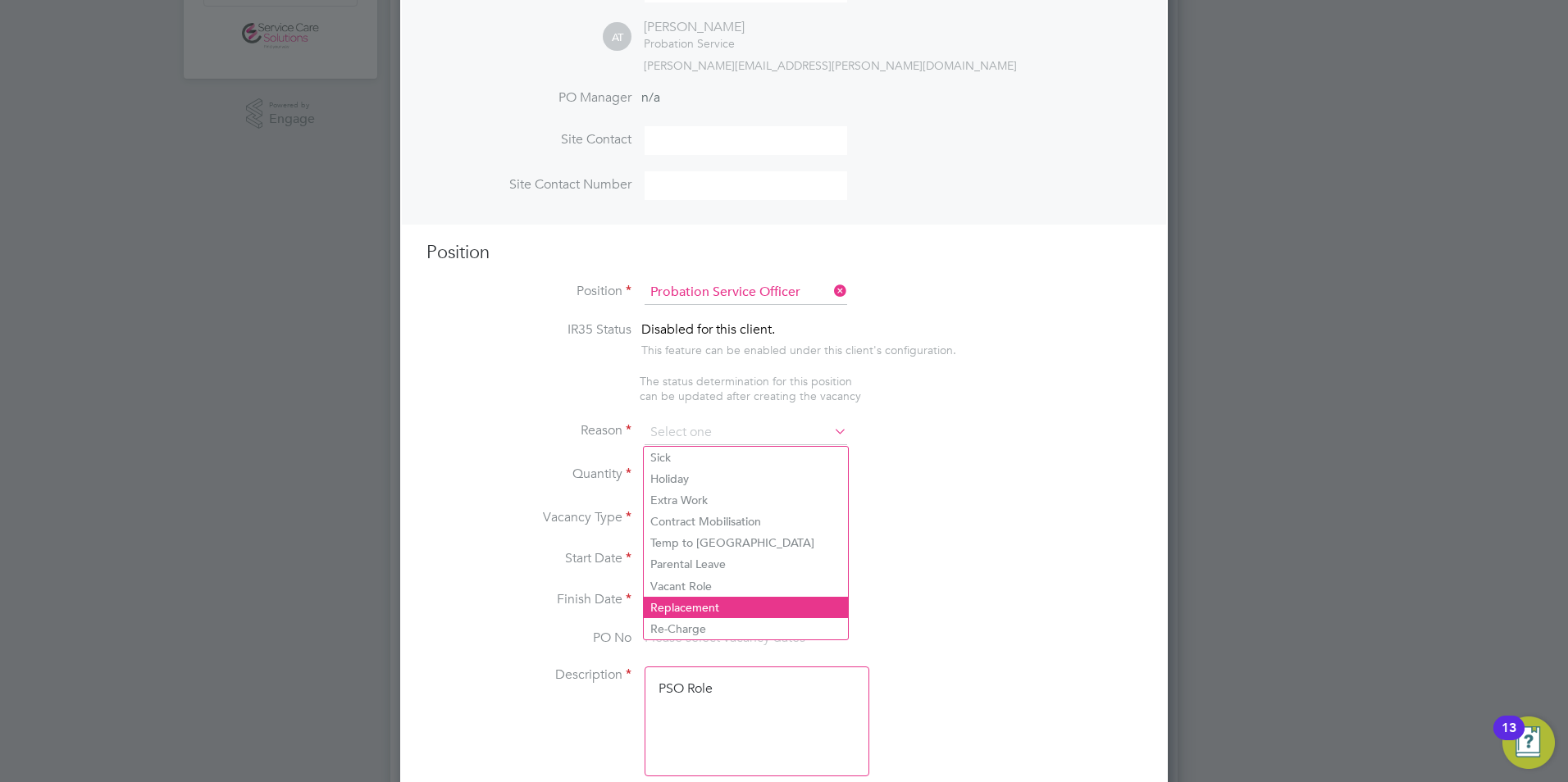 scroll, scrollTop: 492, scrollLeft: 0, axis: vertical 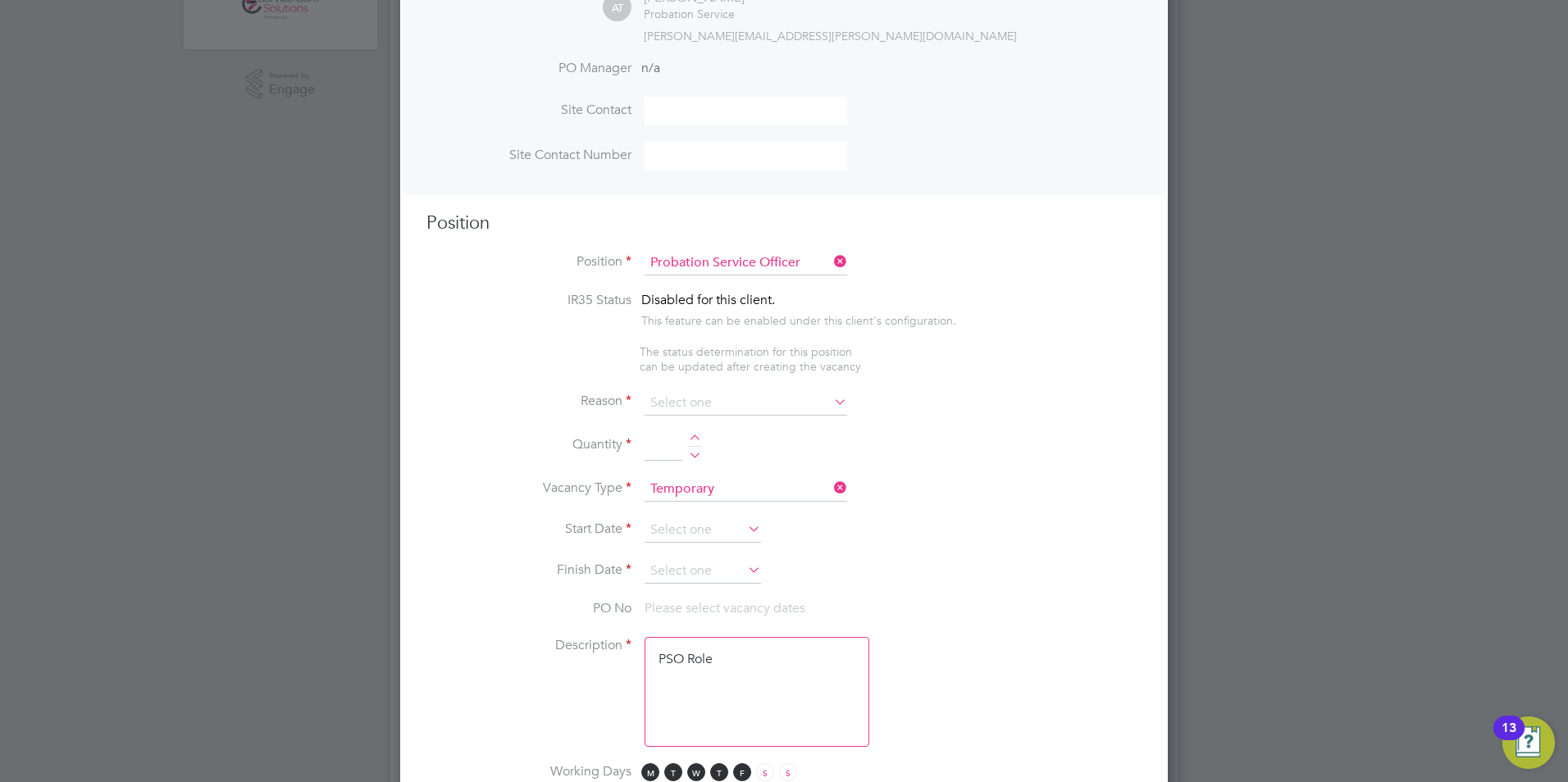click on "Vacant Role" 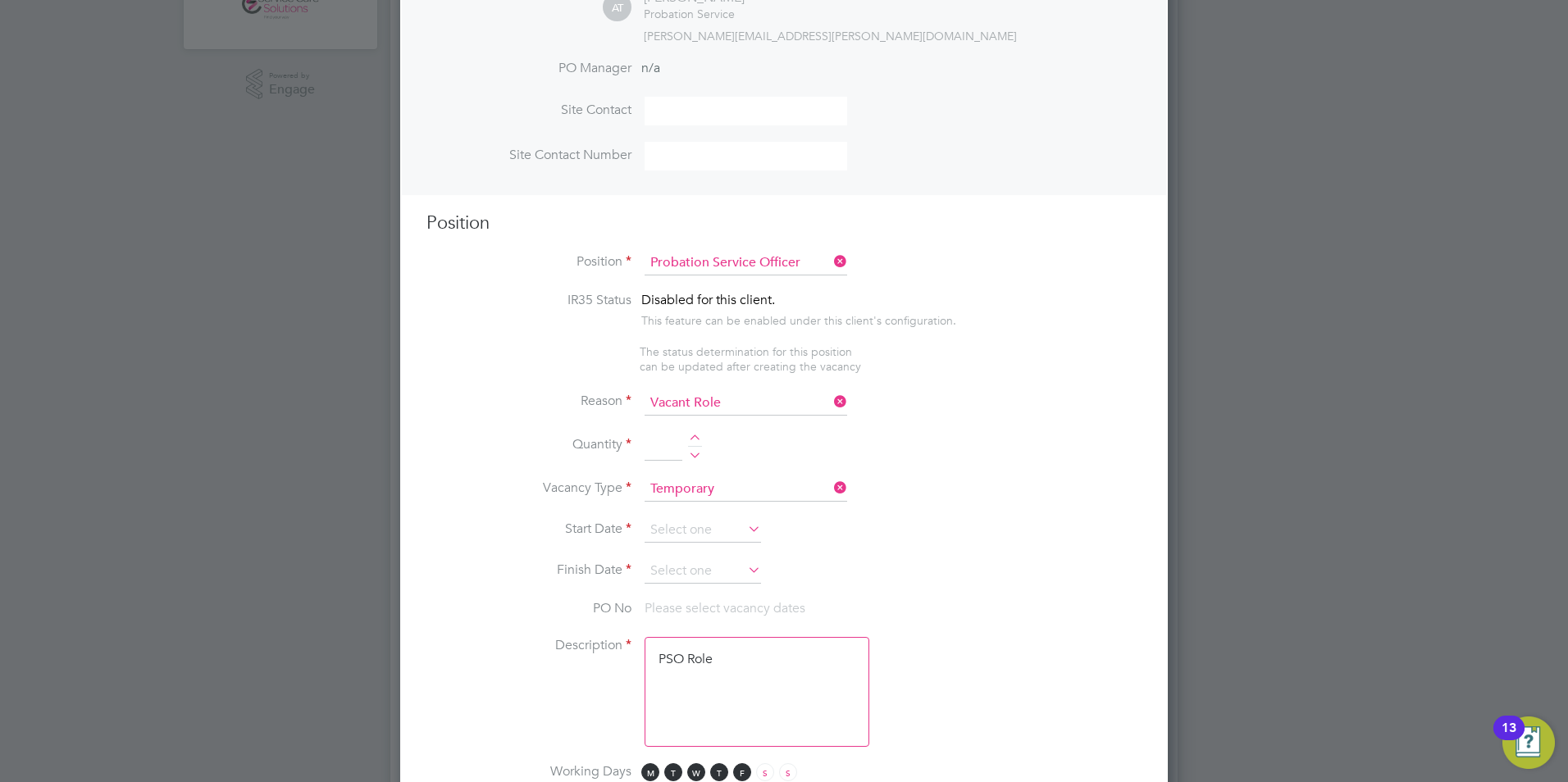 click at bounding box center [695, 440] 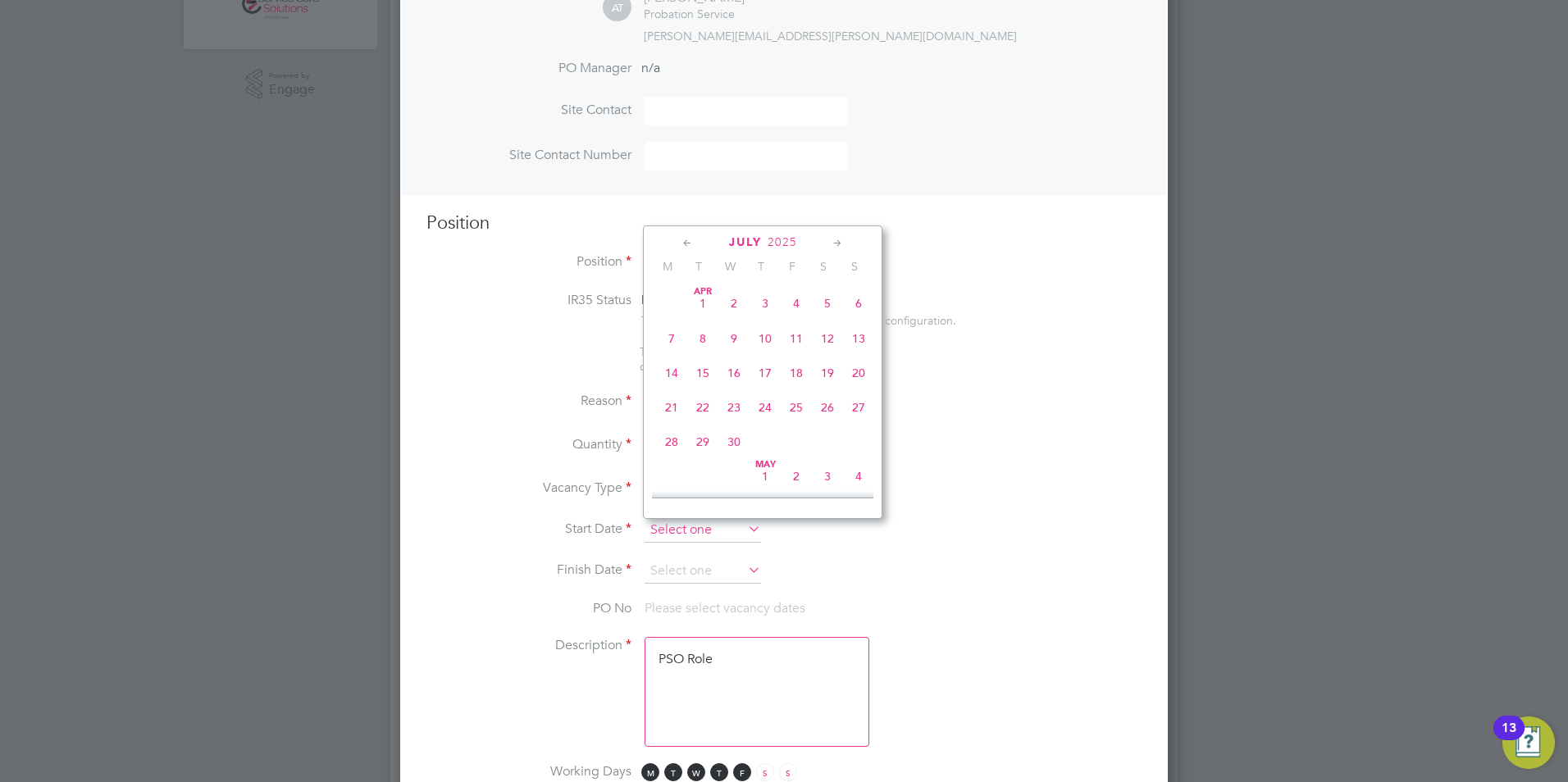 click at bounding box center [703, 530] 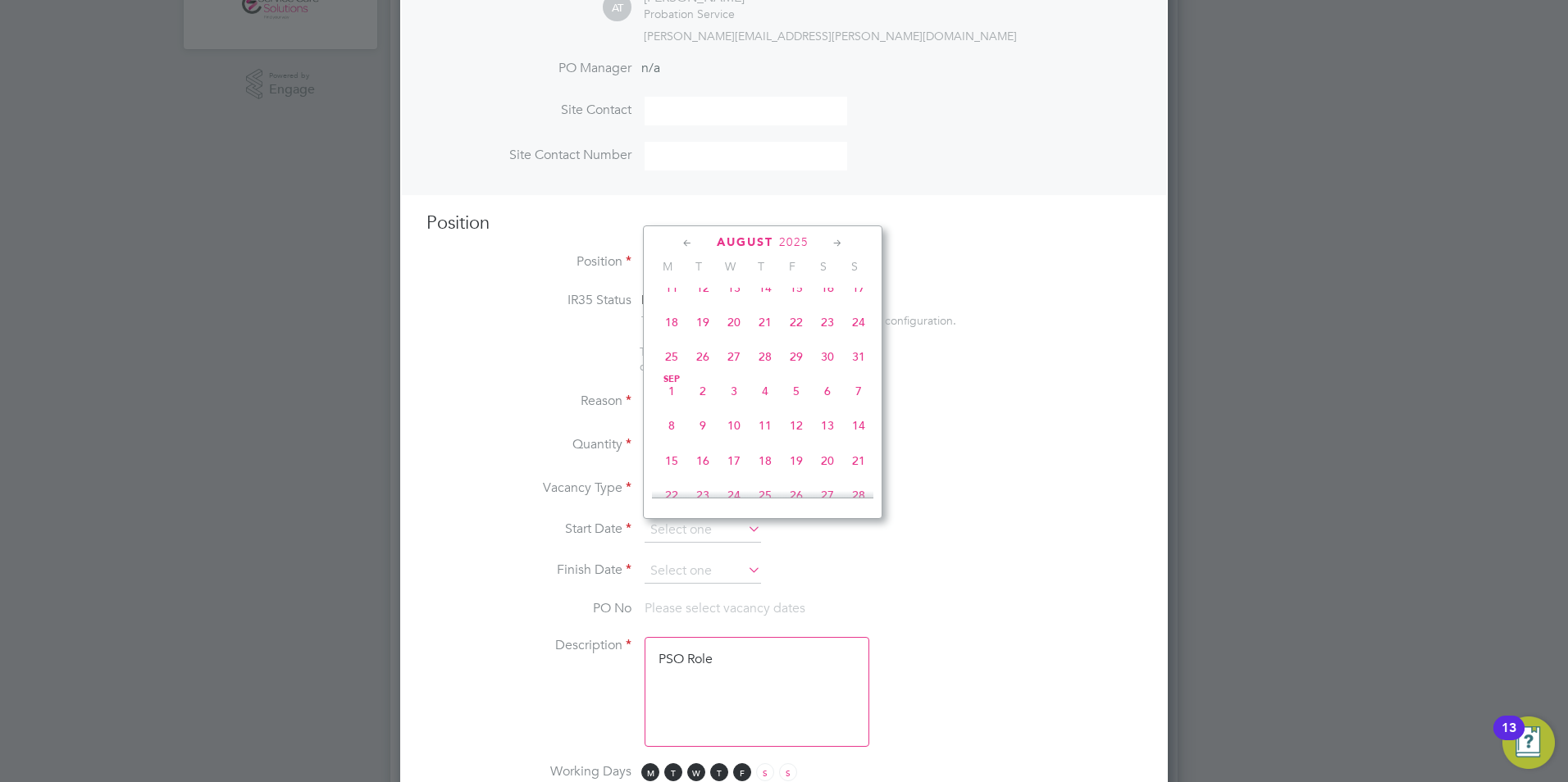 scroll, scrollTop: 802, scrollLeft: 0, axis: vertical 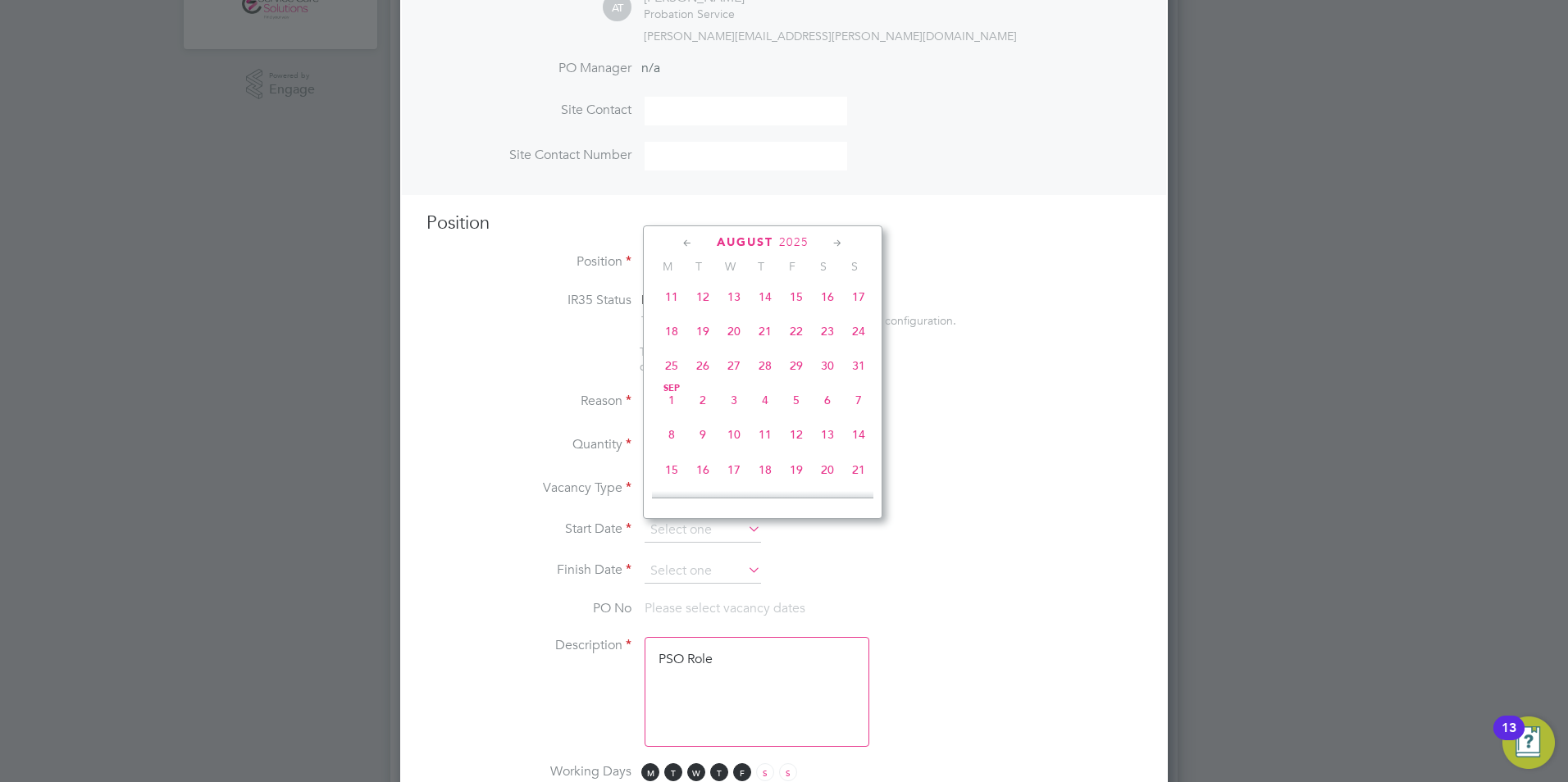 click on "Sep 1" 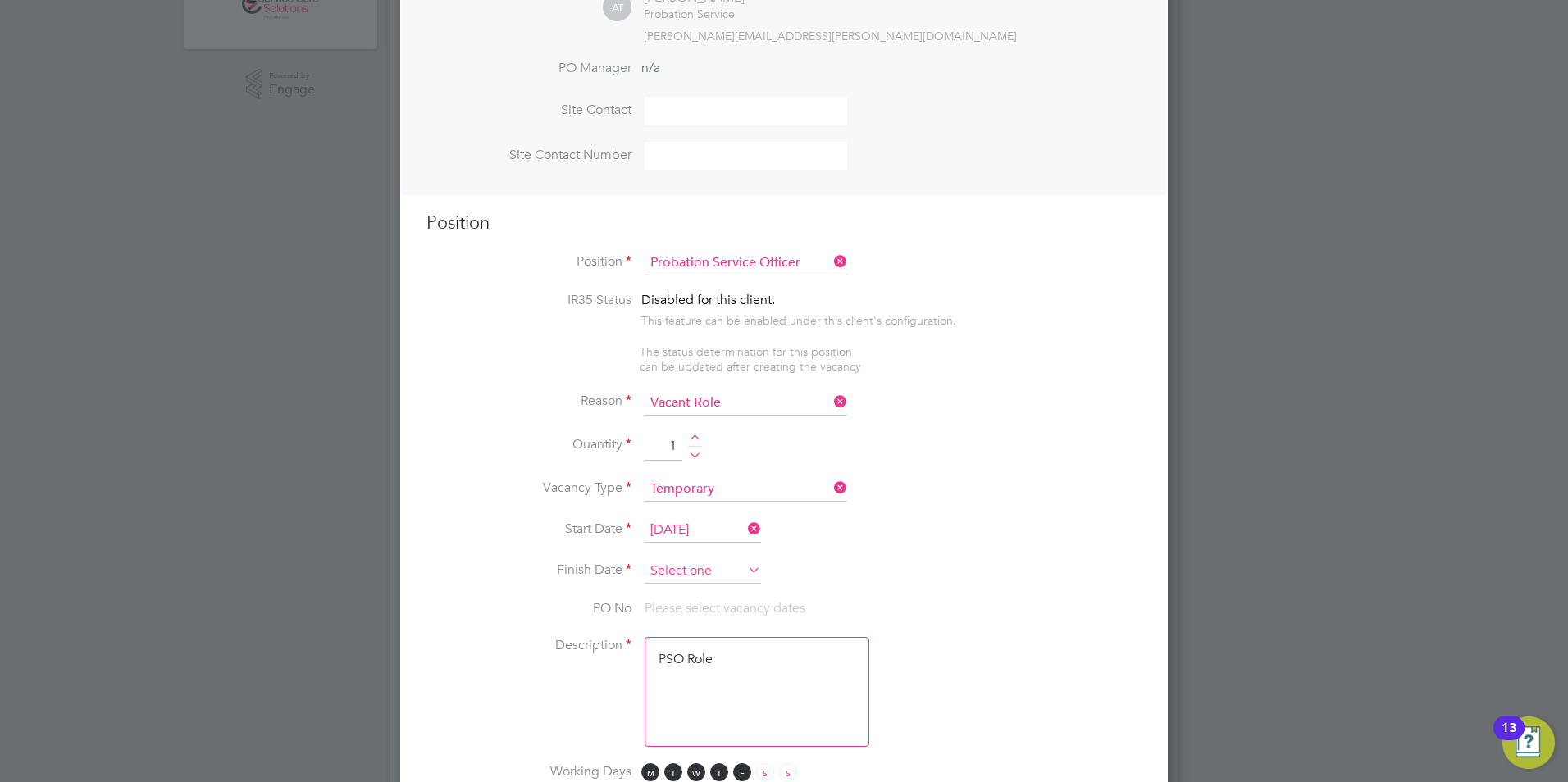 click at bounding box center (703, 571) 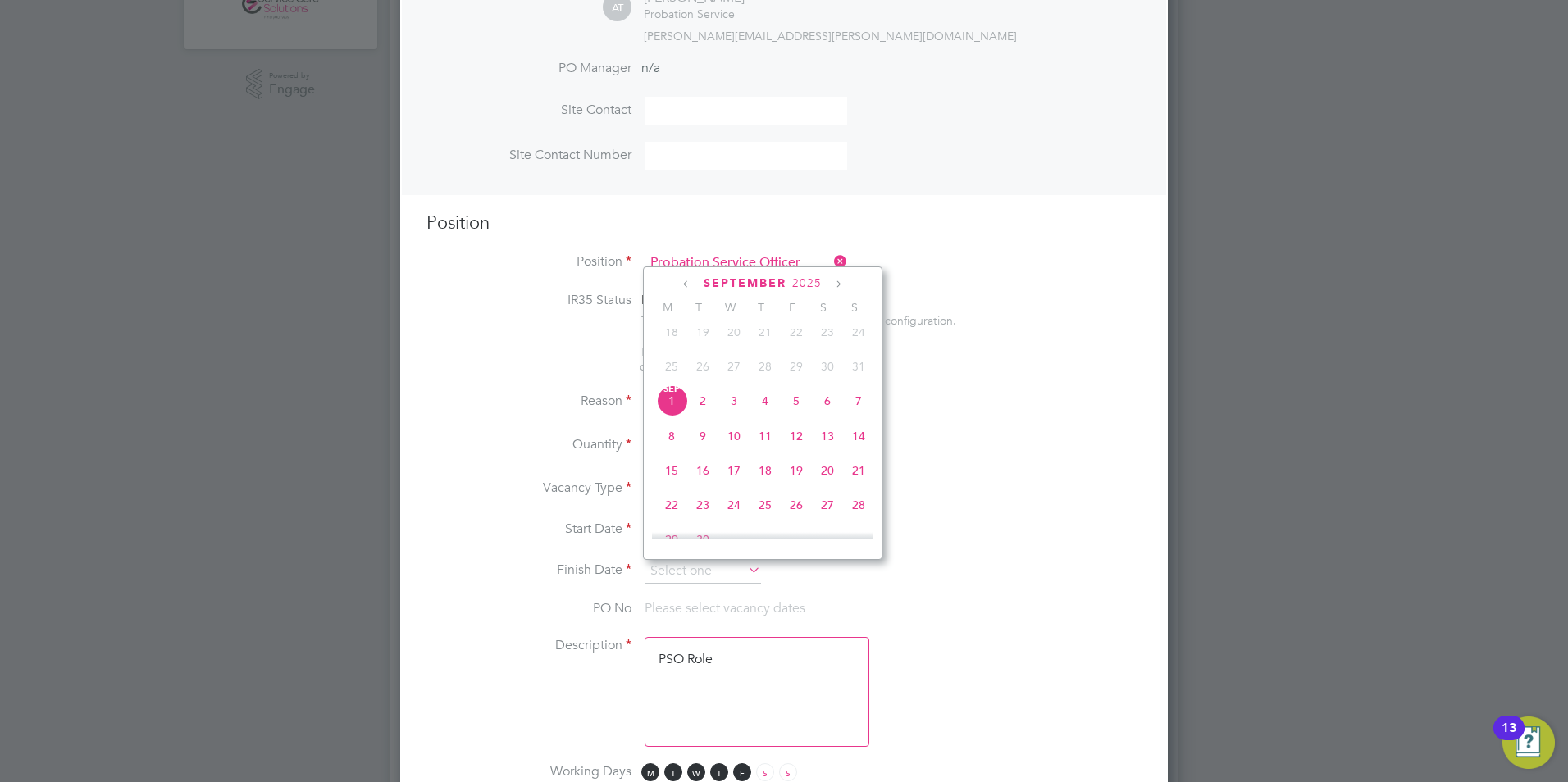 click 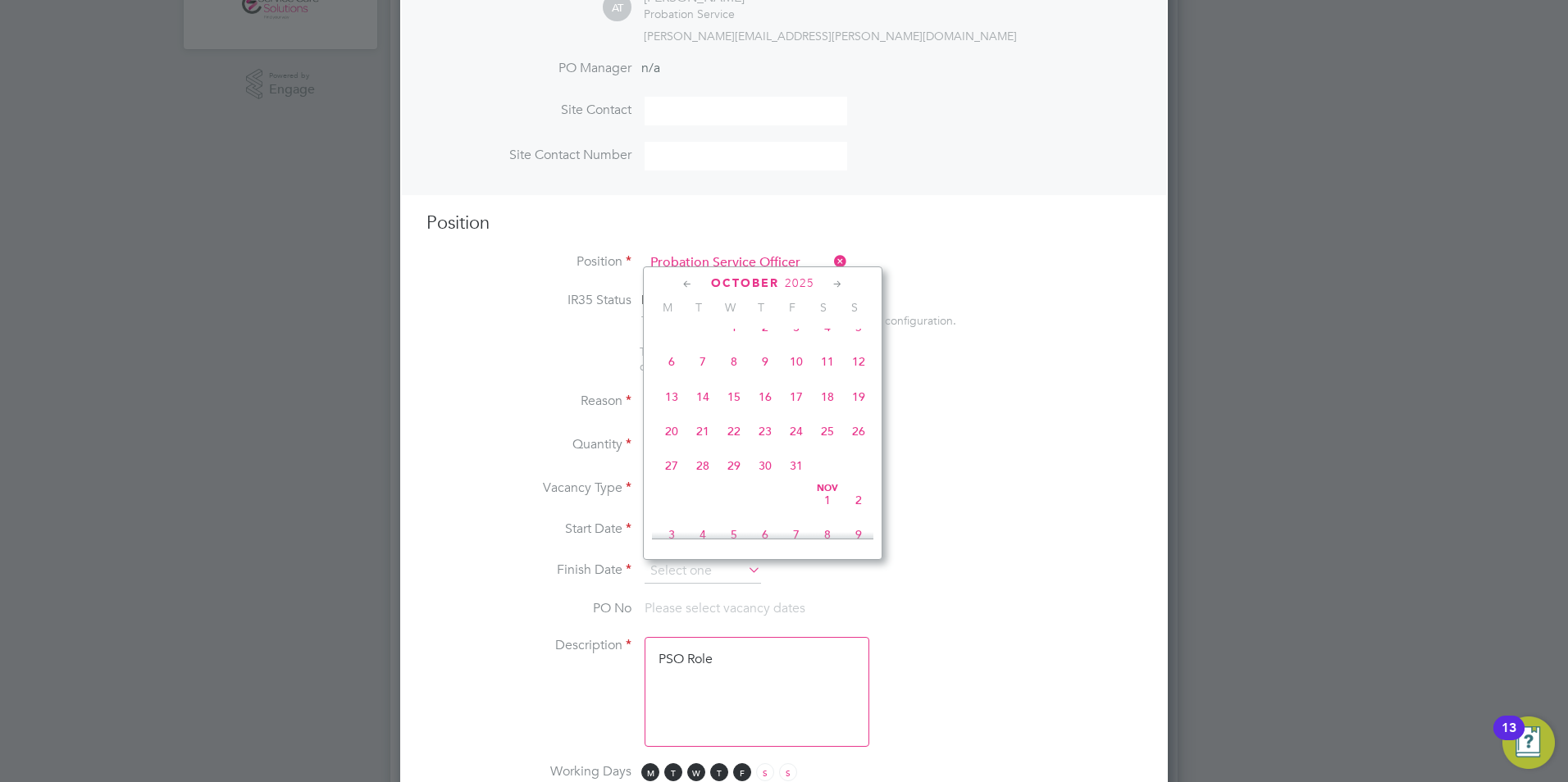 click 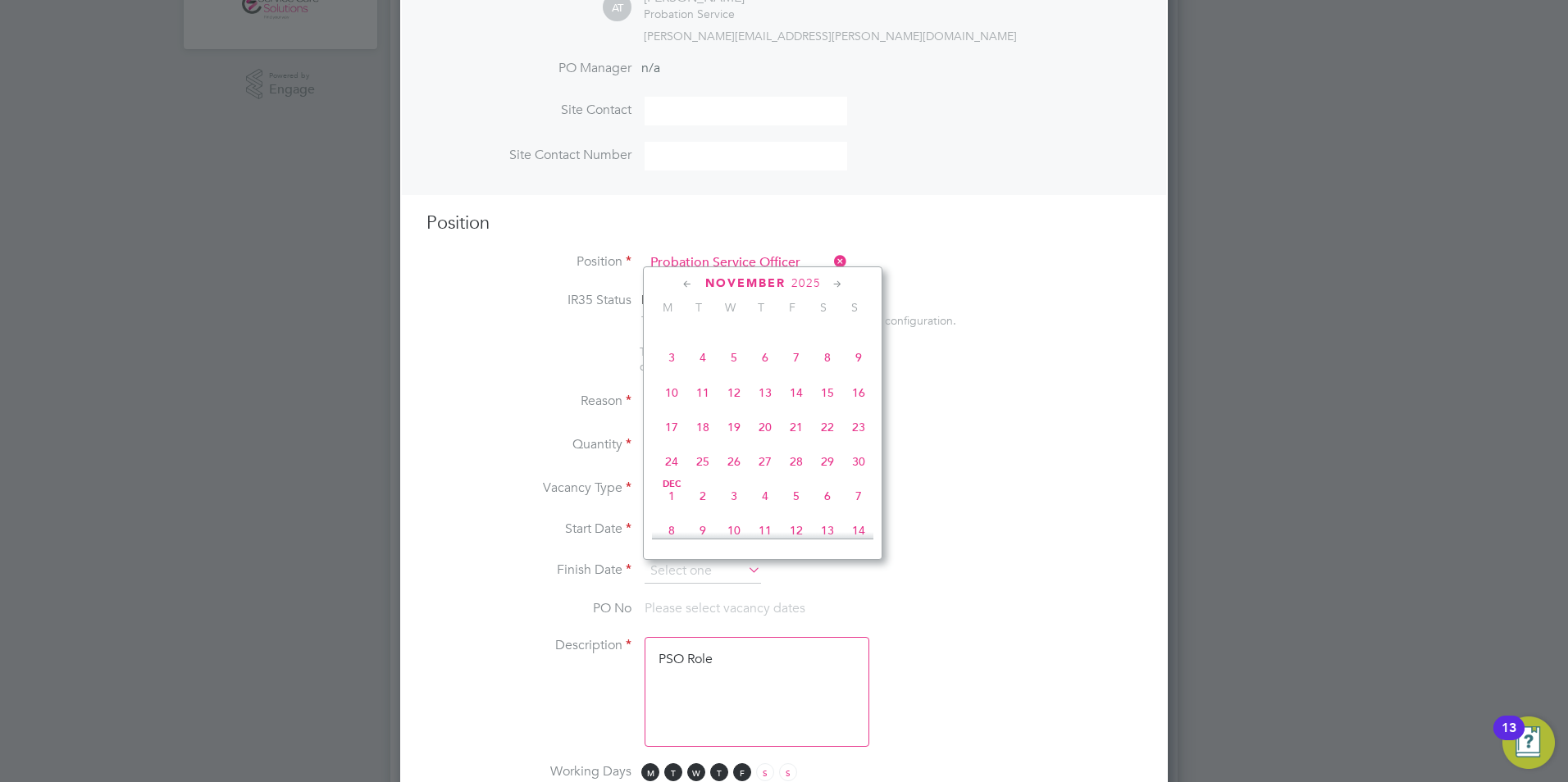 click 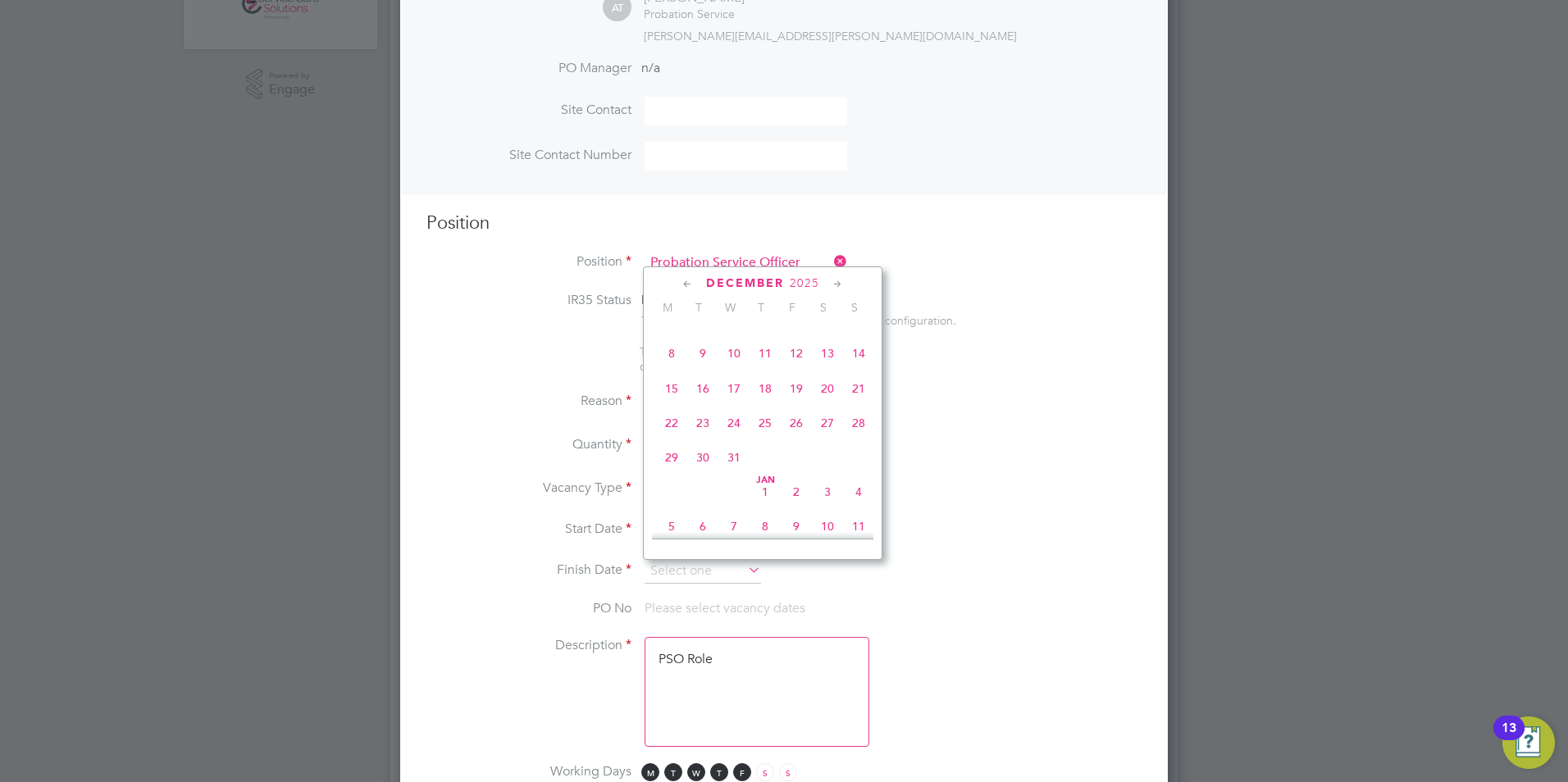 drag, startPoint x: 859, startPoint y: 452, endPoint x: 821, endPoint y: 561, distance: 115.43396 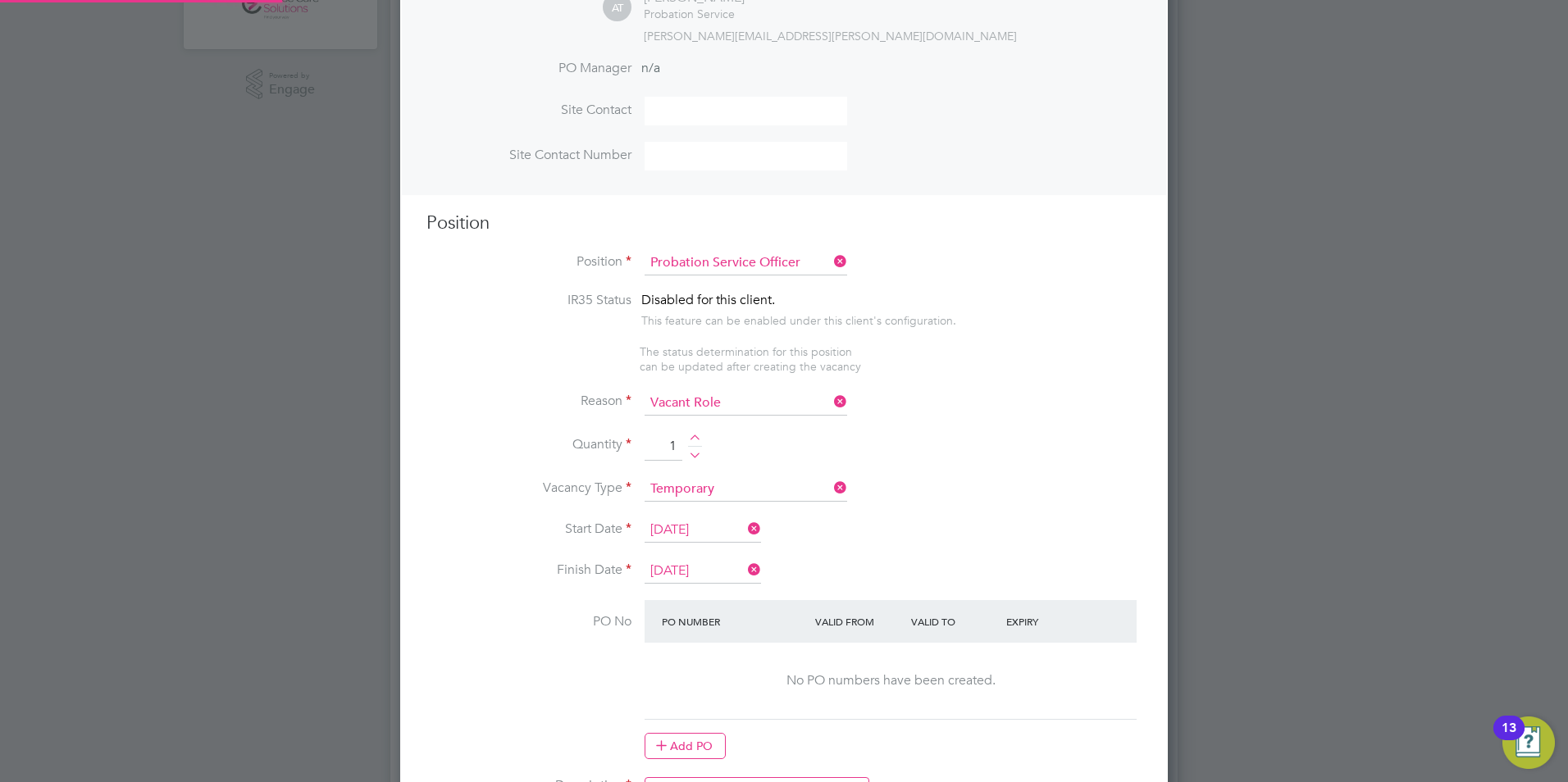 scroll, scrollTop: 8, scrollLeft: 8, axis: both 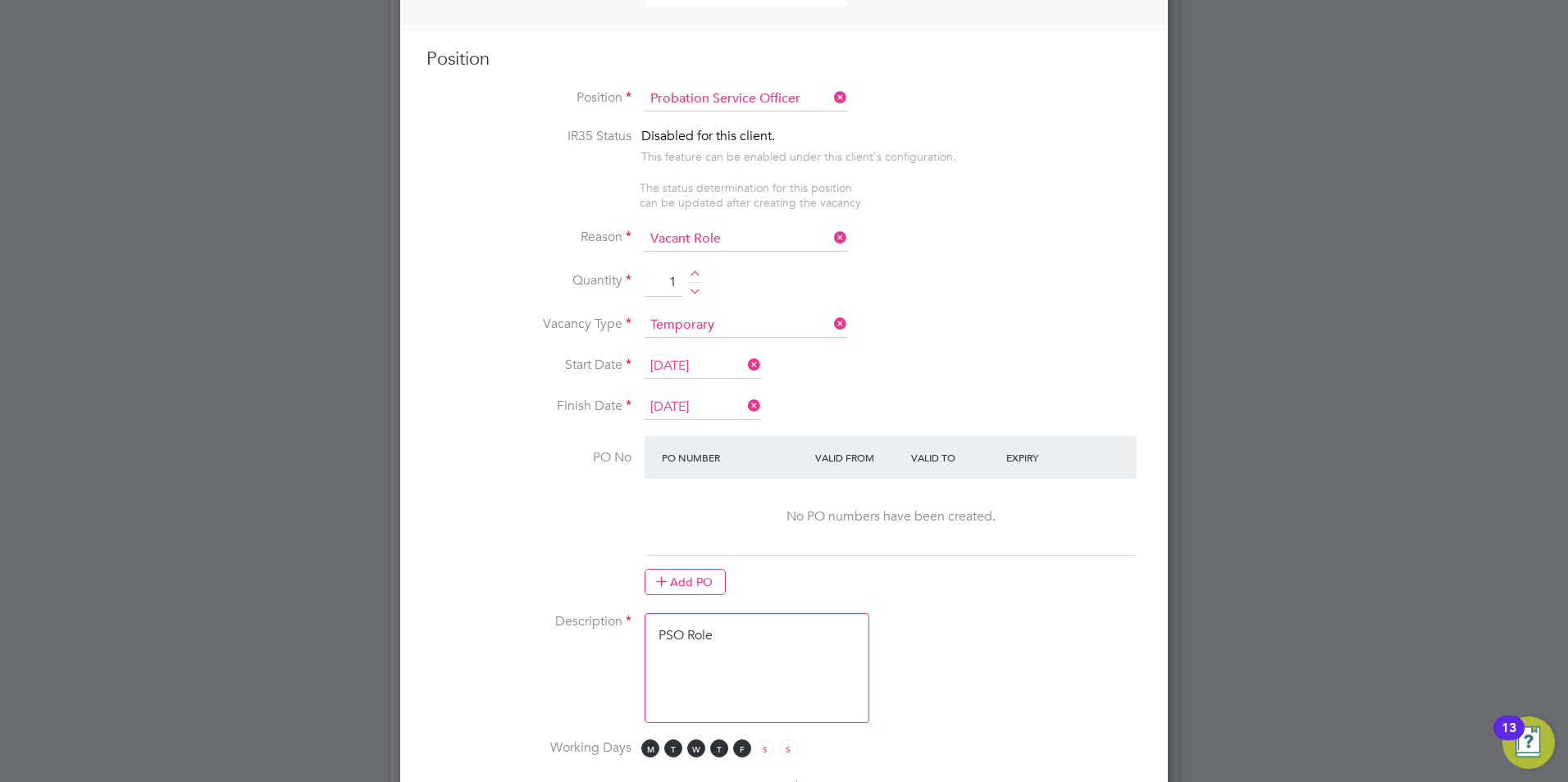 click on "PSO Role" at bounding box center (757, 668) 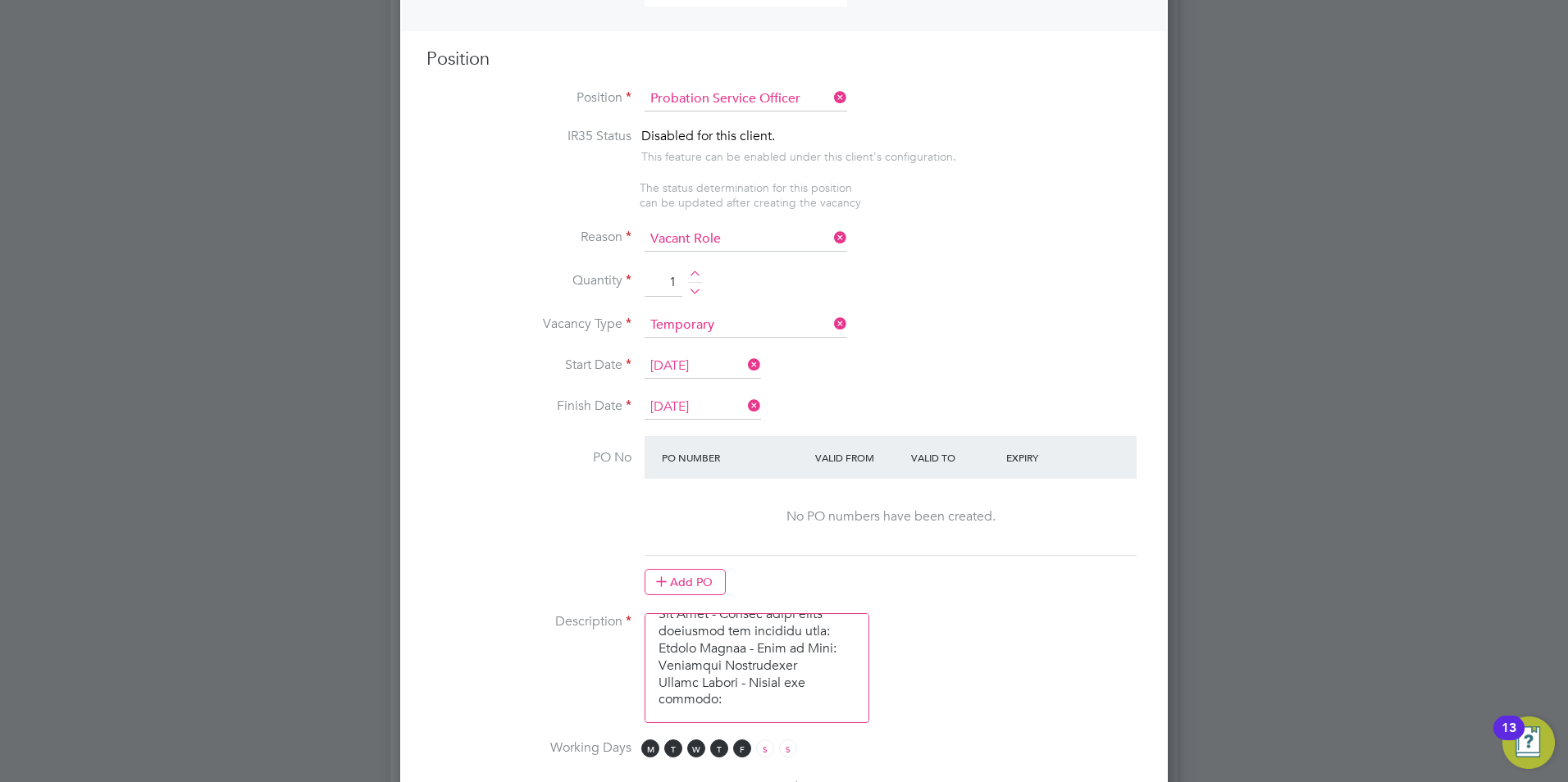 scroll, scrollTop: 804, scrollLeft: 0, axis: vertical 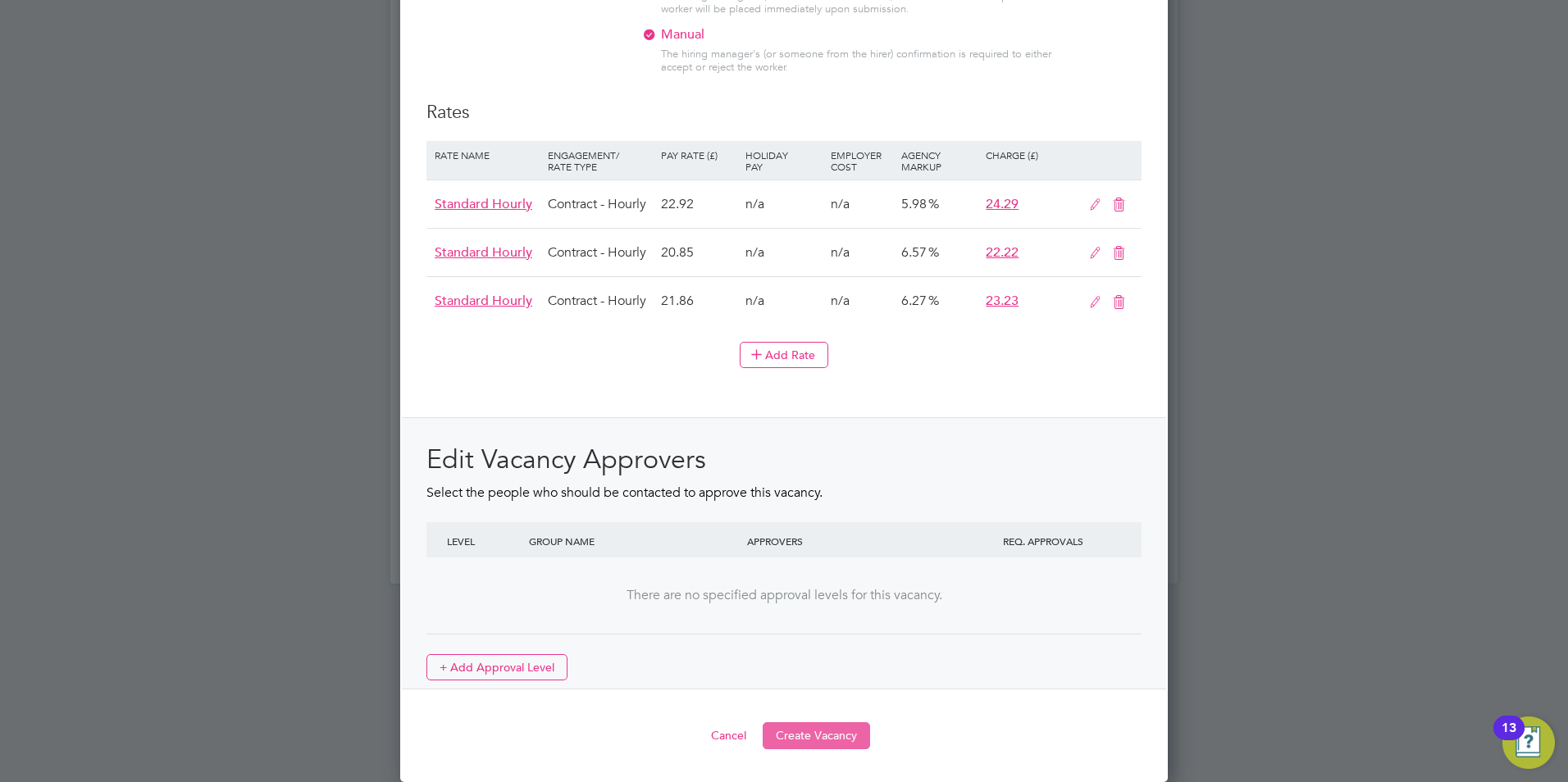 type on "The tracking number for this OP1 request is: " 2276B"
Yes
Question	Answer
Probation Service Region:	London
Role Required/Type of Work:	PSO
If other, please state:
Further details:	Working in the Homelessness Prevention Team
New requirement:	New Requirement (no named worker)
same worker exception details:
Total length 12 months or longer:
Minister Approval:
Cabinet Office Approval reference number:
Requested start date of Assignment :	2025-09-01
Duration of assignment:	12 weeks with possible extension
Hours of Work:	37
travel:	No
IR35:
Overtime:	No
If yes to overtime:
special qualifications/experience:	N/A
Free additional benefits:	N/A
Hiring Managers Name:	Andrew Thorne; Kay Bixby
Hiring Managers email address:	andrew.thorne@justice.gov.uk; kay.bixby@justice.gov.uk
Reporting Managers name:	Andrew Thorne
Reporting Managers contact number :	07866 054130
FOR PROBATION USE - WFP Approval:	Yes
FOR PROBATION USE - Cost Centre Code:	10206315
FOR PROBATION USE - For APs Use Only - Please state input object..." 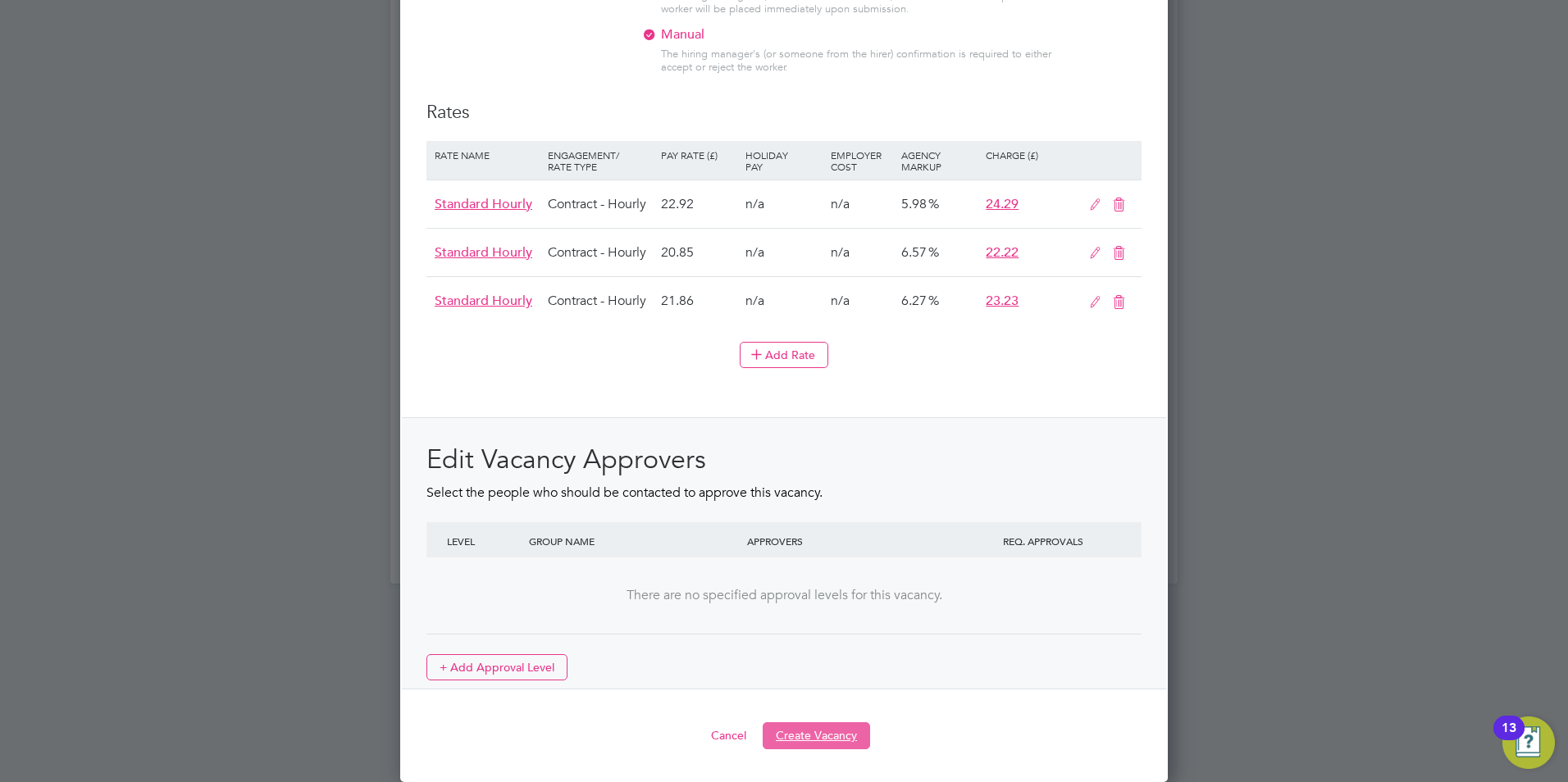 click on "Create Vacancy" at bounding box center [816, 735] 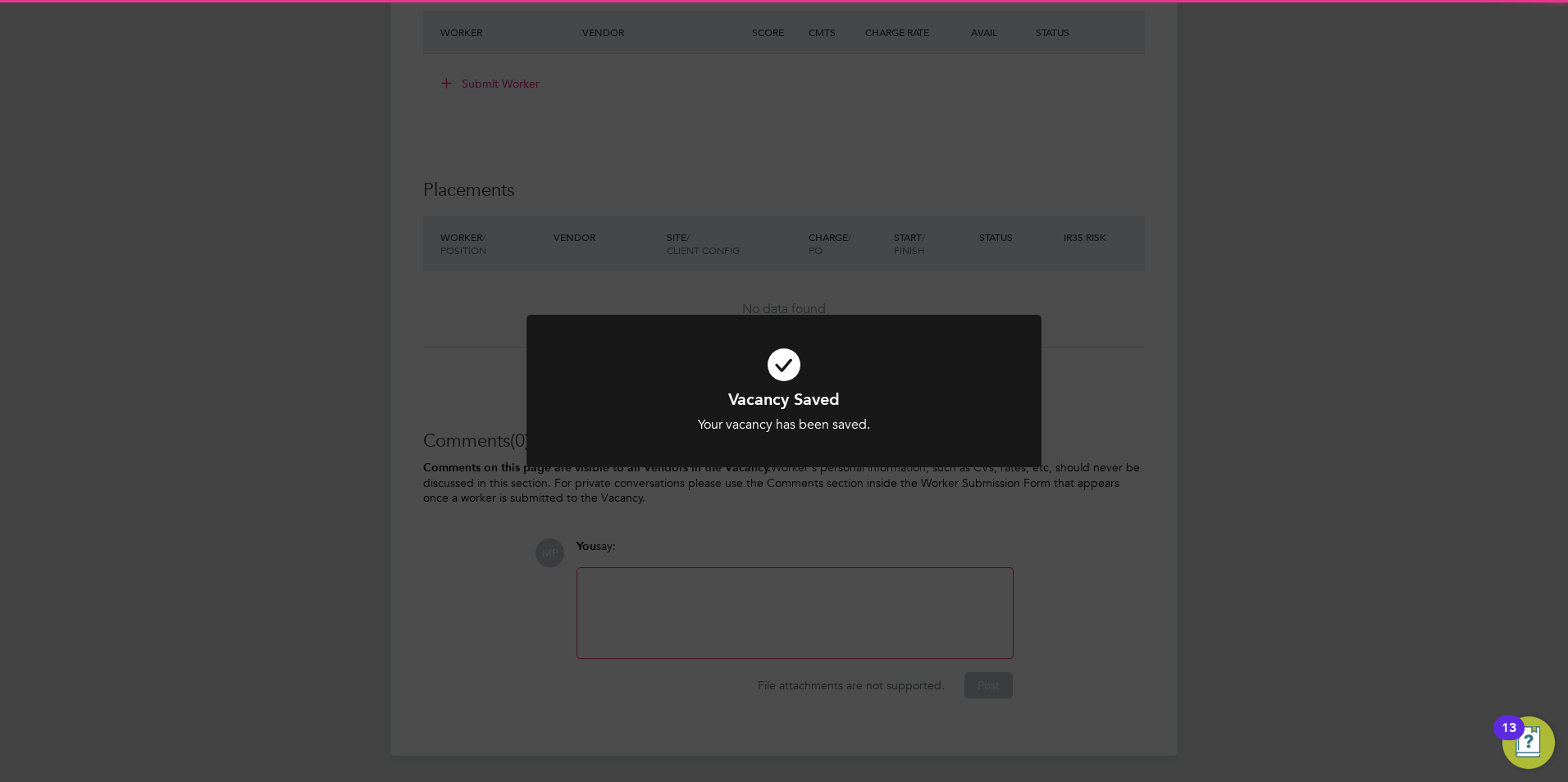 scroll, scrollTop: 0, scrollLeft: 0, axis: both 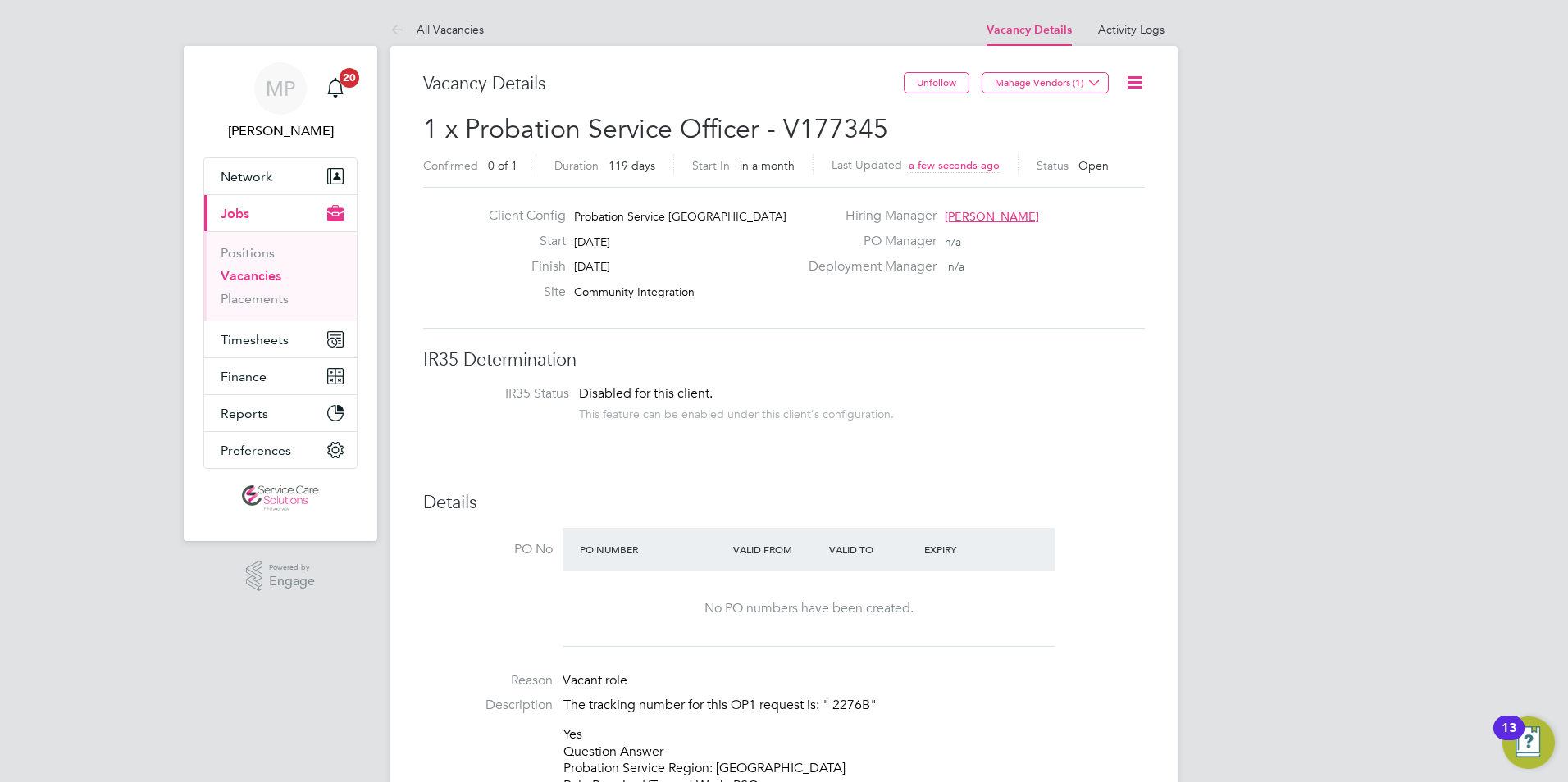 click on "IR35 Determination IR35 Status Disabled for this client. This feature can be enabled under this client's configuration. Details PO No PO Number Valid From Valid To Expiry No PO numbers have been created. Reason   Vacant role Description The tracking number for this OP1 request is: " 2276B"
Yes
Question	Answer
Probation Service Region:	London
Role Required/Type of Work:	PSO
If other, please state:
Further details:	Working in the Homelessness Prevention Team
New requirement:	New Requirement (no named worker)
same worker exception details:
Total length 12 months or longer:
Minister Approval:
Cabinet Office Approval reference number:
Requested start date of Assignment :	2025-09-01
Duration of assignment:	12 weeks with possible extension
Hours of Work:	37
travel:	No
IR35:
Overtime:	No
If yes to overtime:
special qualifications/experience:	N/A
Free additional benefits:	N/A
Hiring Managers Name:	Andrew Thorne; Kay Bixby
Hiring Managers email address:	andrew.thorne@justice.gov.uk;  n/a" 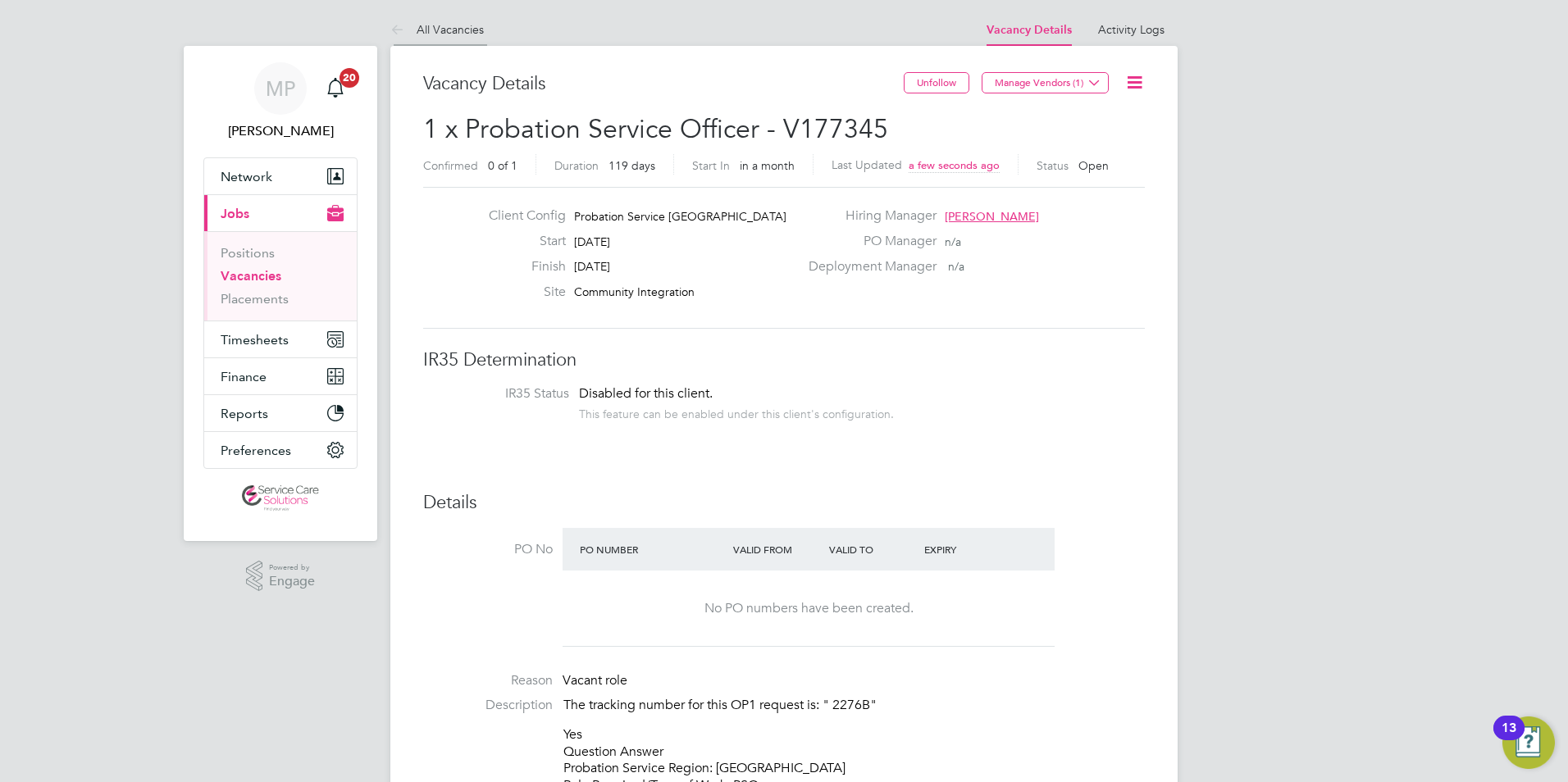 click at bounding box center [400, 30] 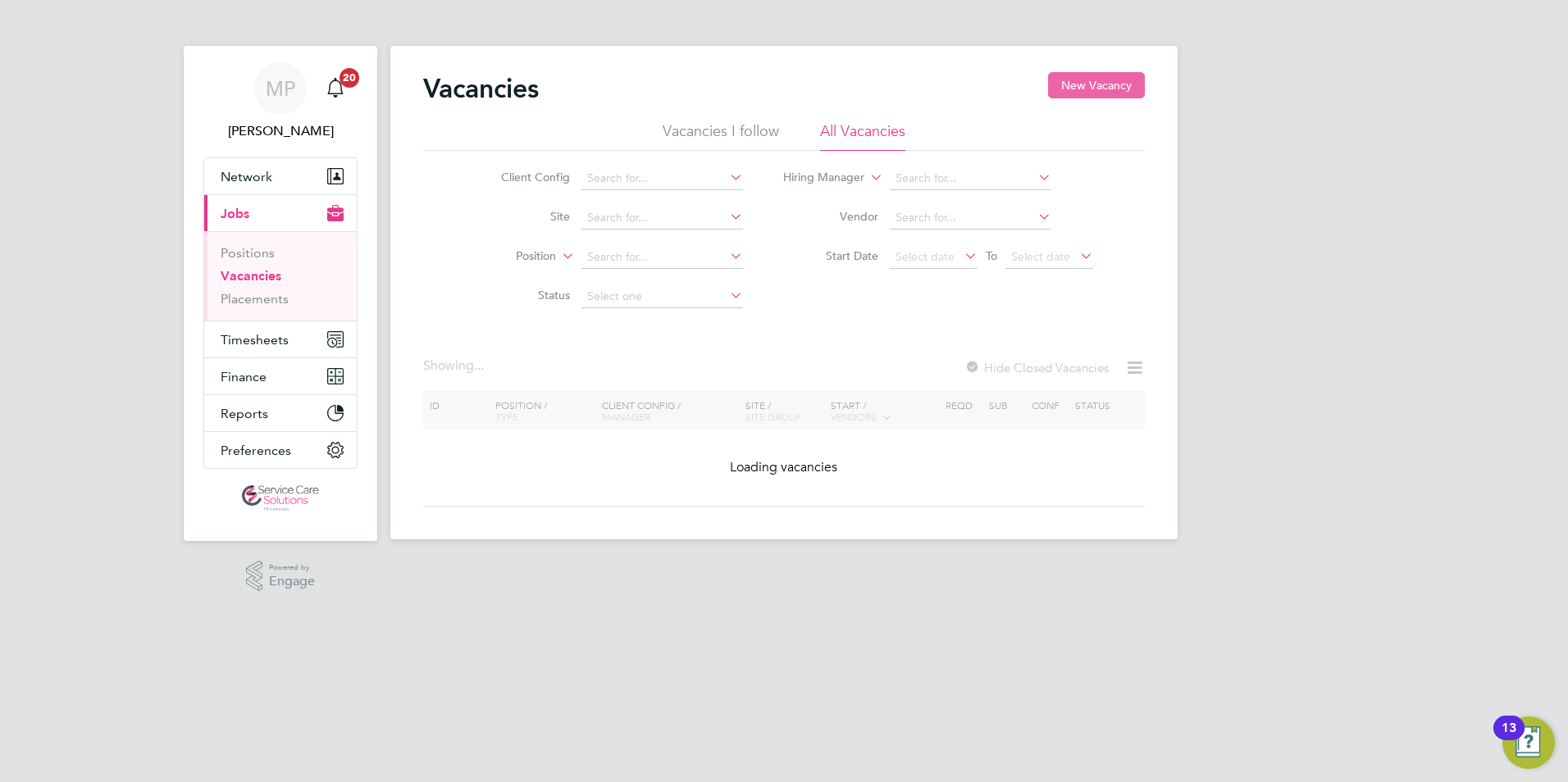 click on "New Vacancy" 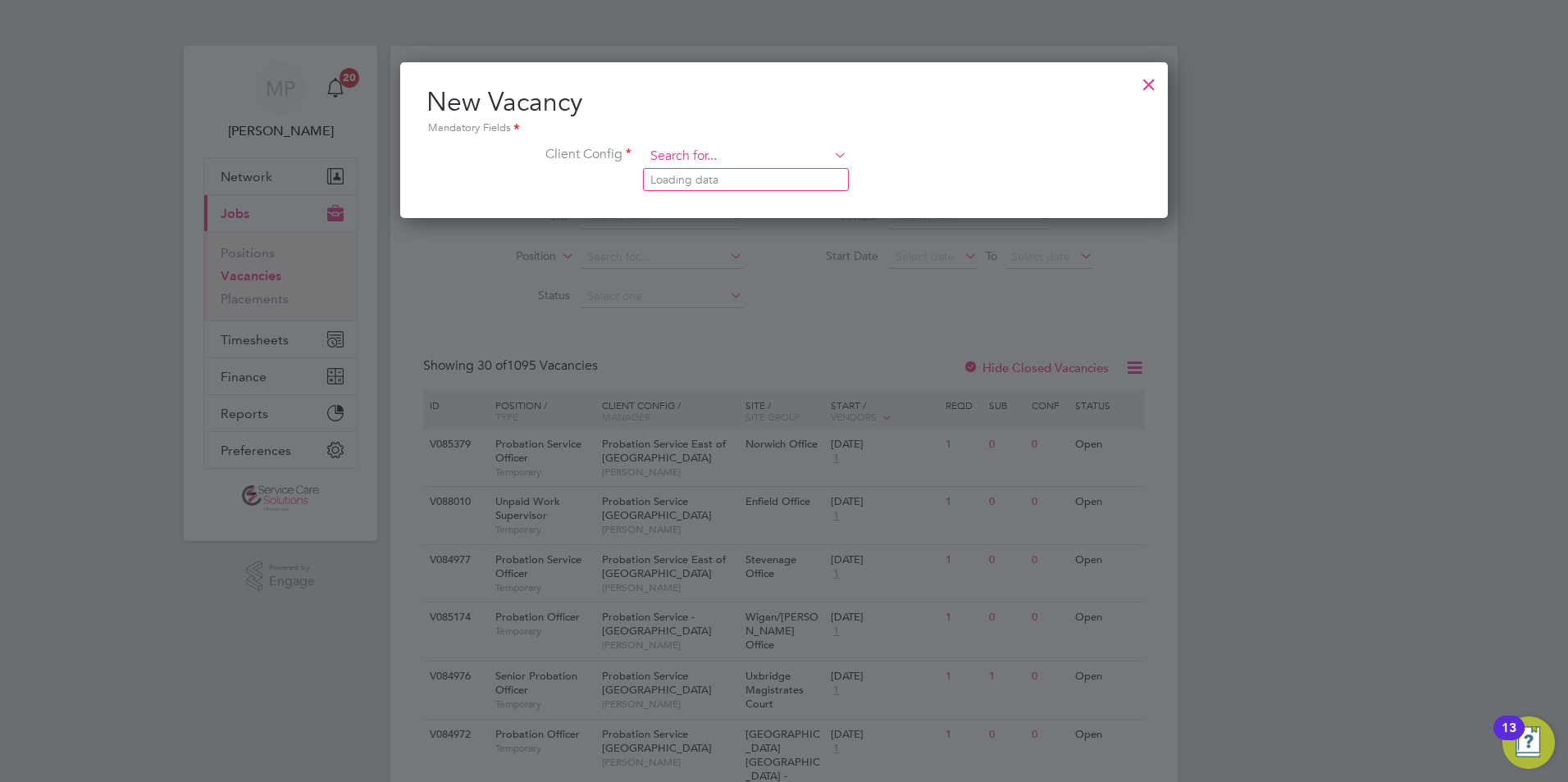 click at bounding box center (745, 157) 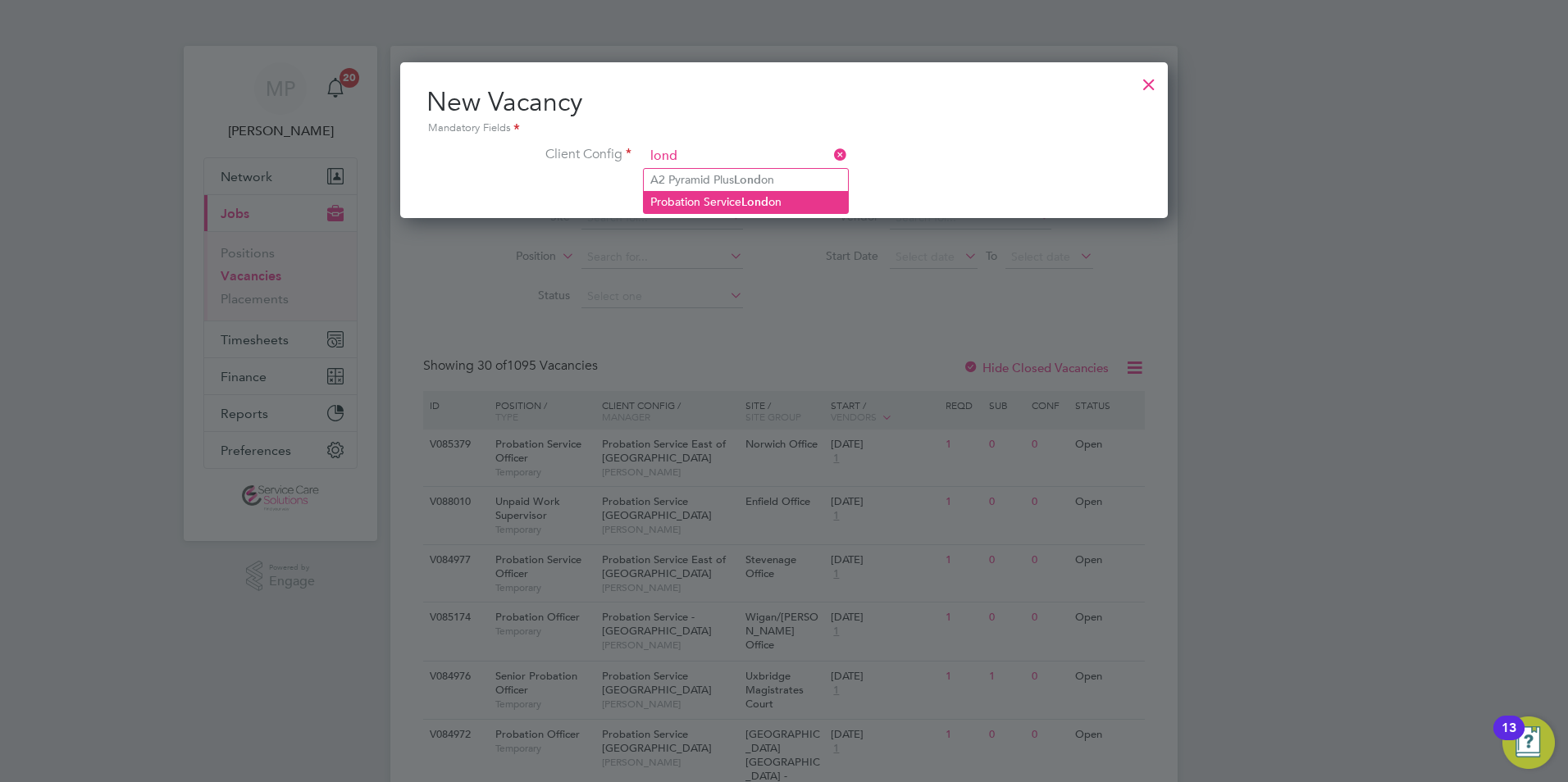 click on "Probation Service  Lond on" 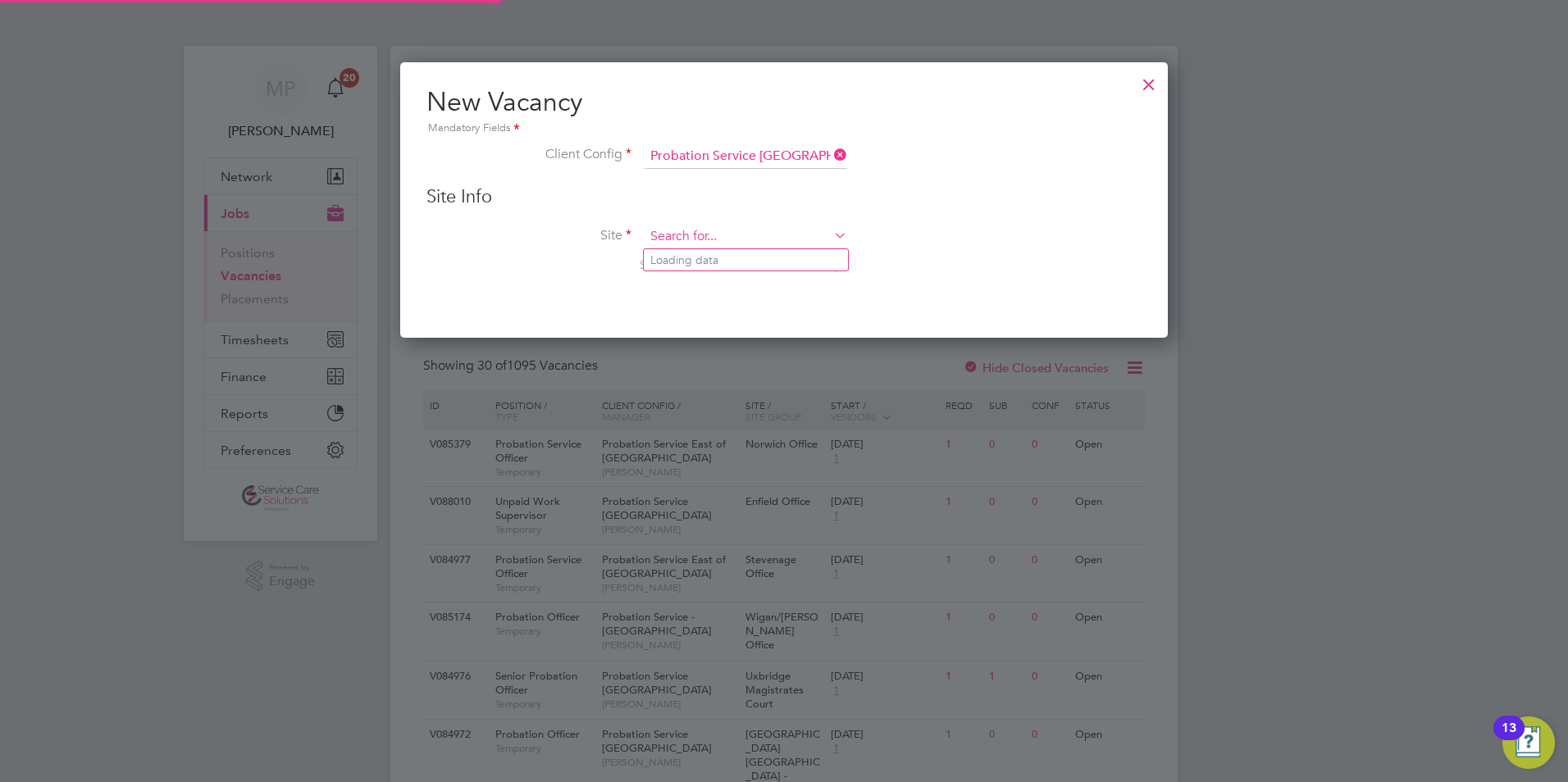 click at bounding box center [745, 237] 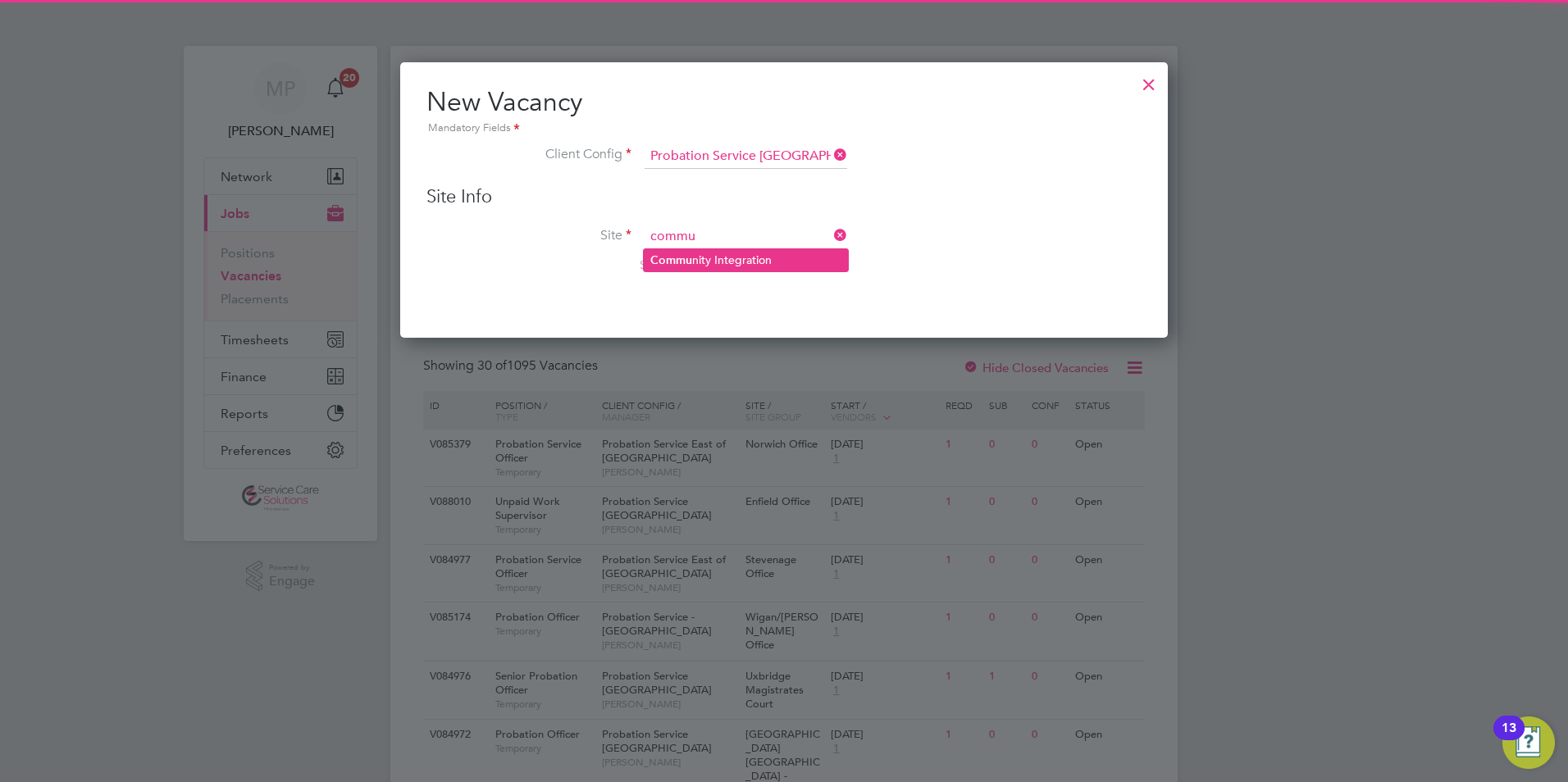 type on "commu" 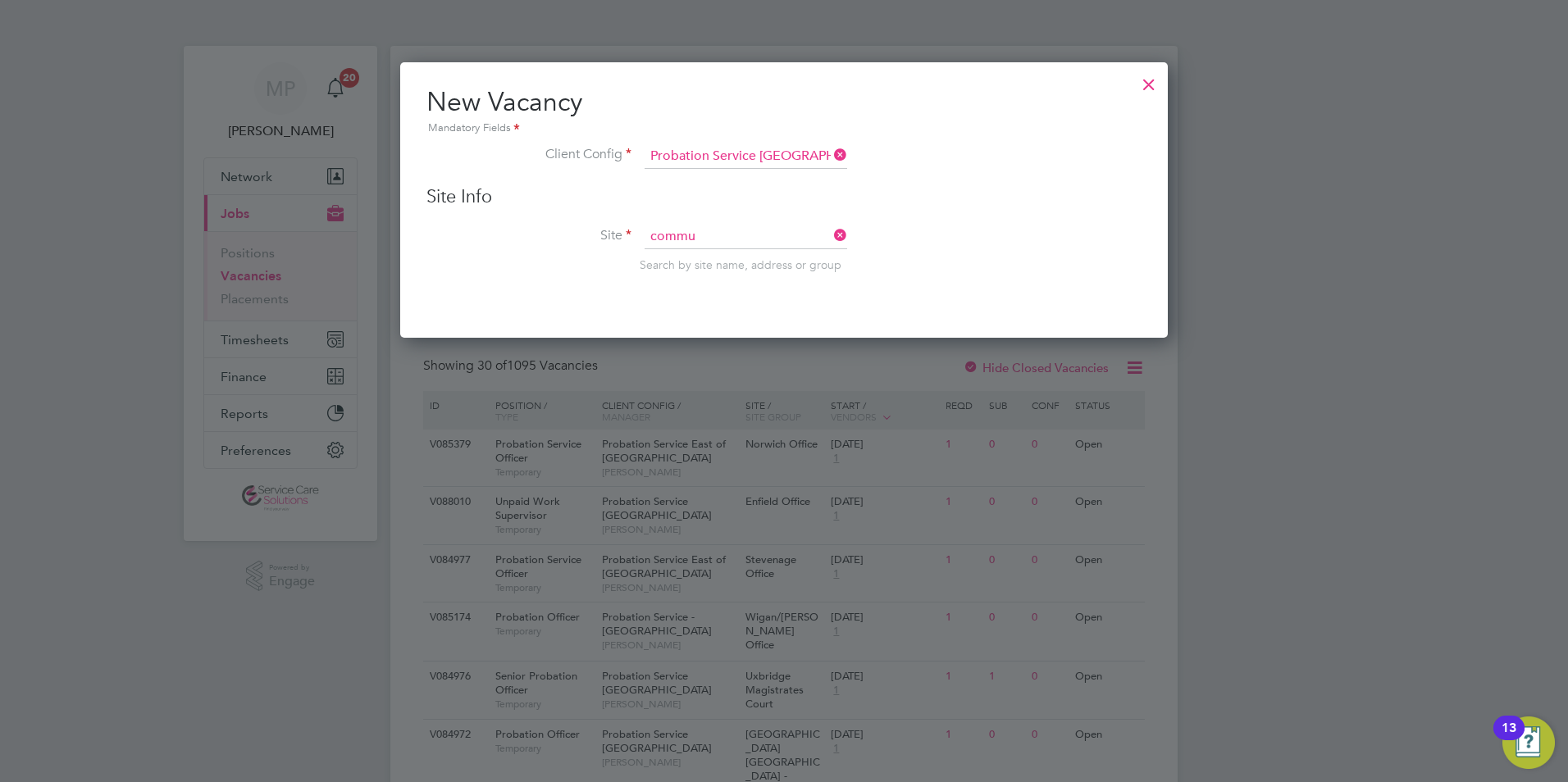 drag, startPoint x: 706, startPoint y: 255, endPoint x: 673, endPoint y: 337, distance: 88.39118 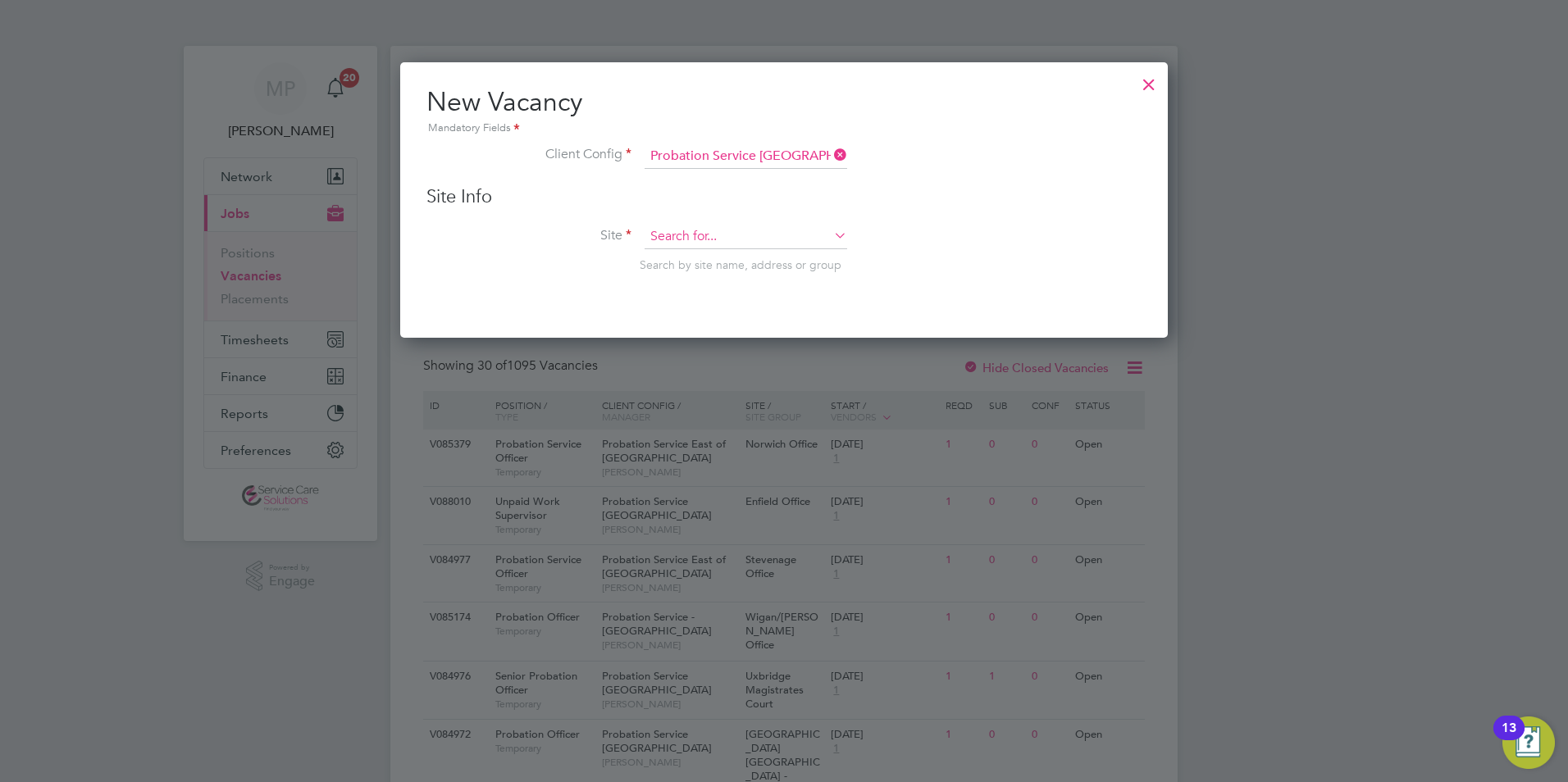 click at bounding box center (745, 237) 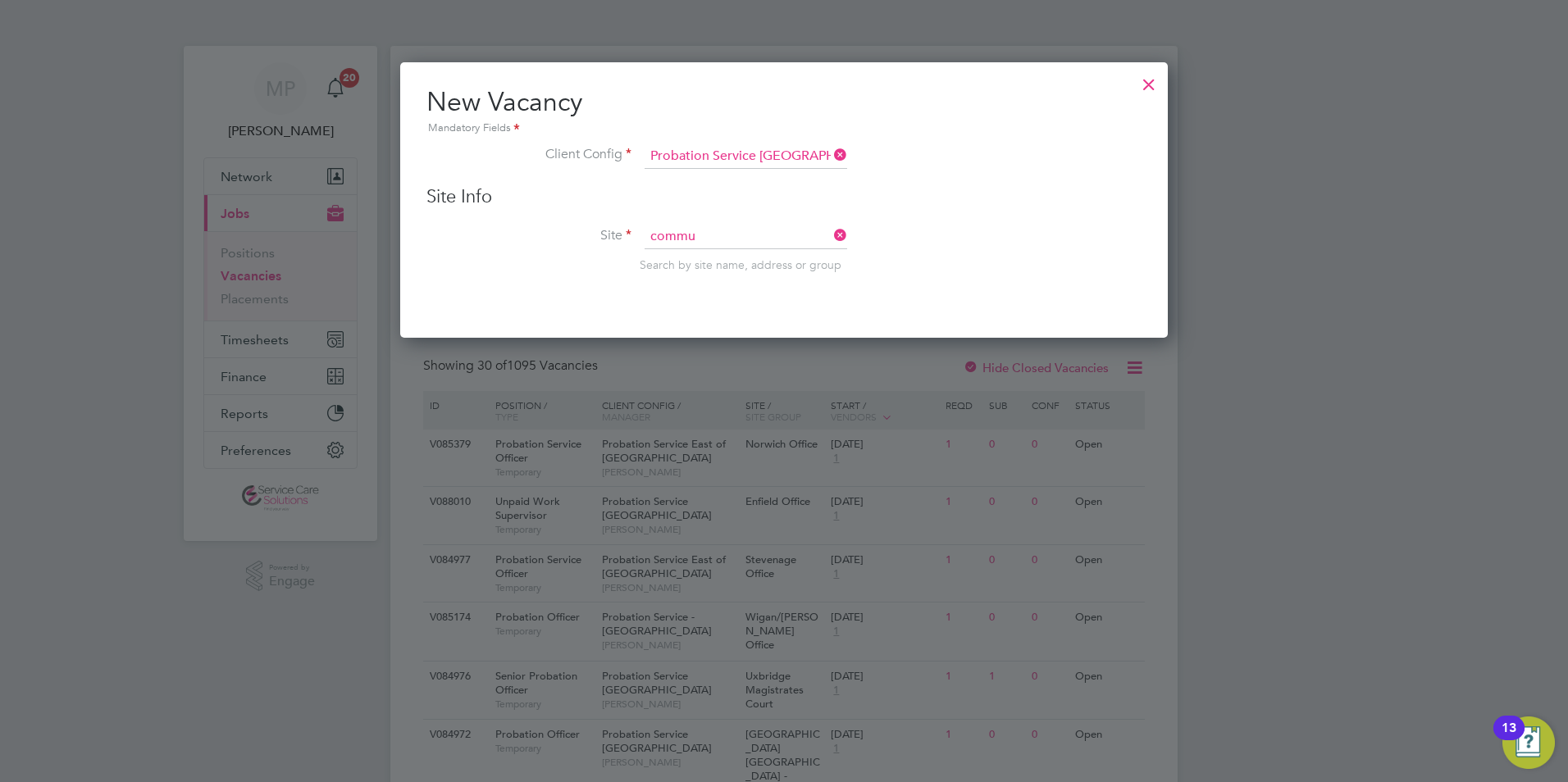 click on "Commu nity Integration" 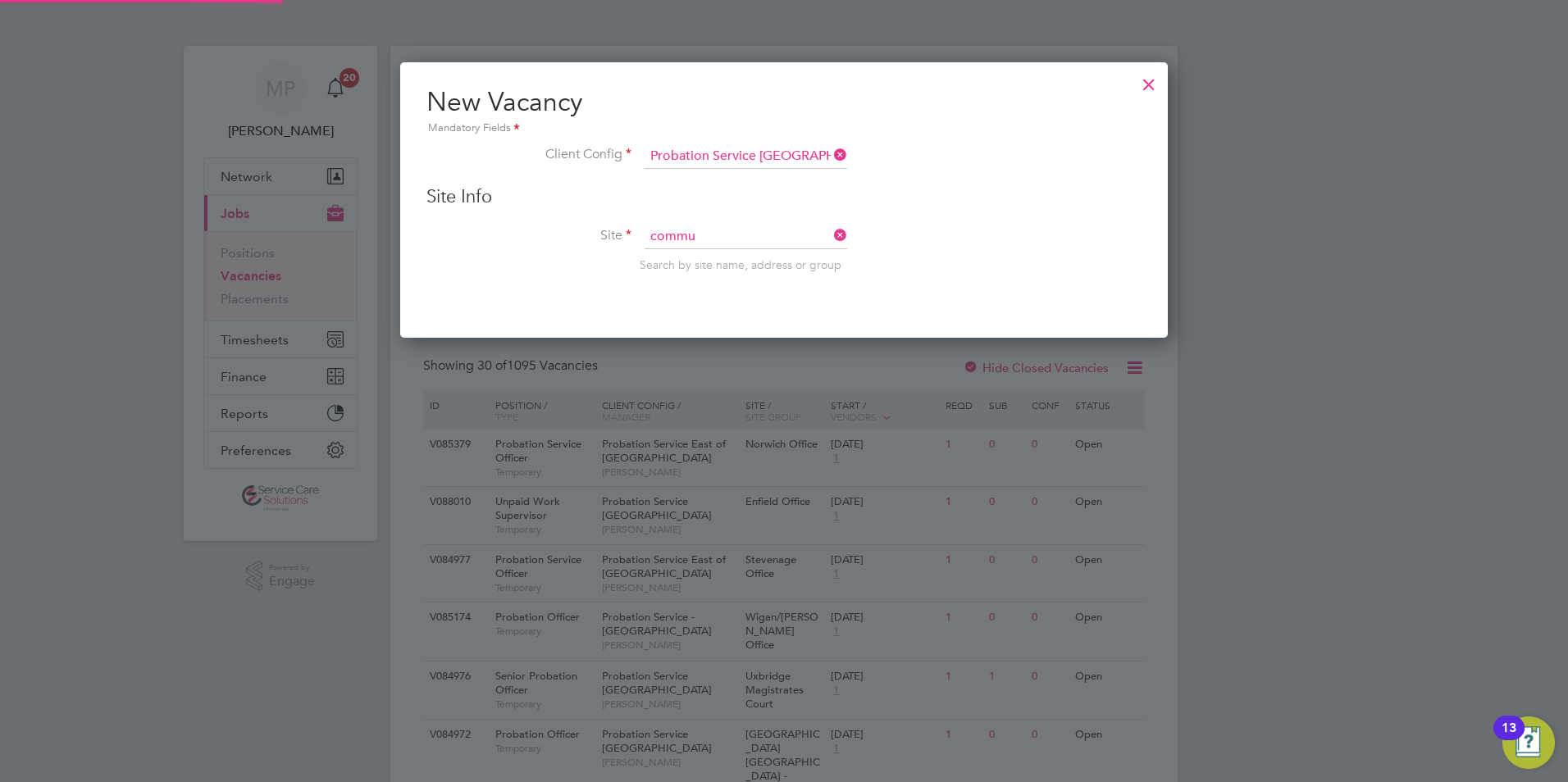 type on "Community Integration" 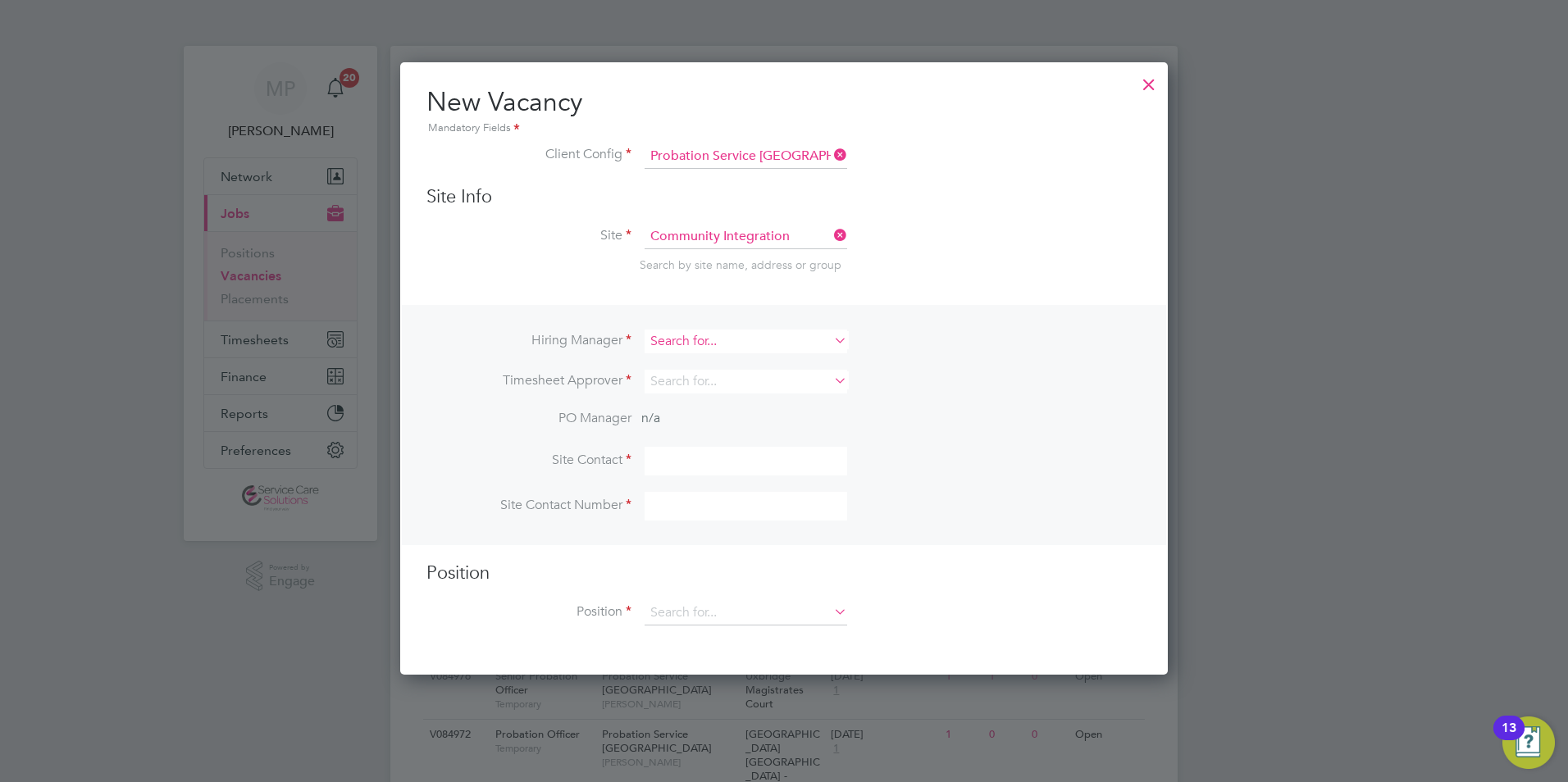click at bounding box center (745, 341) 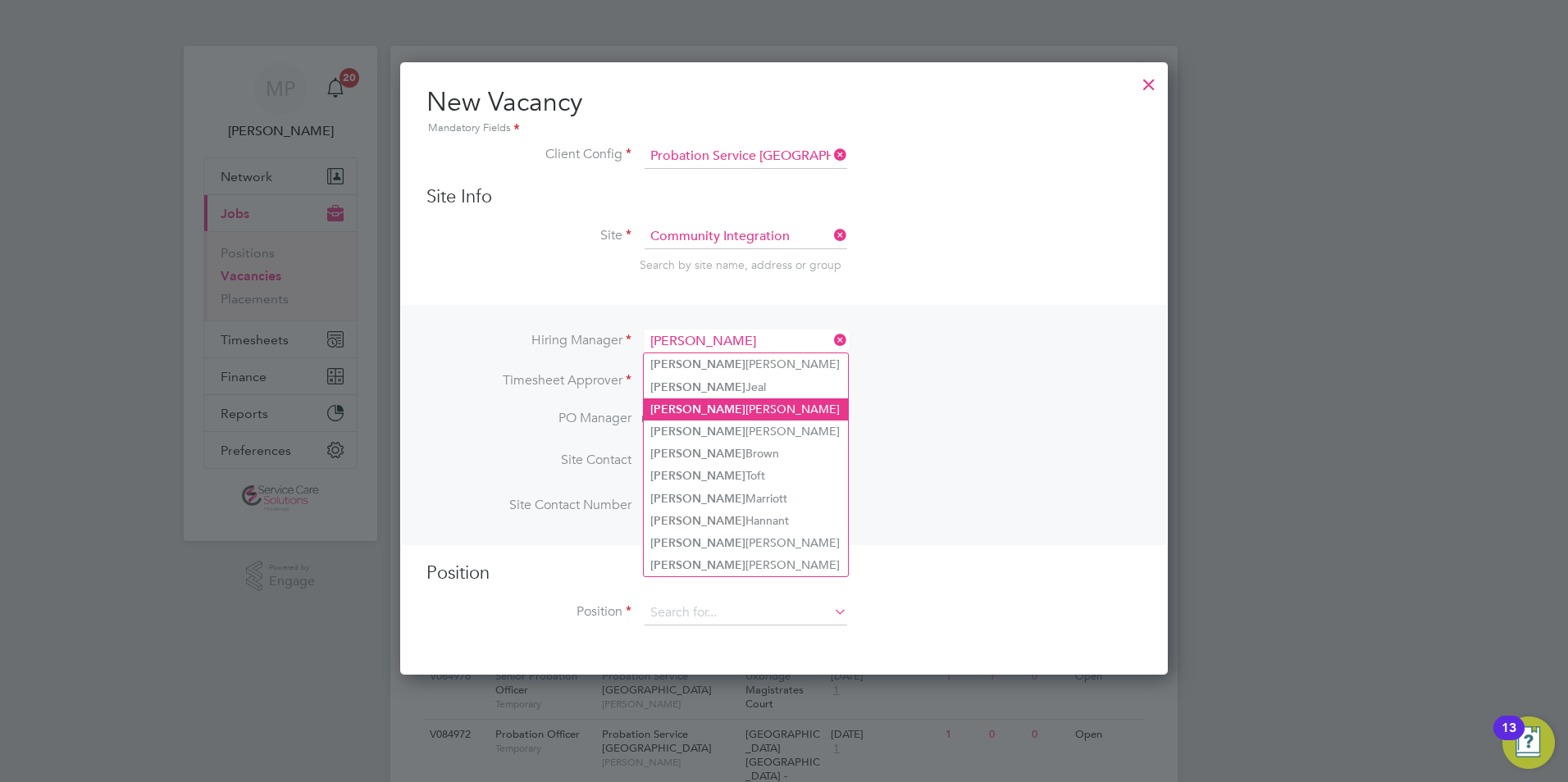 click on "Andrew  Thorne" 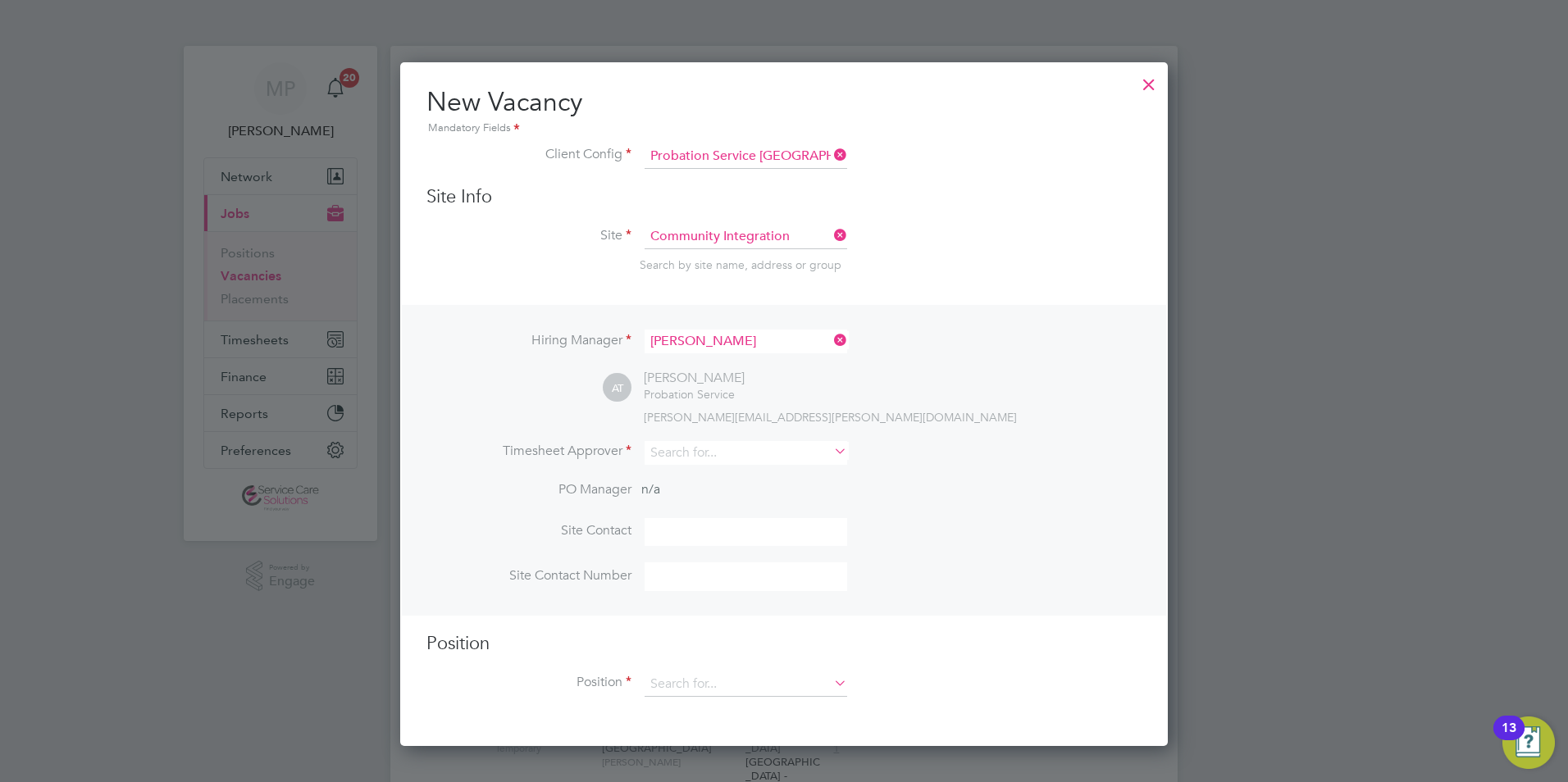 scroll, scrollTop: 8, scrollLeft: 8, axis: both 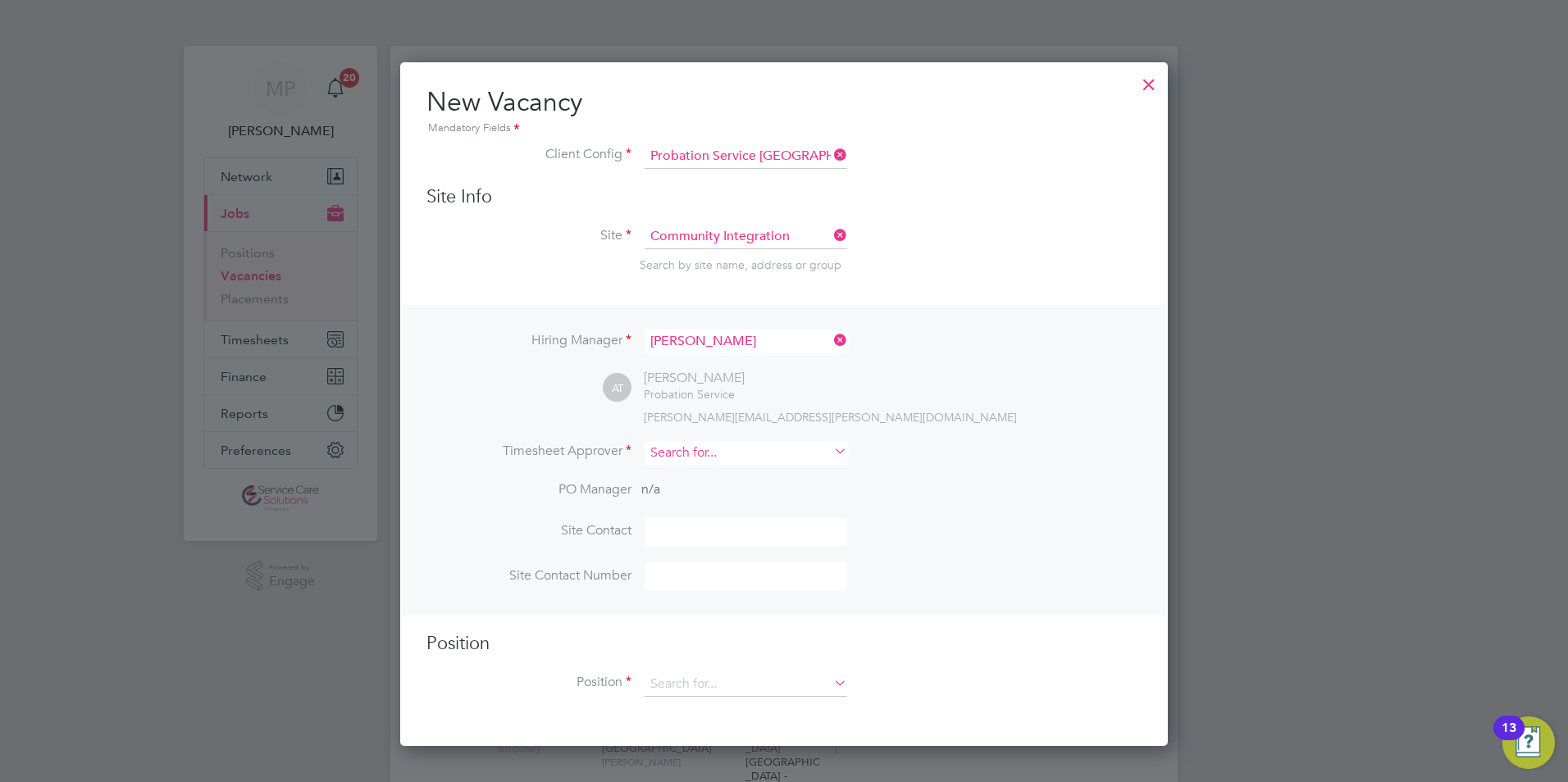 click at bounding box center [745, 452] 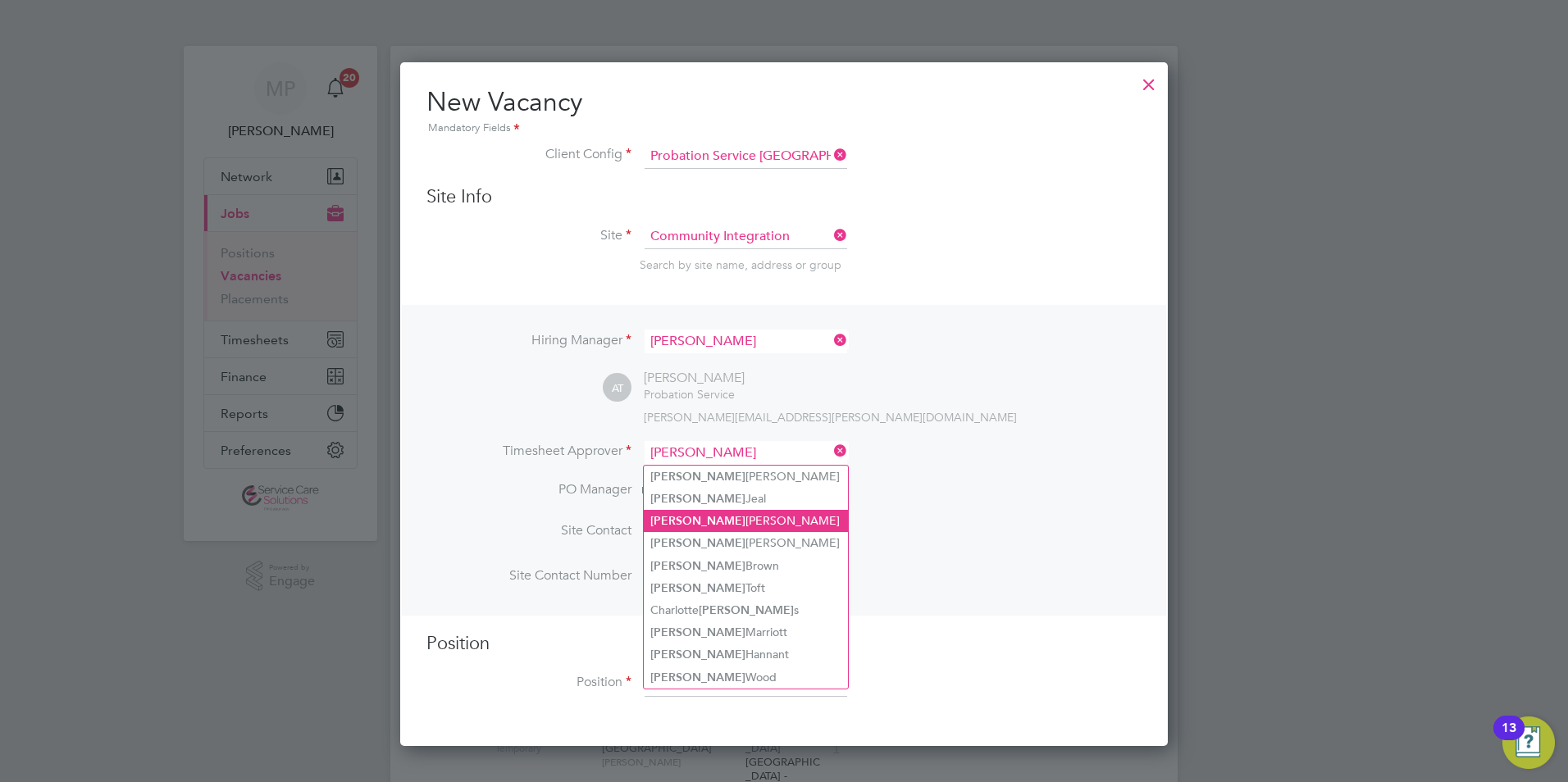 click on "Andrew  Thorne" 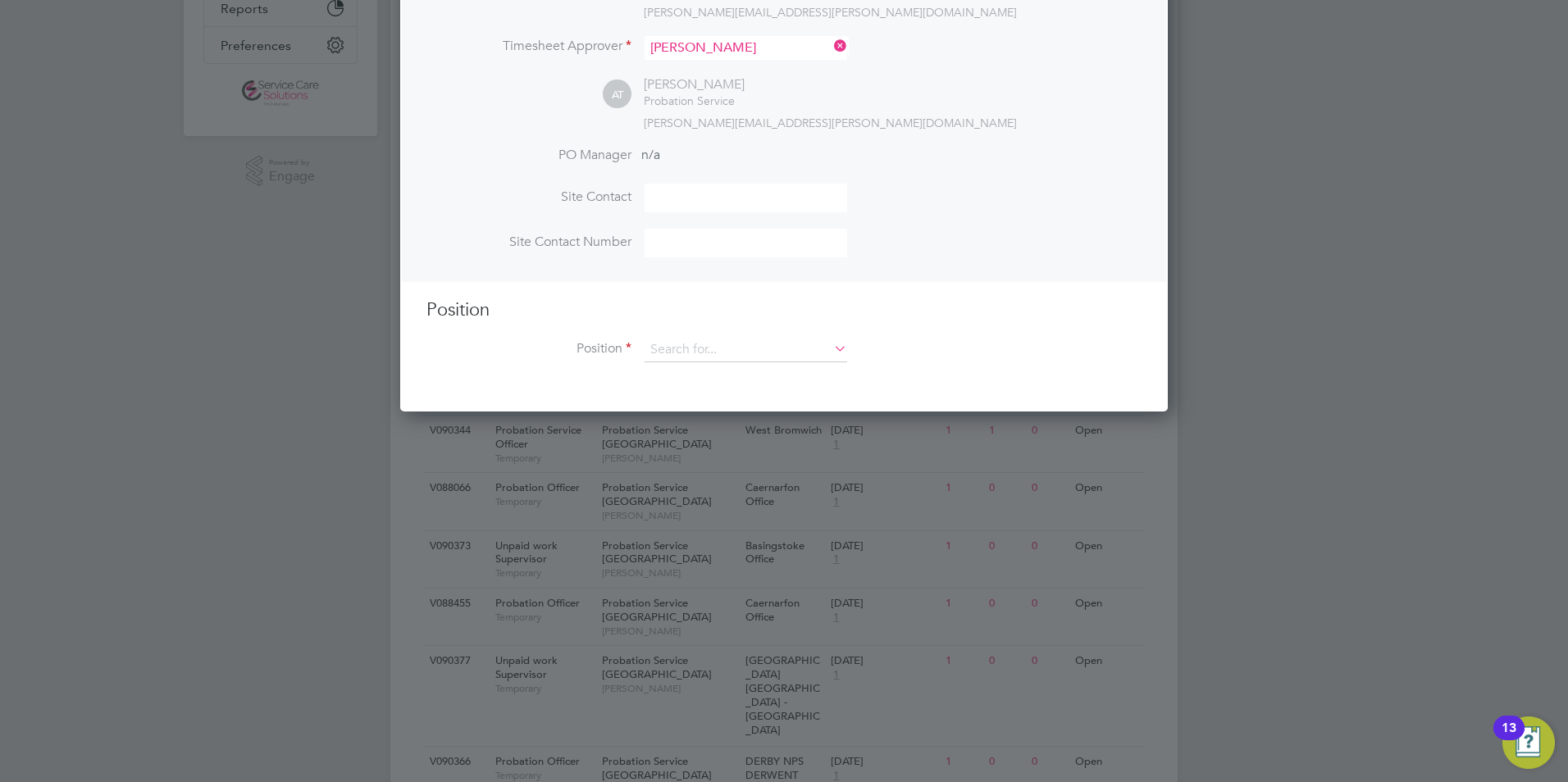 scroll, scrollTop: 410, scrollLeft: 0, axis: vertical 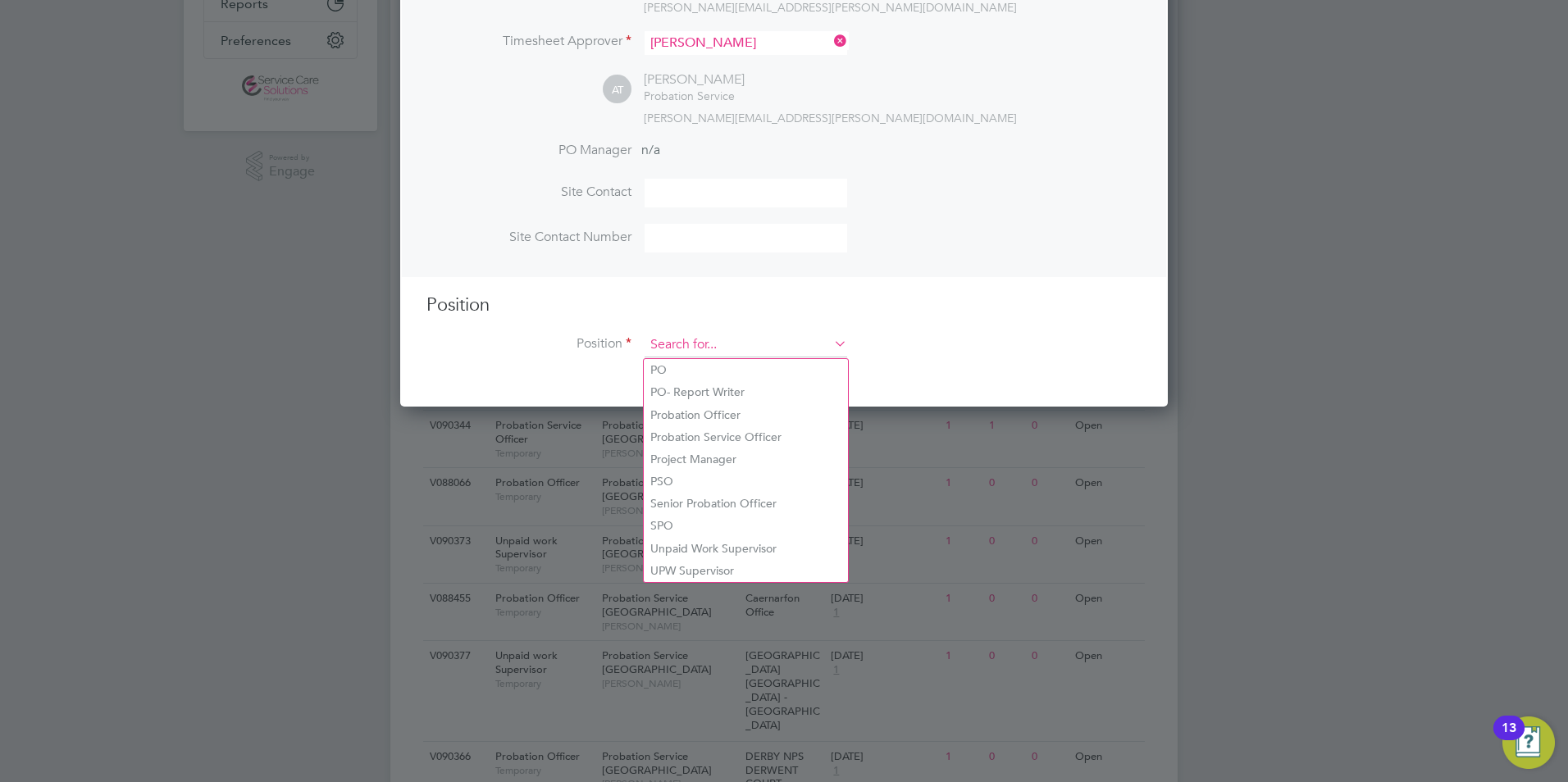 click at bounding box center [745, 345] 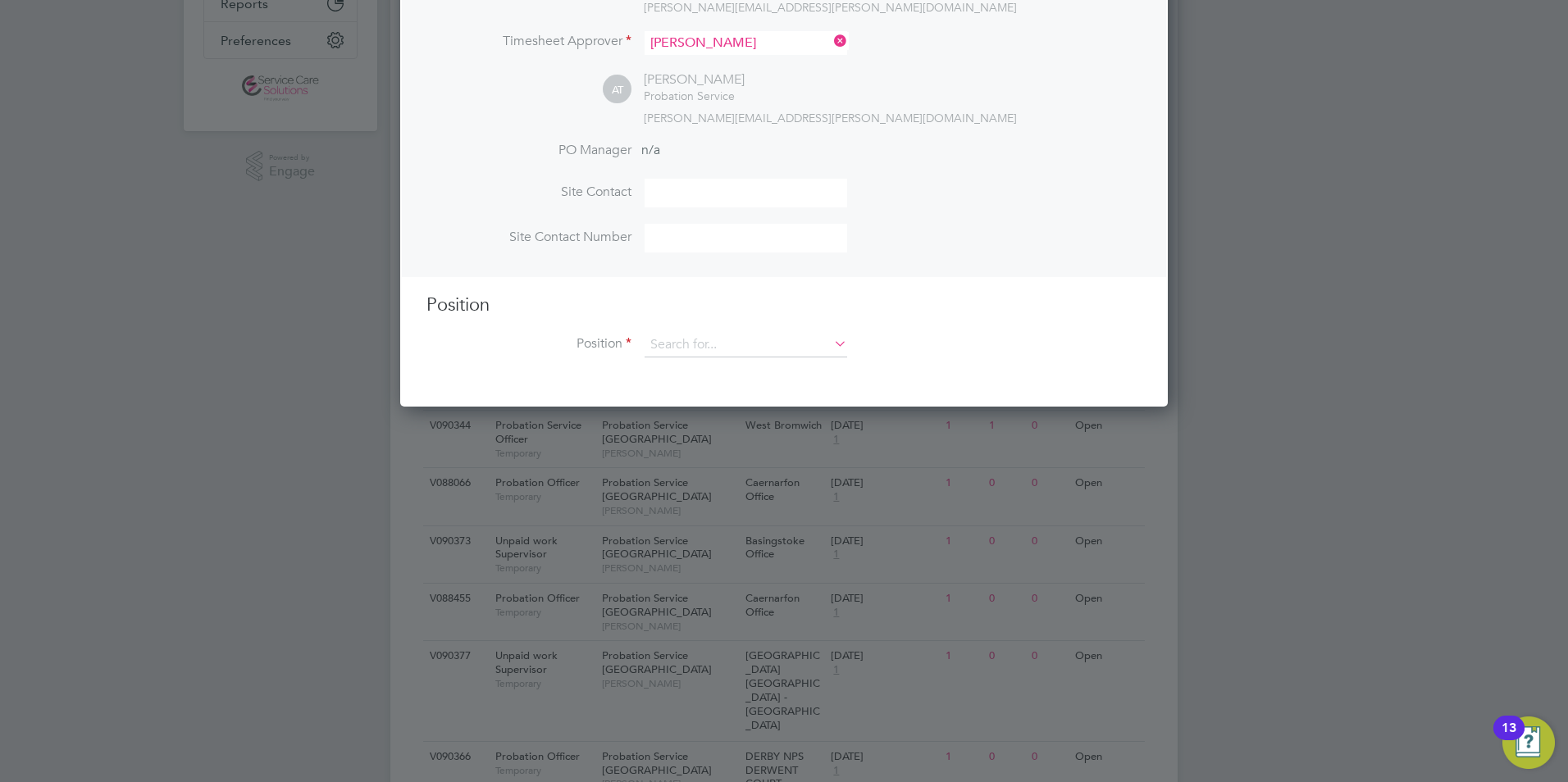 click on "Probation Service Officer" 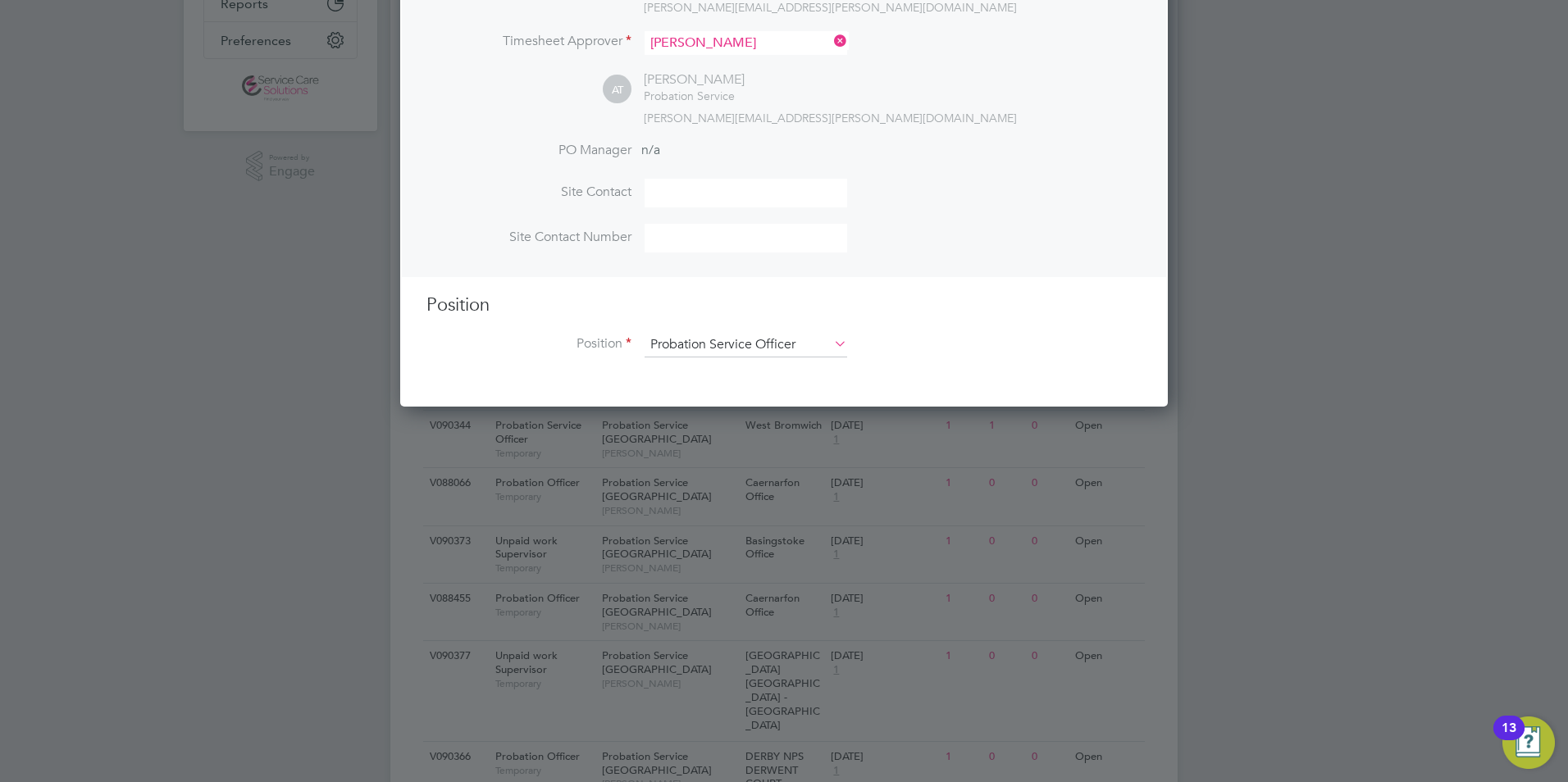 scroll, scrollTop: 8, scrollLeft: 8, axis: both 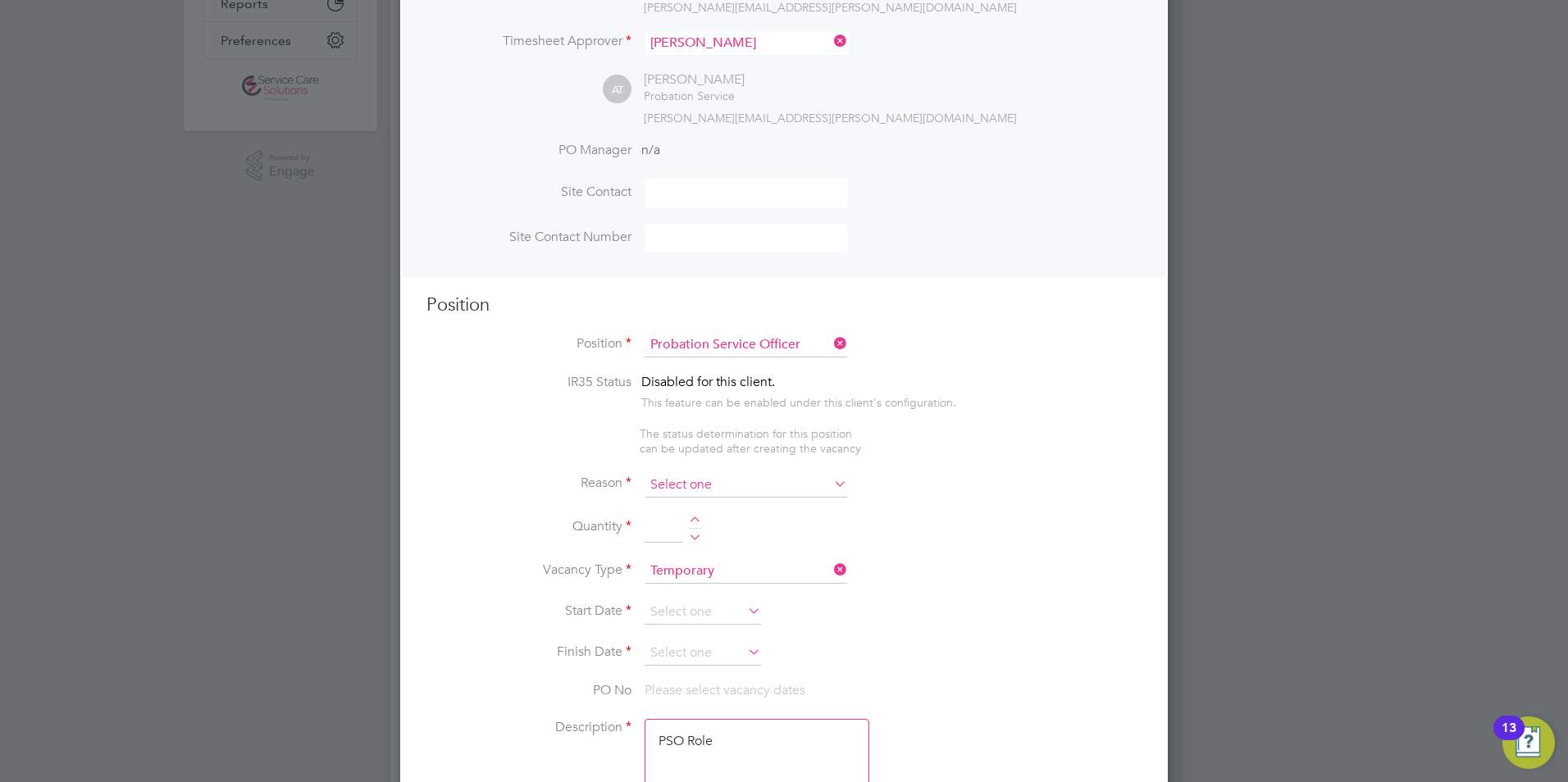 click at bounding box center (745, 485) 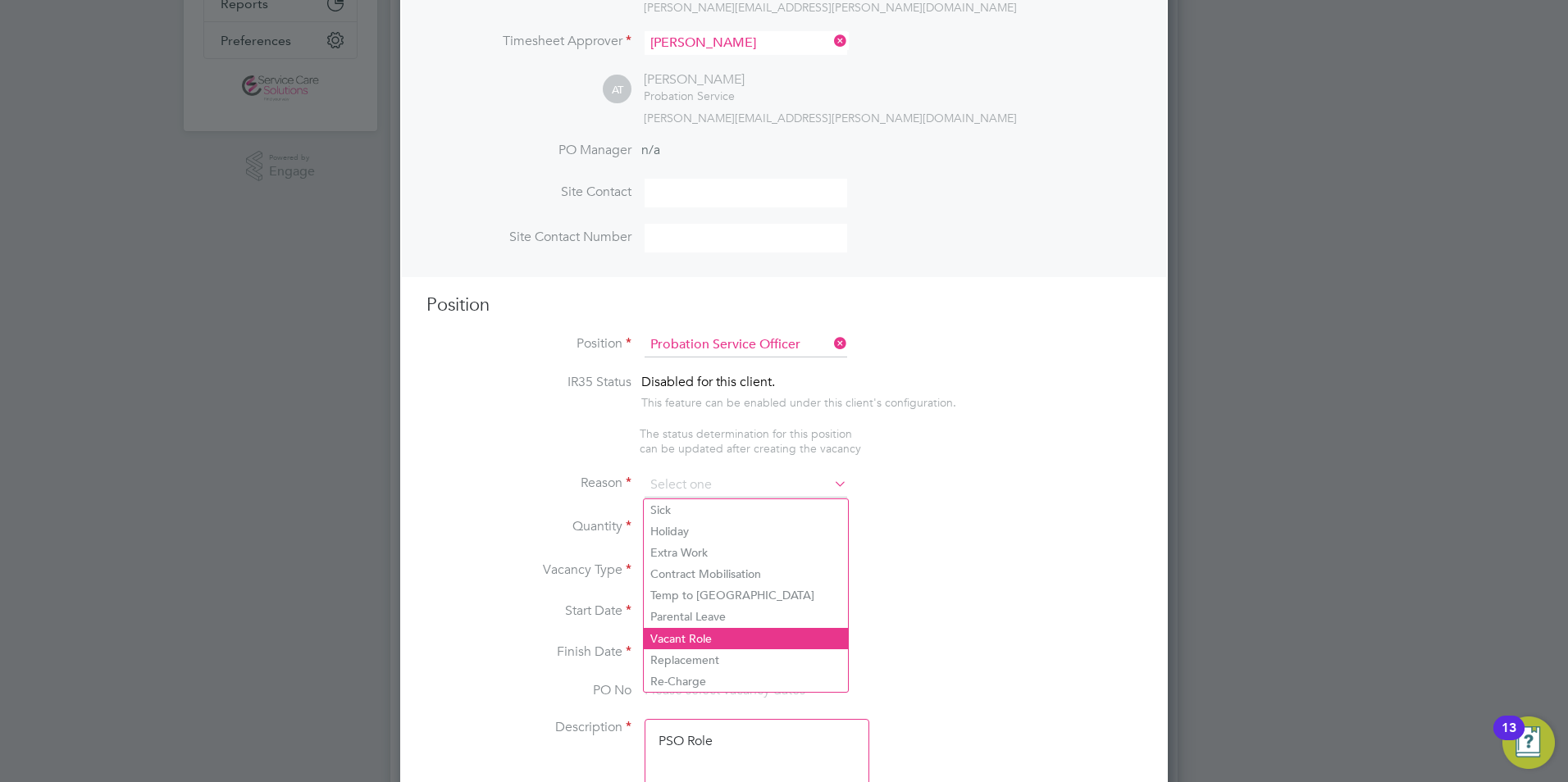 click on "Vacant Role" 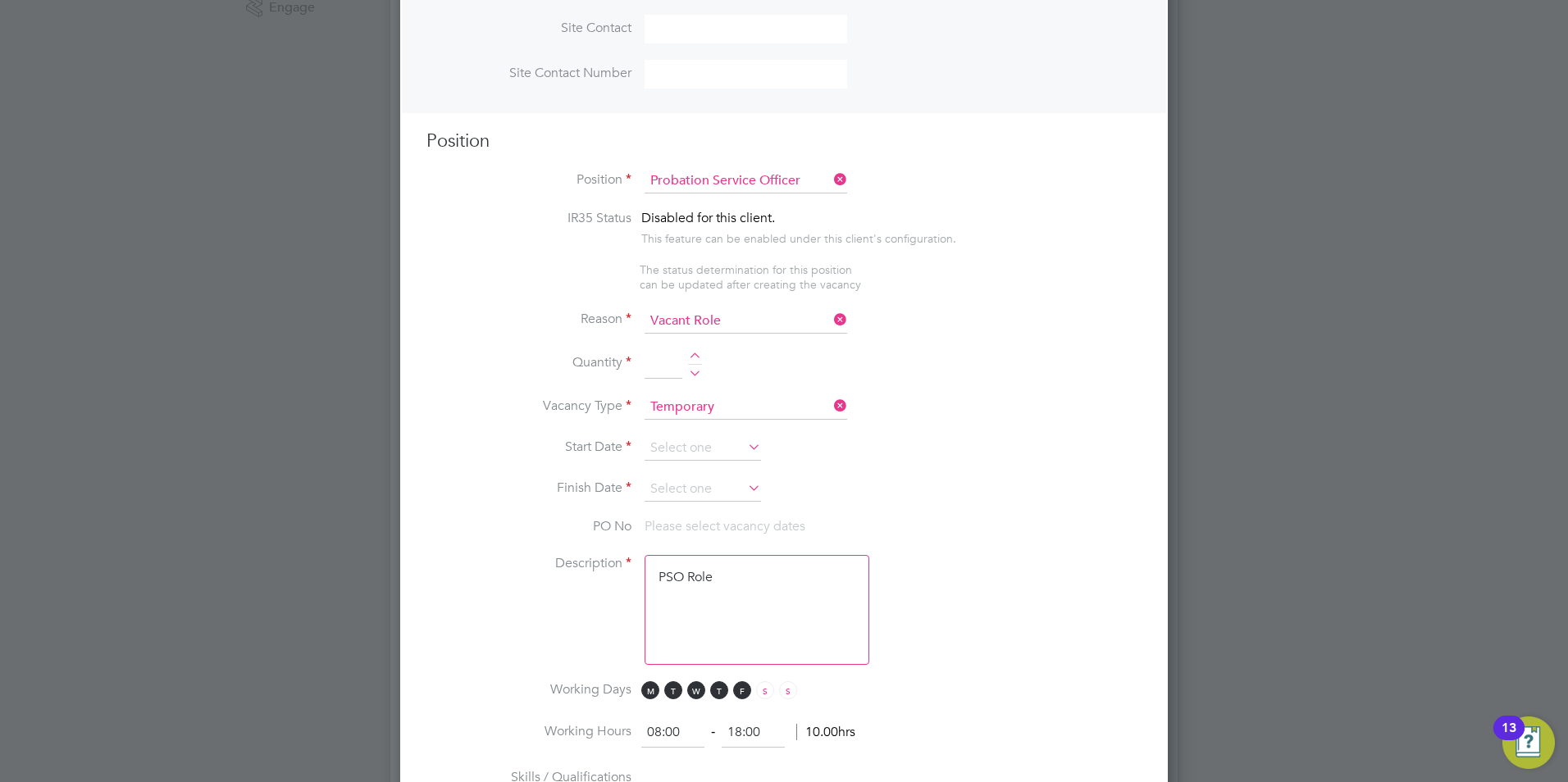 click at bounding box center [695, 358] 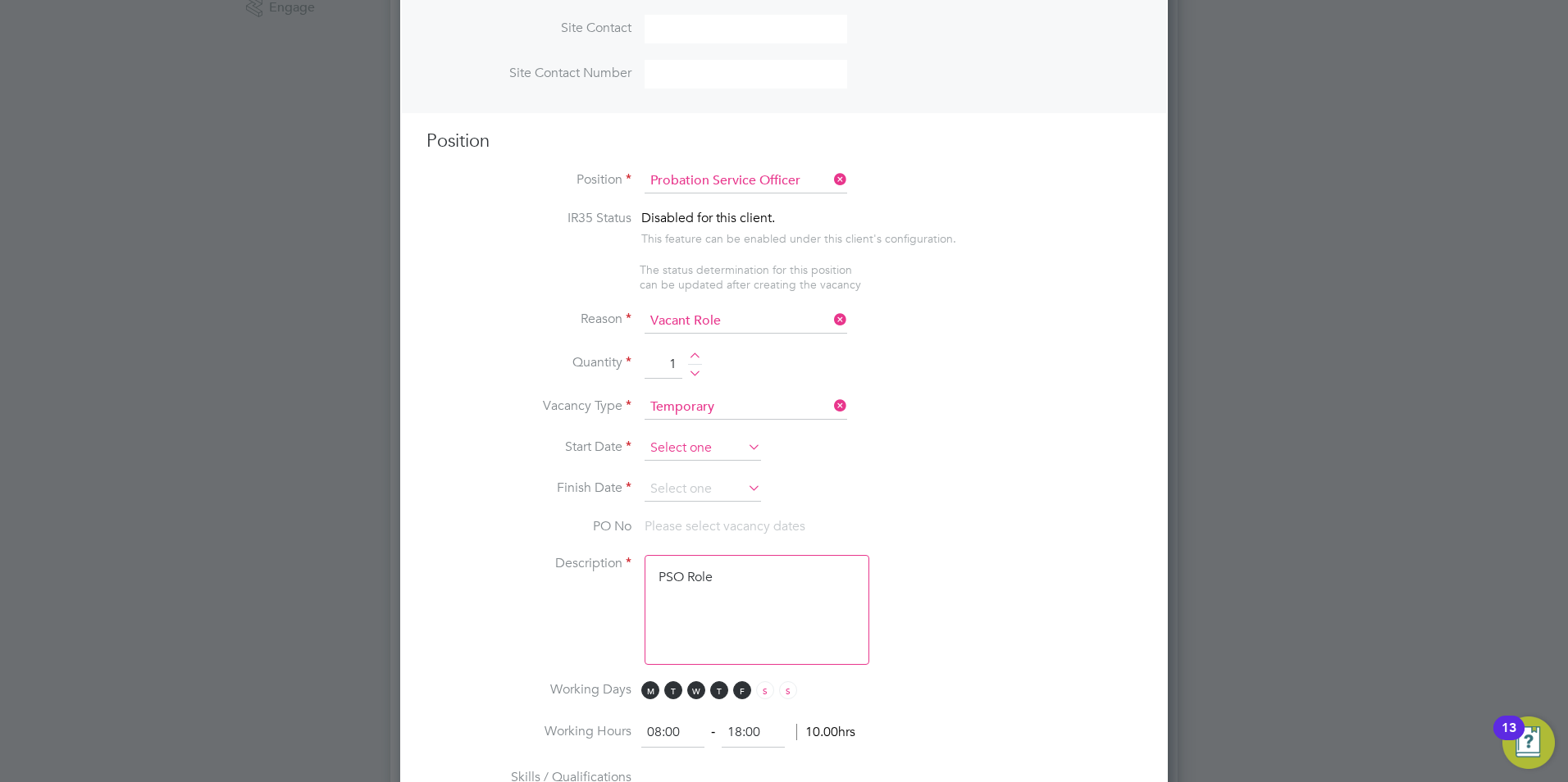 click at bounding box center [703, 448] 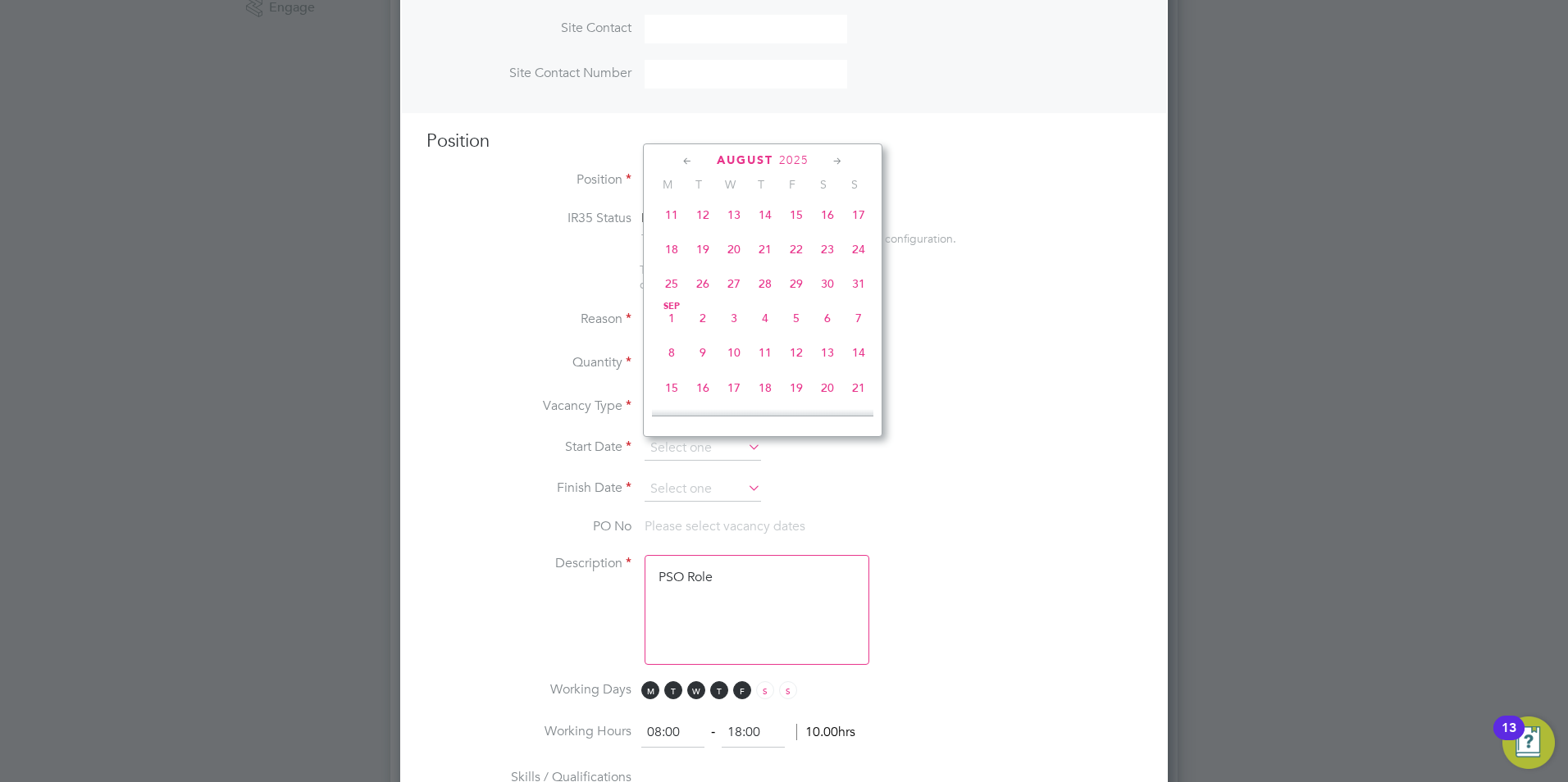 click on "Sep 1" 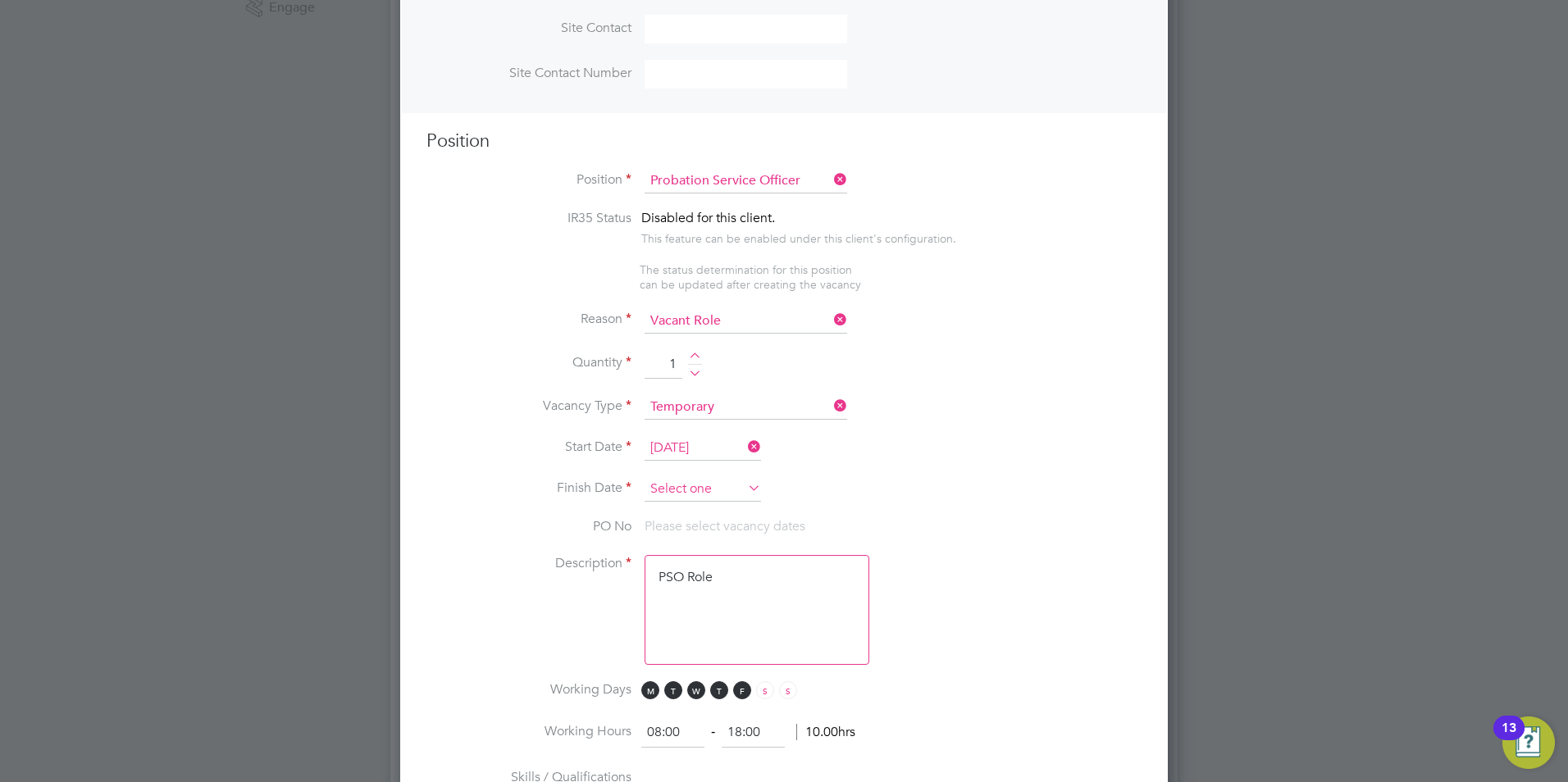 click at bounding box center [703, 489] 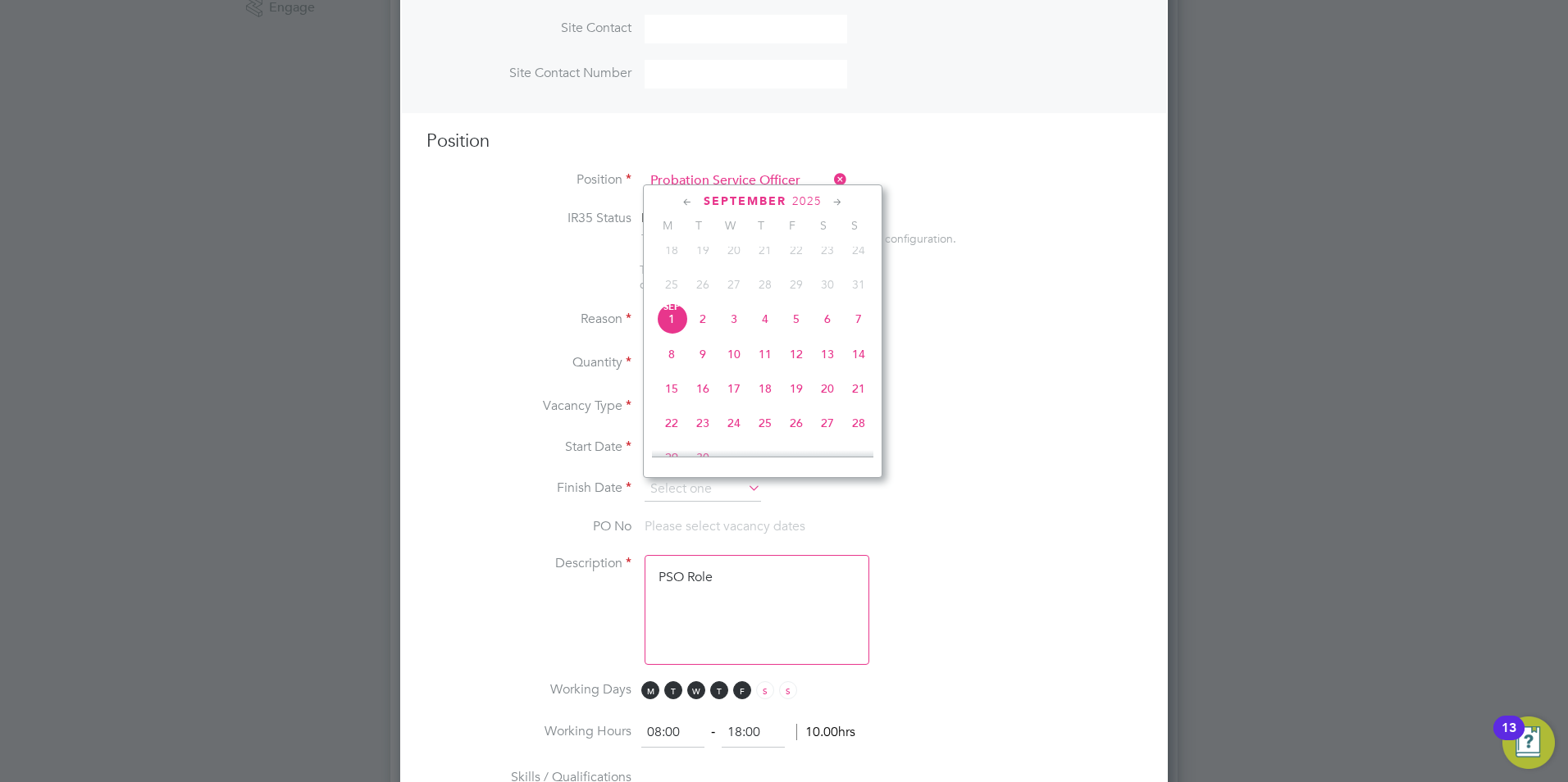 click 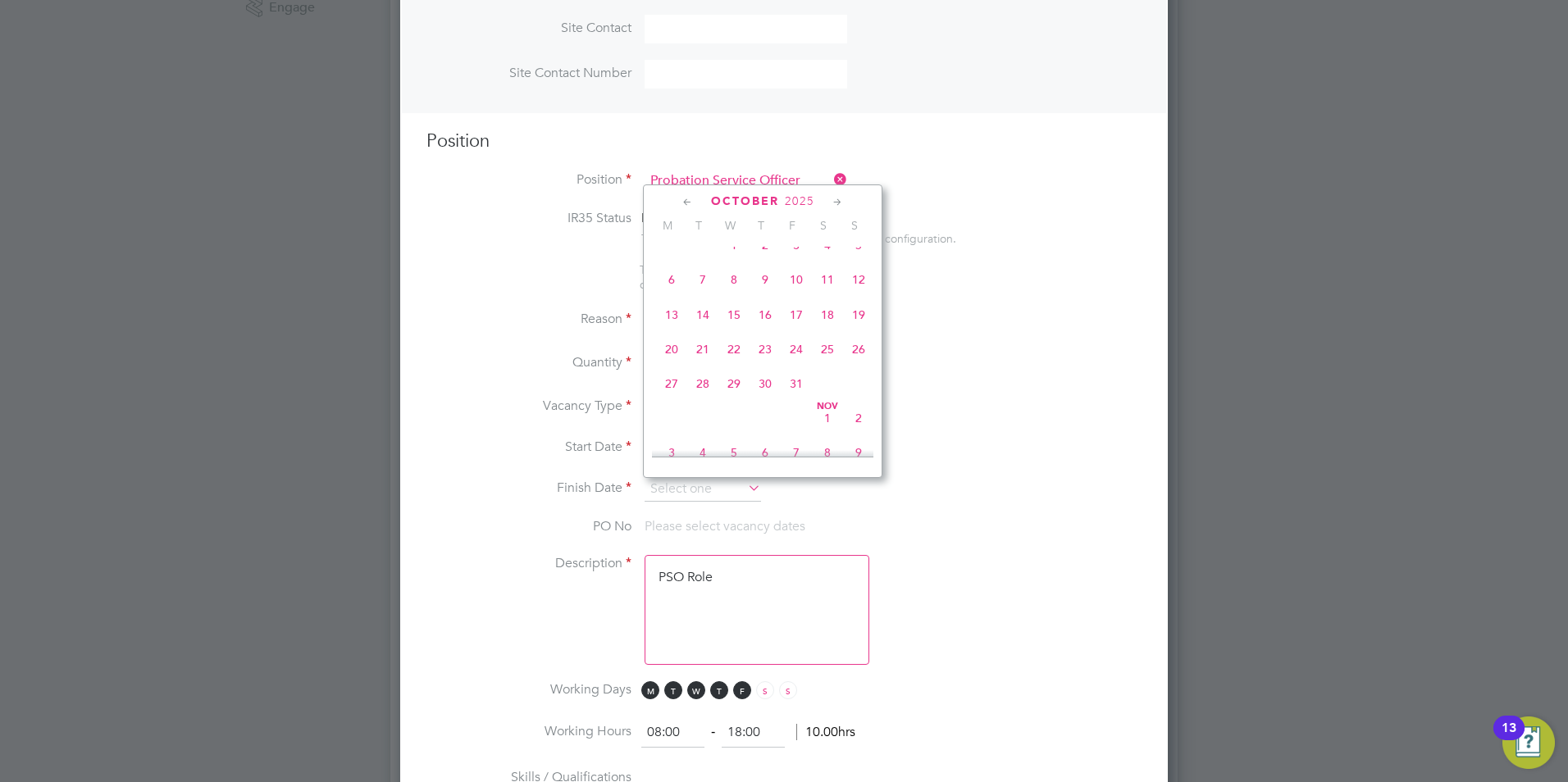 click 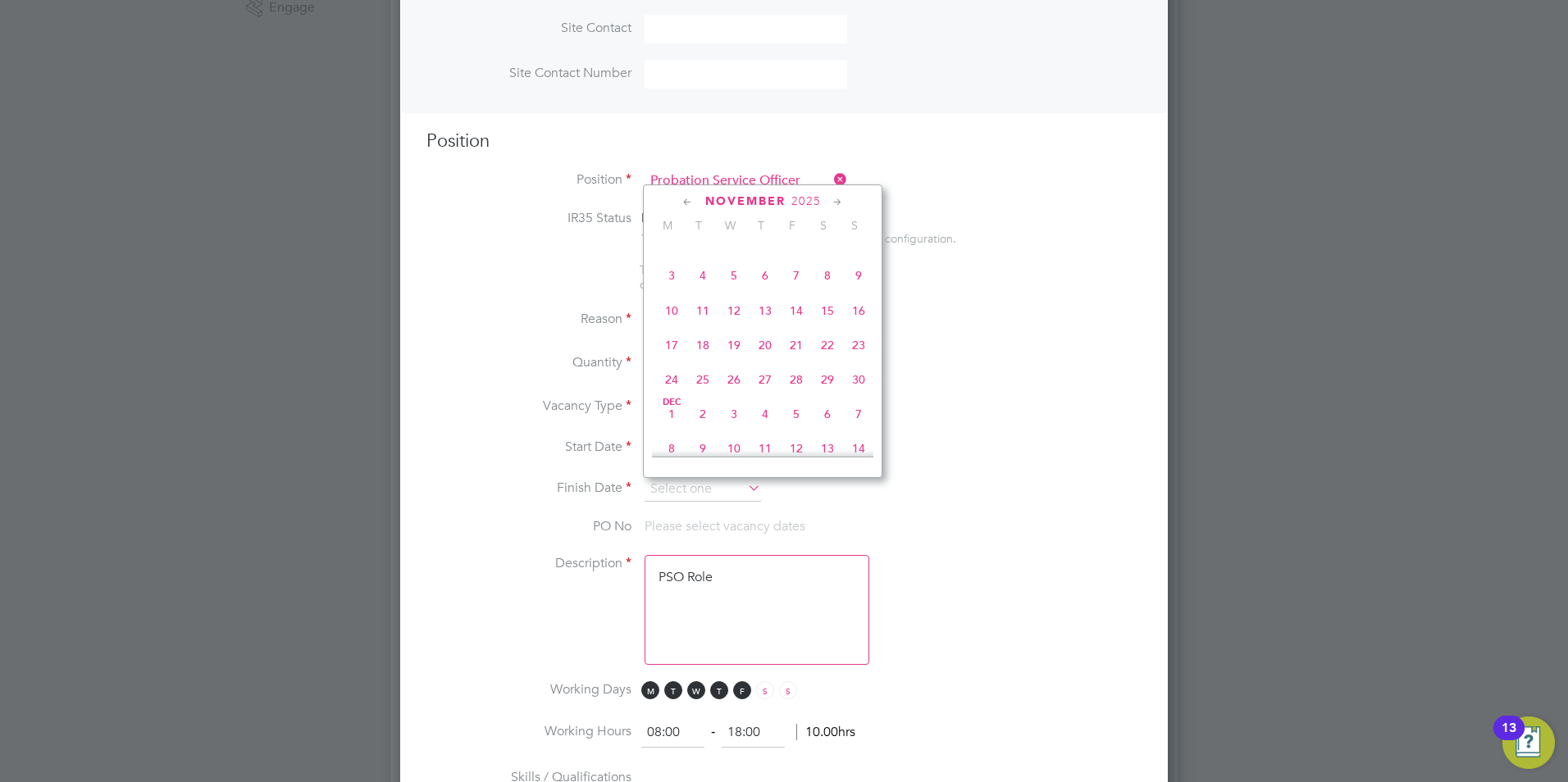 click 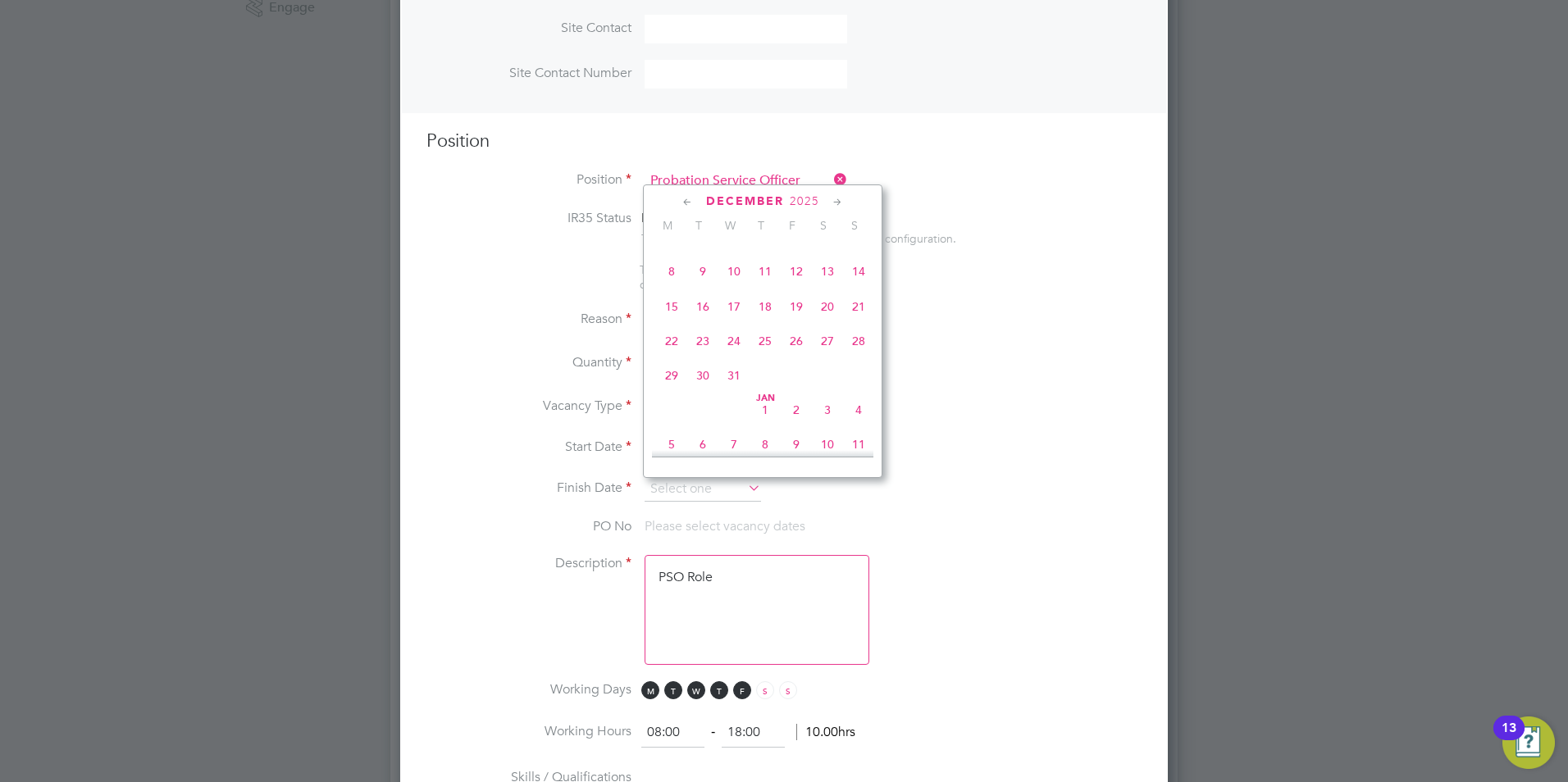click on "28" 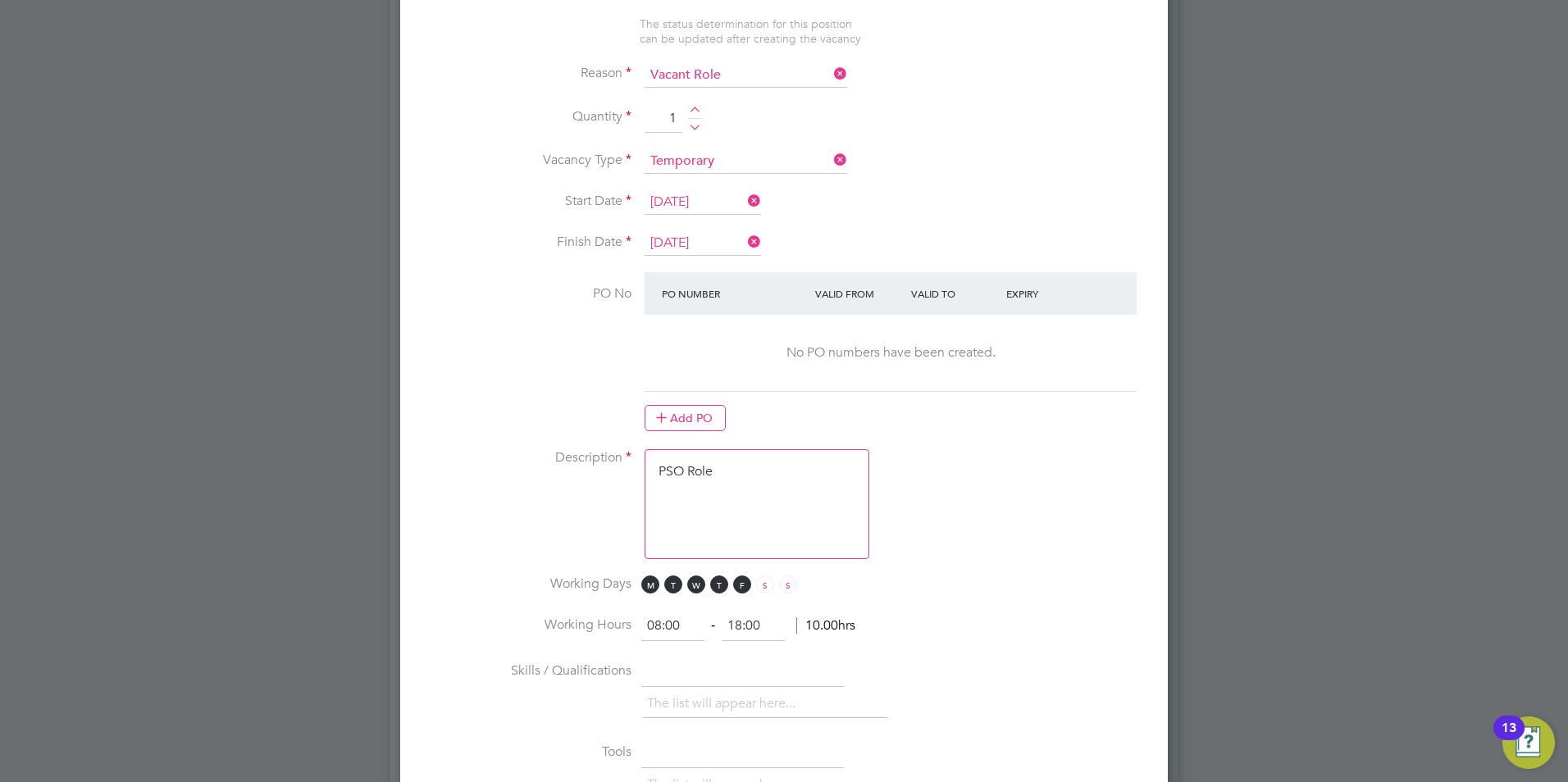 click on "PSO Role" at bounding box center [757, 504] 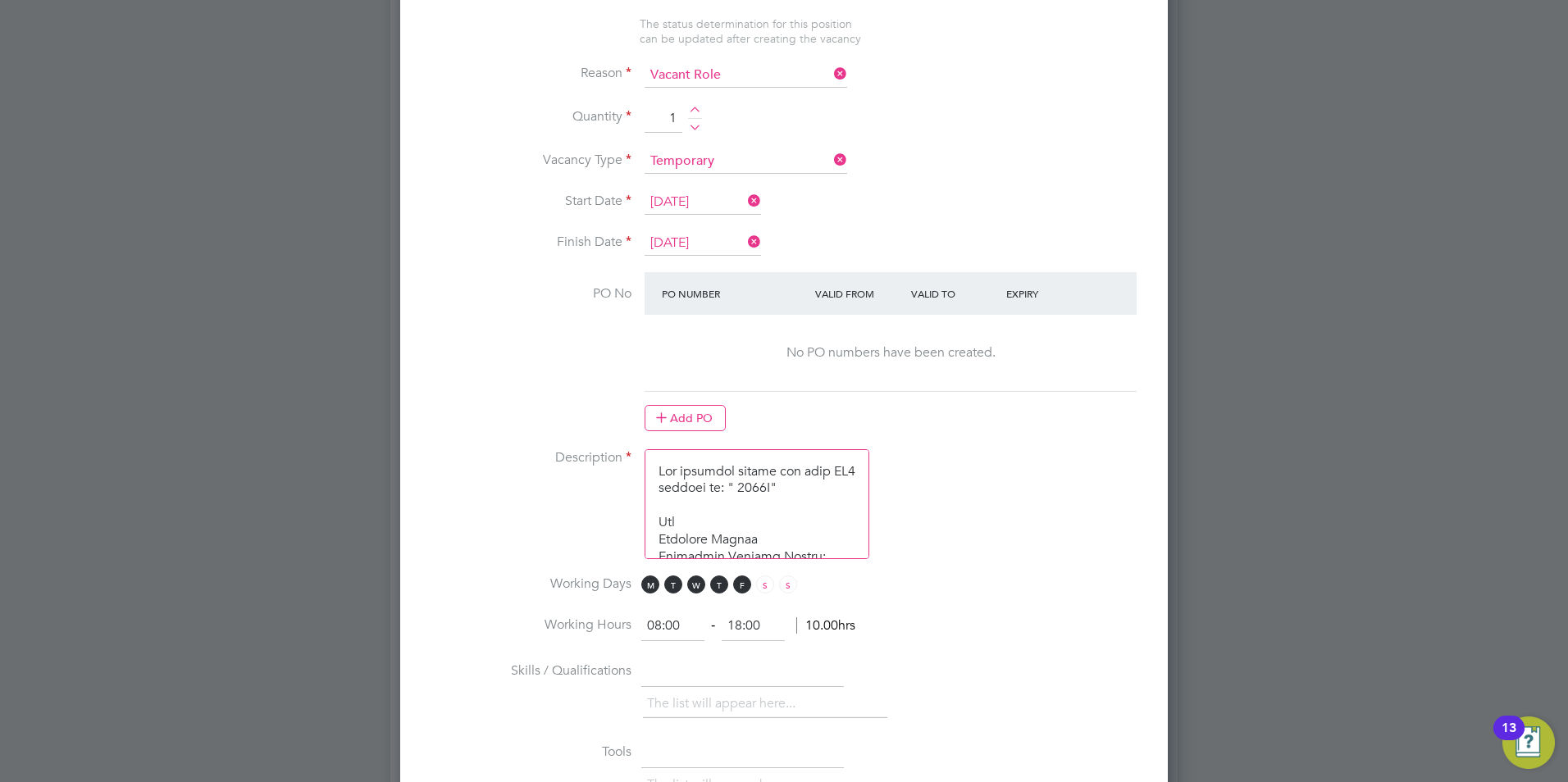 scroll, scrollTop: 791, scrollLeft: 0, axis: vertical 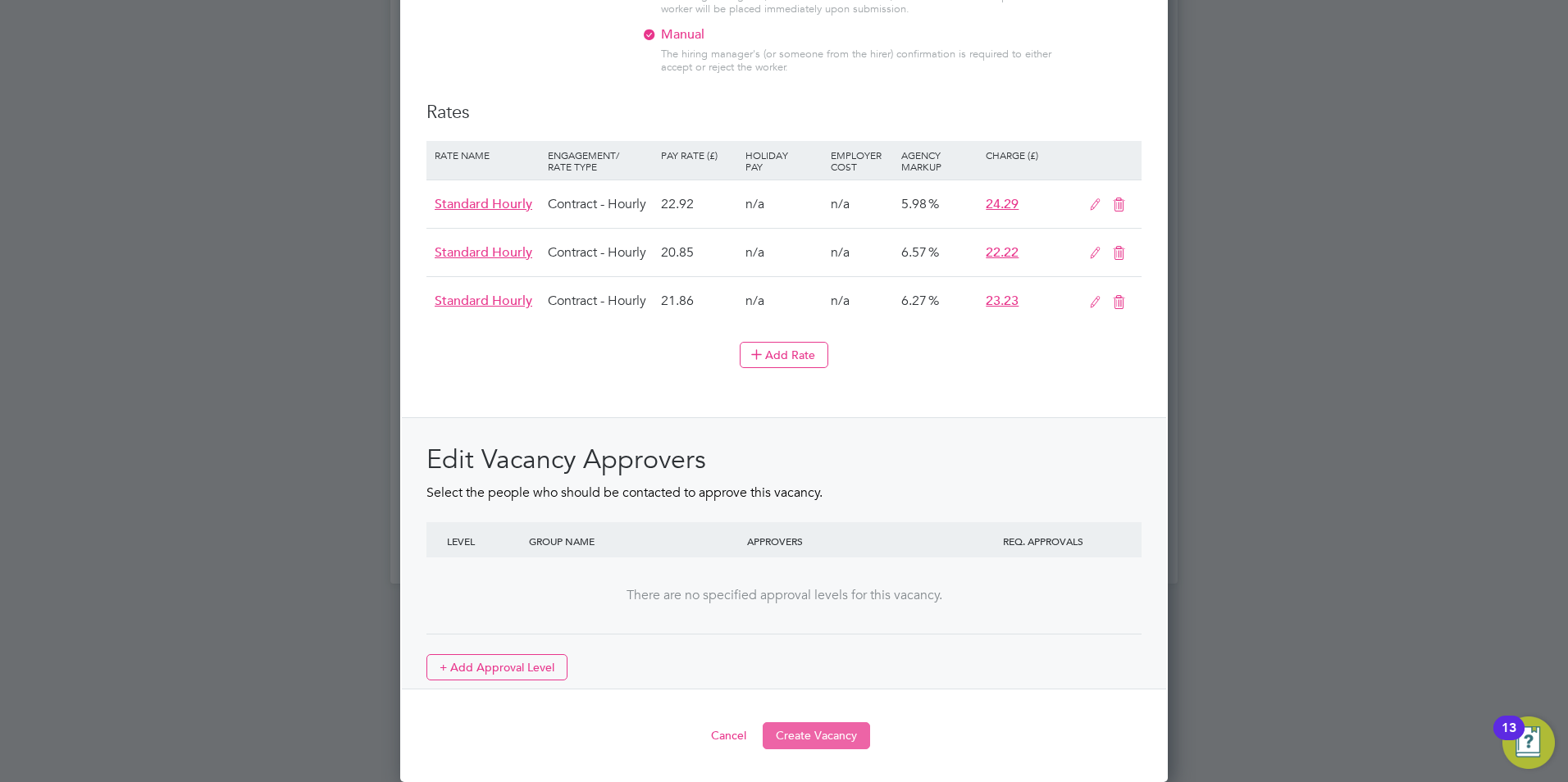 type on "The tracking number for this OP1 request is: " 2277B"
Yes
Question	Answer
Probation Service Region:	London
Role Required/Type of Work:	PSO
If other, please state:
Further details:	Working in the Homelessness Prevention Team.
New requirement:	New Requirement (no named worker)
same worker exception details:
Total length 12 months or longer:
Minister Approval:
Cabinet Office Approval reference number:
Requested start date of Assignment :	2025-09-01
Duration of assignment:	12 weeks with possible extension
Hours of Work:	37
travel:	No
IR35:
Overtime:	No
If yes to overtime:
special qualifications/experience:	N/A
Free additional benefits:	N/A
Hiring Managers Name:	Andrew Thorne; Kay Bixby
Hiring Managers email address:	andrew.thorne@justice.gov.uk; kay.bixby@justice.gov.uk
Reporting Managers name:	Andrew Thorne
Reporting Managers contact number :	07866 054130
FOR PROBATION USE - WFP Approval:	Yes
FOR PROBATION USE - Cost Centre Code:	10206315
FOR PROBATION USE - For APs Use Only - Please state input objec..." 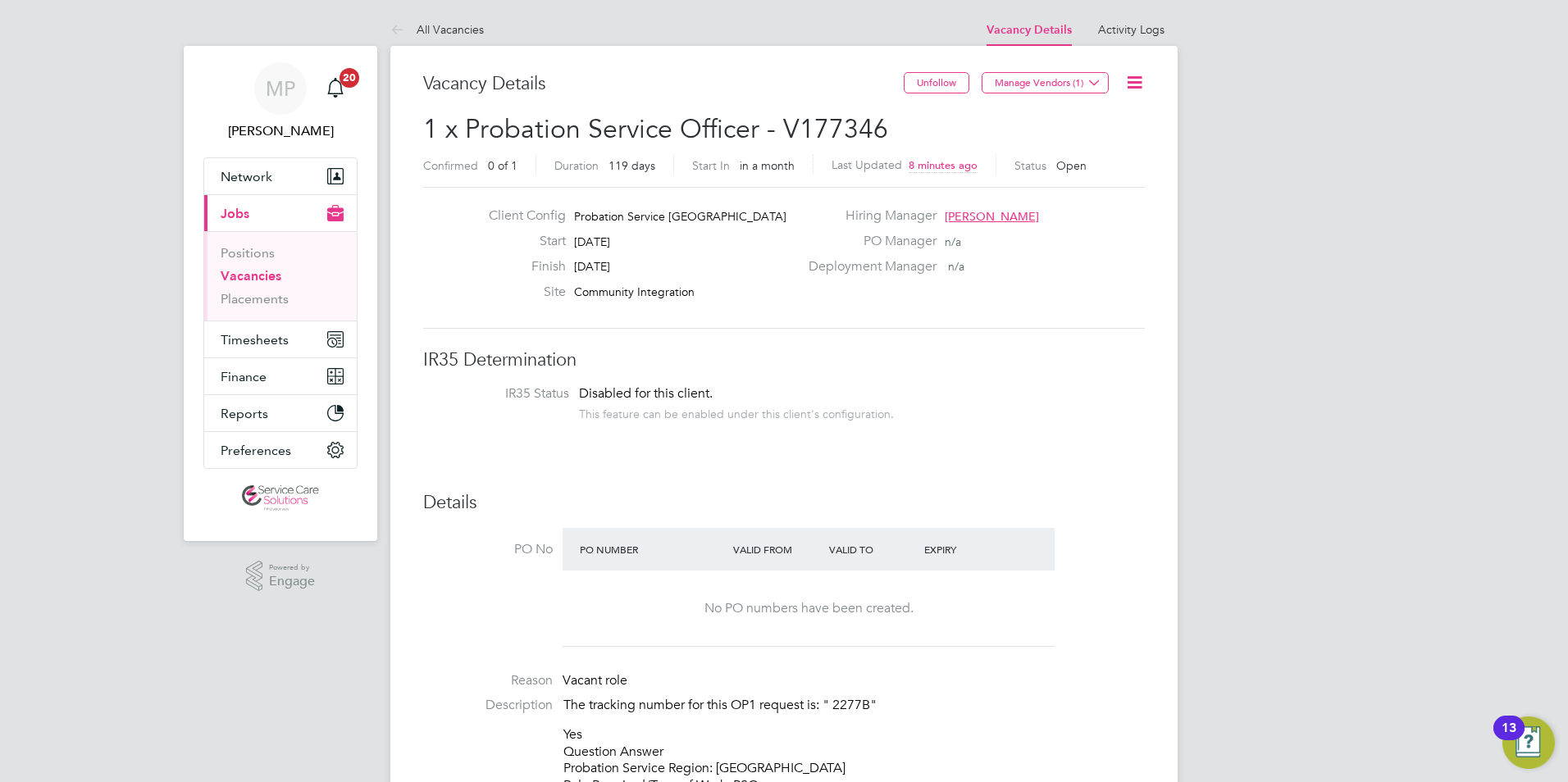click on "Vacancies" at bounding box center [251, 275] 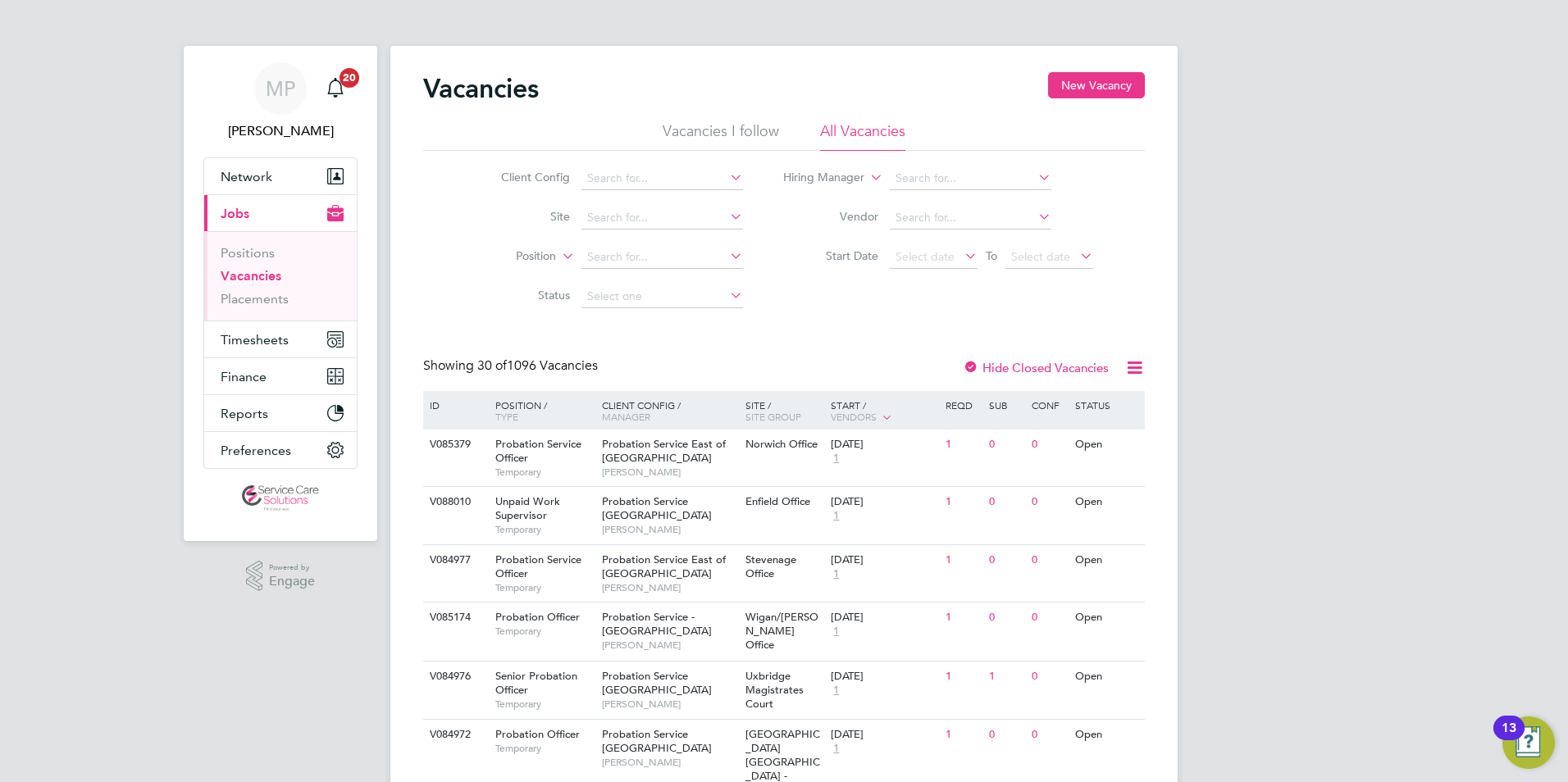 click on "New Vacancy" 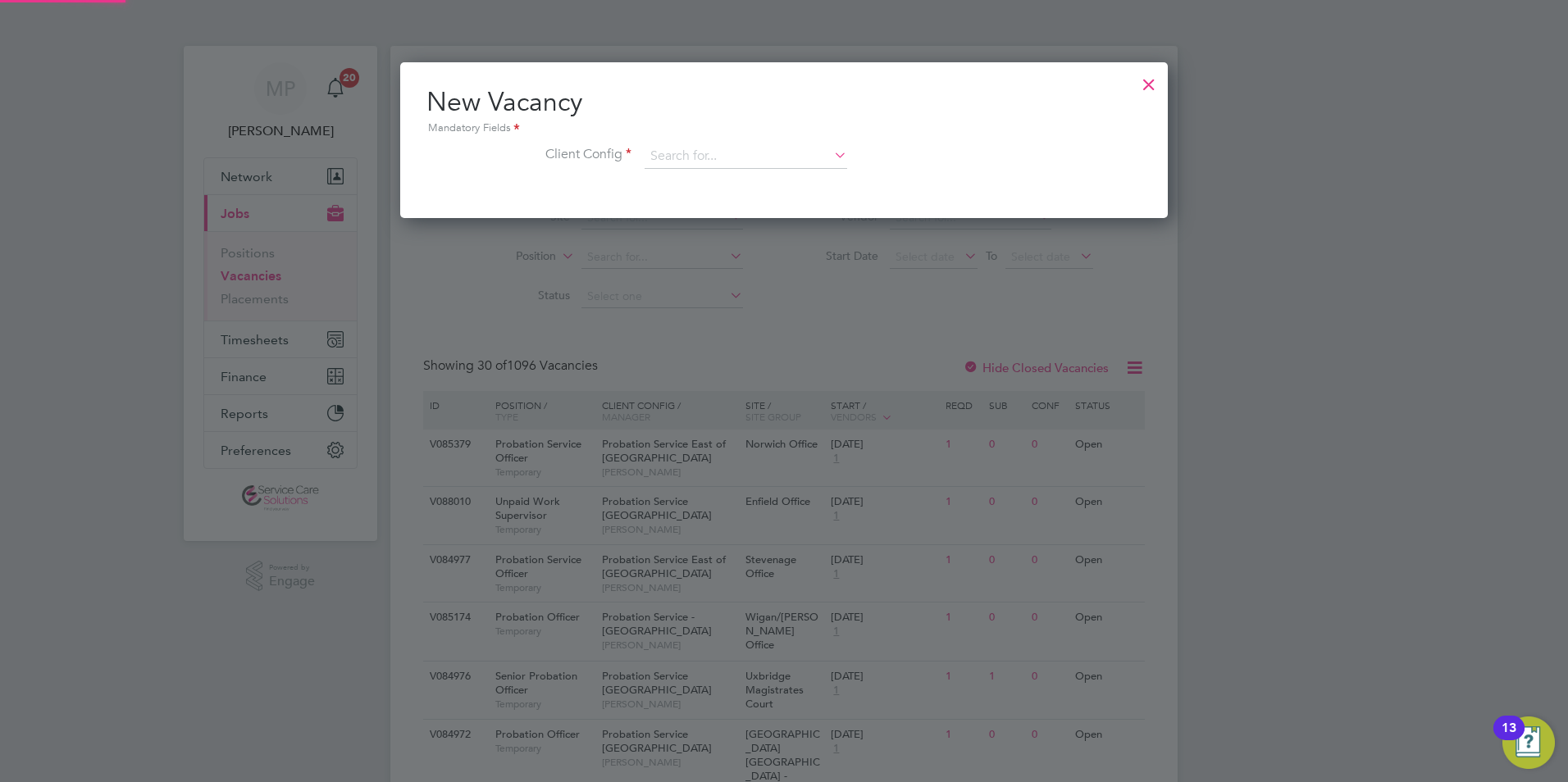 scroll, scrollTop: 8, scrollLeft: 8, axis: both 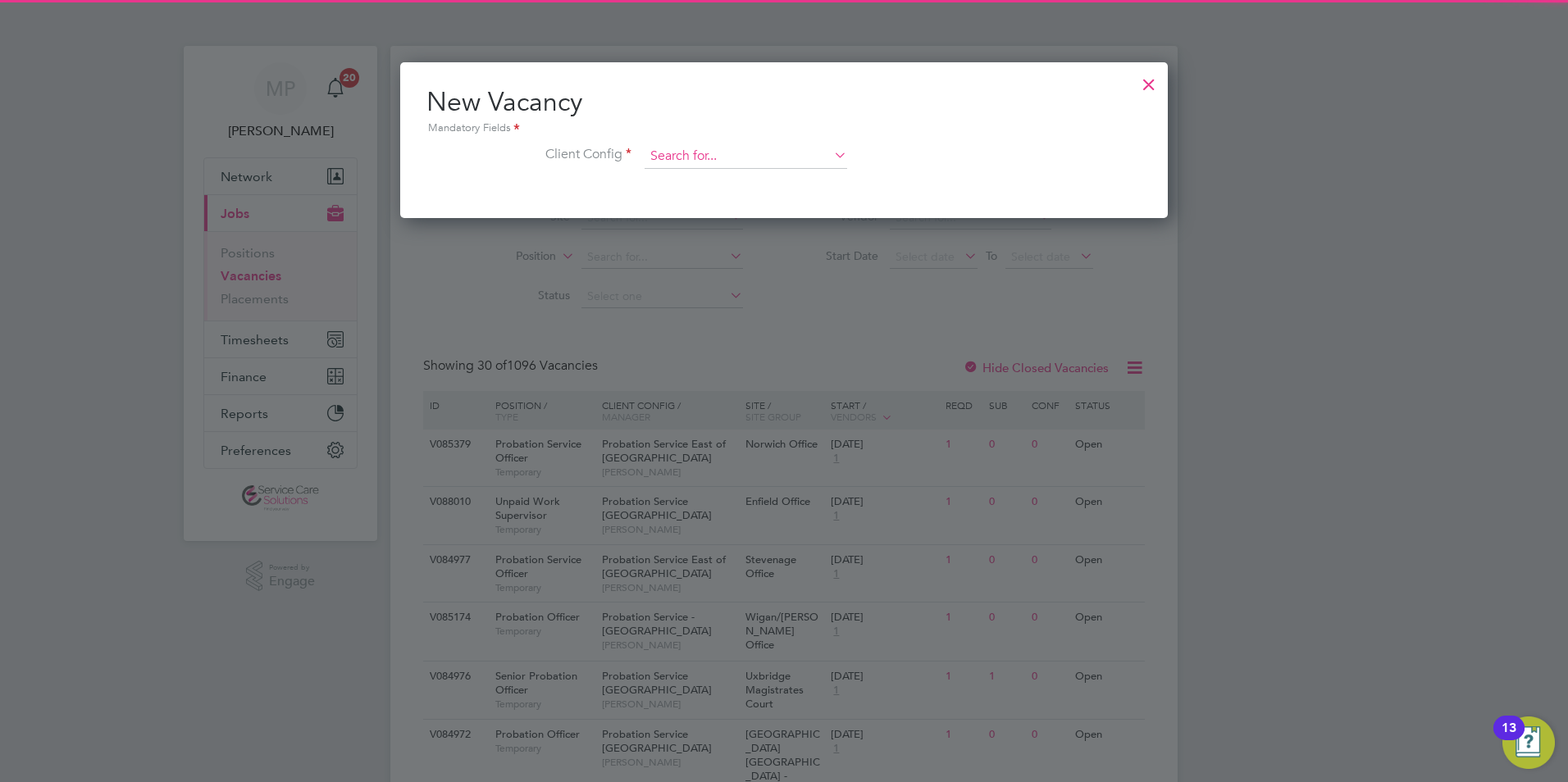click at bounding box center (745, 157) 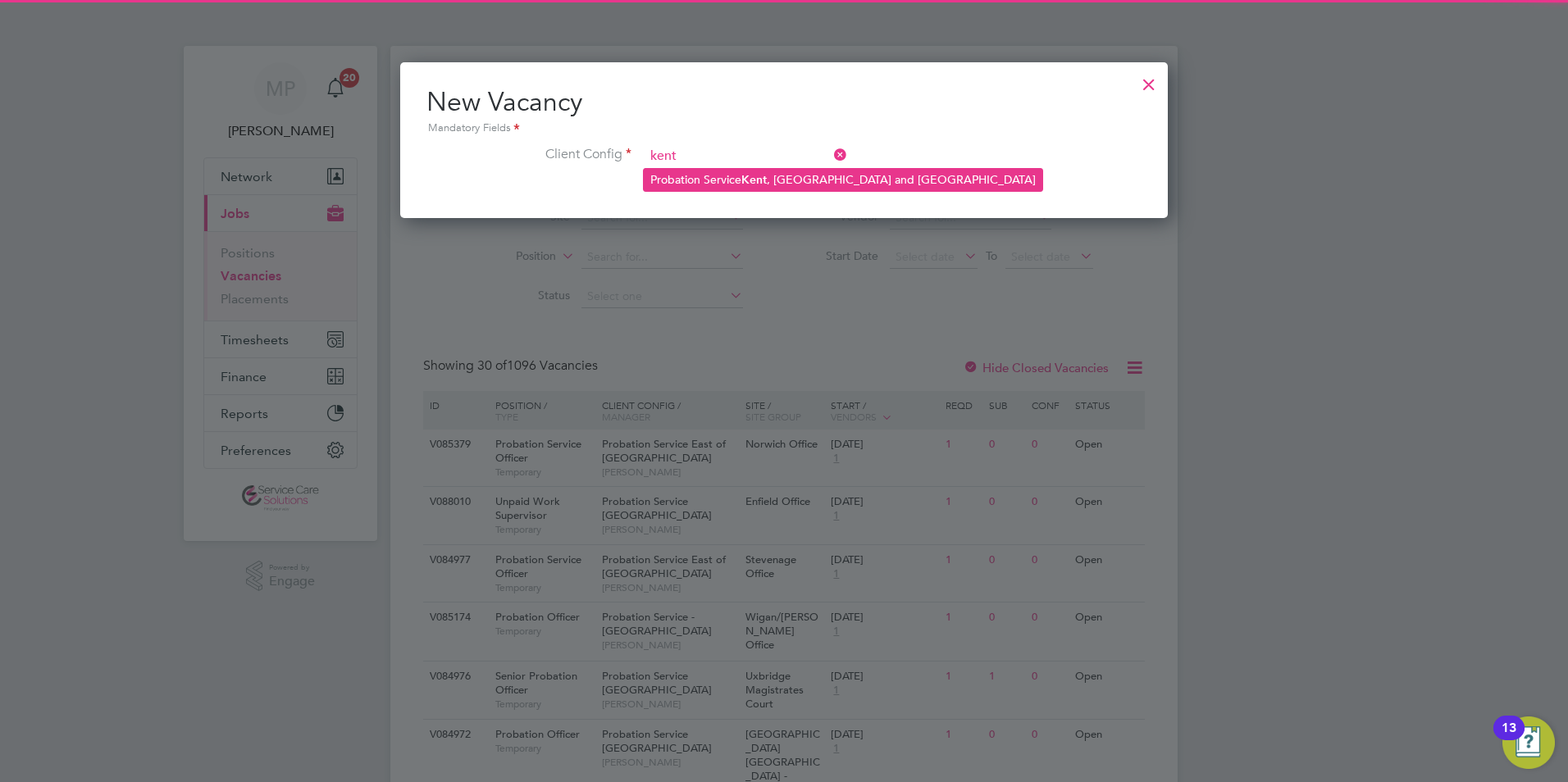 click on "Probation Service  Kent , Surrey and Sussex" 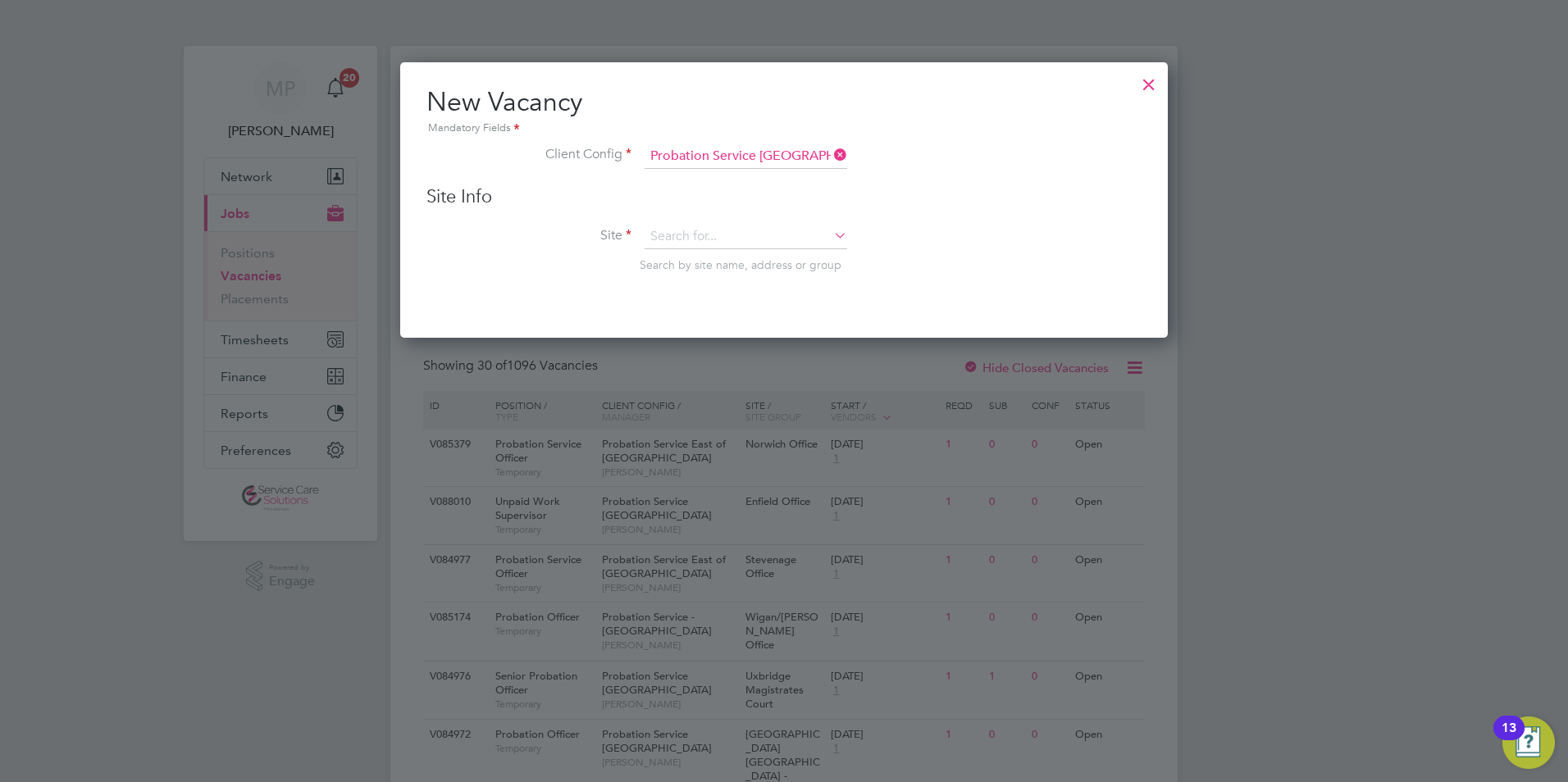 scroll, scrollTop: 8, scrollLeft: 8, axis: both 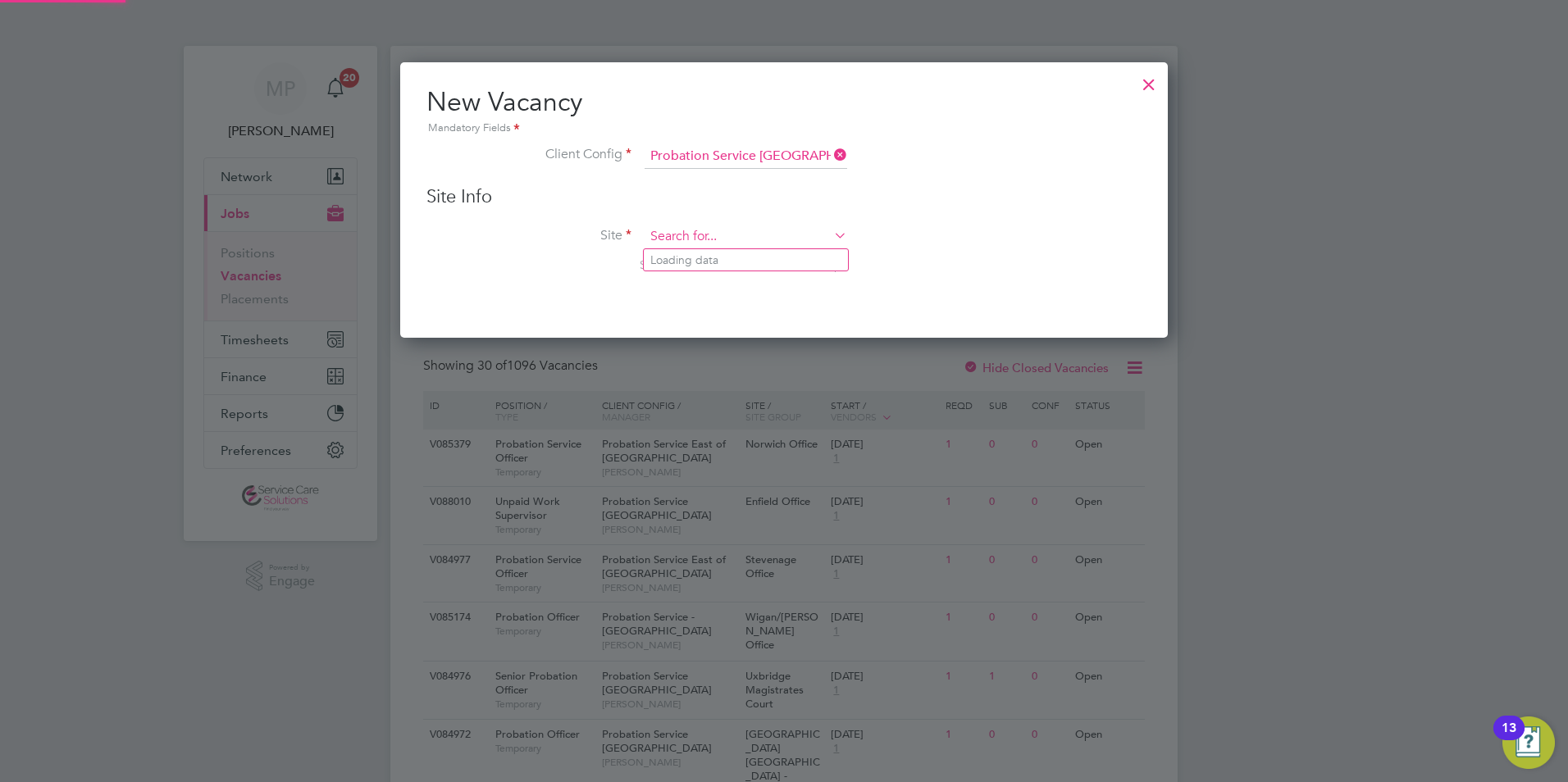 click at bounding box center (745, 237) 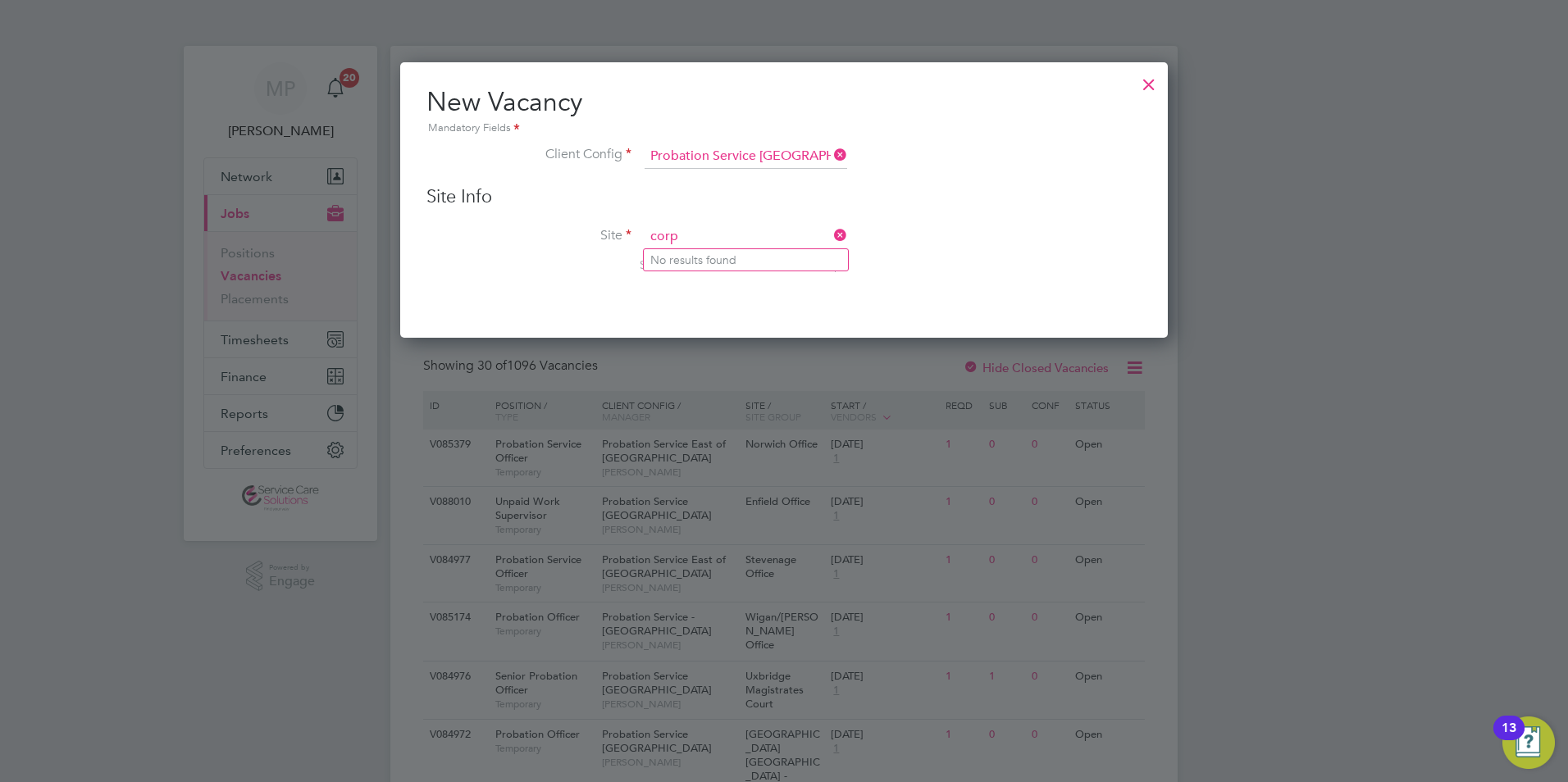 type on "corp" 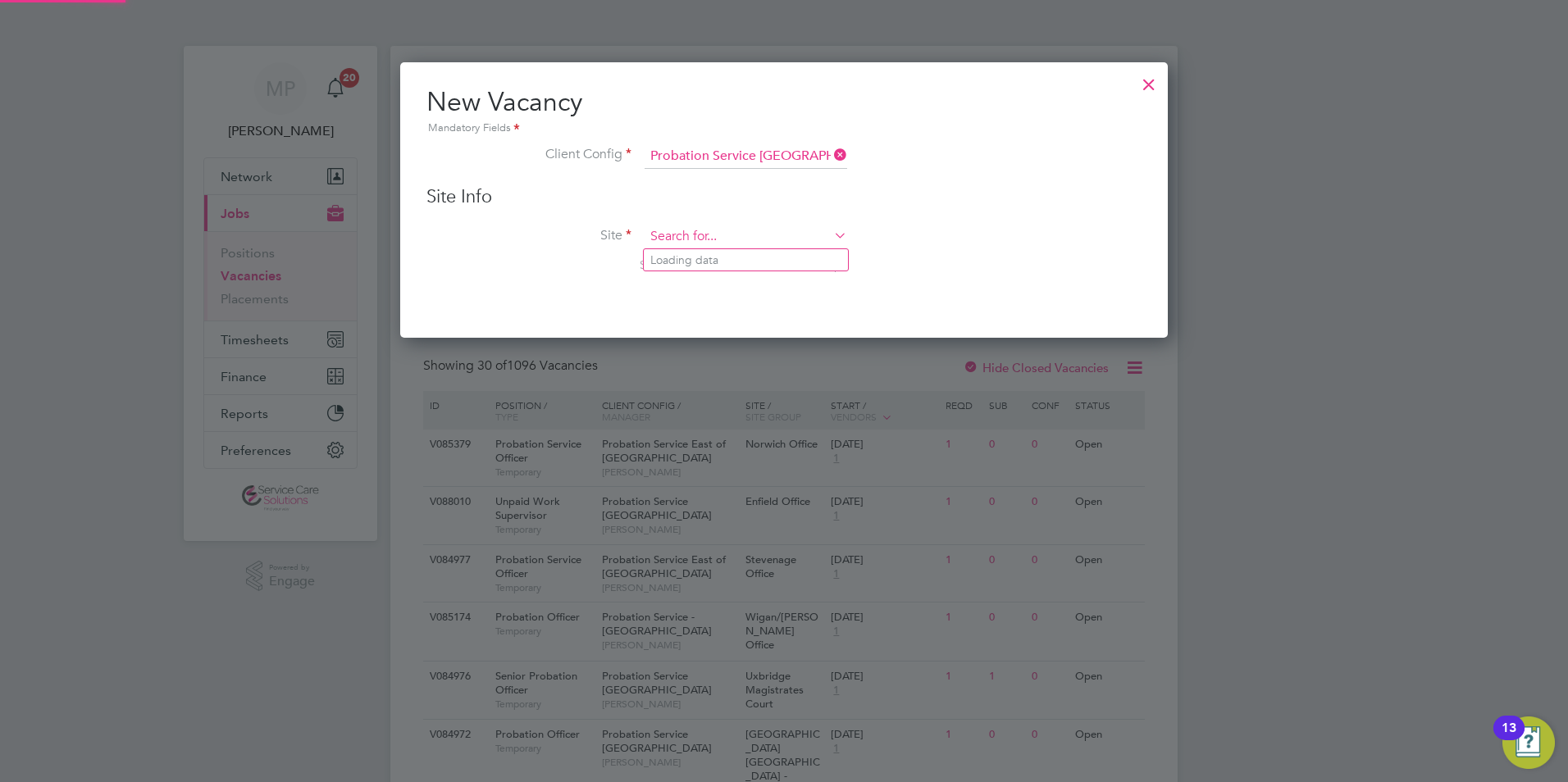 click at bounding box center (745, 237) 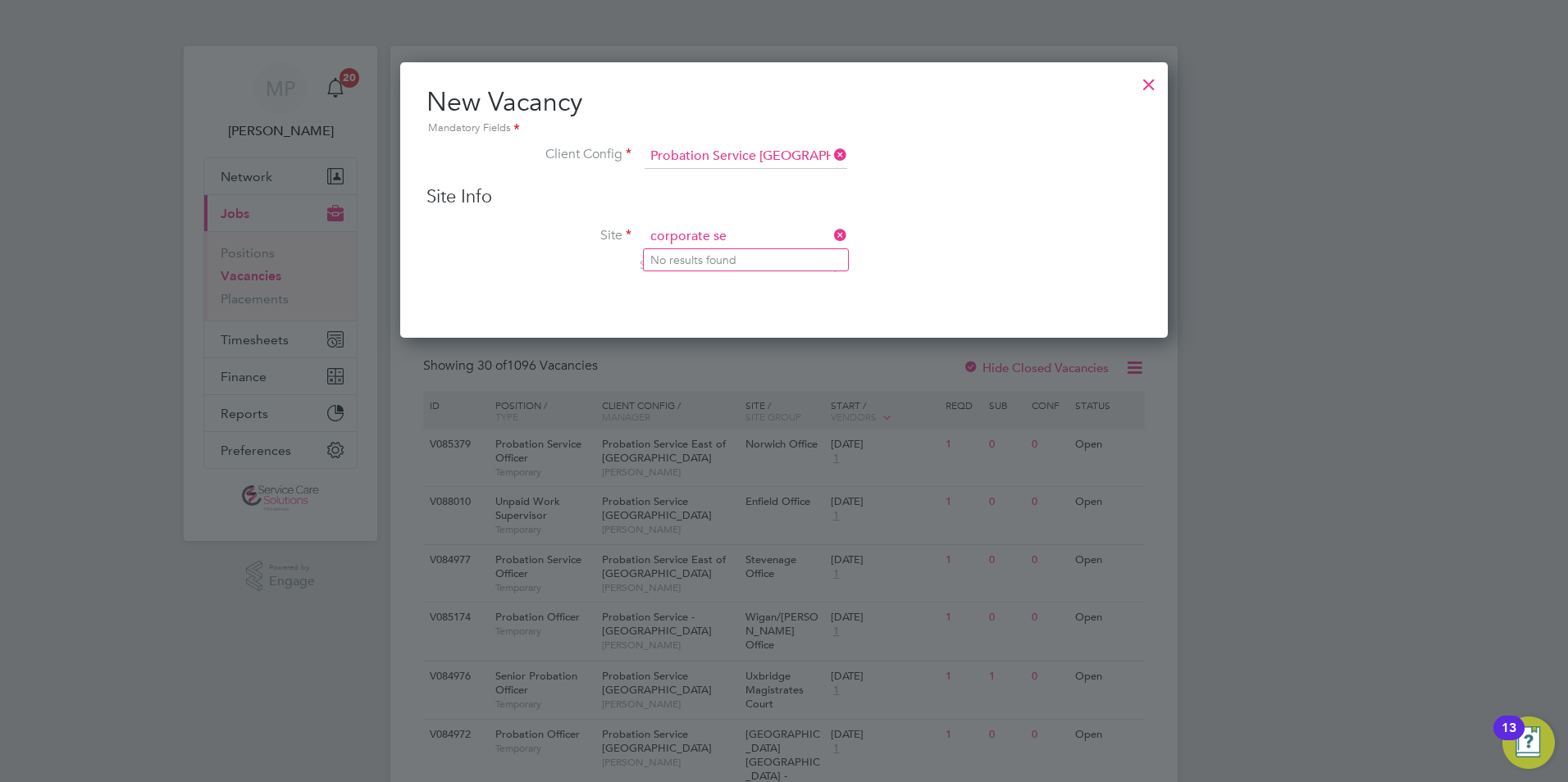type on "corporate se" 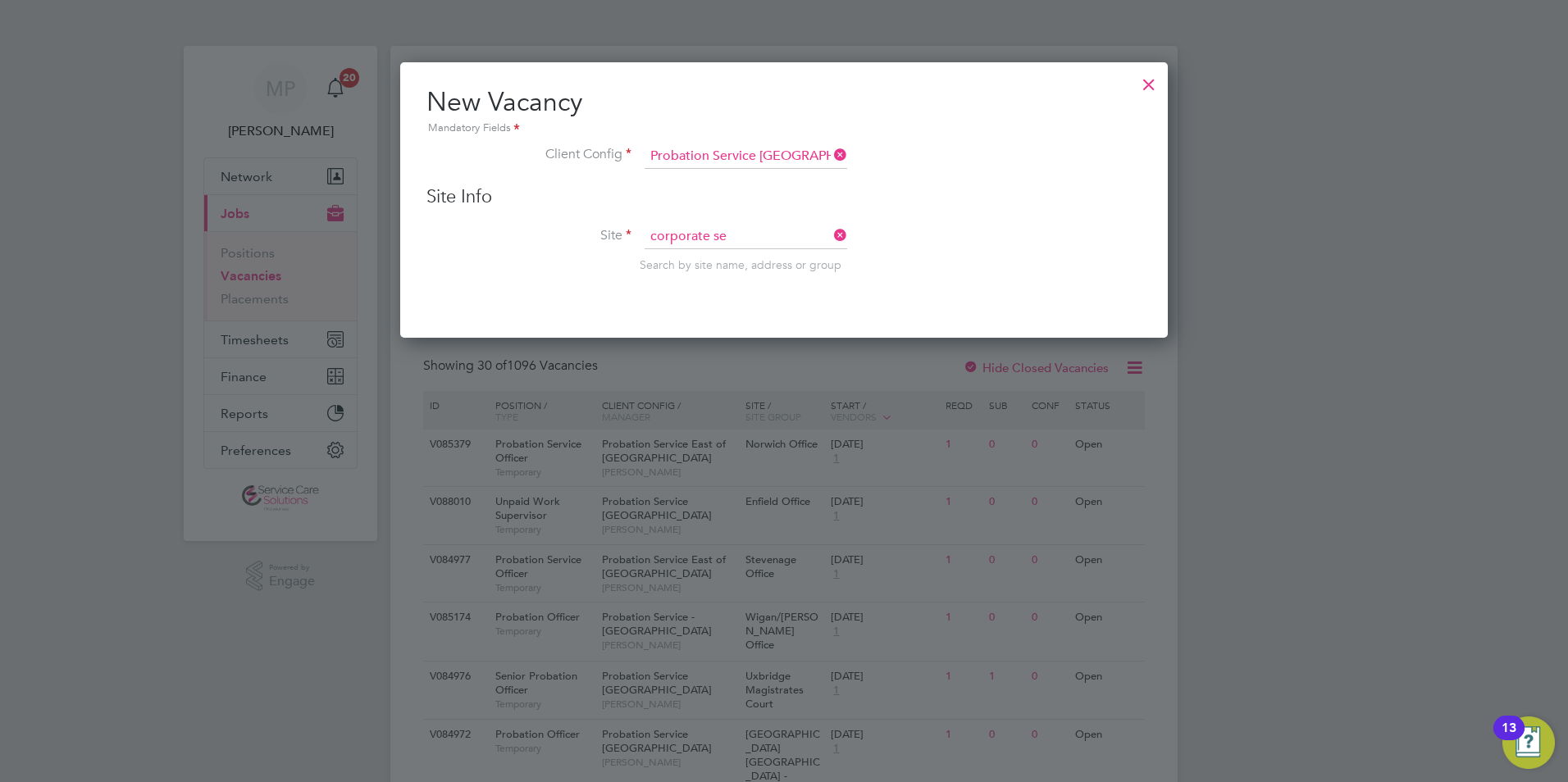 type 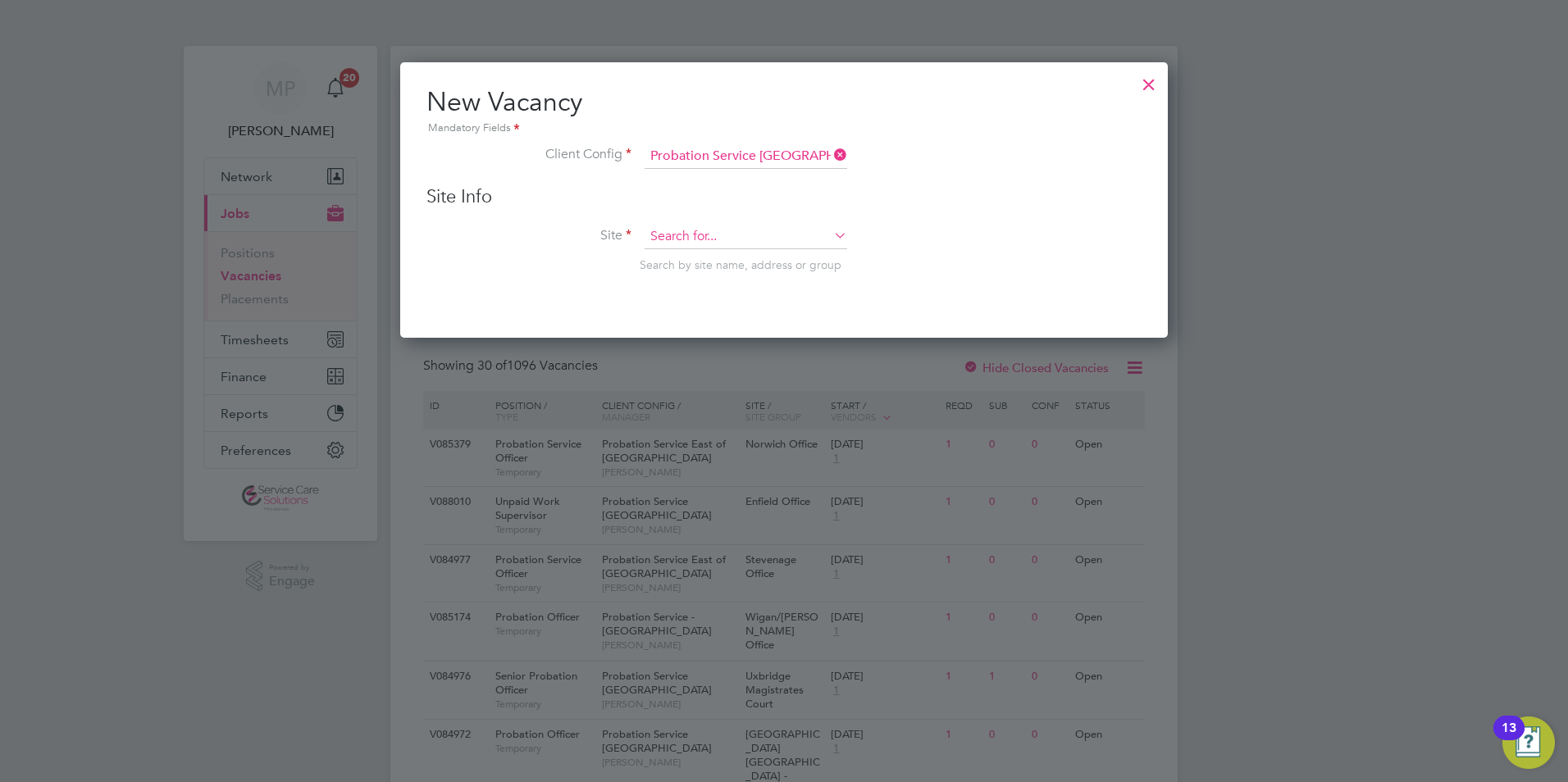 drag, startPoint x: 733, startPoint y: 235, endPoint x: 724, endPoint y: 246, distance: 14.21267 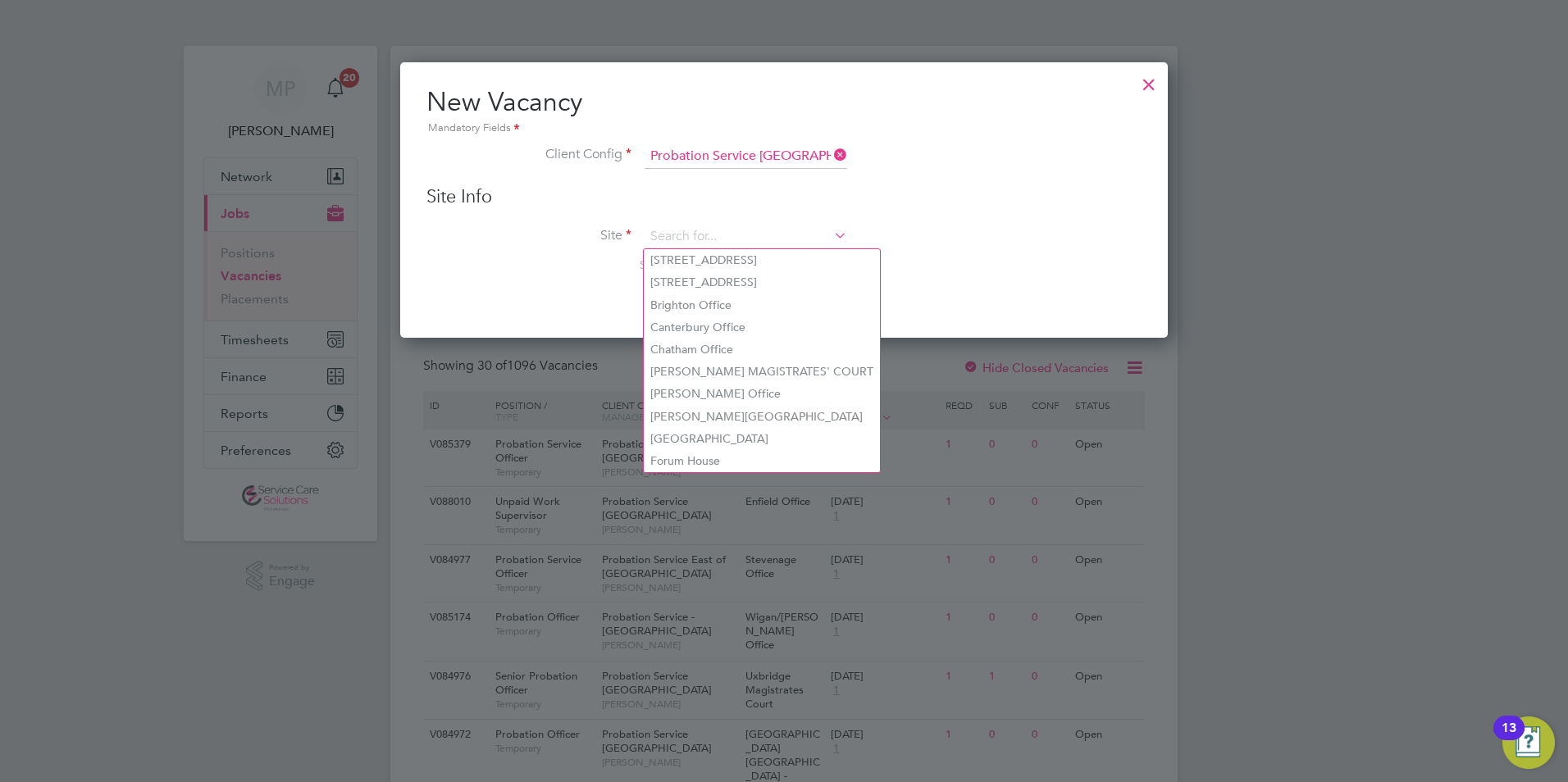 click at bounding box center [1149, 80] 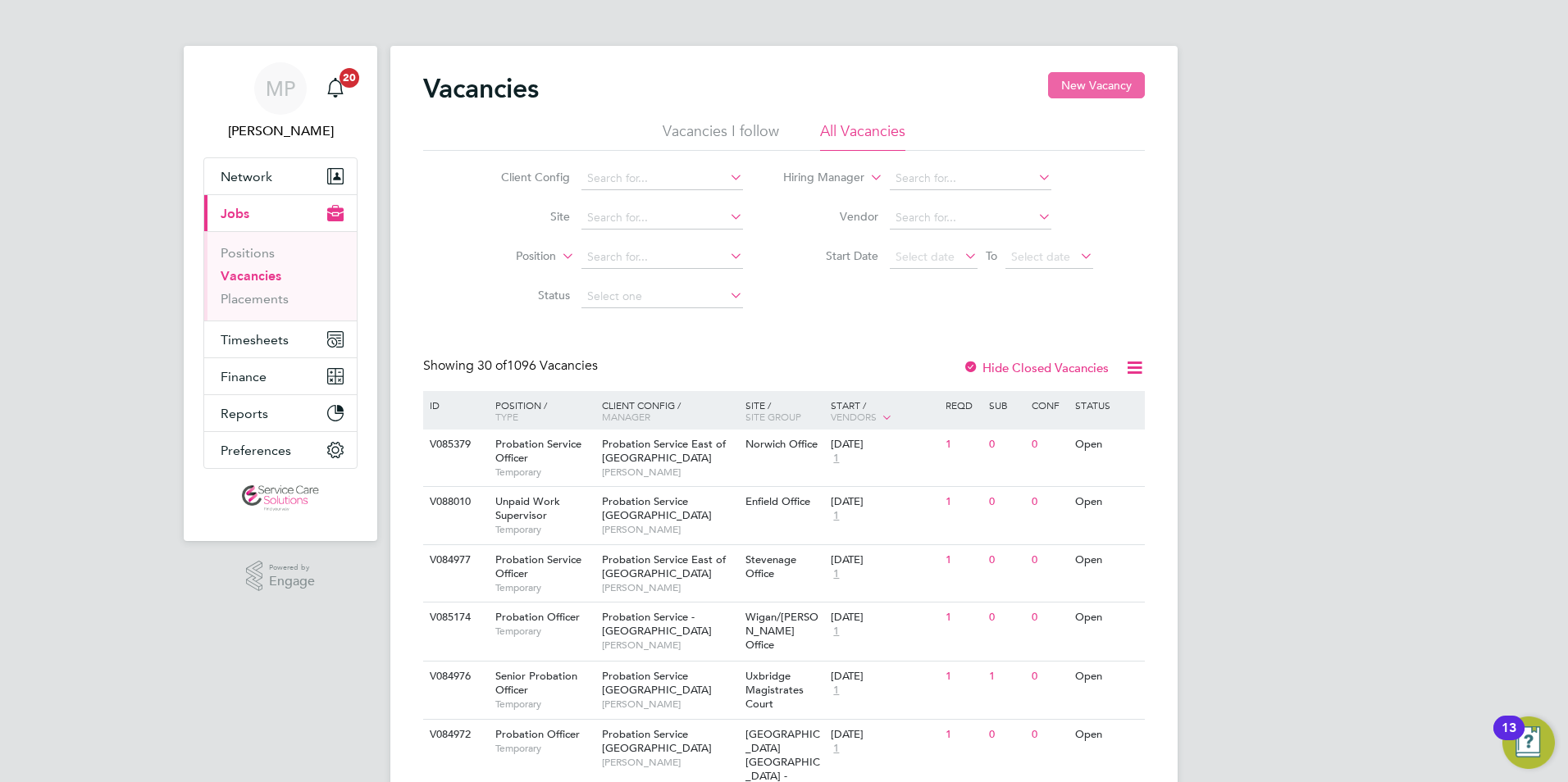 click on "New Vacancy" 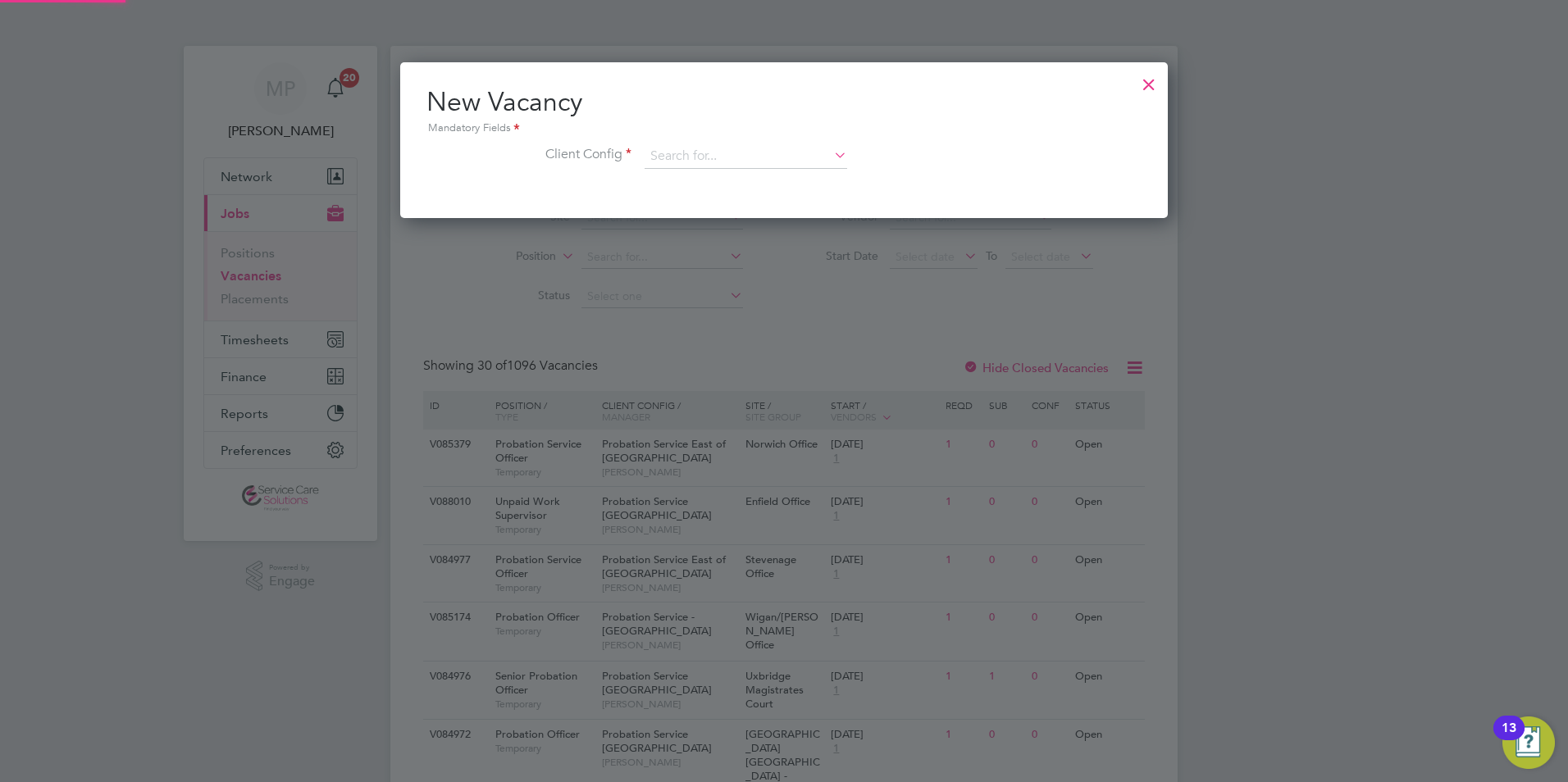 scroll, scrollTop: 8, scrollLeft: 8, axis: both 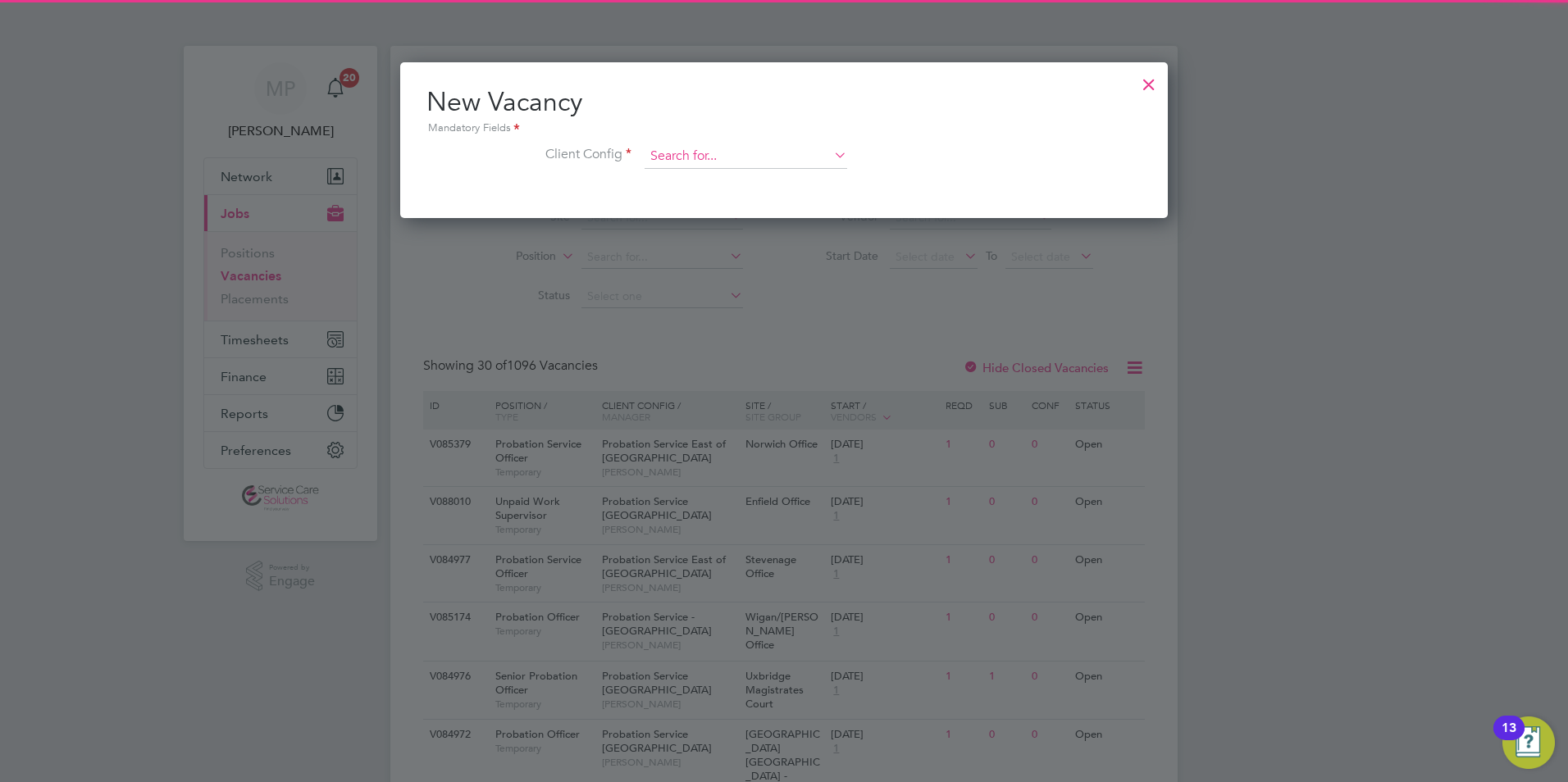 click at bounding box center (745, 157) 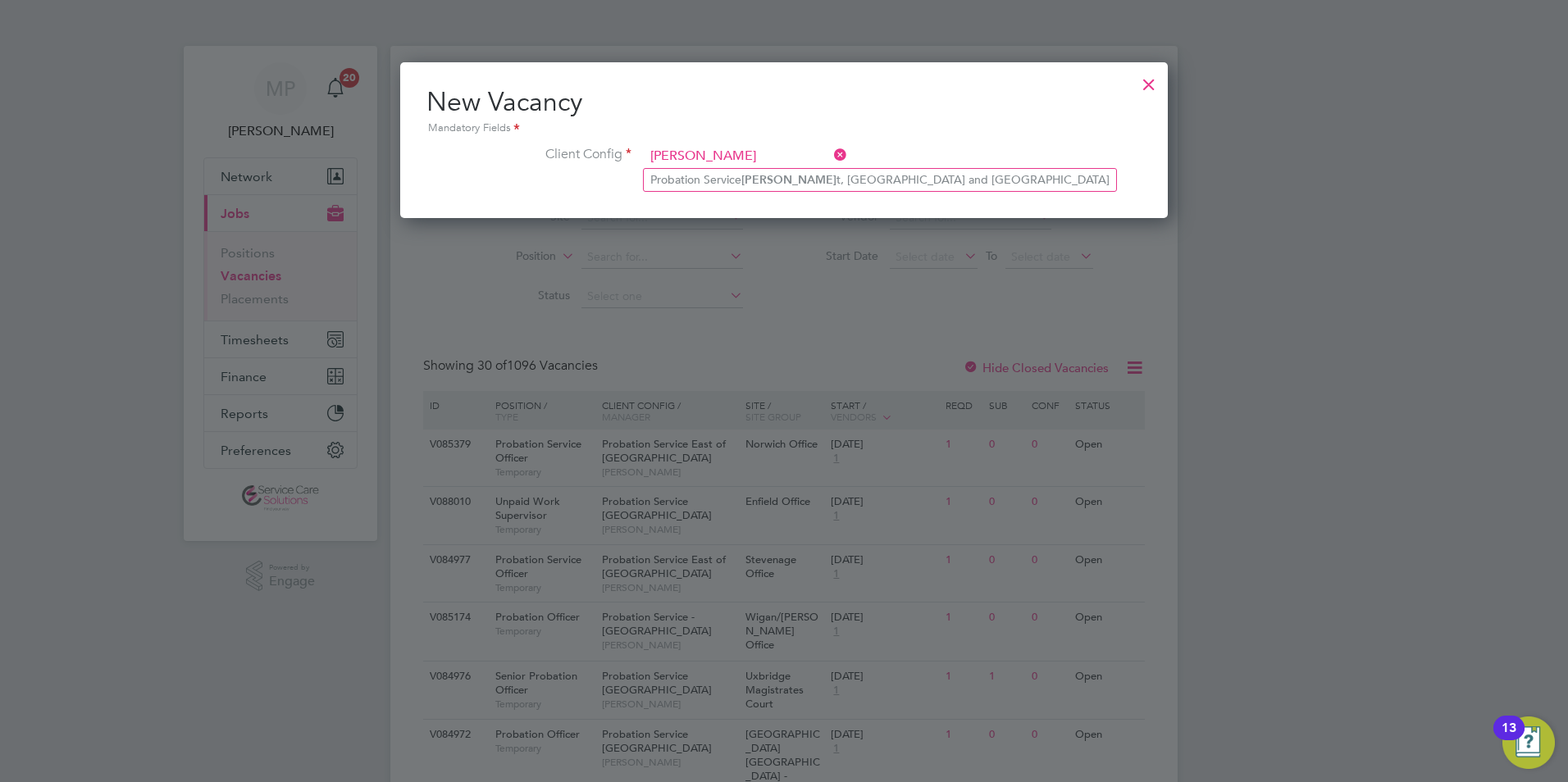 type on "Probation Service [GEOGRAPHIC_DATA], [GEOGRAPHIC_DATA] and [GEOGRAPHIC_DATA]" 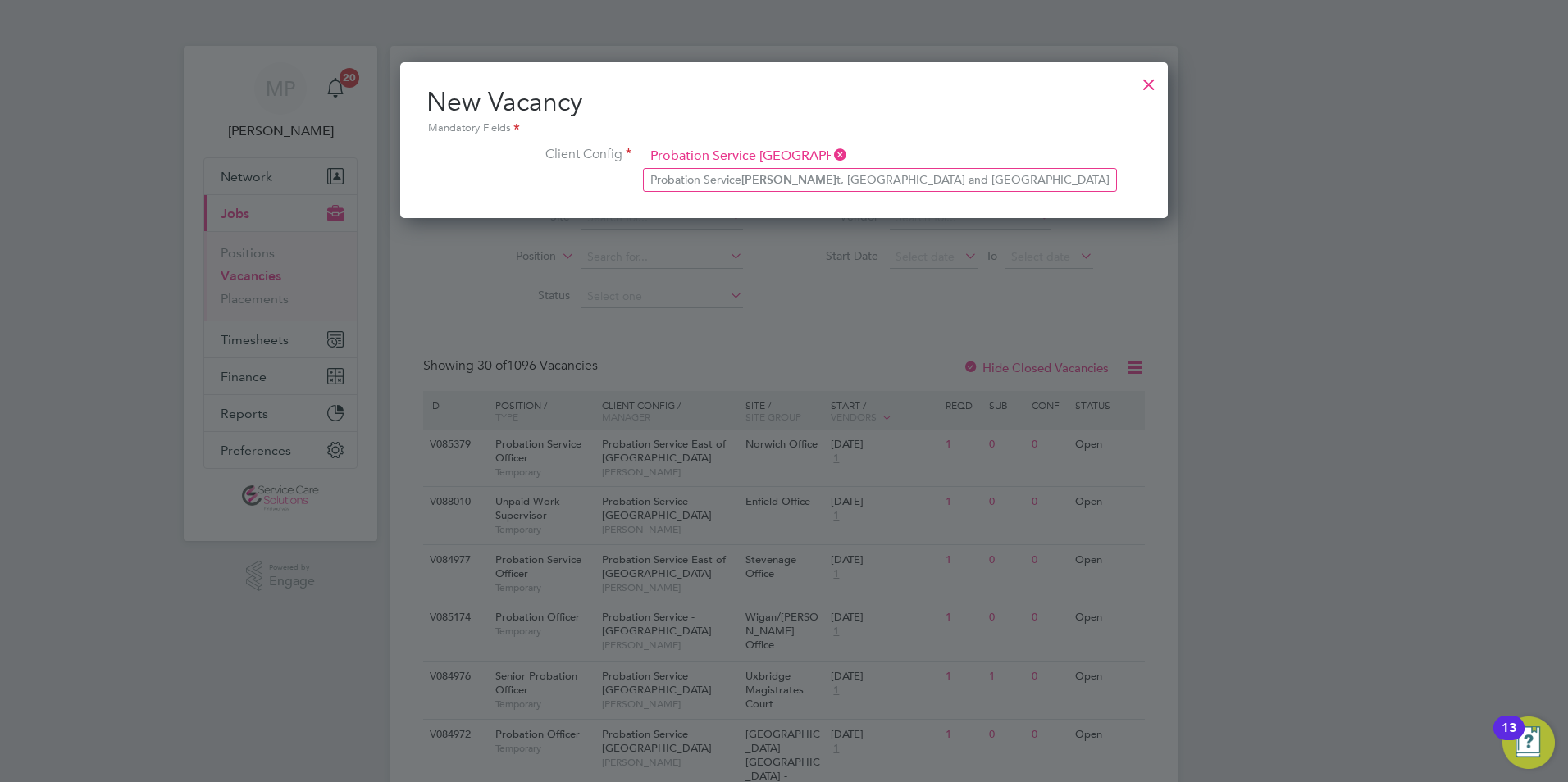 scroll, scrollTop: 8, scrollLeft: 8, axis: both 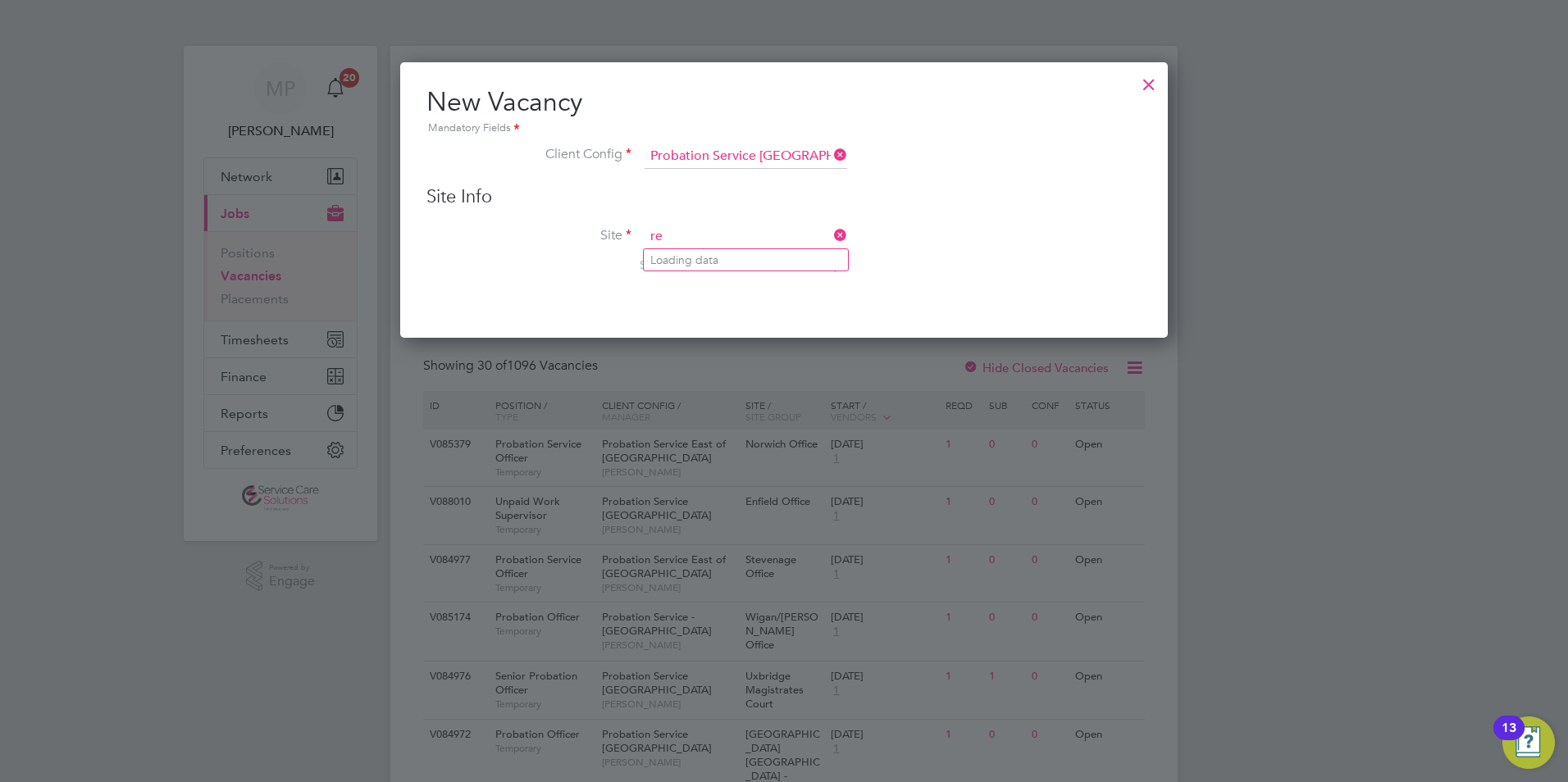 type on "r" 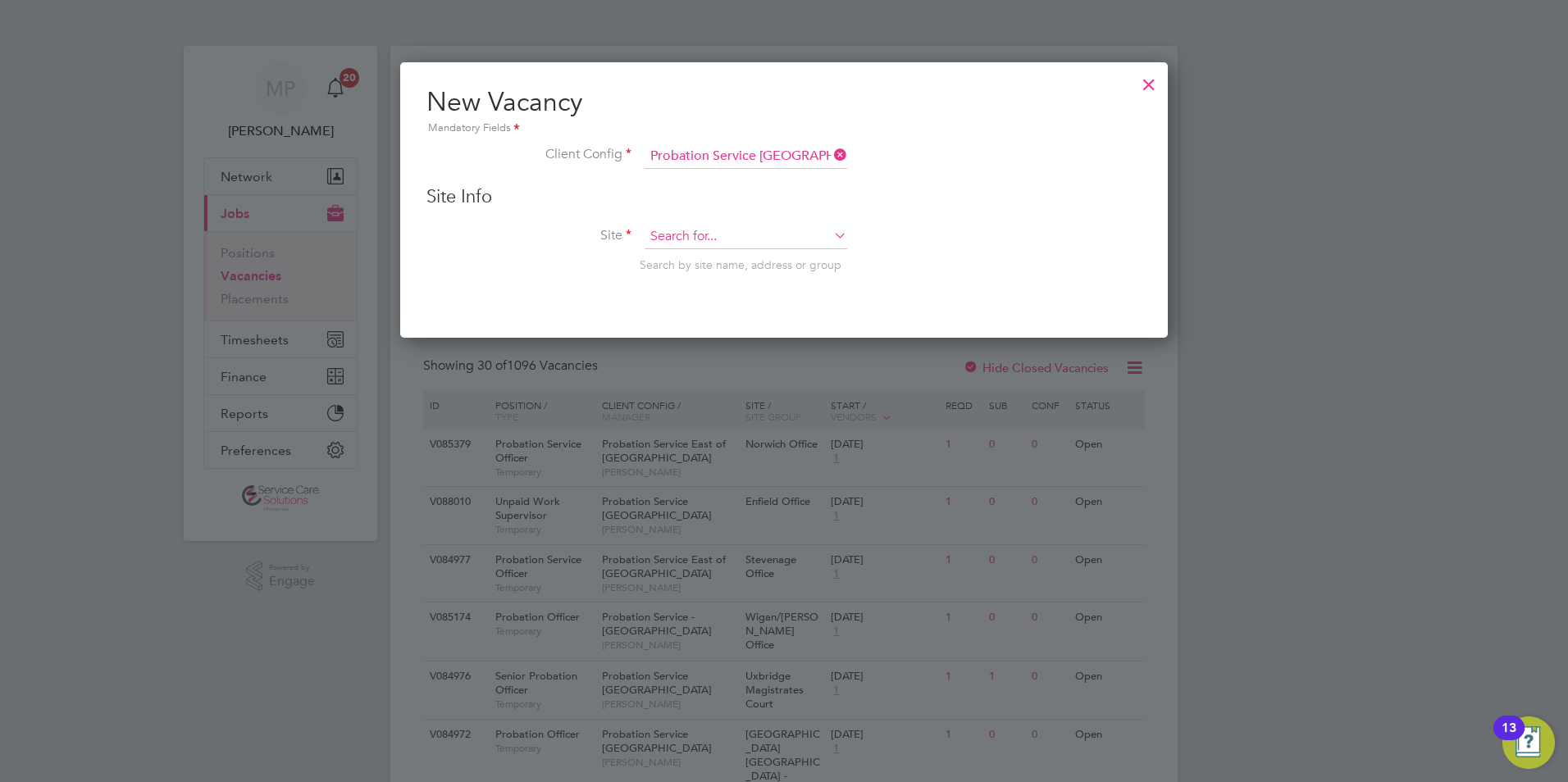 click at bounding box center [745, 237] 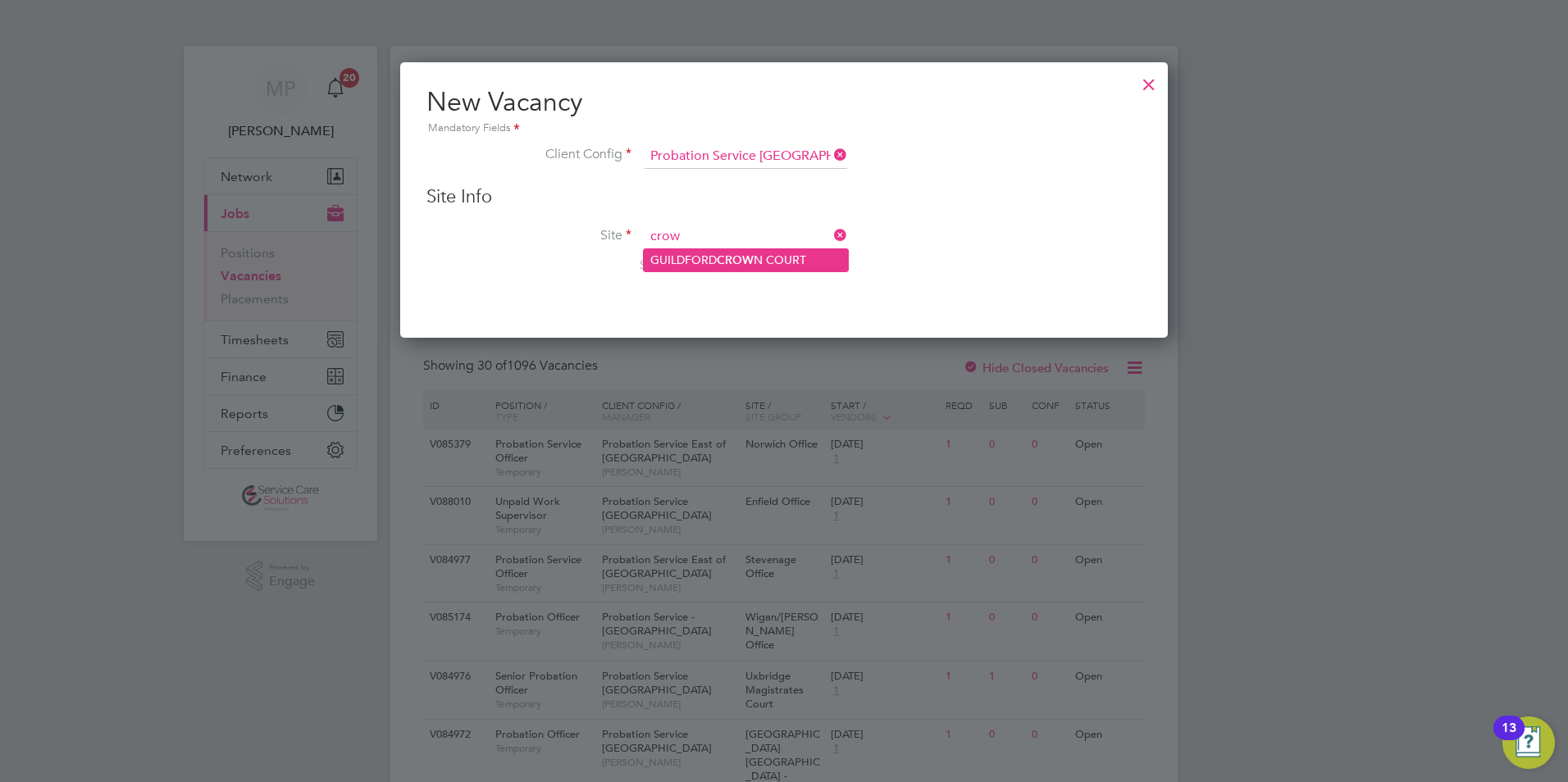 click on "CROW" 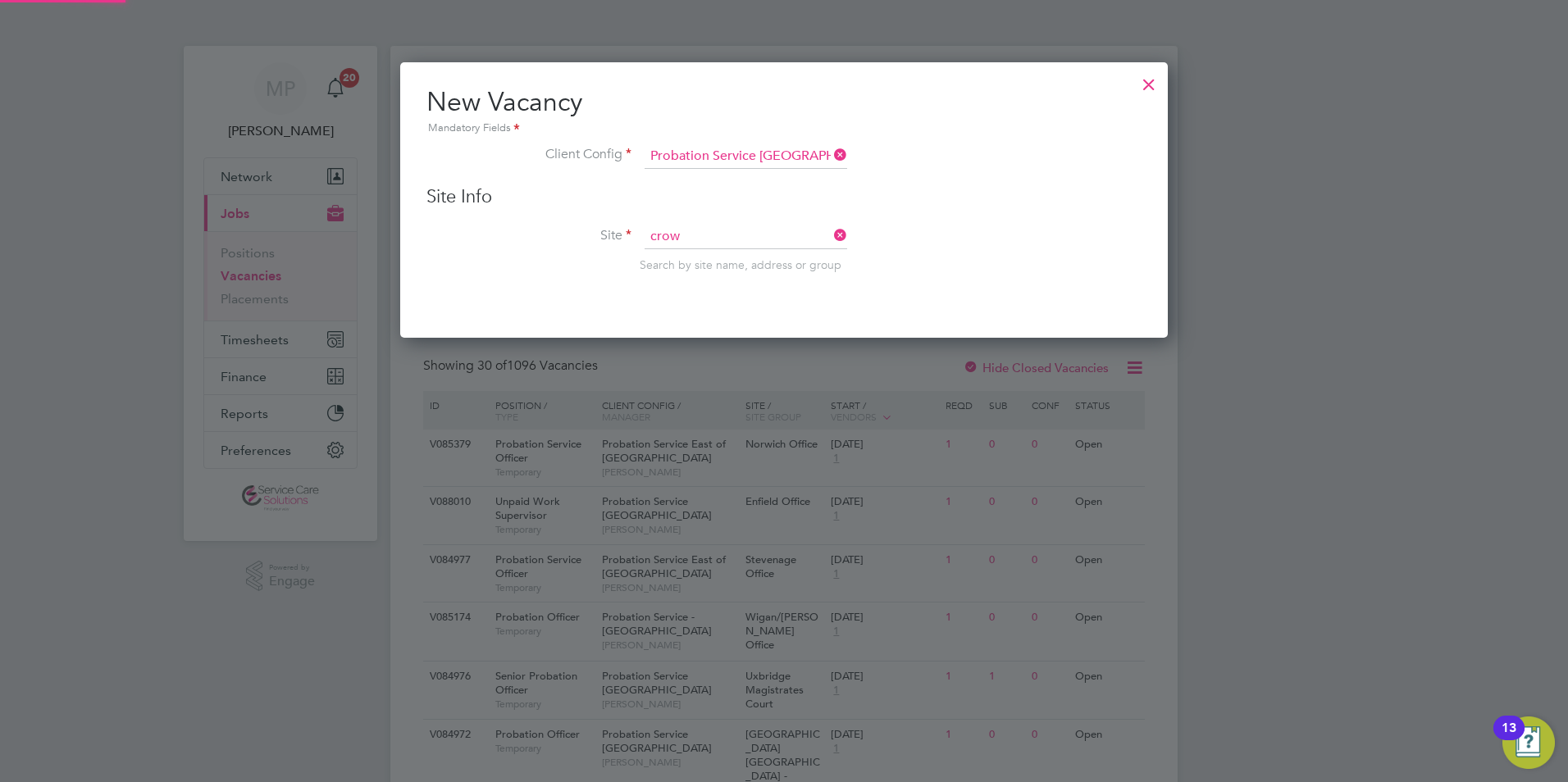 type on "GUILDFORD CROWN COURT" 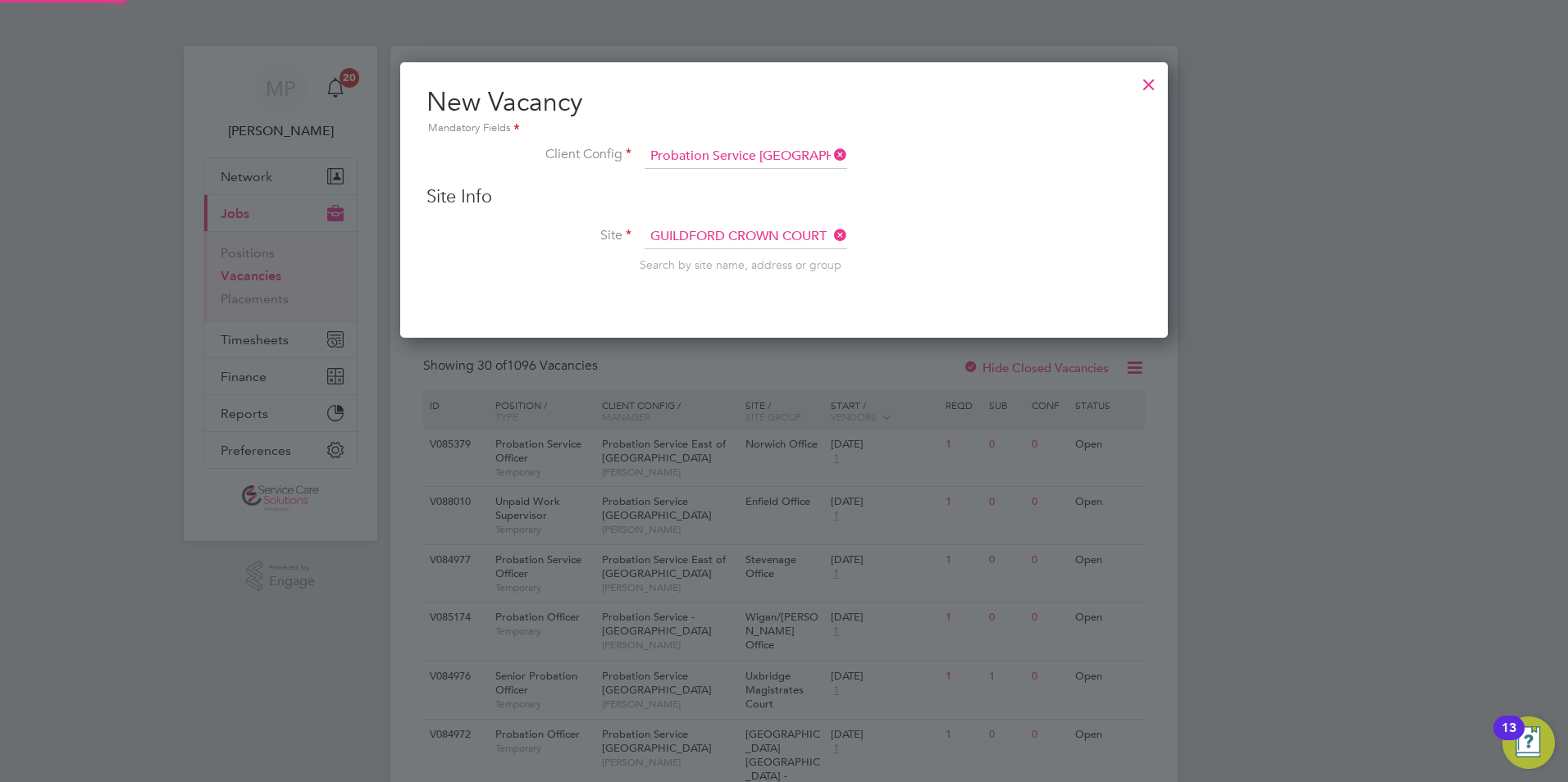 scroll, scrollTop: 8, scrollLeft: 8, axis: both 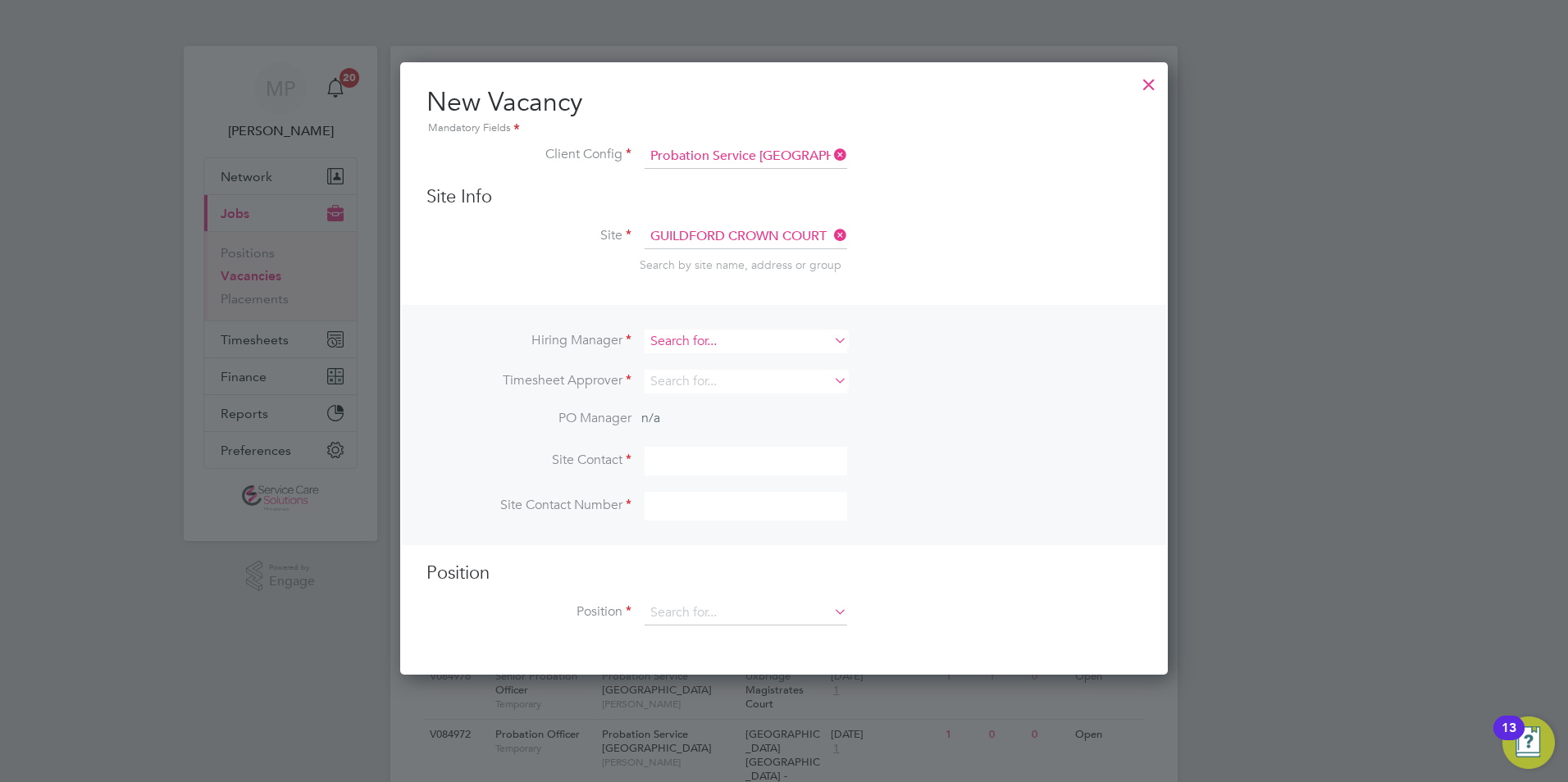 click at bounding box center (745, 341) 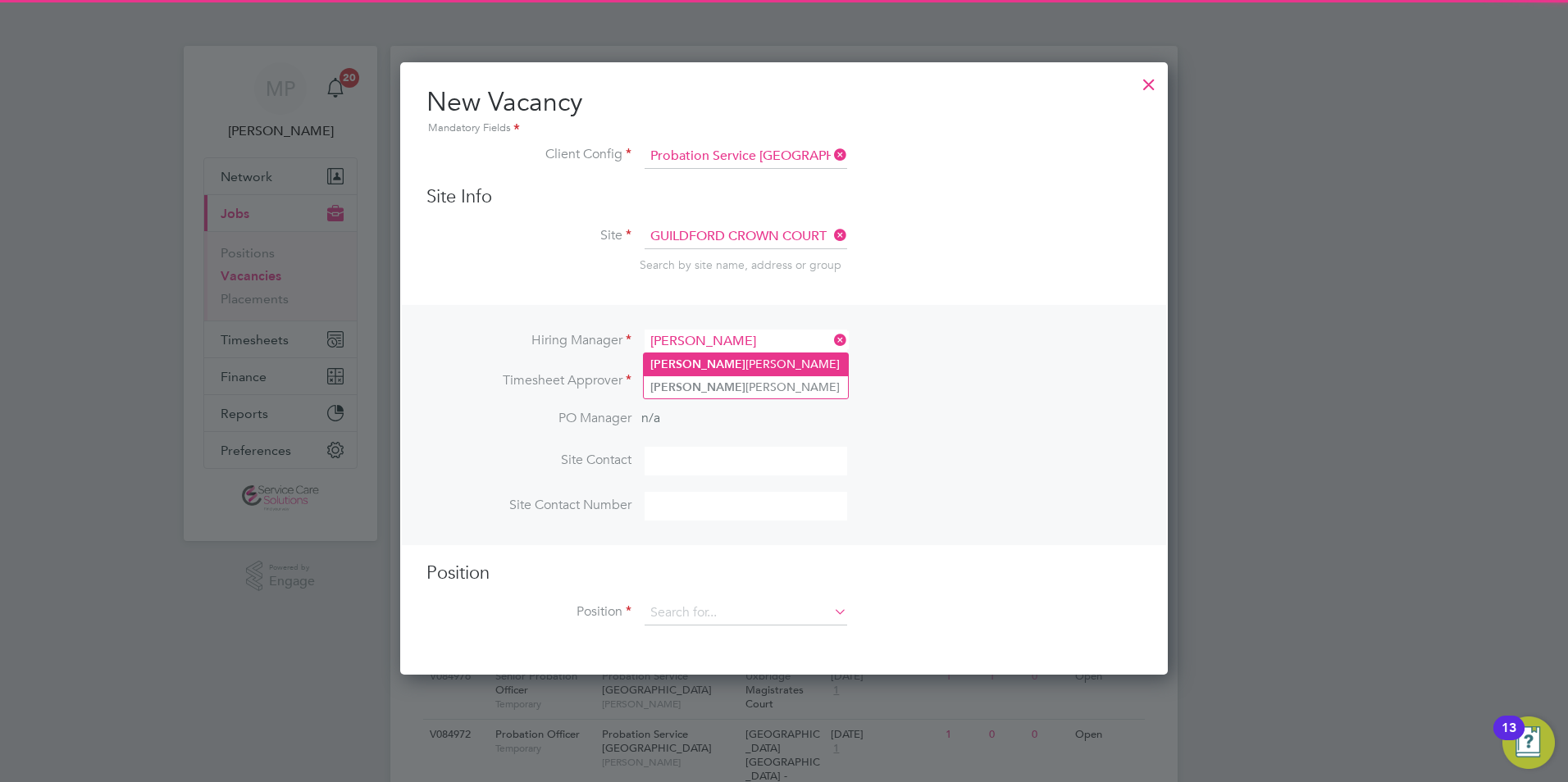 click on "Tina  Donlon" 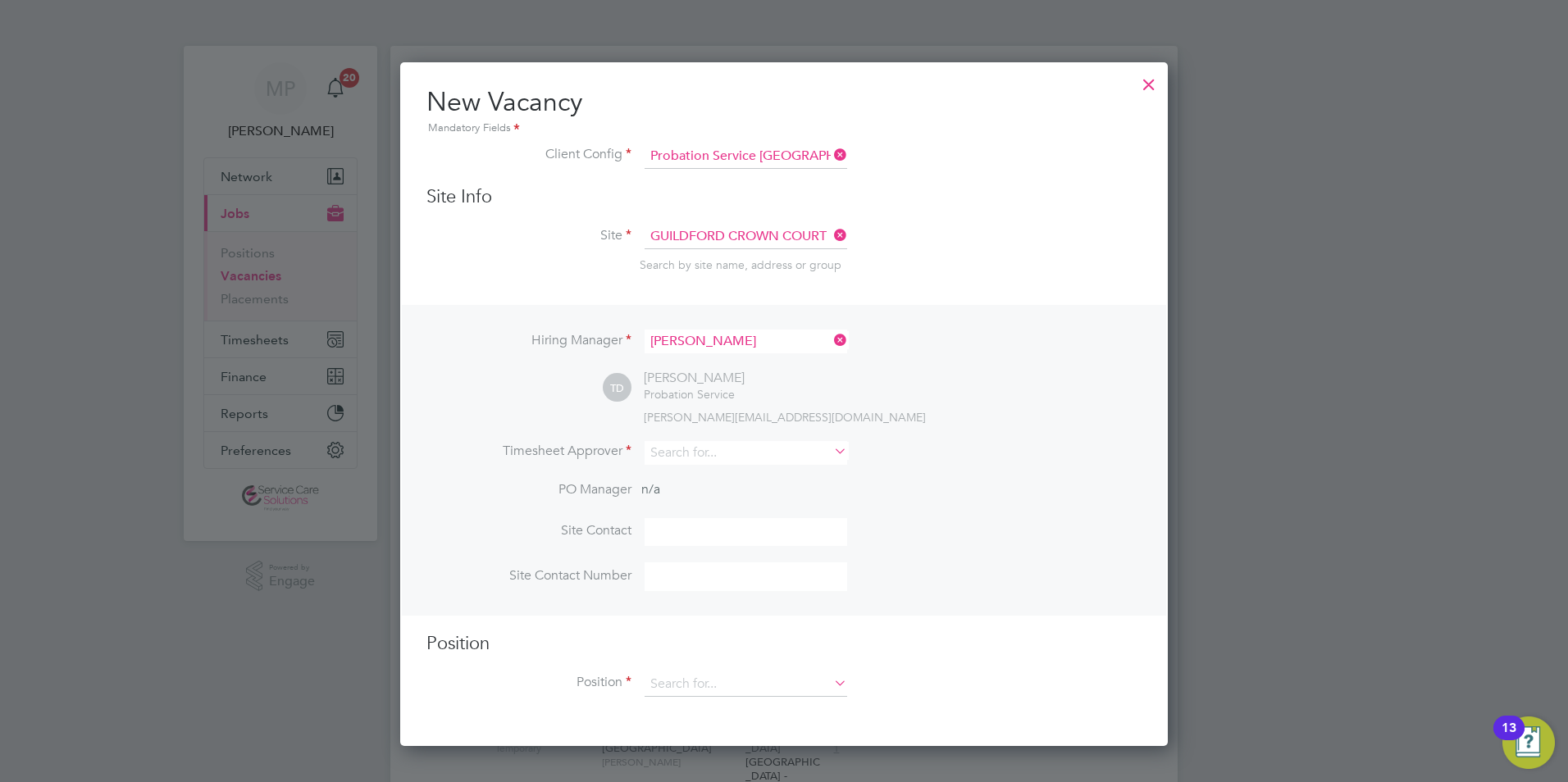 scroll, scrollTop: 8, scrollLeft: 8, axis: both 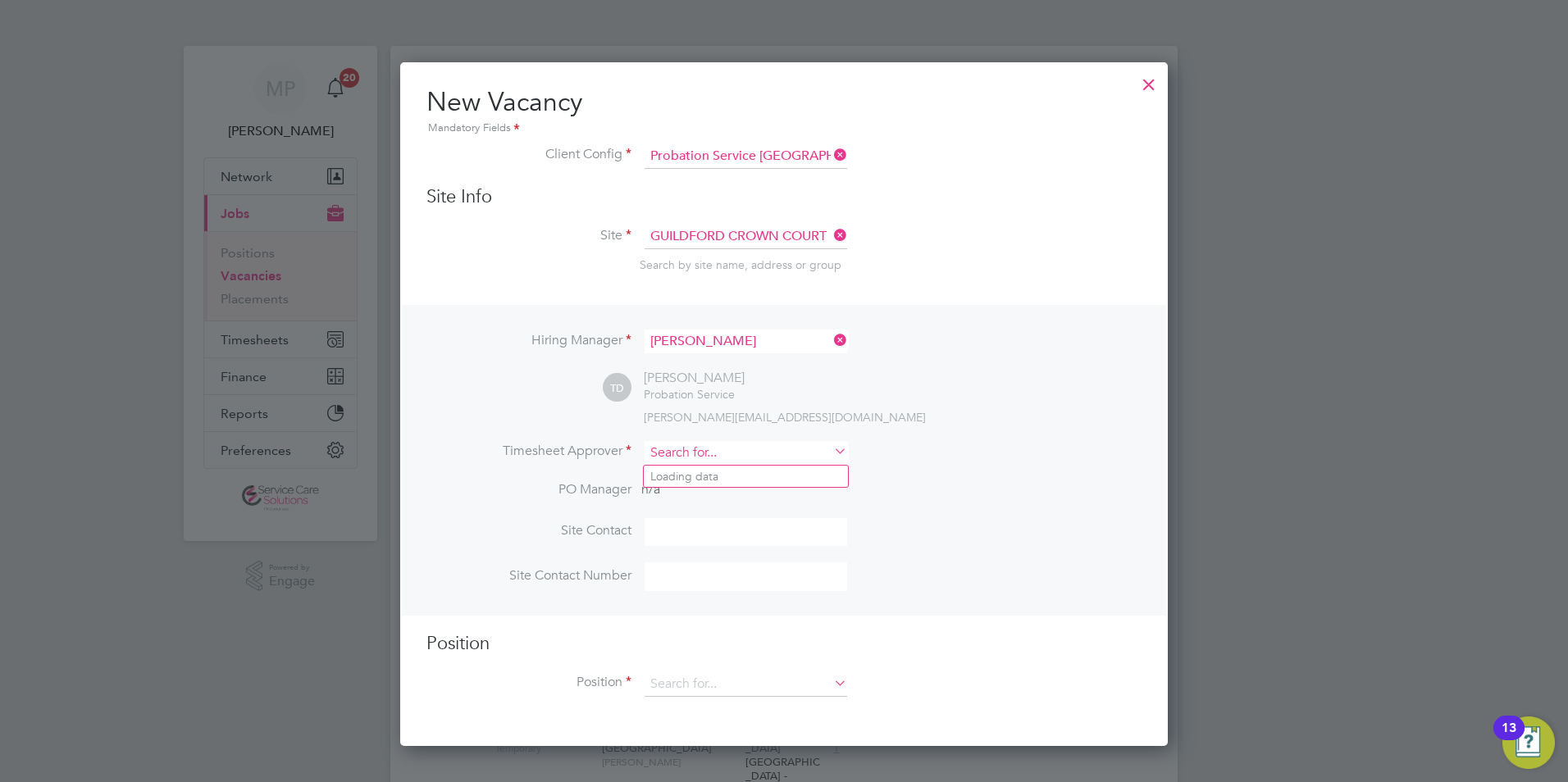 click at bounding box center [745, 452] 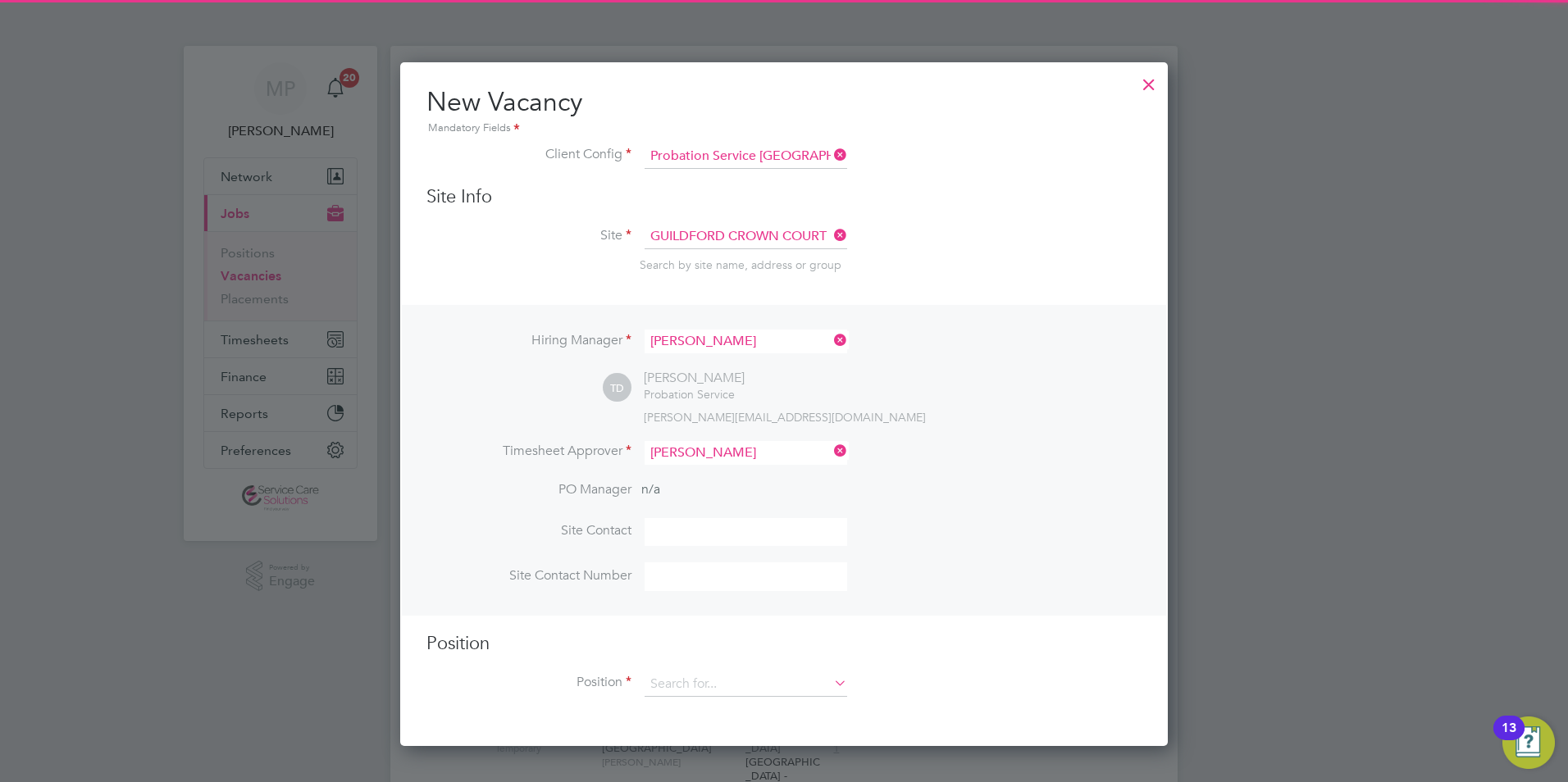 click on "Tina  Donlon" 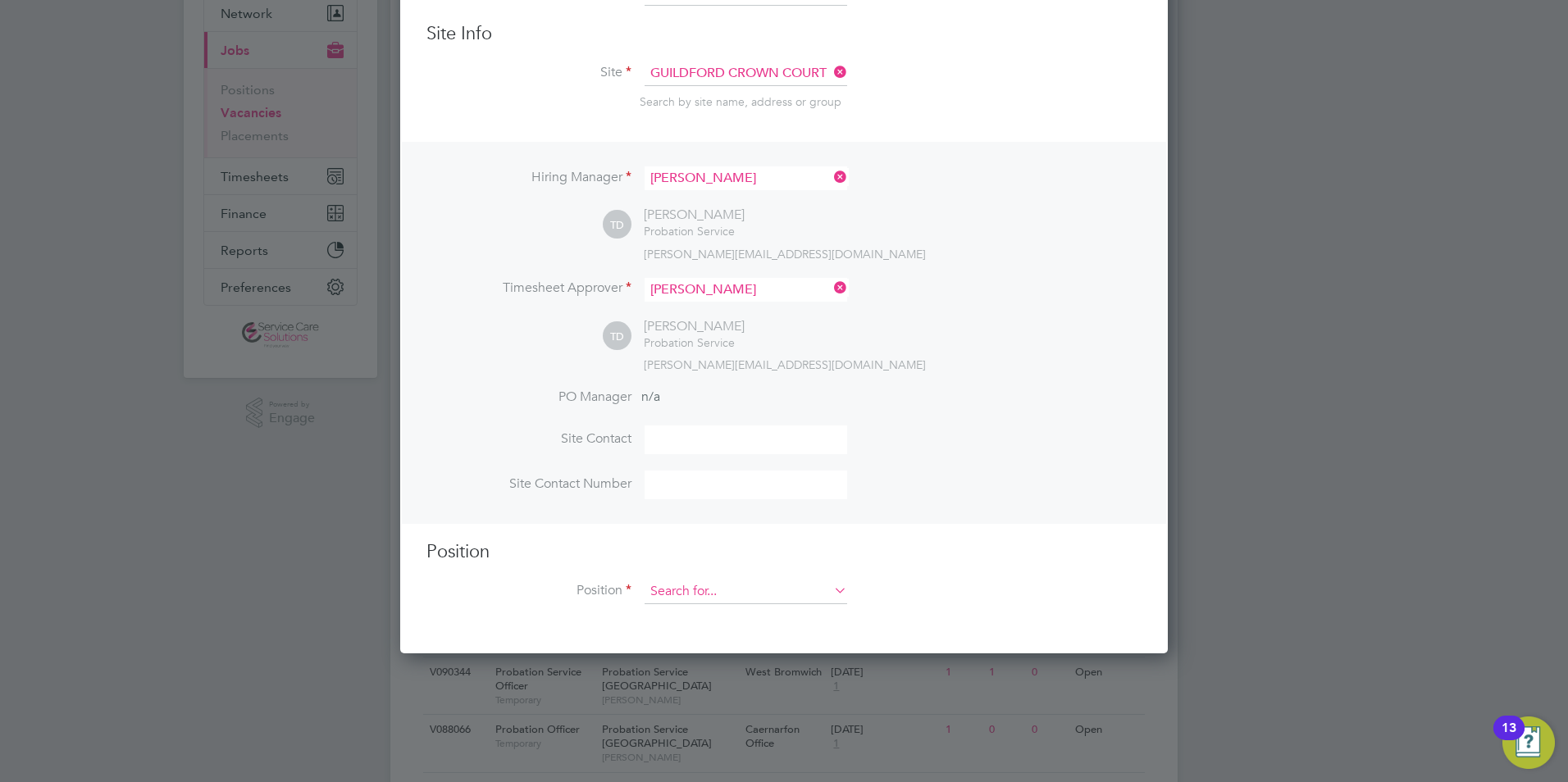 scroll, scrollTop: 164, scrollLeft: 0, axis: vertical 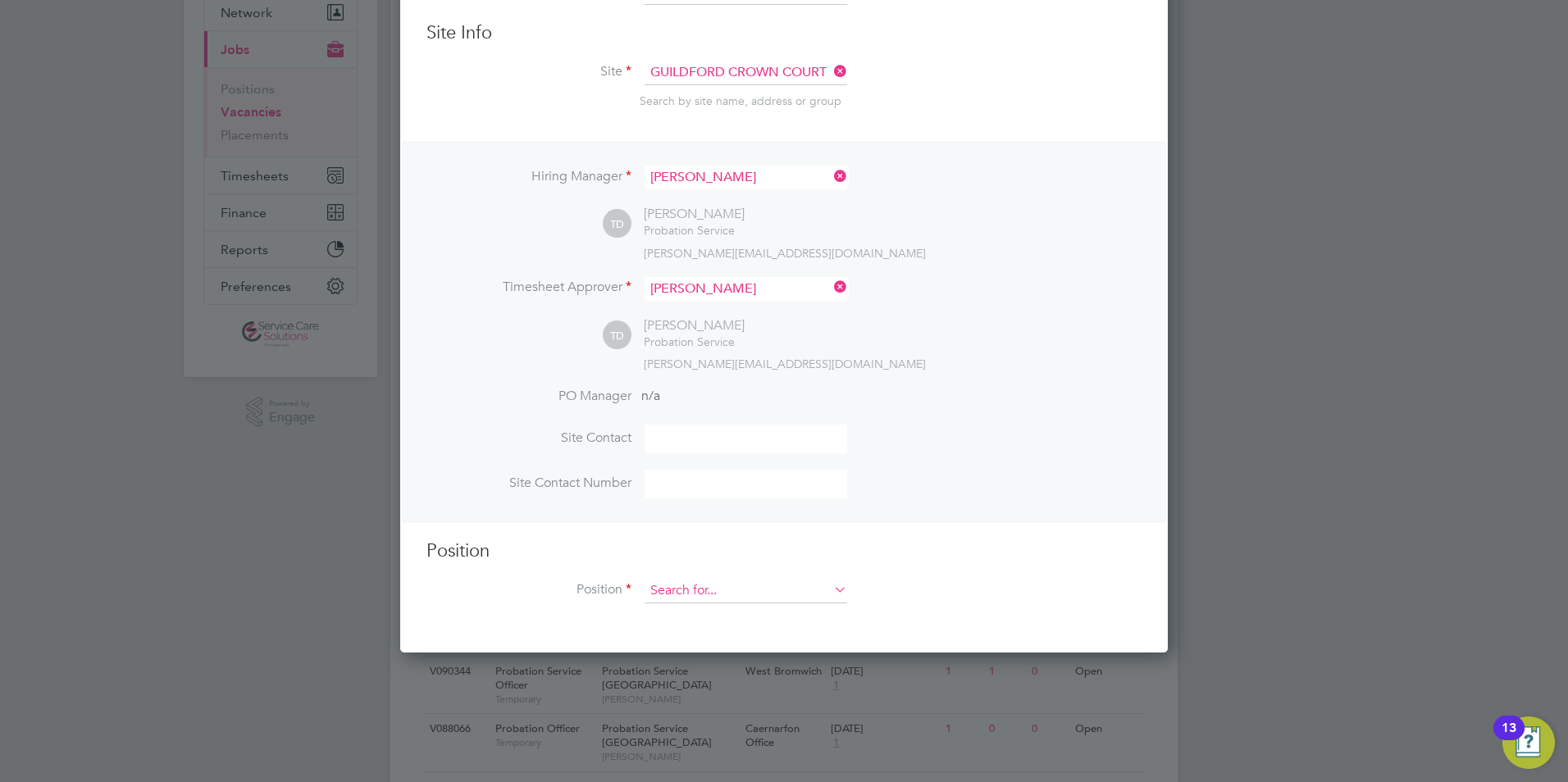 click at bounding box center [745, 591] 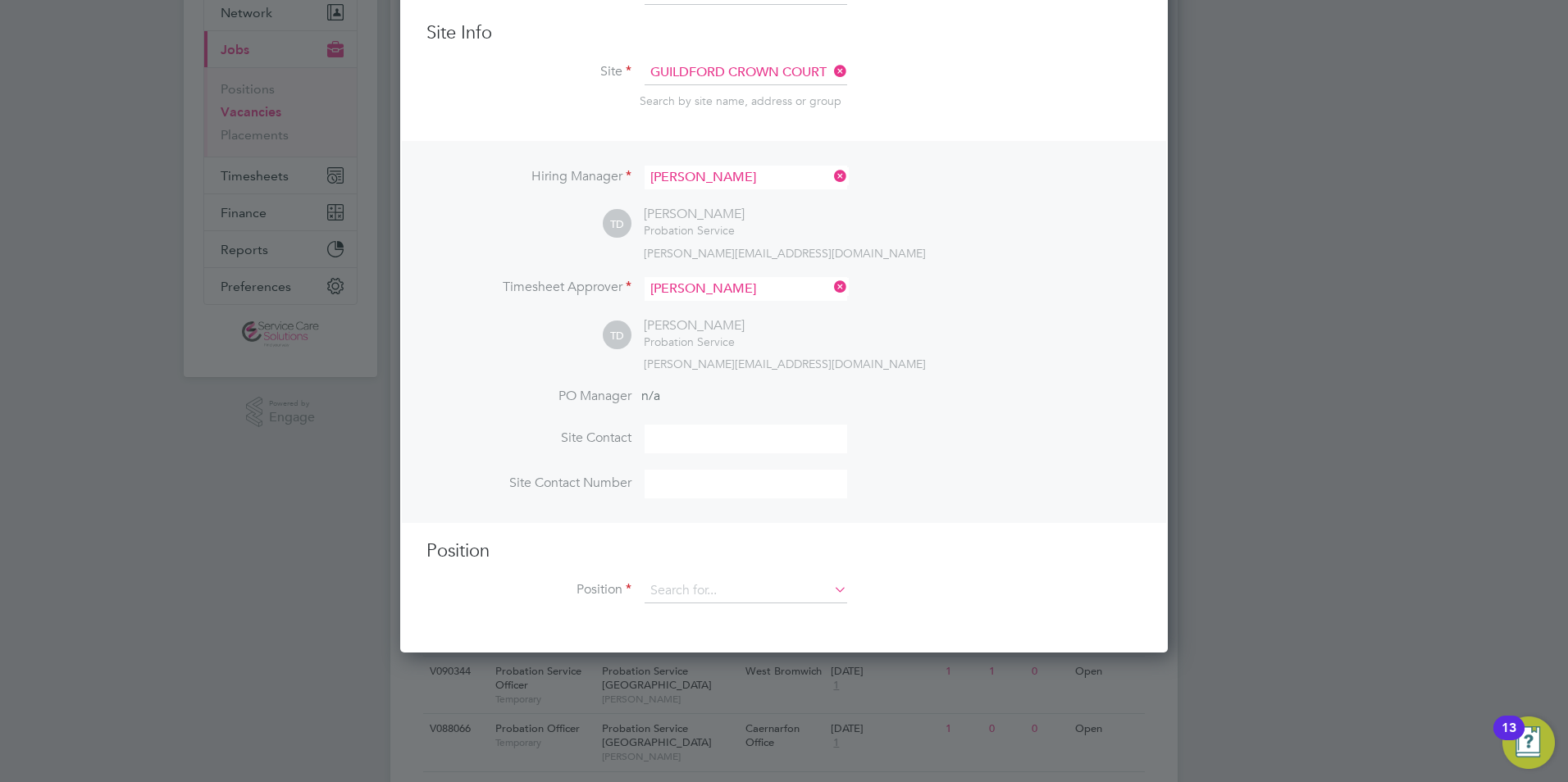 click on "Probation Officer" 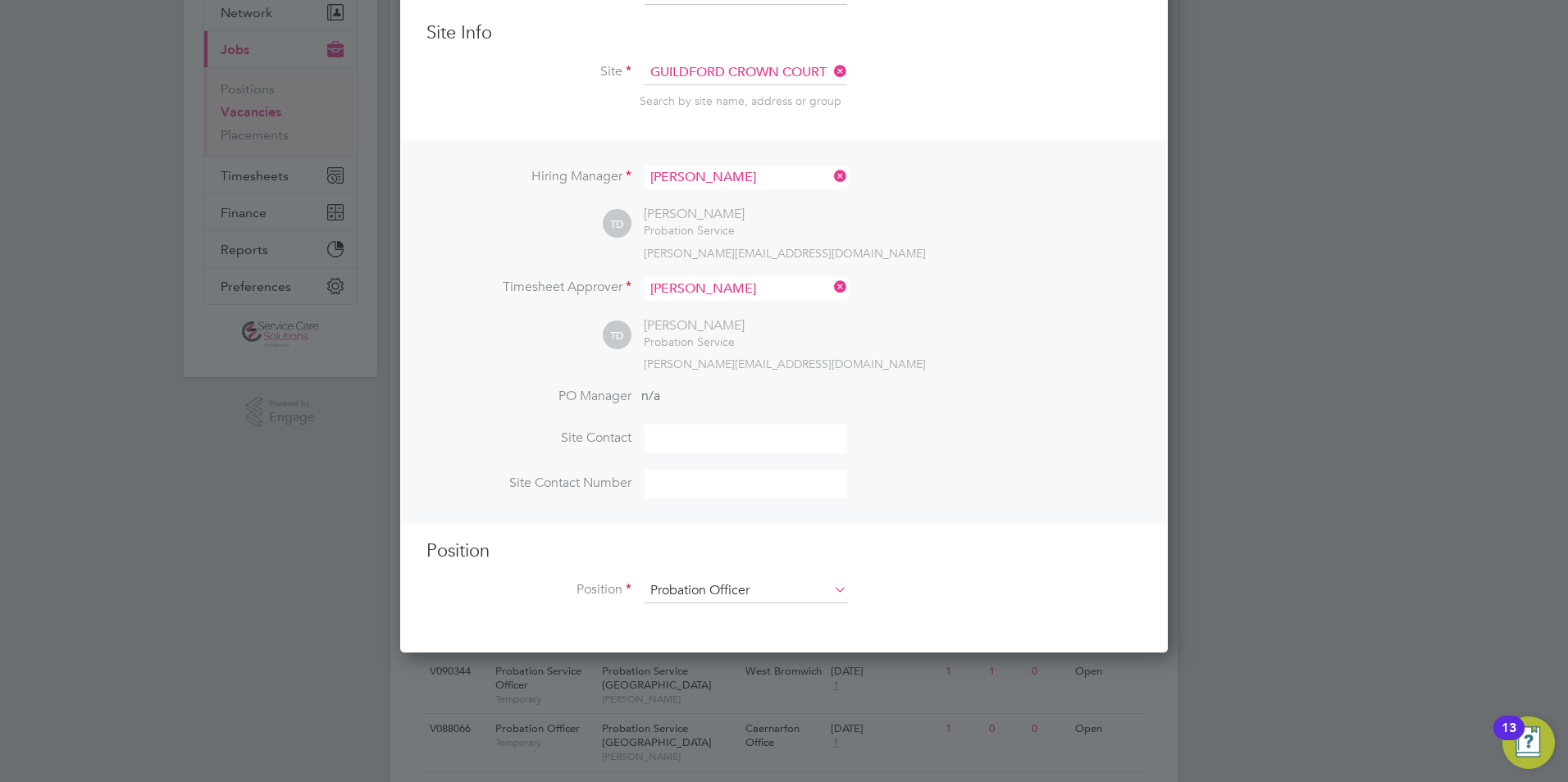 scroll, scrollTop: 8, scrollLeft: 8, axis: both 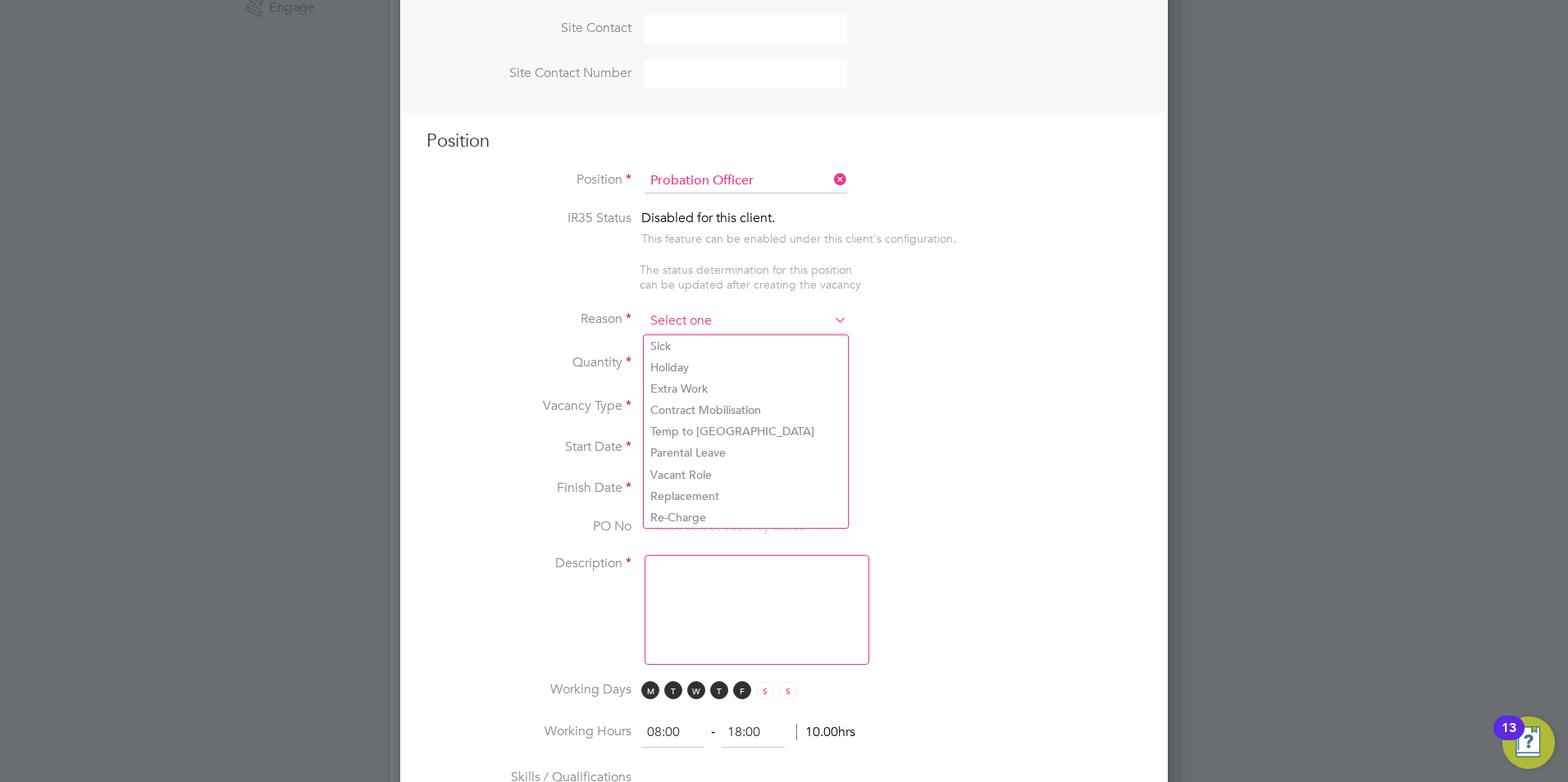 click at bounding box center (745, 321) 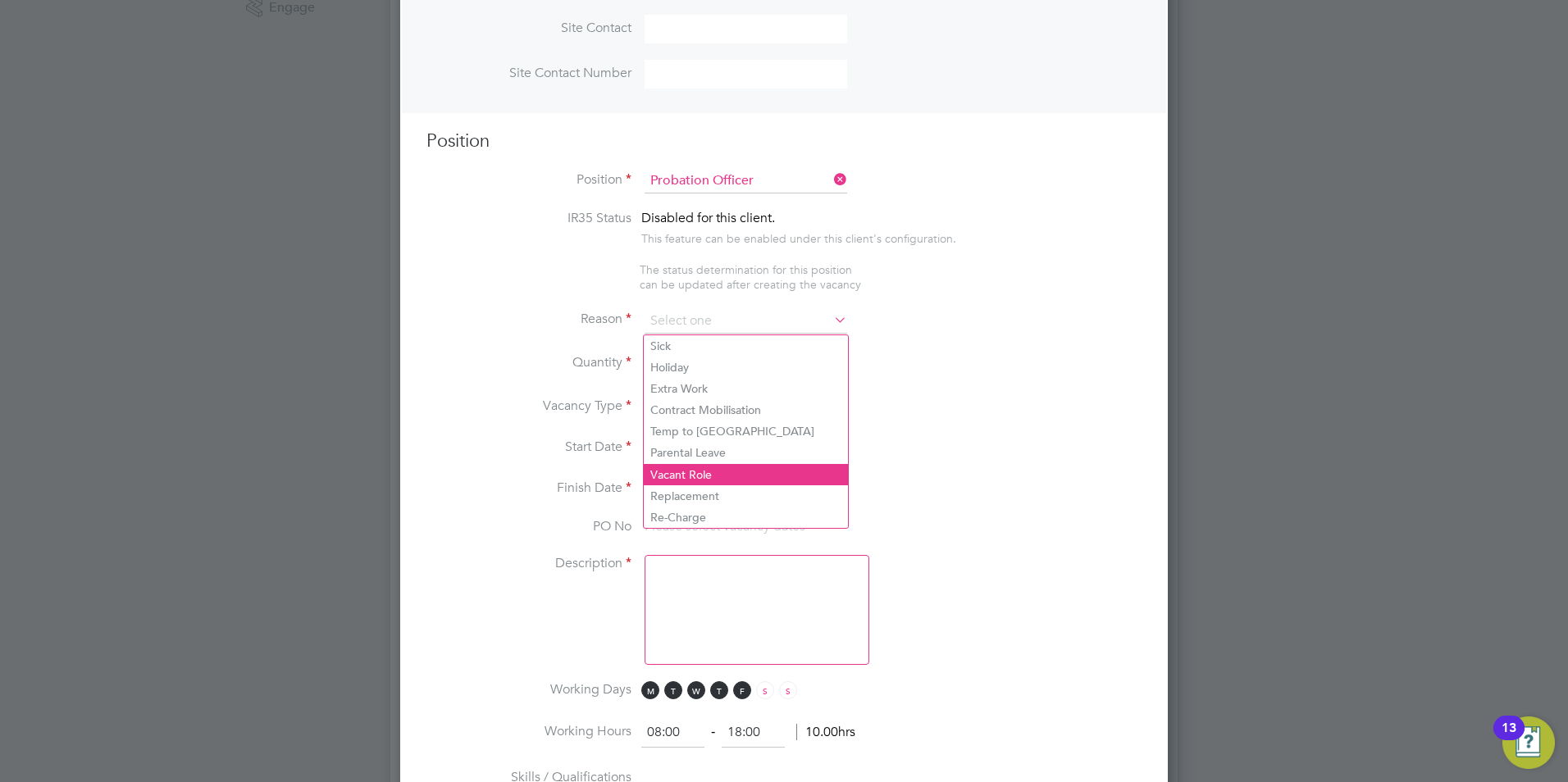 click on "Vacant Role" 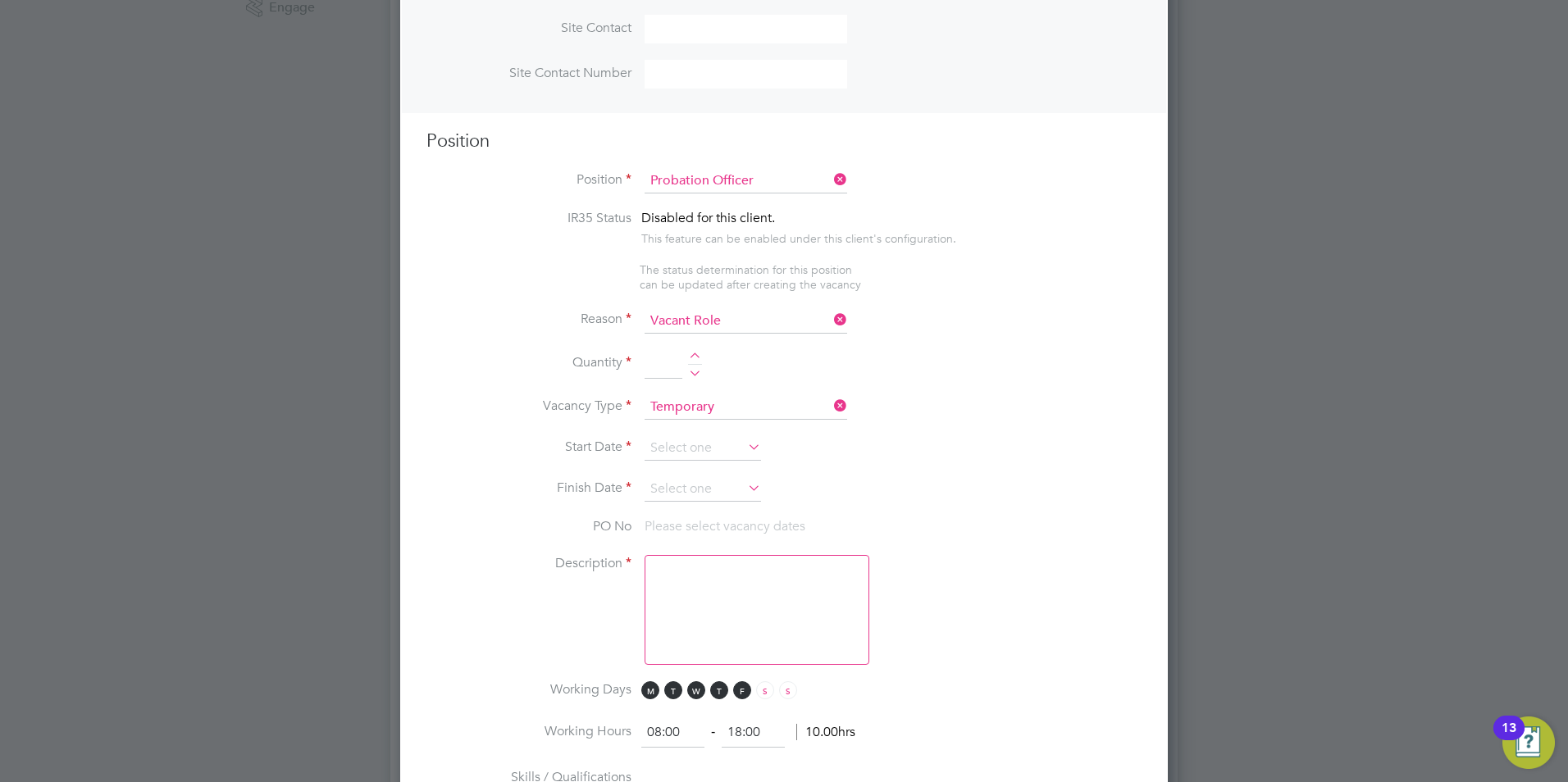 click at bounding box center [695, 358] 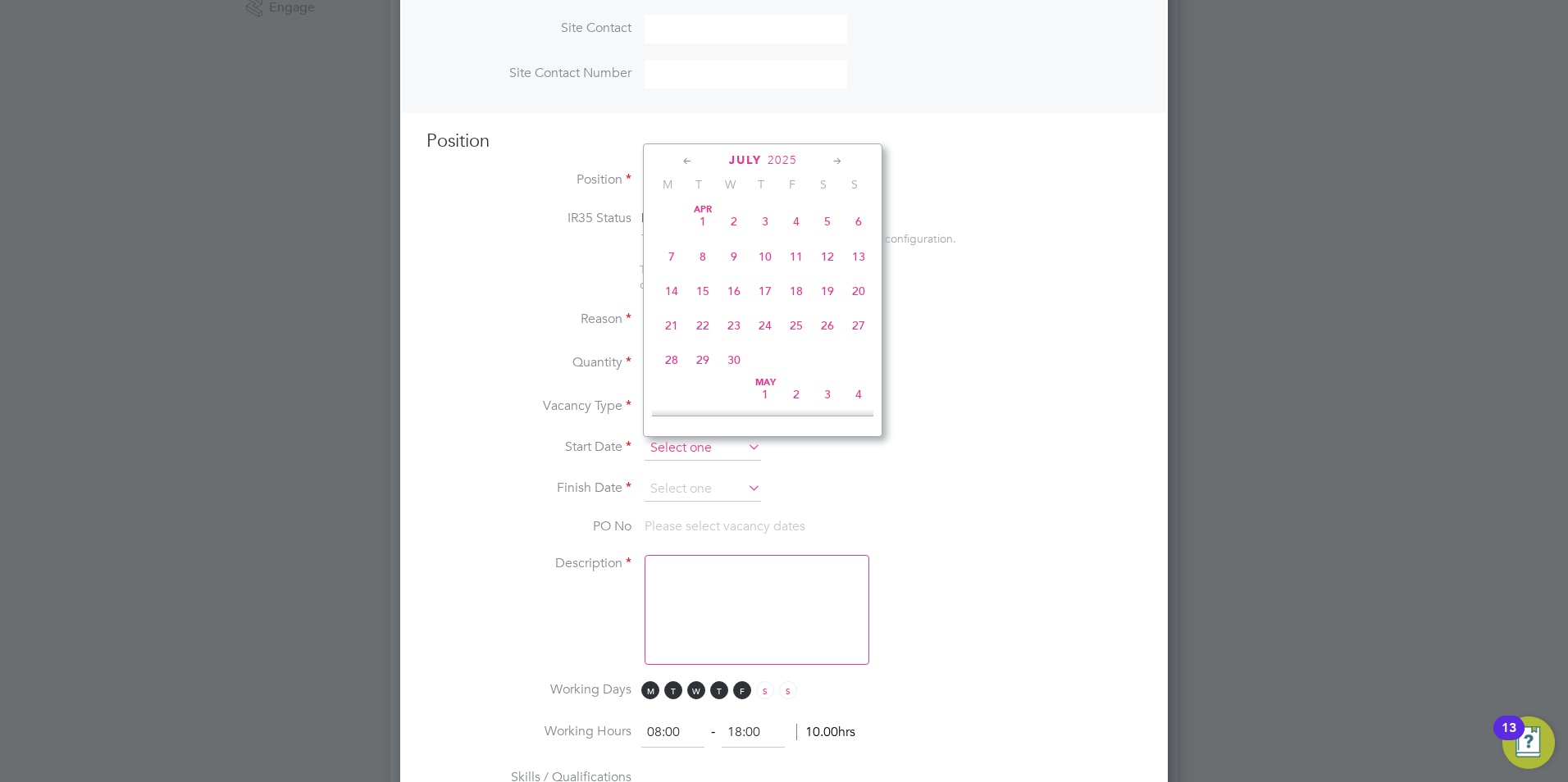 click at bounding box center [703, 448] 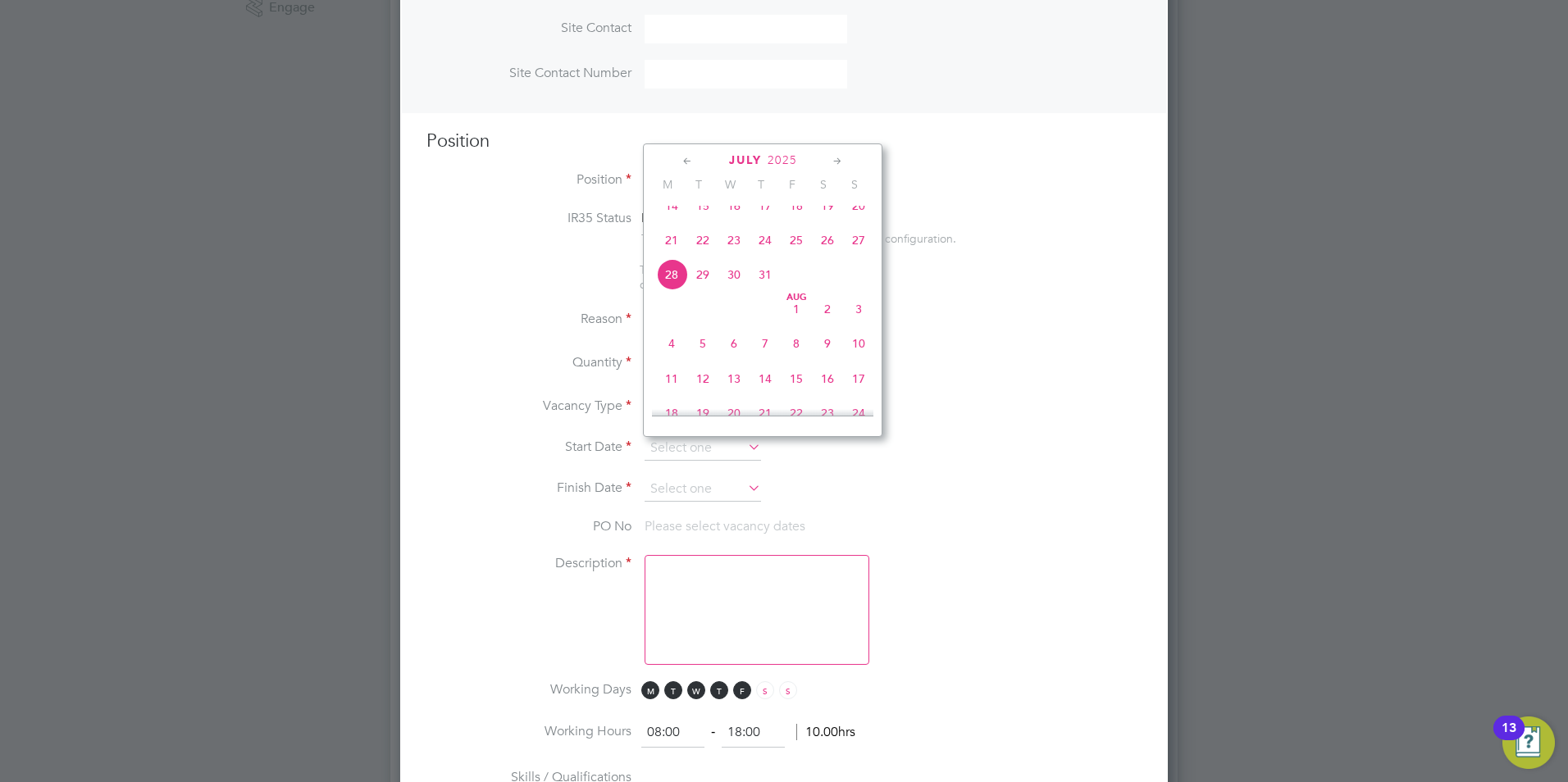 drag, startPoint x: 673, startPoint y: 295, endPoint x: 645, endPoint y: 380, distance: 89.49302 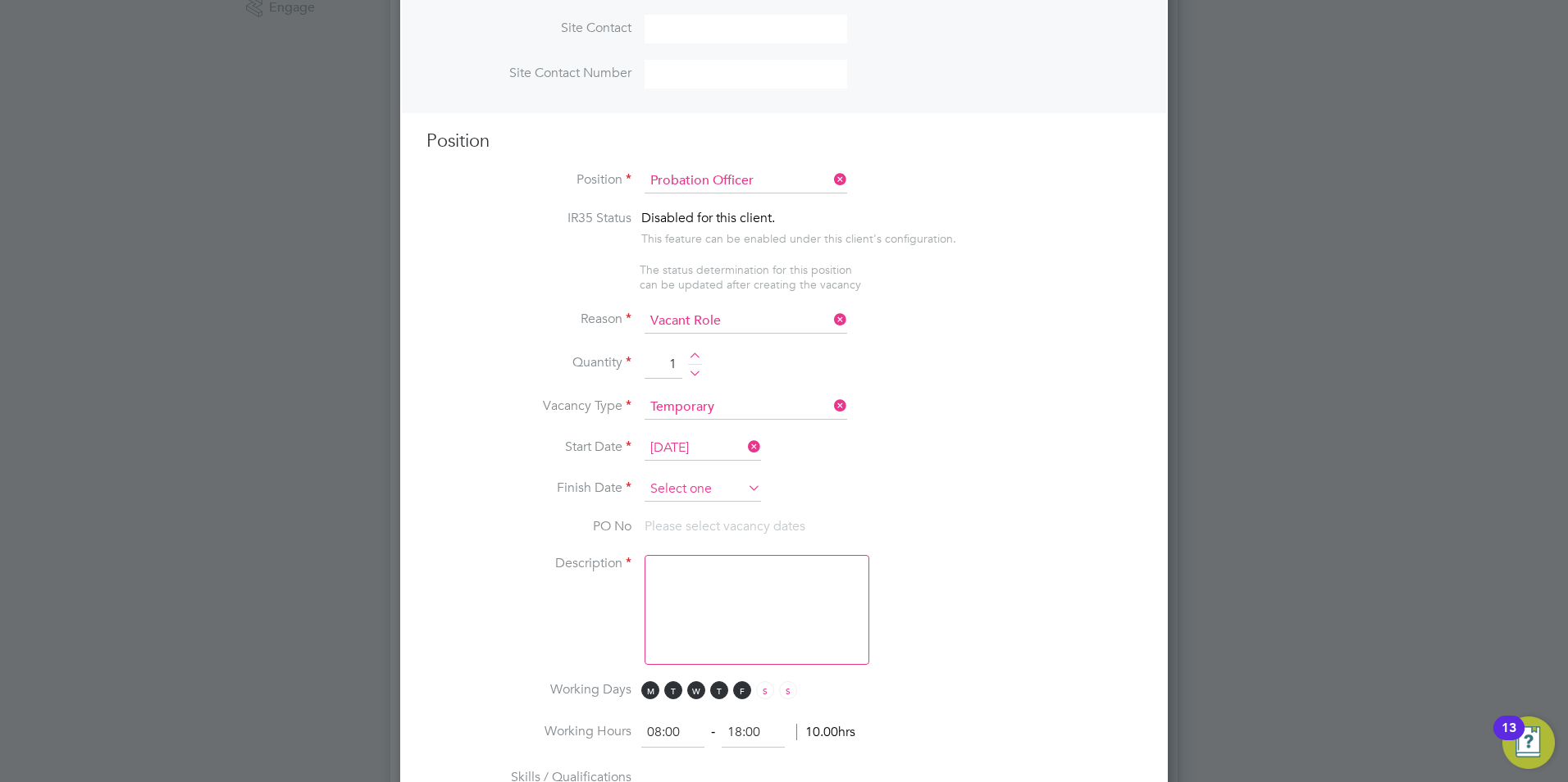 click at bounding box center (703, 489) 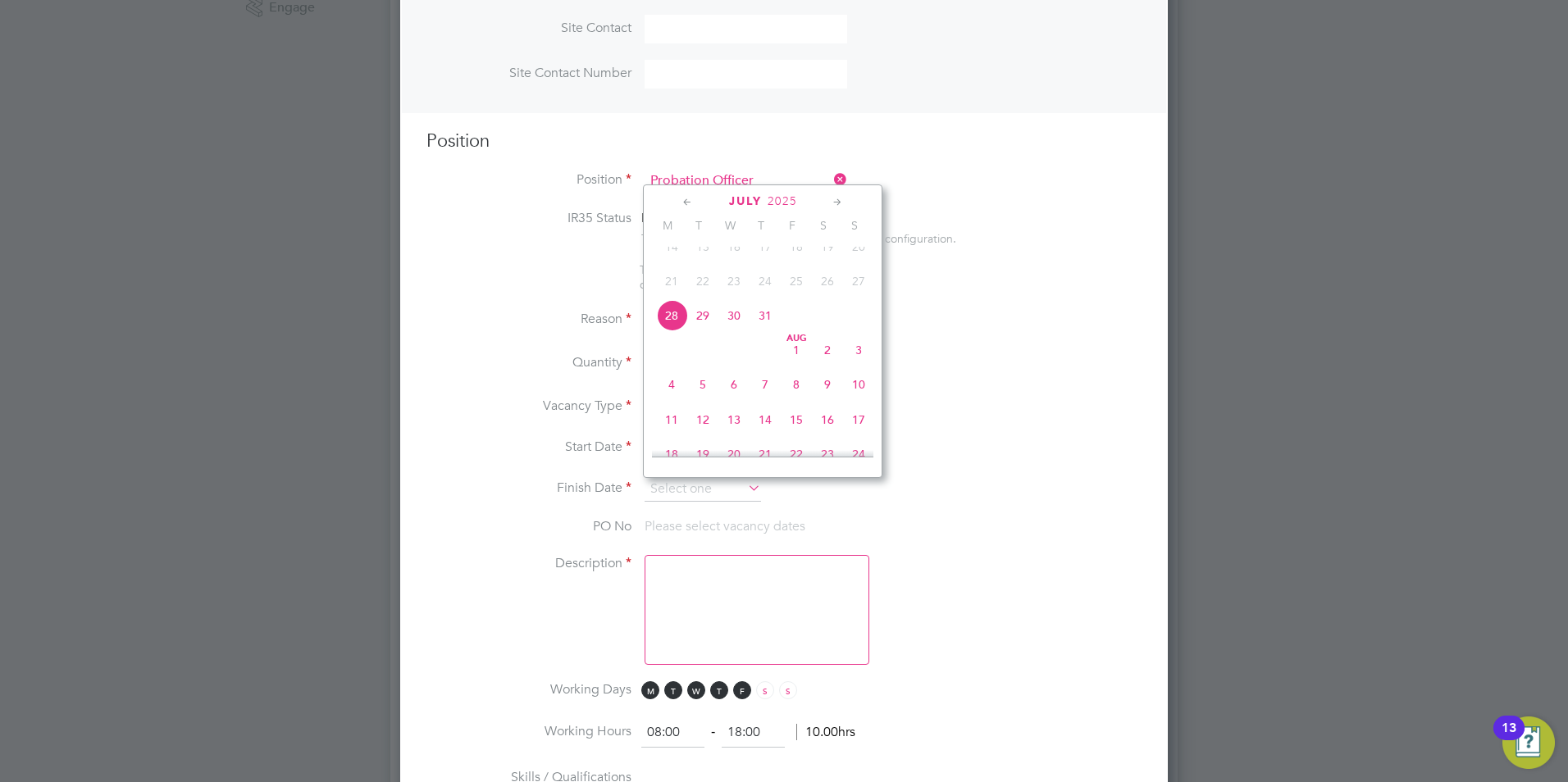 click 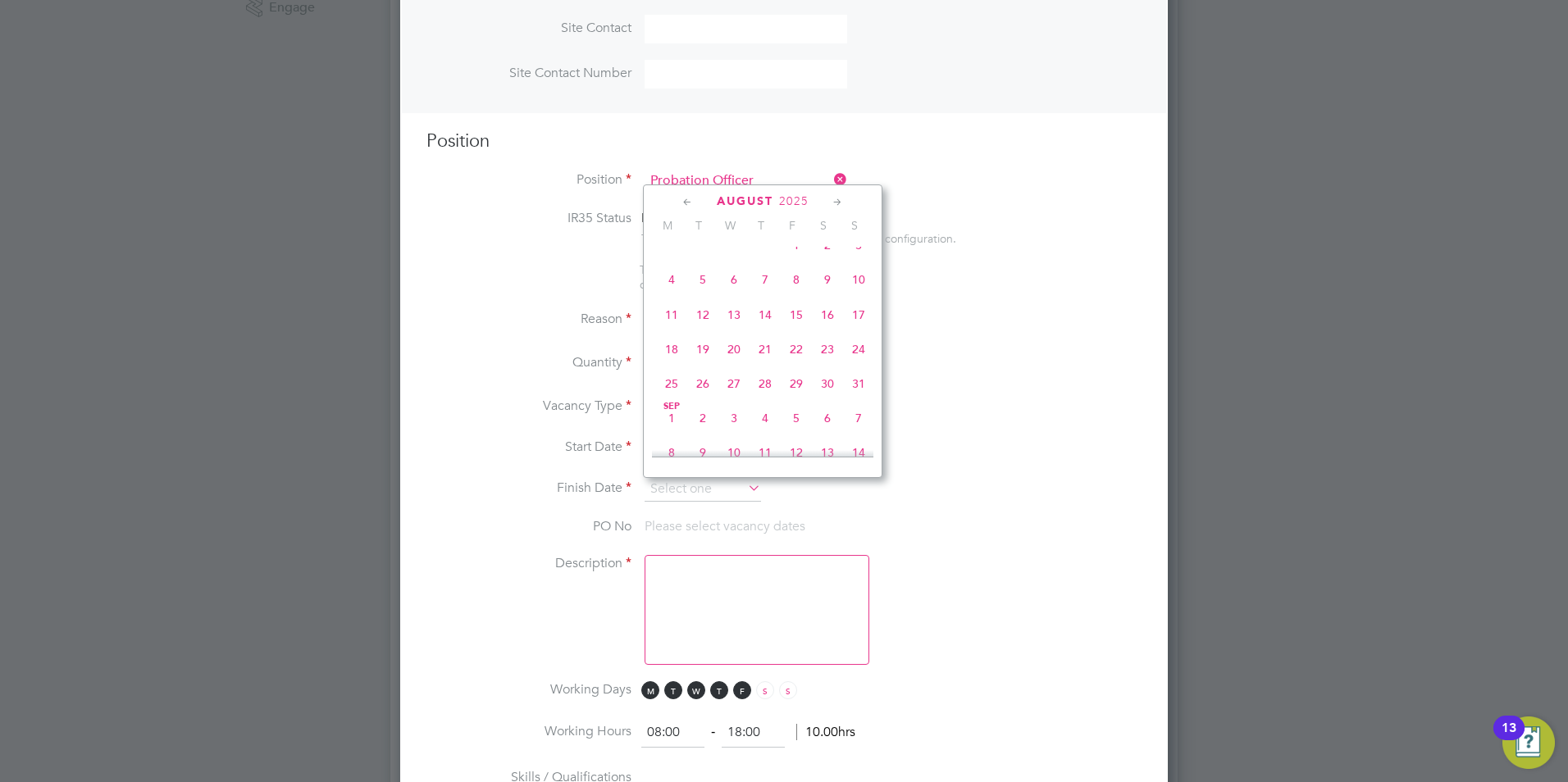 click 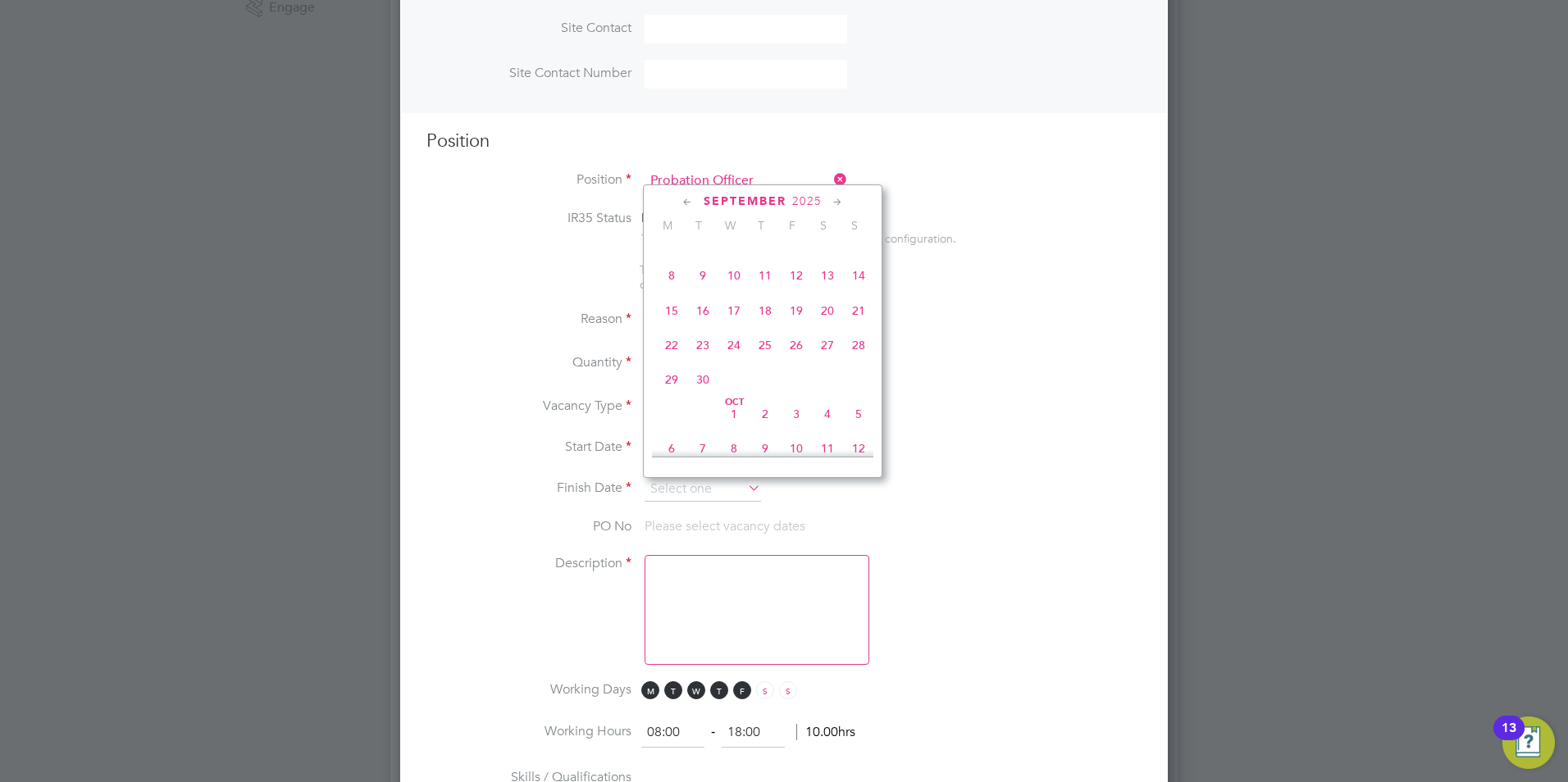 click 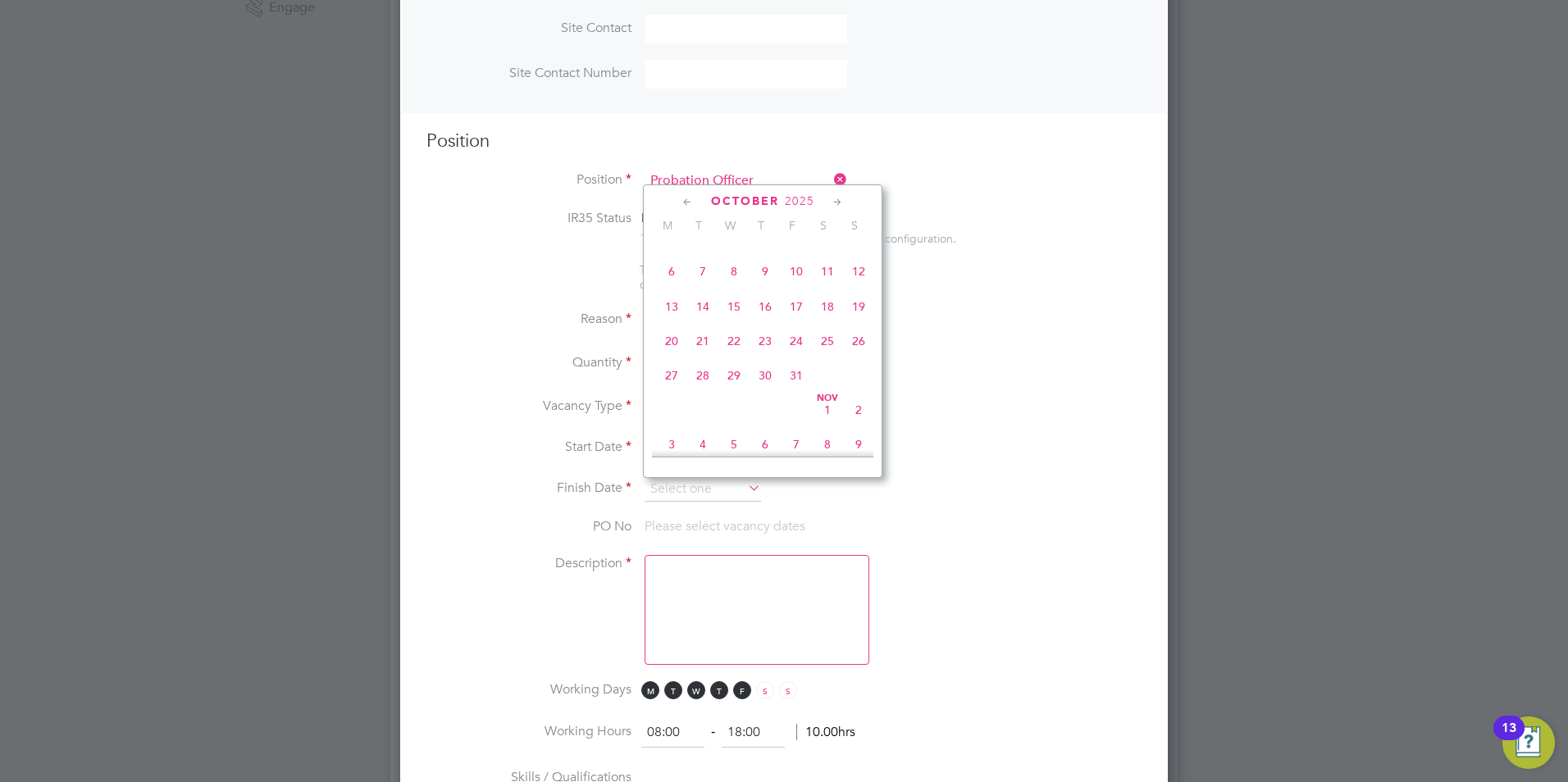 click on "26" 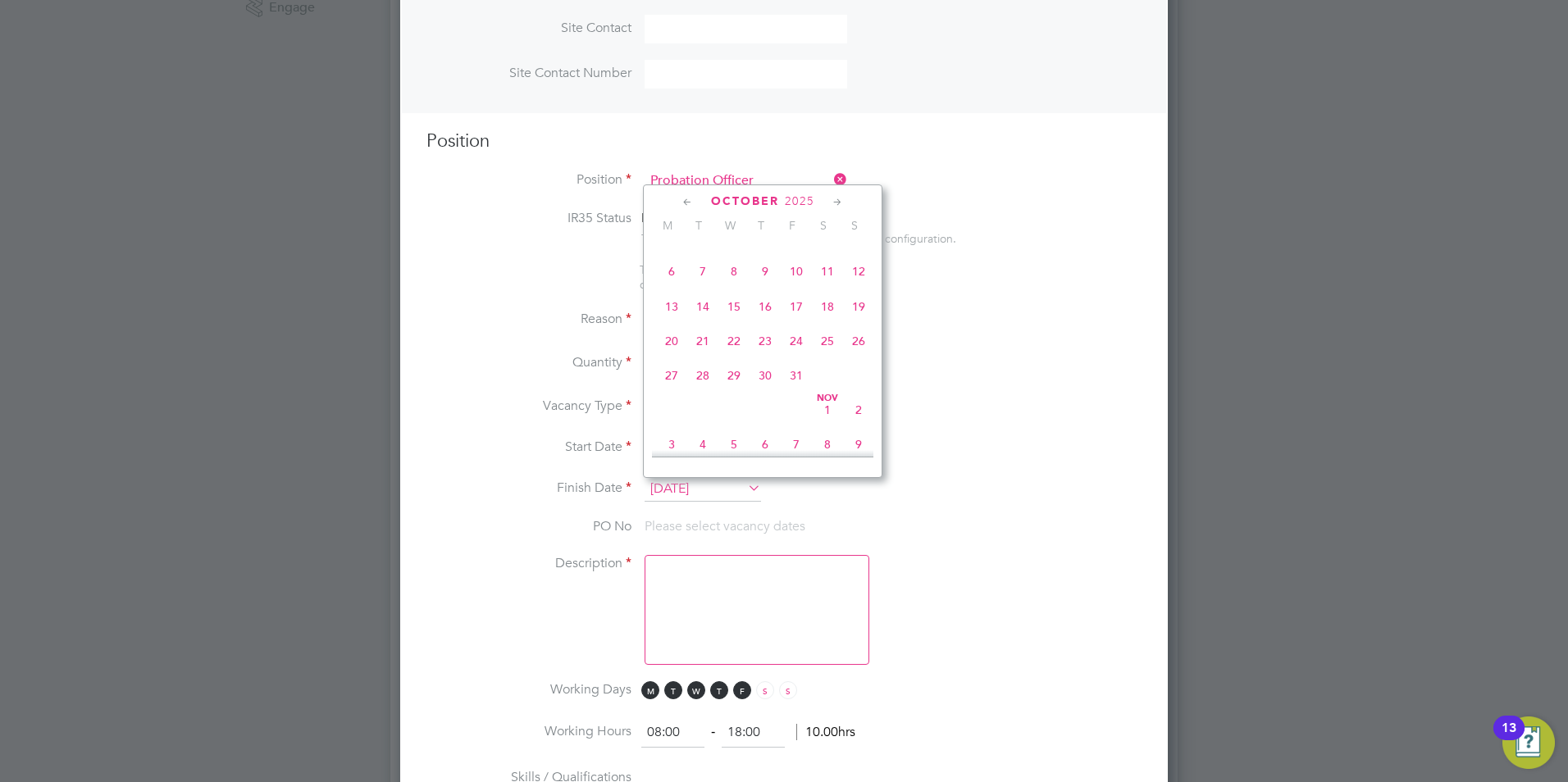 scroll, scrollTop: 8, scrollLeft: 8, axis: both 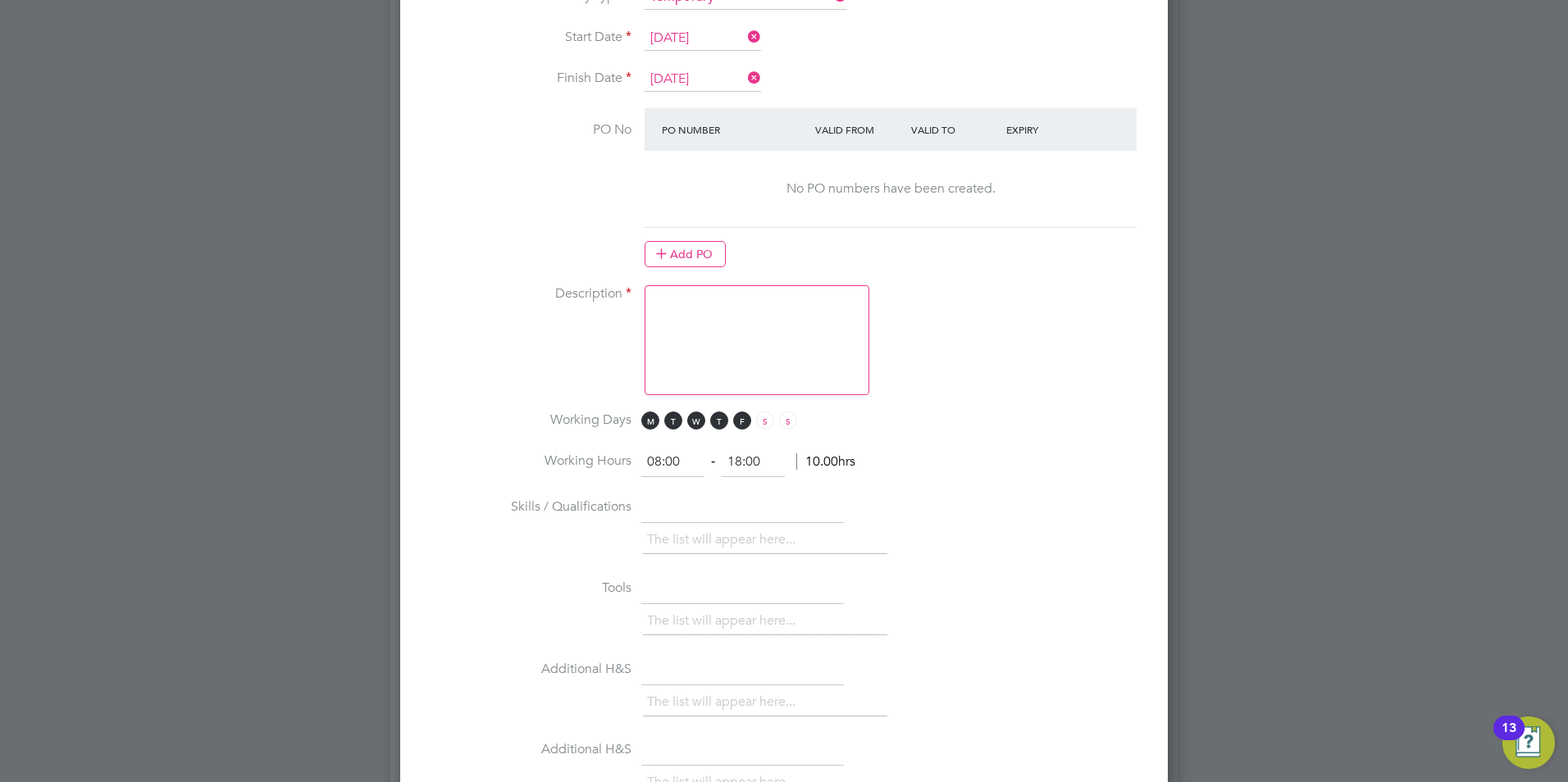 click at bounding box center [757, 340] 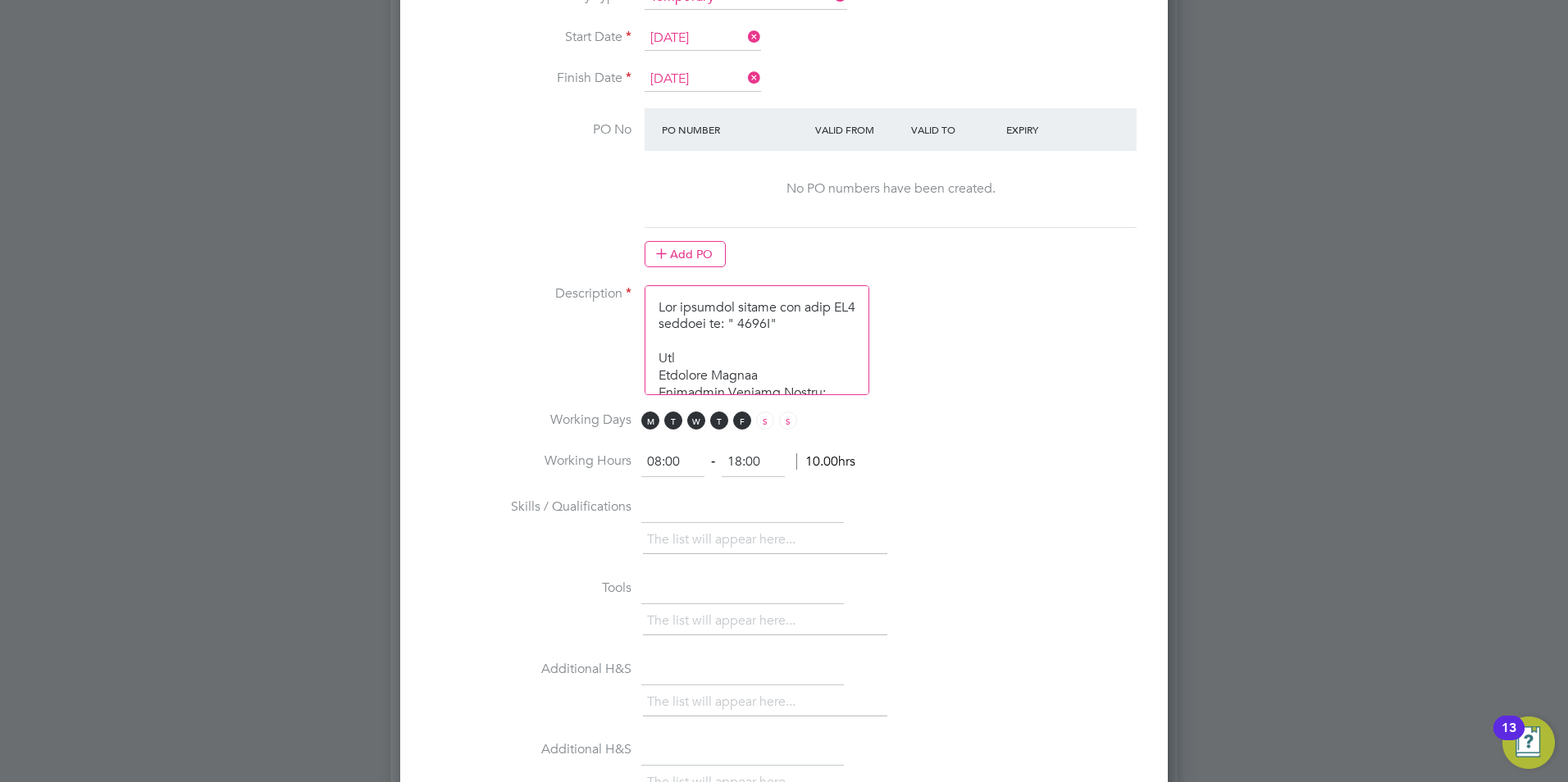 scroll, scrollTop: 1183, scrollLeft: 0, axis: vertical 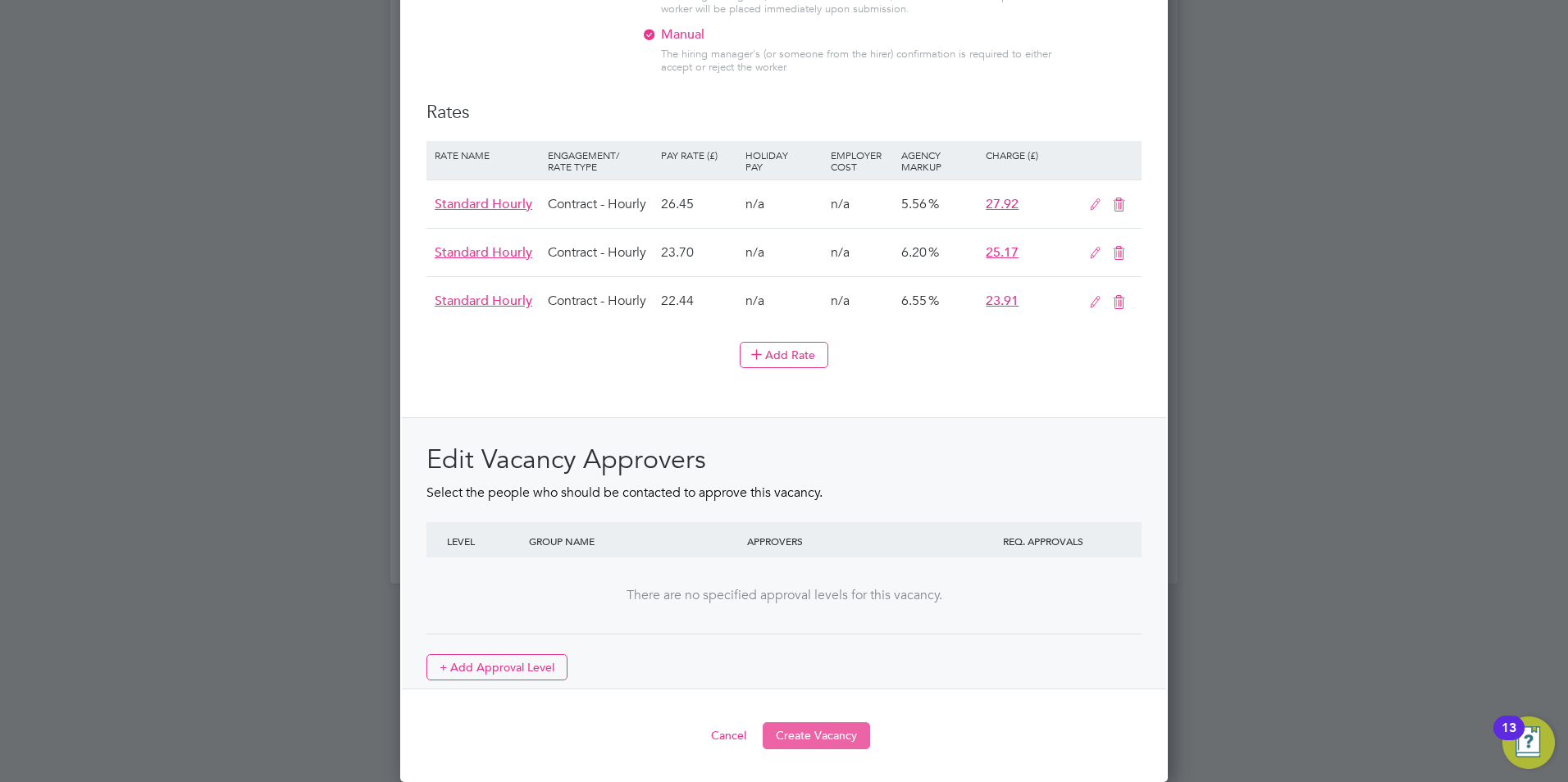 type on "The tracking number for this OP1 request is: " 2278B"
Yes
Question	Answer
Probation Service Region:	Kent, Surrey, Sussex
Role Required/Type of Work:	PO
If other, please state:
Further details:	the role is to write Crown Court Pre-Sentence Reports, including violent, sexual and dangerousness assessments. So, all types of PSRs that a Crown Court would order. Would need to have strong remote IT ability in writing reports and using ND and PSR assessment tools.
New requirement:	New Requirement (no named worker)
same worker exception details:
Total length 12 months or longer:
Minister Approval:
Cabinet Office Approval reference number:
Requested start date of Assignment :	2025-07-28
Duration of assignment:	40
Hours of Work:	7.5-37
travel:	Yes - please add a line for £1,000 for expenses on the PO
IR35:
Overtime:	No
If yes to overtime:
special qualifications/experience:	Qualified Probation Officer, with experience of writing quality, but concise, Crown Court Pre-Sentence Report, can use a laptop remotely, ..." 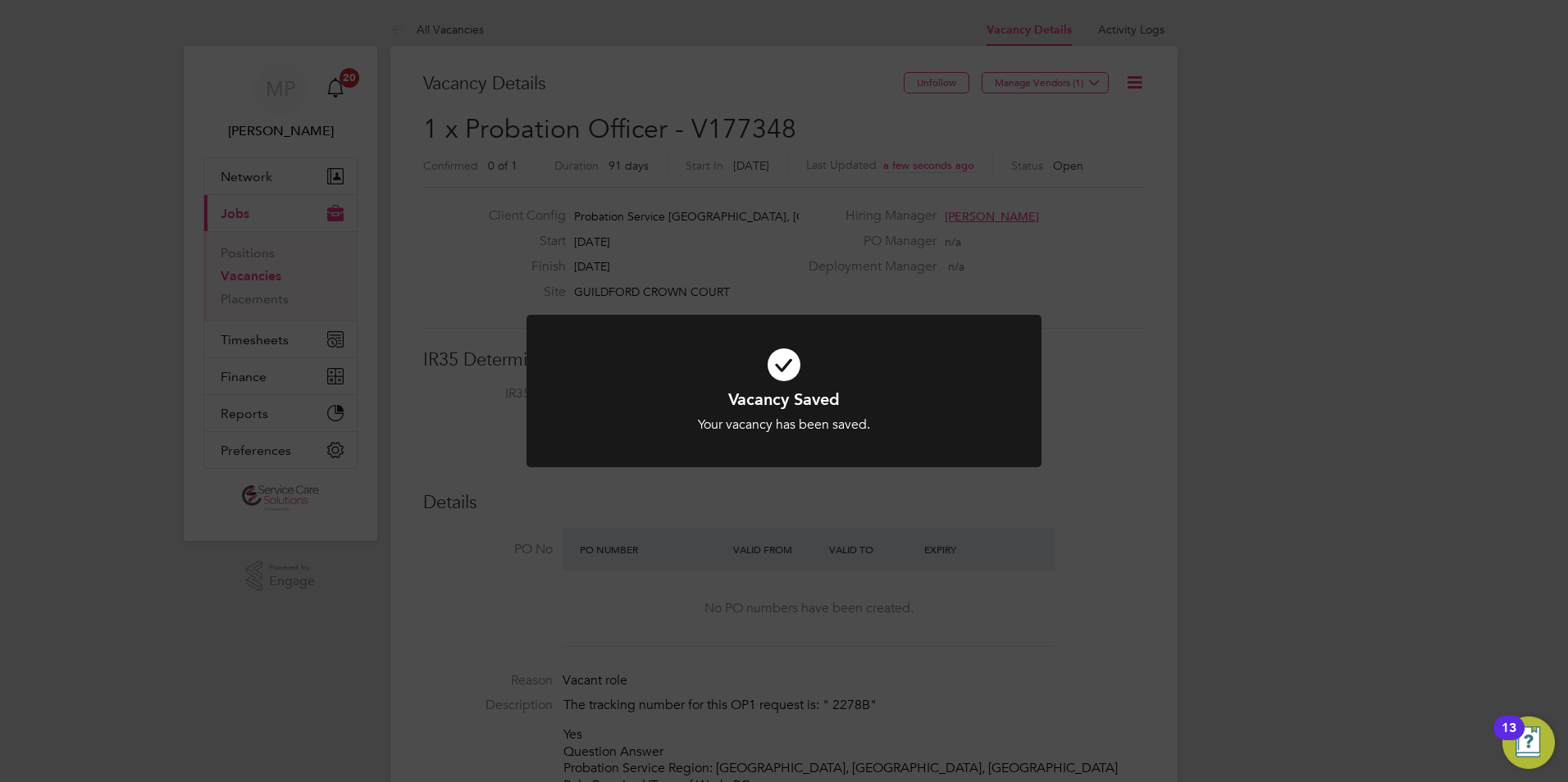 click on "Vacancy Saved Your vacancy has been saved. Cancel Okay" 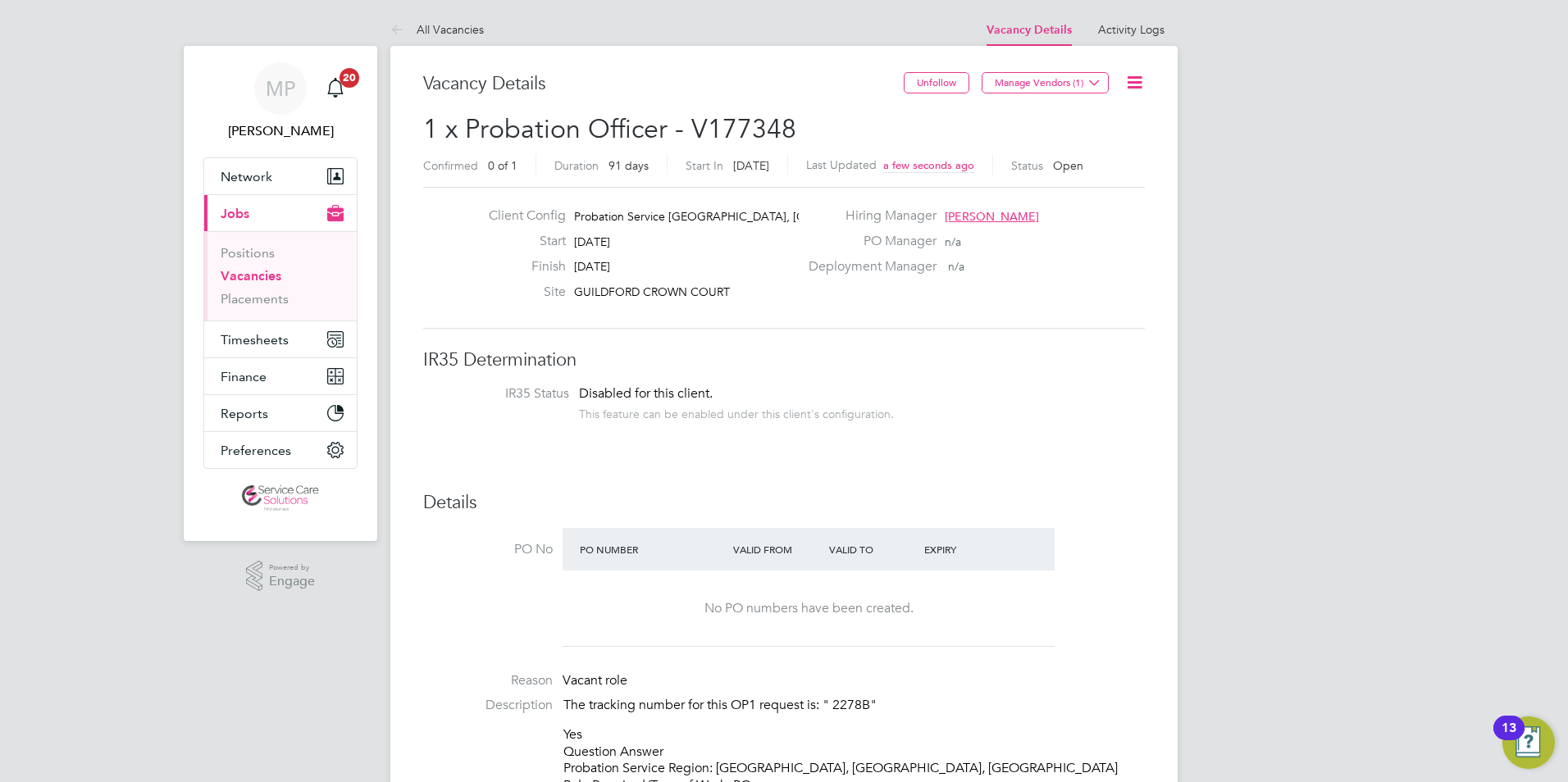 click on "Vacancies" at bounding box center [251, 275] 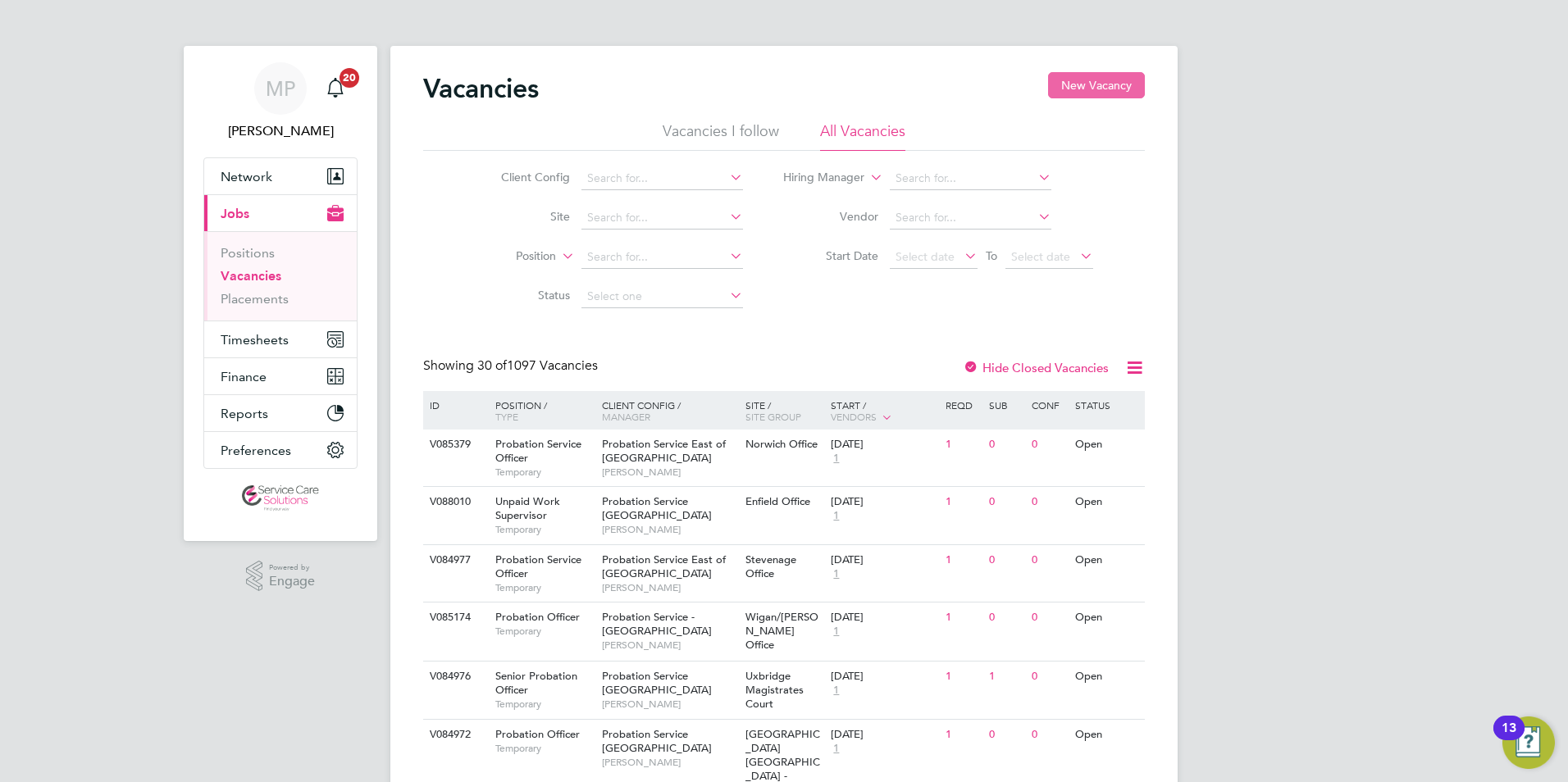 click on "New Vacancy" 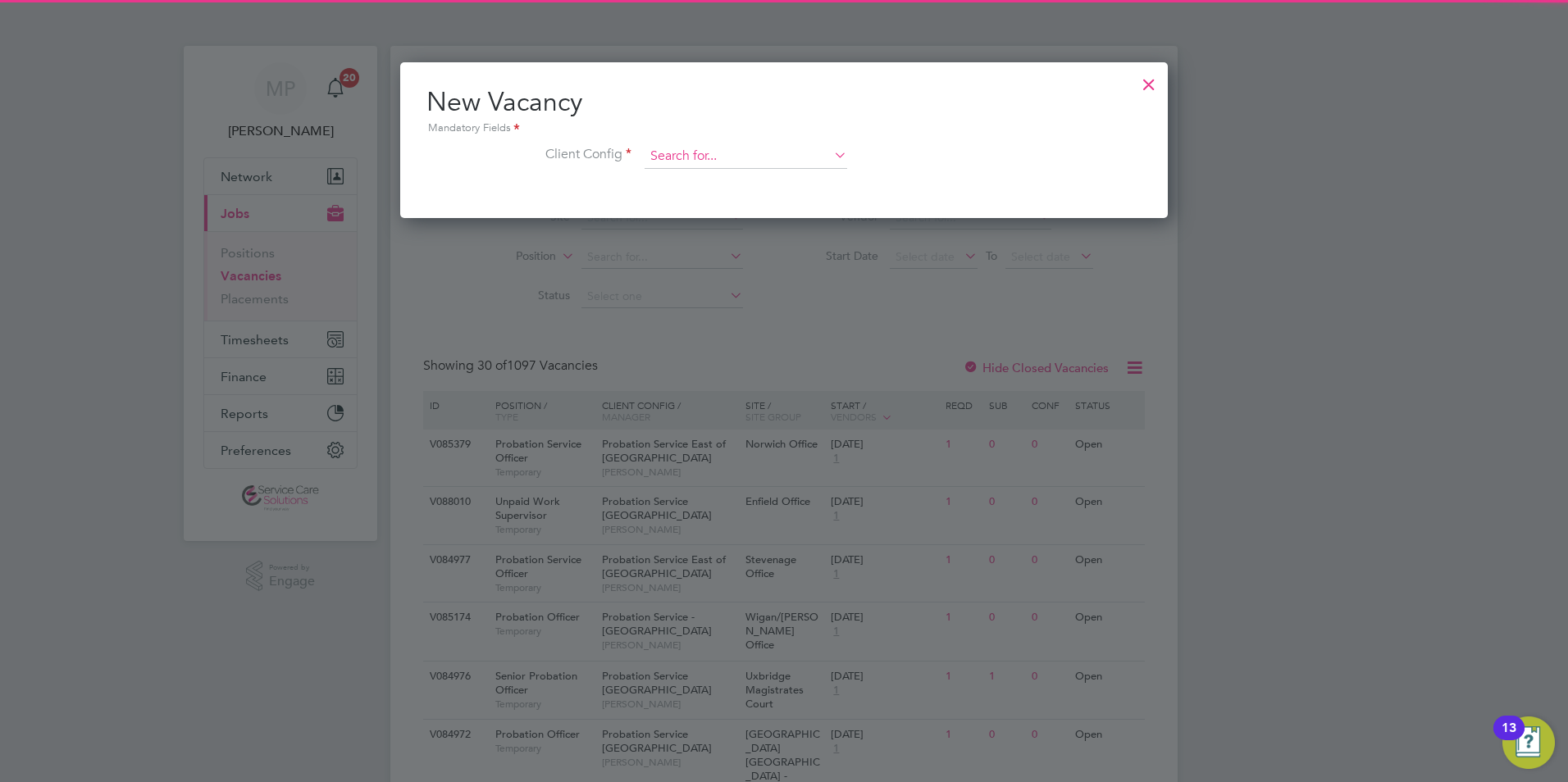 click at bounding box center (745, 157) 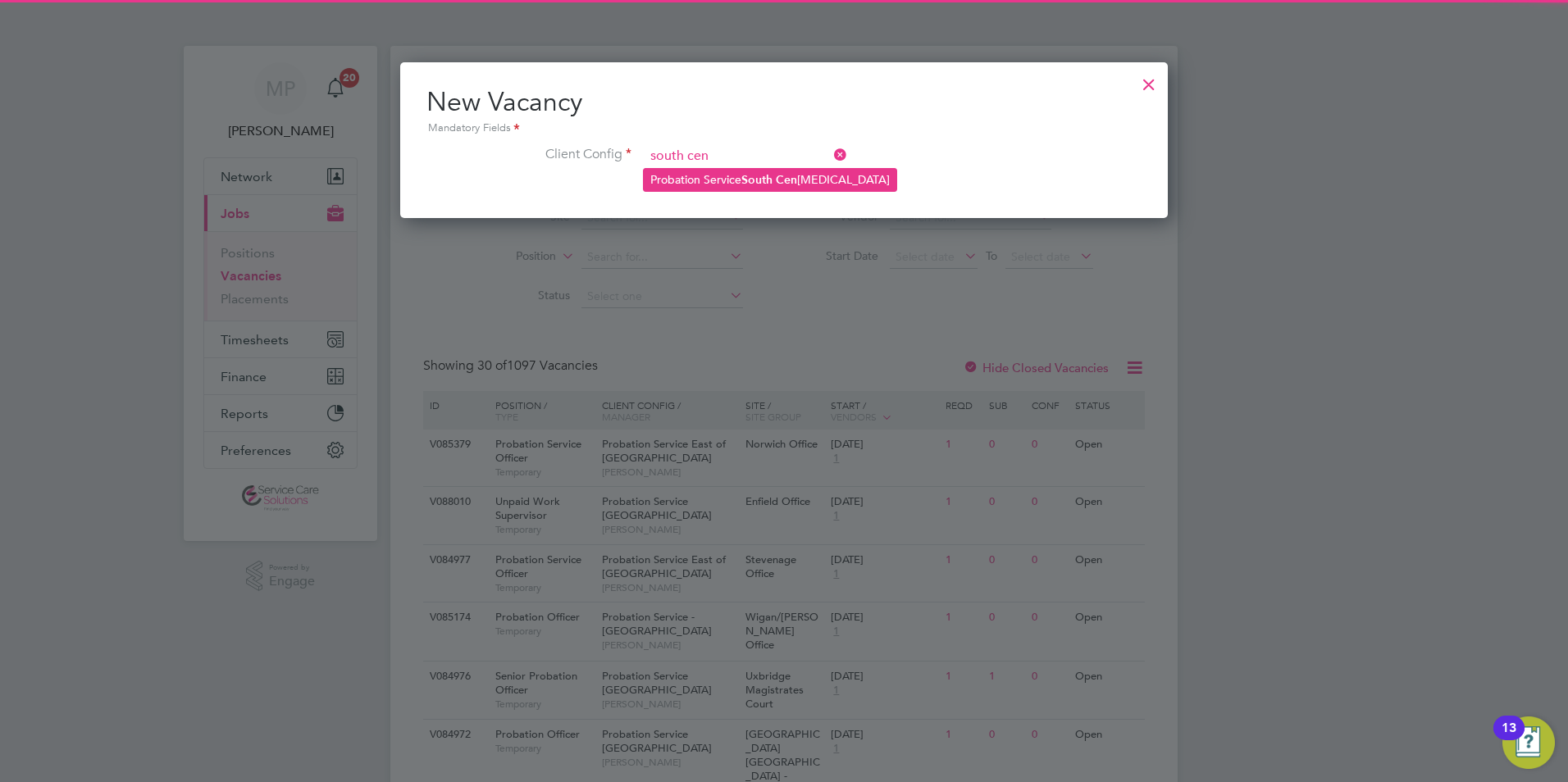 click on "Cen" 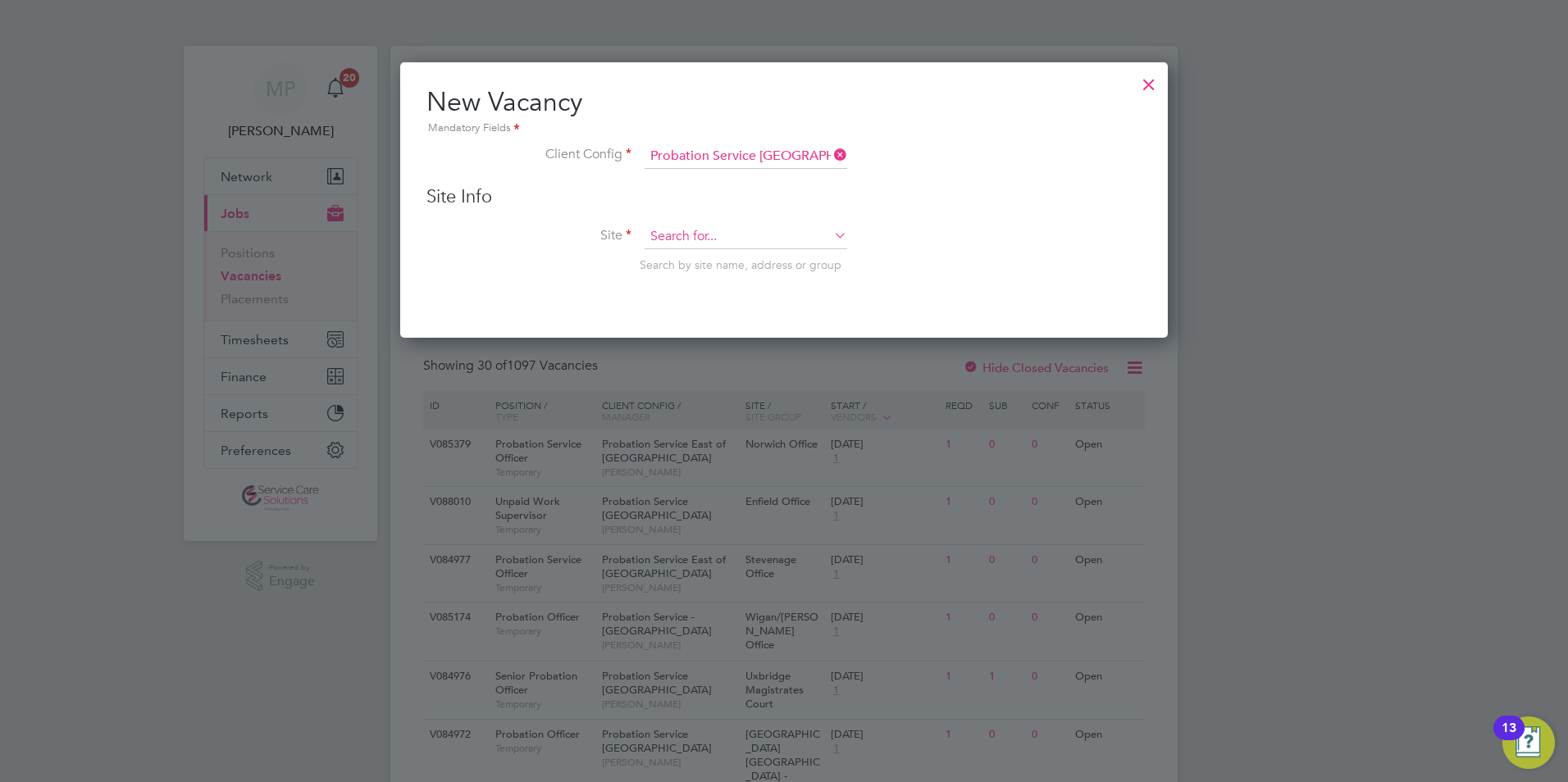 click at bounding box center [745, 237] 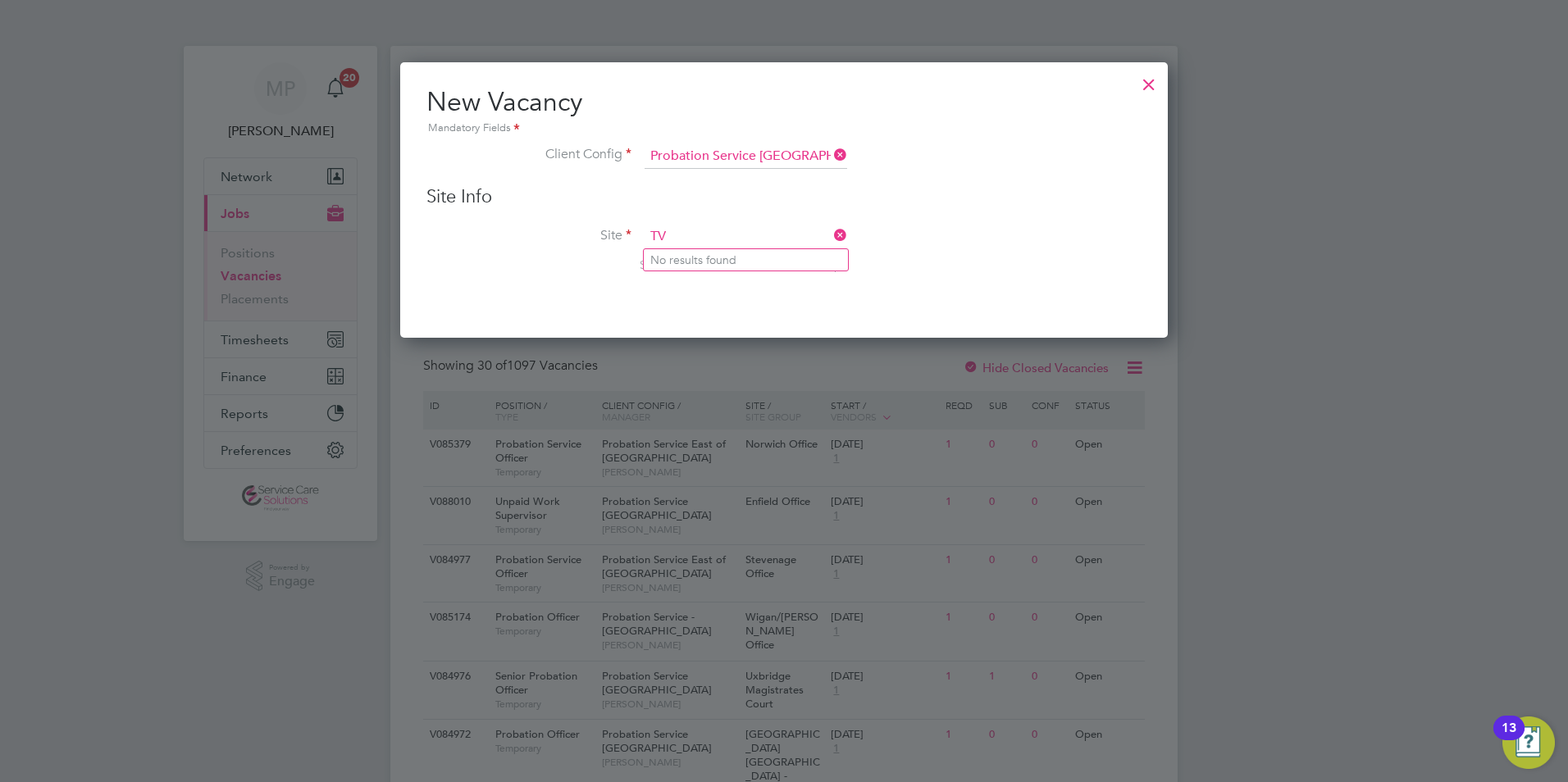 type on "T" 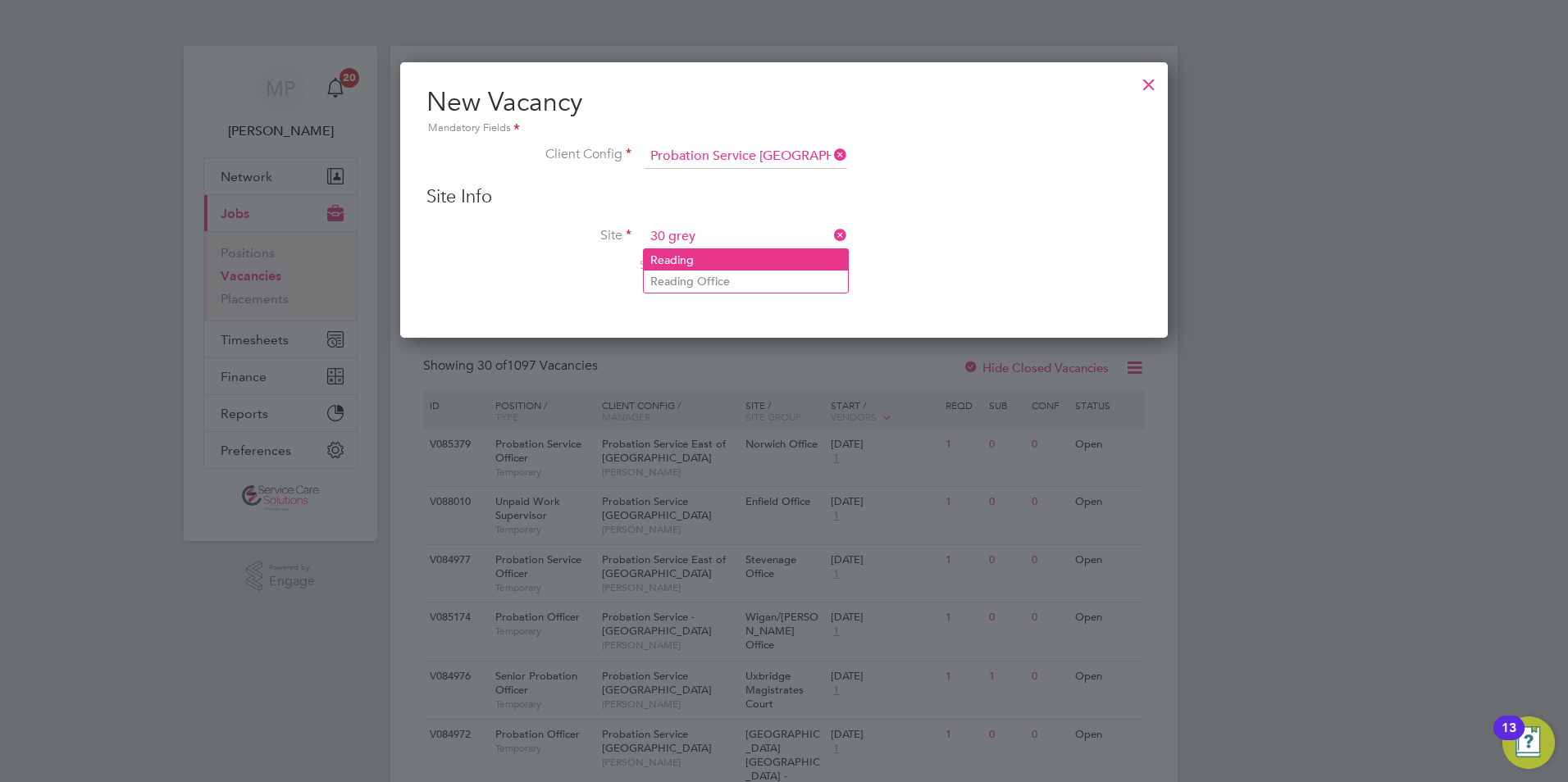 click on "Reading" 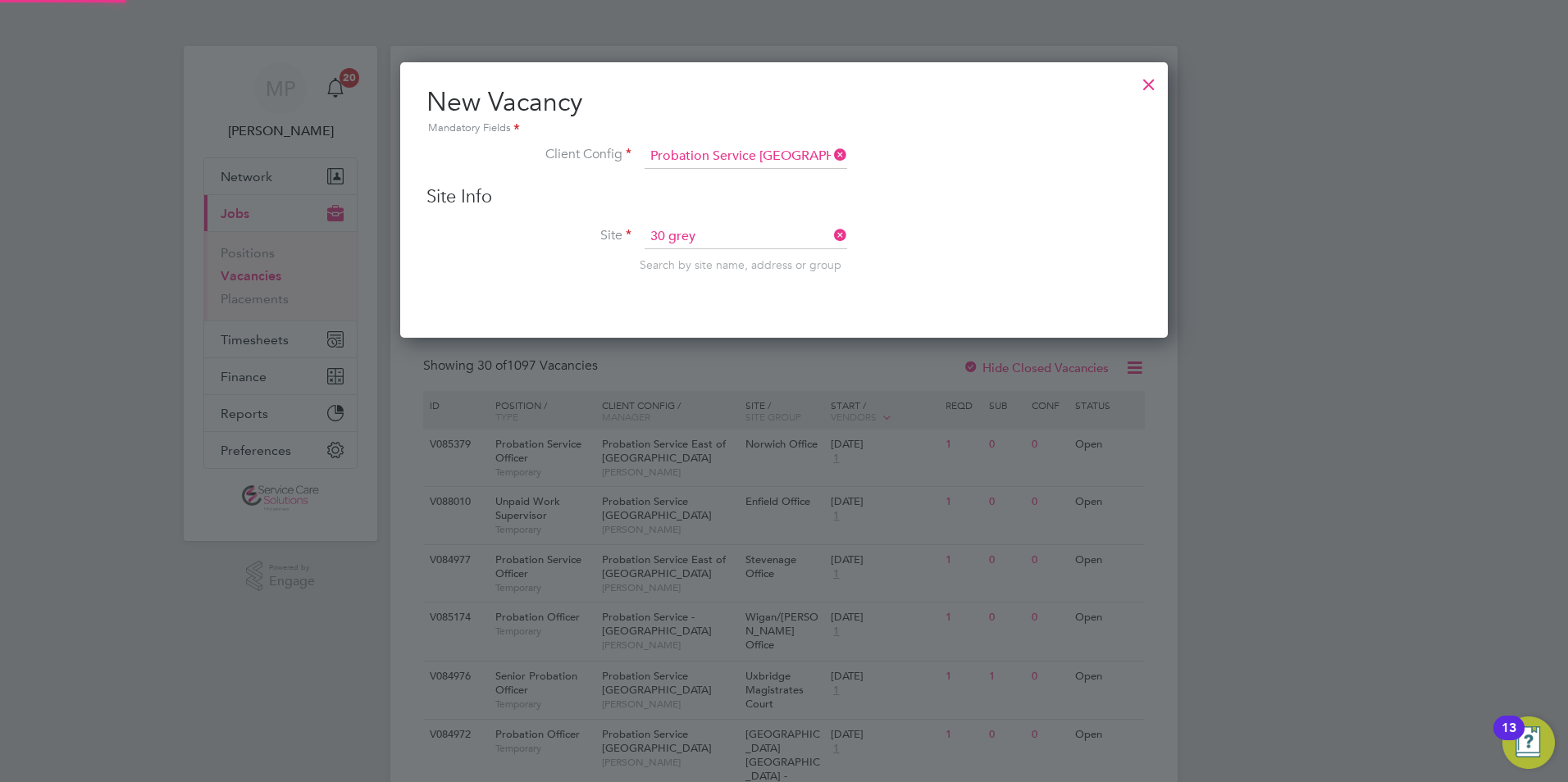 type on "Reading" 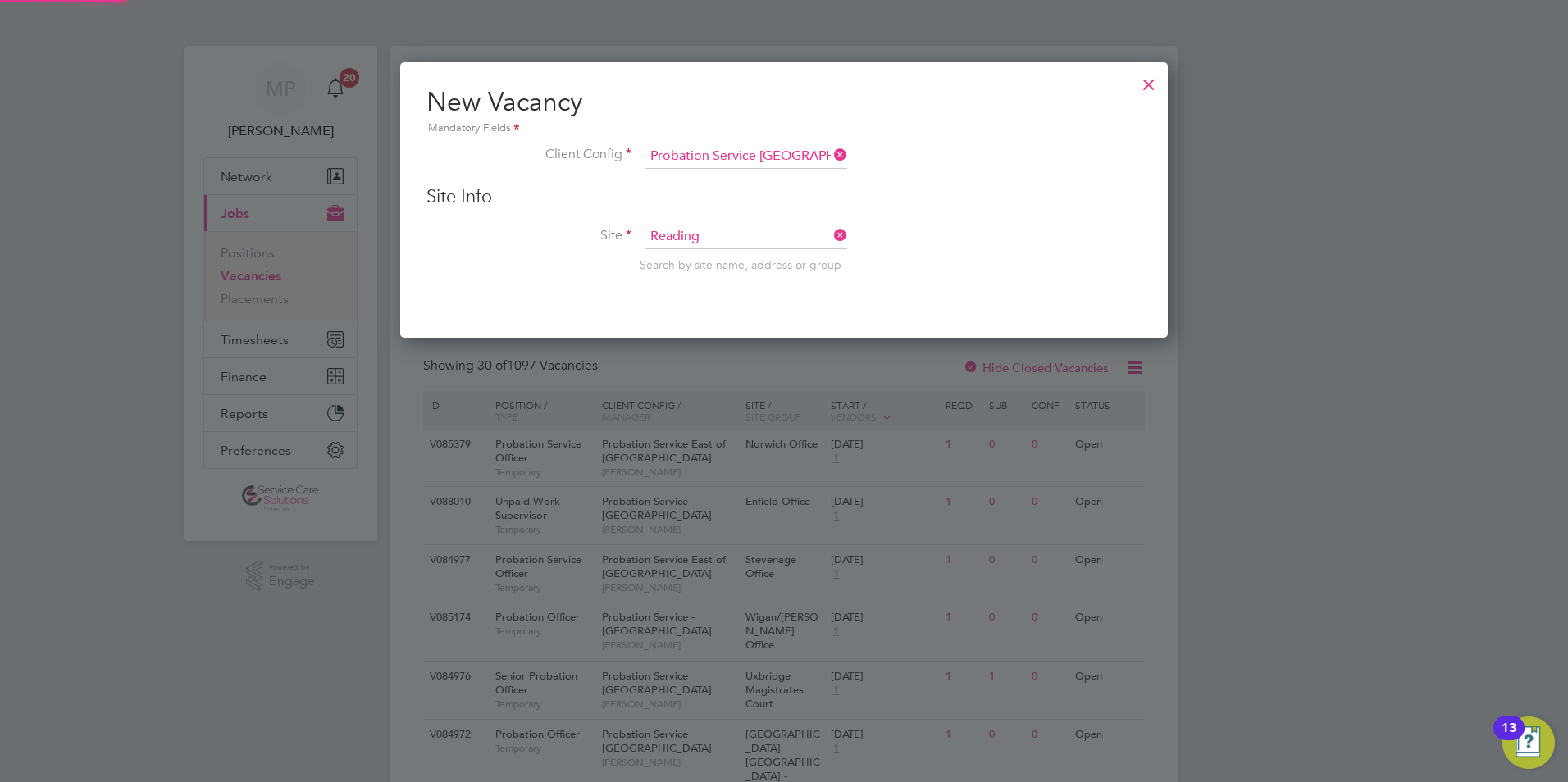 scroll, scrollTop: 8, scrollLeft: 8, axis: both 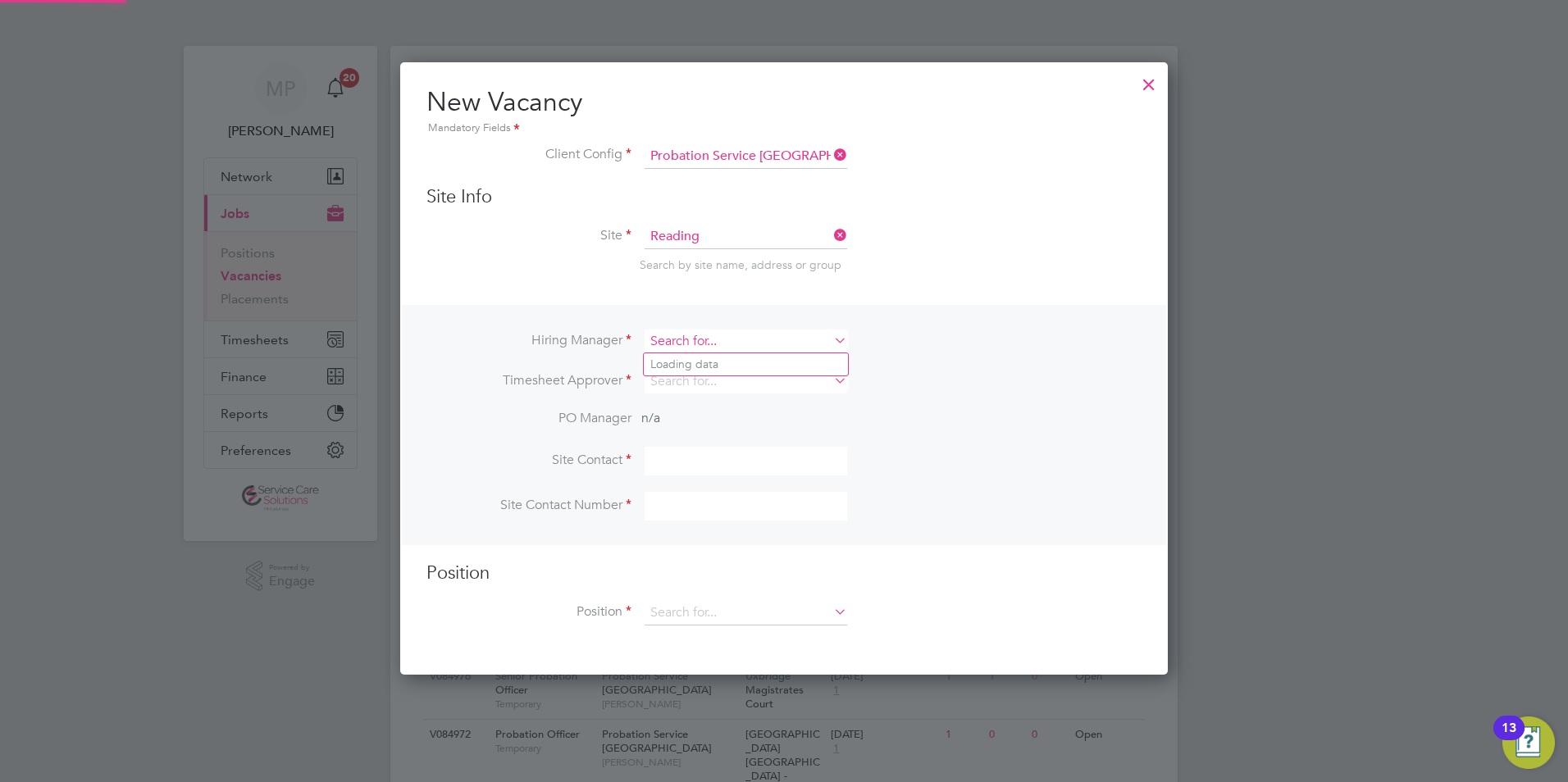 click at bounding box center (745, 341) 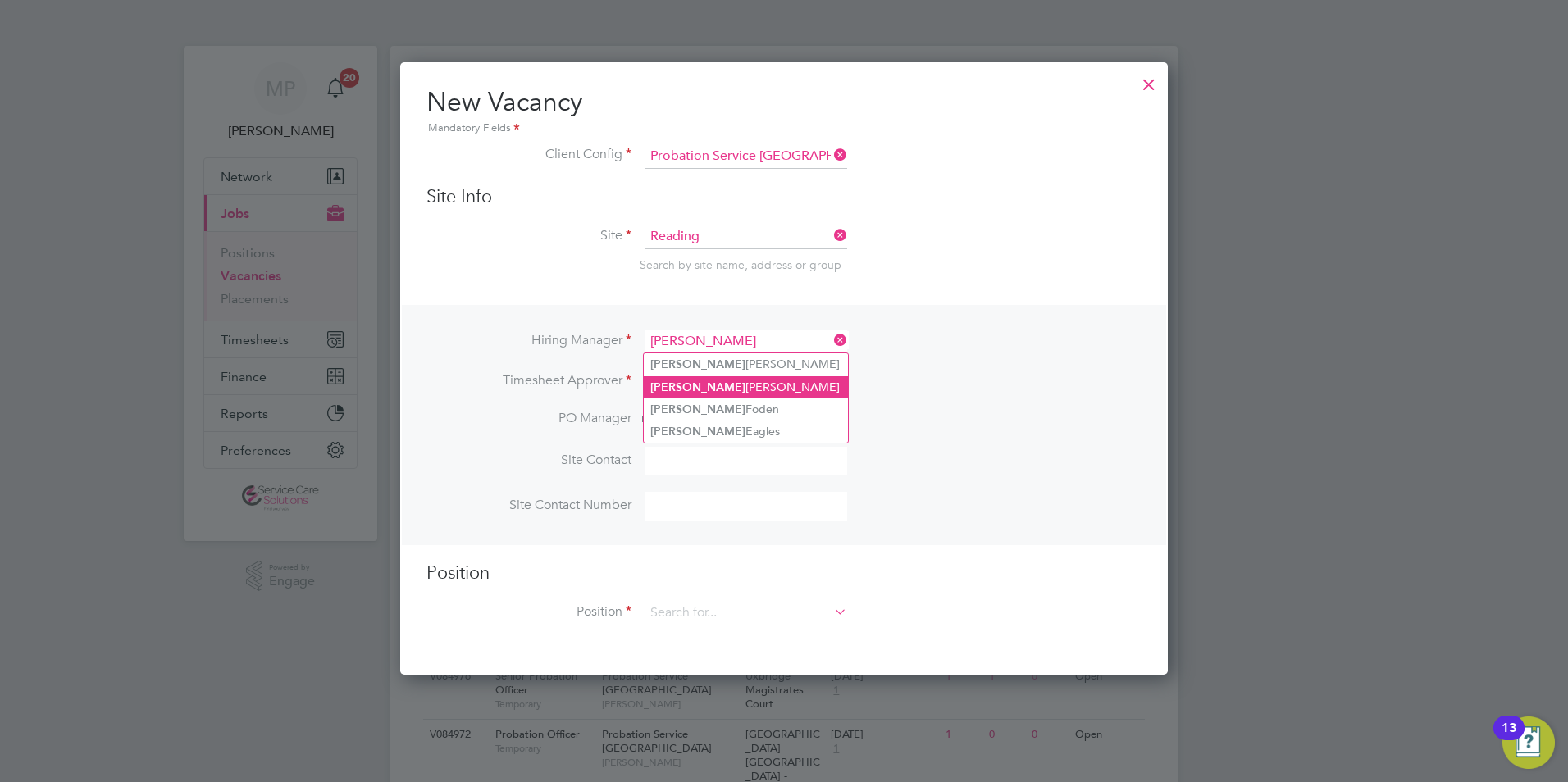 click on "Jackie  Coston" 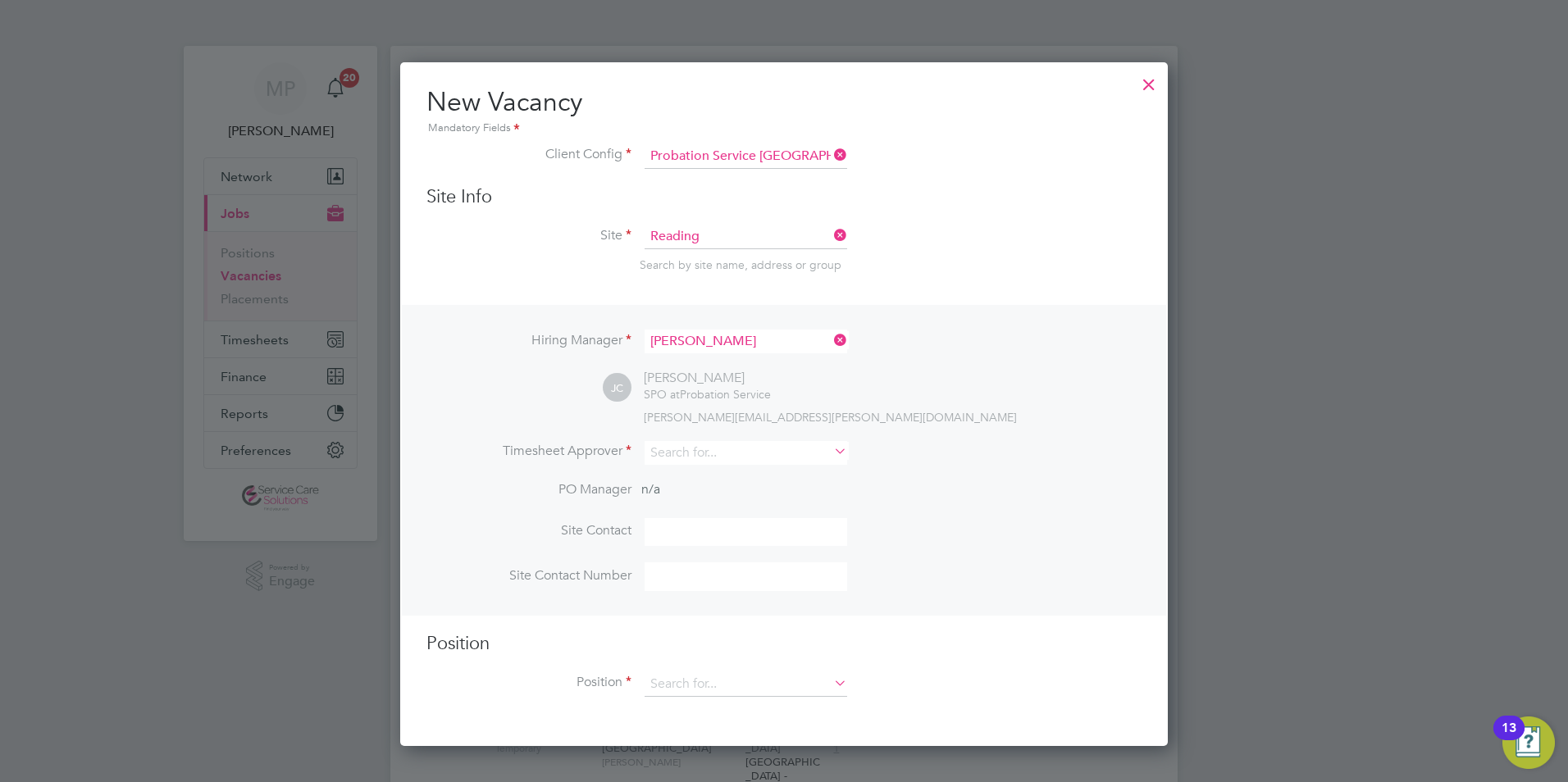 scroll, scrollTop: 8, scrollLeft: 8, axis: both 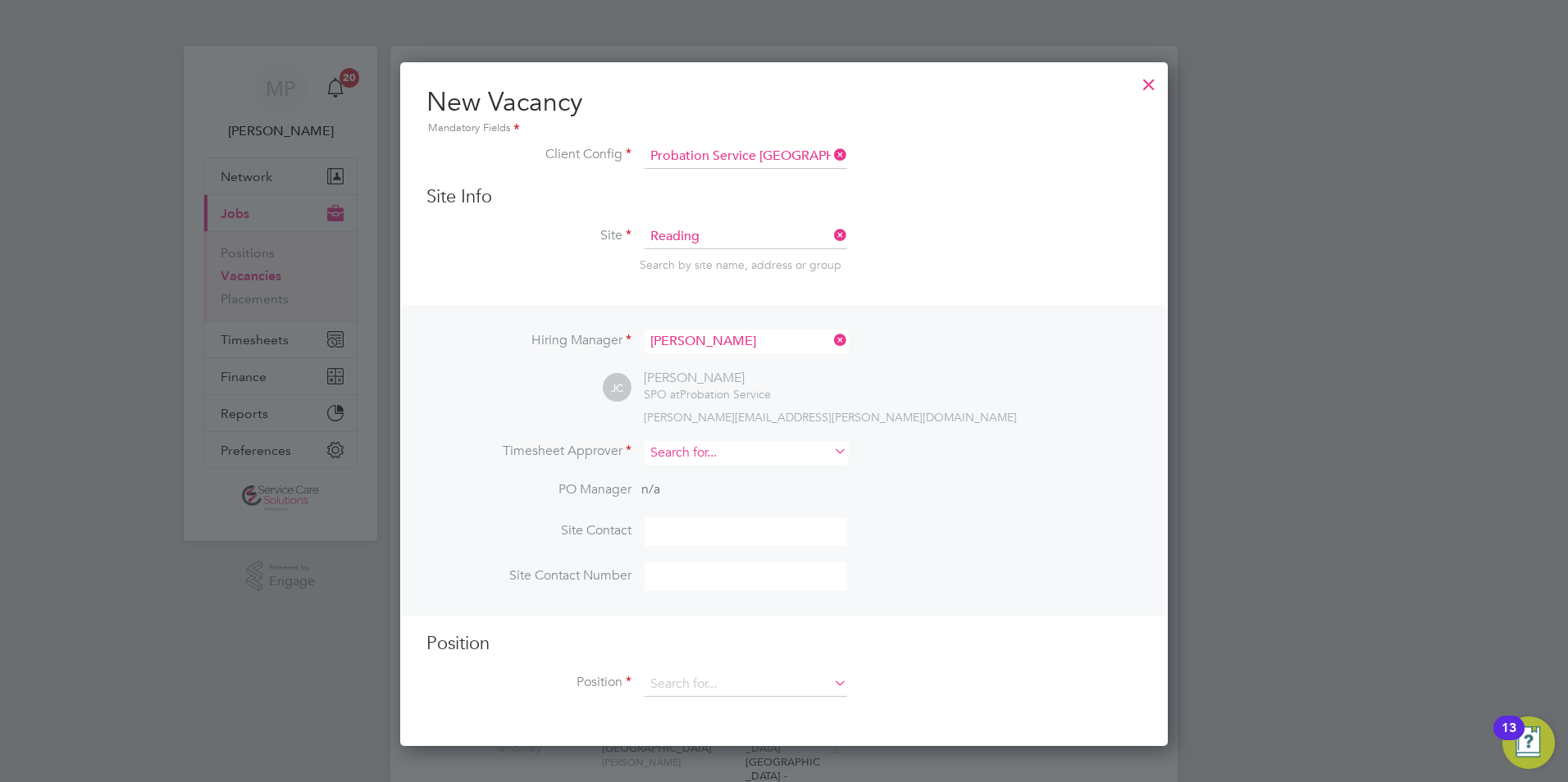 click at bounding box center [745, 452] 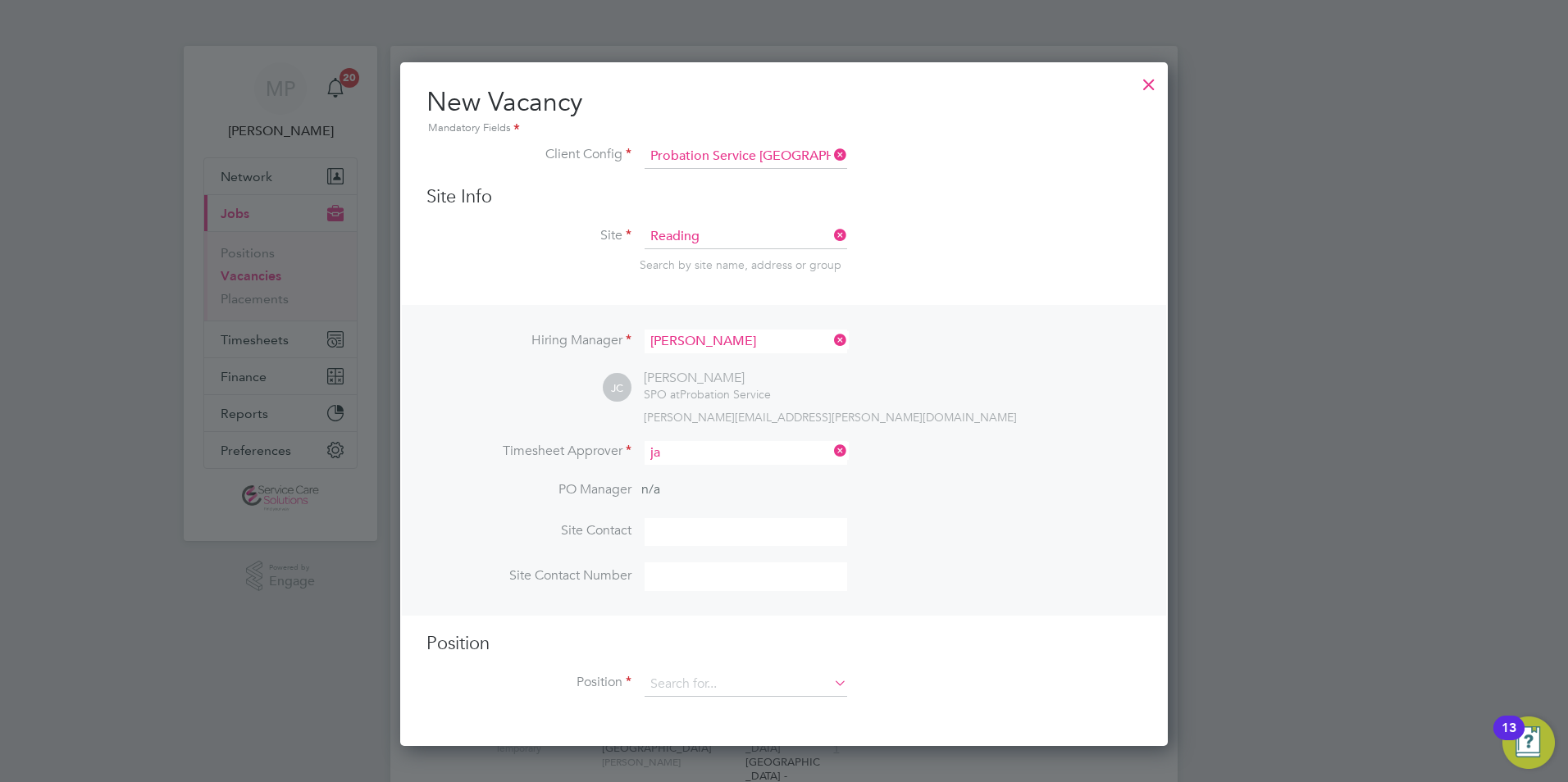 click on "Ja ckie Coston" 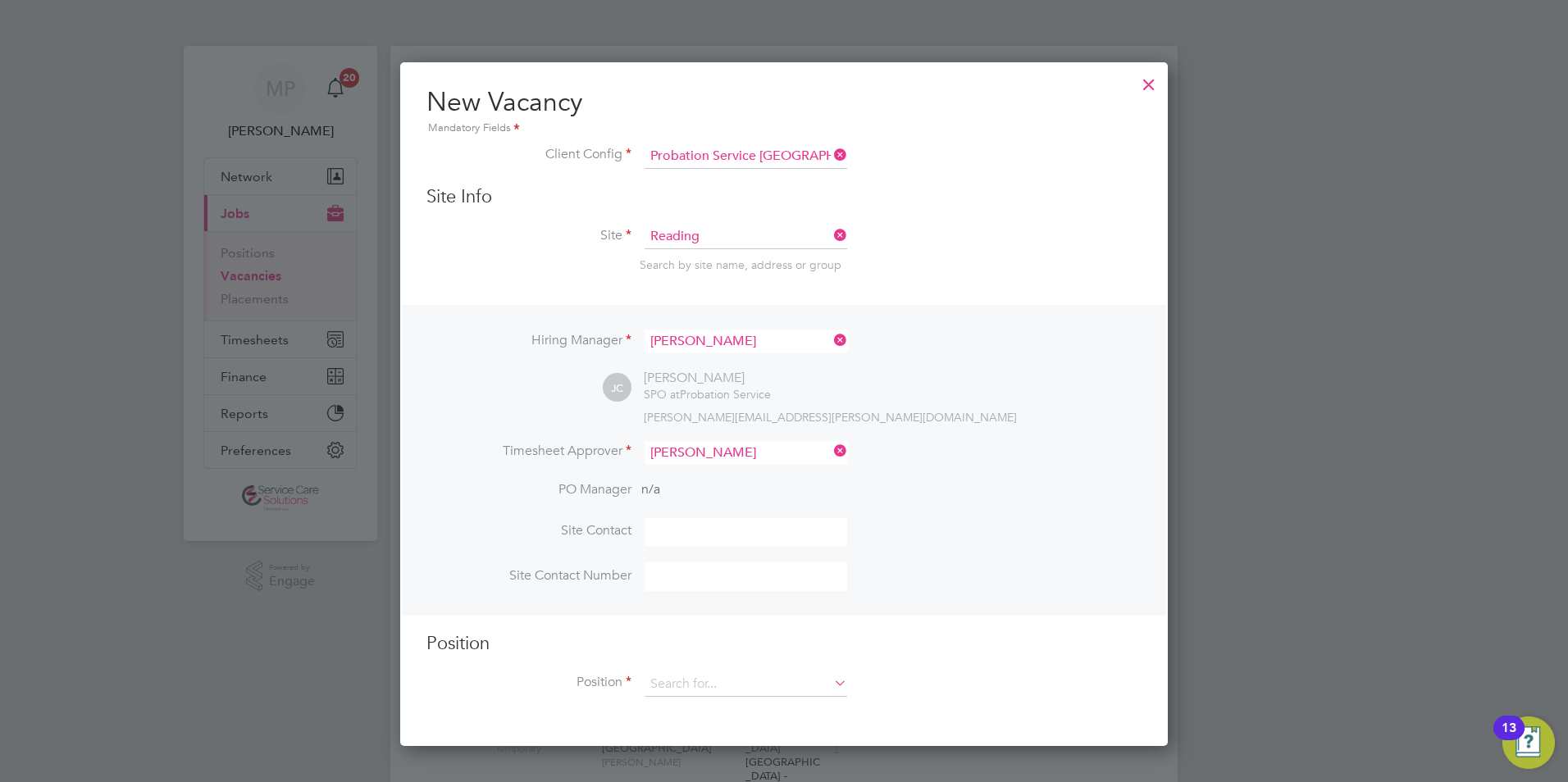 scroll, scrollTop: 8, scrollLeft: 8, axis: both 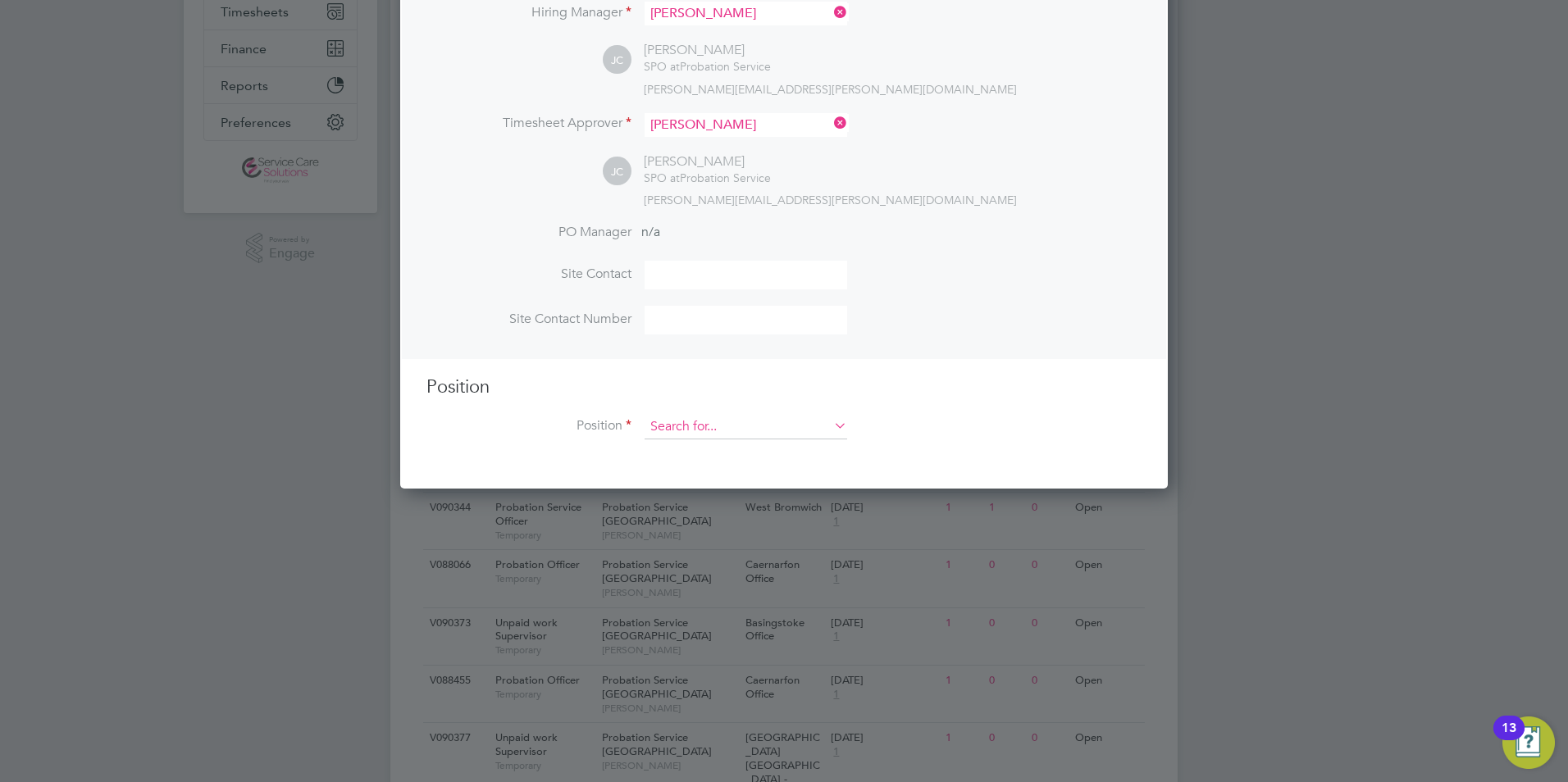 click at bounding box center [745, 427] 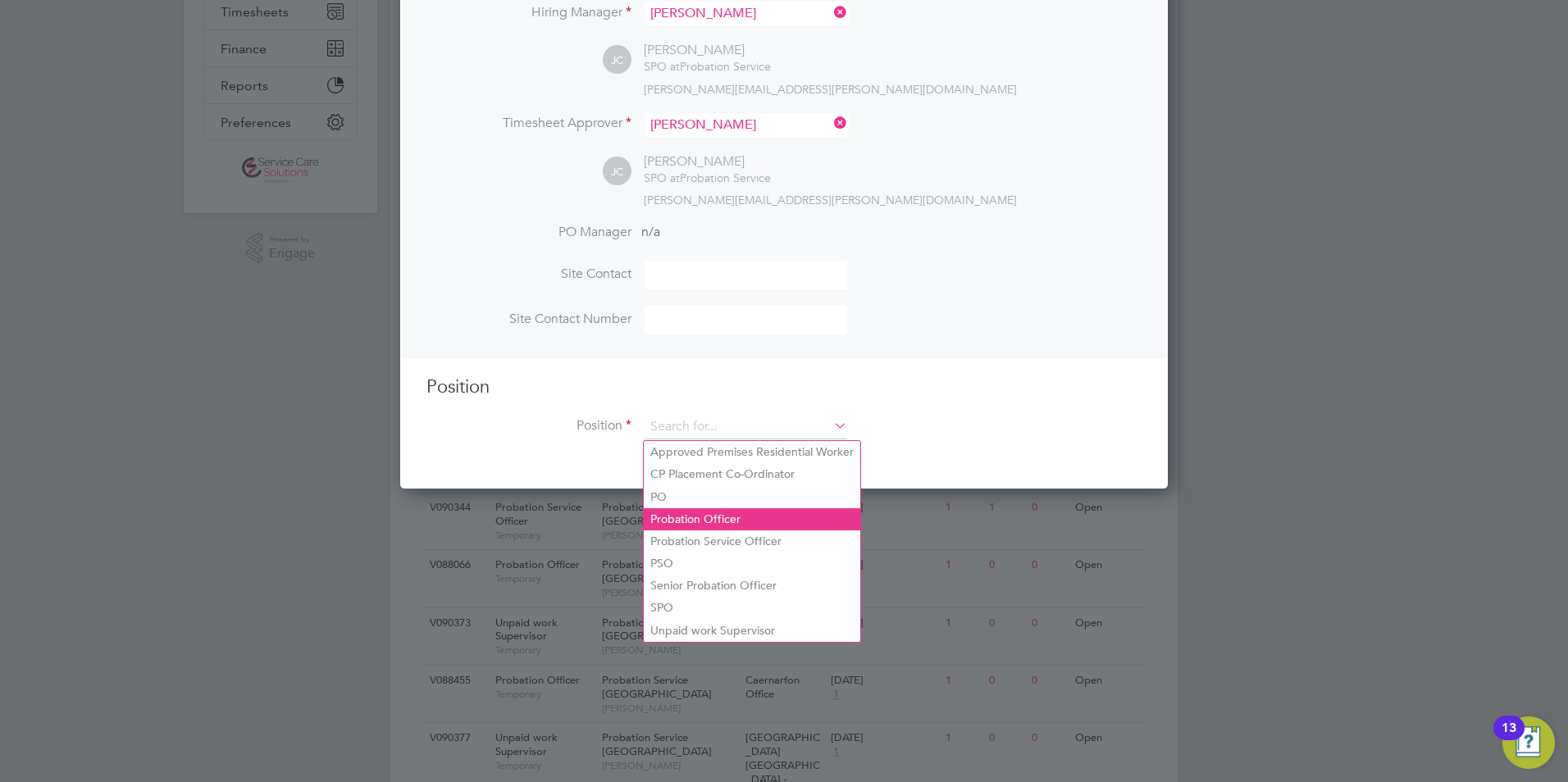 click on "Probation Officer" 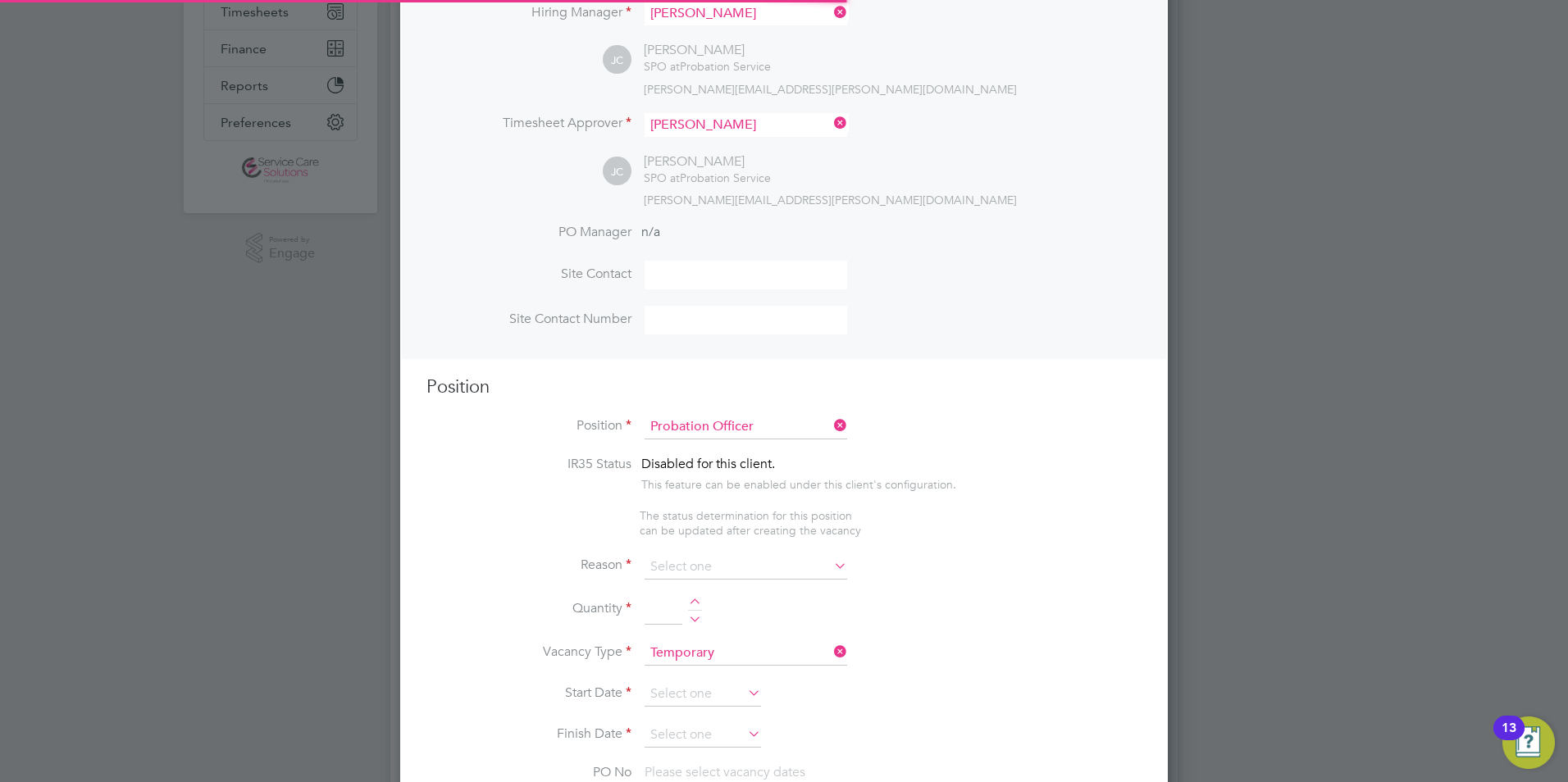 type on "Qualified Probation Officer" 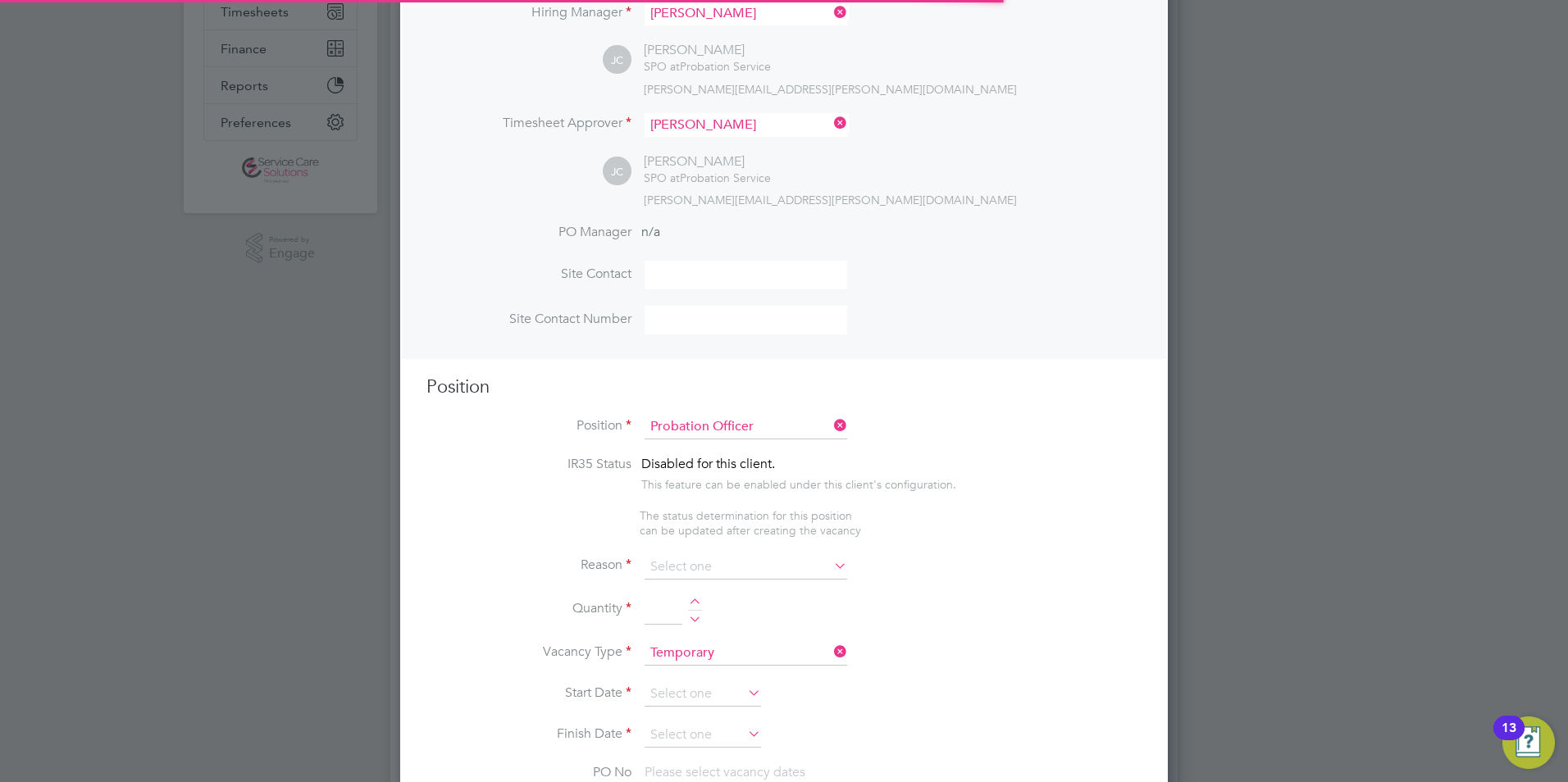 scroll, scrollTop: 8, scrollLeft: 8, axis: both 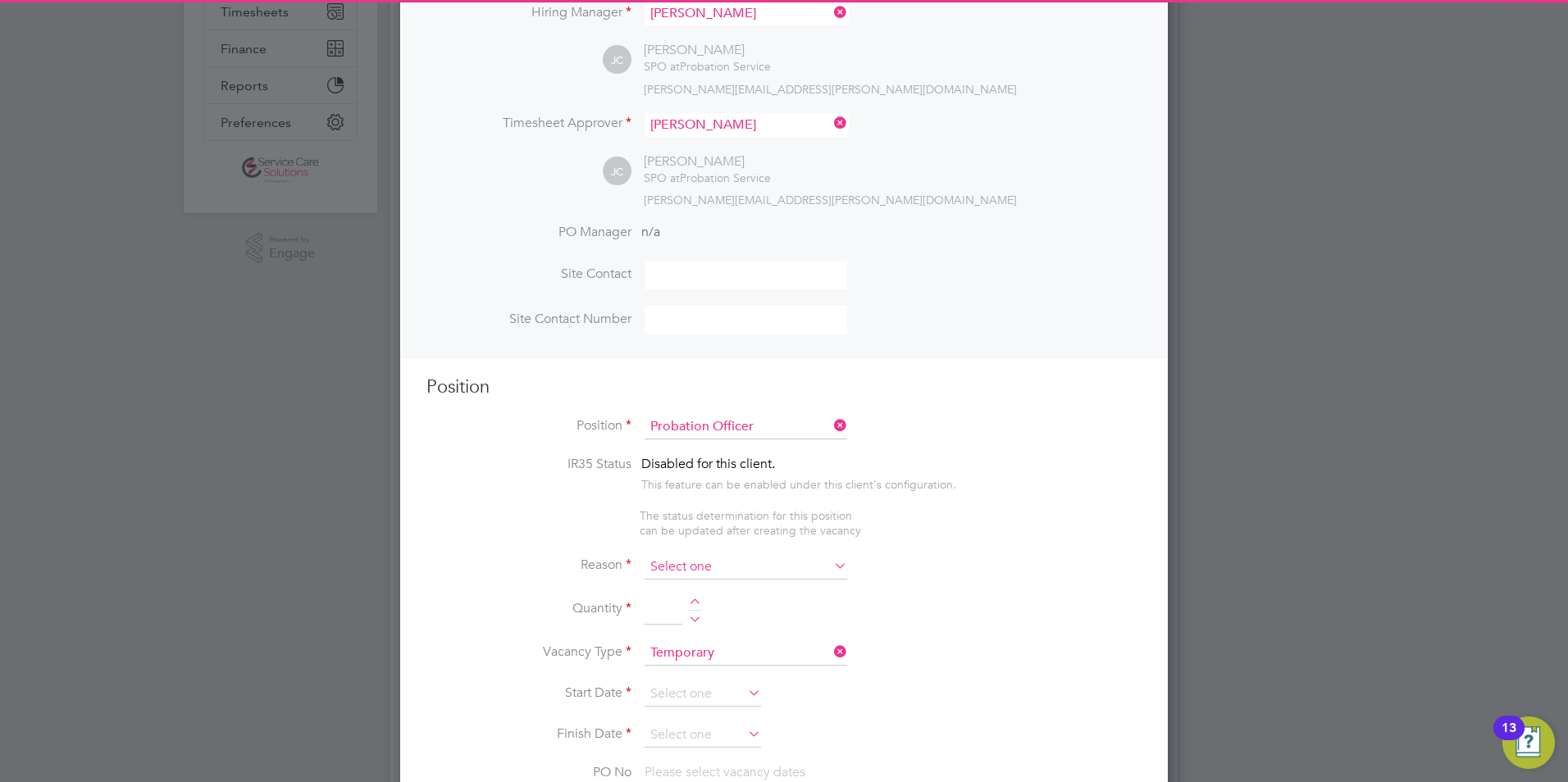 click at bounding box center (745, 567) 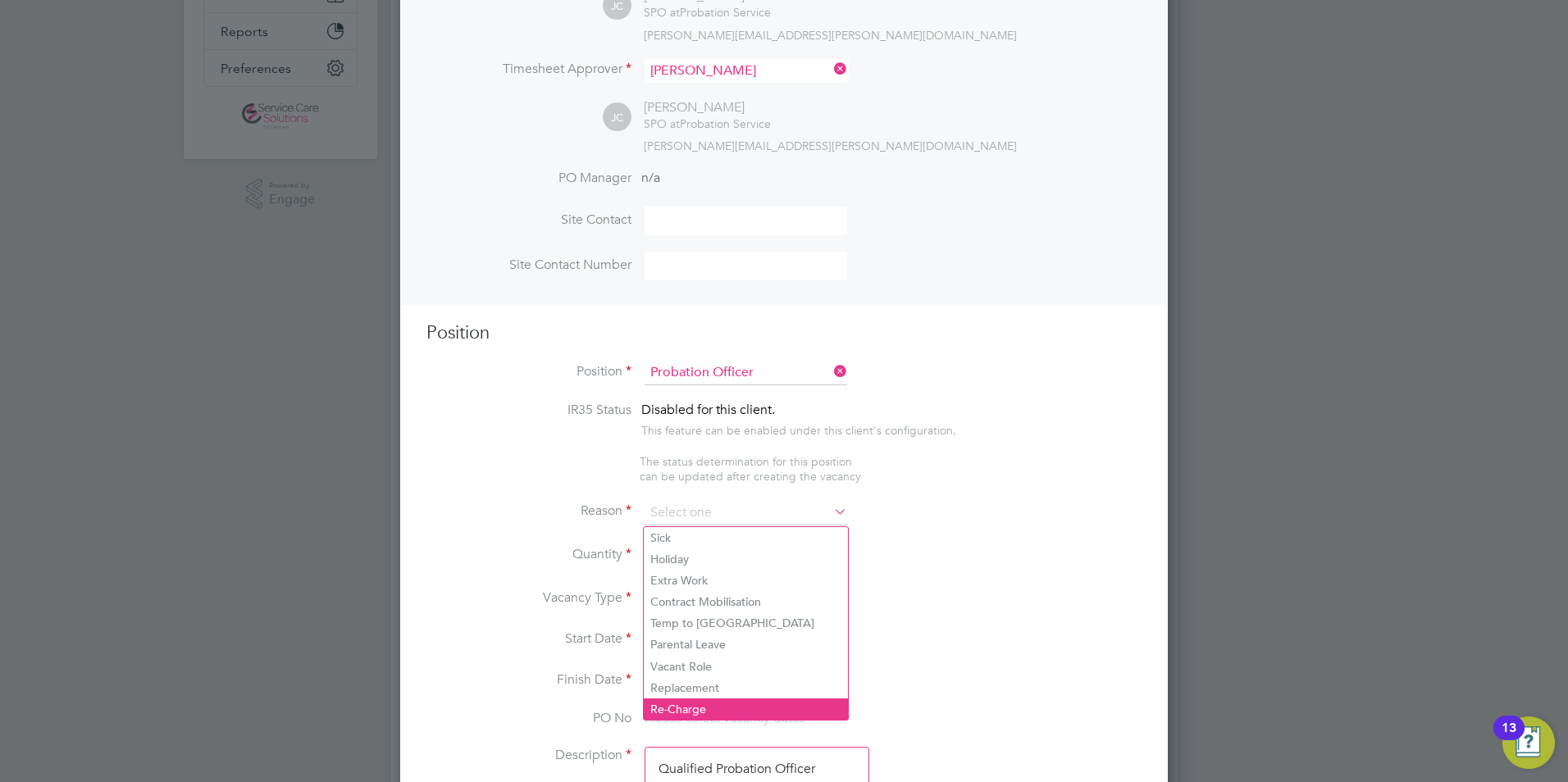 scroll, scrollTop: 410, scrollLeft: 0, axis: vertical 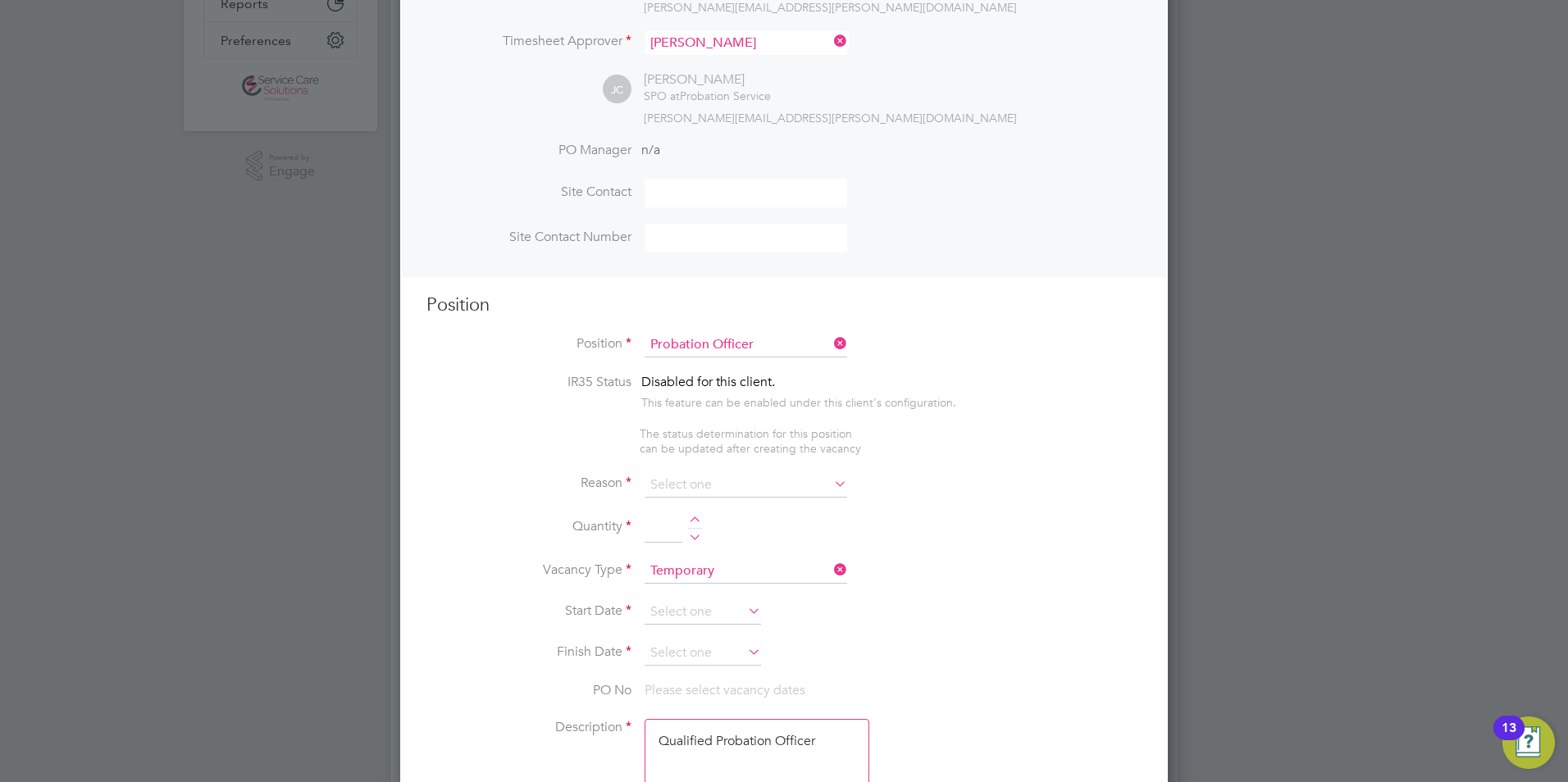 click on "Vacant Role" 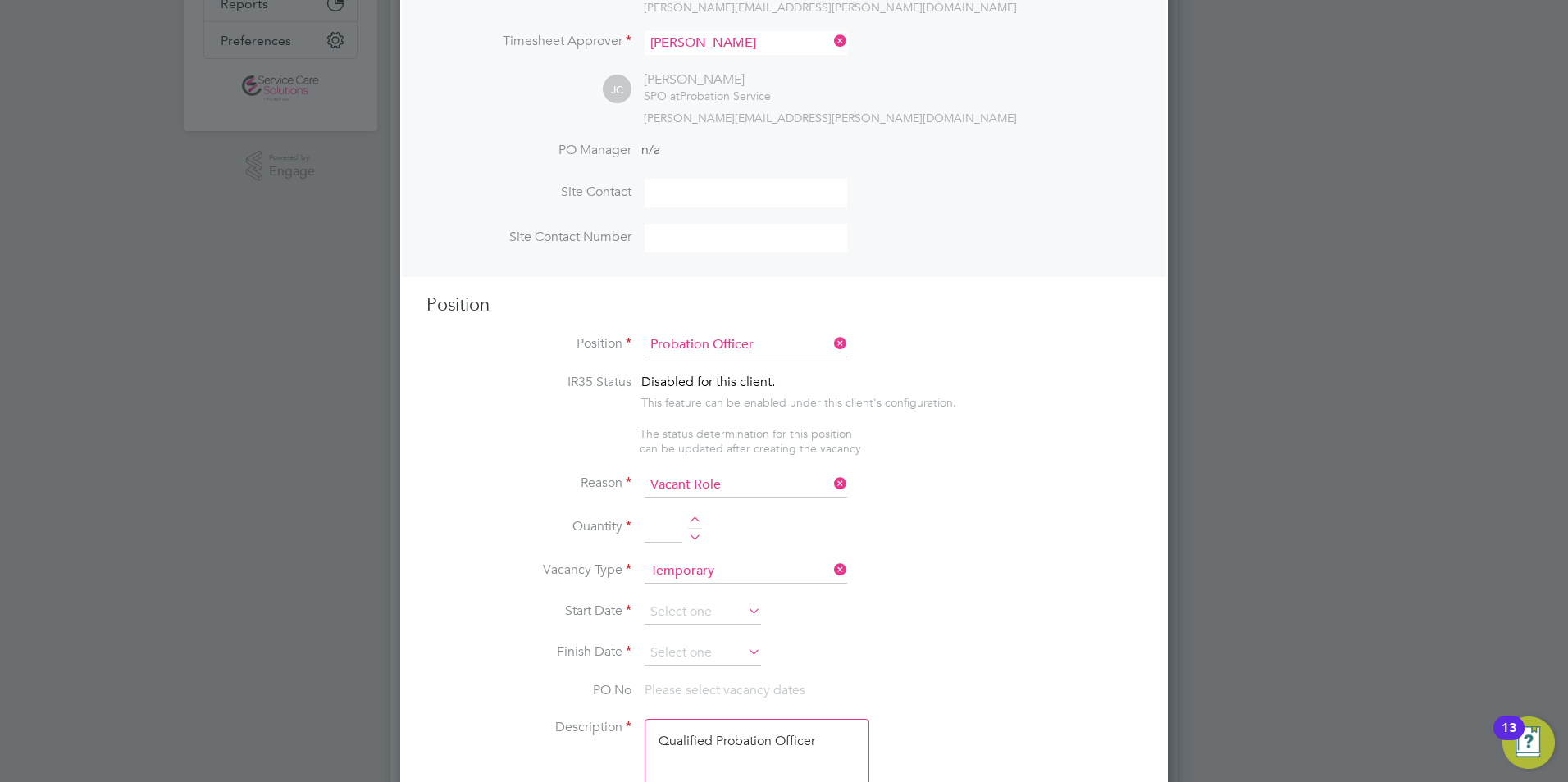 click at bounding box center (695, 522) 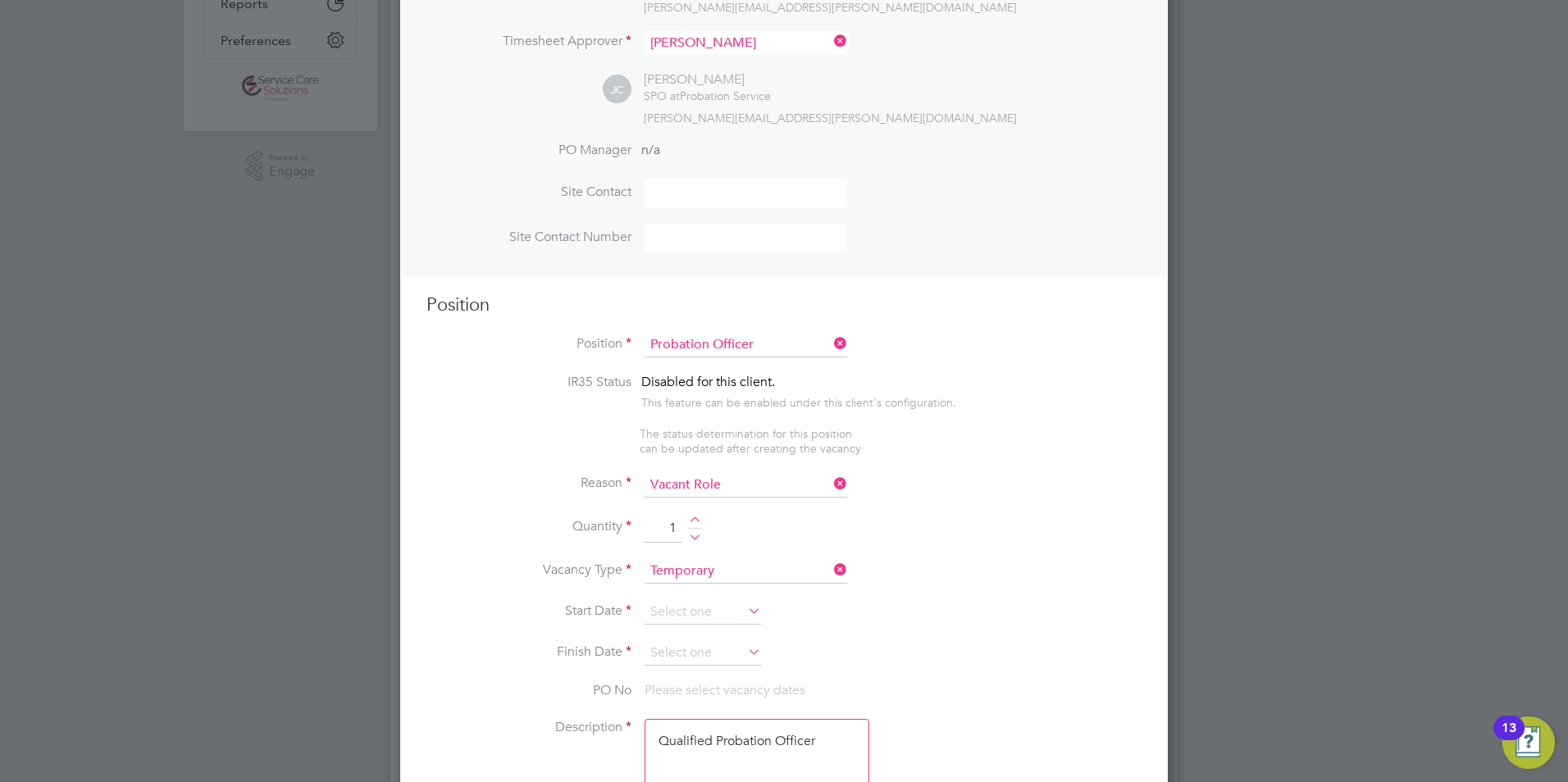 scroll, scrollTop: 492, scrollLeft: 0, axis: vertical 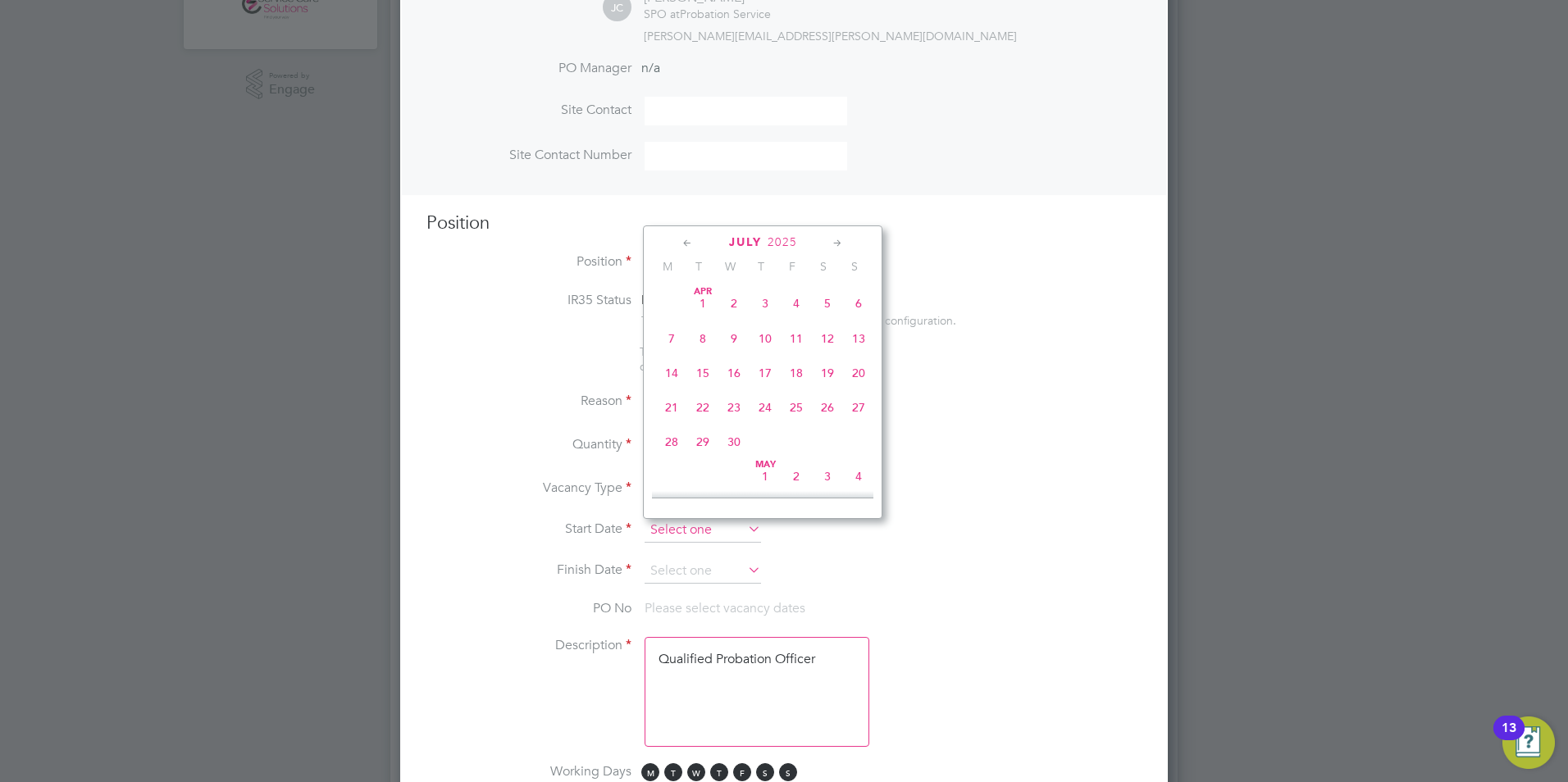 click at bounding box center (703, 530) 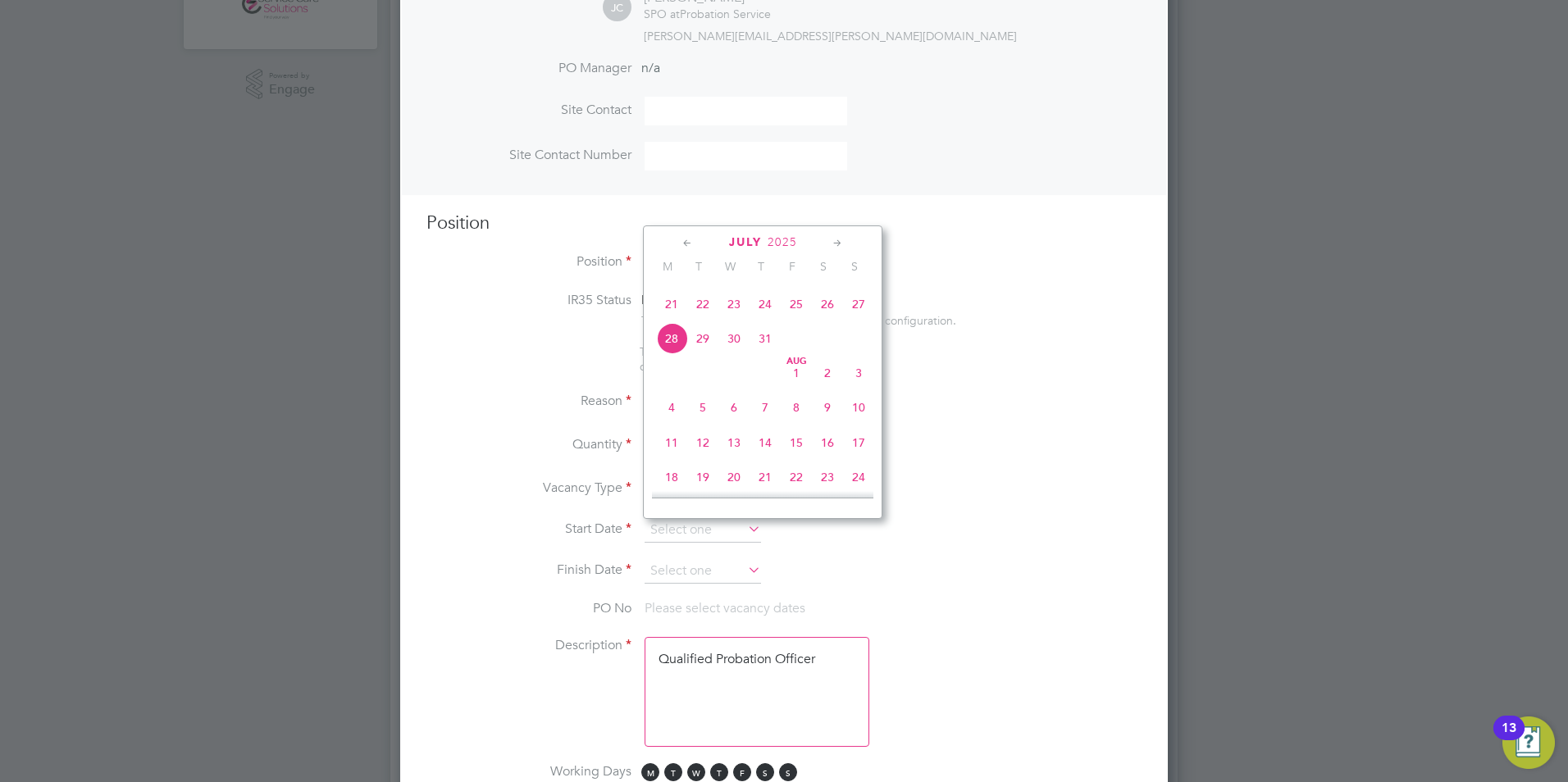 scroll, scrollTop: 639, scrollLeft: 0, axis: vertical 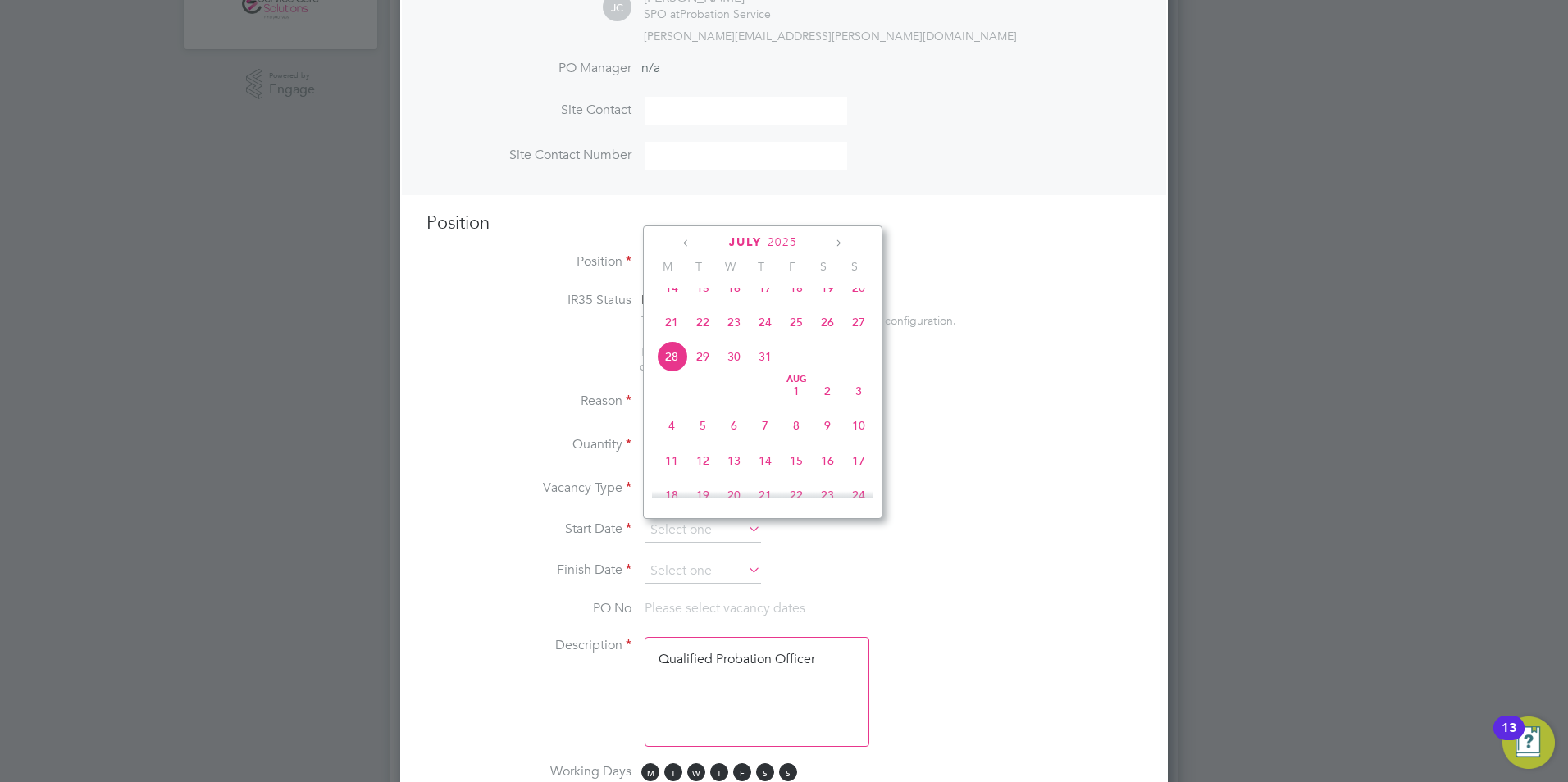 click on "4" 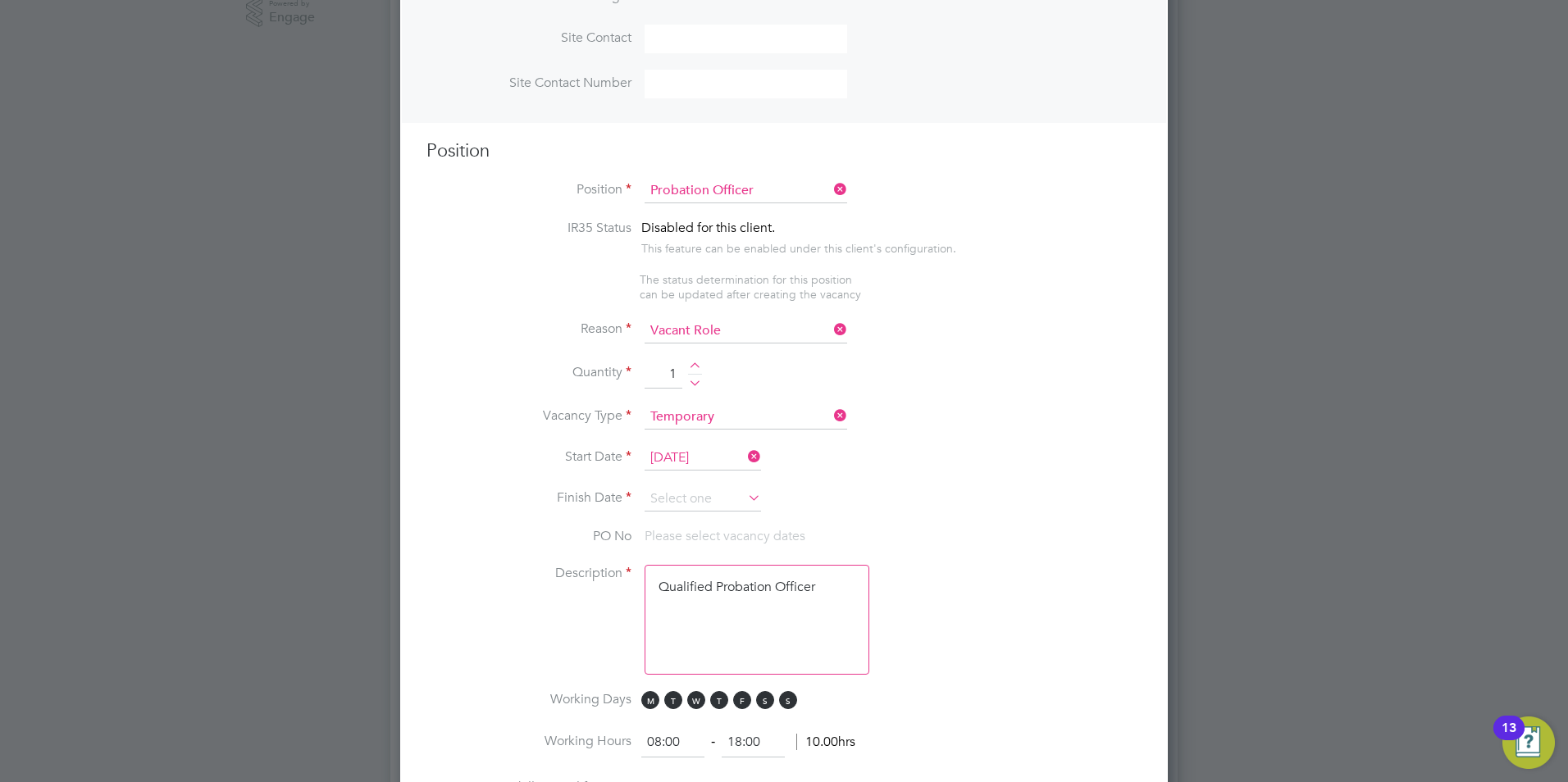 scroll, scrollTop: 738, scrollLeft: 0, axis: vertical 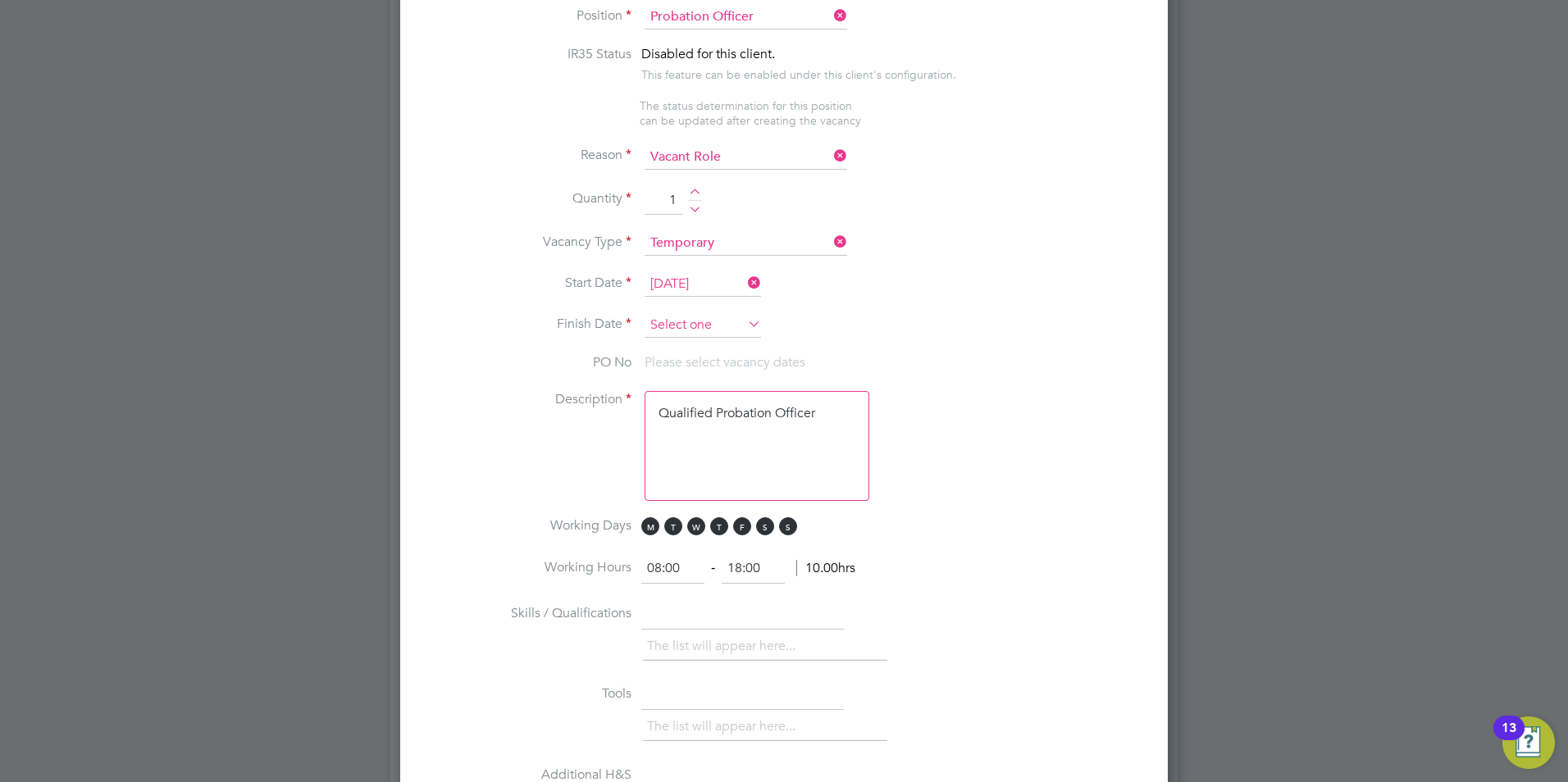click at bounding box center [703, 325] 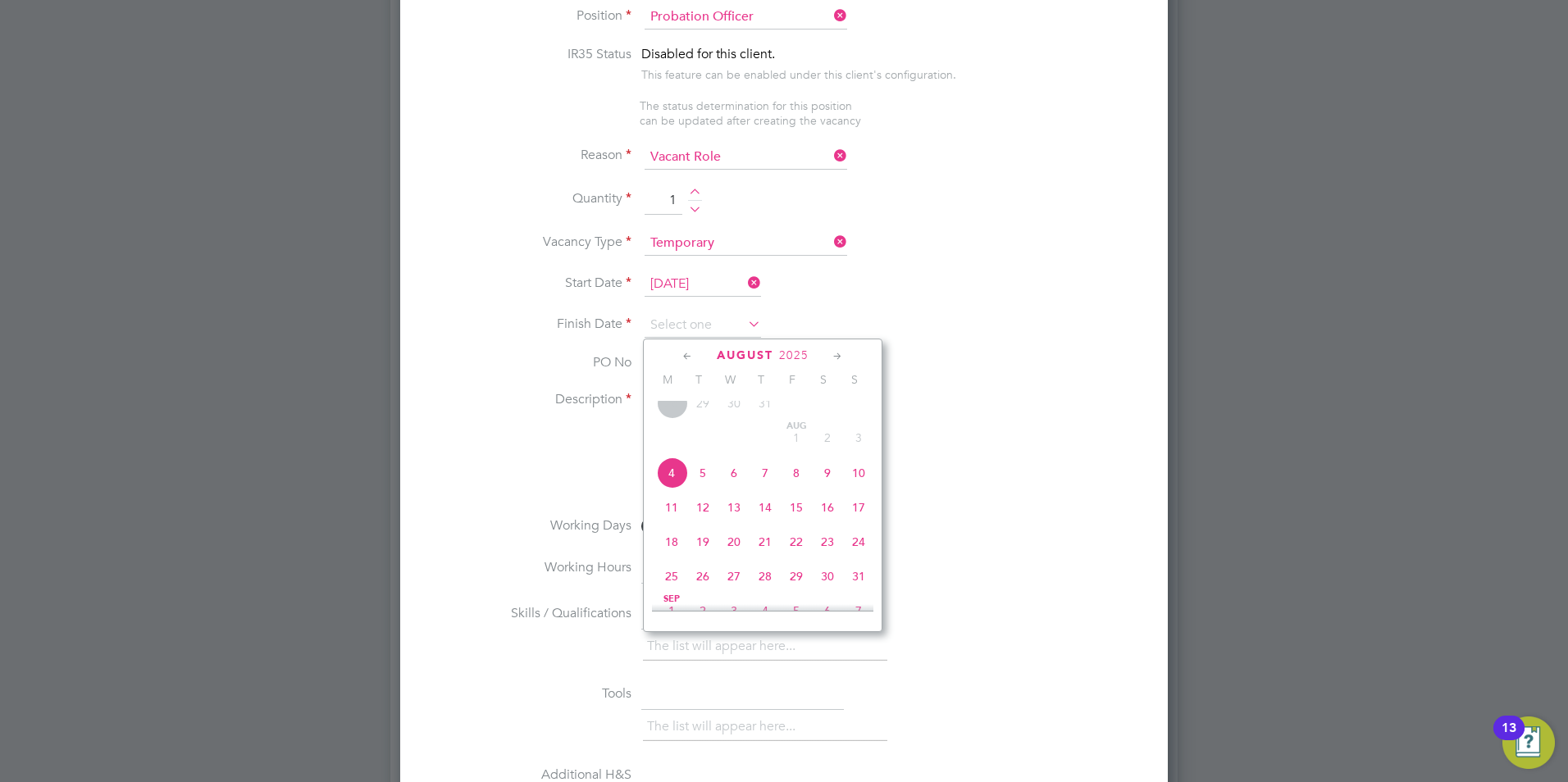 click 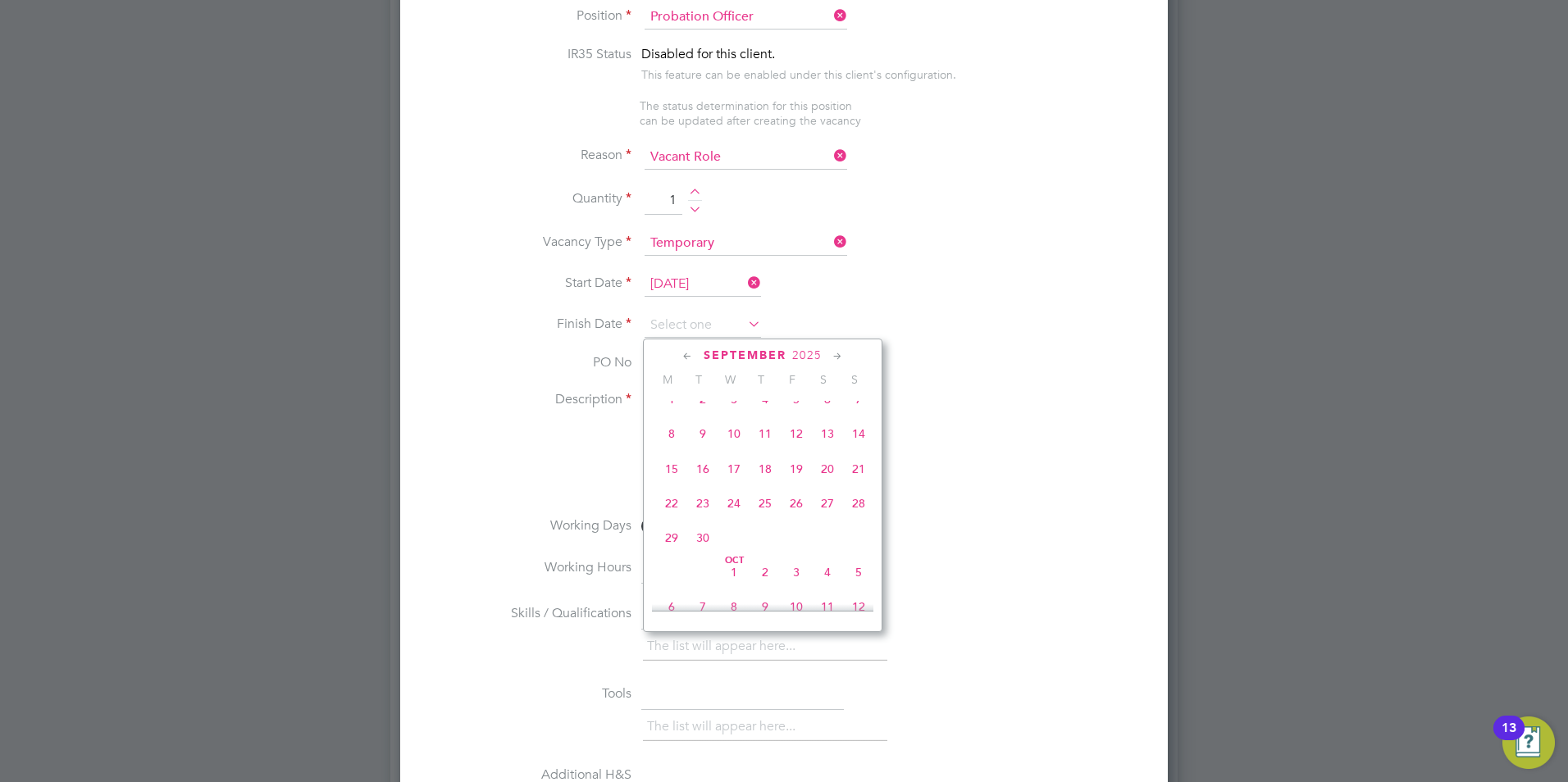 click 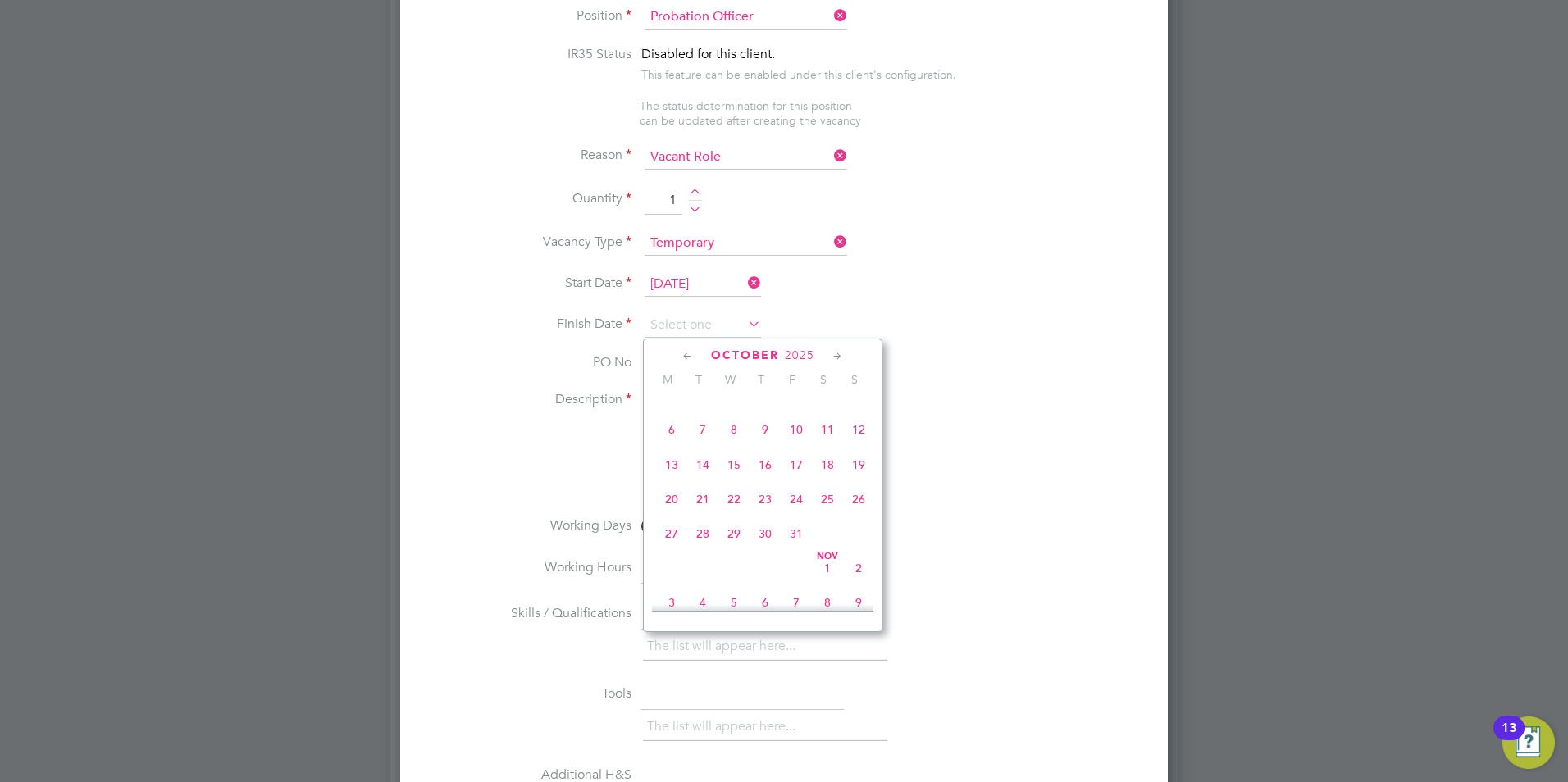 click 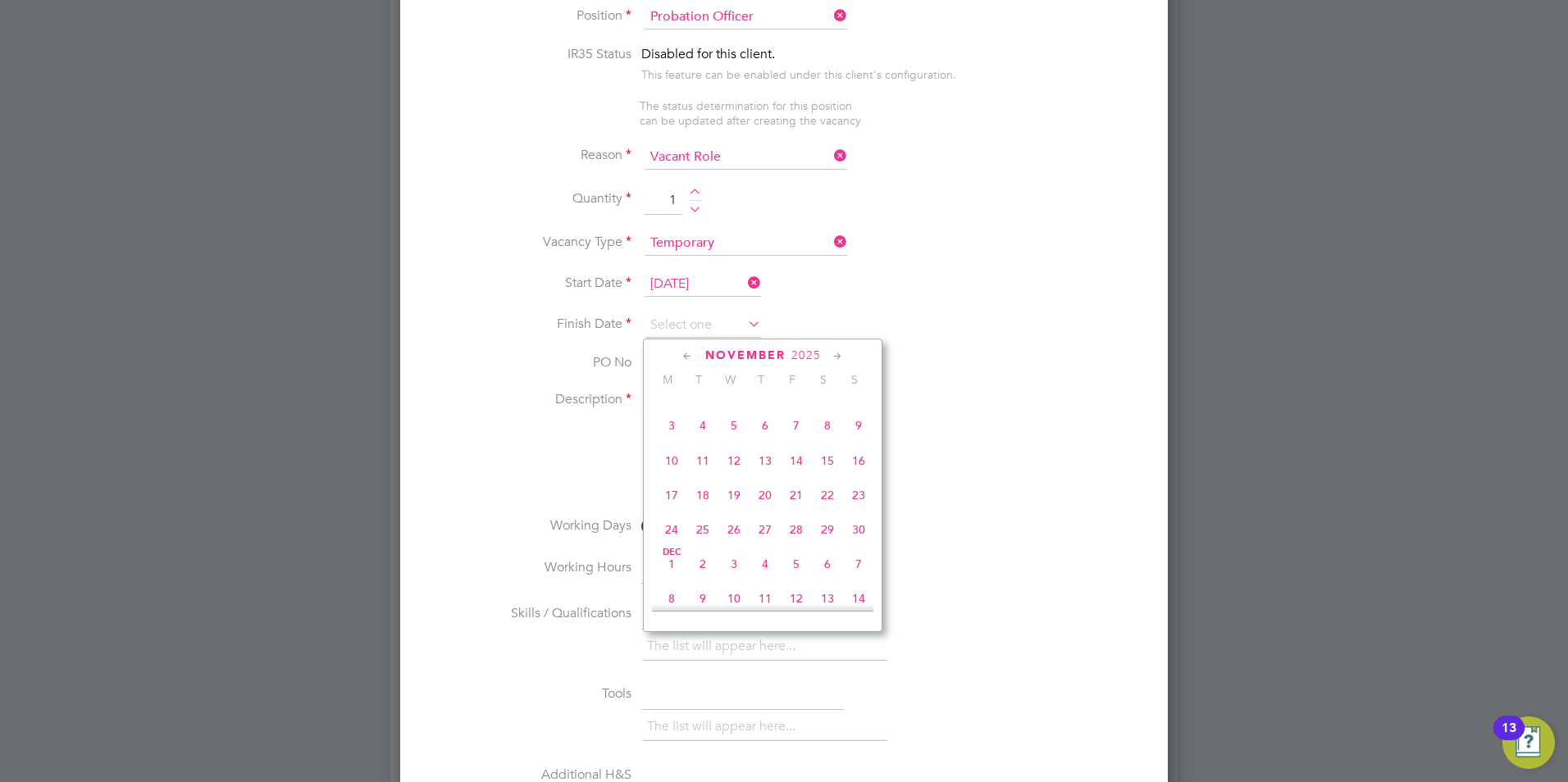 click on "30" 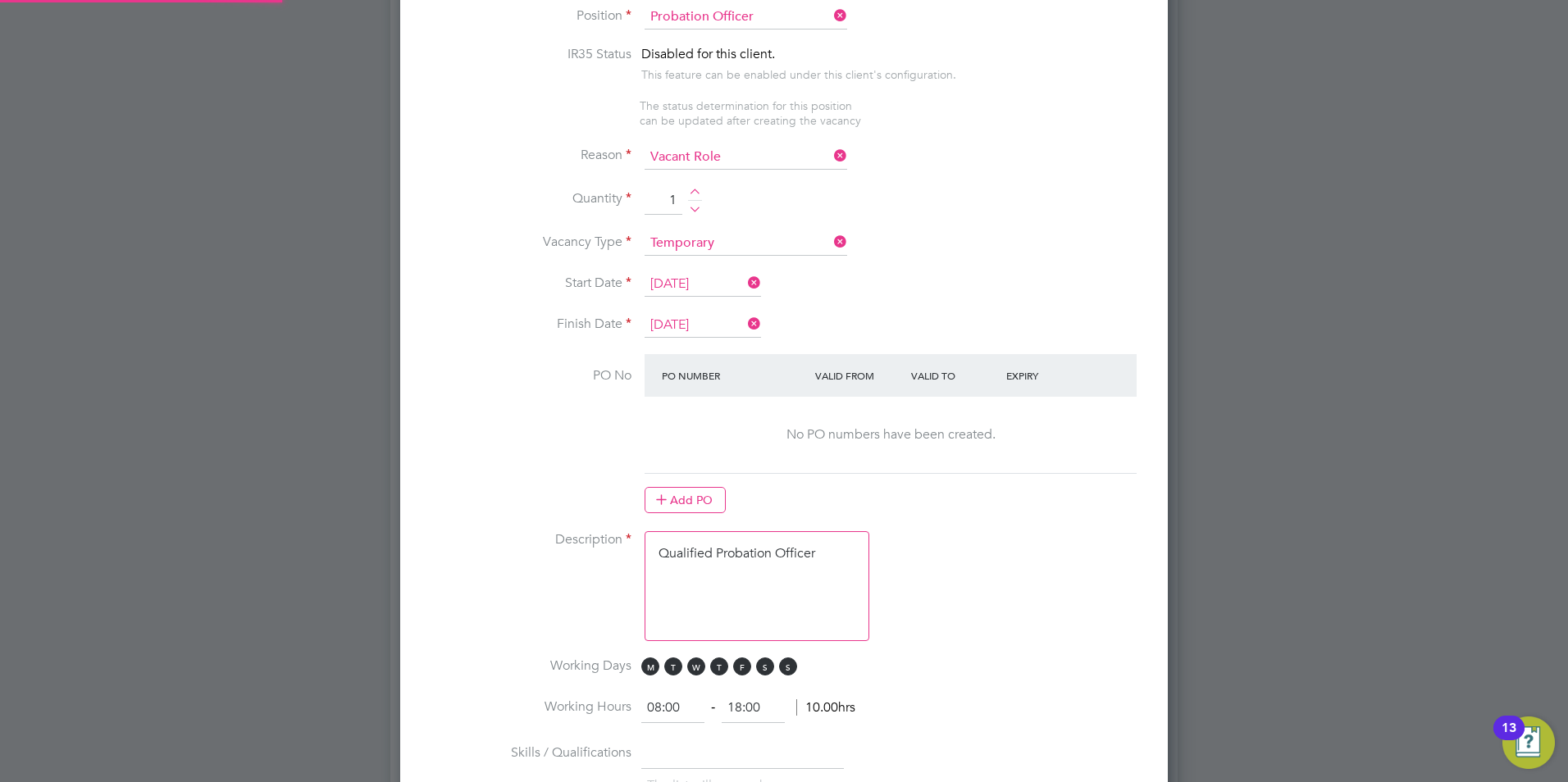 scroll, scrollTop: 8, scrollLeft: 8, axis: both 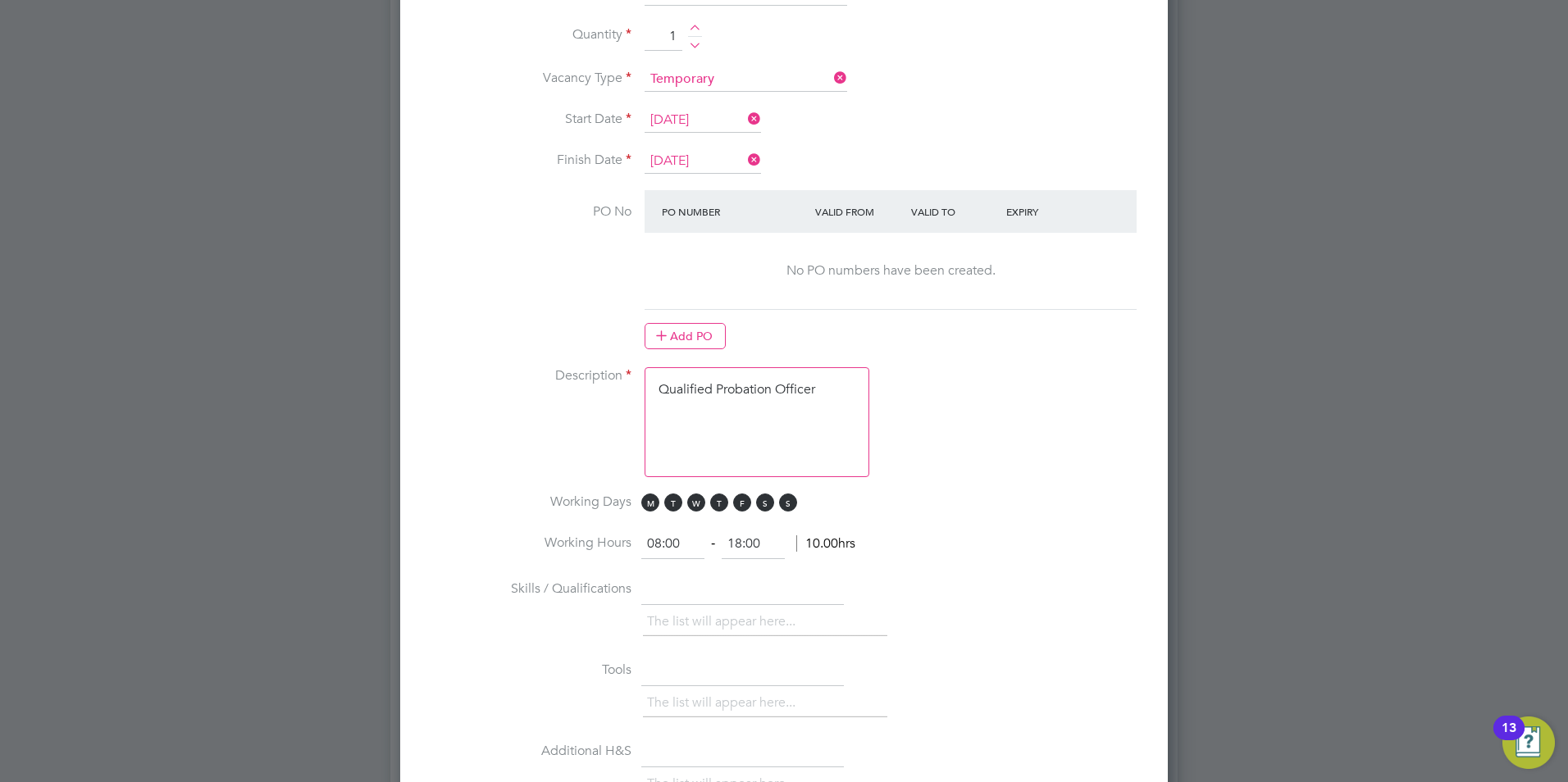 click on "Qualified Probation Officer" at bounding box center [757, 422] 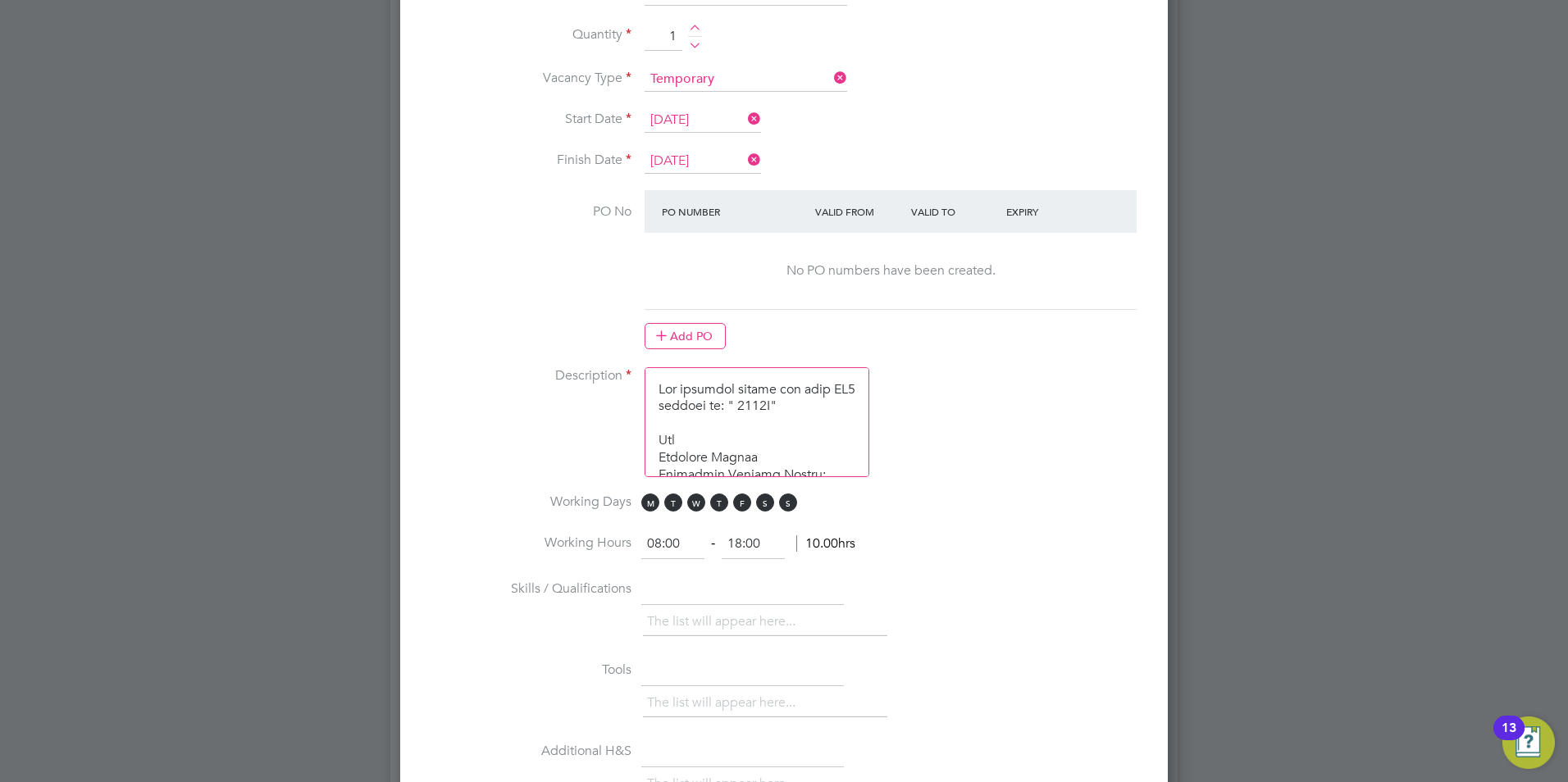 scroll, scrollTop: 910, scrollLeft: 0, axis: vertical 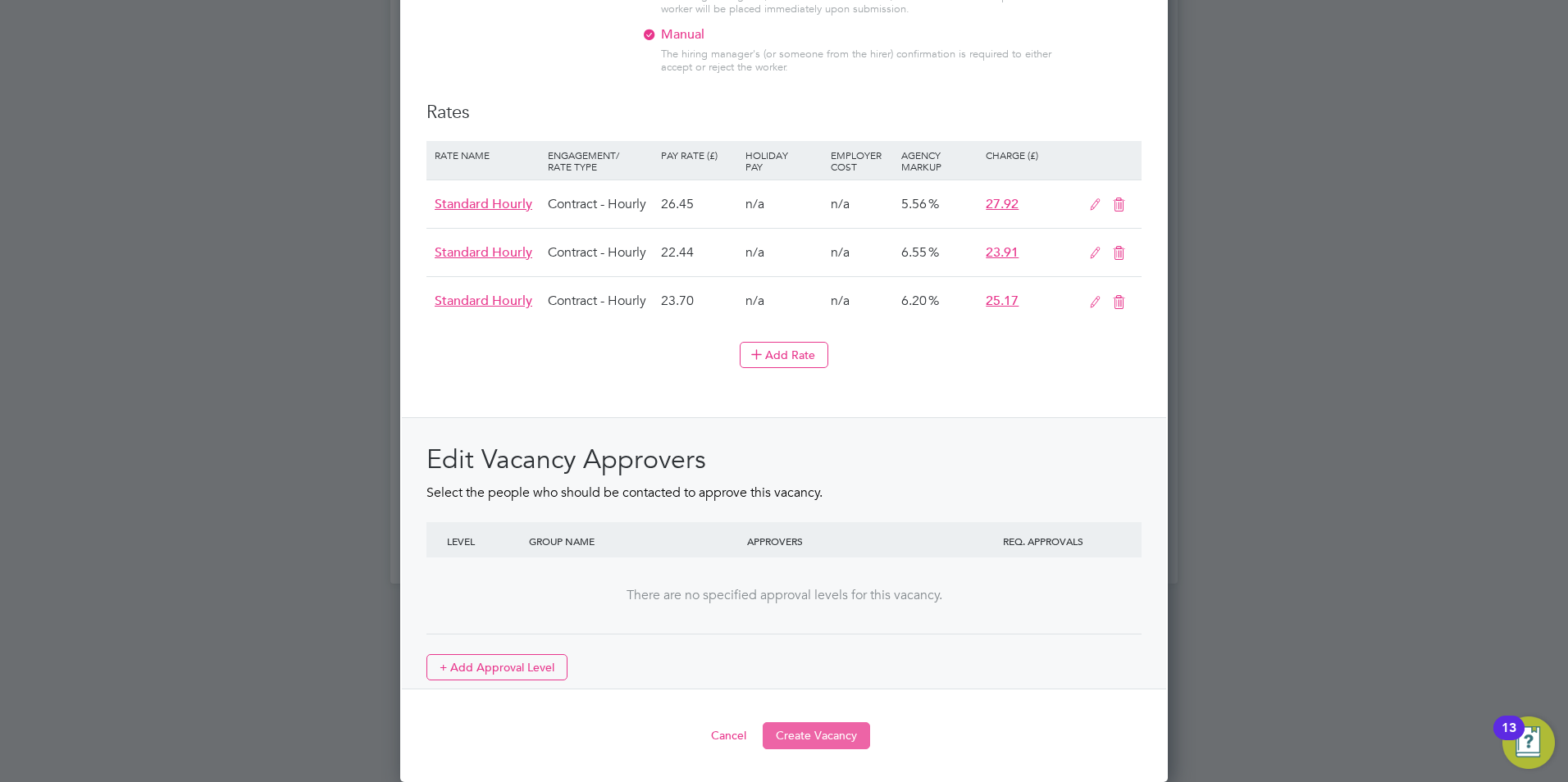 type on "The tracking number for this OP1 request is: " 2279B"
Yes
Question	Answer
Probation Service Region:	South Central
Role Required/Type of Work:	PO
If other, please state:
Further details:	Probation Officer work in a sentence management team
New requirement:	New Requirement (no named worker)
same worker exception details:
Total length 12 months or longer:
Minister Approval:
Cabinet Office Approval reference number:
Requested start date of Assignment :	2025-08-04
Duration of assignment:	12 weeks minimum
Hours of Work:	37
travel:	No
IR35:
Overtime:	No
If yes to overtime:
special qualifications/experience:	Probation Officer qualification
Free additional benefits:	N/A
Hiring Managers Name:	Jackie Coston
Hiring Managers email address:	jacqueline.coston@justice.gov.uk
Reporting Managers name:	Chantal Foster
Reporting Managers contact number :	07922814895
FOR PROBATION USE - WFP Approval:	Yes
FOR PROBATION USE - Cost Centre Code:	10206660
FOR PROBATION USE - For APs Use Only - Please state input objective an..." 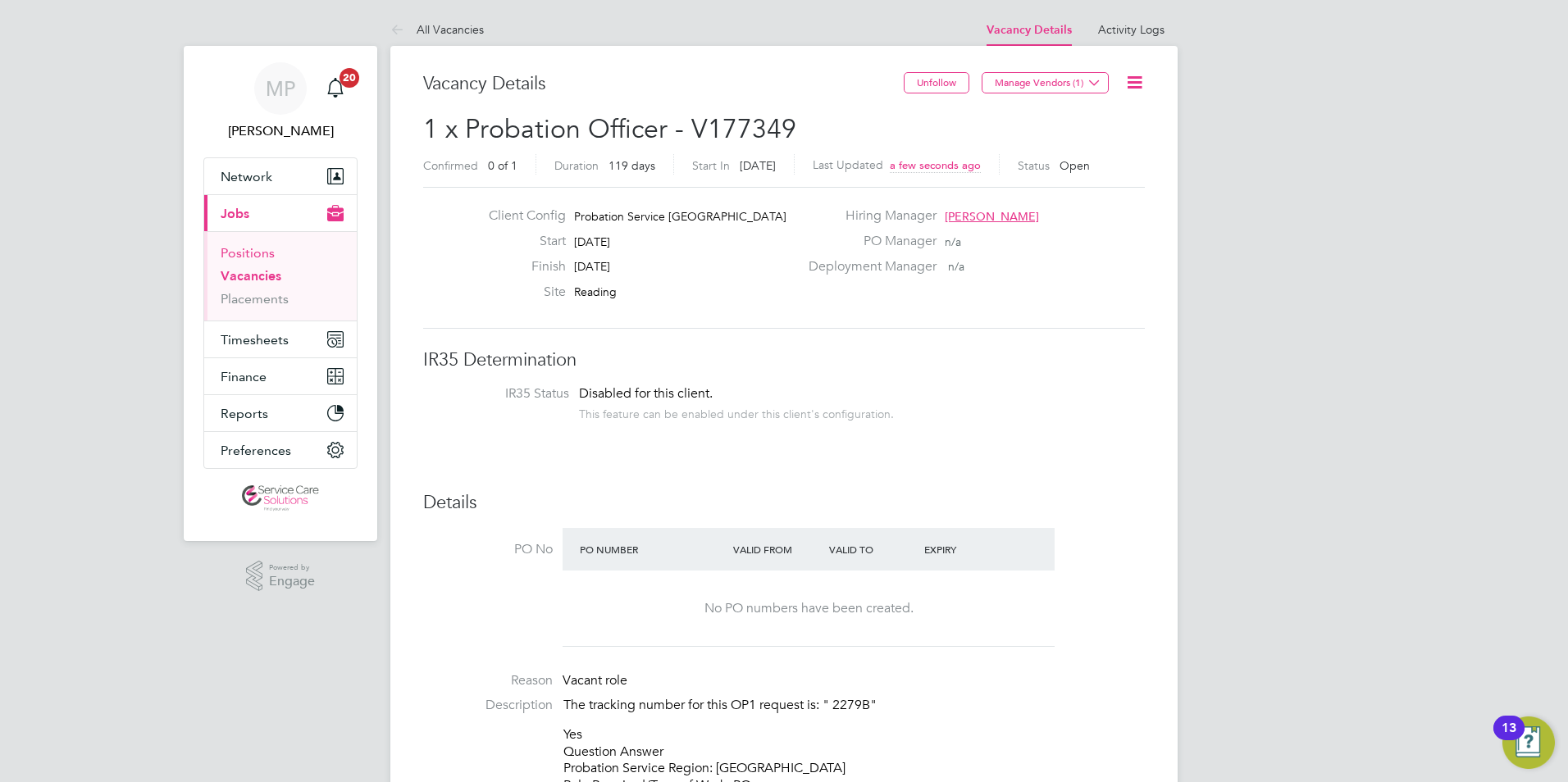 drag, startPoint x: 266, startPoint y: 252, endPoint x: 251, endPoint y: 243, distance: 17.492856 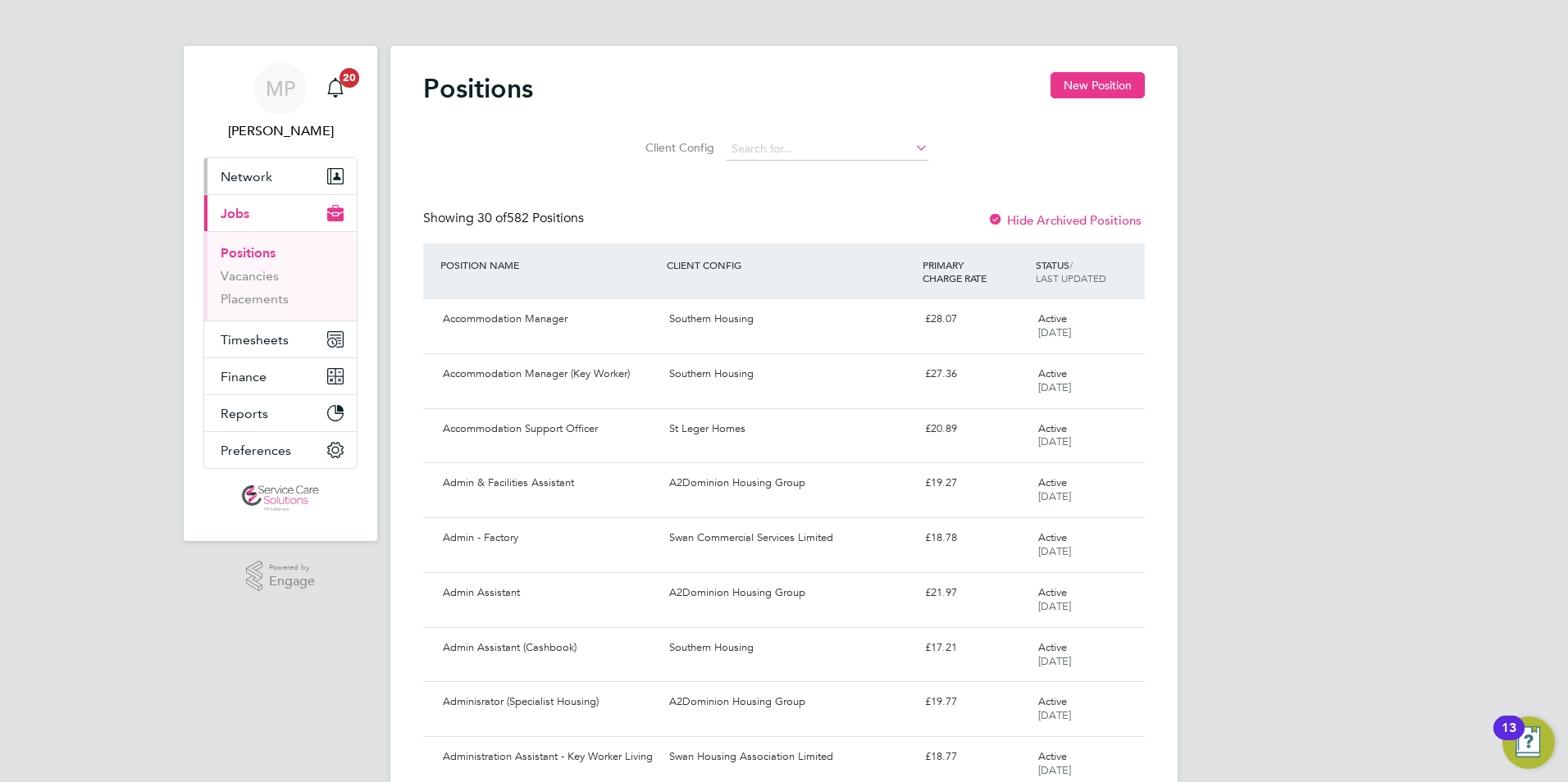 click on "Network" at bounding box center (246, 176) 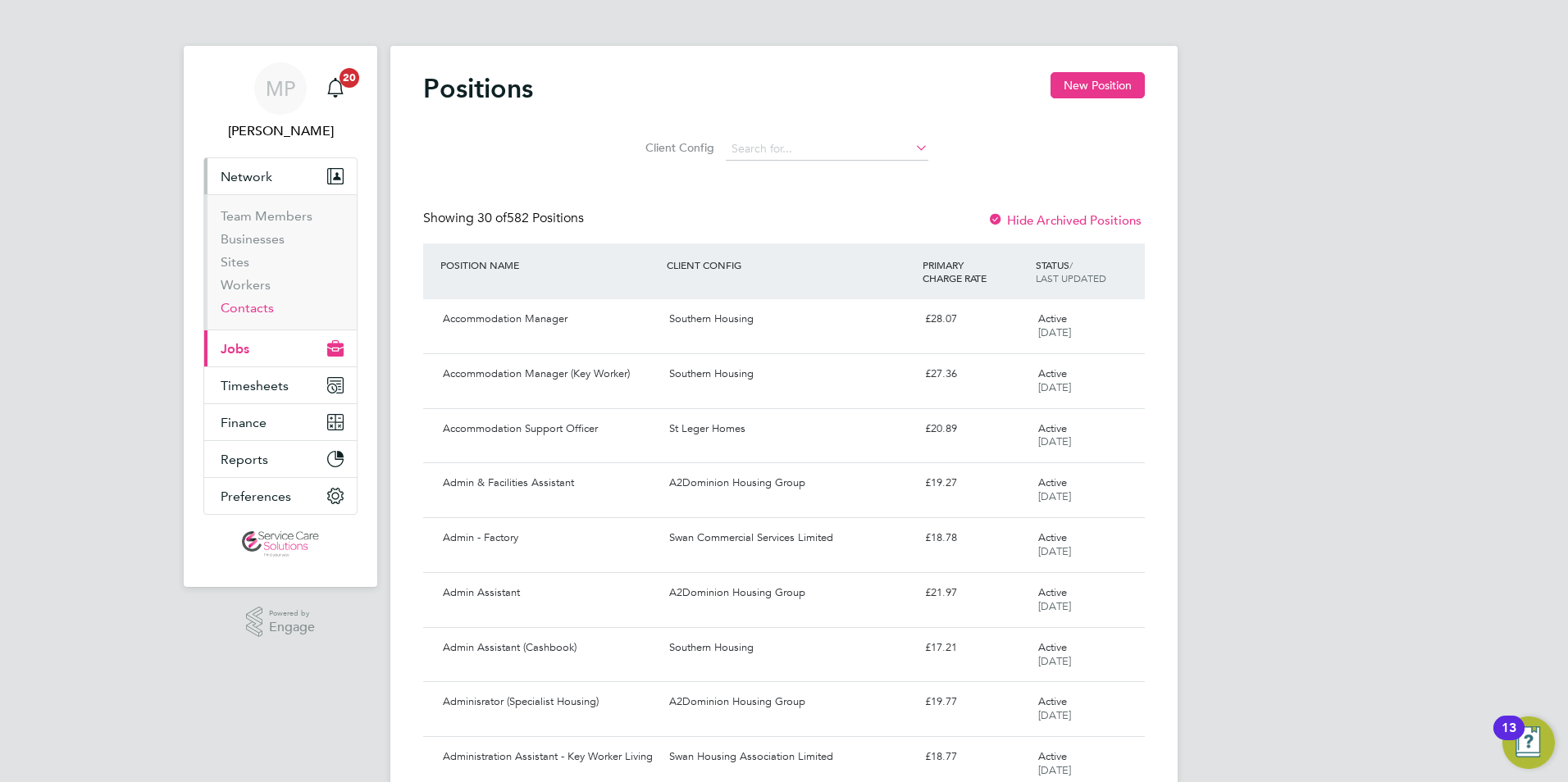 click on "Contacts" at bounding box center (247, 307) 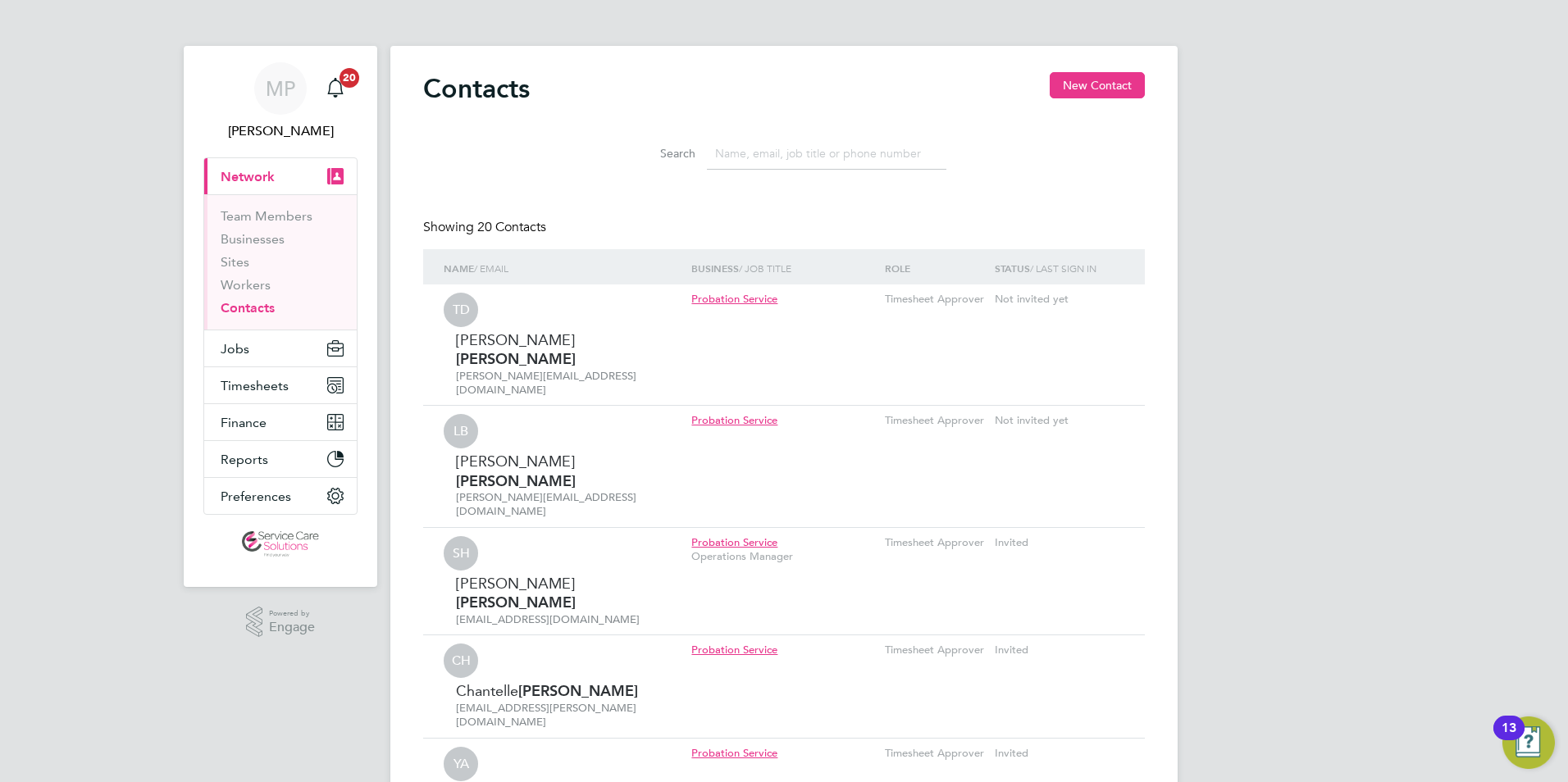 click 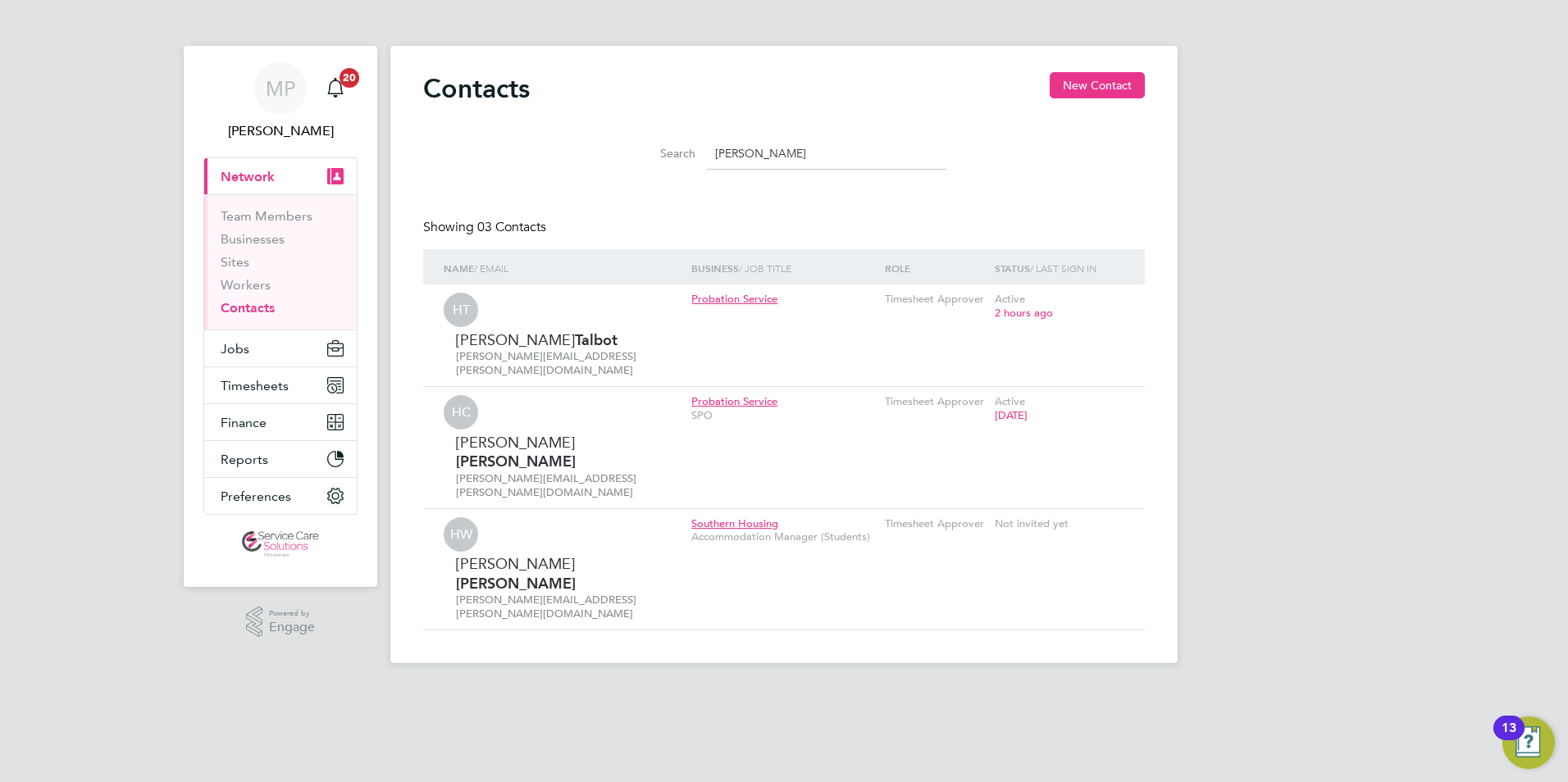 type on "holly" 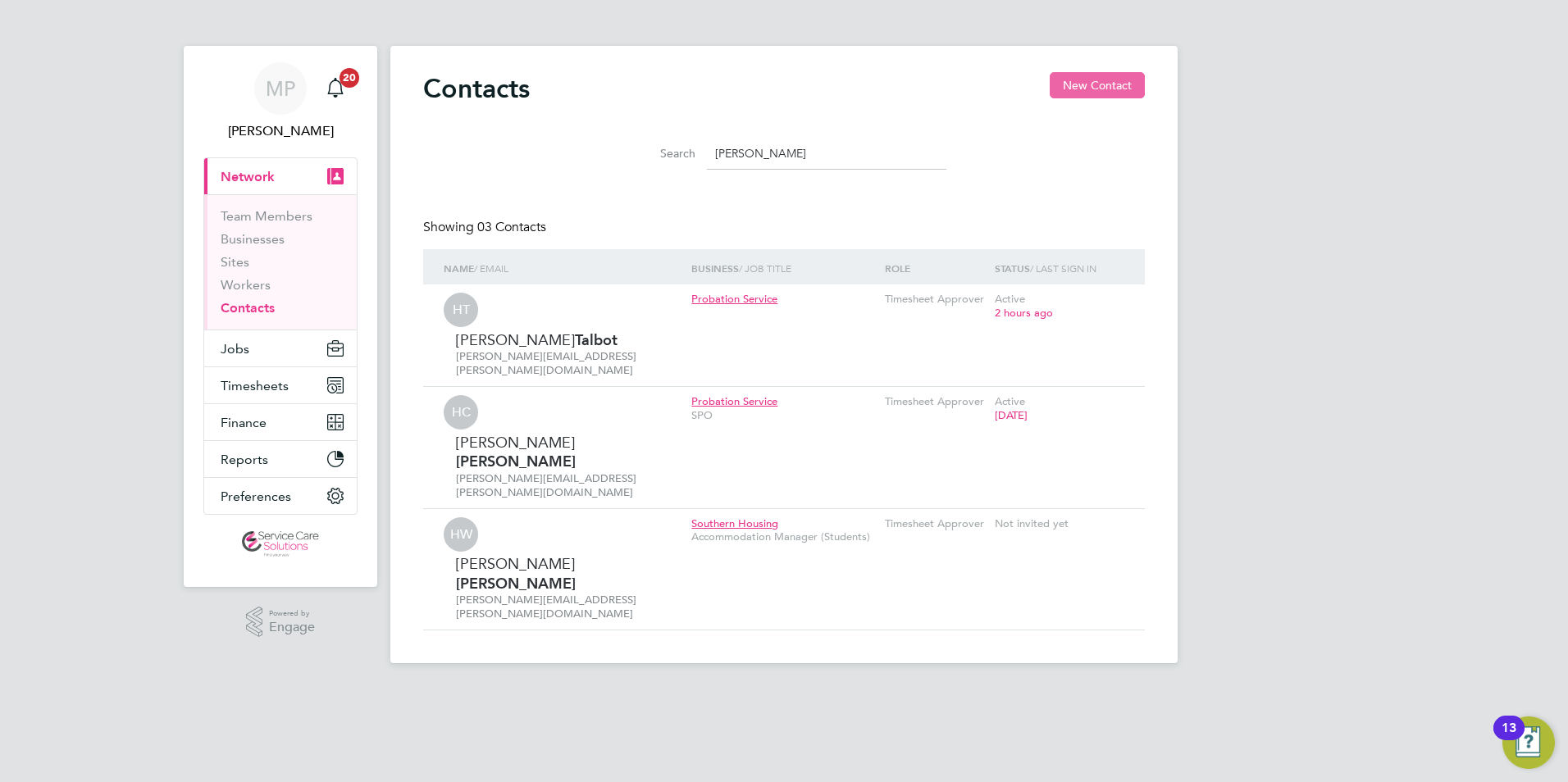 click on "New Contact" 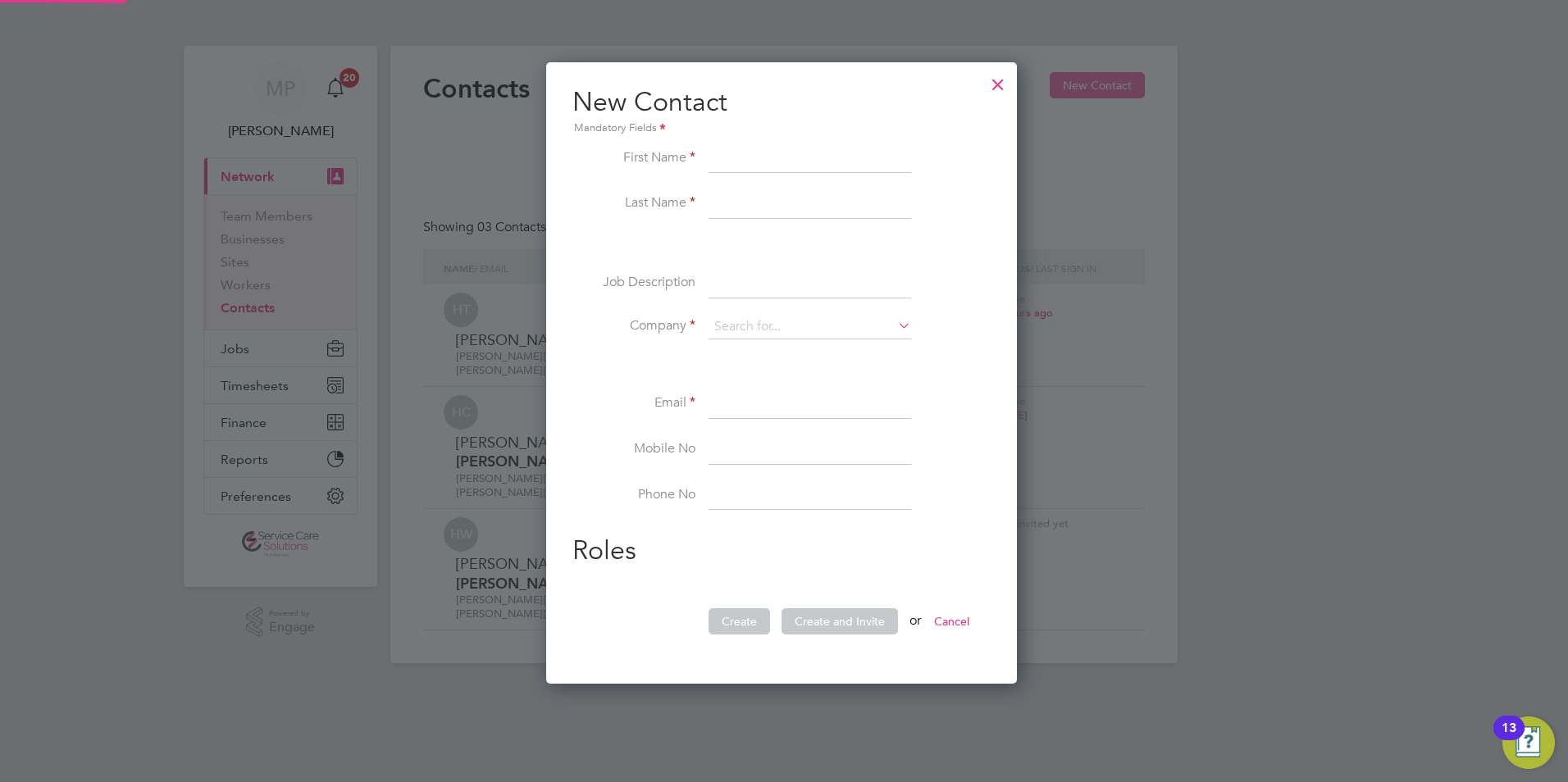 scroll, scrollTop: 8, scrollLeft: 8, axis: both 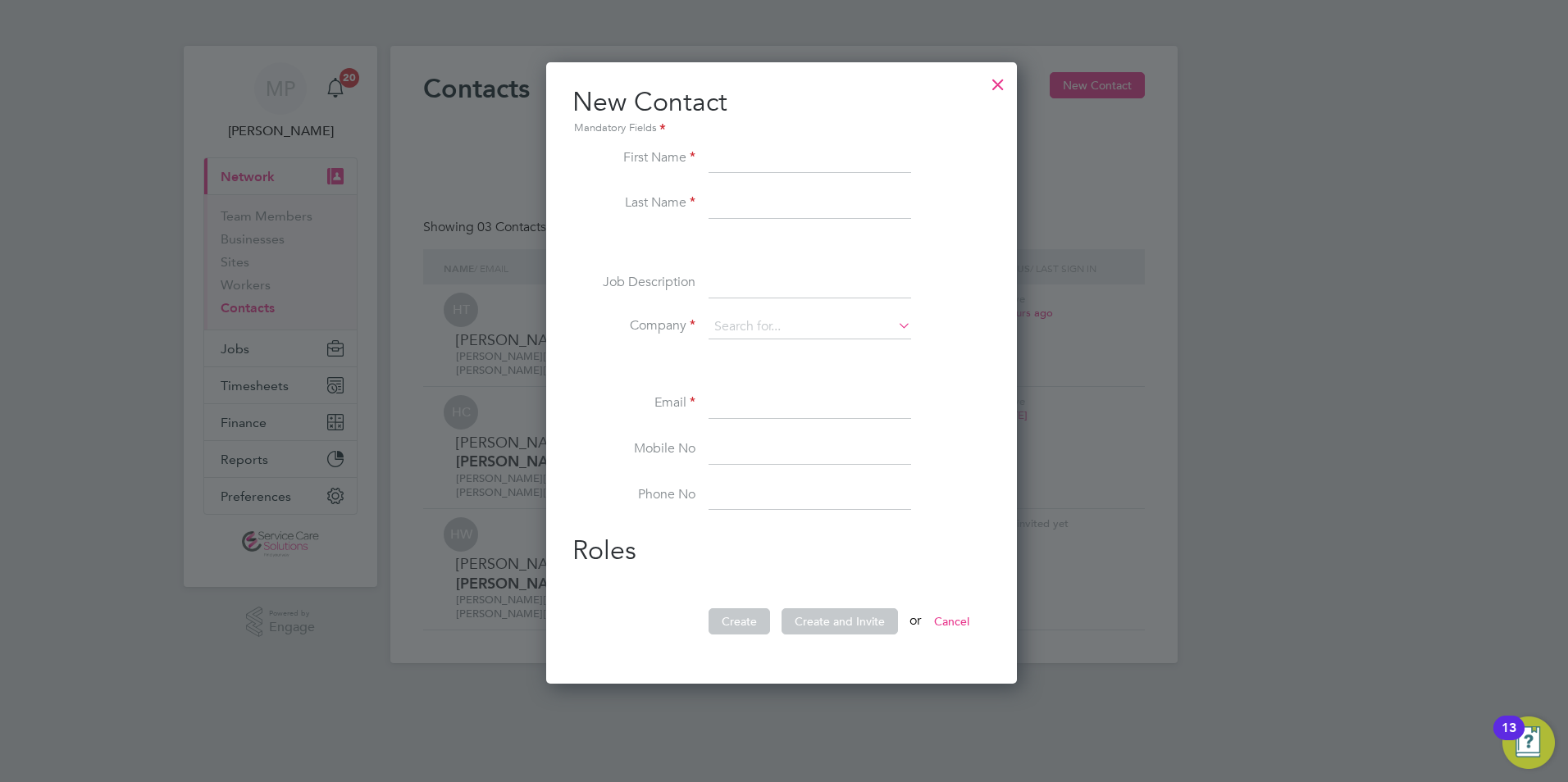 click at bounding box center [809, 404] 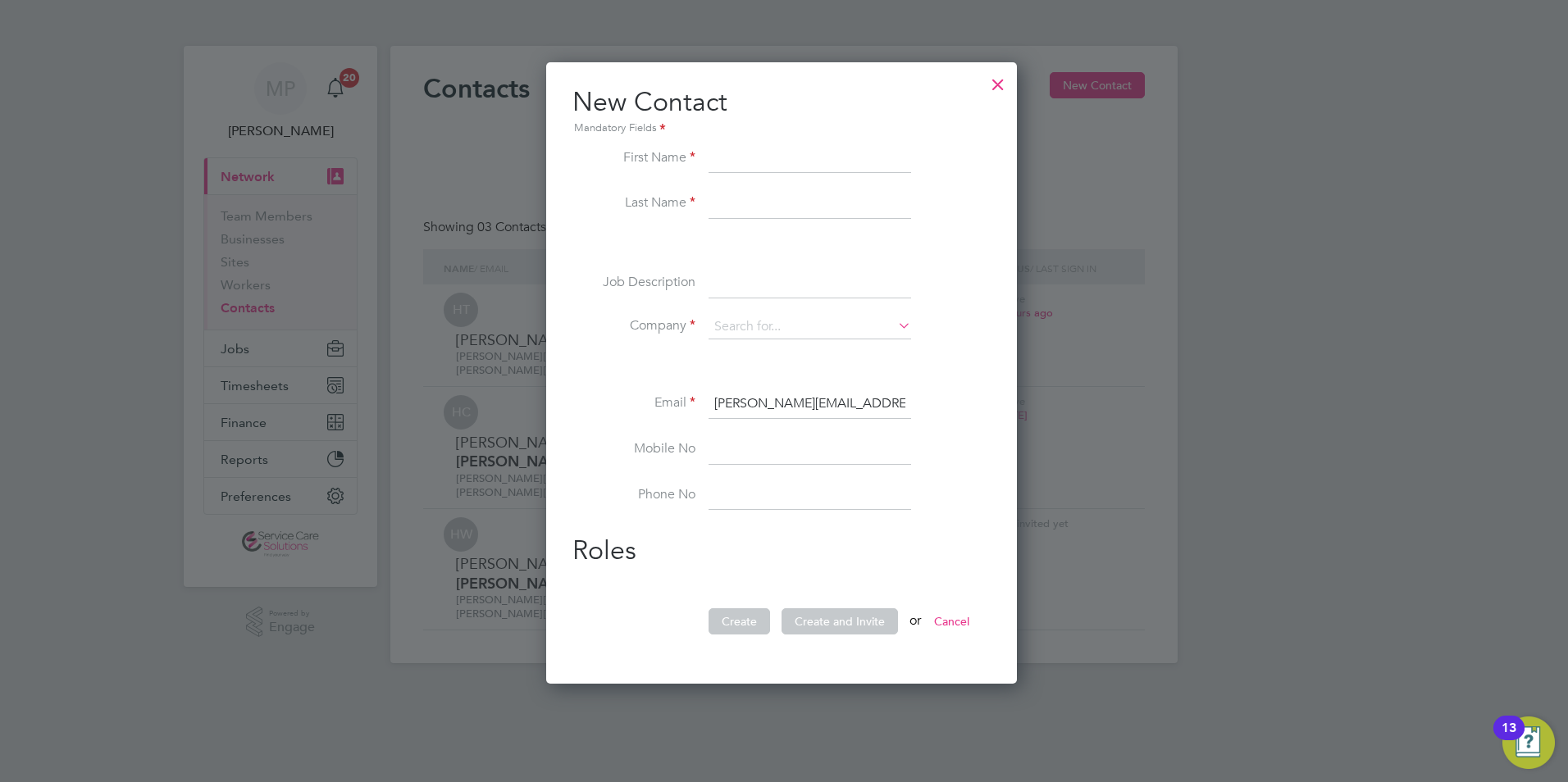 scroll, scrollTop: 0, scrollLeft: 52, axis: horizontal 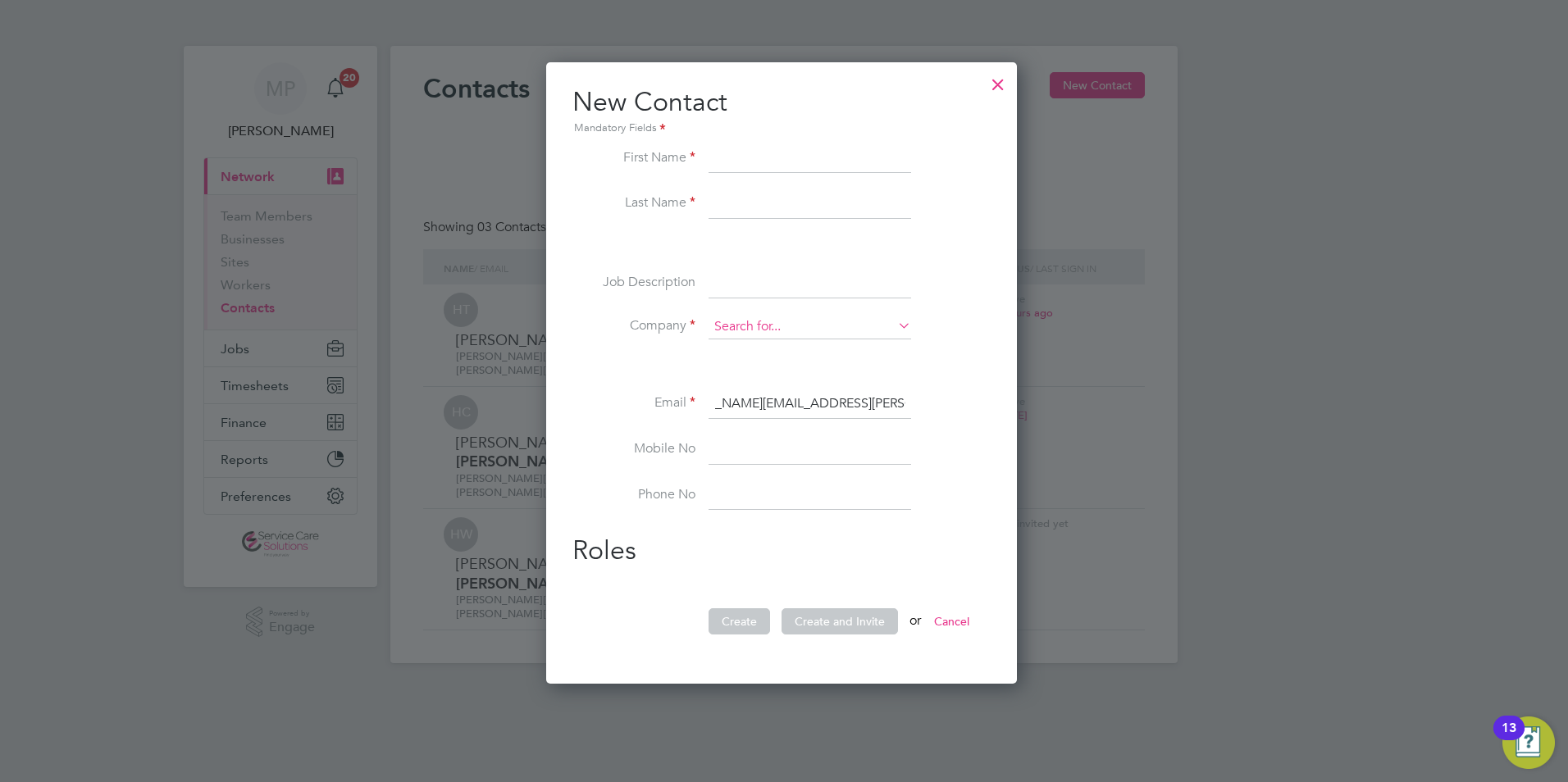 type on "Holly.Austin-Perchard@justice.gov.uk" 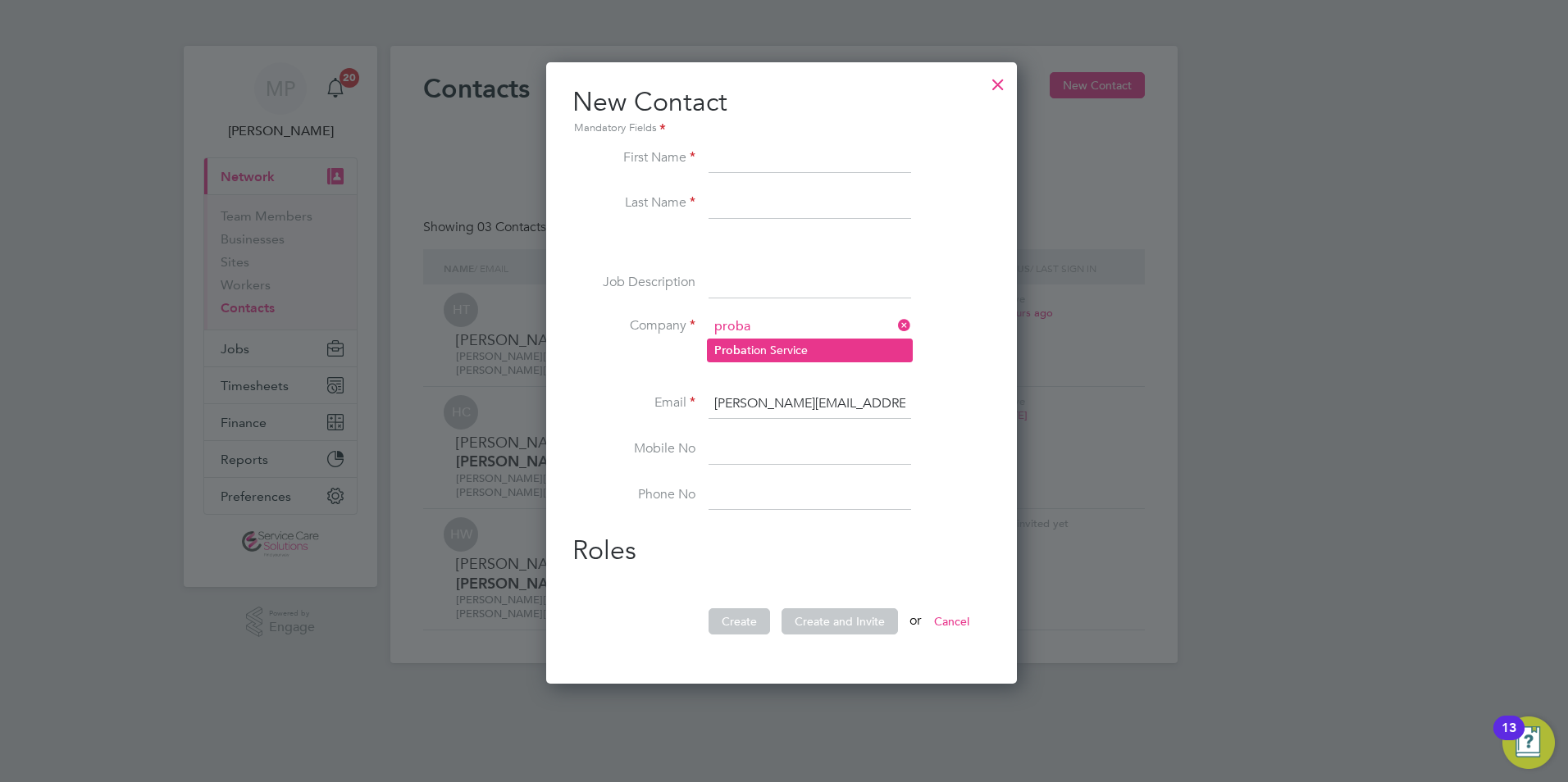 click on "Proba" 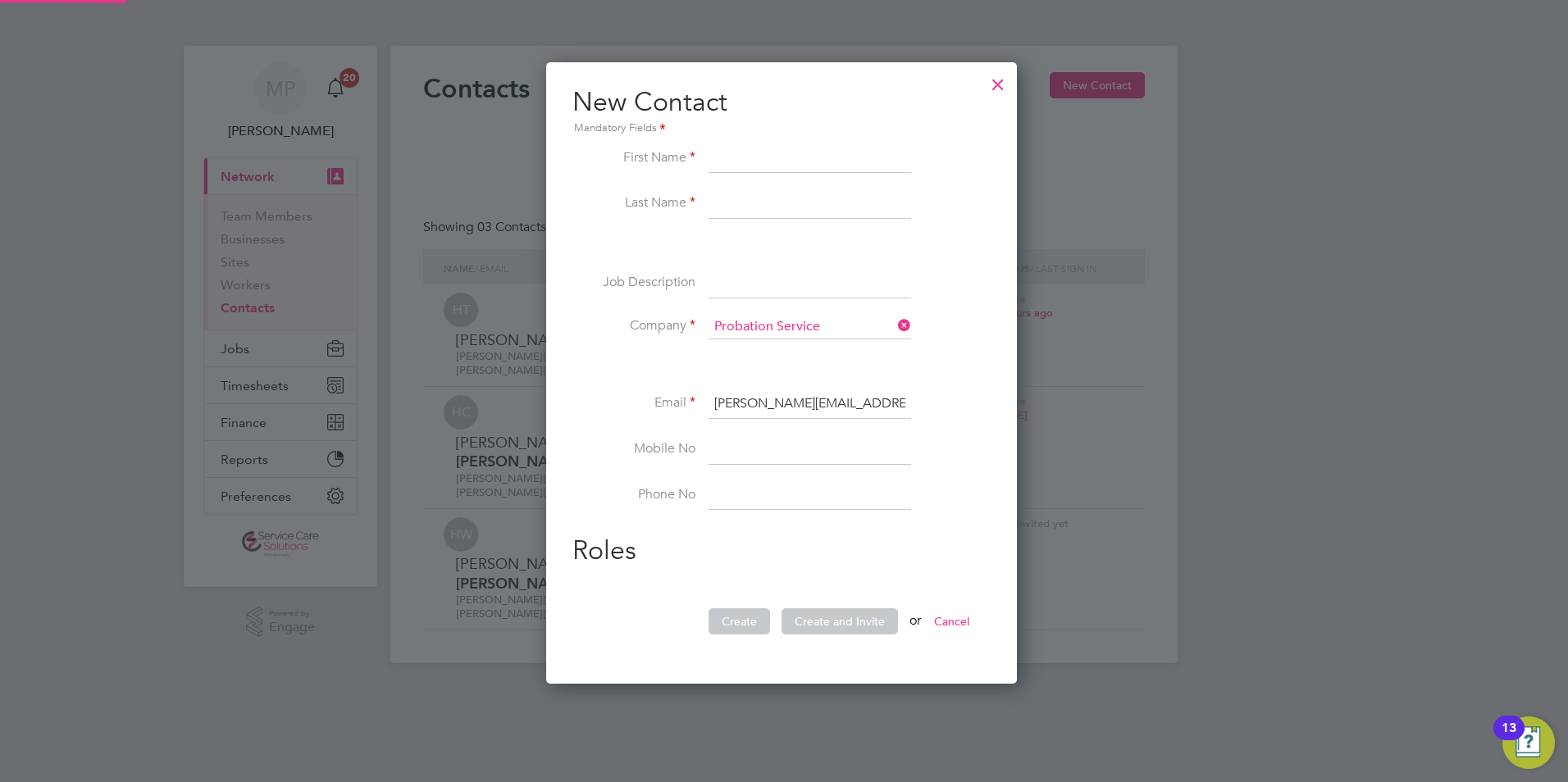 scroll, scrollTop: 8, scrollLeft: 8, axis: both 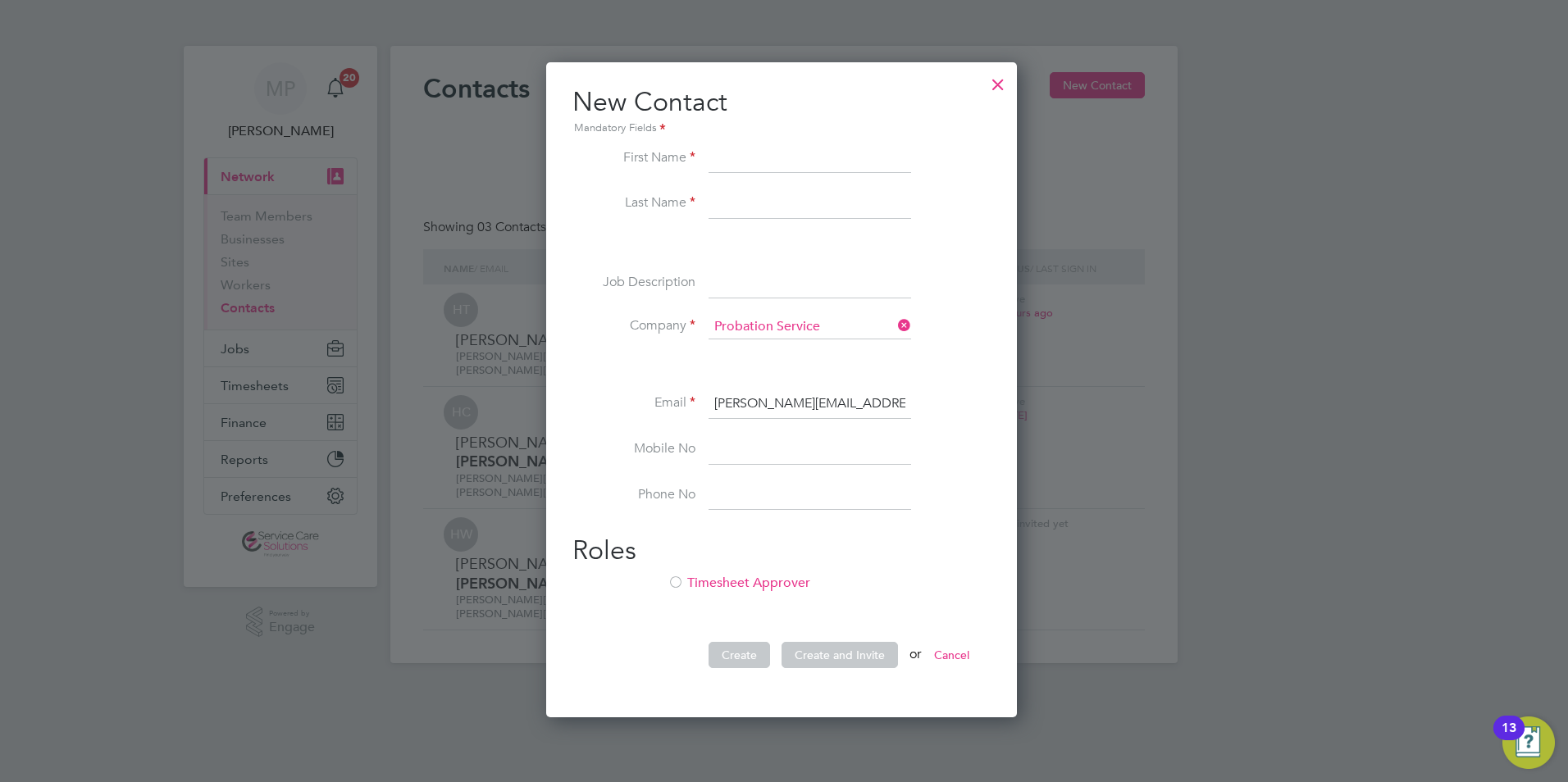 click on "Holly.Austin-Perchard@justice.gov.uk" at bounding box center [809, 404] 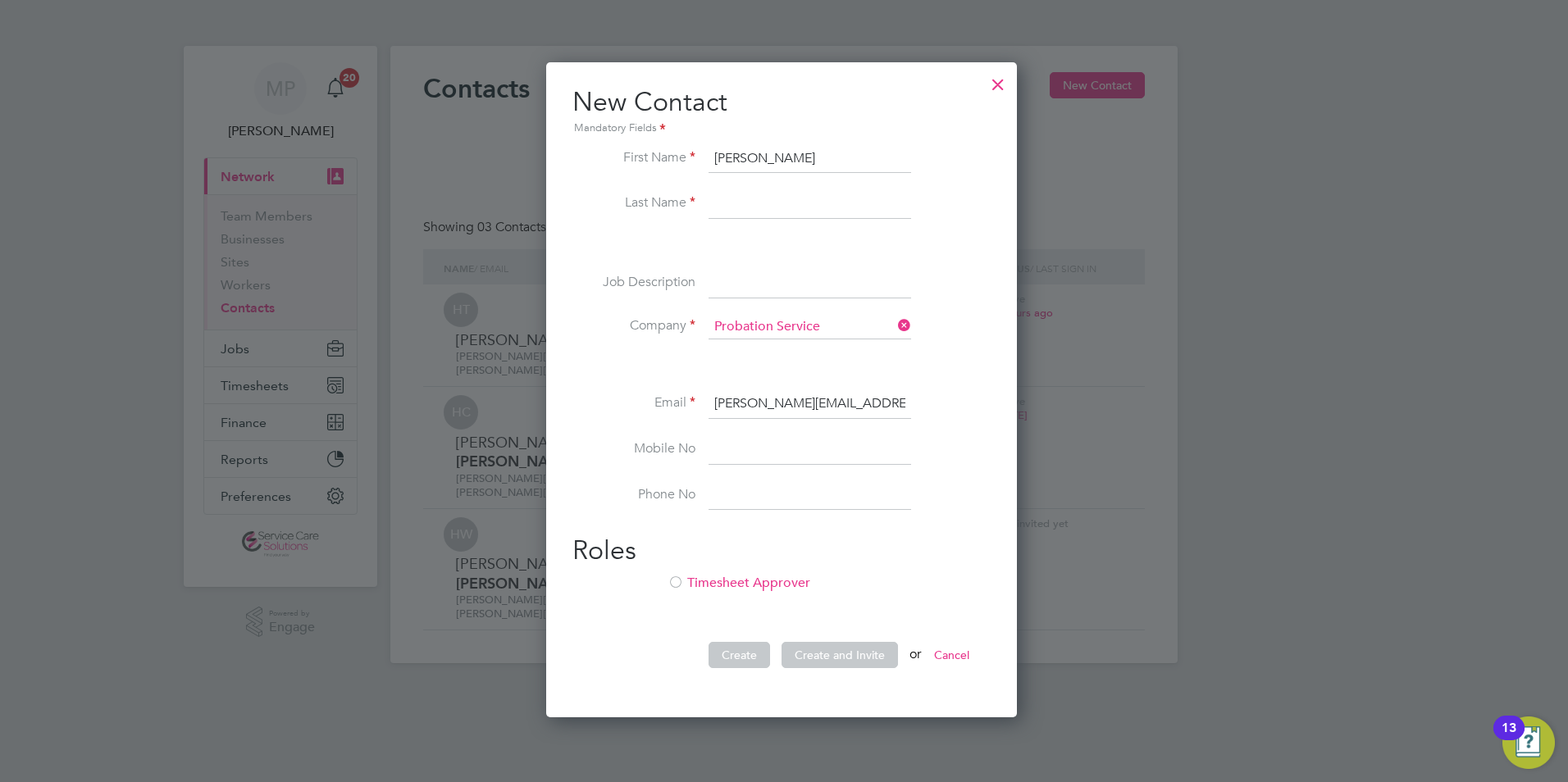 type on "Holly" 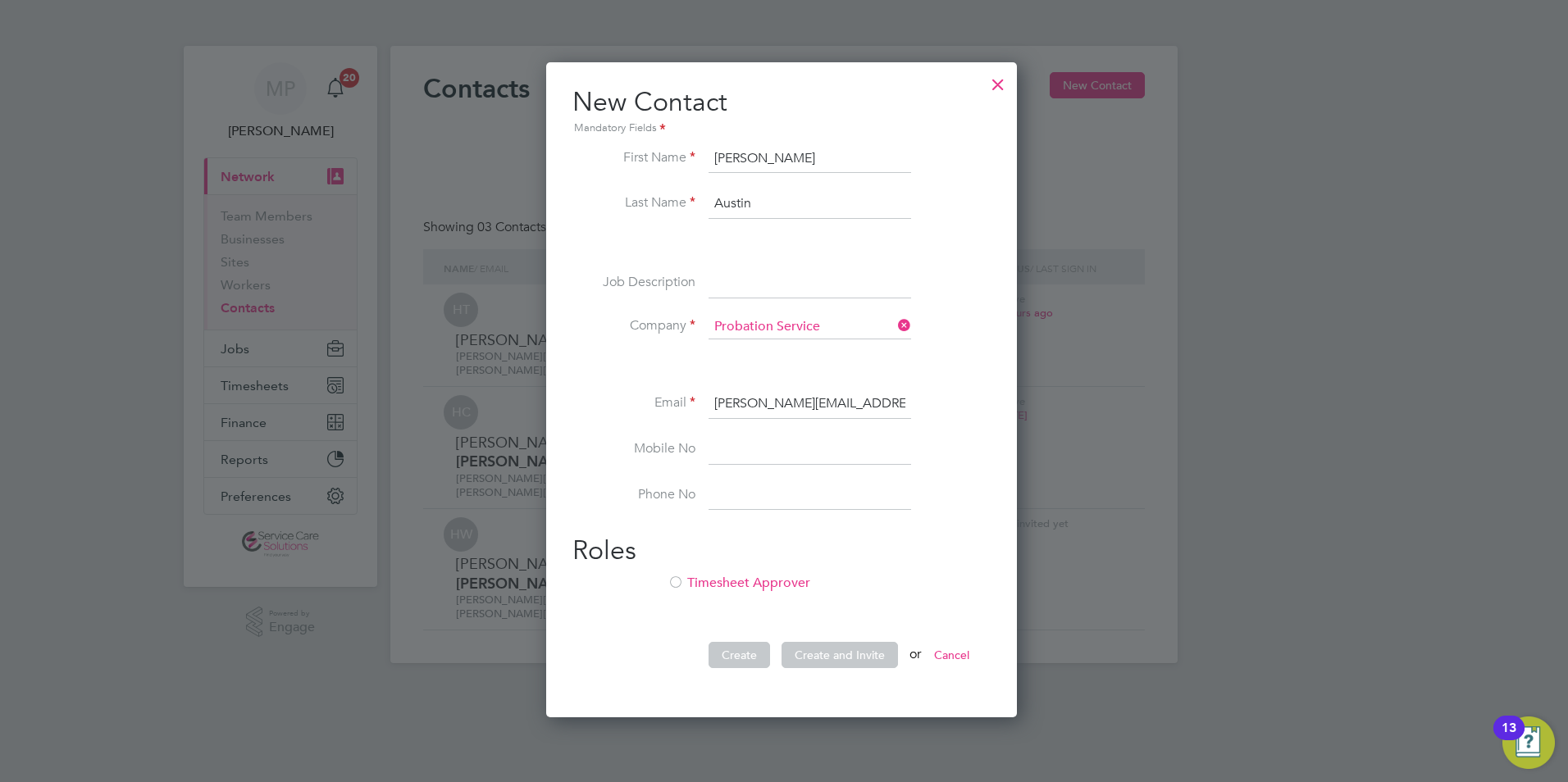click at bounding box center [809, 496] 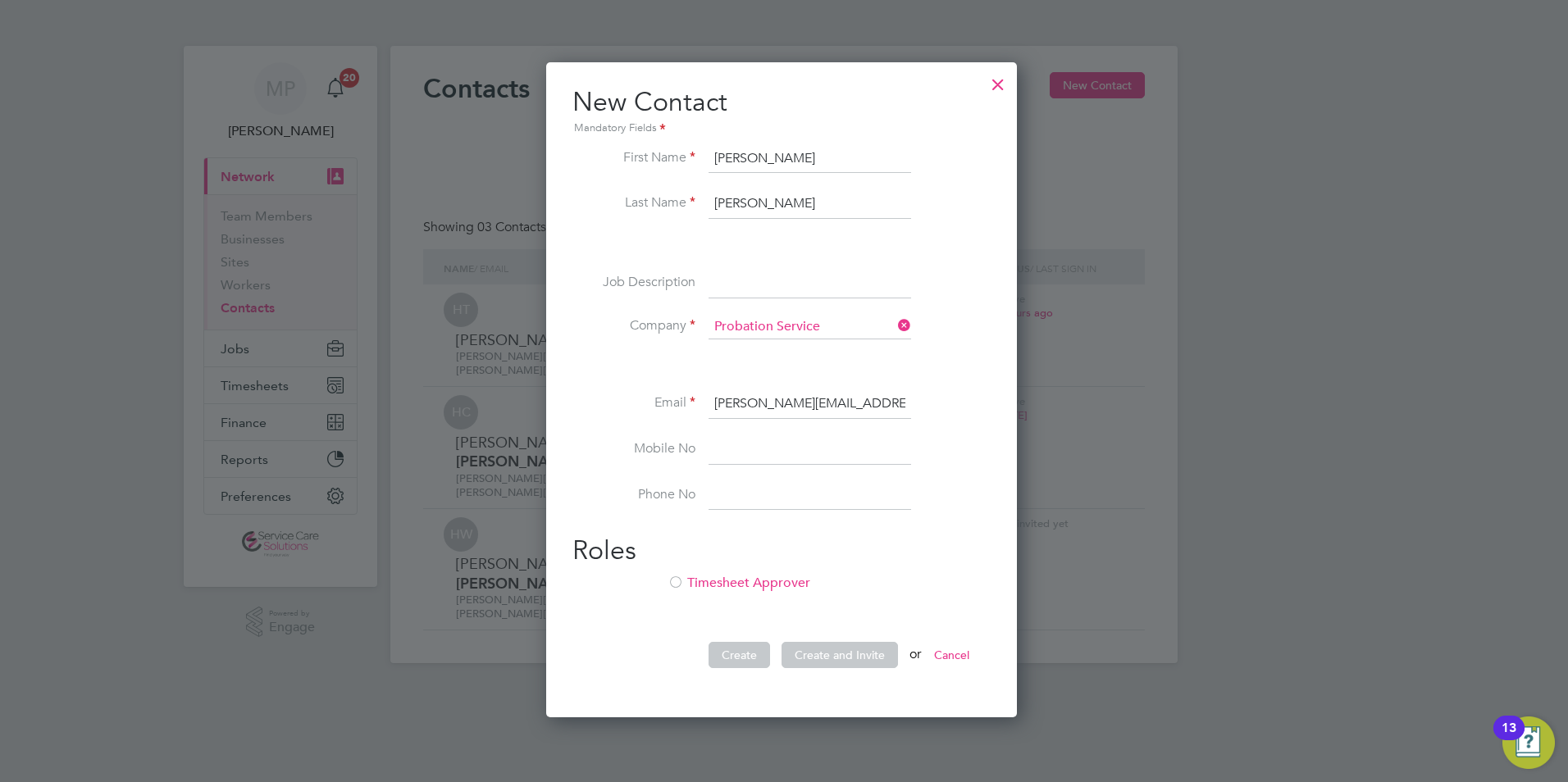 type on "Austin-Perchard" 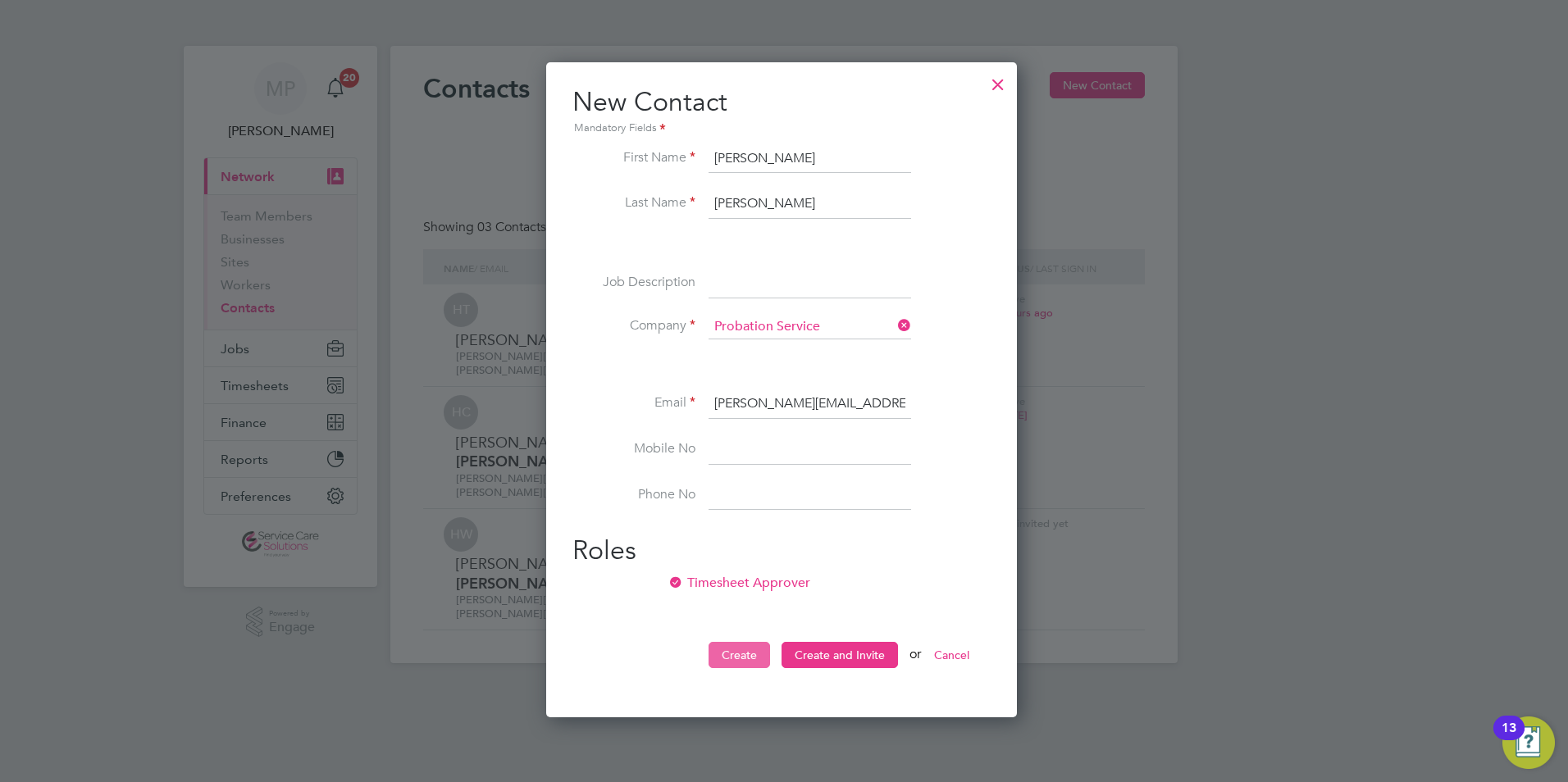 click on "Create" at bounding box center [739, 655] 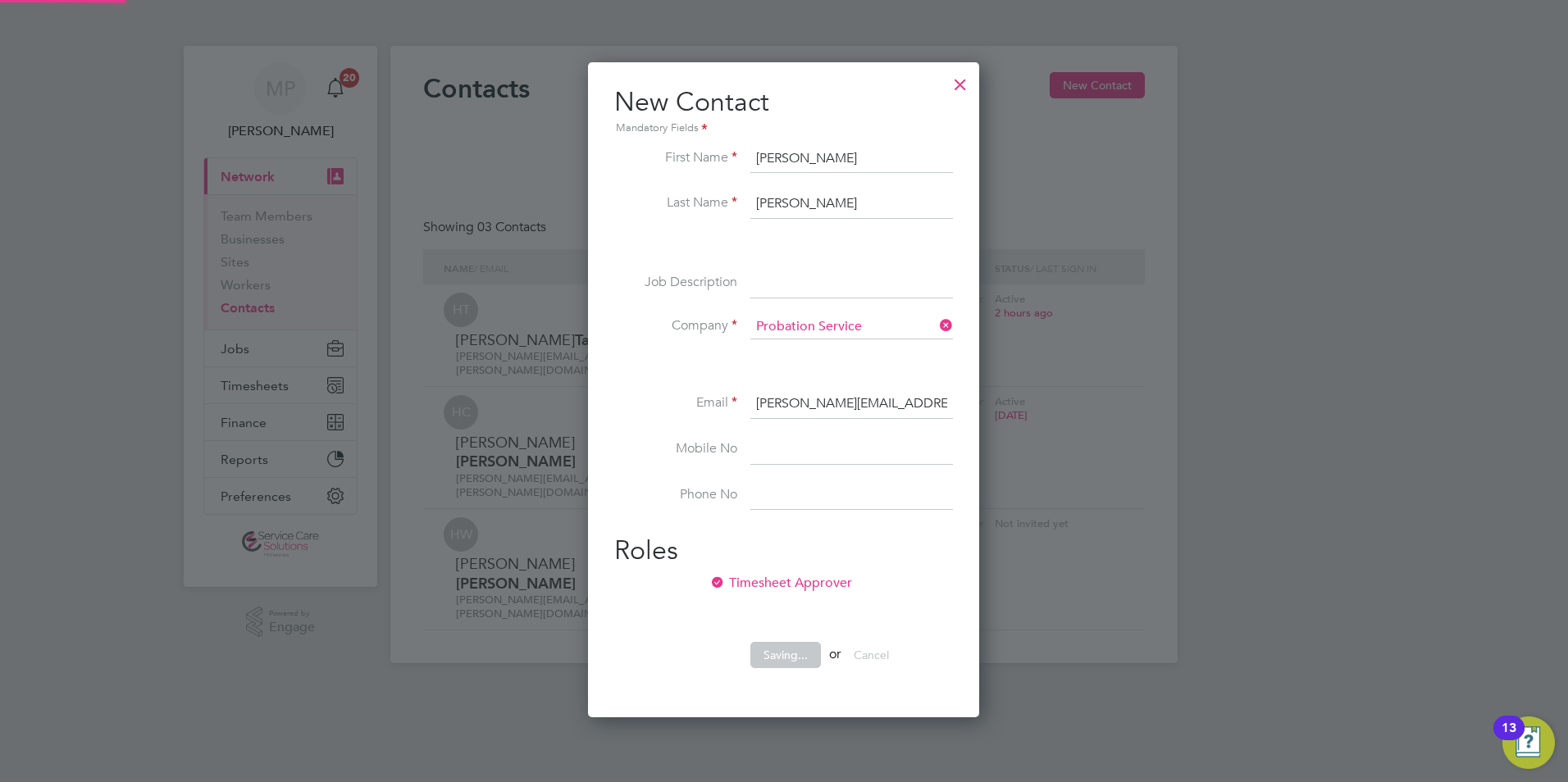 scroll, scrollTop: 8, scrollLeft: 8, axis: both 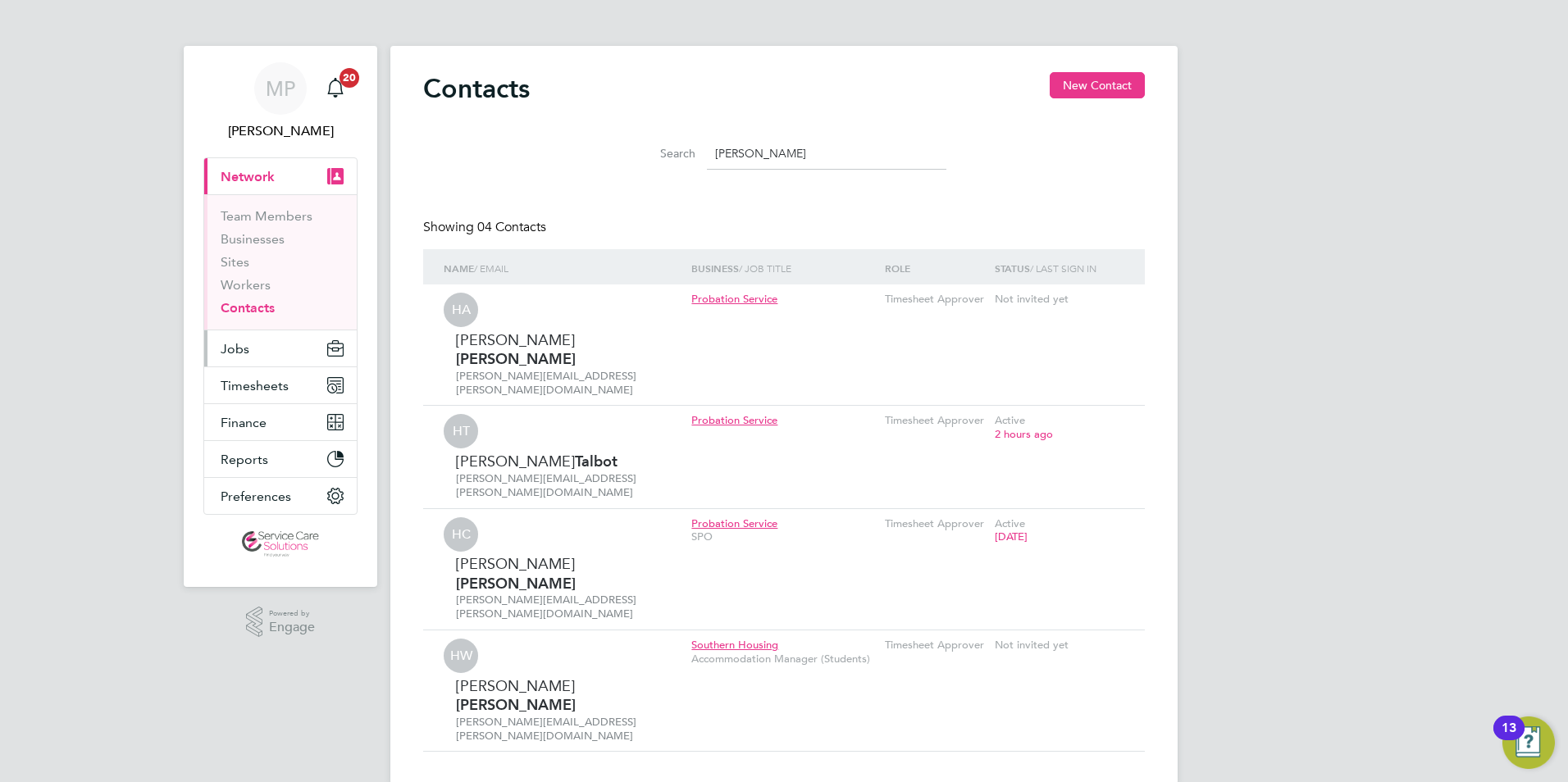 click on "Jobs" at bounding box center [235, 348] 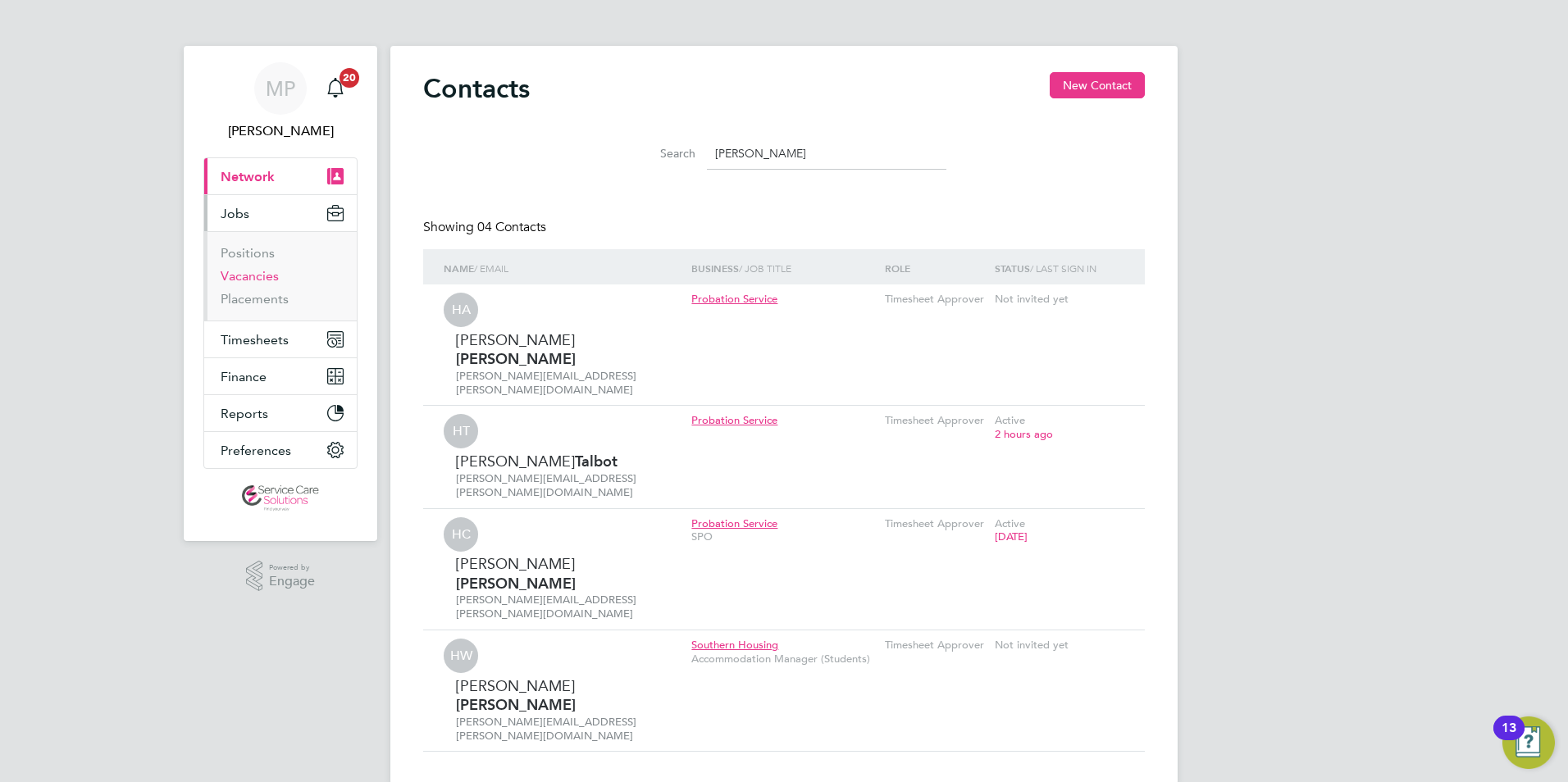 click on "Vacancies" at bounding box center [249, 275] 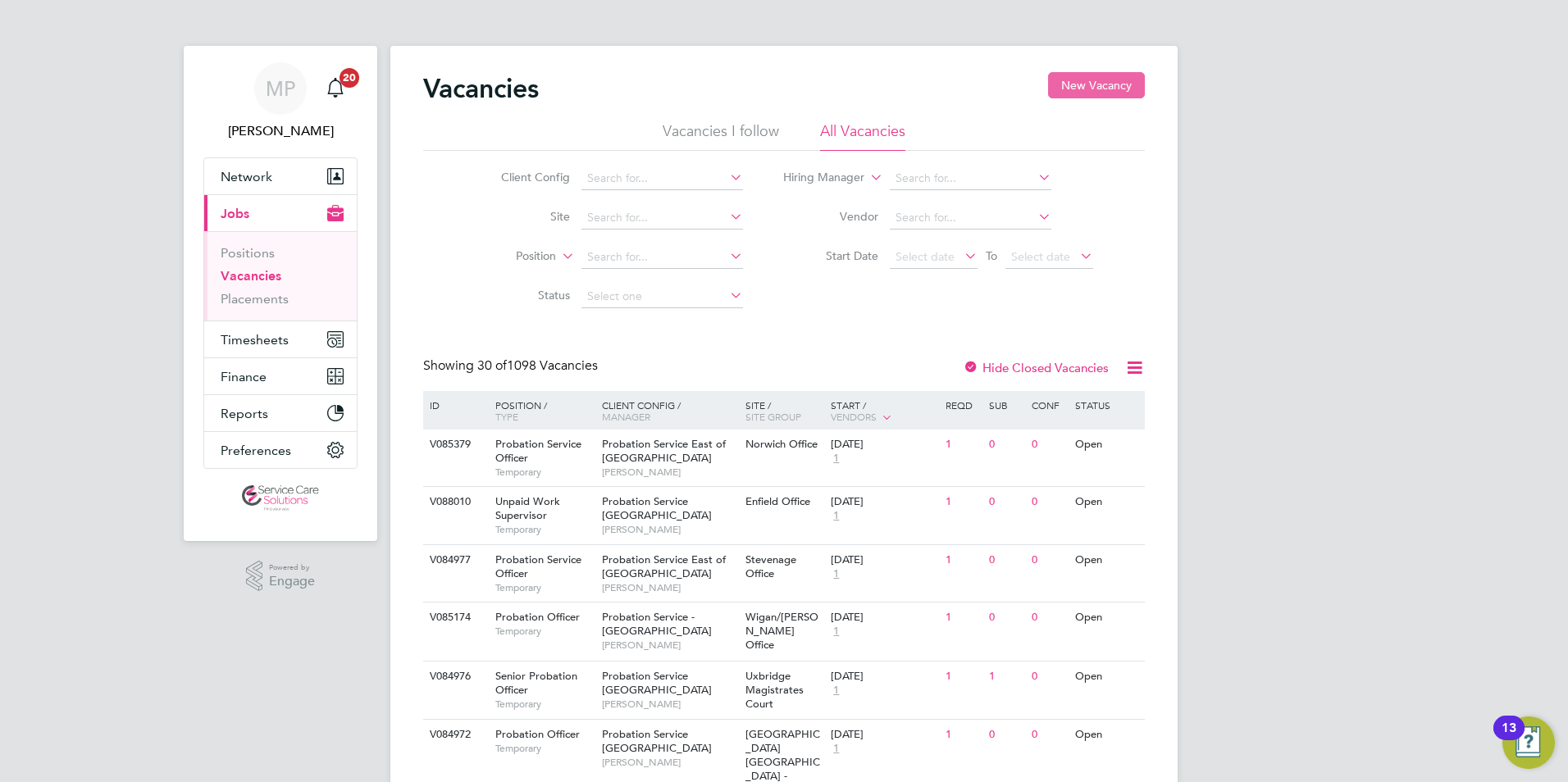 click on "New Vacancy" 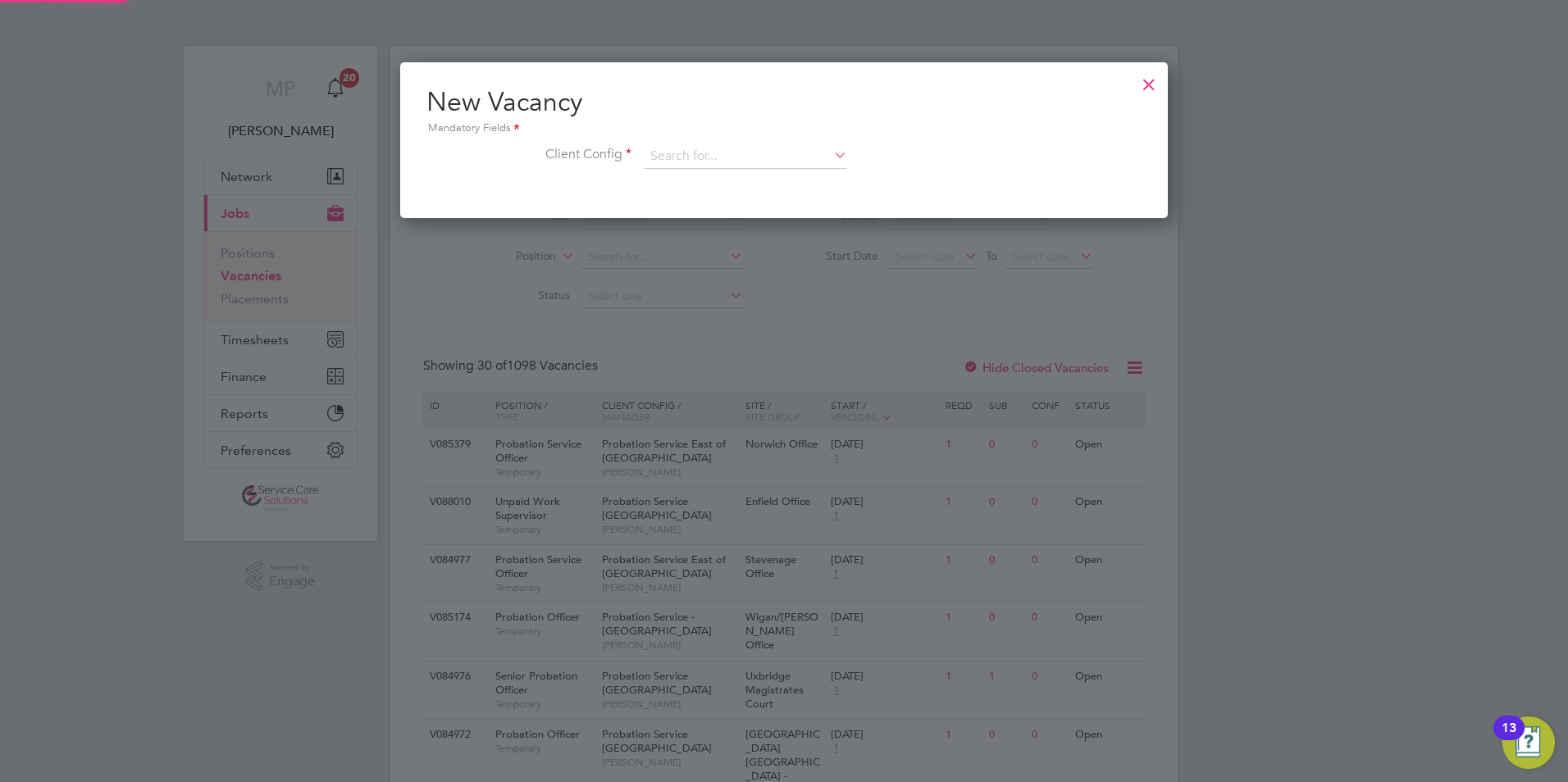 scroll, scrollTop: 8, scrollLeft: 8, axis: both 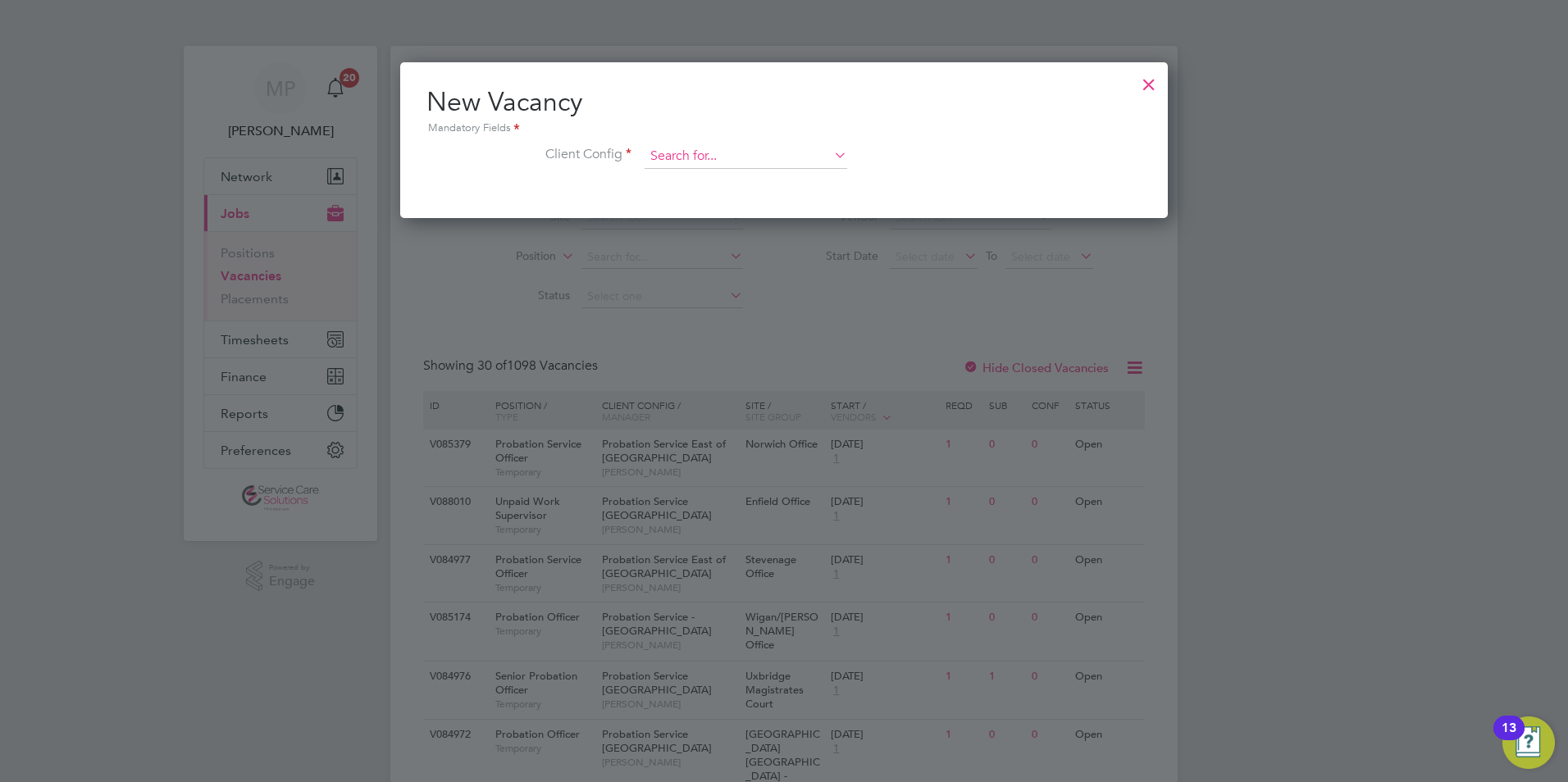 drag, startPoint x: 660, startPoint y: 157, endPoint x: 673, endPoint y: 154, distance: 13.341664 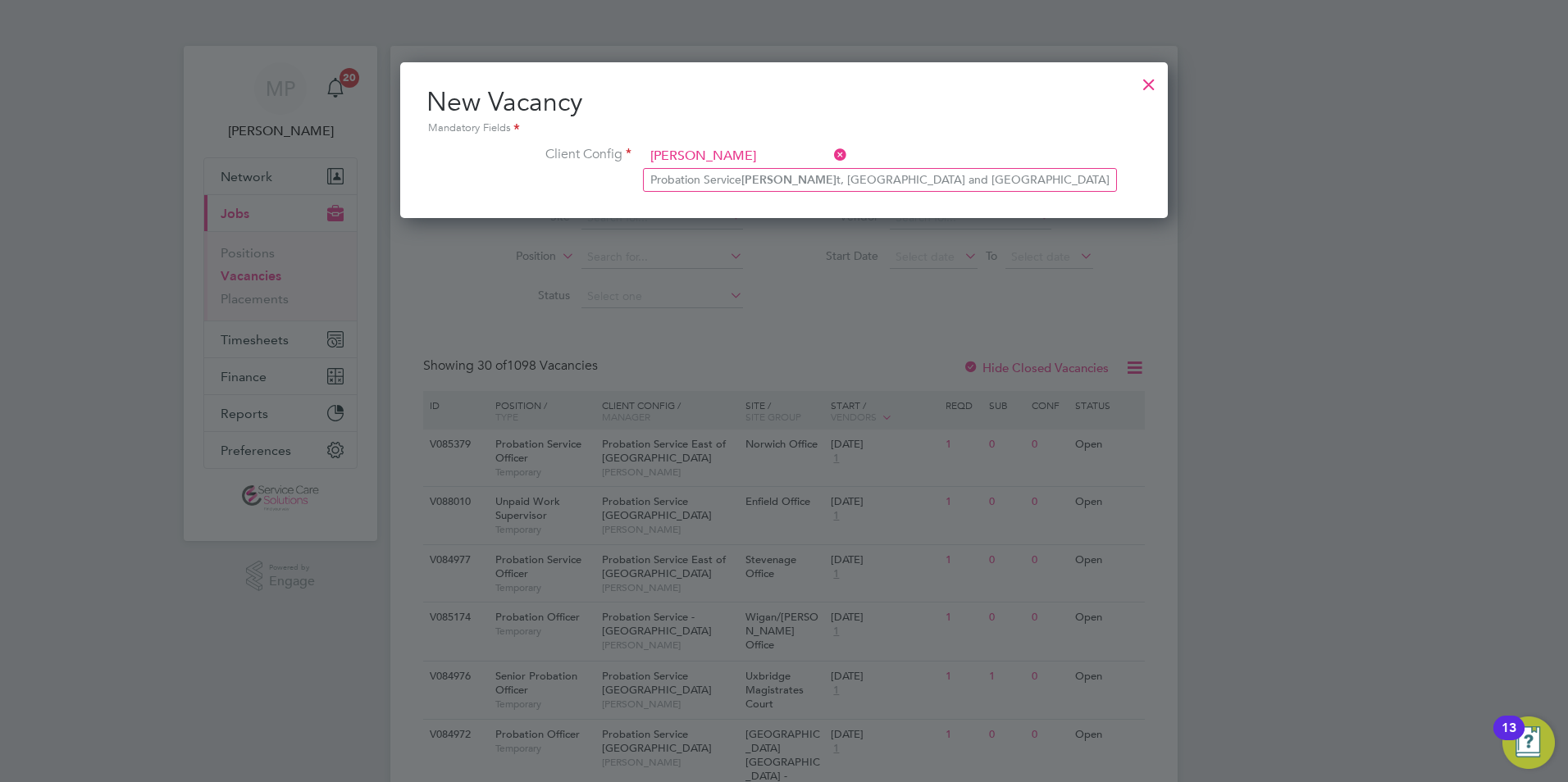 type on "[PERSON_NAME]" 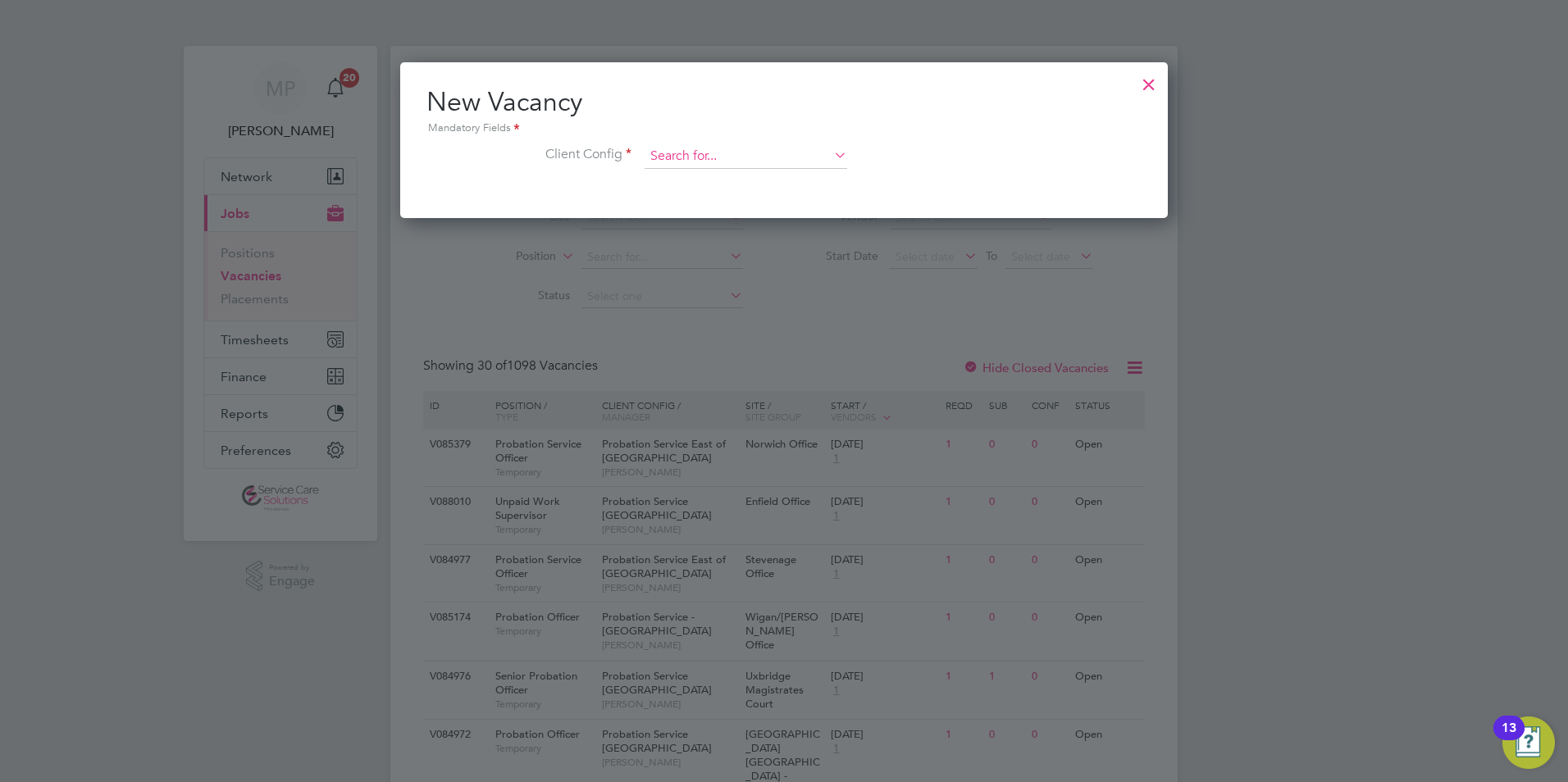 click at bounding box center [745, 157] 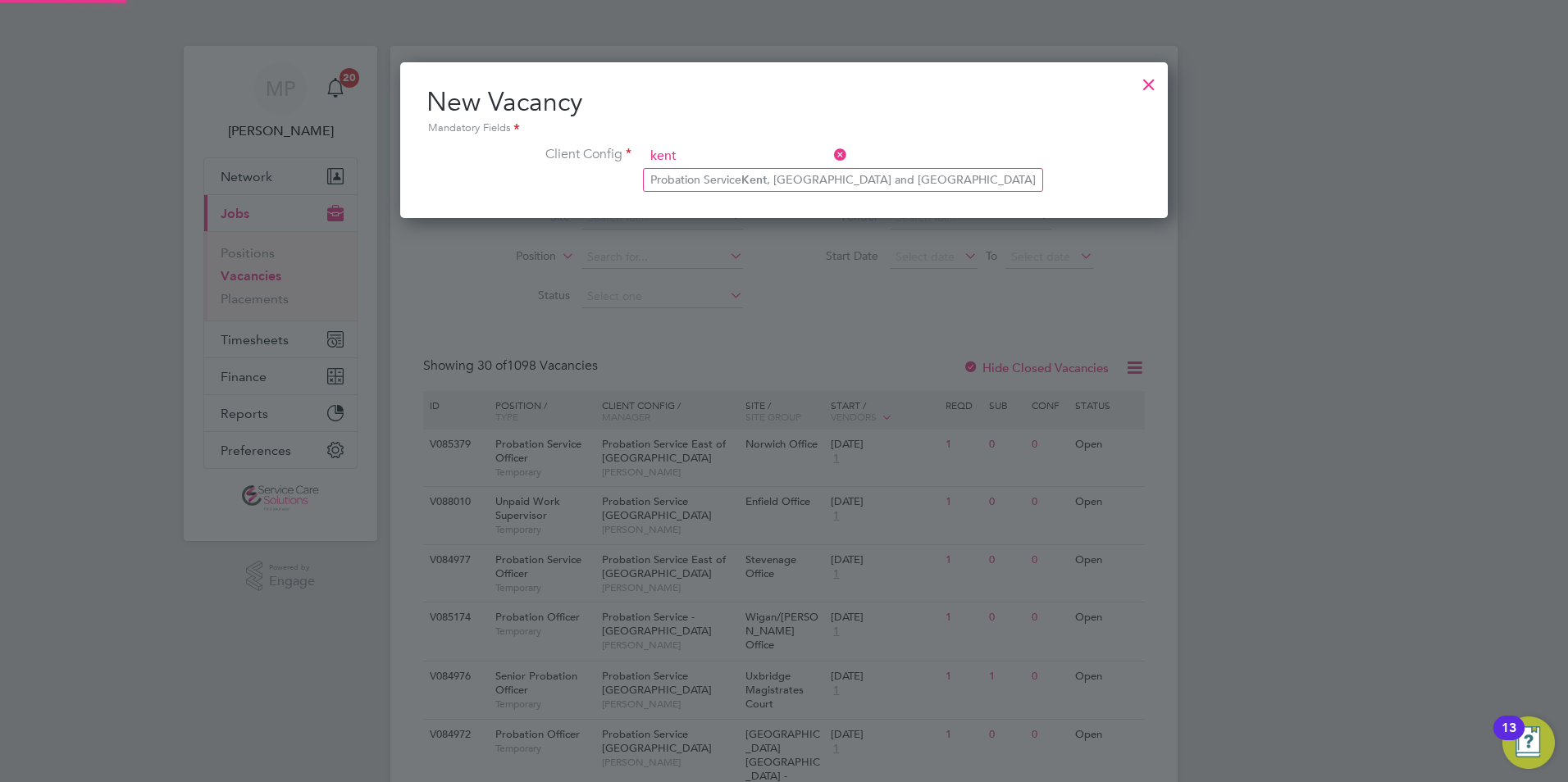 type on "kent" 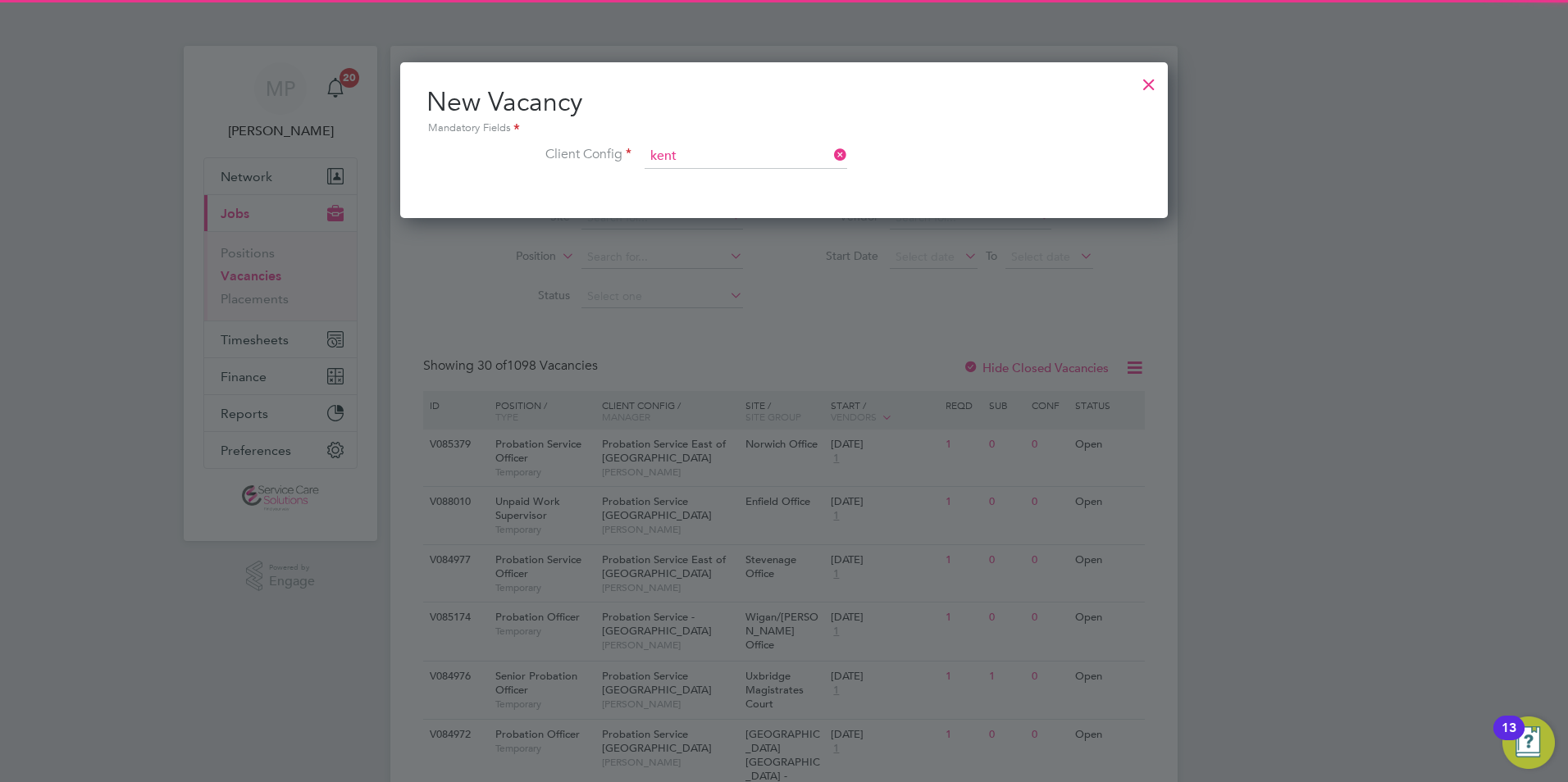 click on "New Vacancy Mandatory Fields Client Config   kent" at bounding box center [784, 140] 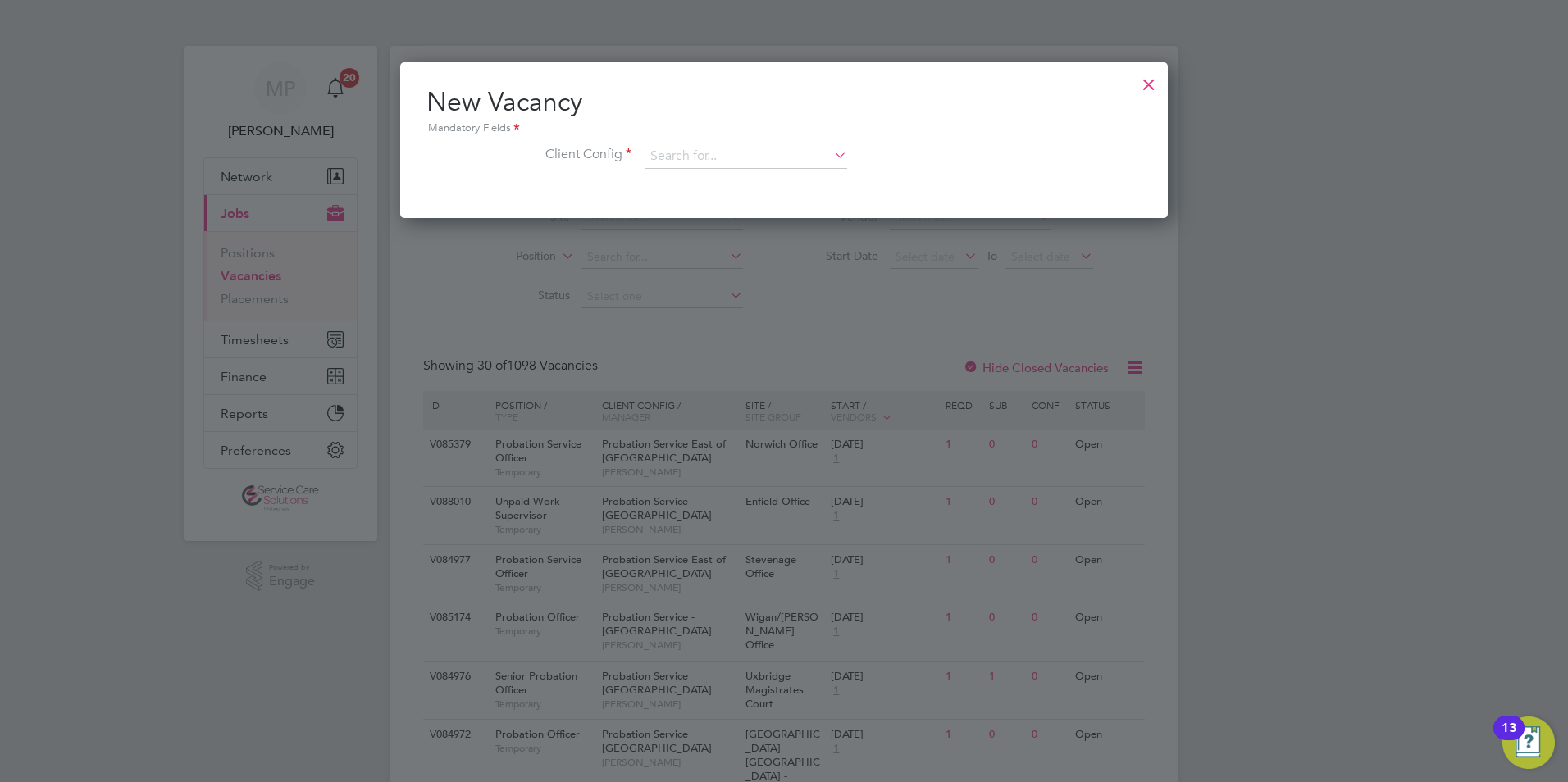 click on "Client Config" at bounding box center [784, 165] 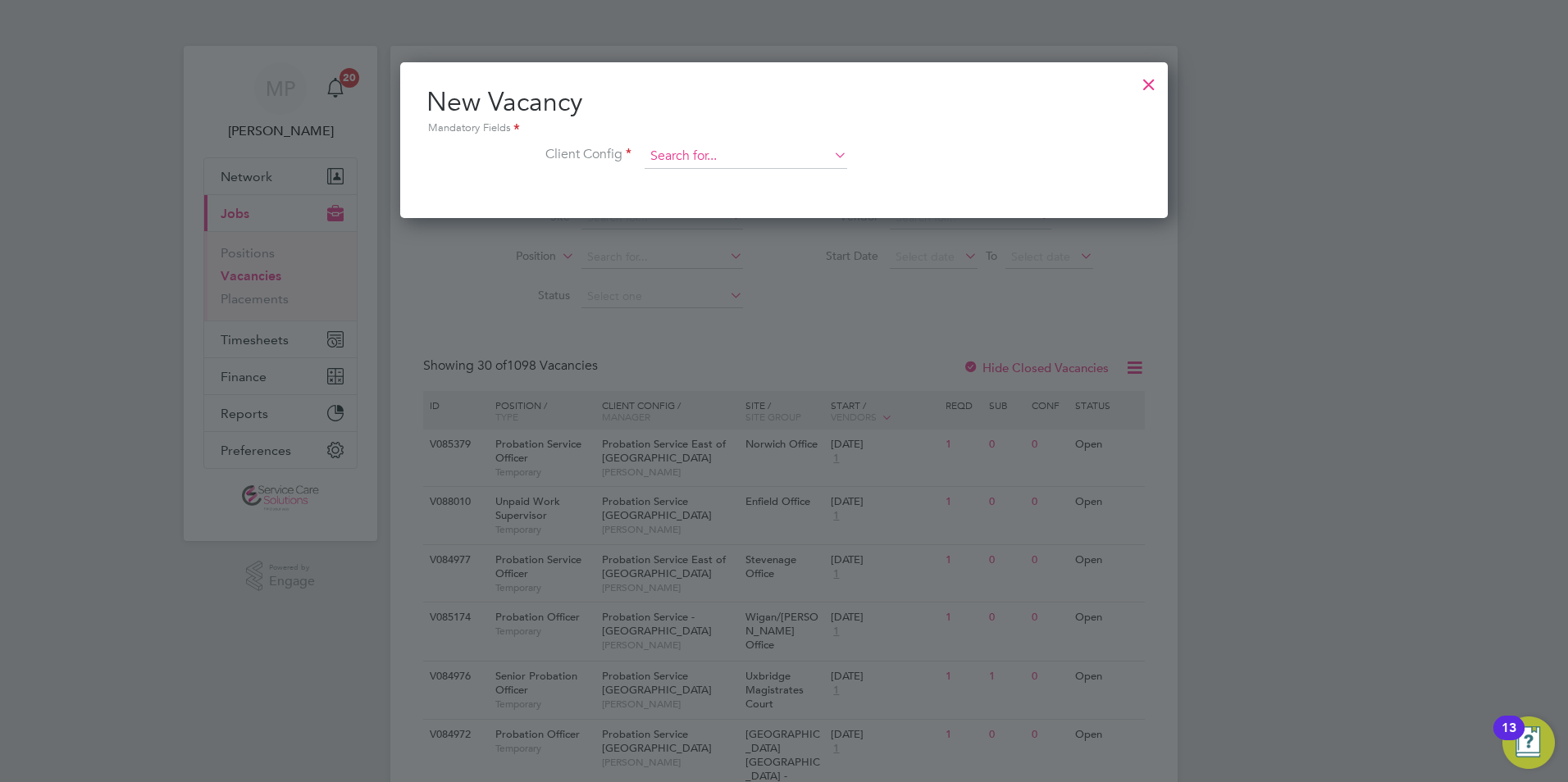 click at bounding box center [745, 157] 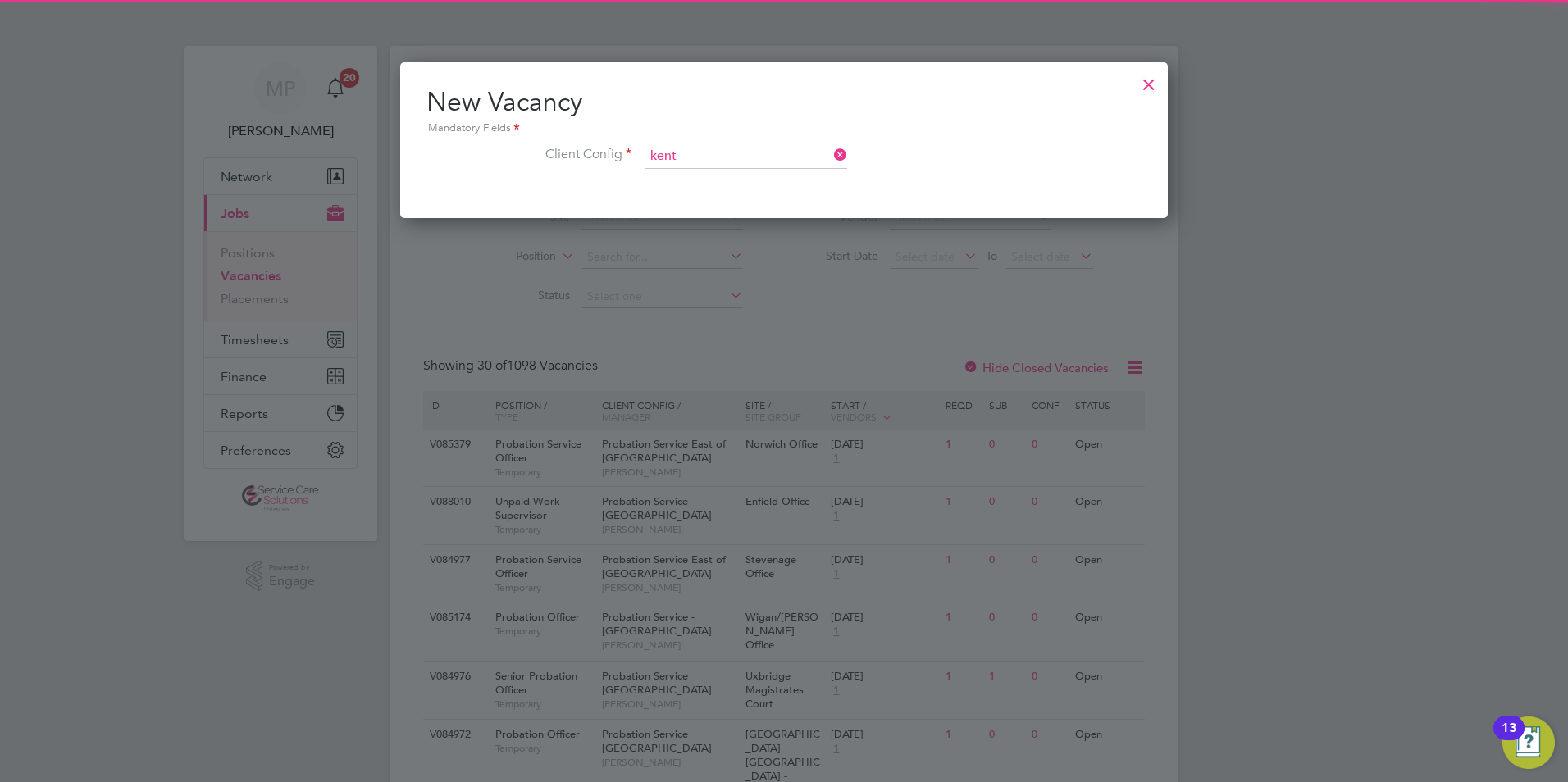 click on "Kent" 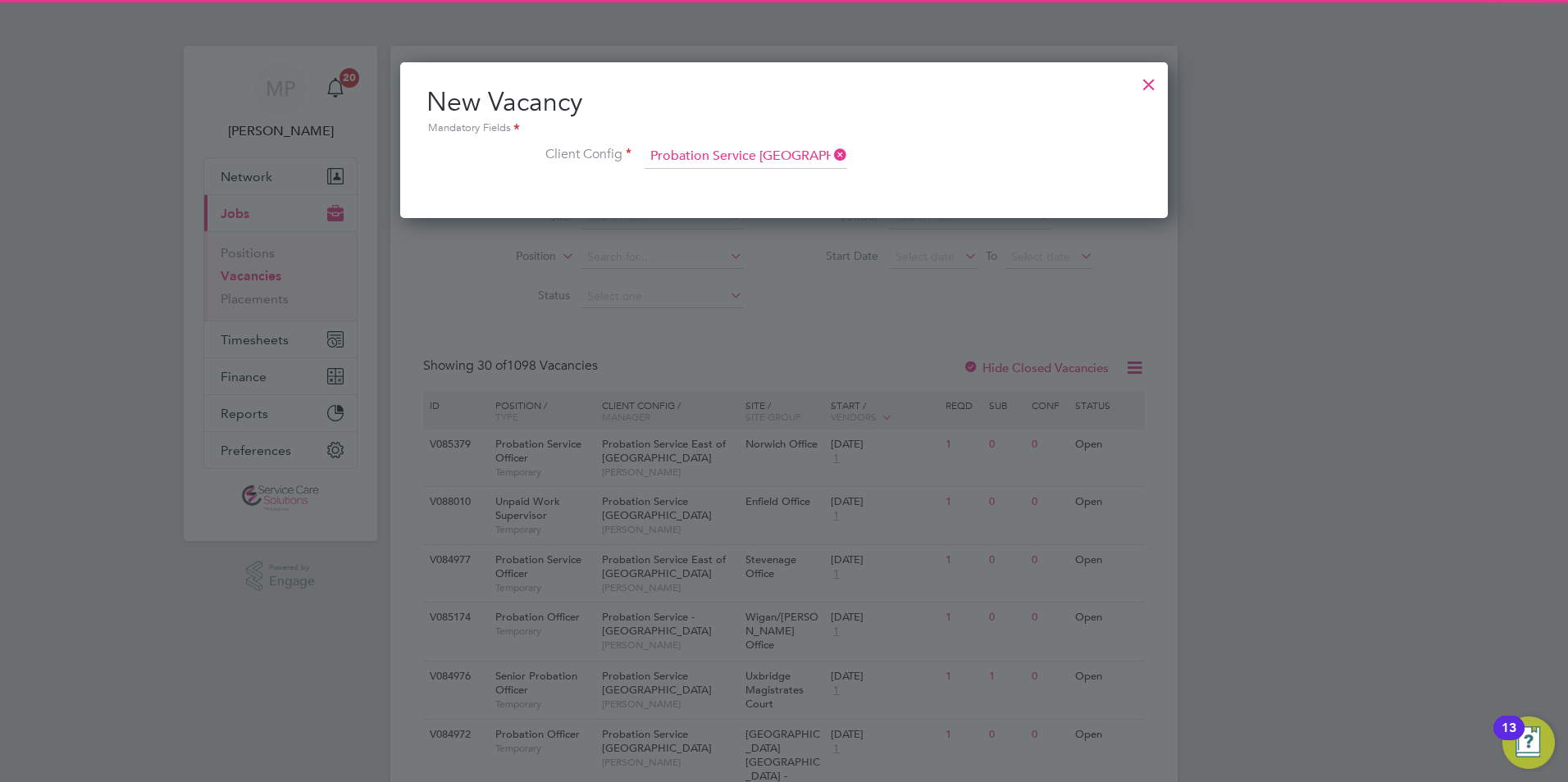 scroll, scrollTop: 8, scrollLeft: 8, axis: both 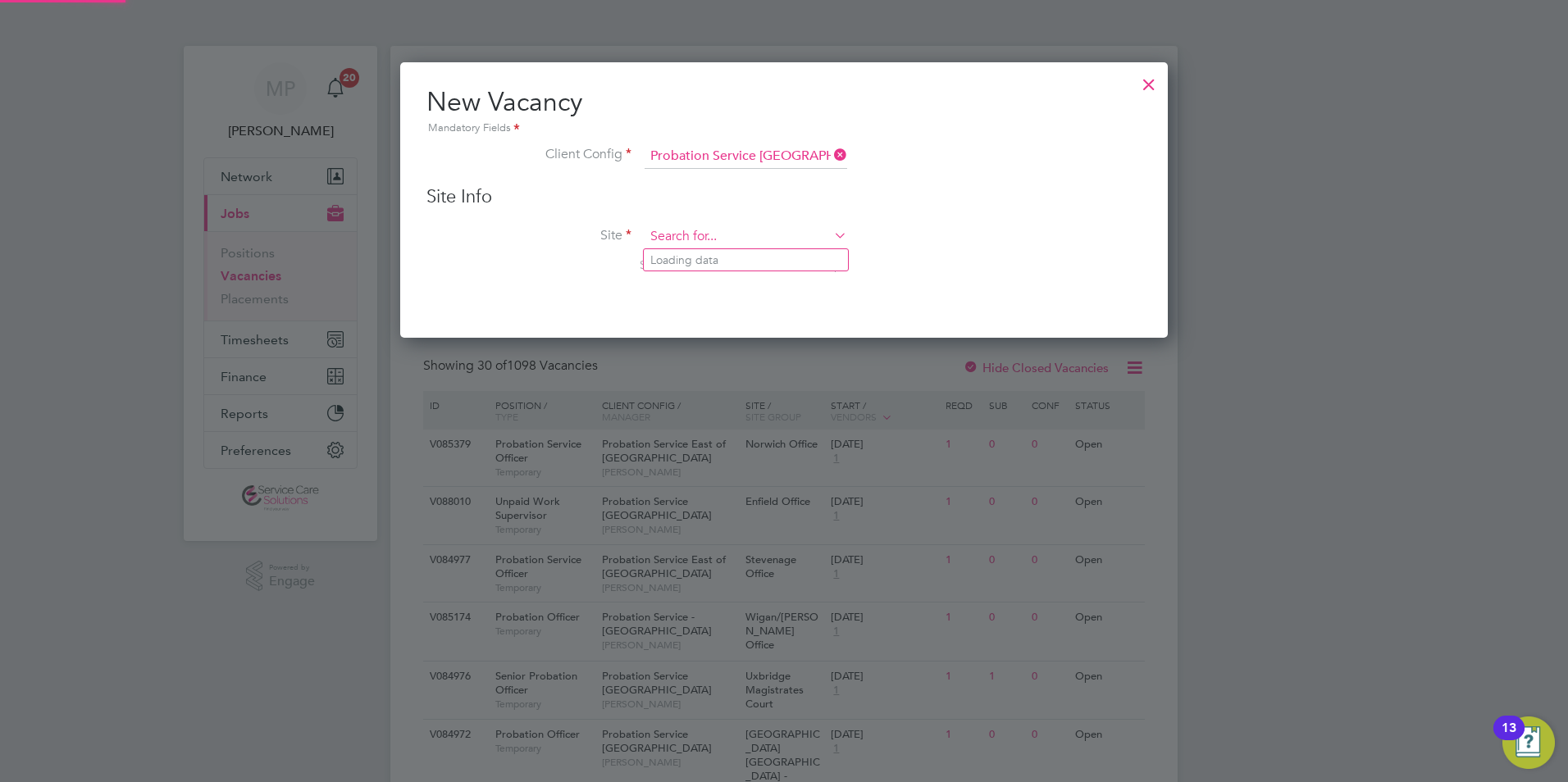 click at bounding box center (745, 237) 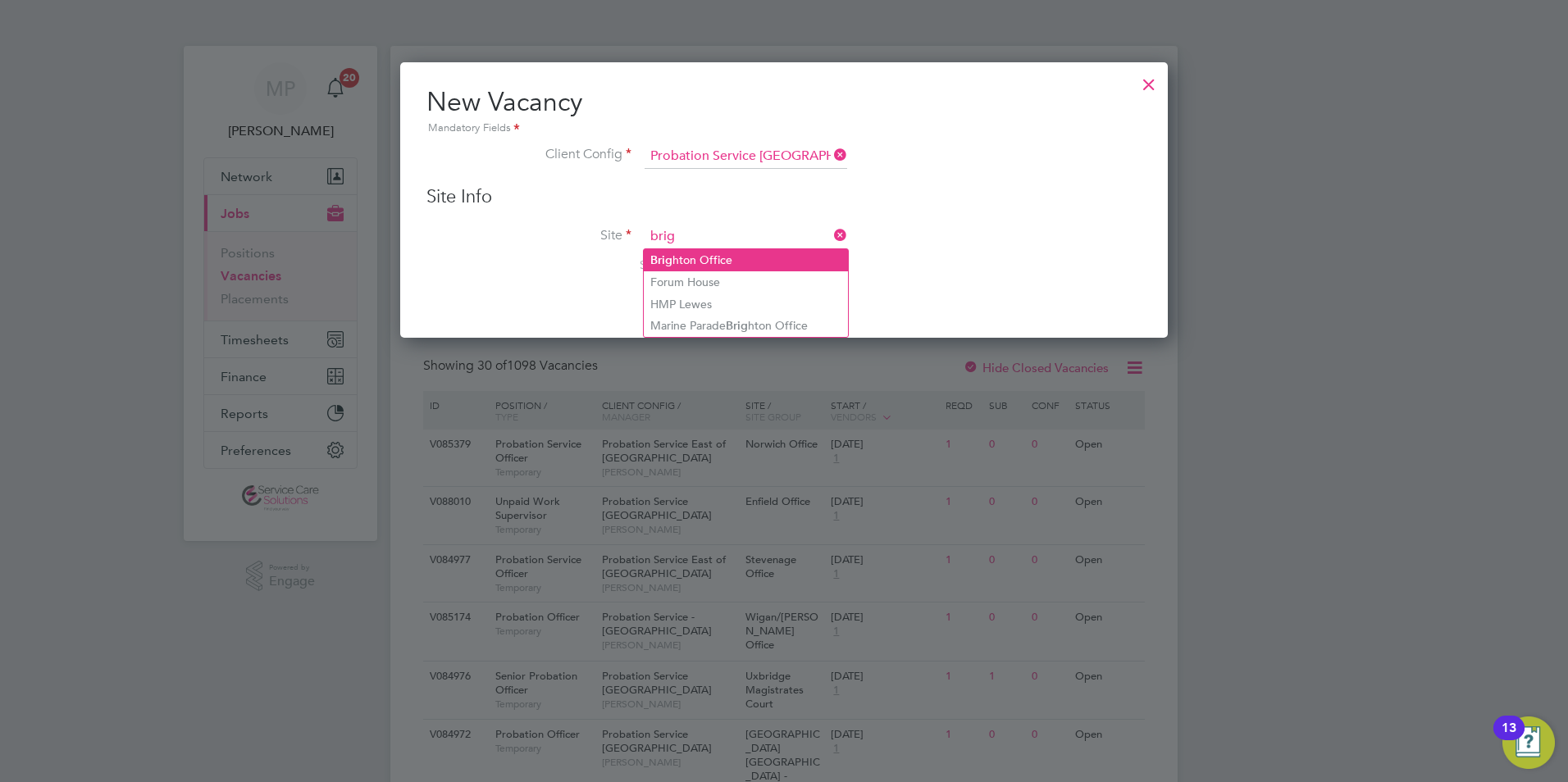 click on "Brig hton Office" 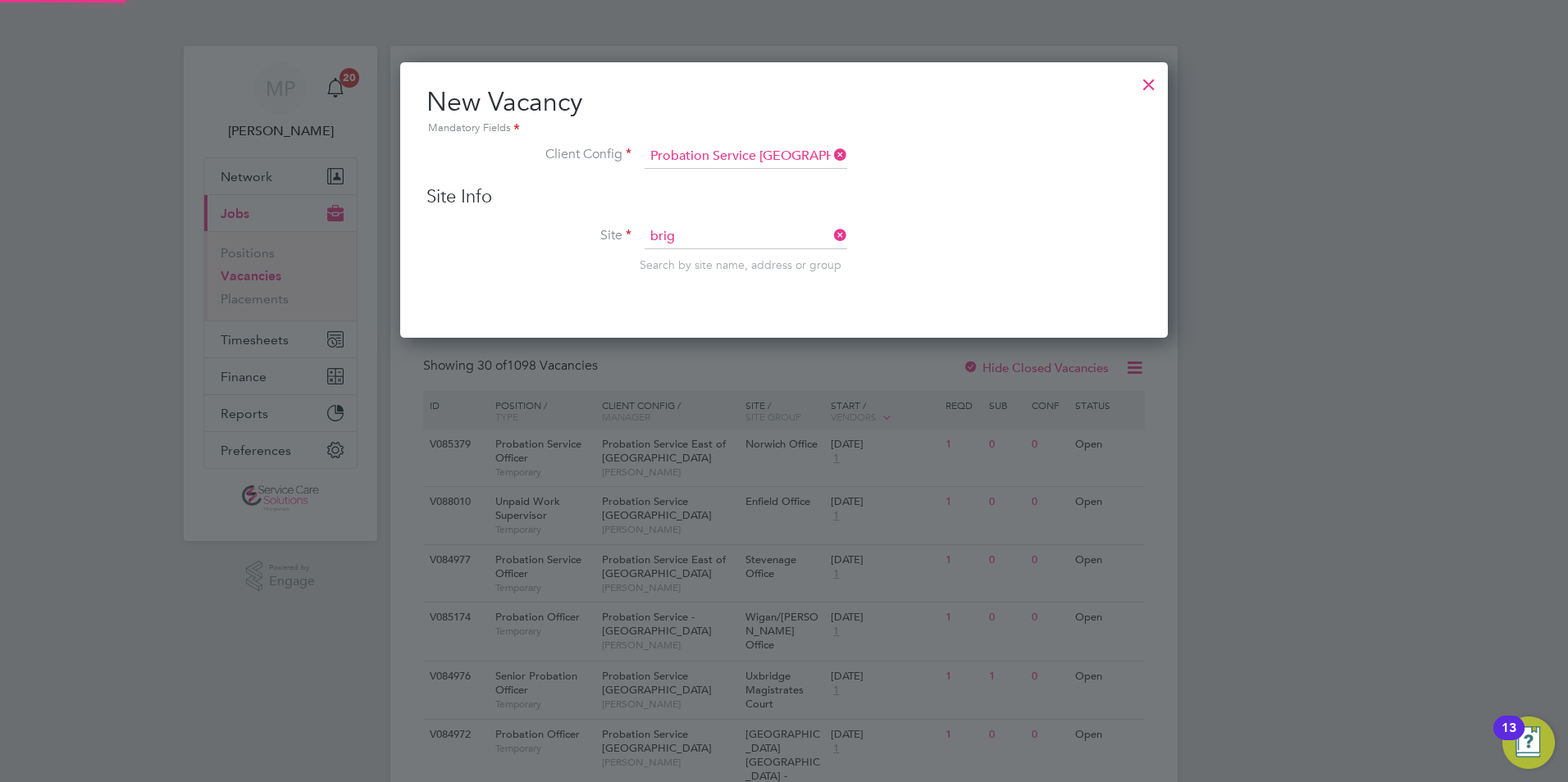 type on "Brighton Office" 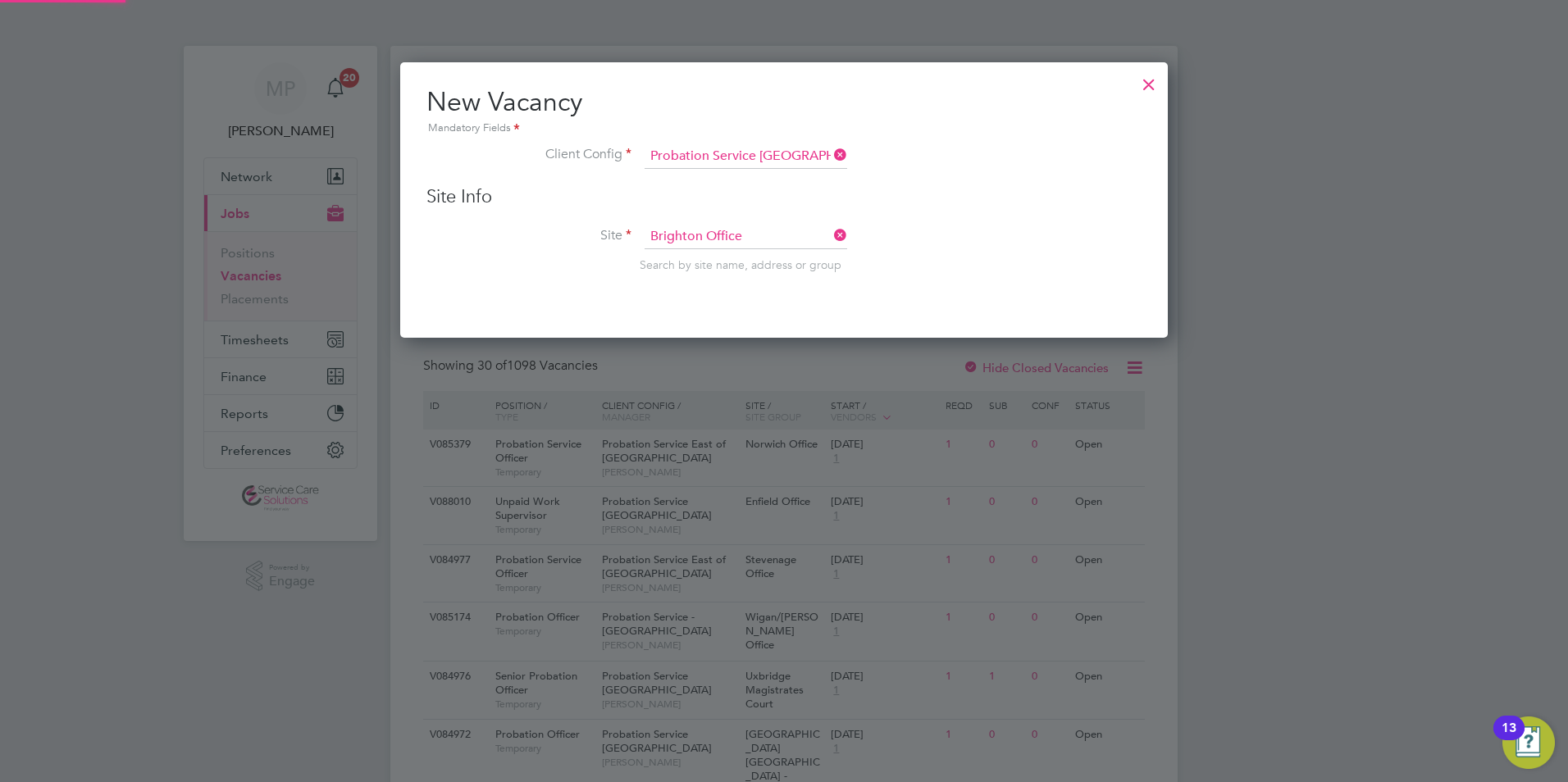 scroll, scrollTop: 8, scrollLeft: 8, axis: both 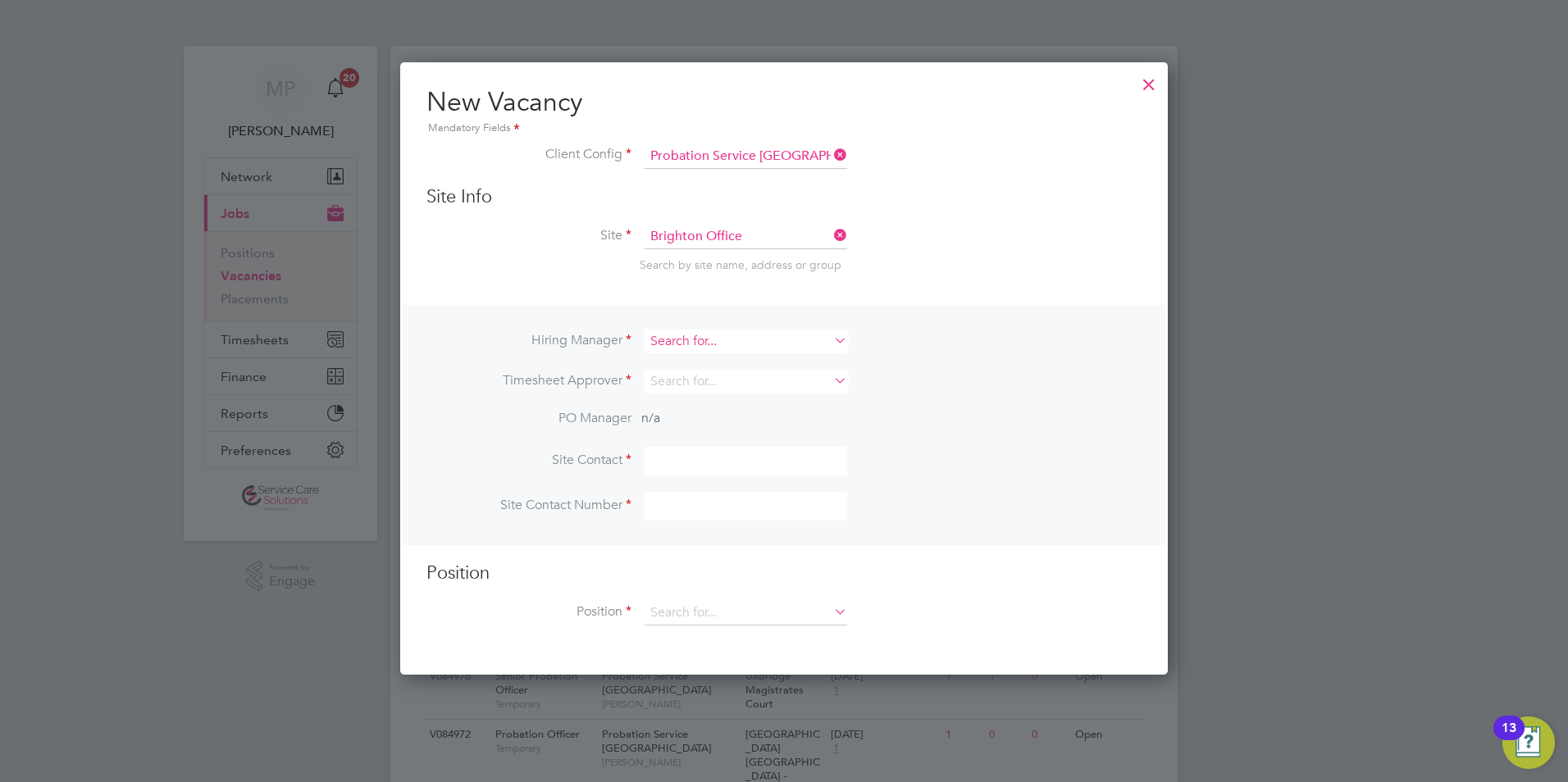 click at bounding box center (745, 341) 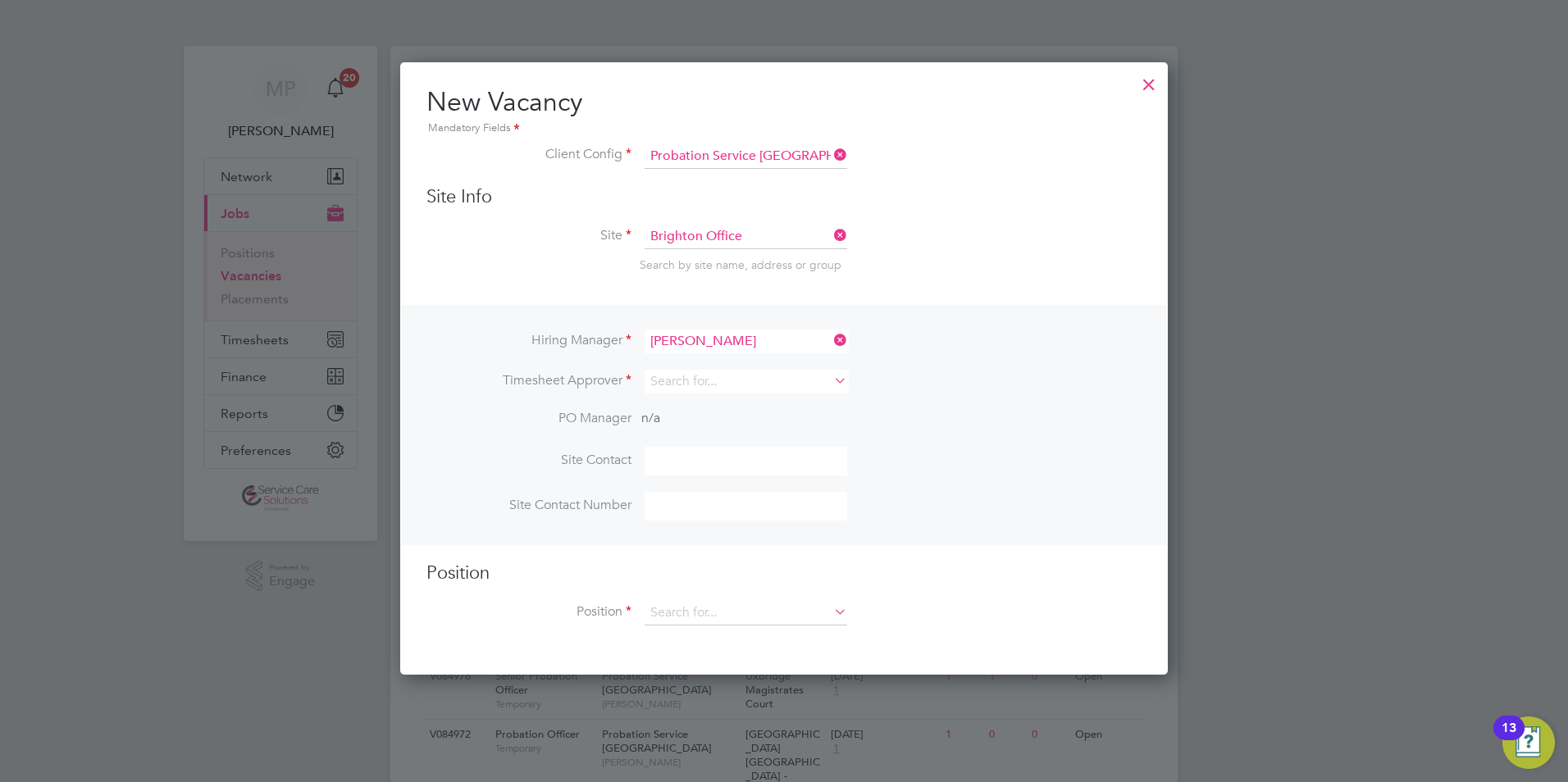 click on "Holly  Austin-Perchard" 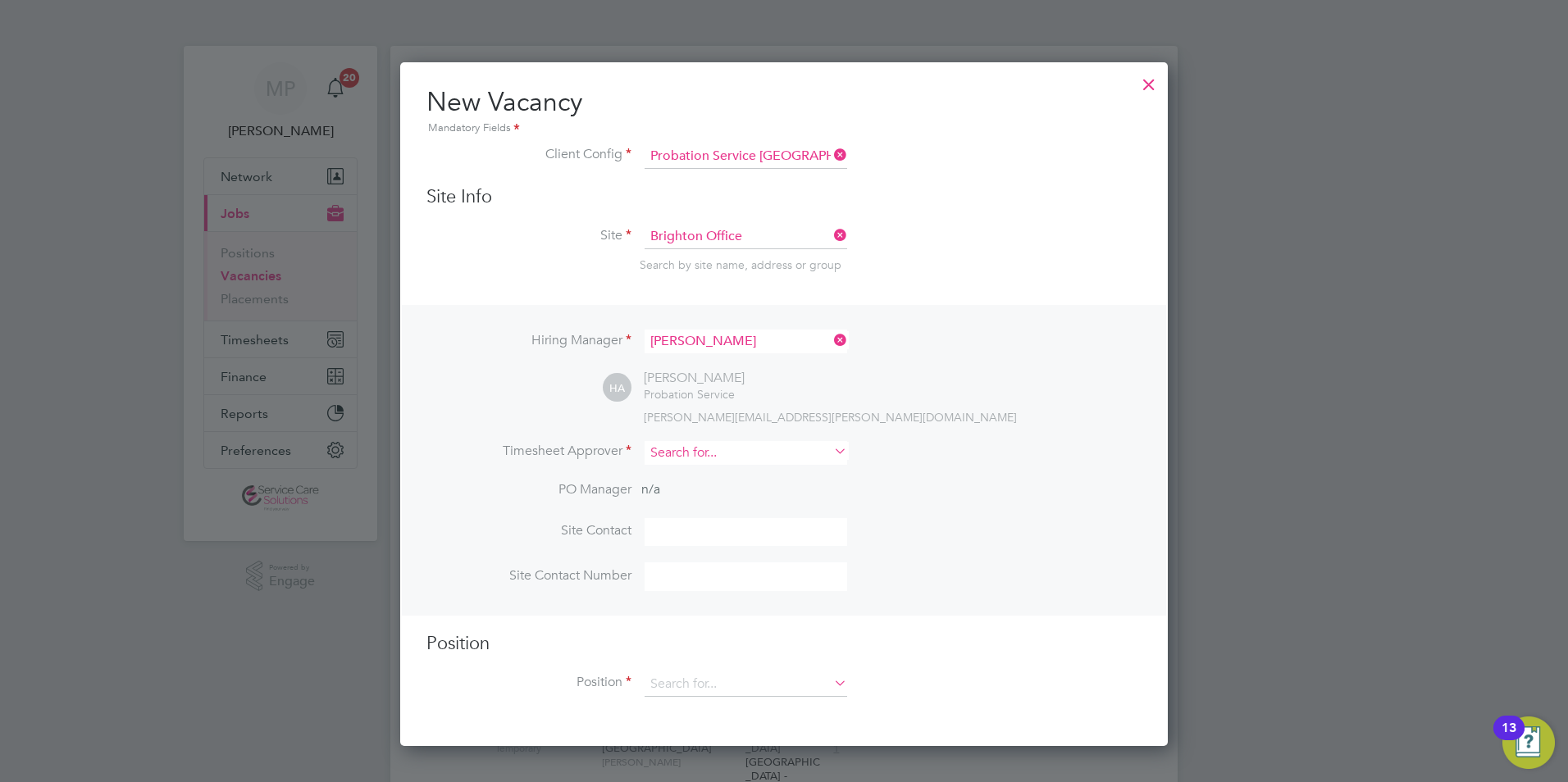 click at bounding box center (745, 452) 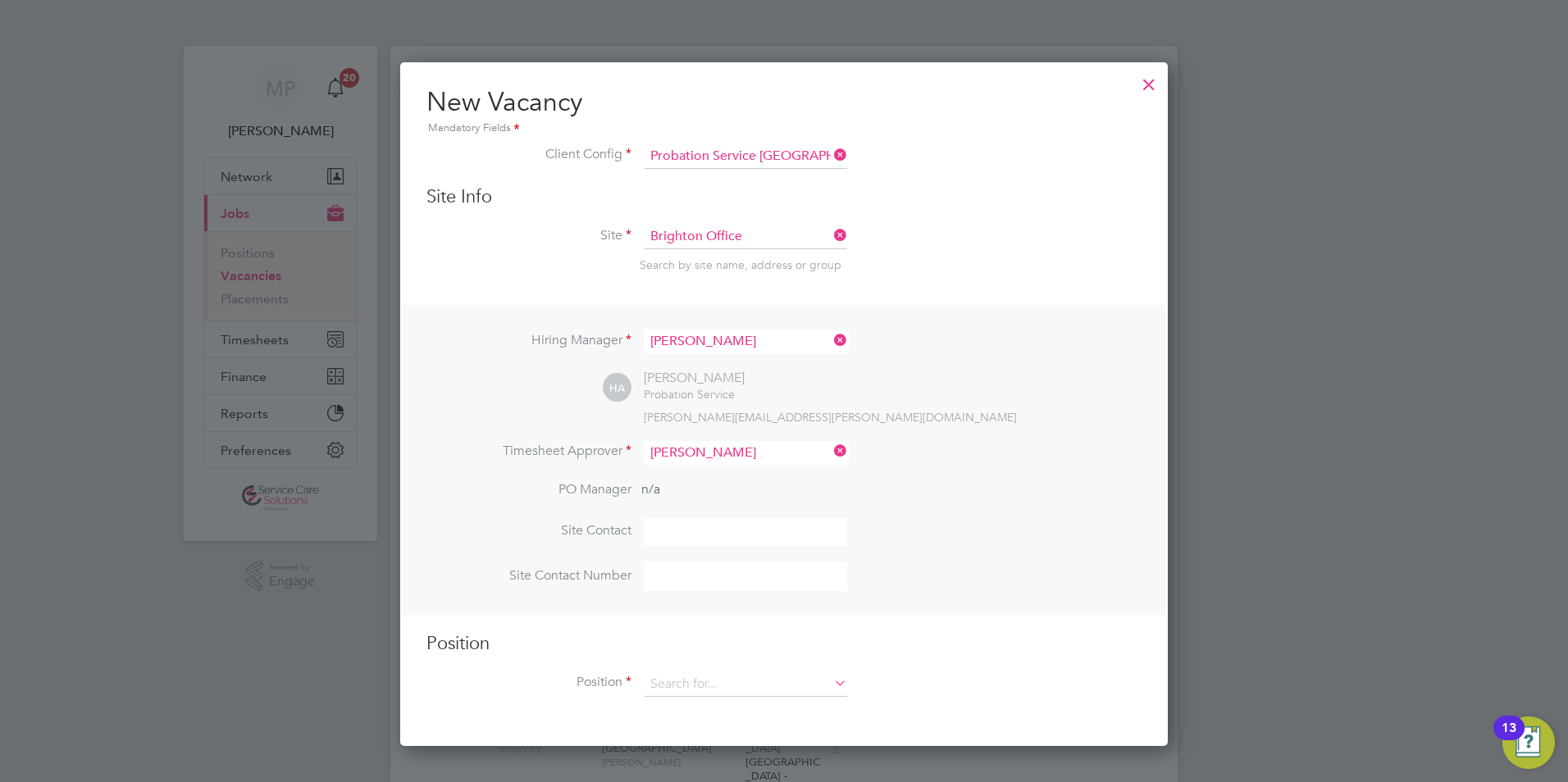 click on "Holly  Austin-Perchard" 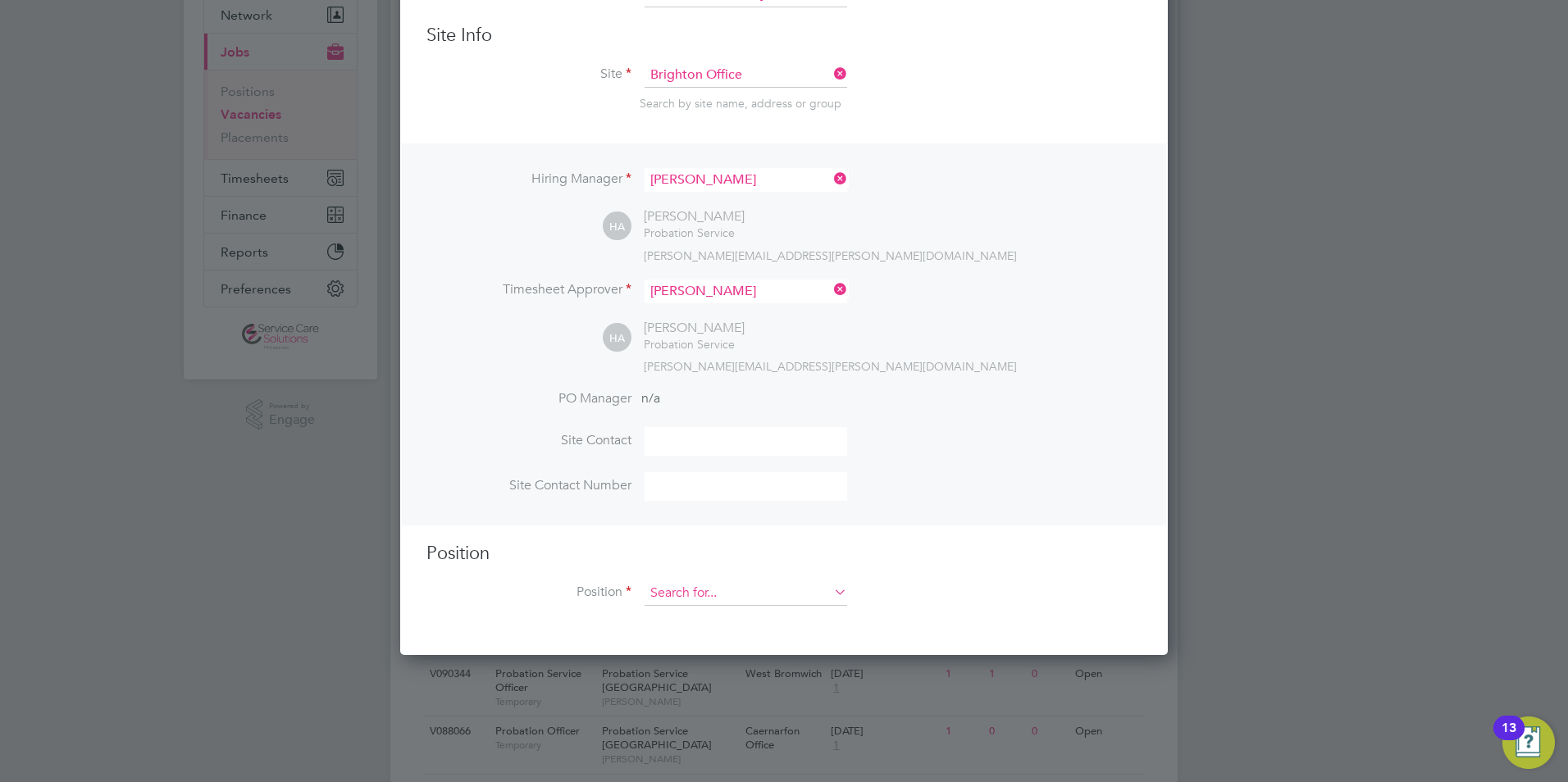 scroll, scrollTop: 246, scrollLeft: 0, axis: vertical 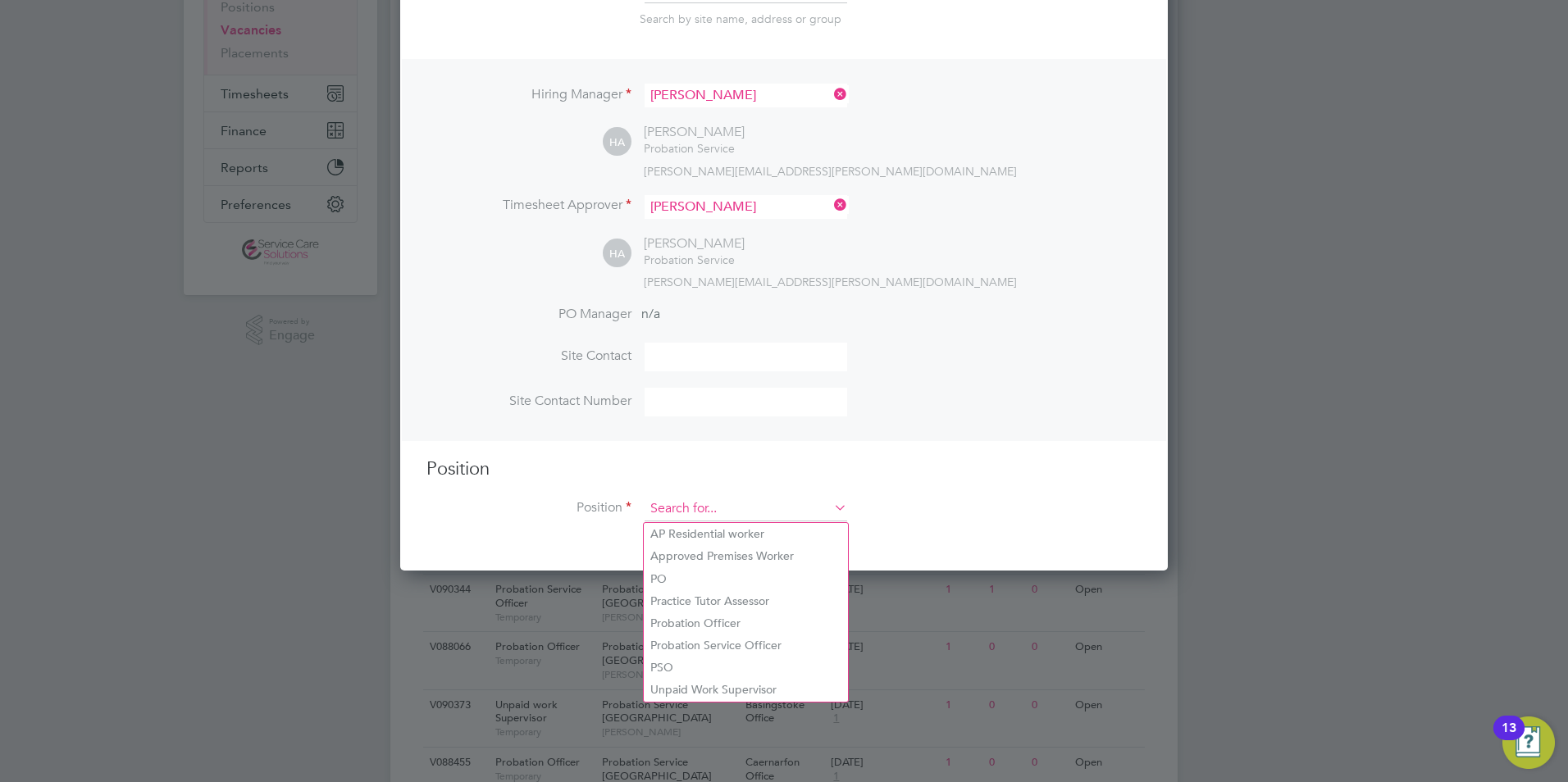 click at bounding box center (745, 509) 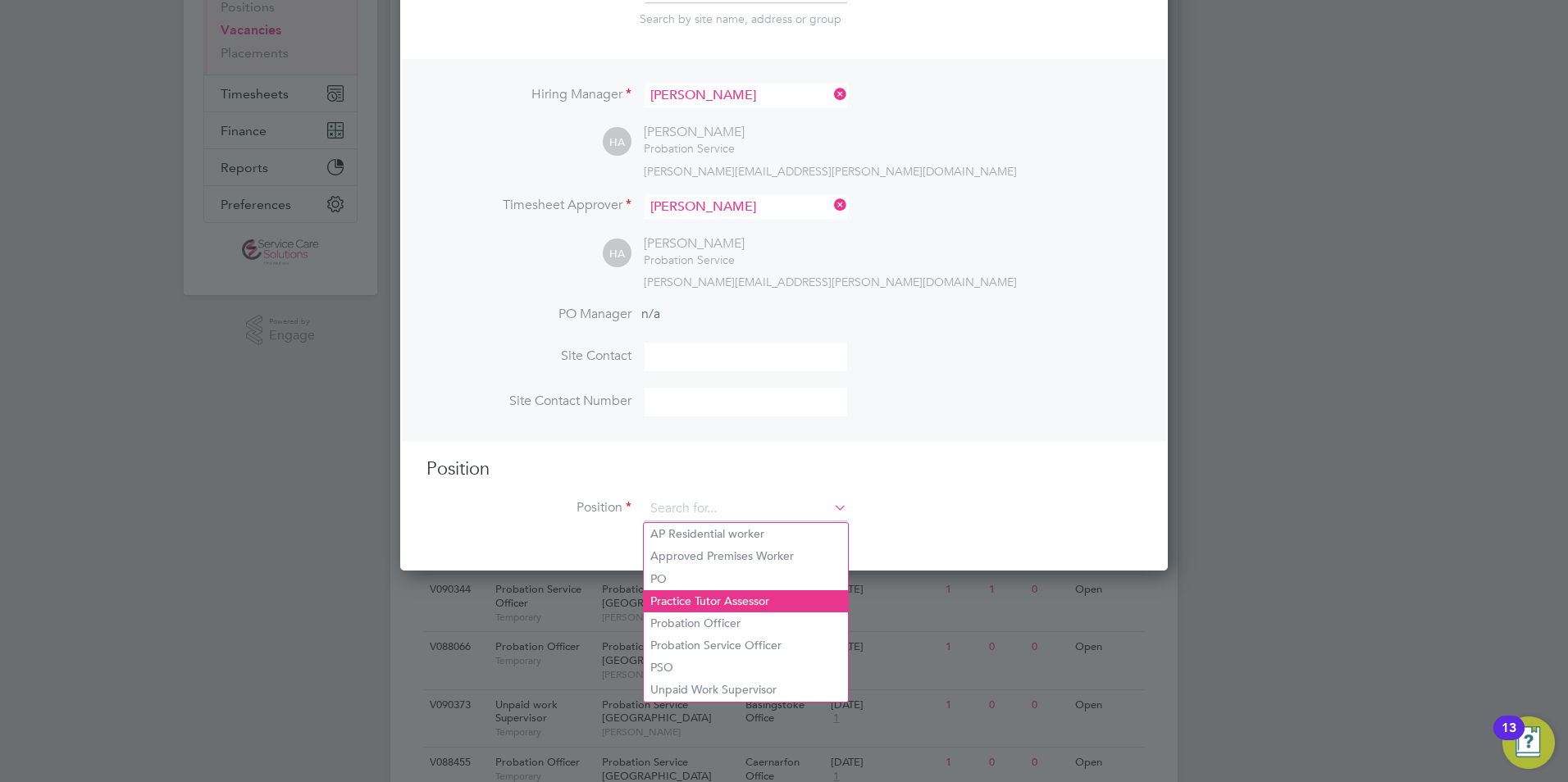 click on "Probation Service Officer" 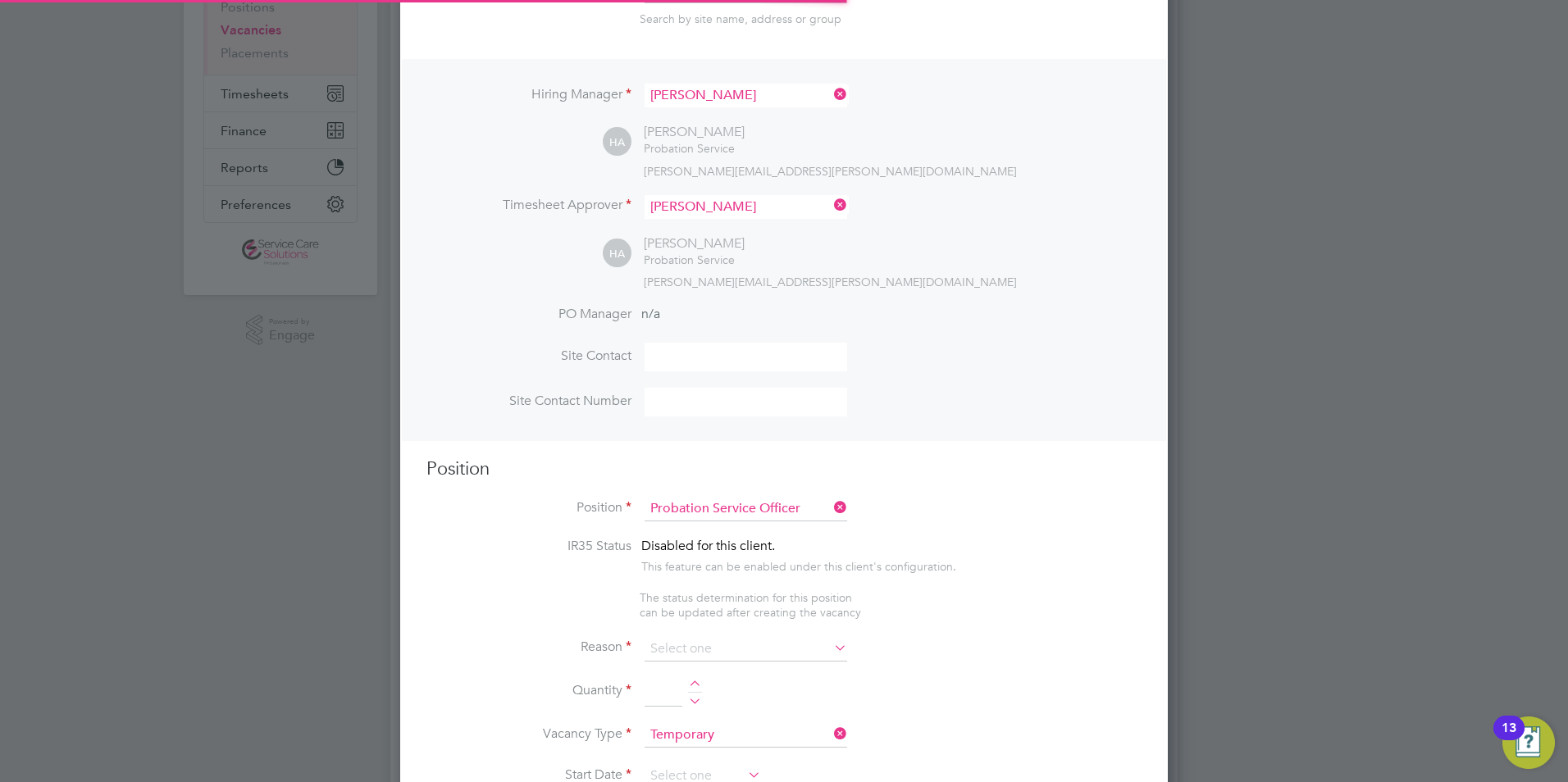 type on "PSO Role" 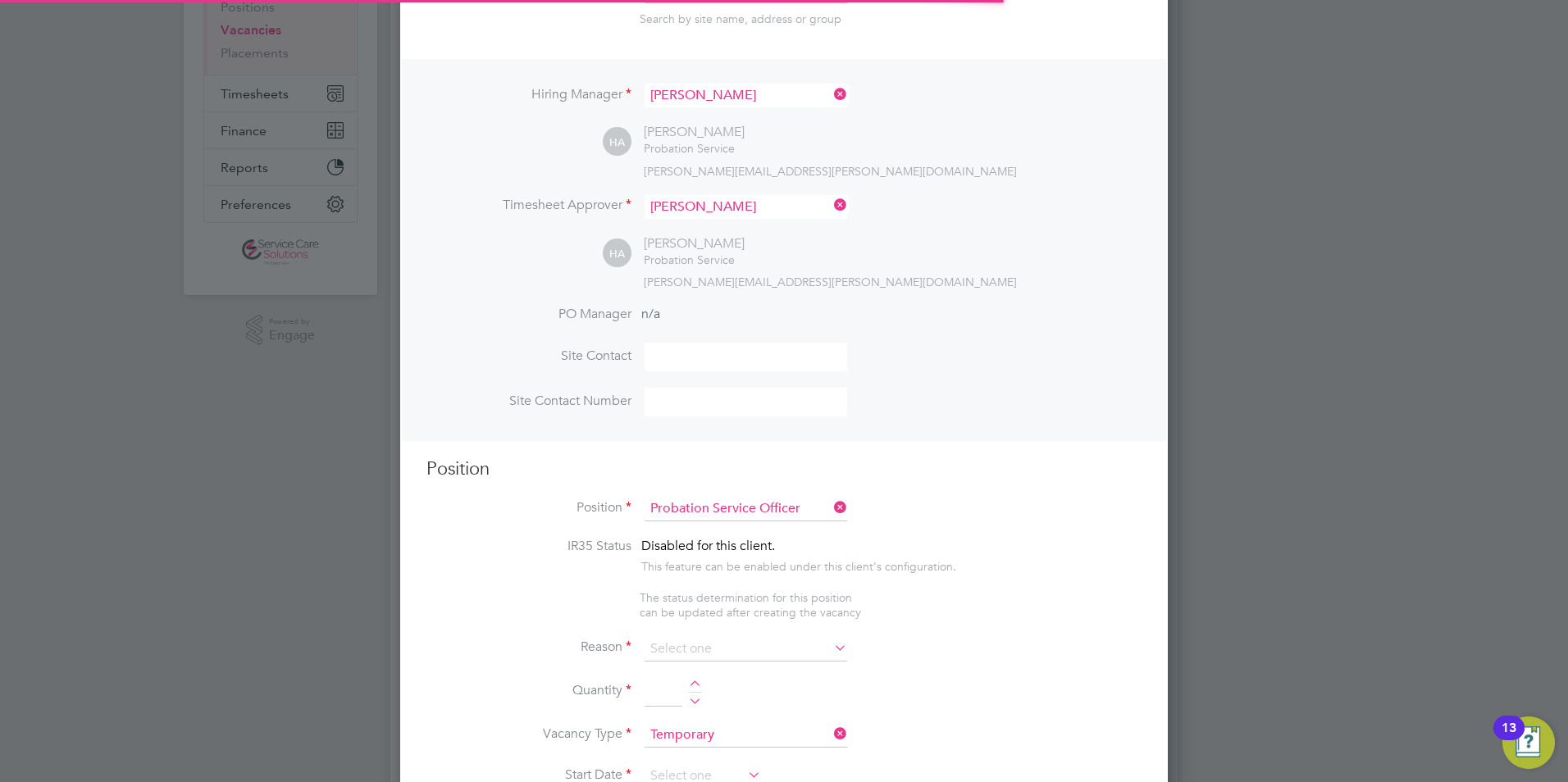 scroll, scrollTop: 8, scrollLeft: 8, axis: both 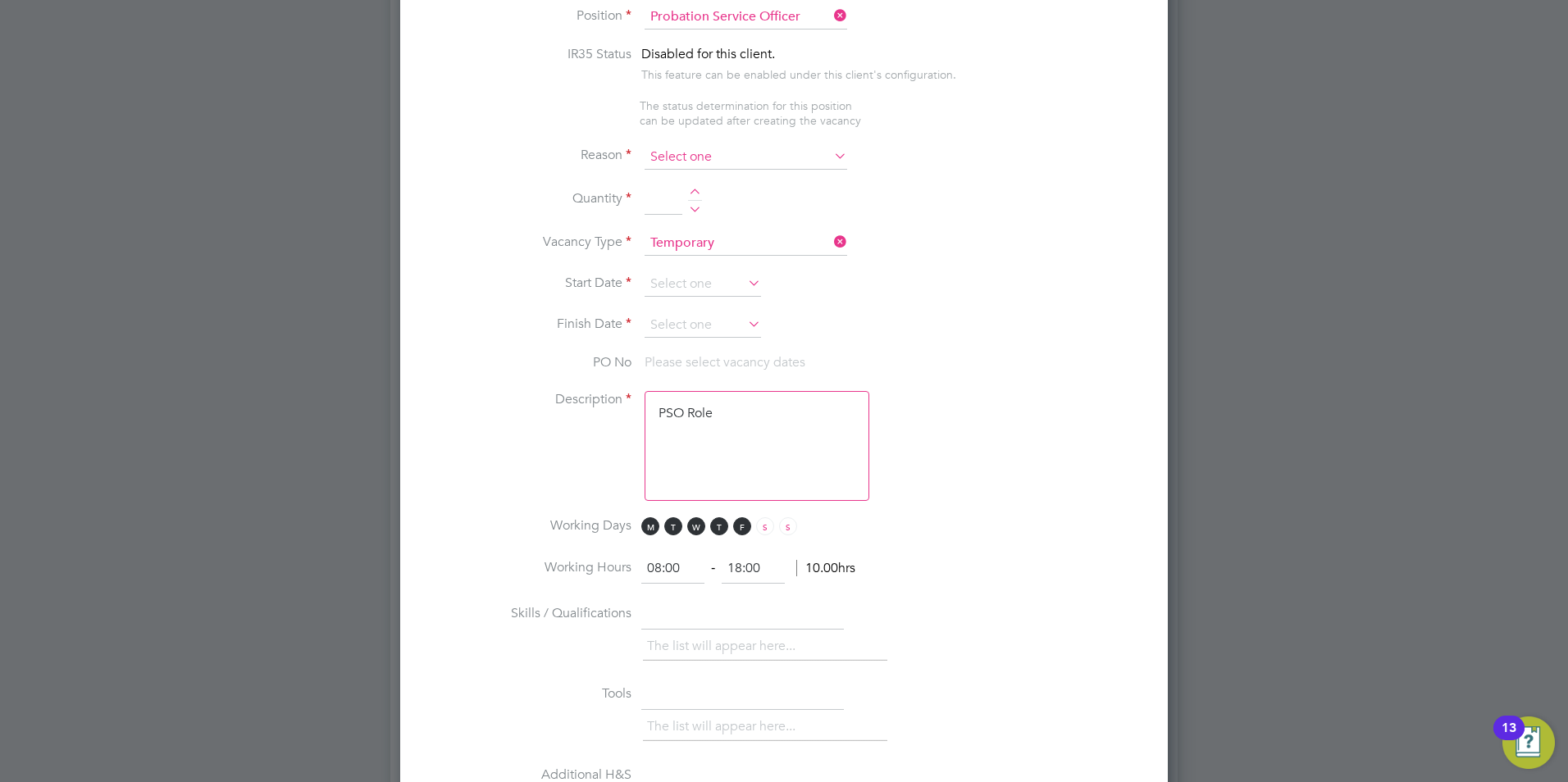 click at bounding box center [745, 157] 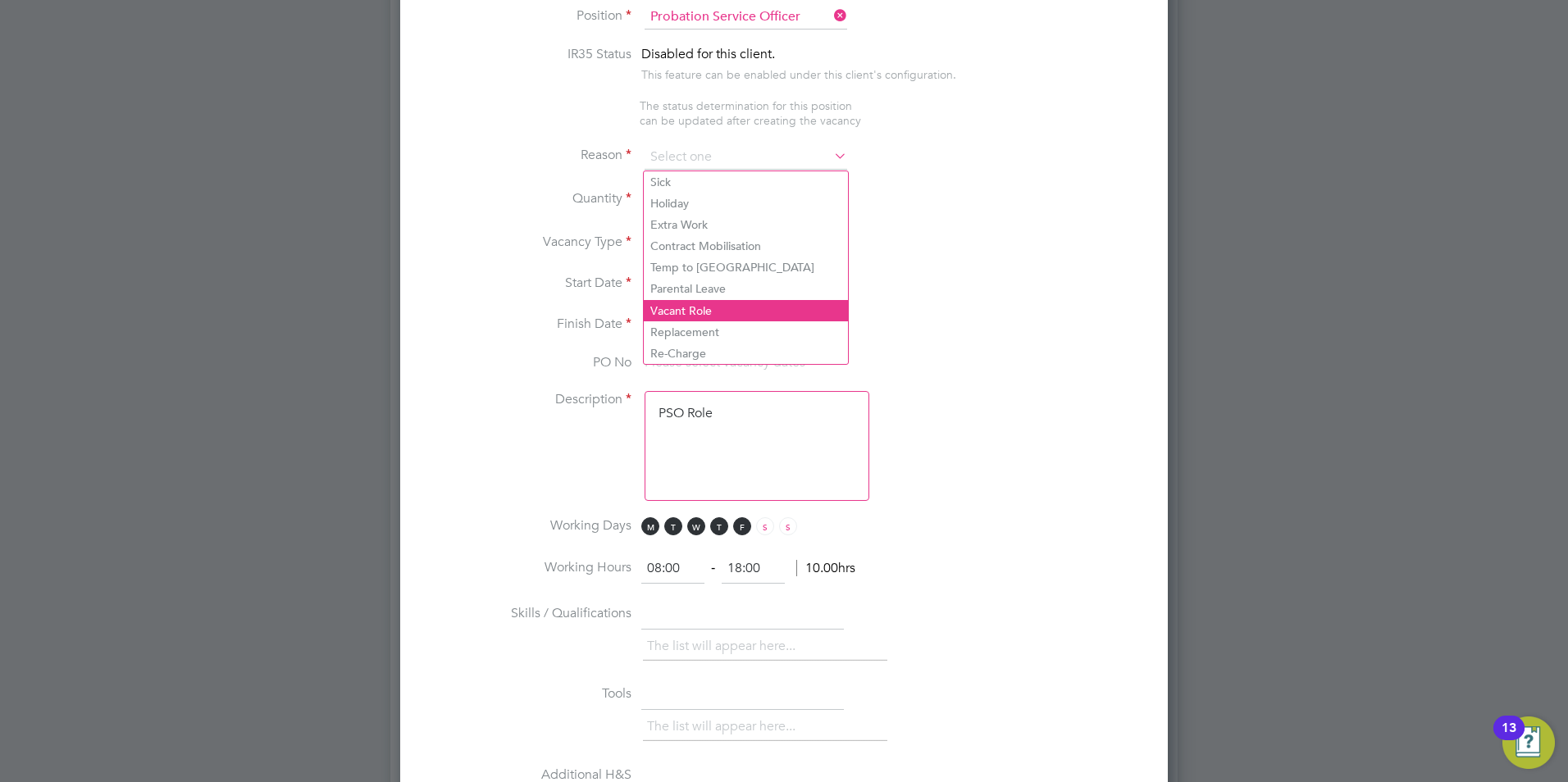 click on "Vacant Role" 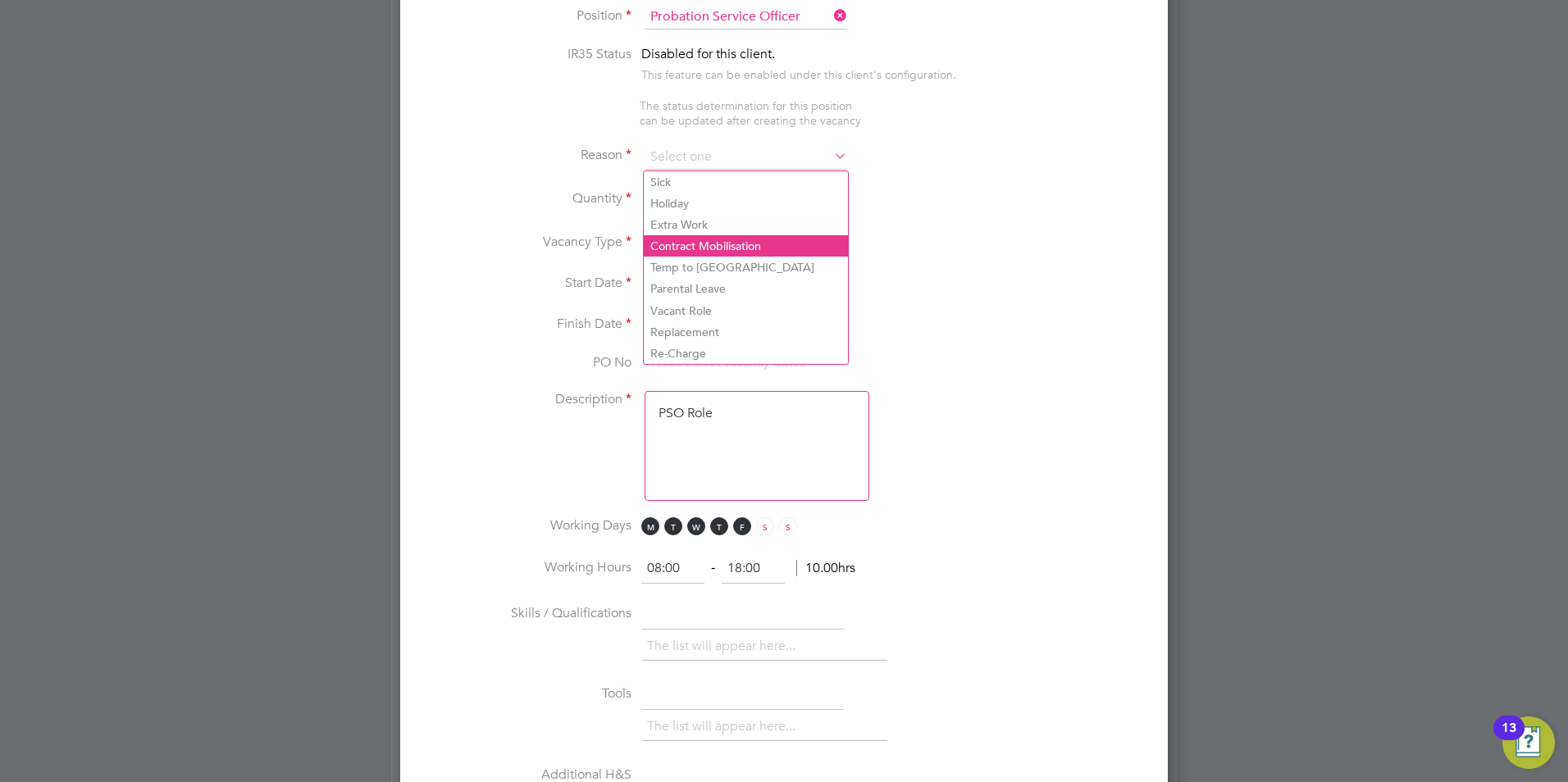 type on "Vacant Role" 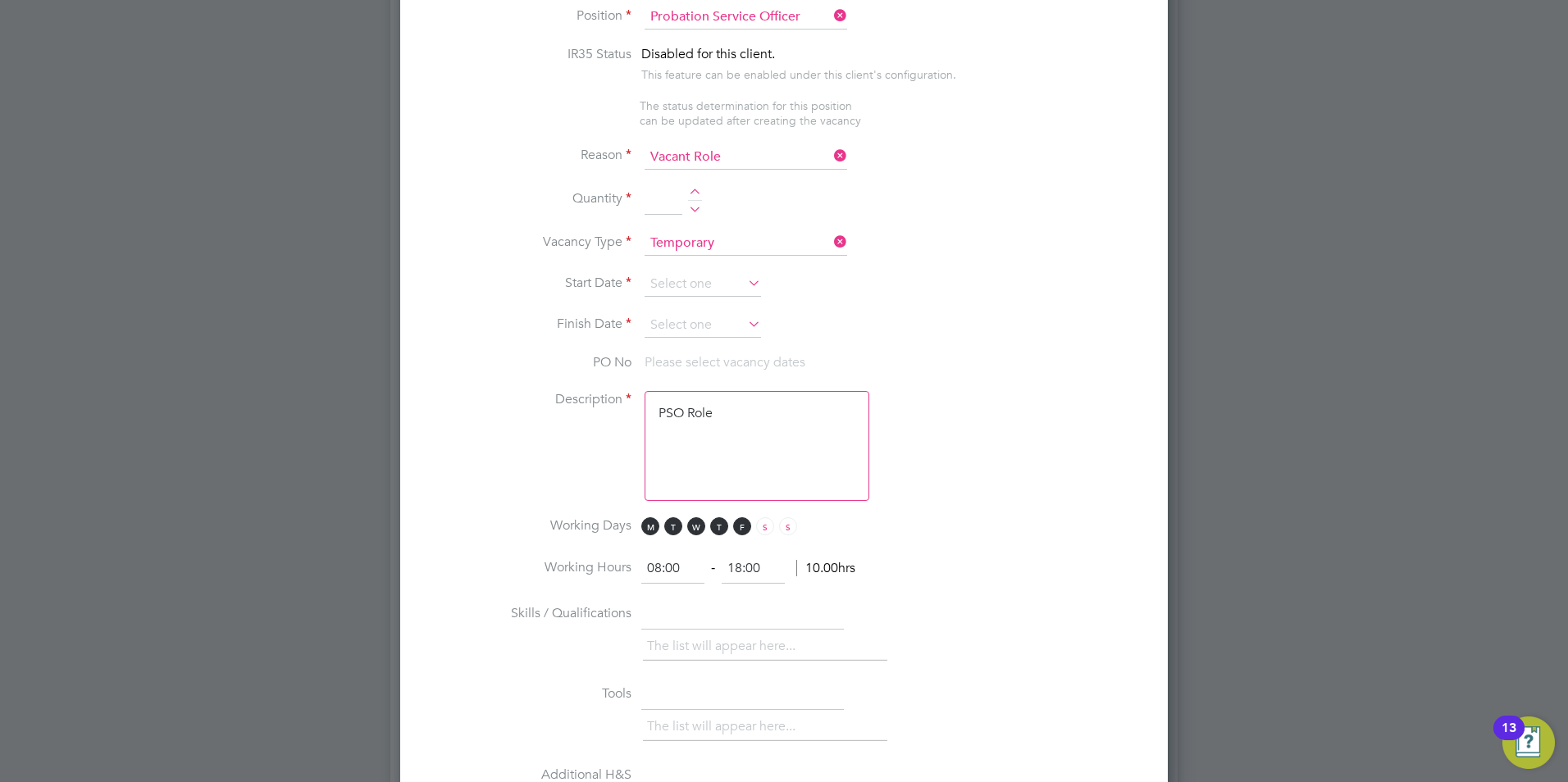 click at bounding box center [695, 194] 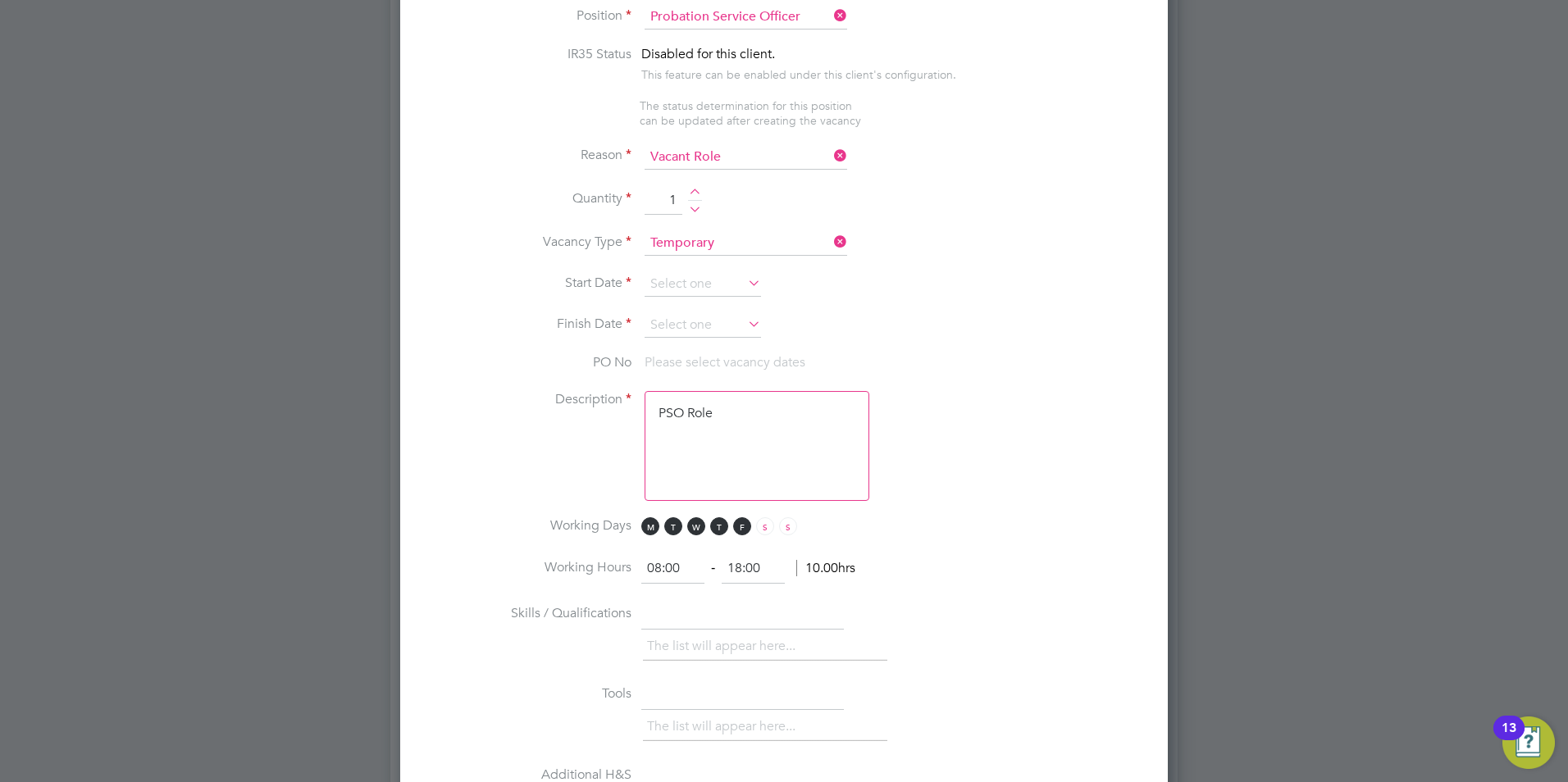 click on "Vacancy Type   Temporary" at bounding box center [784, 252] 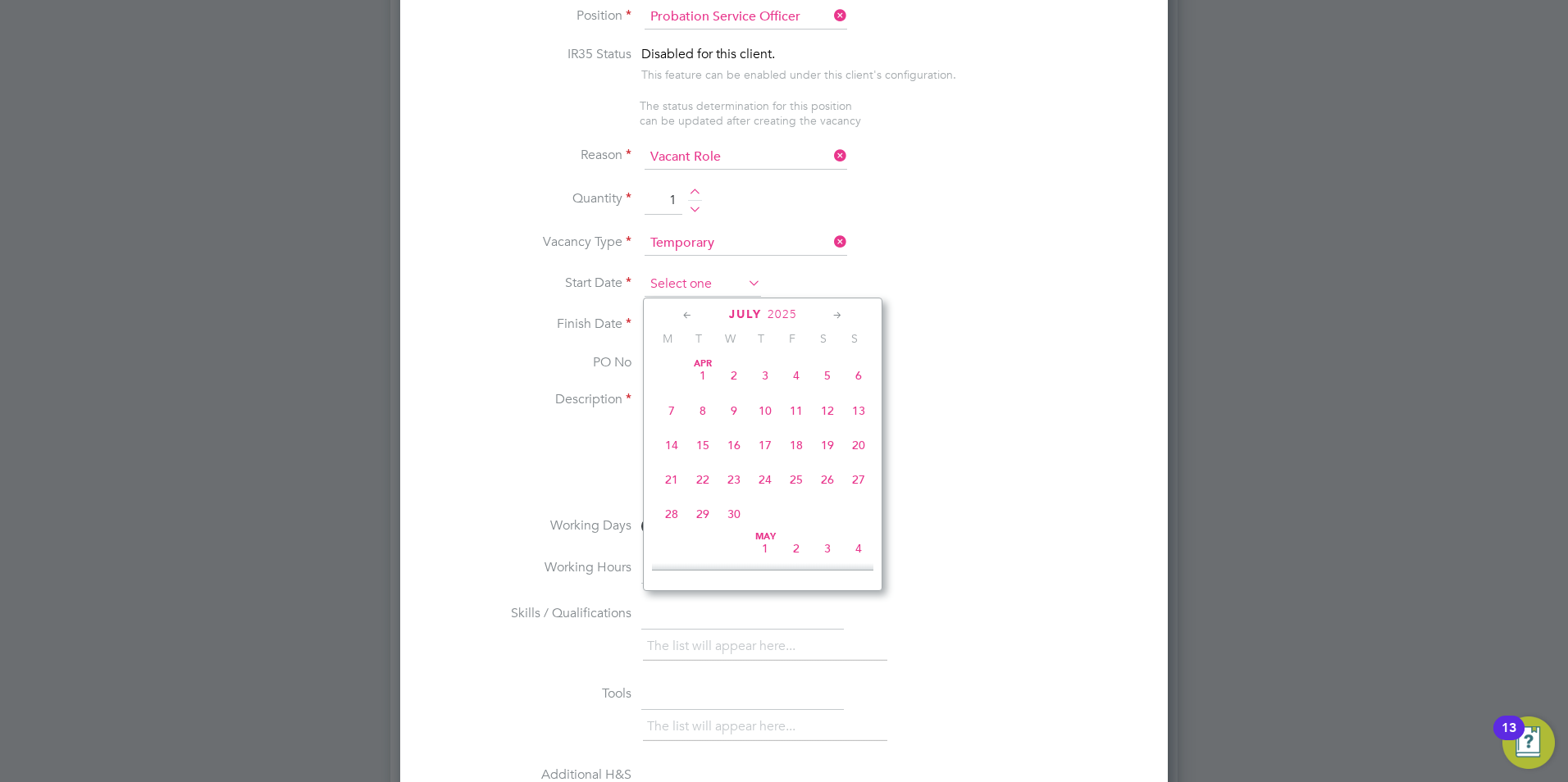 click at bounding box center [703, 284] 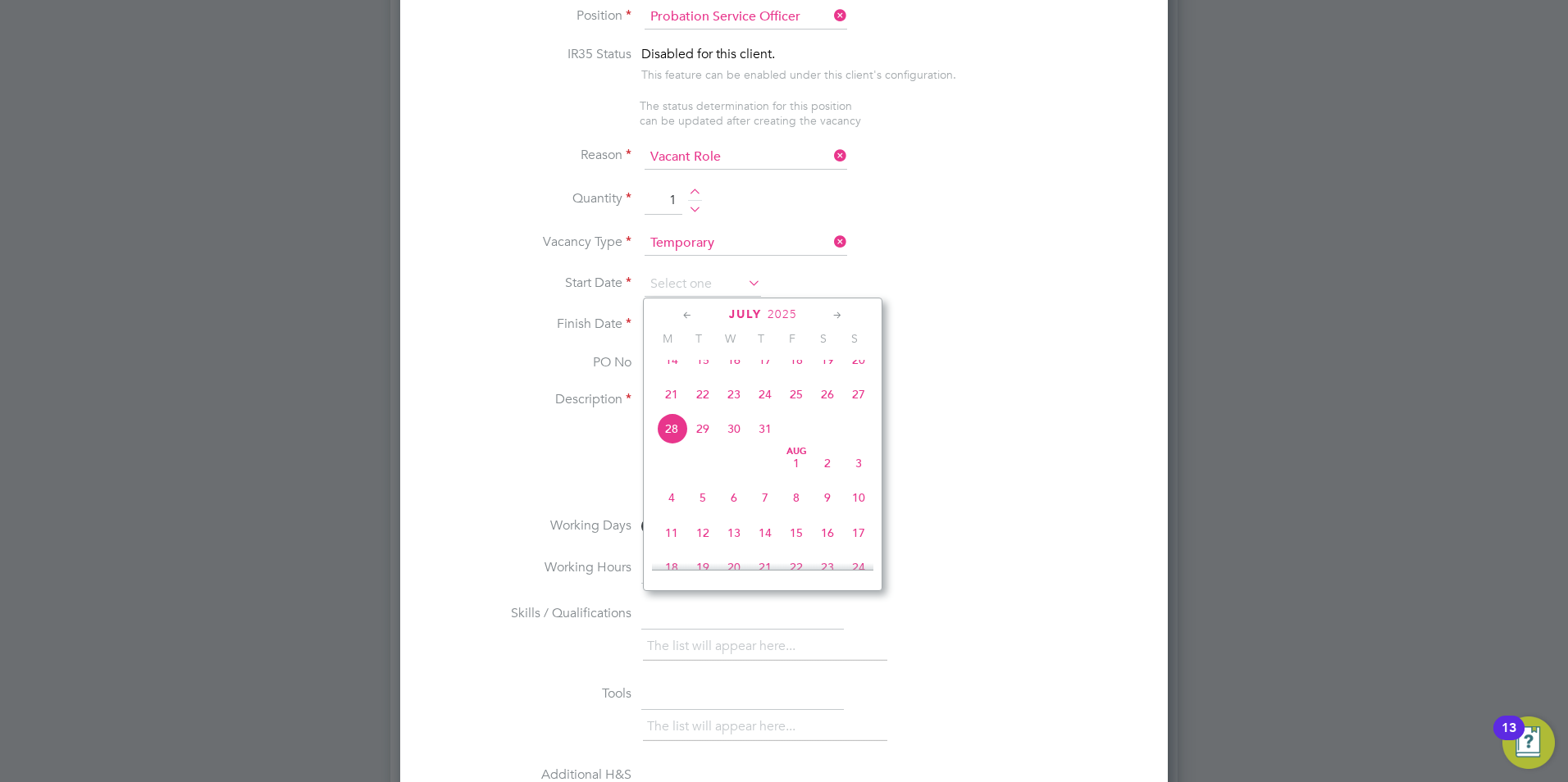 click on "4" 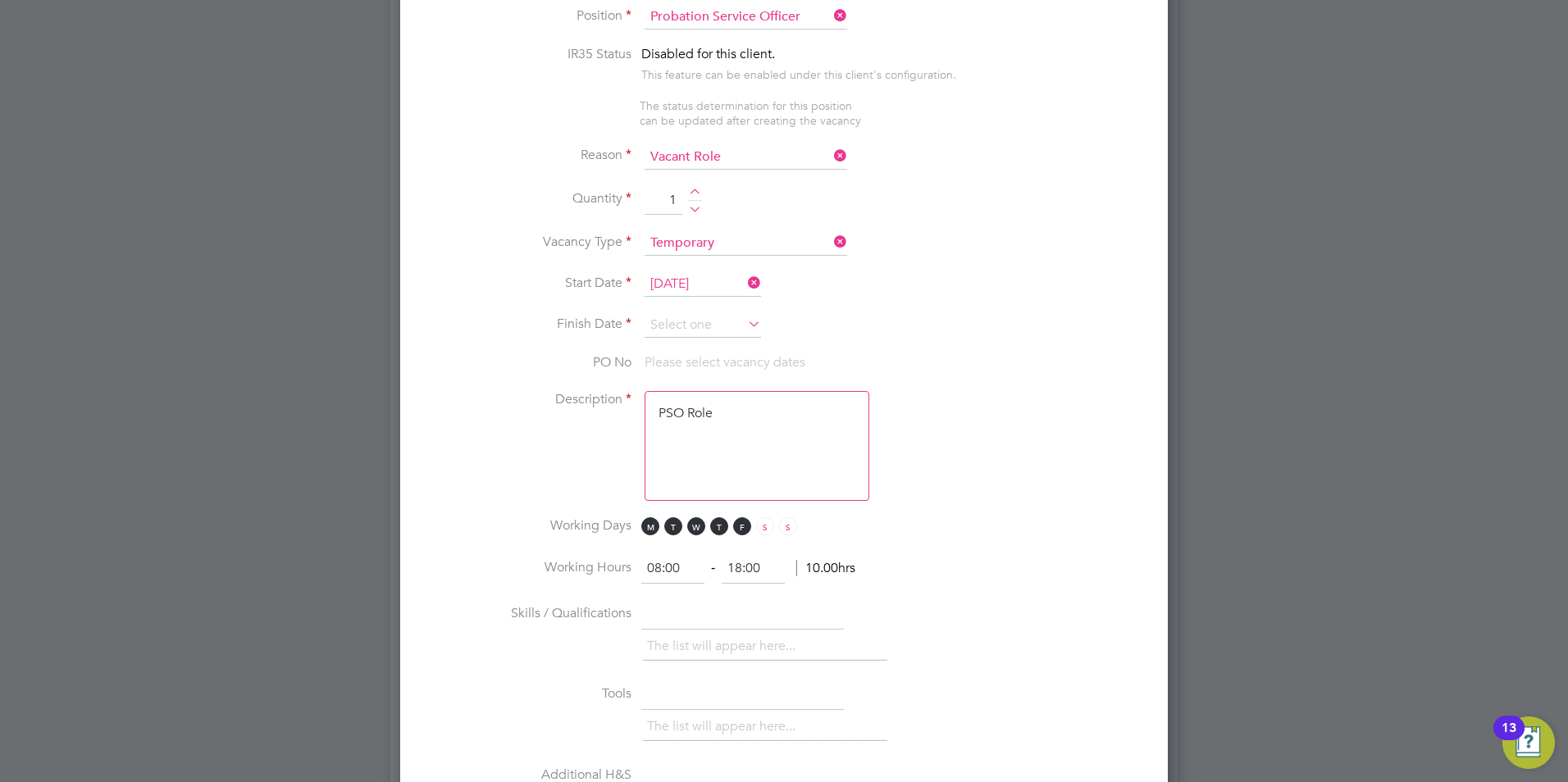 click on "Vacancies New Vacancy Vacancies I follow All Vacancies Client Config     Site     Position     Status   Hiring Manager     Vendor   Start Date
Select date
To
Select date
Showing   30 of  1098 Vacancies Hide Closed Vacancies ID  Position / Type   Client Config / Manager Site / Site Group Start / Vendors   Reqd Sub Conf Status V085379 Probation Service Officer   Temporary Probation Service East of England   Lisa Jackson Norwich Office   16 Jan 2023 1 1 0 0 Open V088010 Unpaid Work Supervisor   Temporary Probation Service London   Rachael Lloyd Enfield Office   16 Jan 2023 1 1 0 0 Open V084977 Probation Service Officer   Temporary Probation Service East of England   Zoe Ling Stevenage Office   16 Jan 2023 1 1 0 0 Open V085174 Probation Officer   Temporary Probation Service - Greater Manchester   Joanne Hickey Wigan/Atherton Office   09 Jan 2023 1 1 0 0 Open V084976 Senior Probation Officer   Temporary Probation Service London   Ayodeji Ogunyemi Uxbridge Magistrates Court   09 Jan 2023 1" 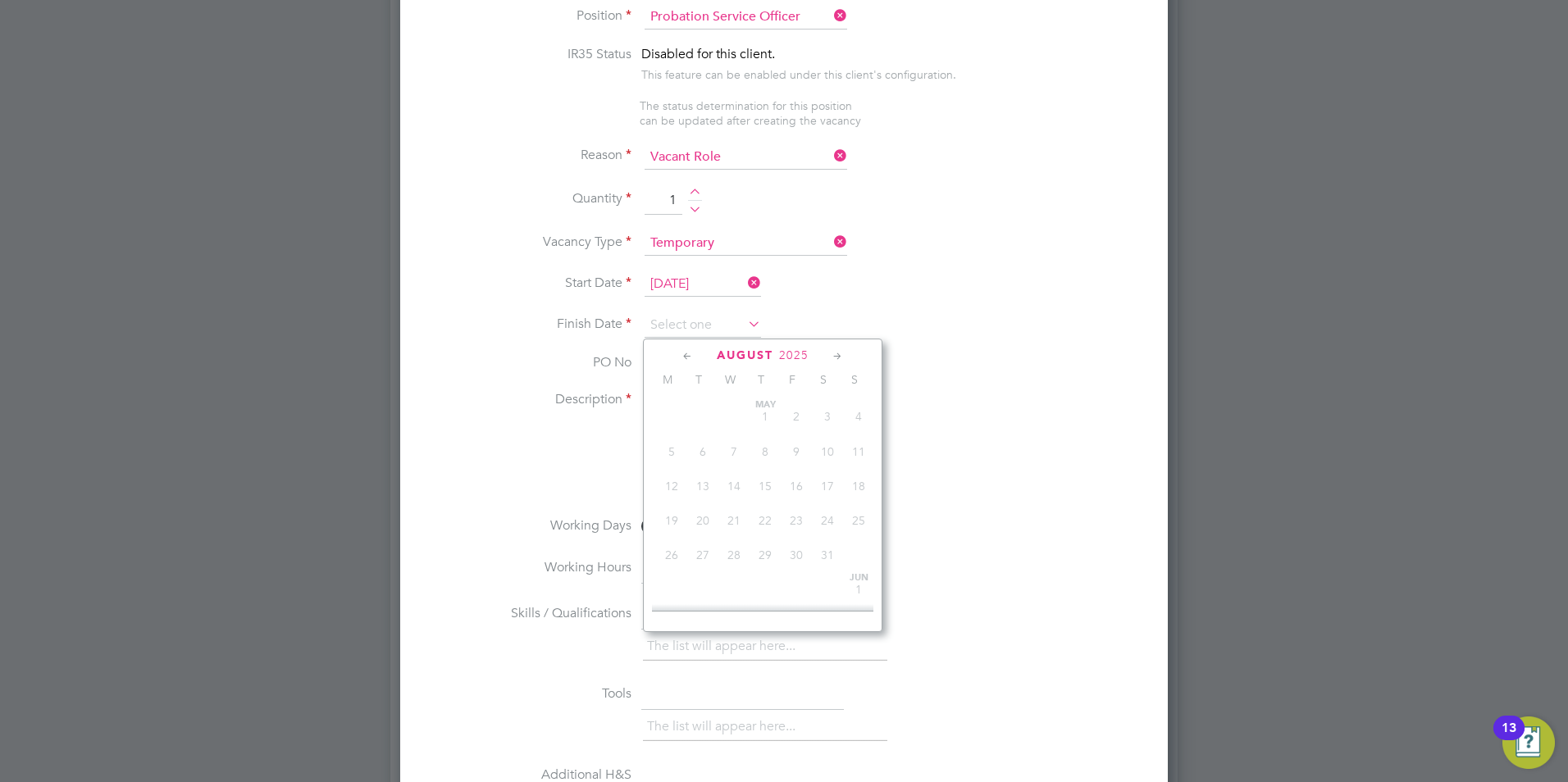 scroll, scrollTop: 532, scrollLeft: 0, axis: vertical 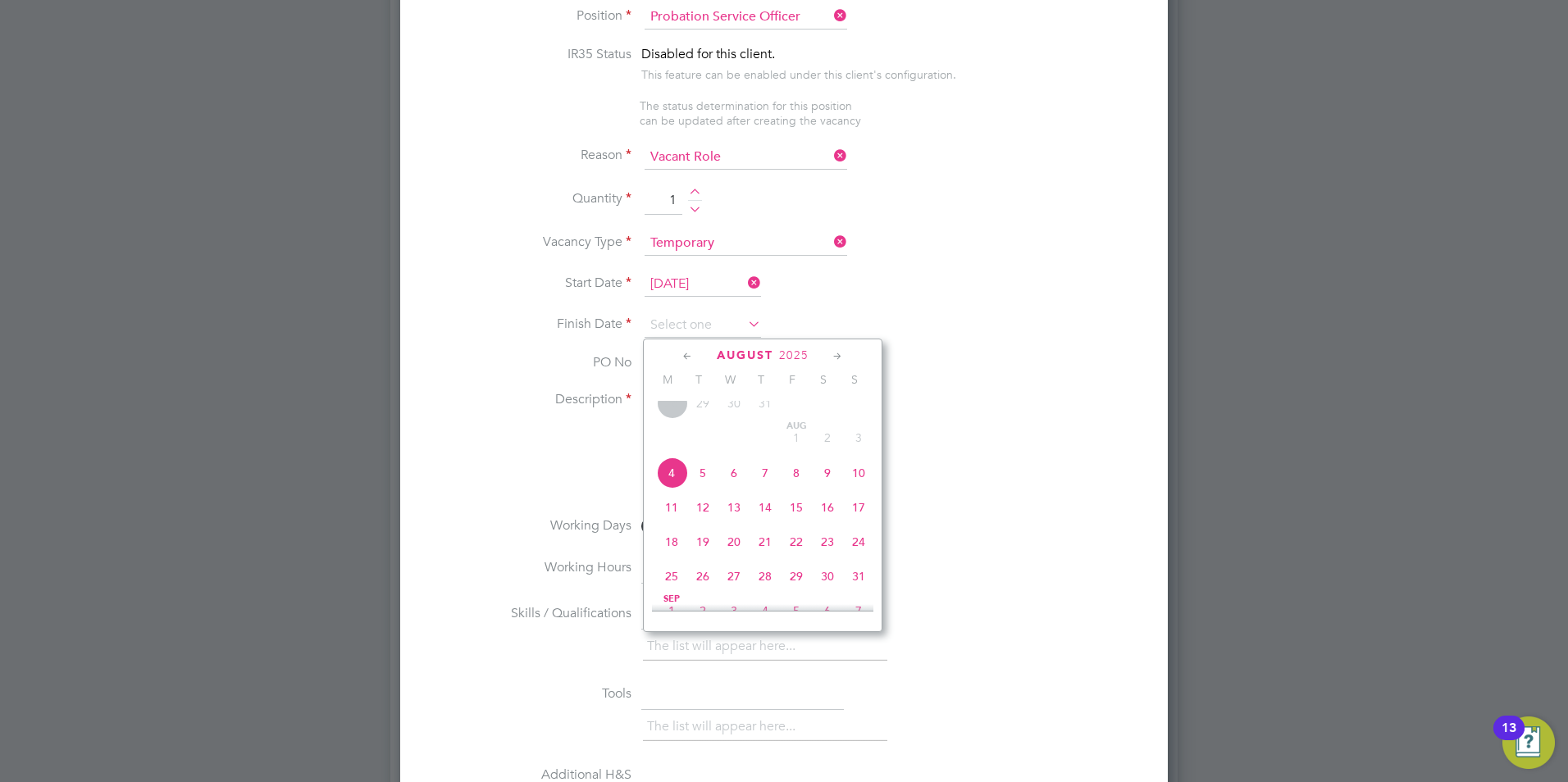 click 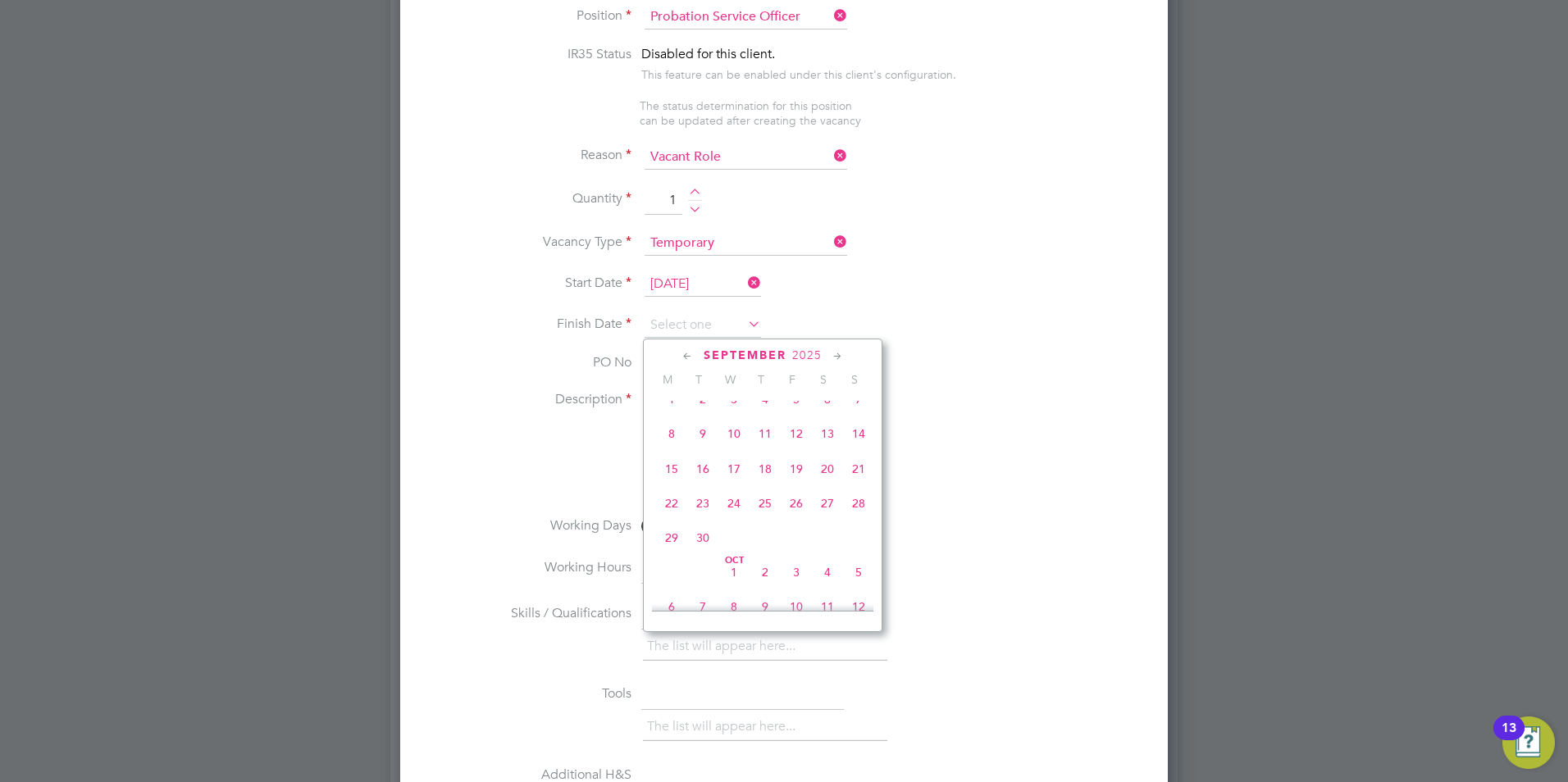click 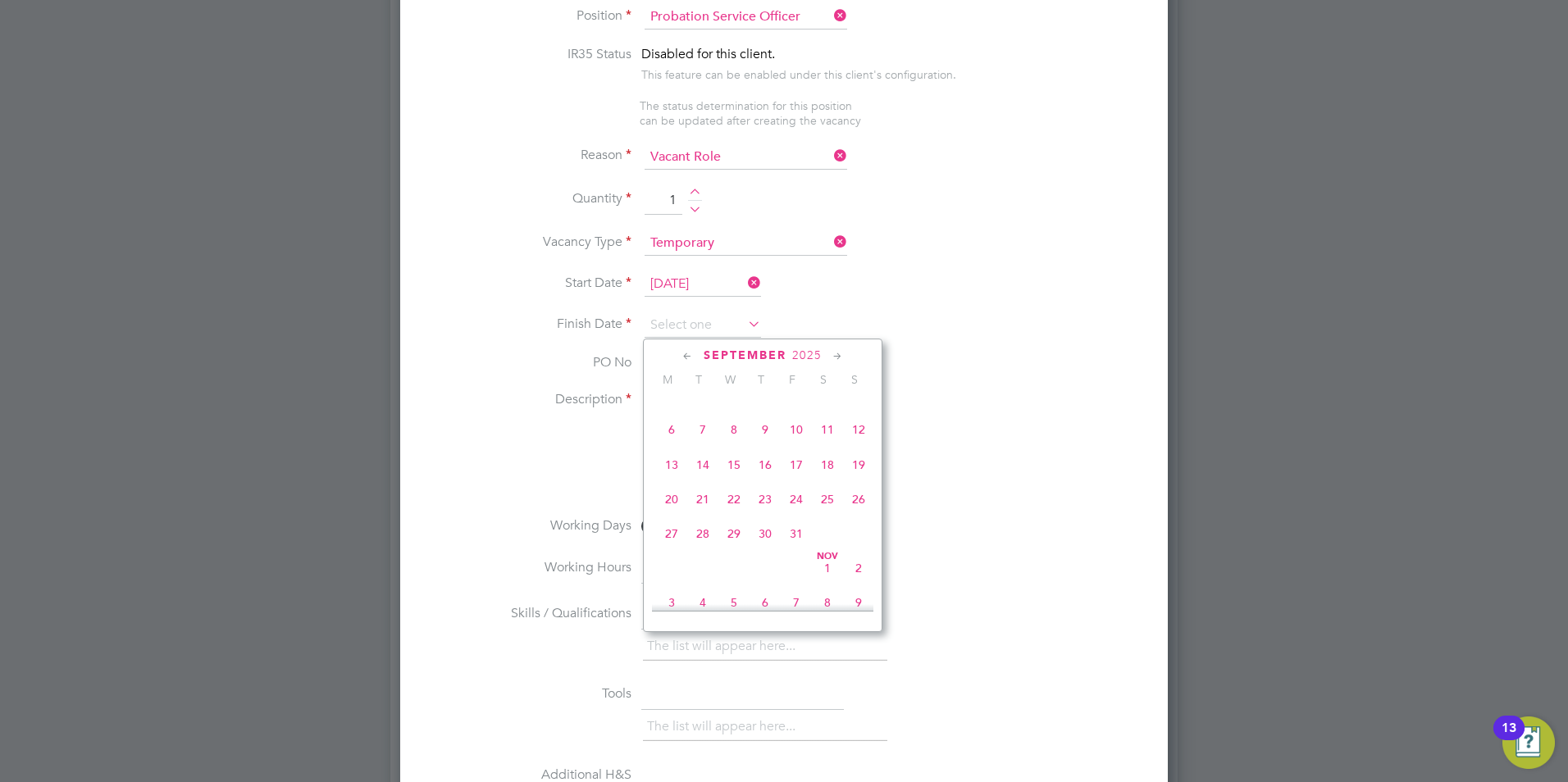 click 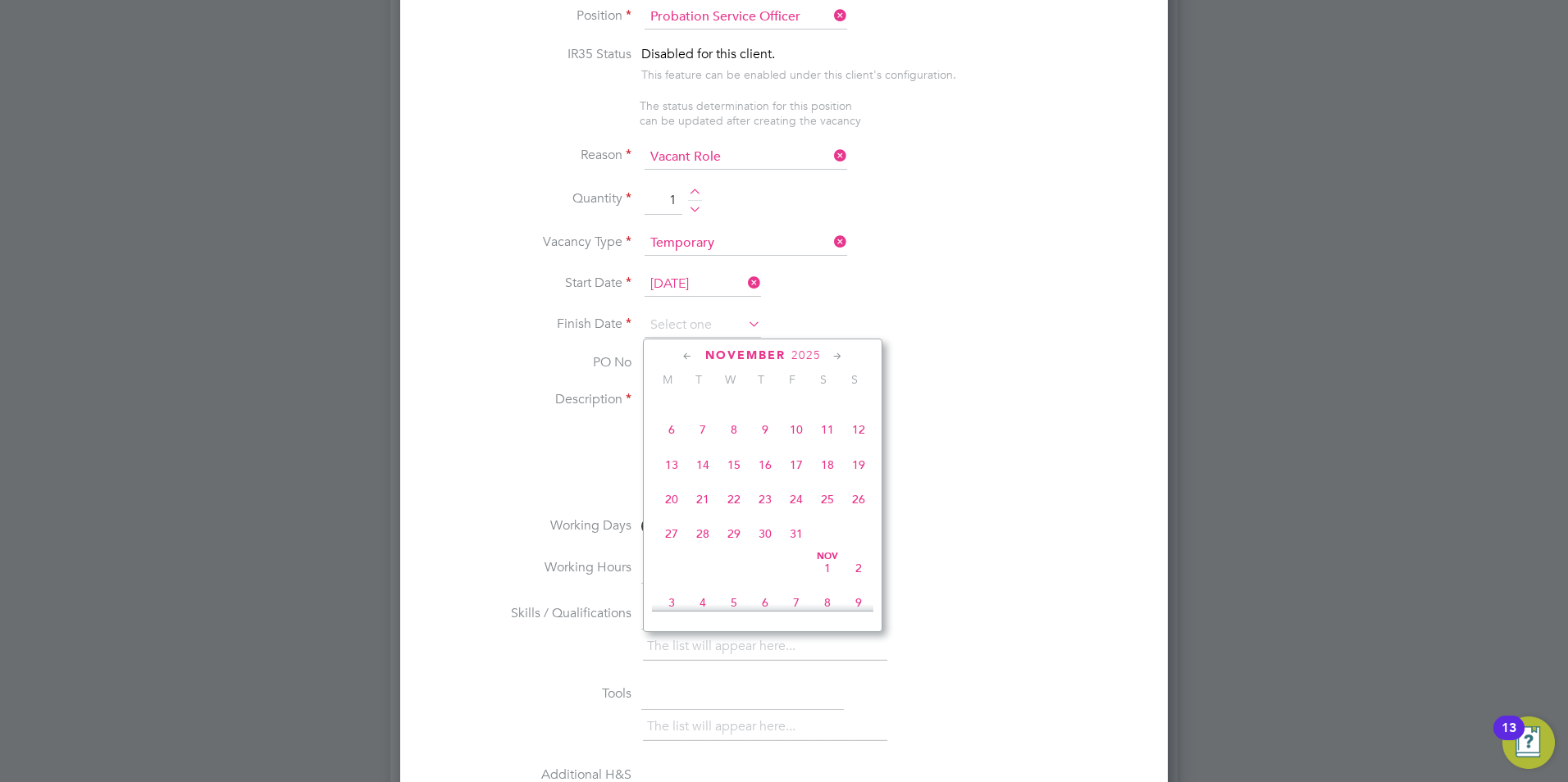 scroll, scrollTop: 1098, scrollLeft: 0, axis: vertical 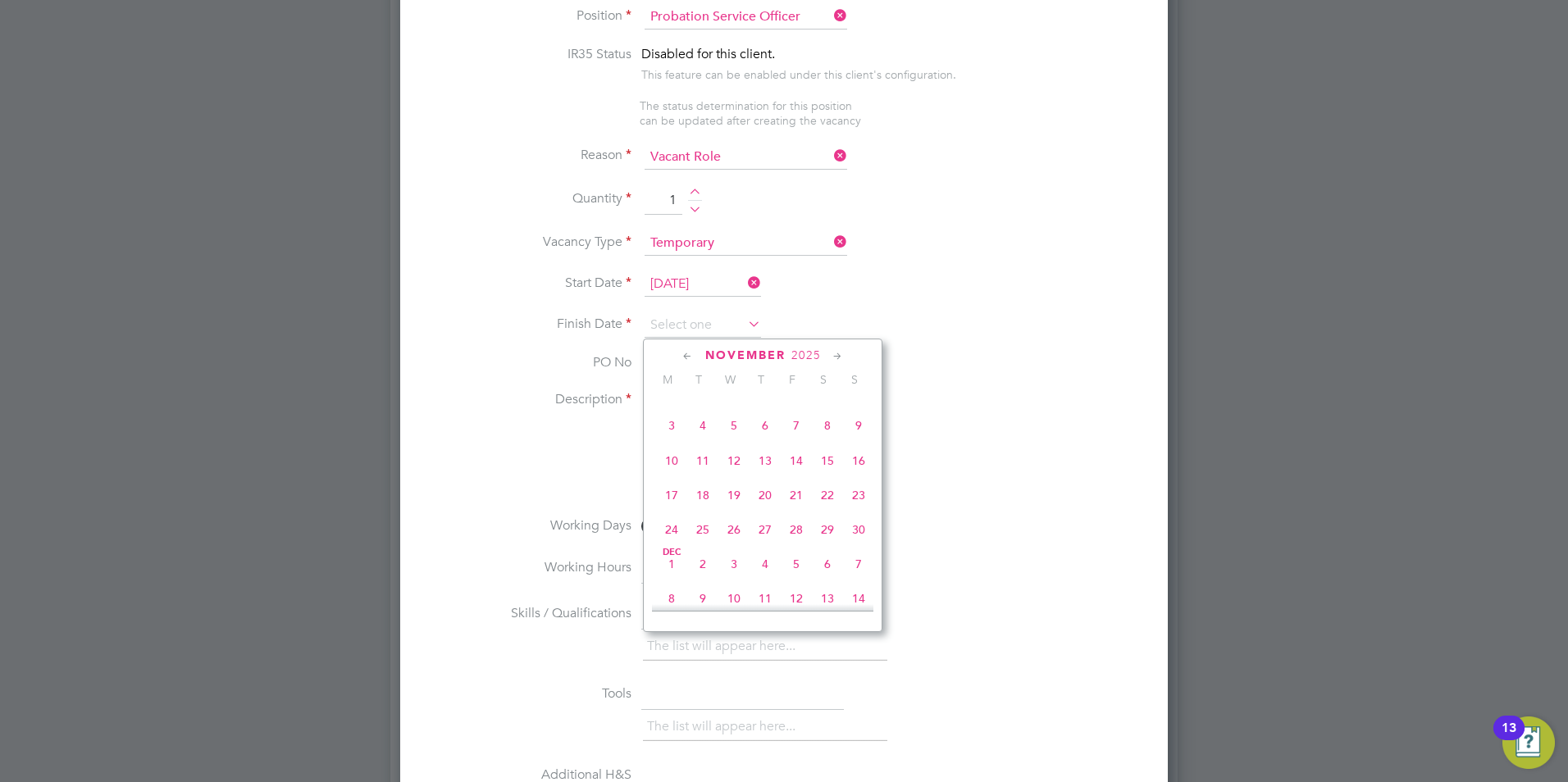click on "30" 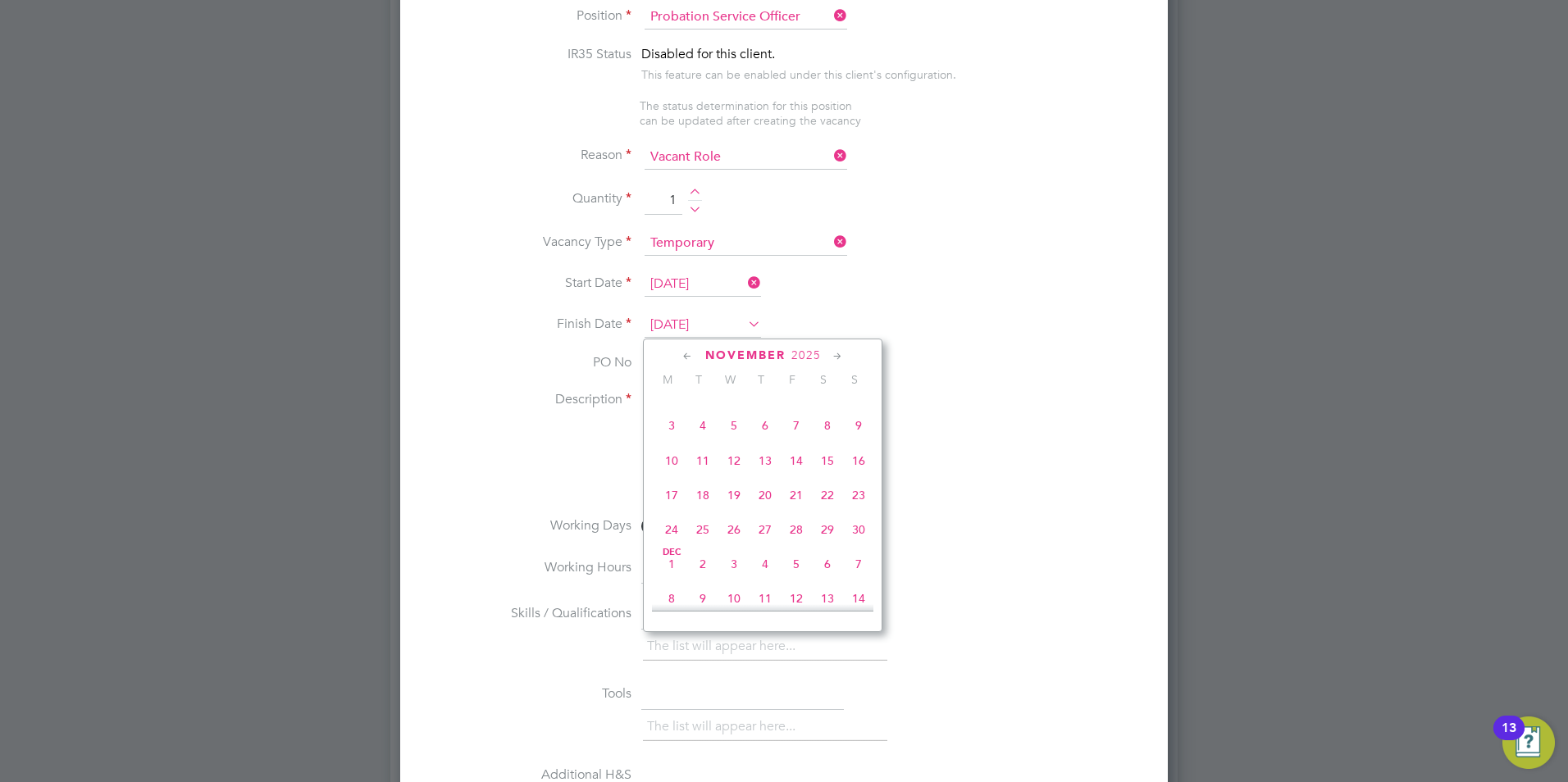 scroll, scrollTop: 8, scrollLeft: 8, axis: both 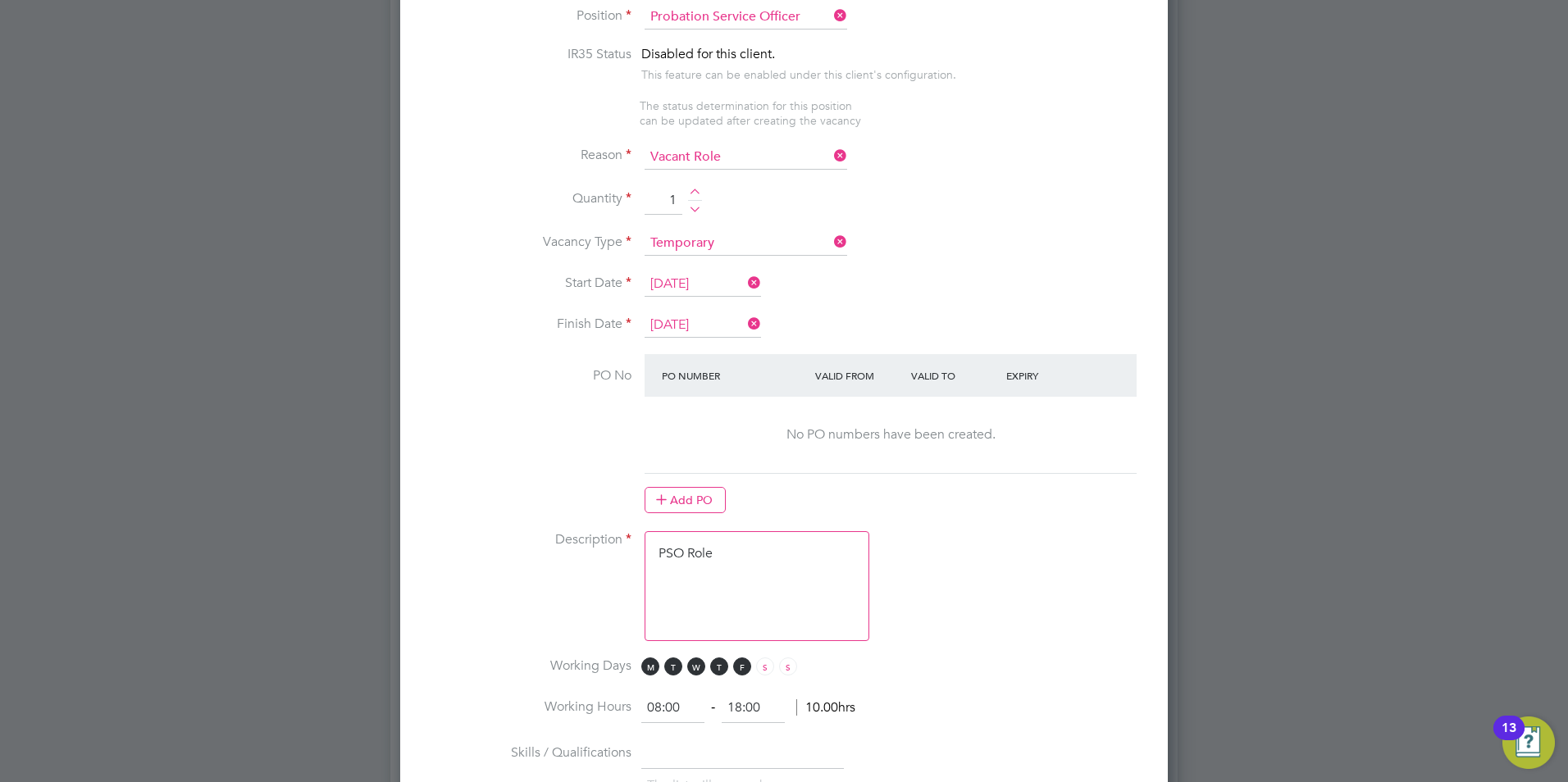 click on "PSO Role" at bounding box center (757, 586) 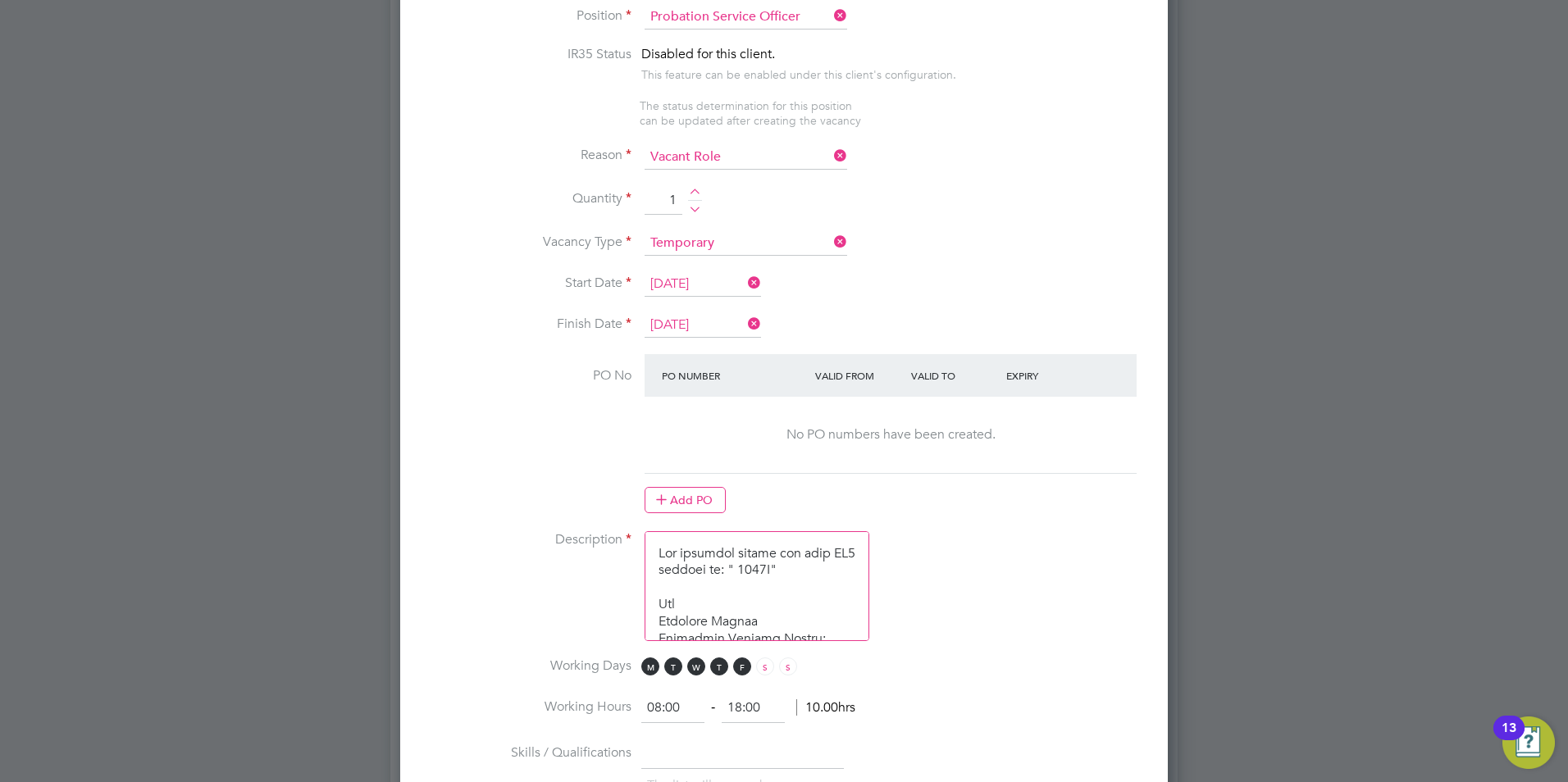 scroll, scrollTop: 1388, scrollLeft: 0, axis: vertical 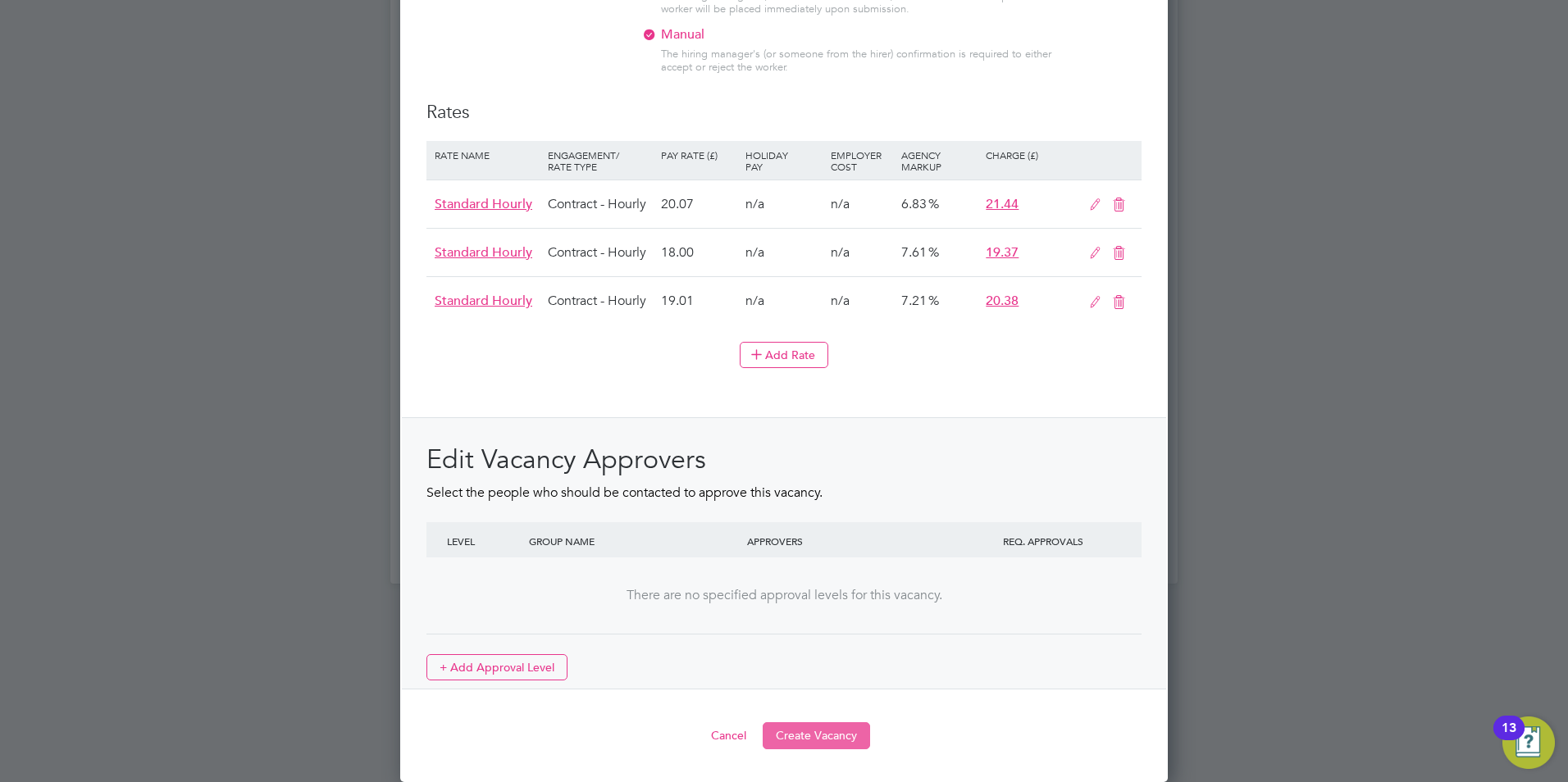 type on "The tracking number for this OP1 request is: " 2280B"
Yes
Question	Answer
Probation Service Region:	Kent, Surrey, Sussex
Role Required/Type of Work:	PSO
If other, please state:
Further details:	Key Responsibilities: • Manage and process referrals through the One Referral Hub, ensuring timely and accurate handling. • Liaise with probation practitioners and partner agencies to identify suitable services for individuals based on their needs. • Maintain clear and accurate records of referrals and outcomes using the Hubs tracking system. • Provide guidance and support to colleagues in utilising the Hub effectively. • Monitor and report on referral trends, identifying areas for improvement and collaboration. Skills and Experience: • Strong organisational and communication skills. • Ability to build positive relationships with colleagues and partner organisations. • Proficiency in using digital tools and maintaining accurate records. • A commitment to promoting rehabilitation and positive change. This role is i..." 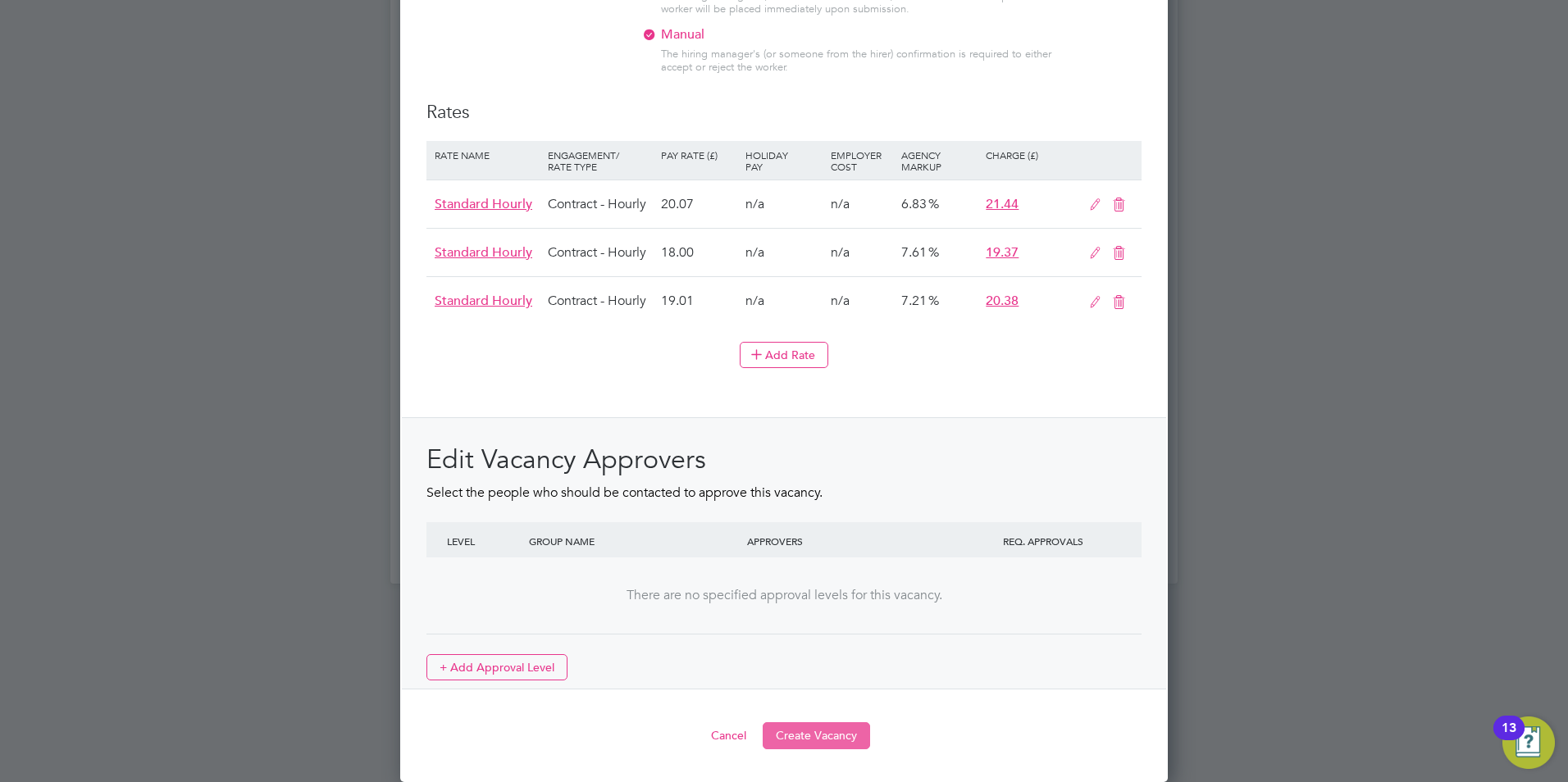 click on "Create Vacancy" at bounding box center [816, 735] 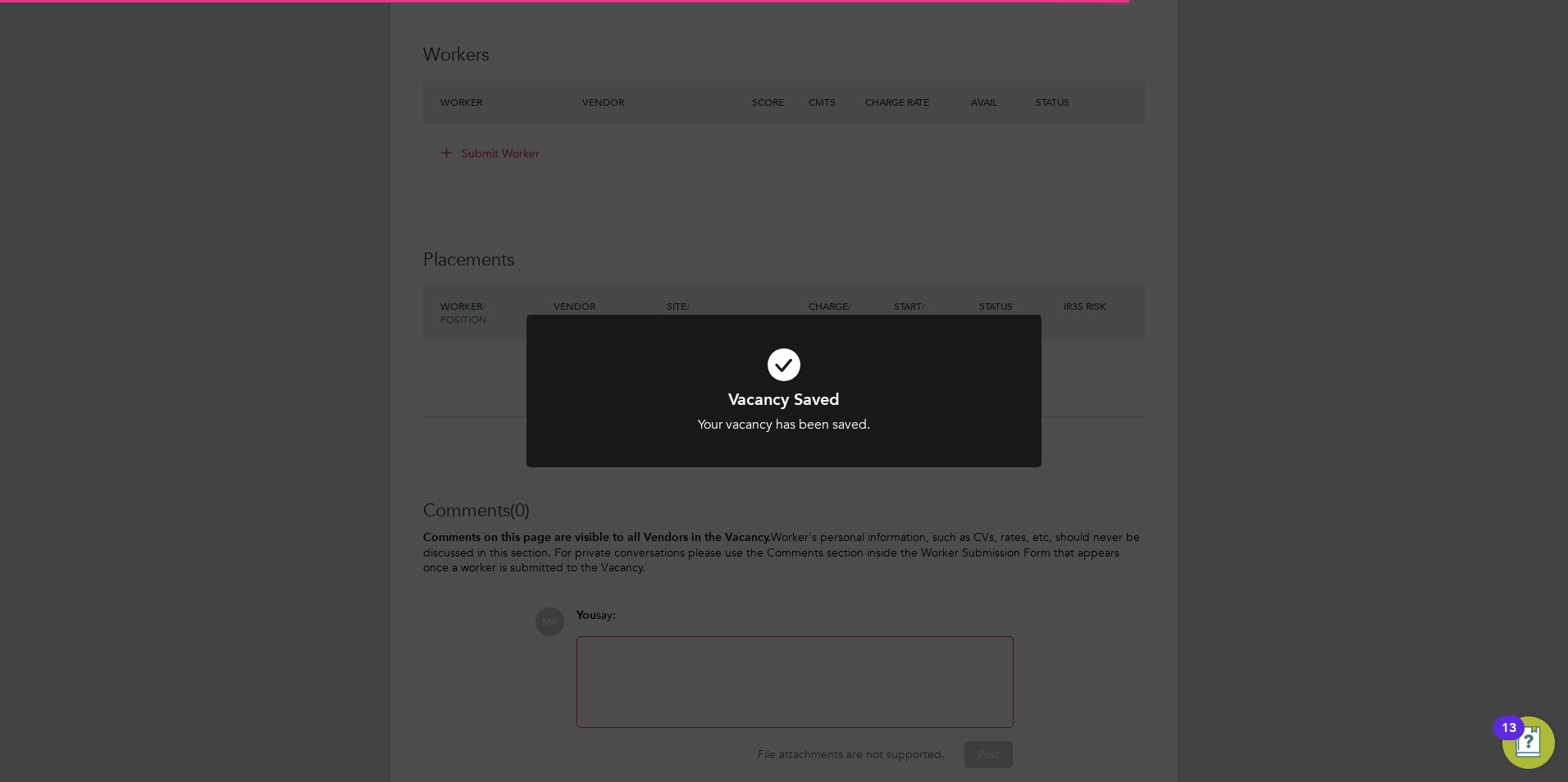 scroll, scrollTop: 16, scrollLeft: 0, axis: vertical 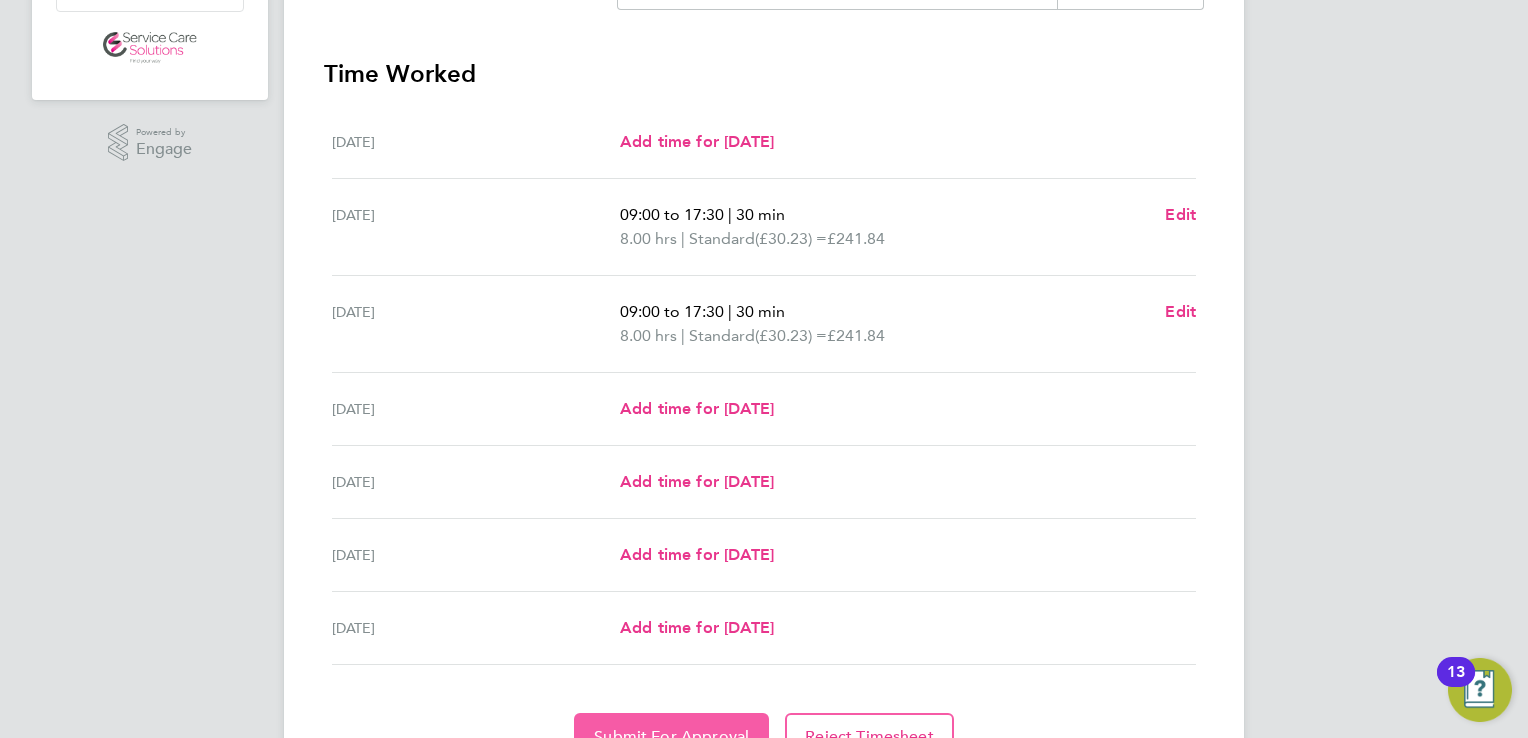click on "Submit For Approval" 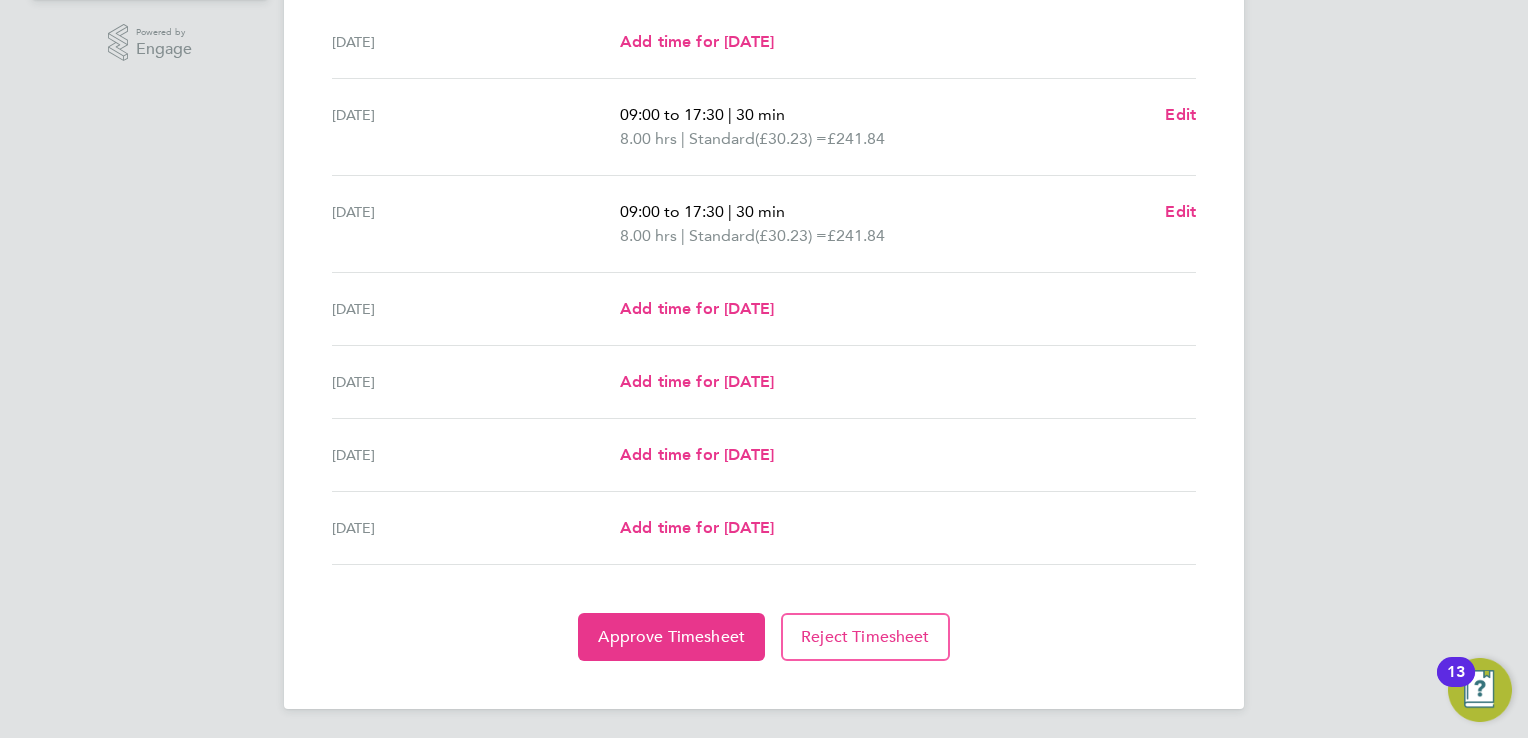 scroll, scrollTop: 232, scrollLeft: 0, axis: vertical 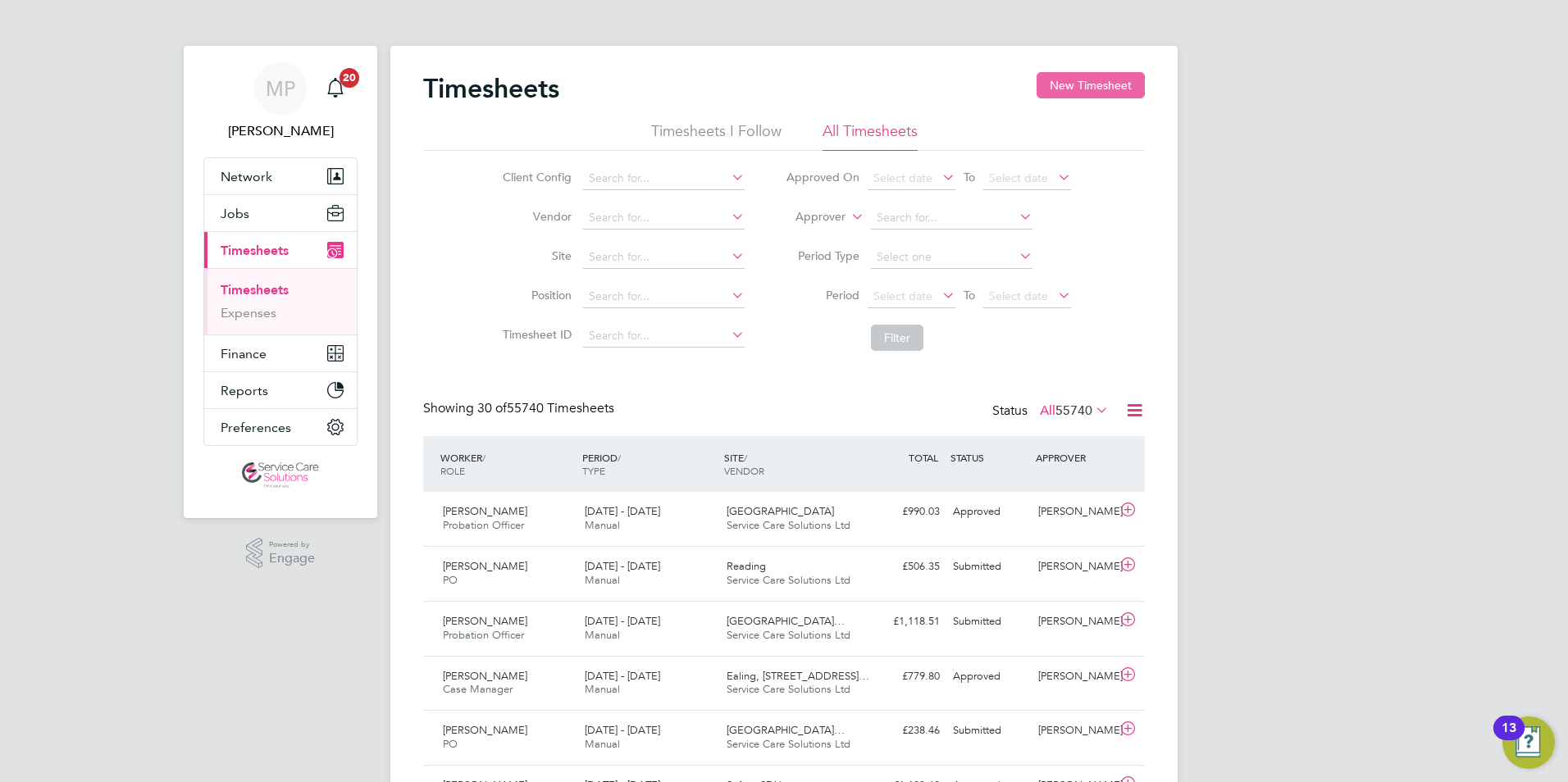 click on "New Timesheet" 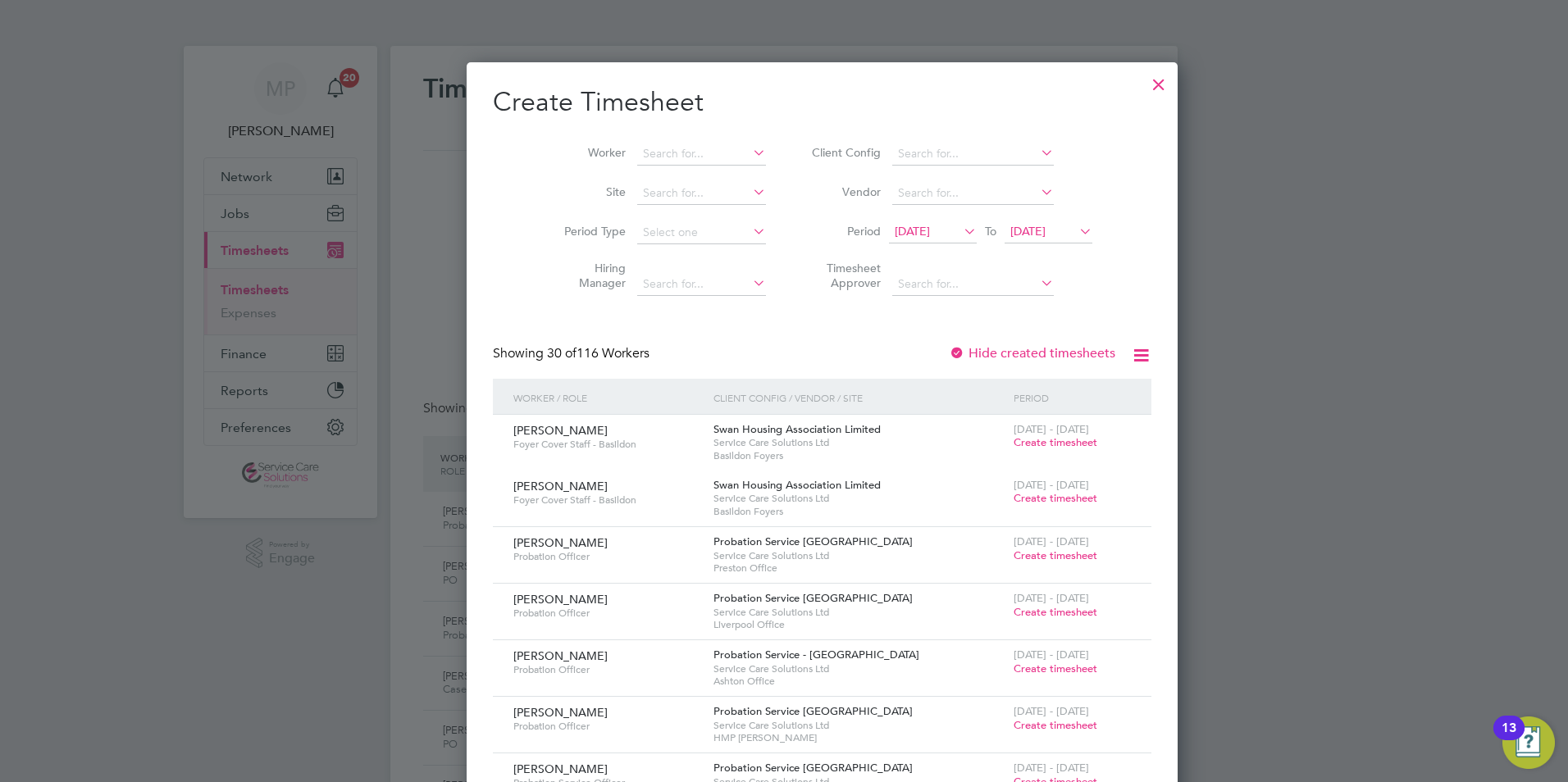 click at bounding box center (1159, 80) 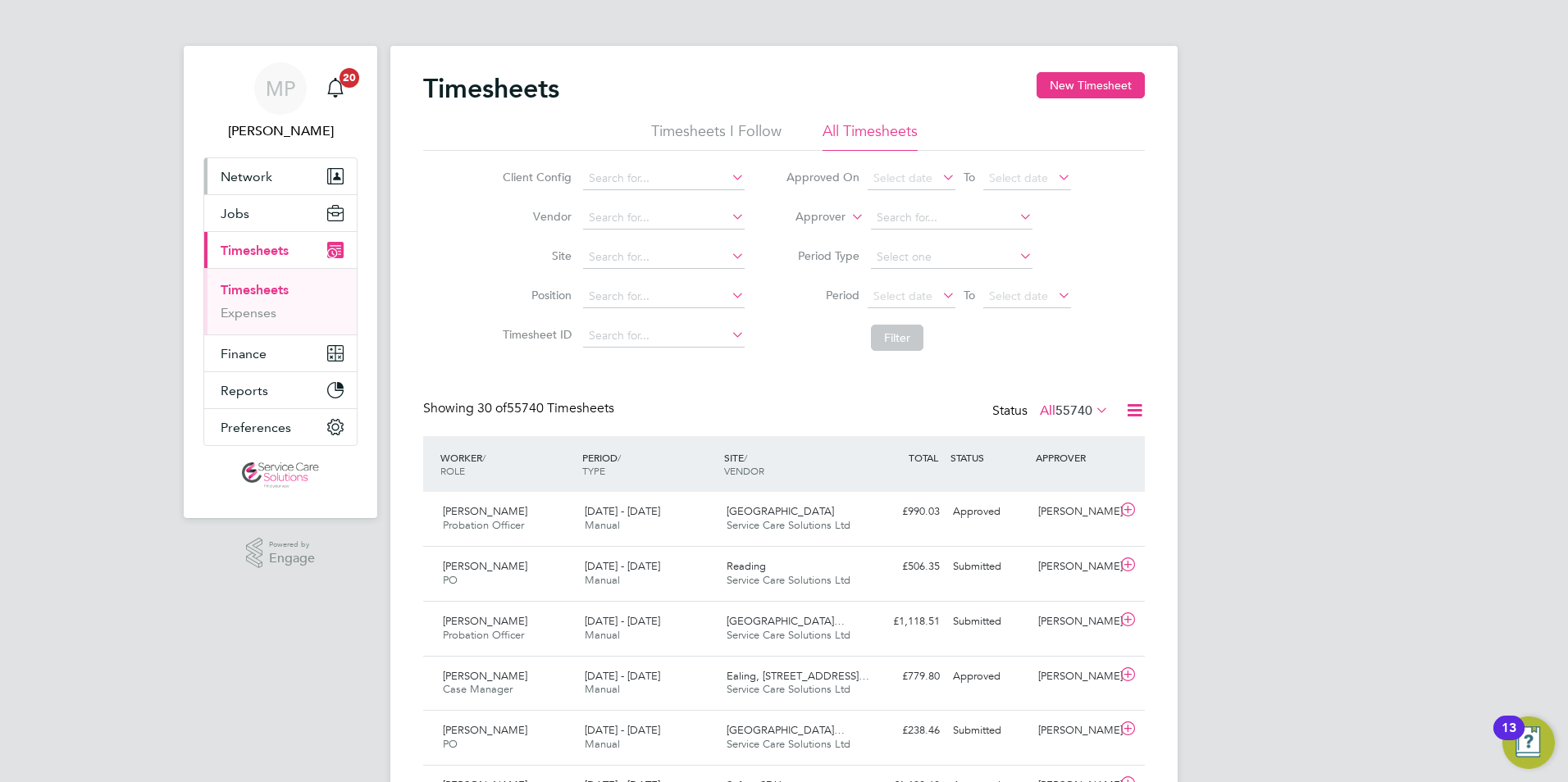 click on "Network" at bounding box center (246, 176) 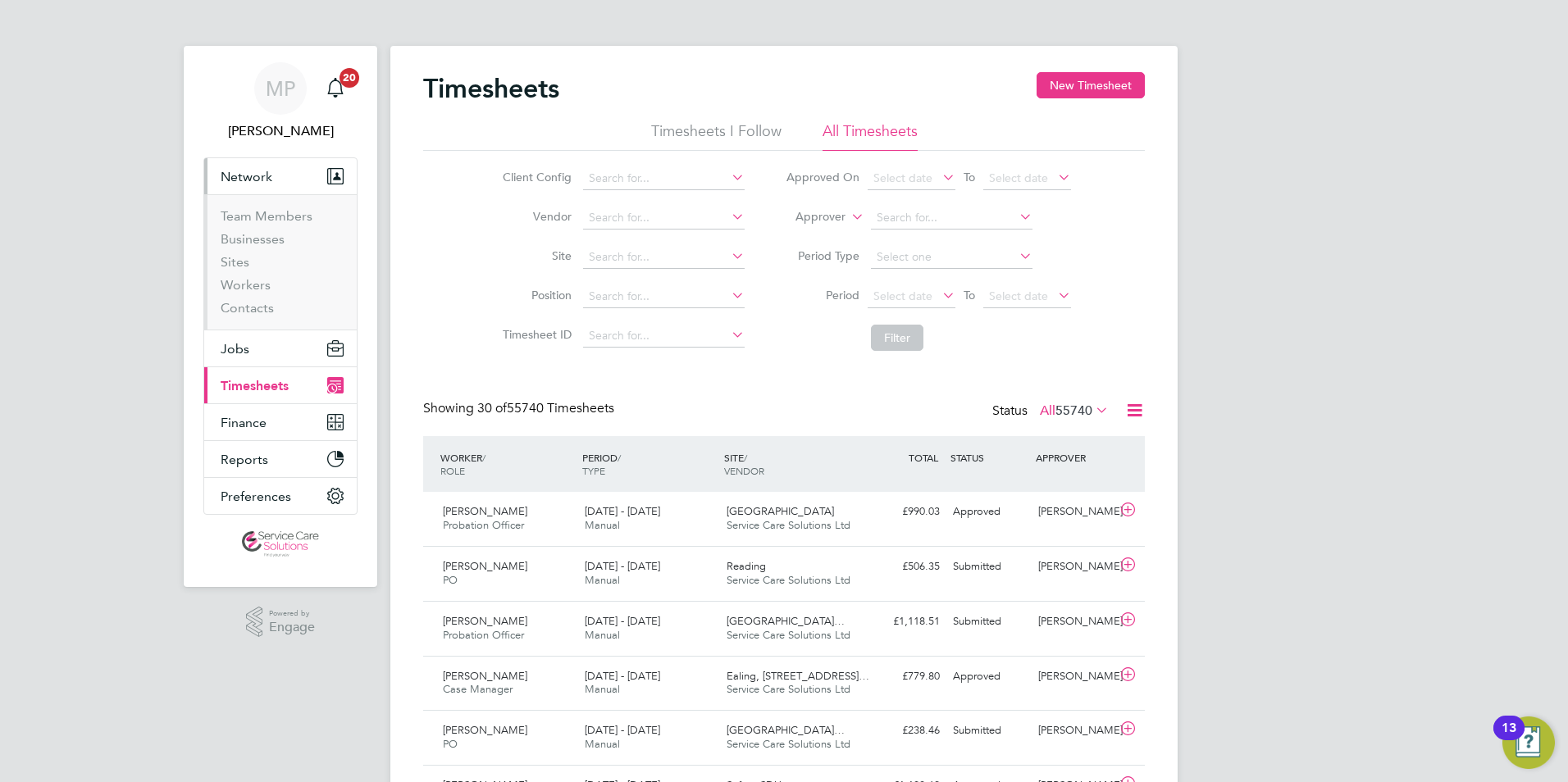 click on "Network" at bounding box center [246, 176] 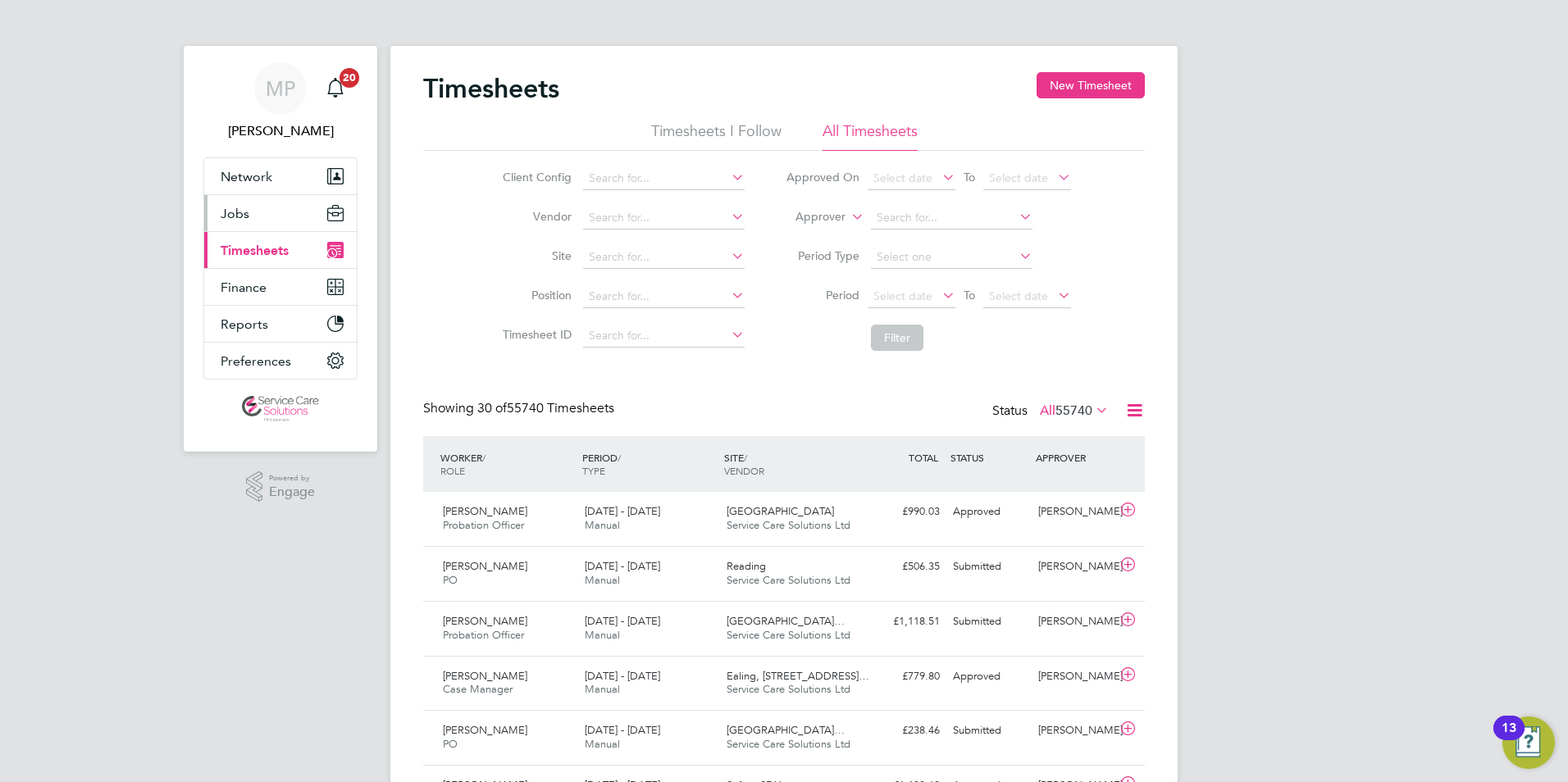 click on "Jobs" at bounding box center [235, 213] 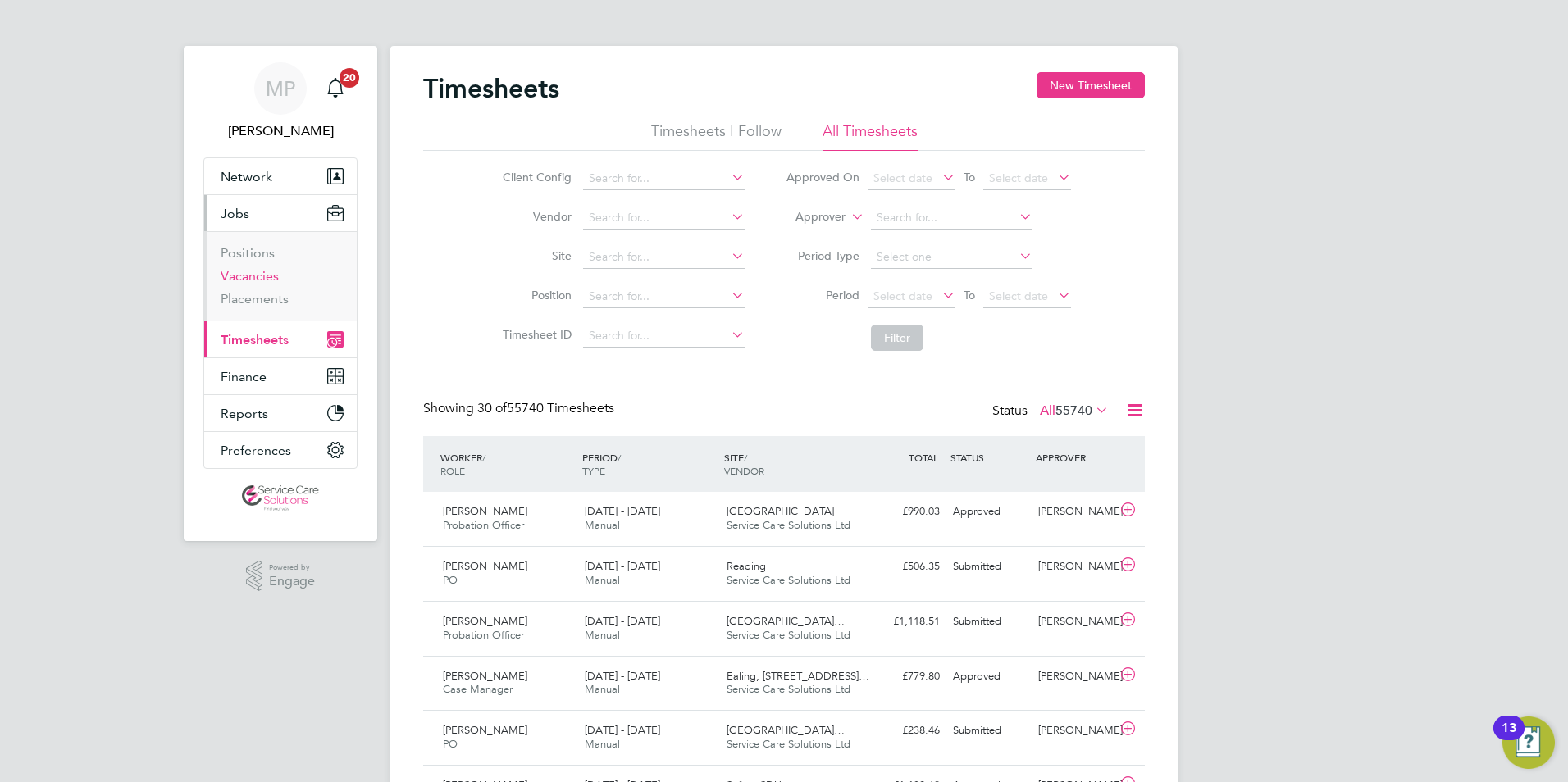 click on "Vacancies" at bounding box center (249, 275) 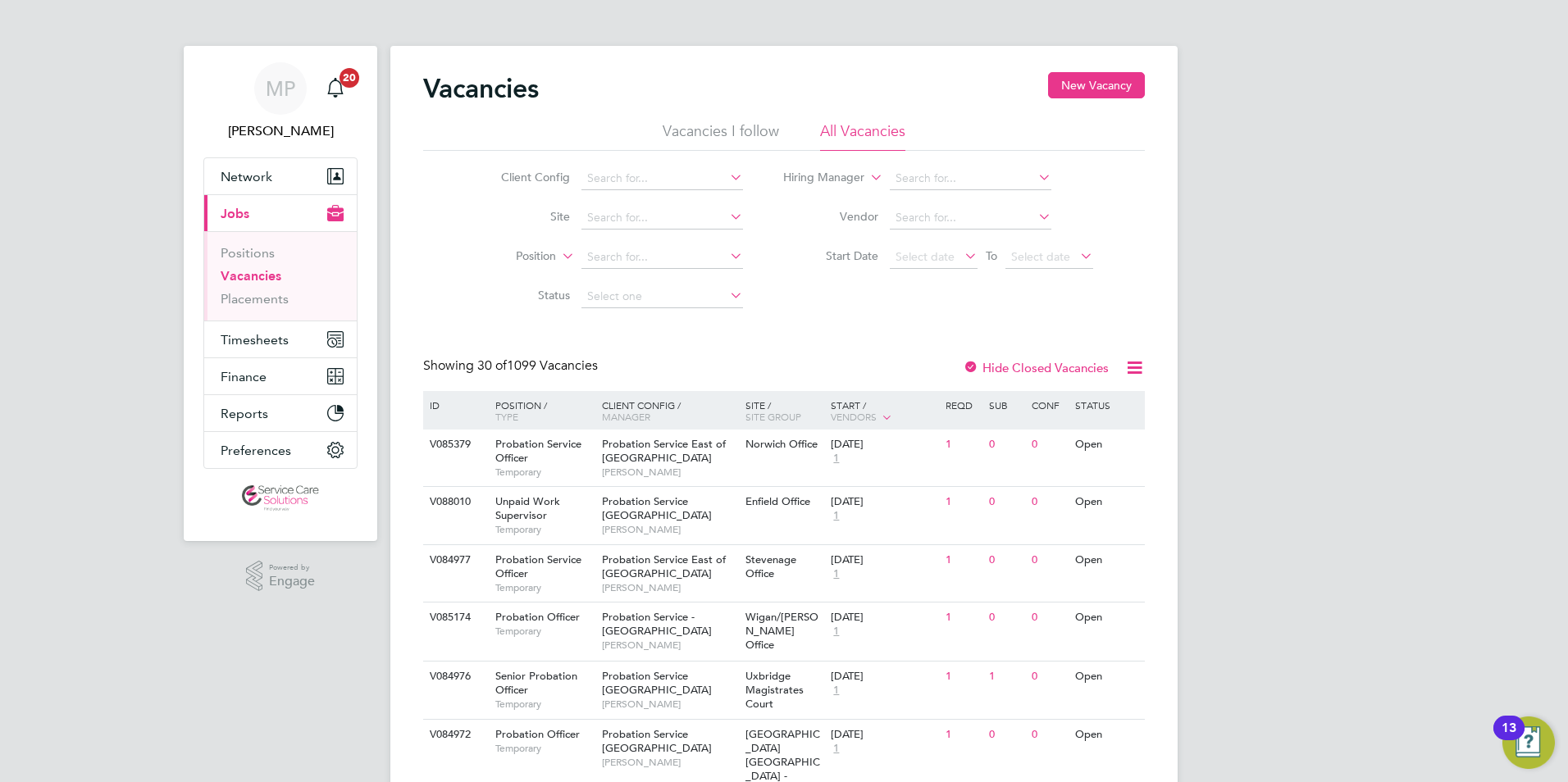 click on "Hiring Manager" 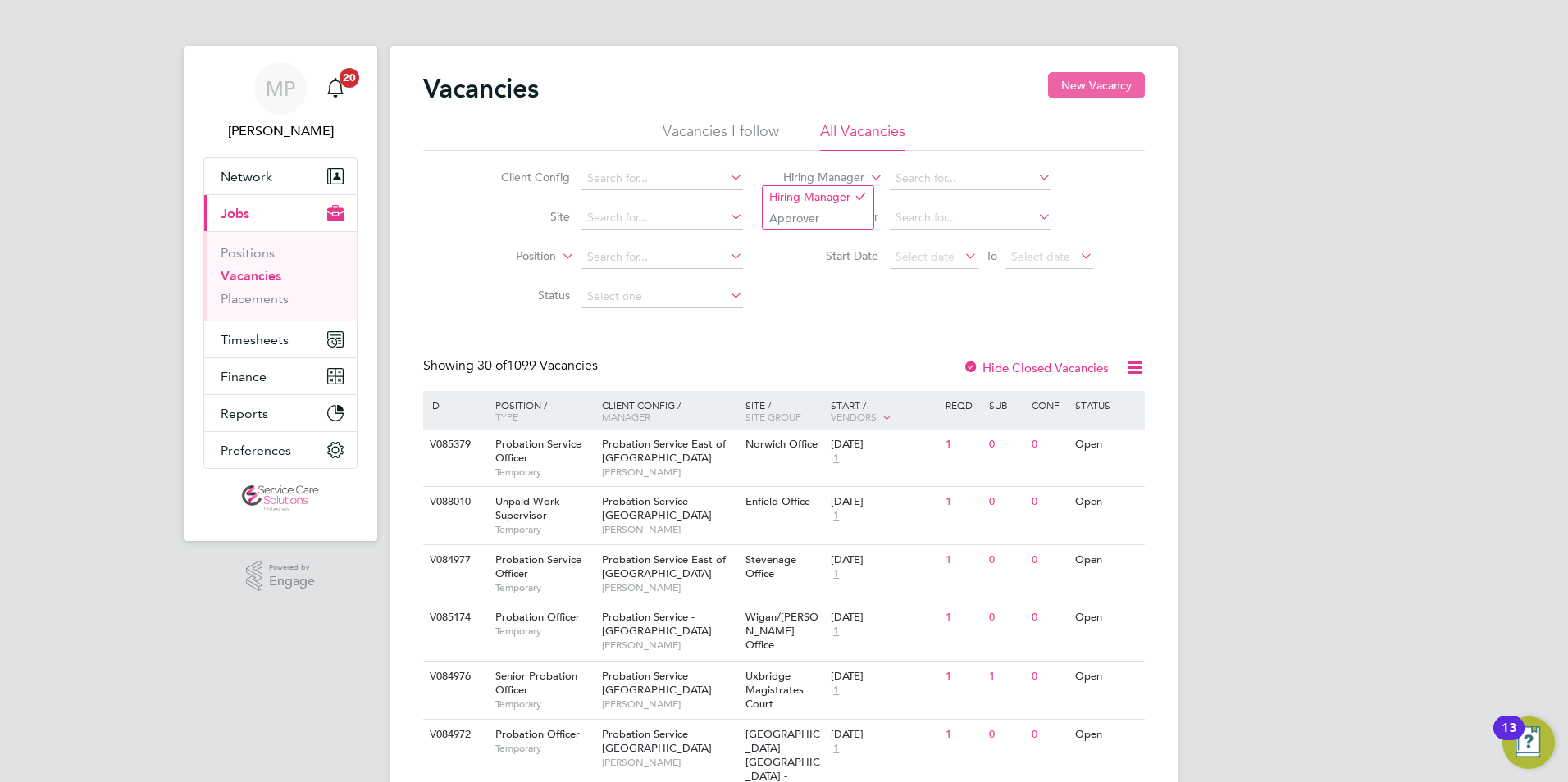 drag, startPoint x: 1086, startPoint y: 76, endPoint x: 1074, endPoint y: 84, distance: 14.42221 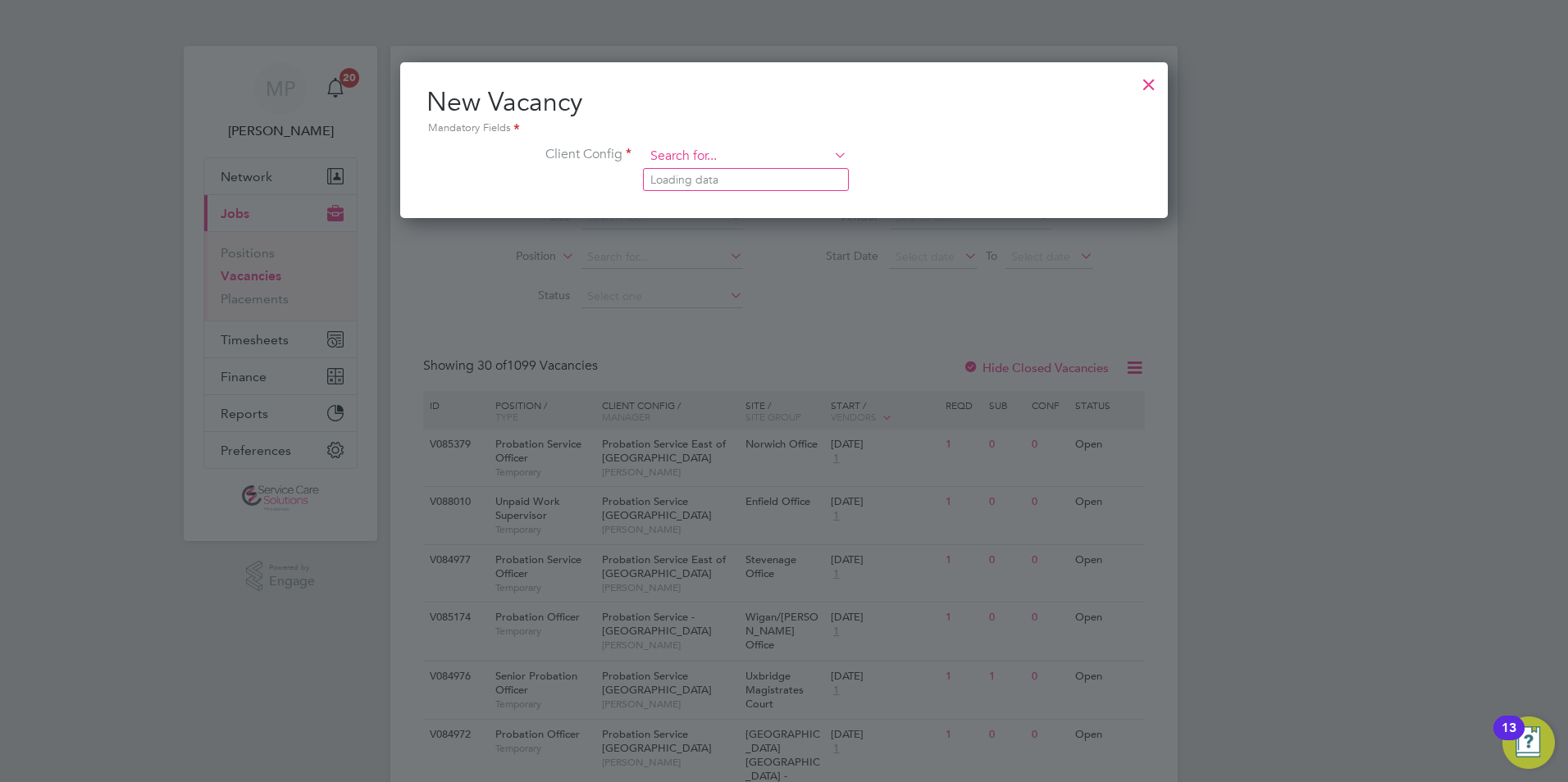 click at bounding box center [745, 157] 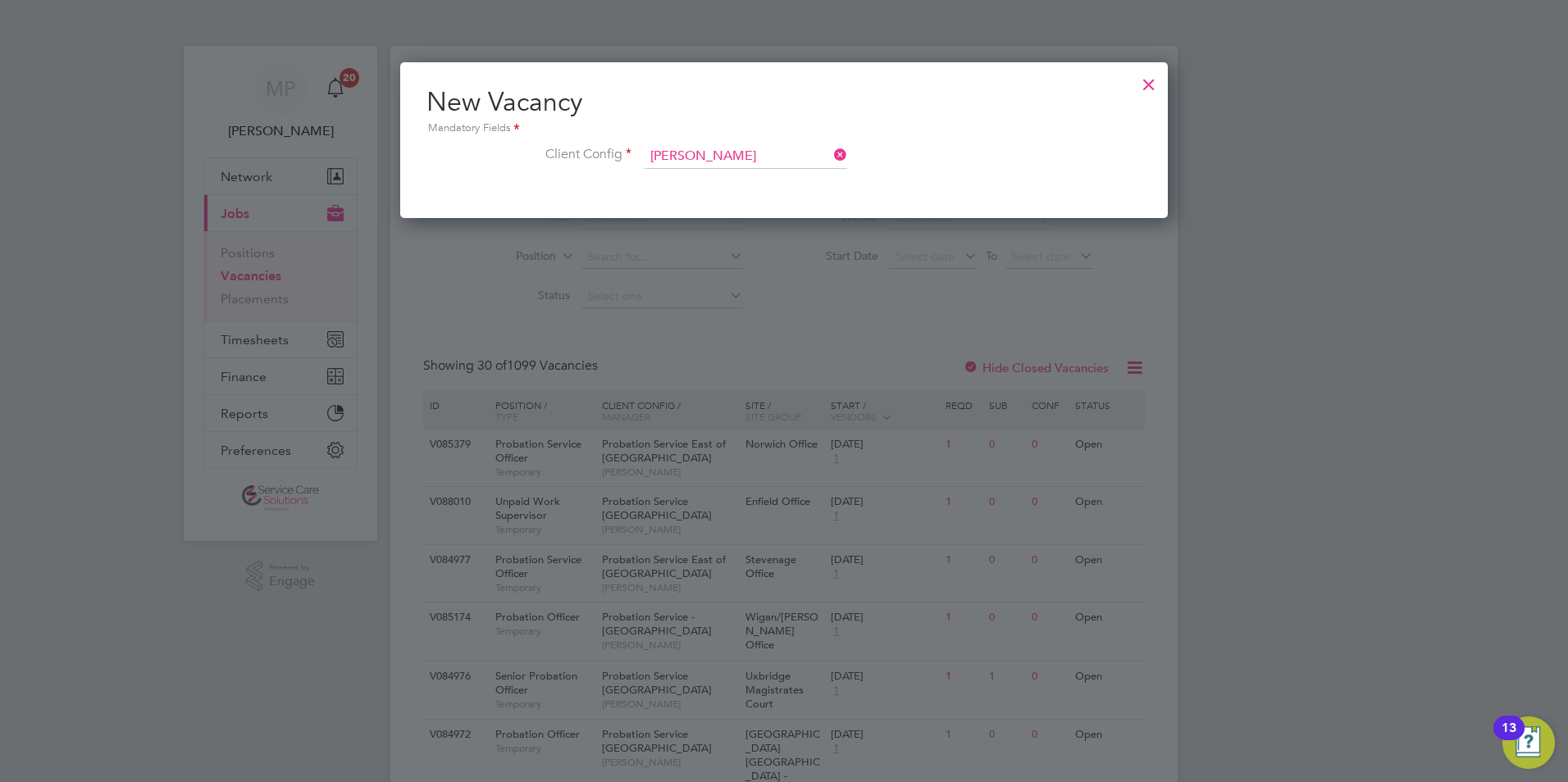 click on "Probation Service  [PERSON_NAME] t, [GEOGRAPHIC_DATA] and [GEOGRAPHIC_DATA]" 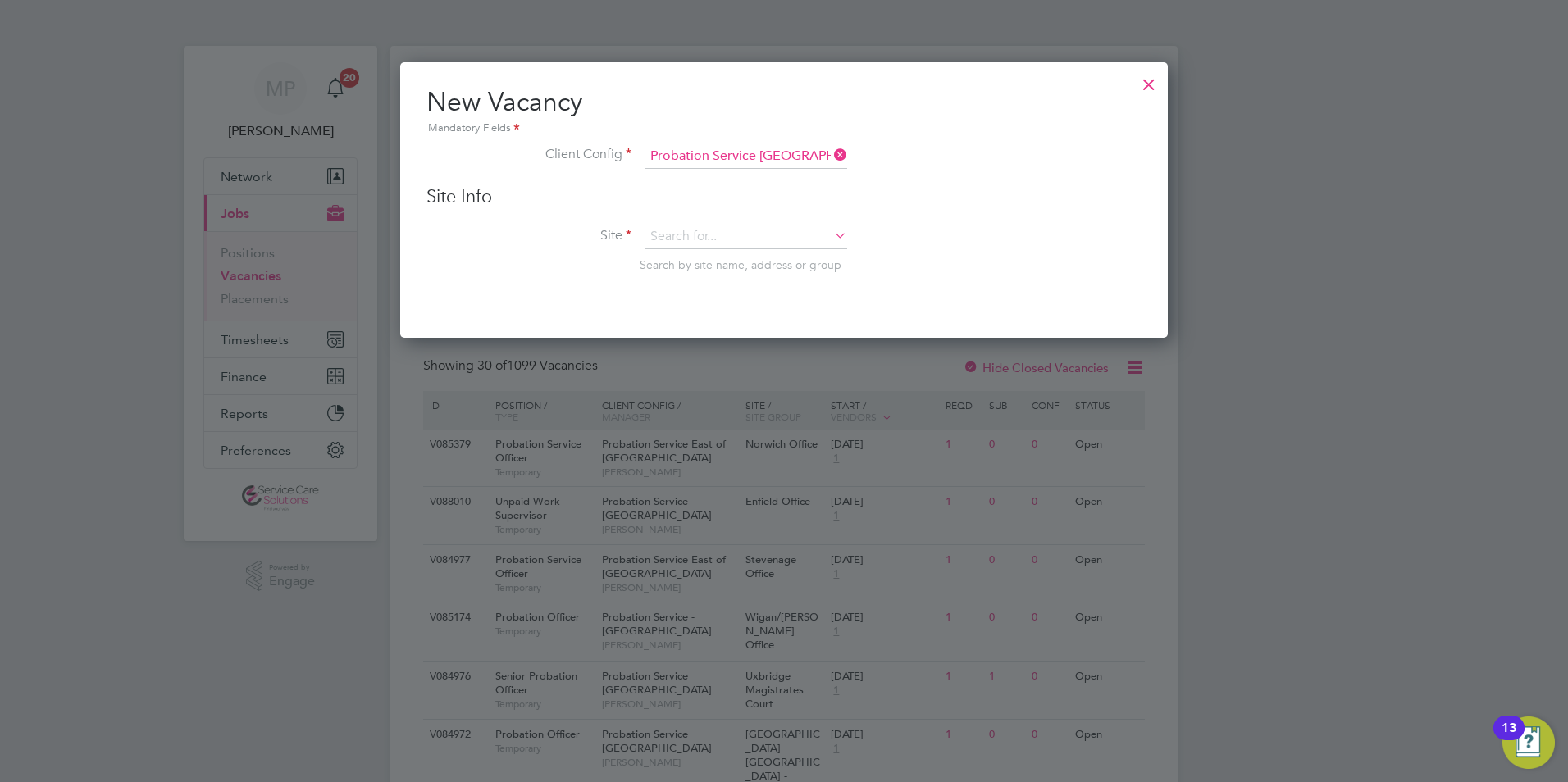 click at bounding box center (1149, 80) 